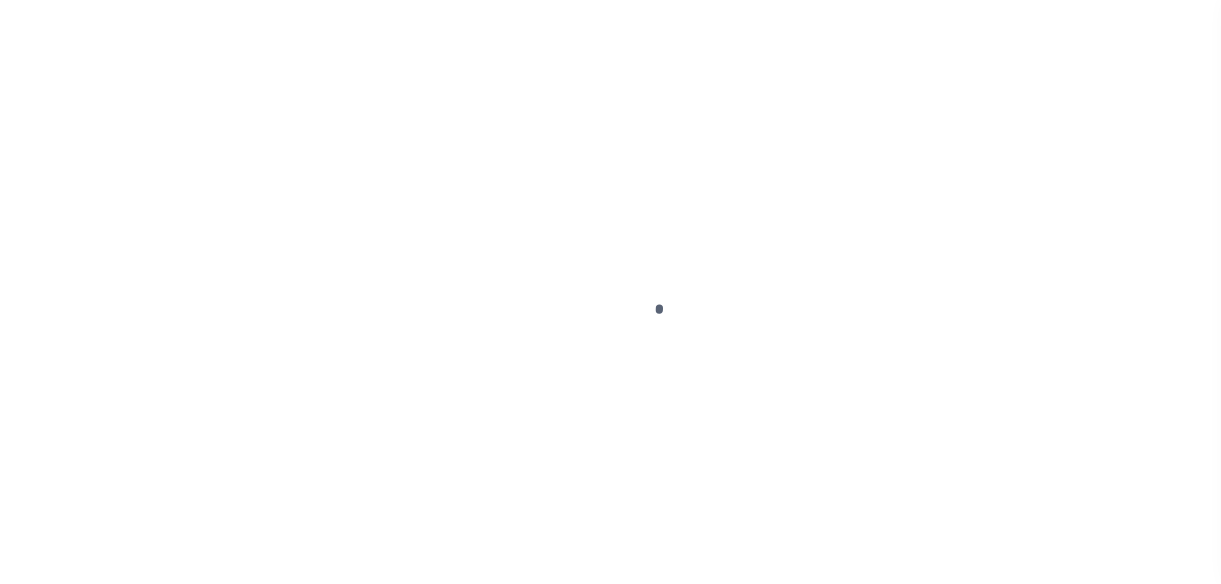 scroll, scrollTop: 21, scrollLeft: 0, axis: vertical 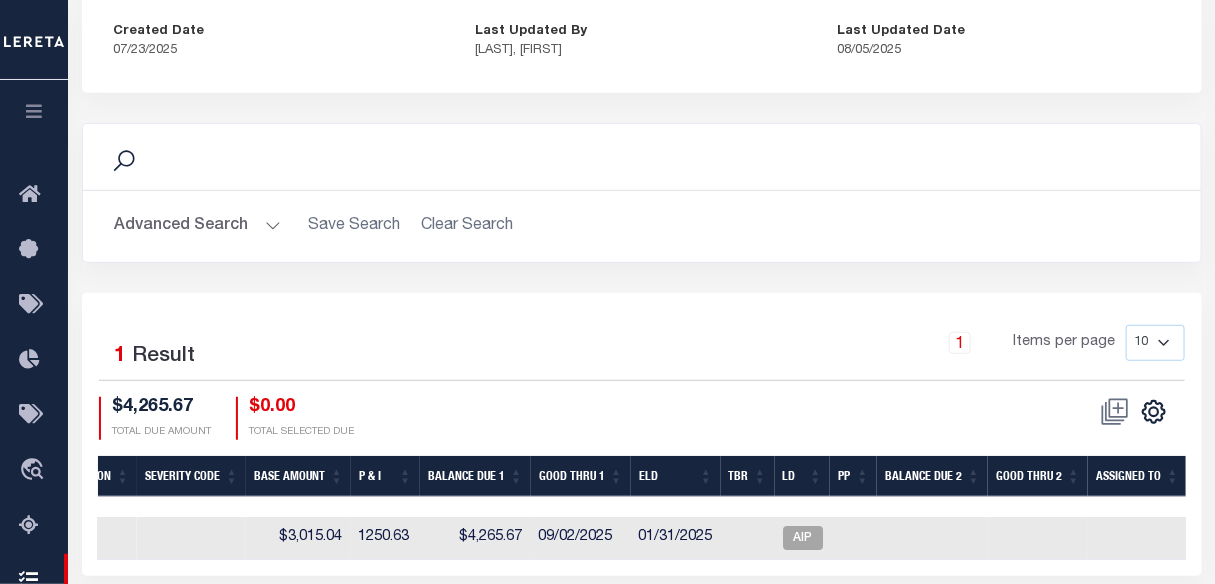 click on "Advanced Search" at bounding box center [198, 226] 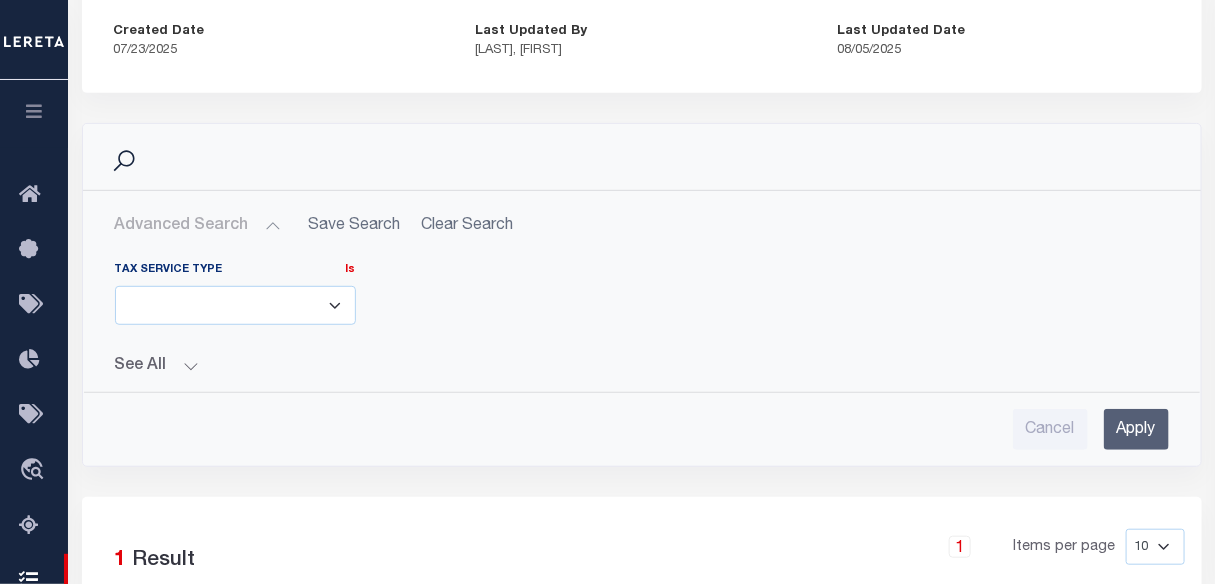 click on "ESCROW NonESCROW" at bounding box center [235, 305] 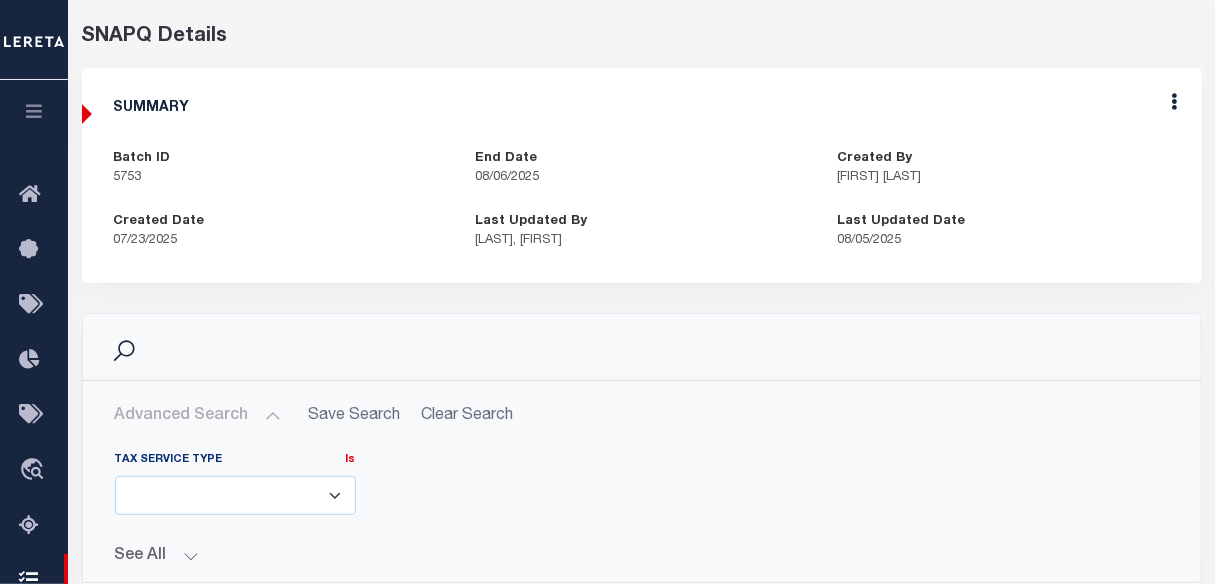 scroll, scrollTop: 0, scrollLeft: 0, axis: both 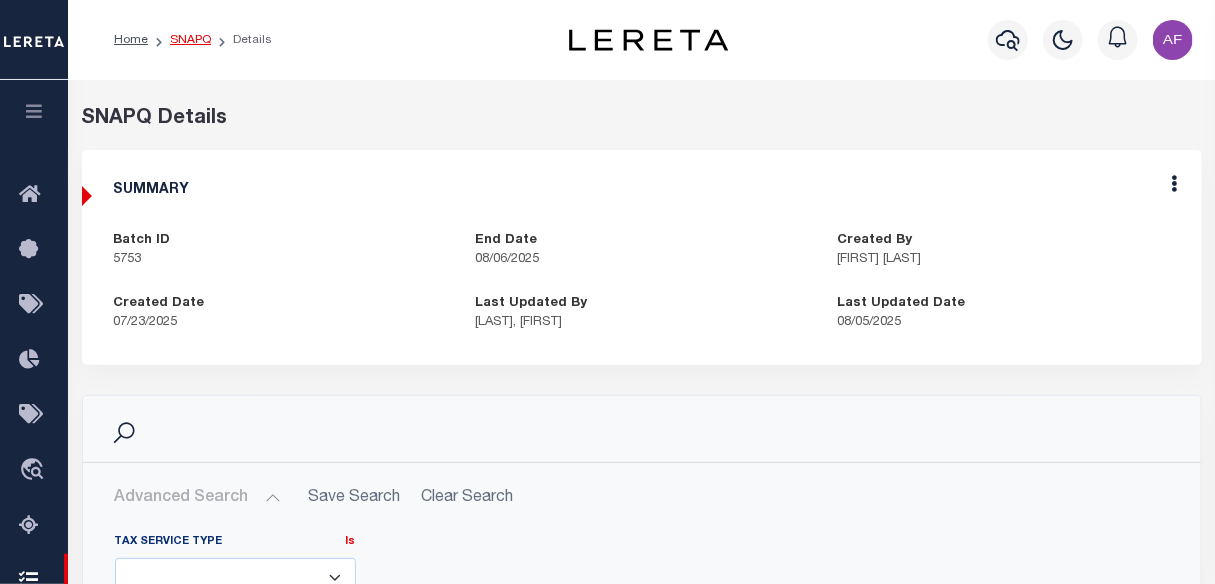 click on "SNAPQ" at bounding box center [190, 40] 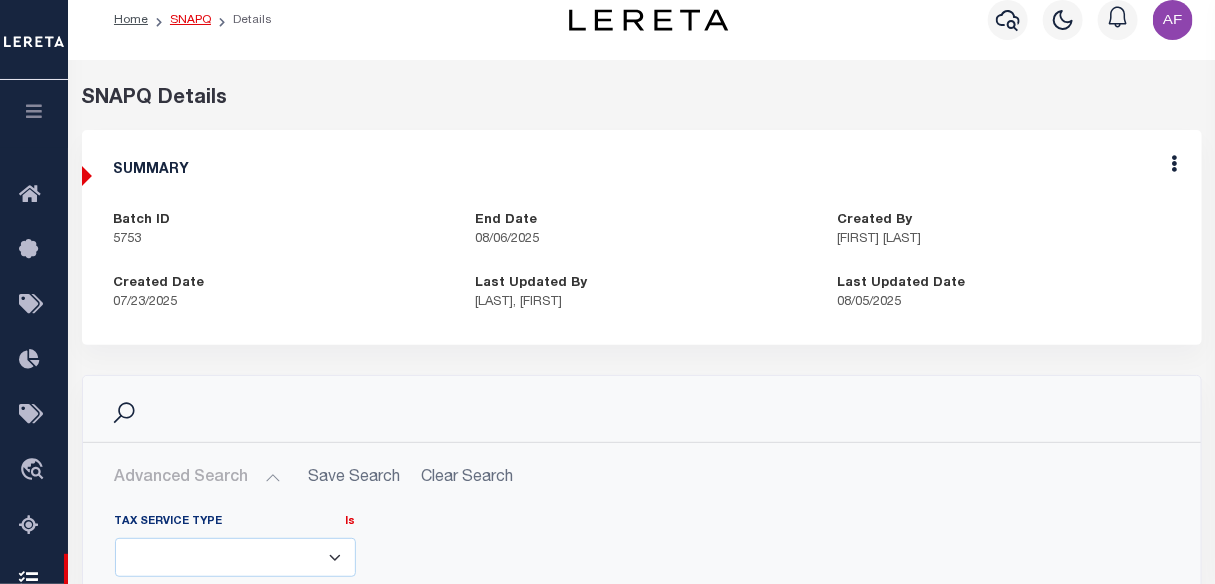 scroll, scrollTop: 21, scrollLeft: 0, axis: vertical 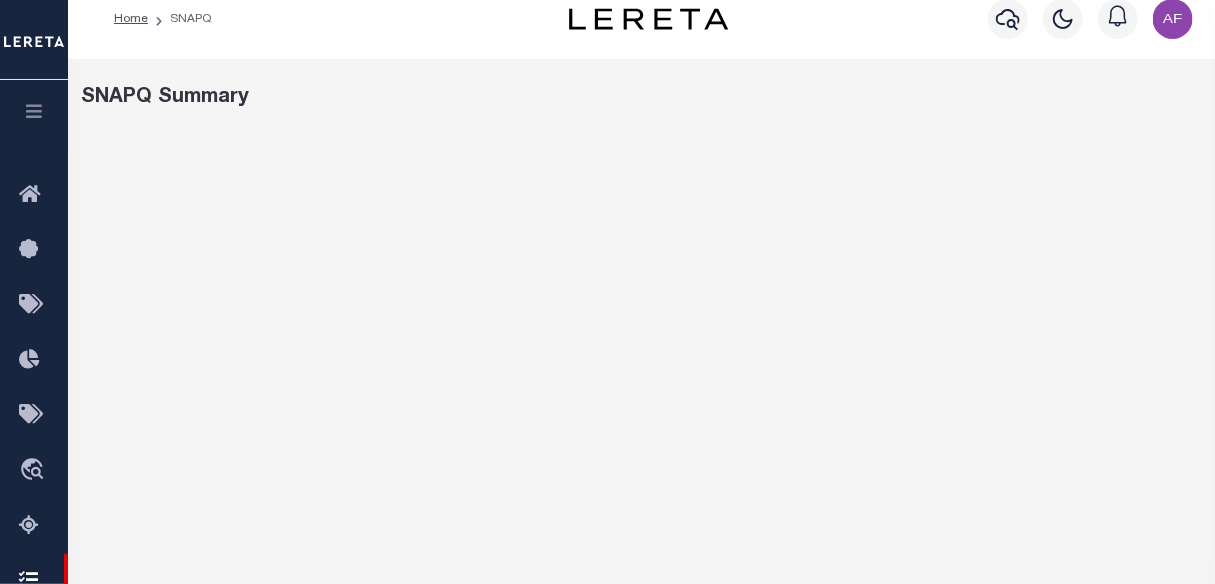 select 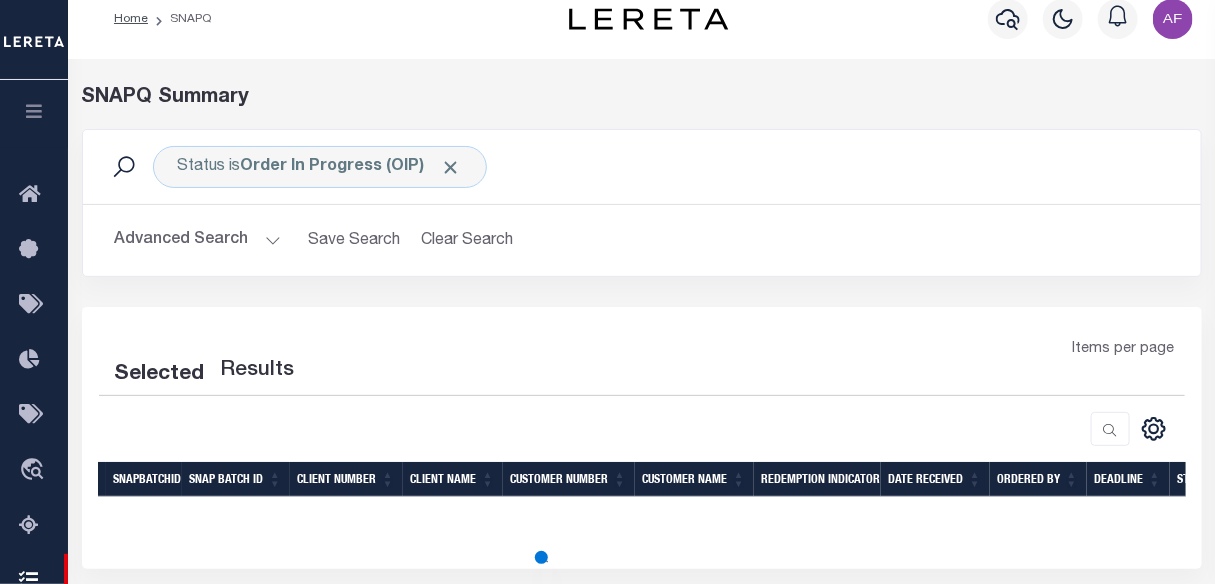 select on "100" 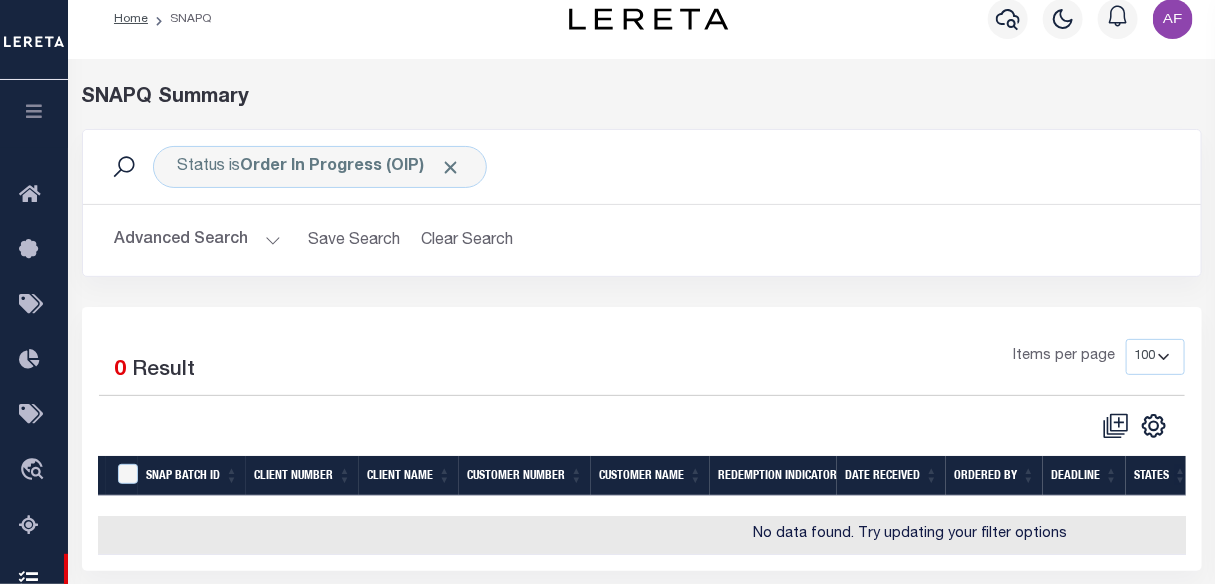 click on "Advanced Search" at bounding box center [198, 240] 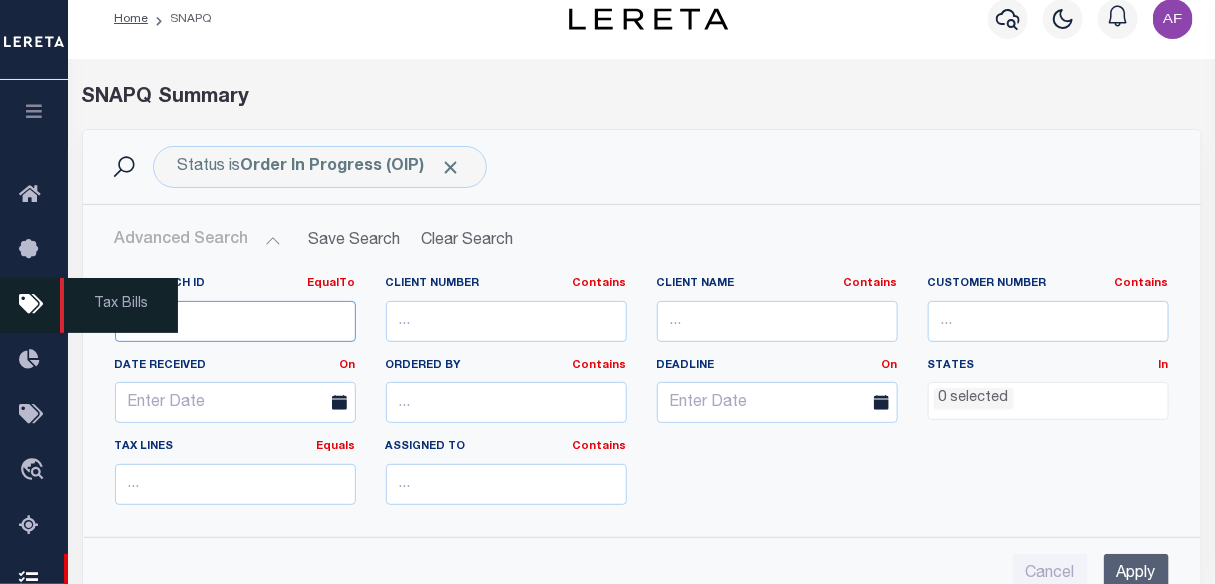 drag, startPoint x: 172, startPoint y: 321, endPoint x: 55, endPoint y: 301, distance: 118.69709 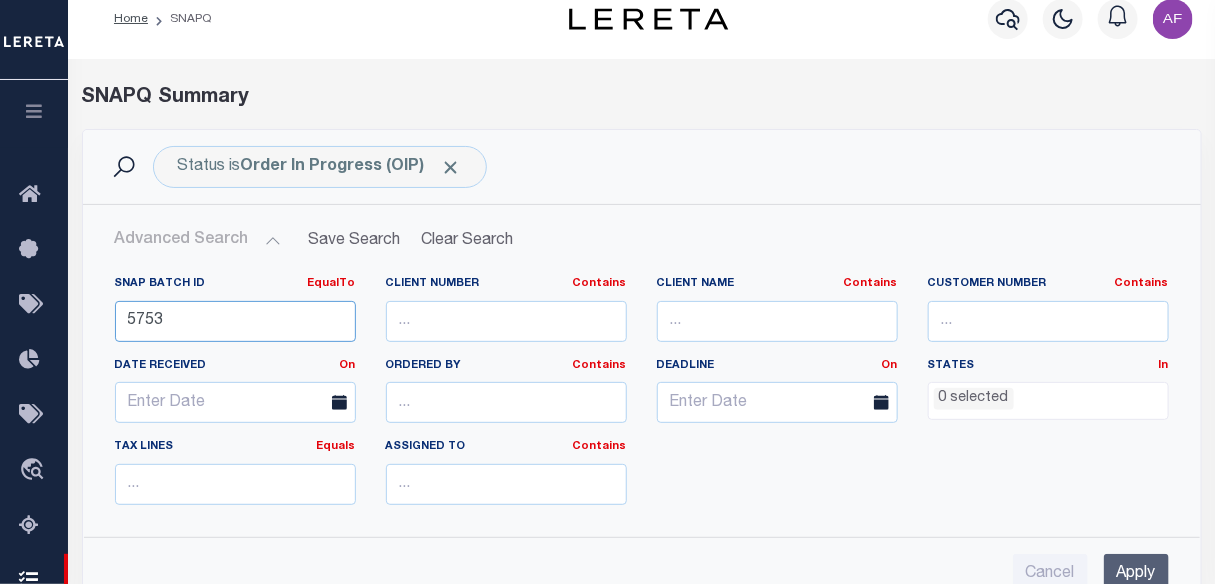 paste on "35" 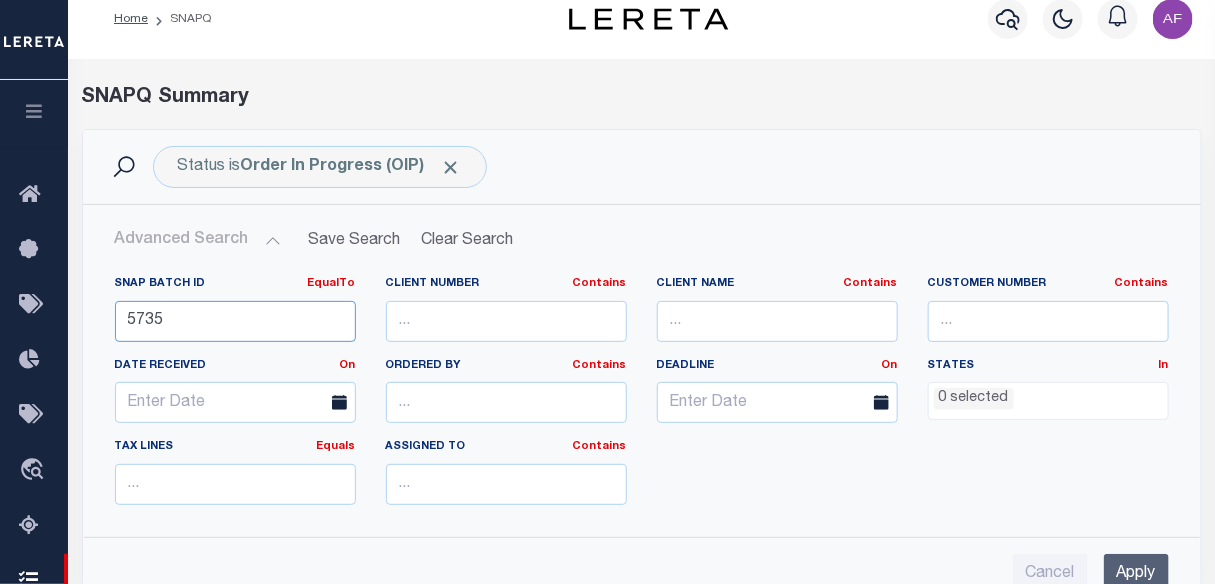 type on "5735" 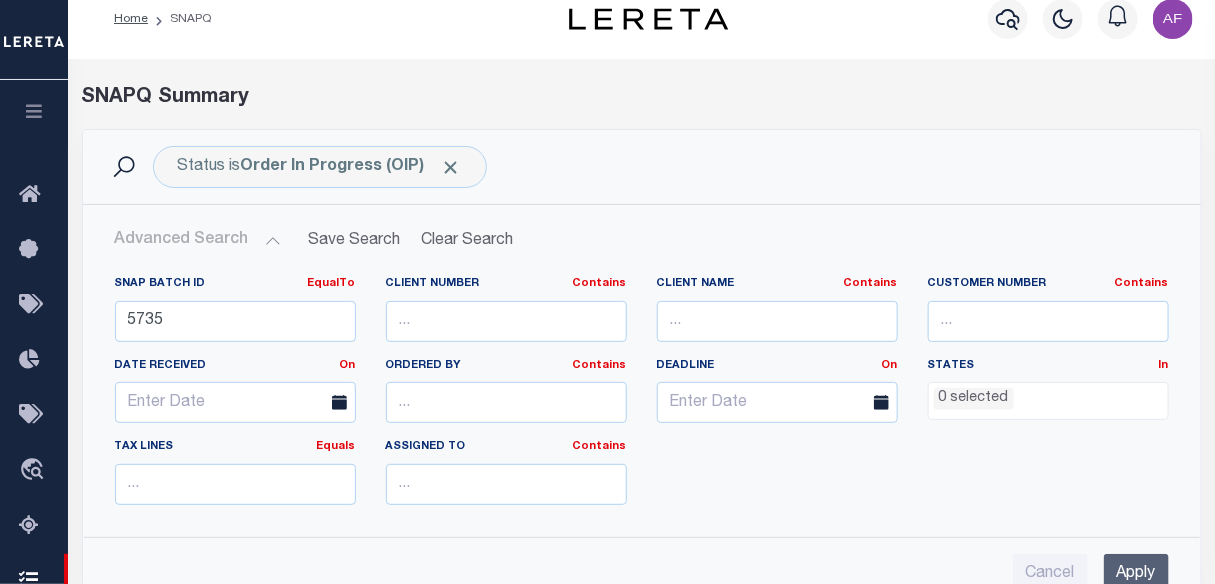 click on "Apply" at bounding box center [1136, 574] 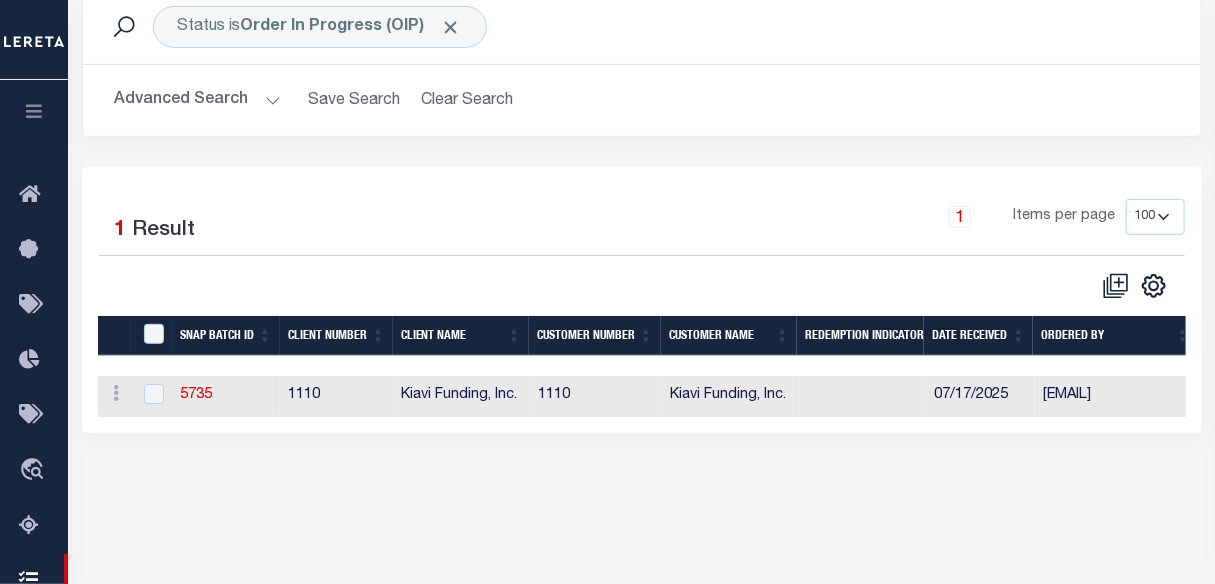 scroll, scrollTop: 294, scrollLeft: 0, axis: vertical 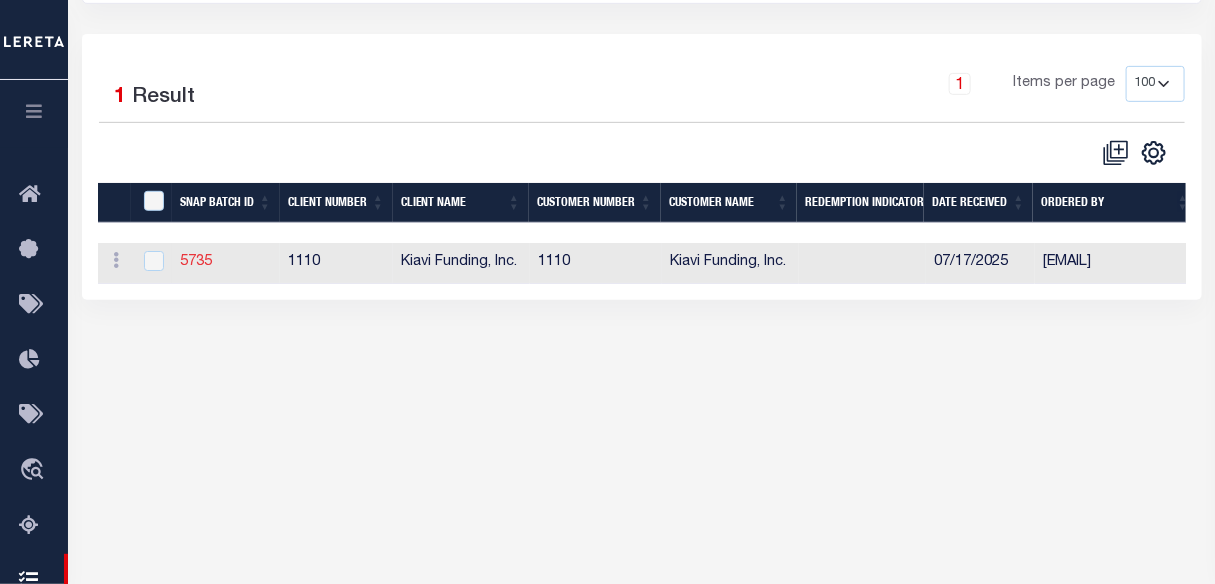 click on "5735" at bounding box center [196, 262] 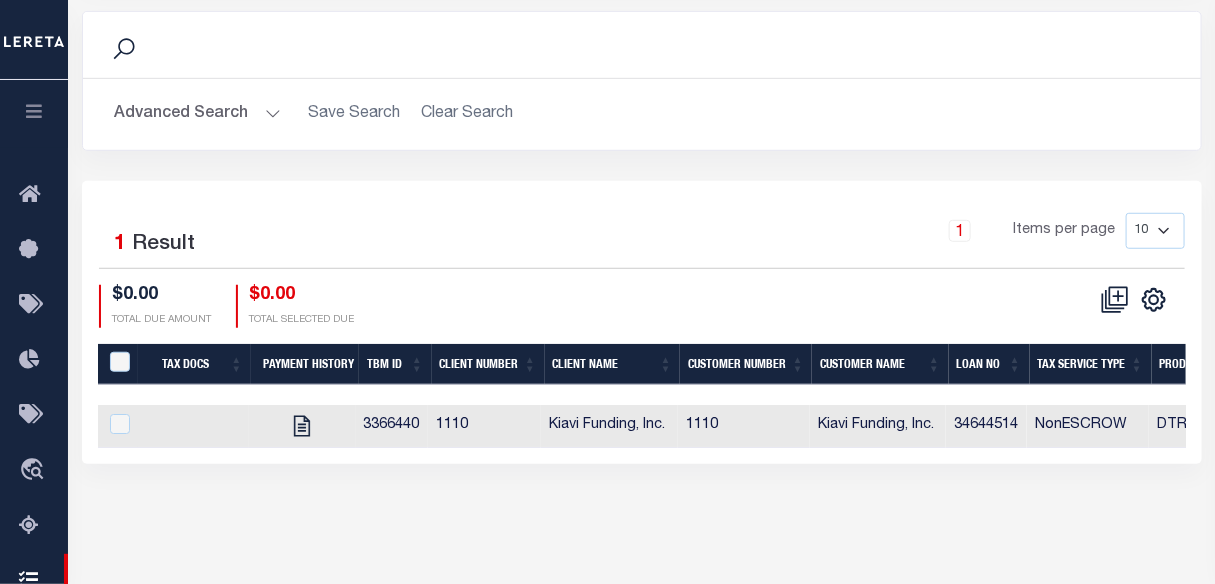 scroll, scrollTop: 454, scrollLeft: 0, axis: vertical 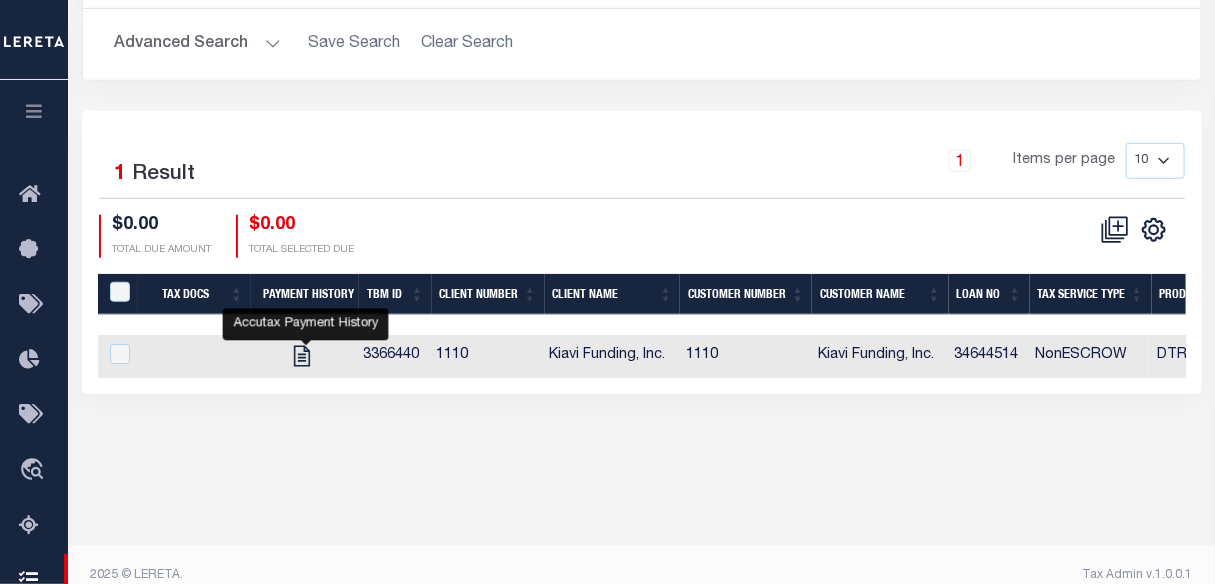 click at bounding box center (302, 355) 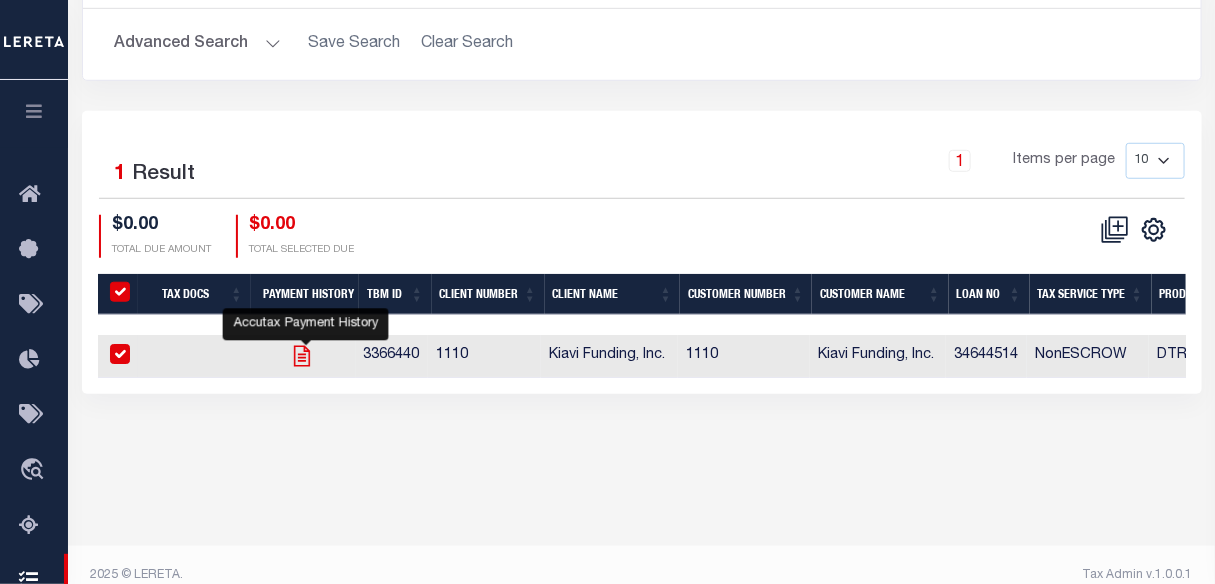 checkbox on "true" 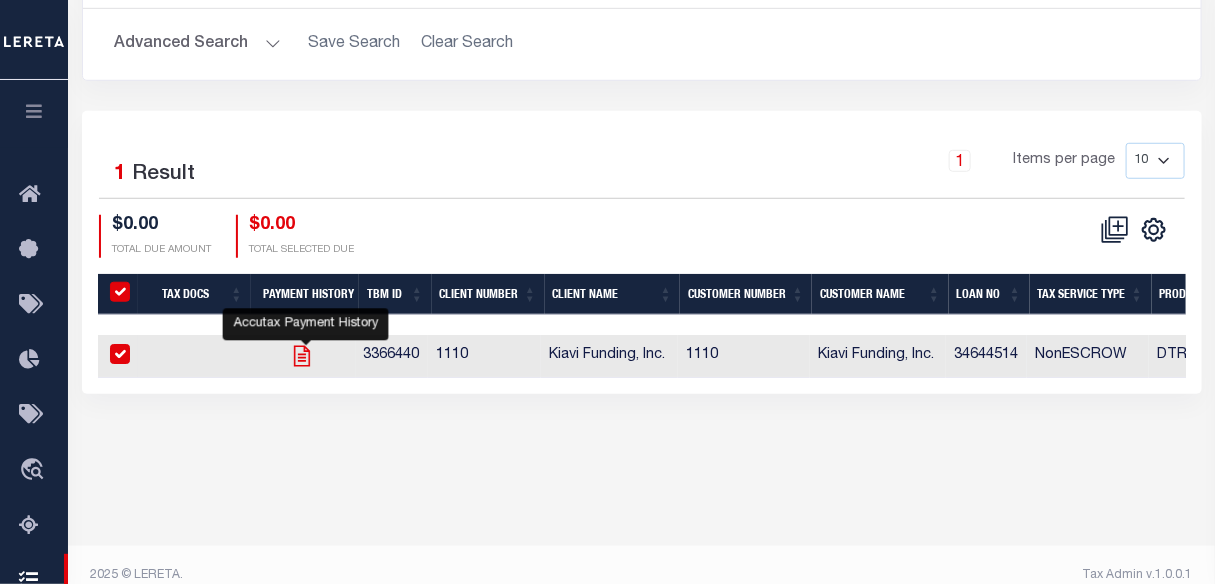 checkbox on "true" 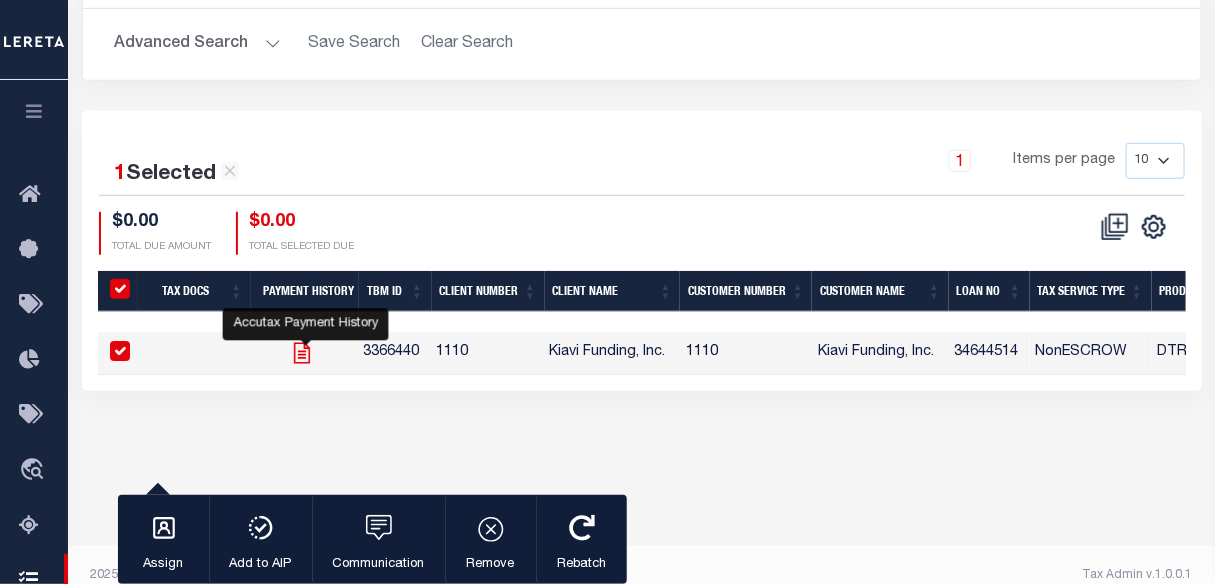 click 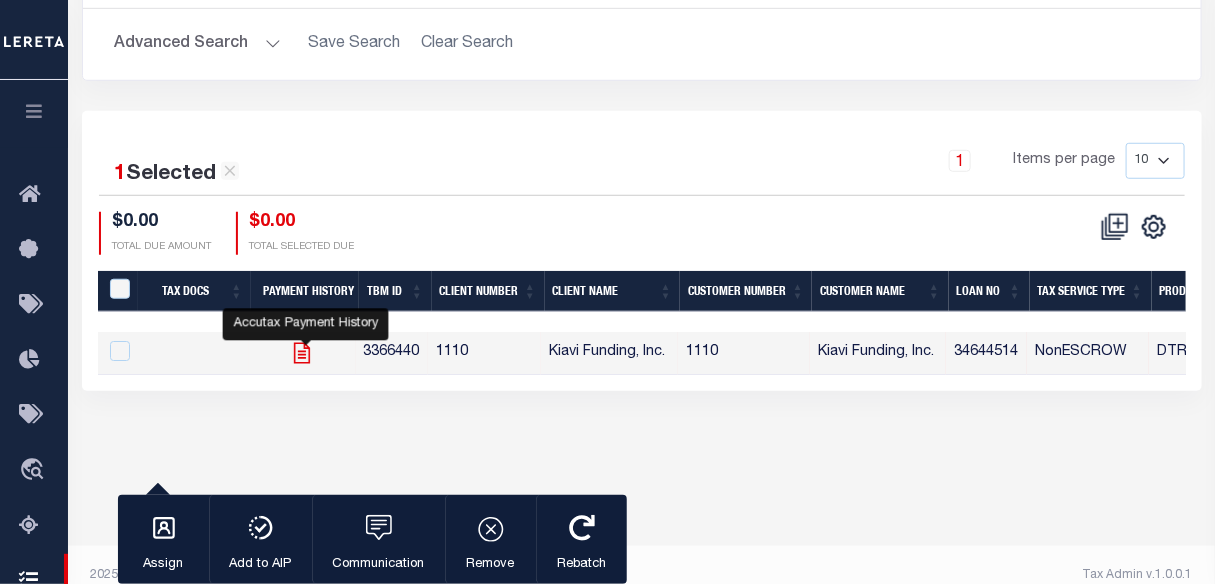 checkbox on "false" 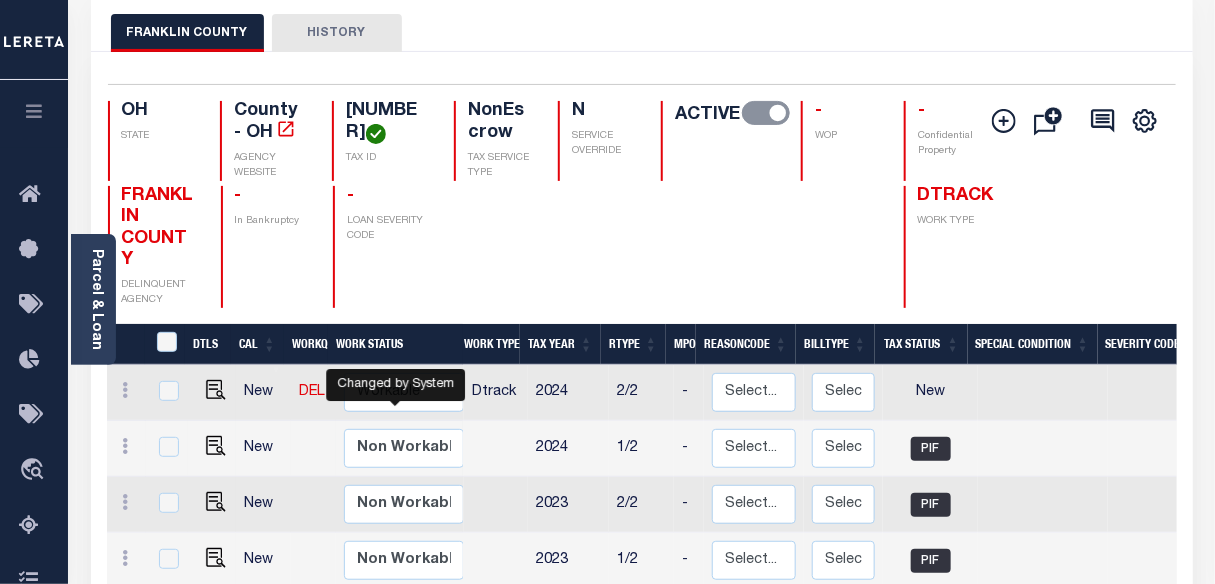 scroll, scrollTop: 90, scrollLeft: 0, axis: vertical 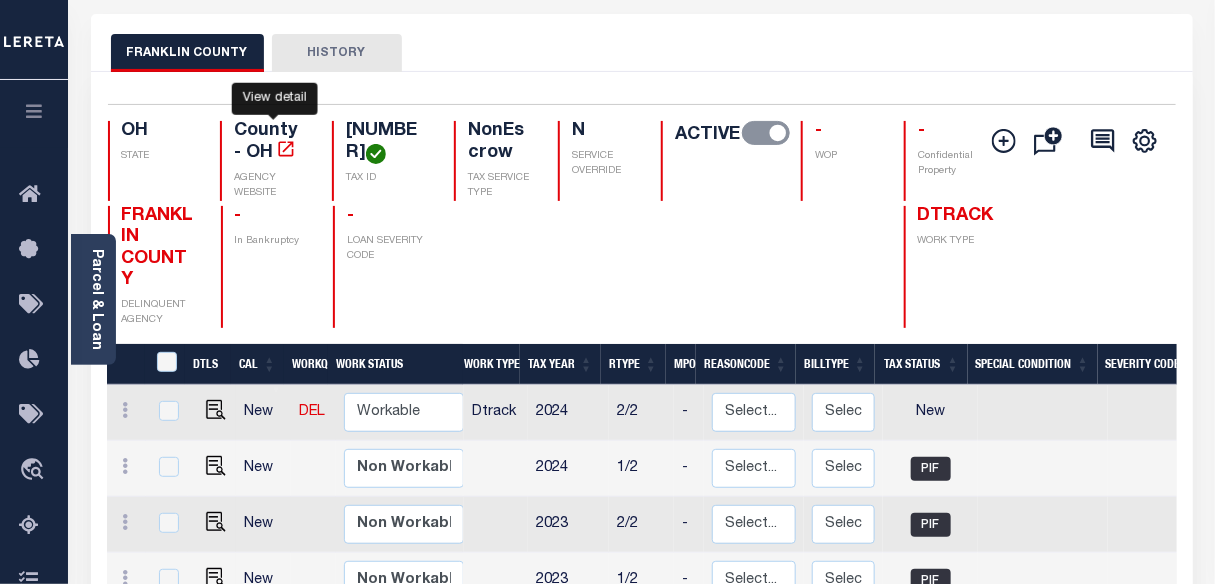 click 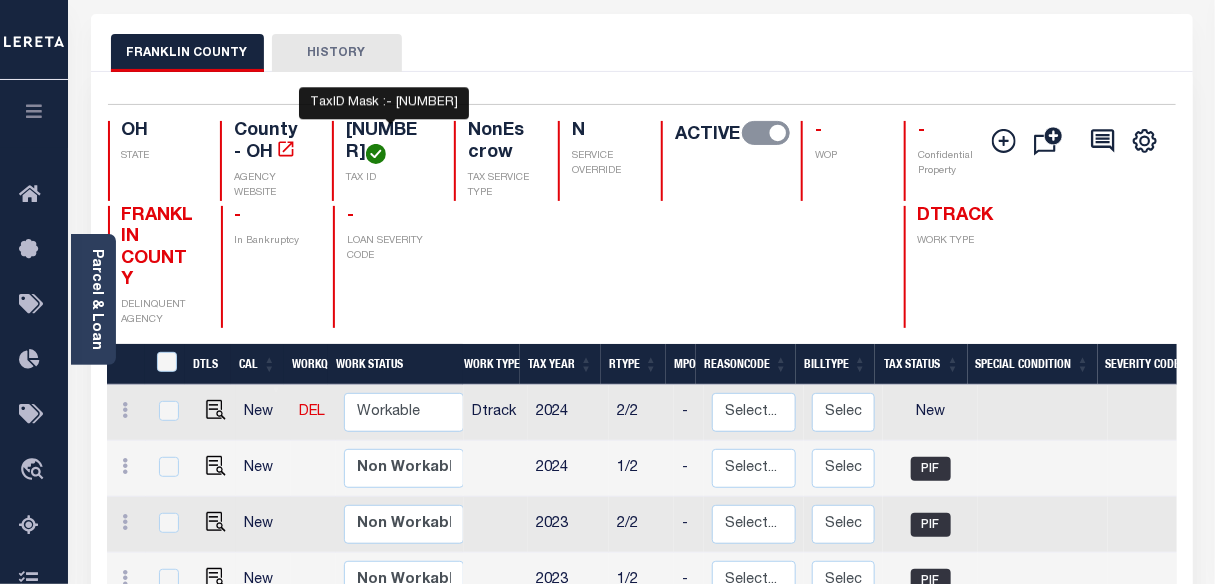 drag, startPoint x: 346, startPoint y: 127, endPoint x: 380, endPoint y: 160, distance: 47.38143 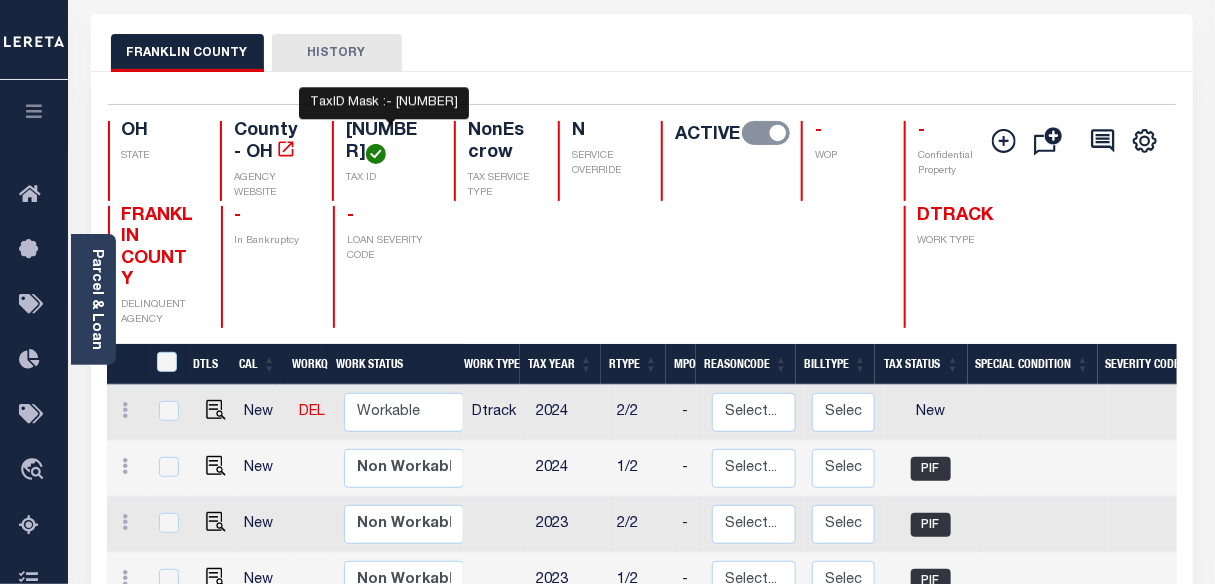 click on "[NUMBER]" at bounding box center [388, 142] 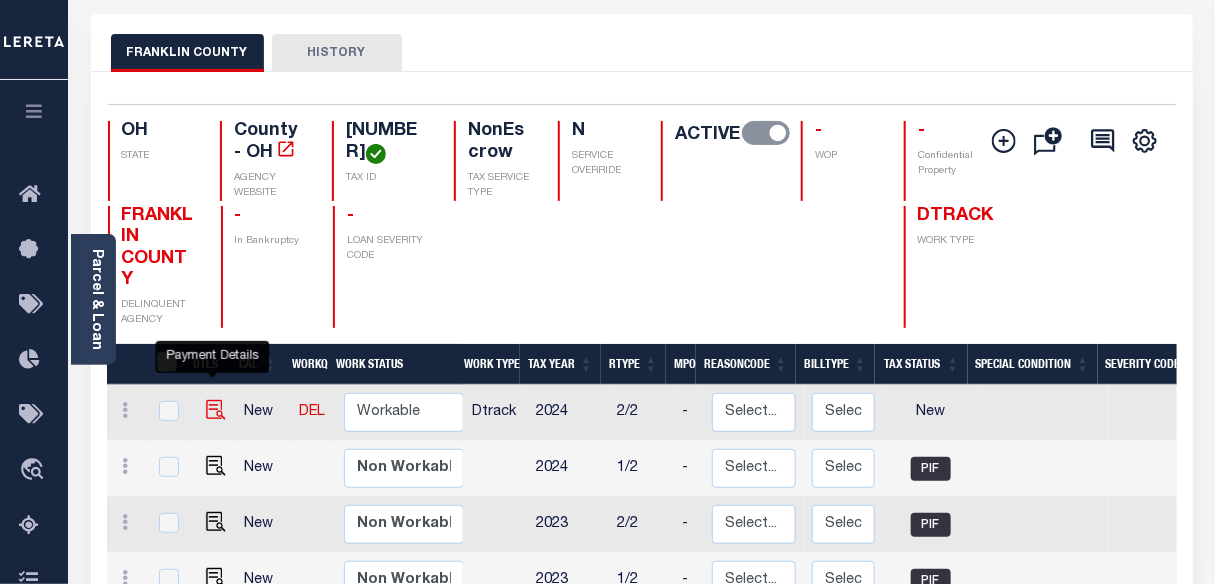 click at bounding box center (216, 410) 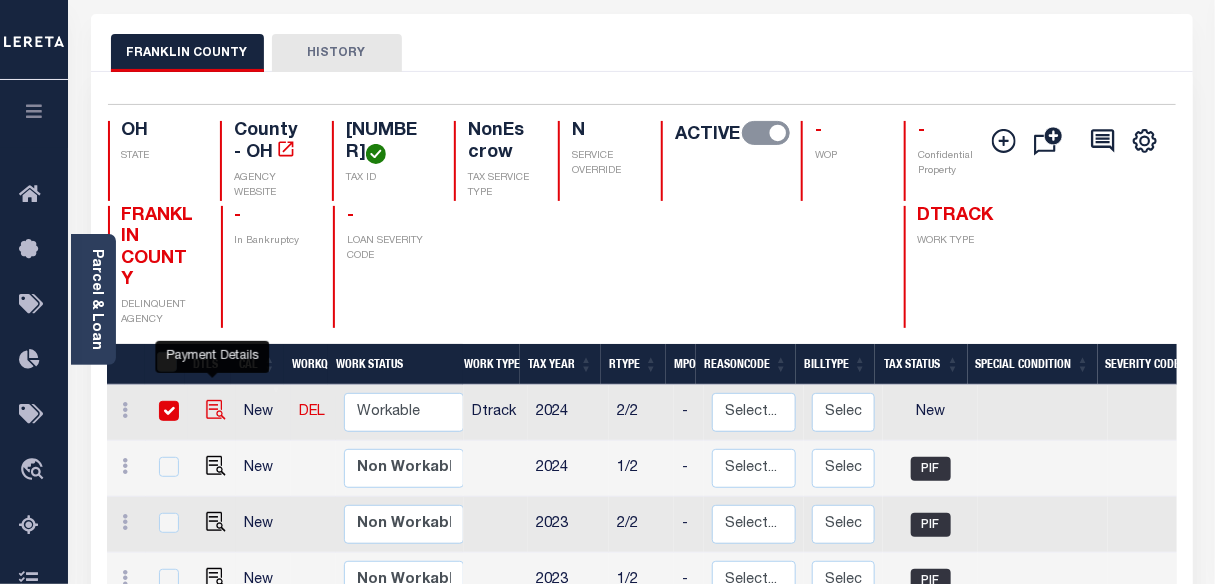 checkbox on "true" 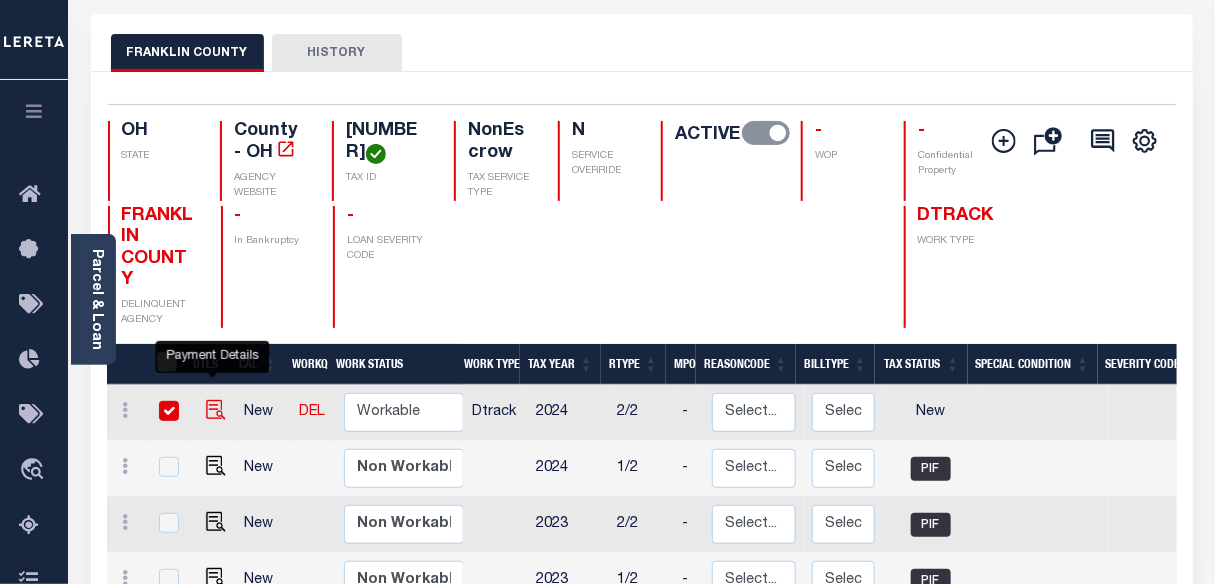 checkbox on "true" 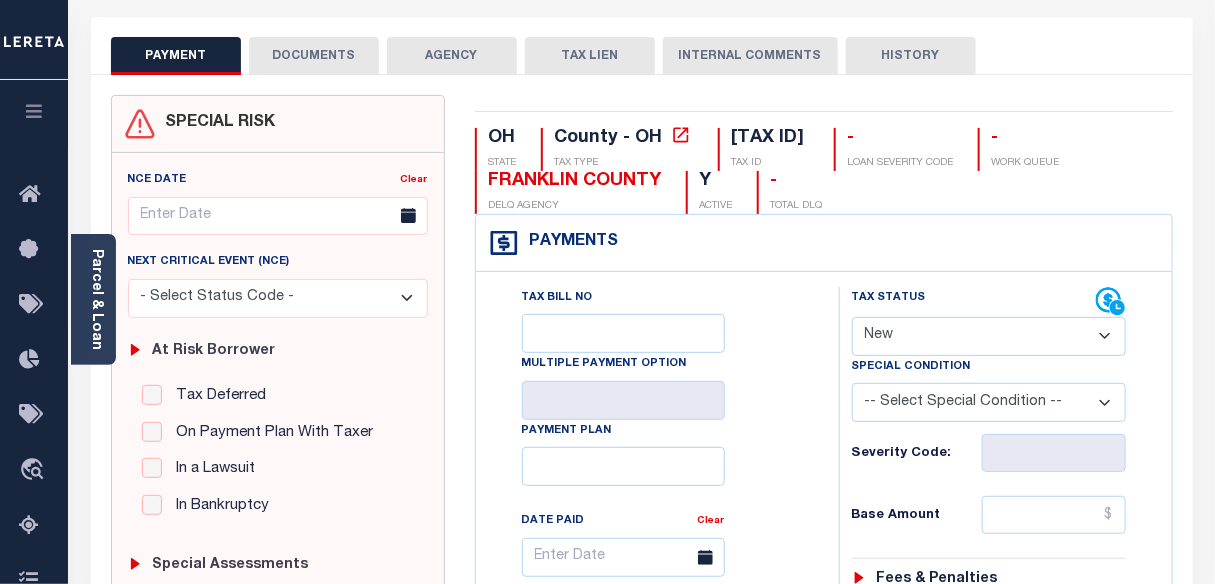 scroll, scrollTop: 181, scrollLeft: 0, axis: vertical 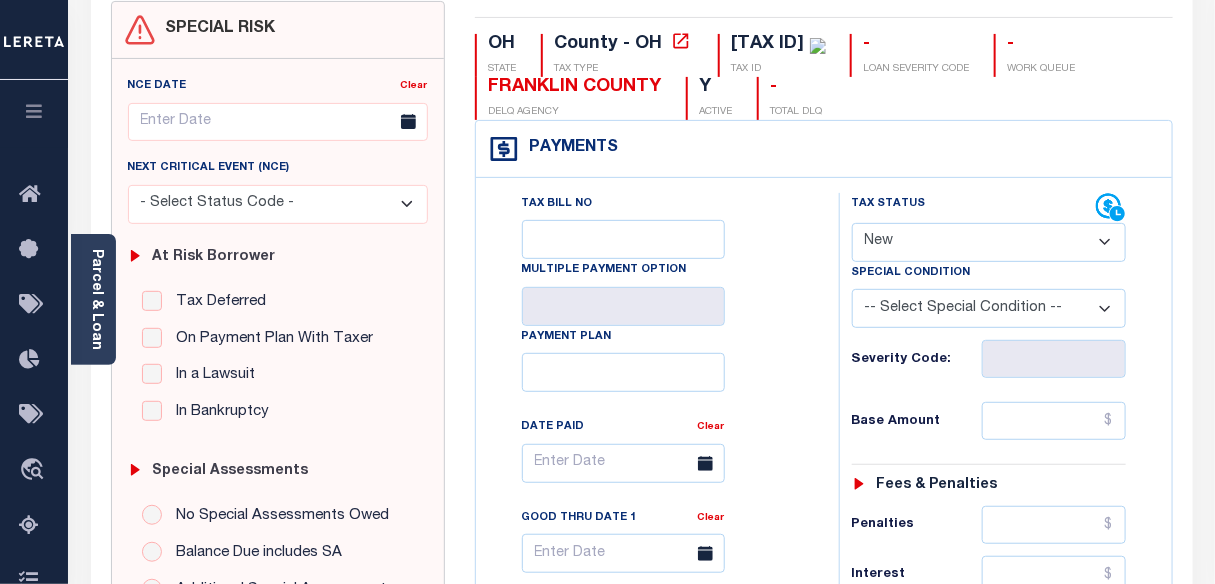 click on "- Select Status Code -
Open
Due/Unpaid
Paid
Incomplete
No Tax Due
Internal Refund Processed
New" at bounding box center [989, 242] 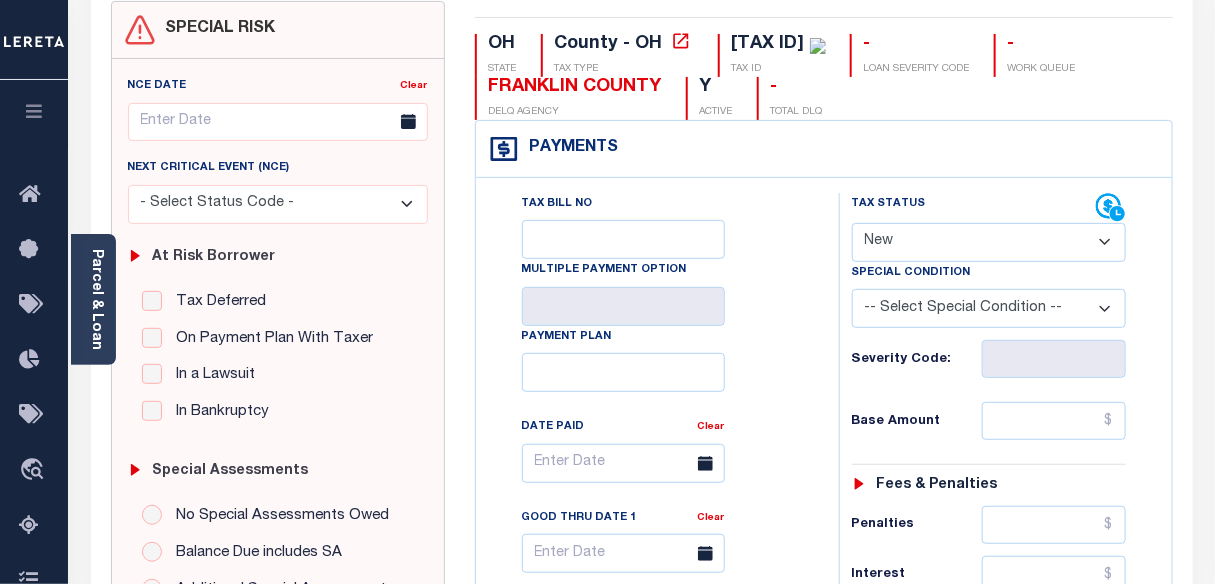 select on "DUE" 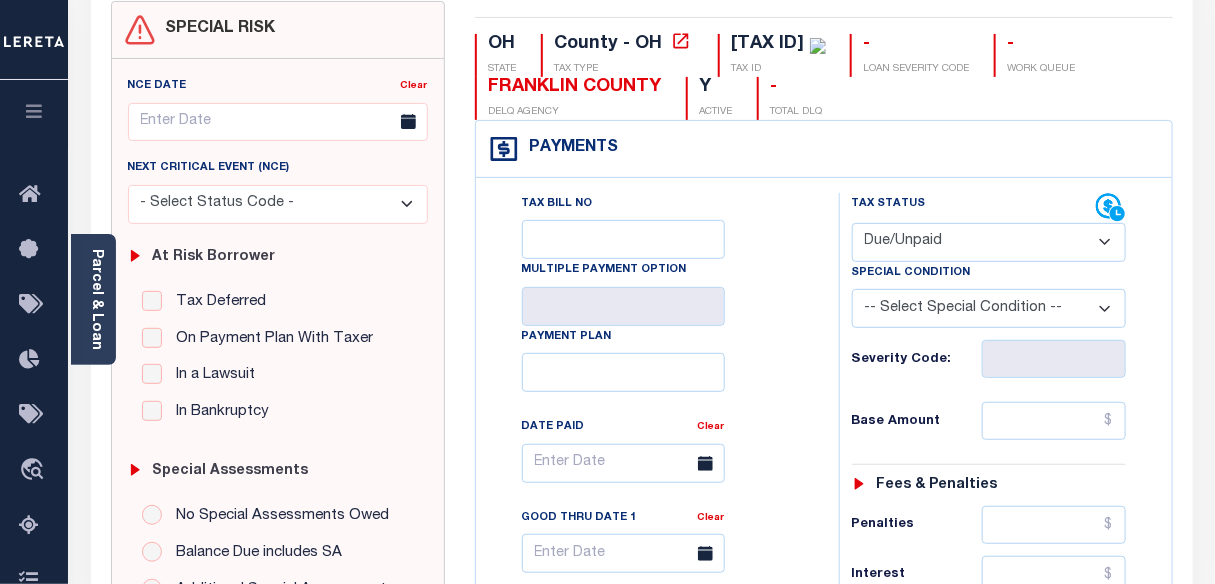 click on "- Select Status Code -
Open
Due/Unpaid
Paid
Incomplete
No Tax Due
Internal Refund Processed
New" at bounding box center (989, 242) 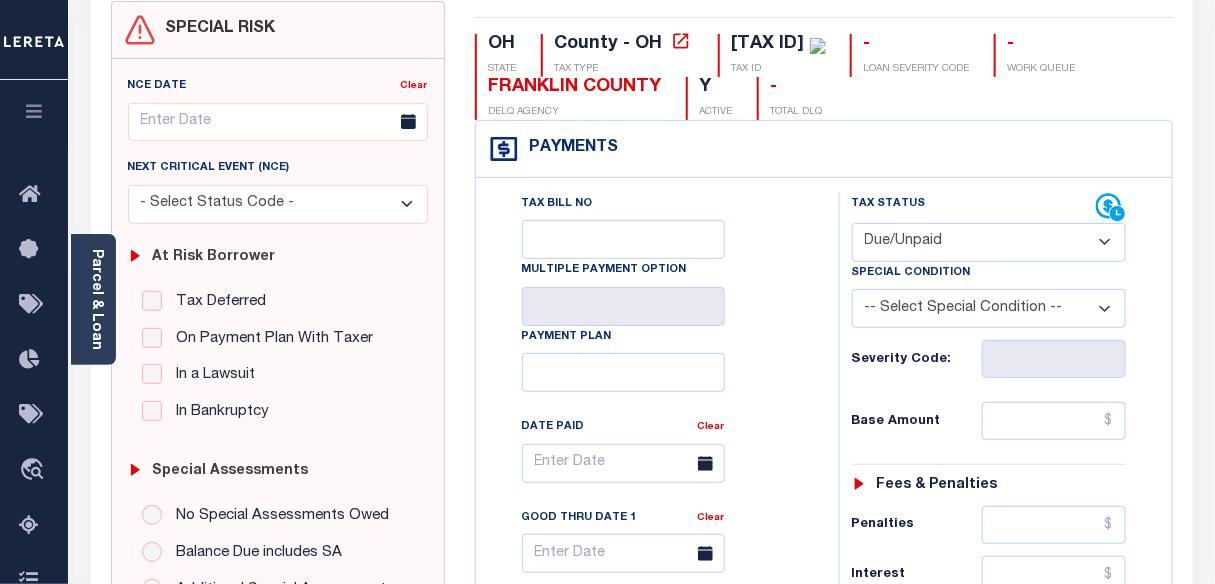 type on "08/05/2025" 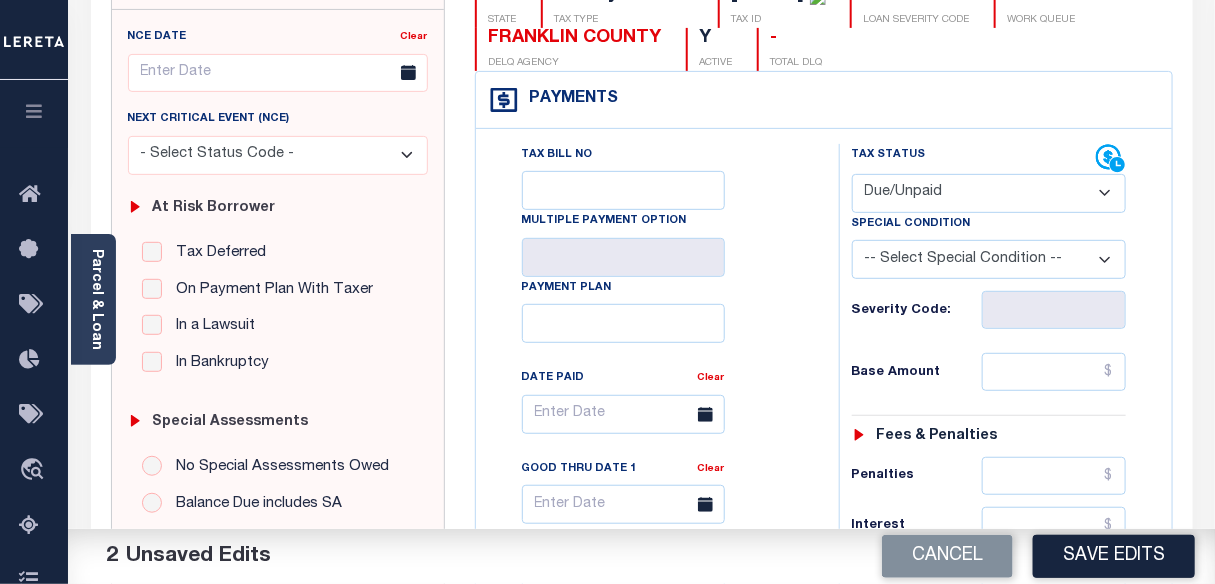 scroll, scrollTop: 363, scrollLeft: 0, axis: vertical 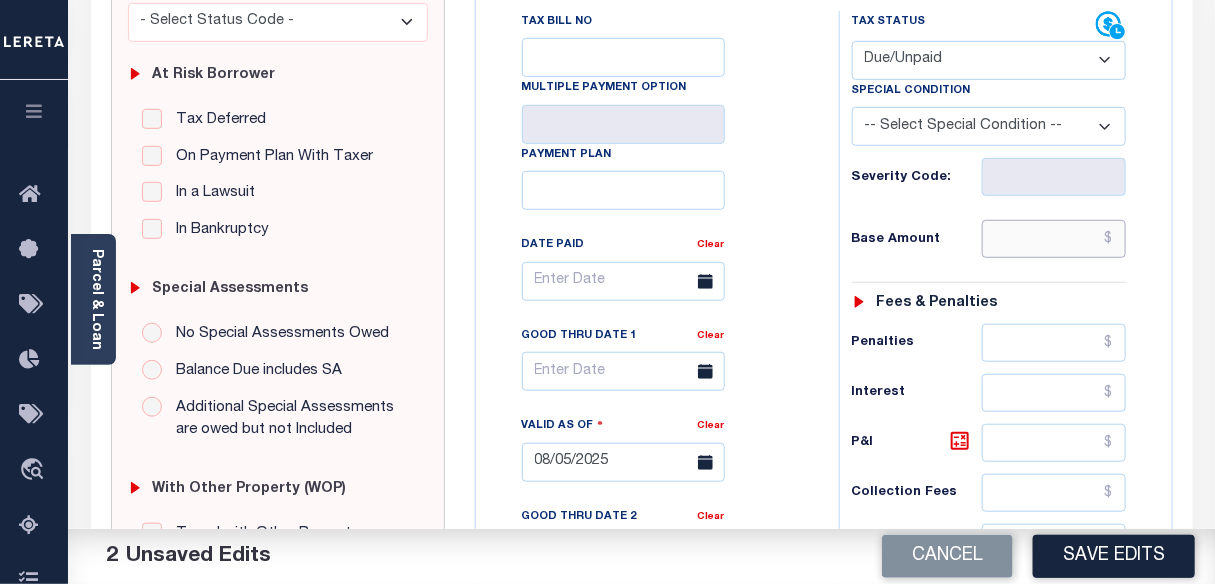 click at bounding box center [1054, 239] 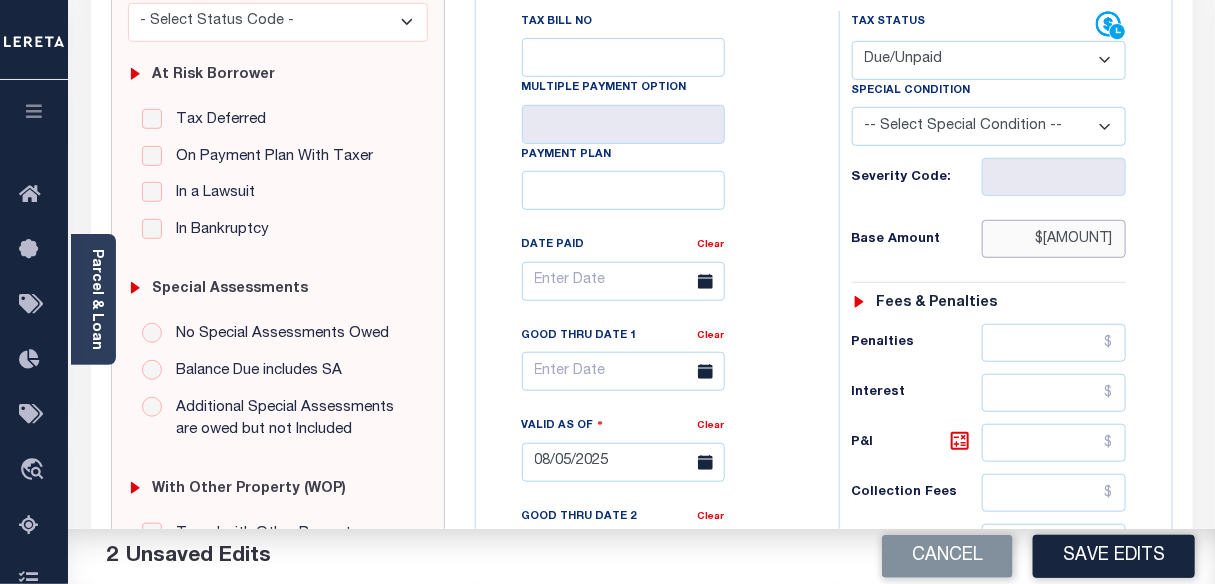 type on "$[AMOUNT]" 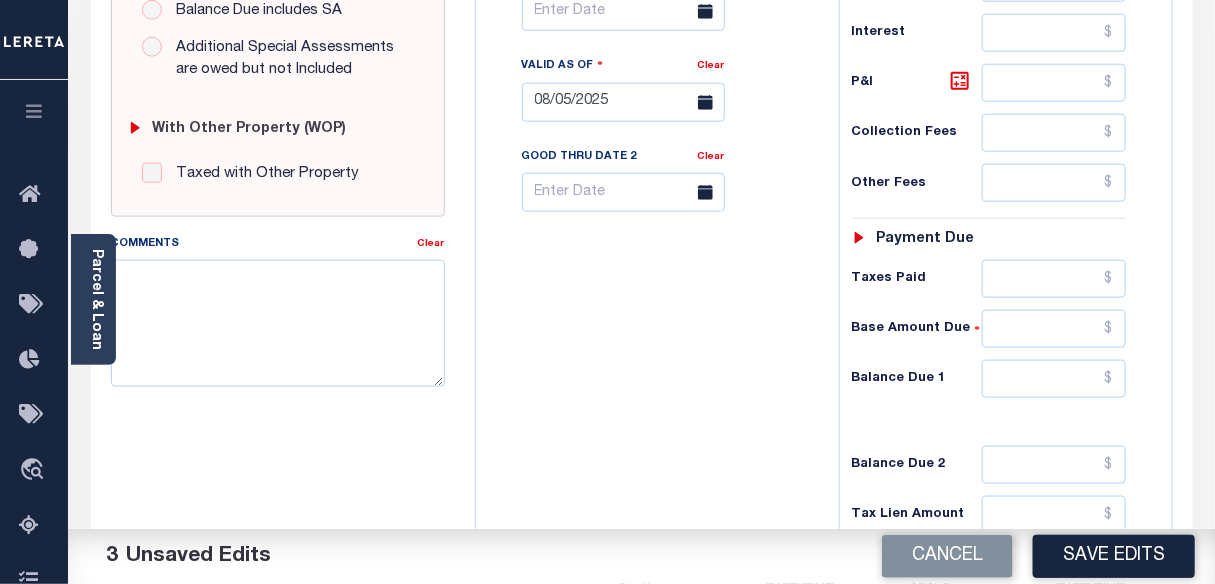 scroll, scrollTop: 727, scrollLeft: 0, axis: vertical 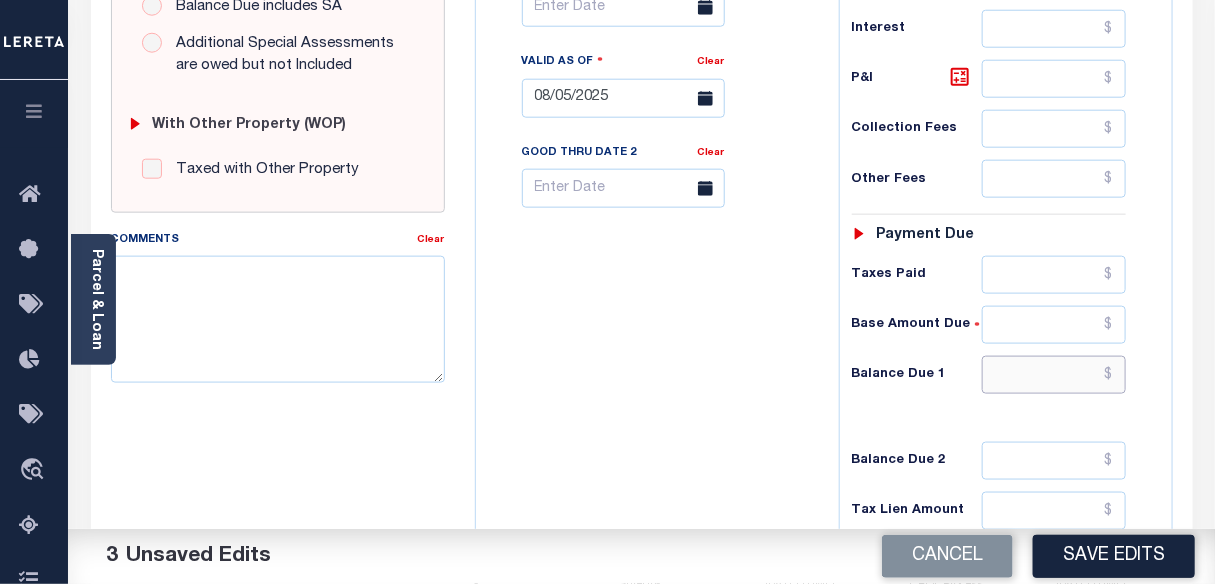 click at bounding box center [1054, 375] 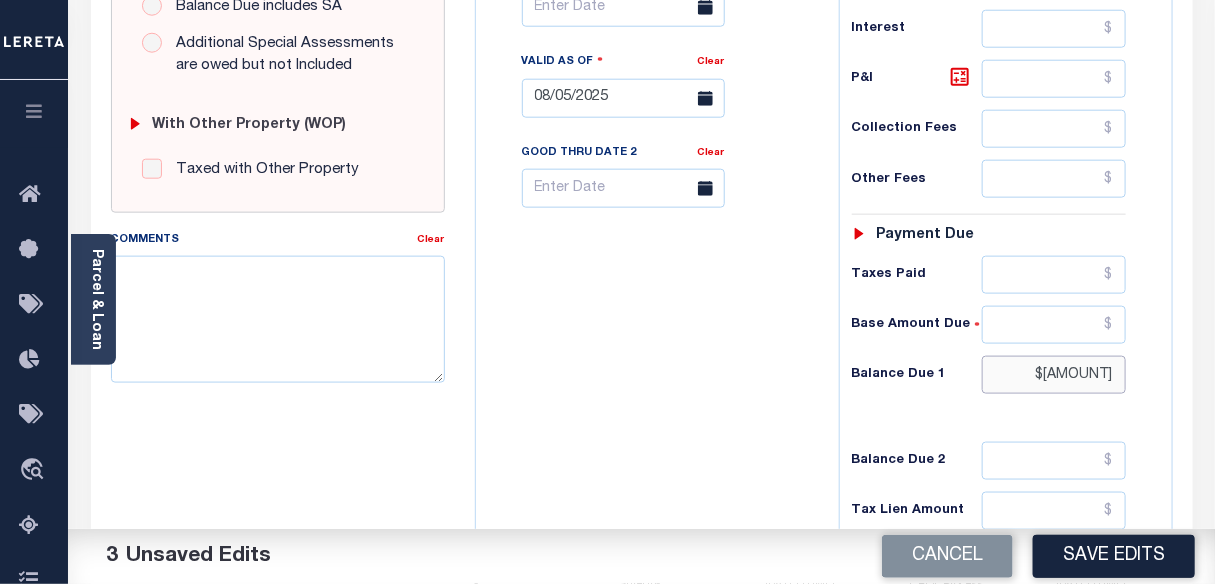type on "$1,609.38" 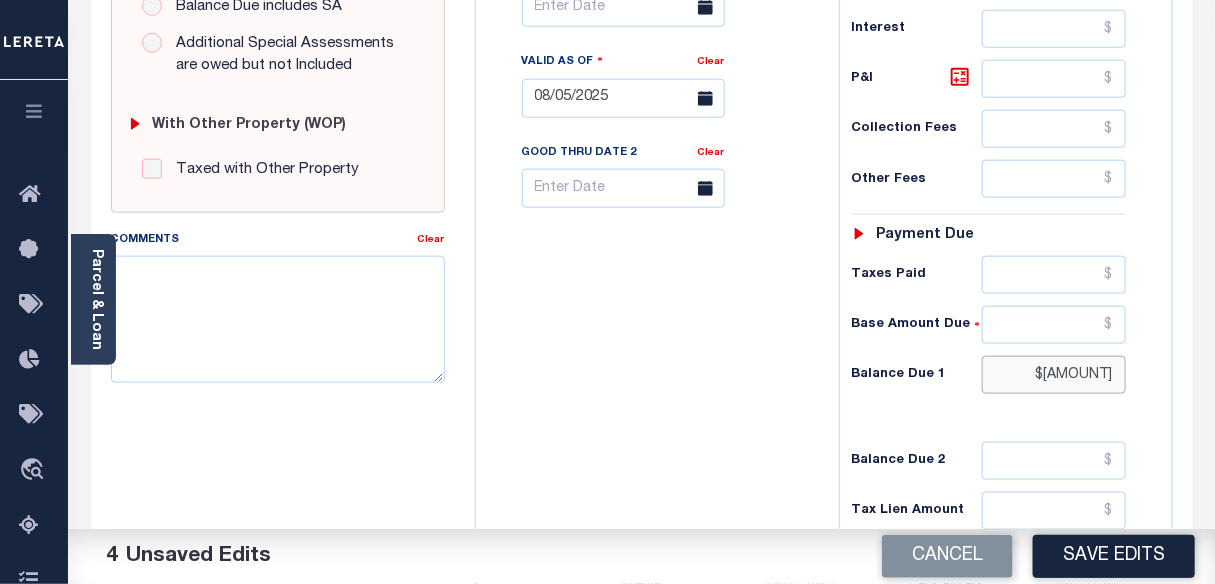 drag, startPoint x: 1061, startPoint y: 374, endPoint x: 1126, endPoint y: 371, distance: 65.06919 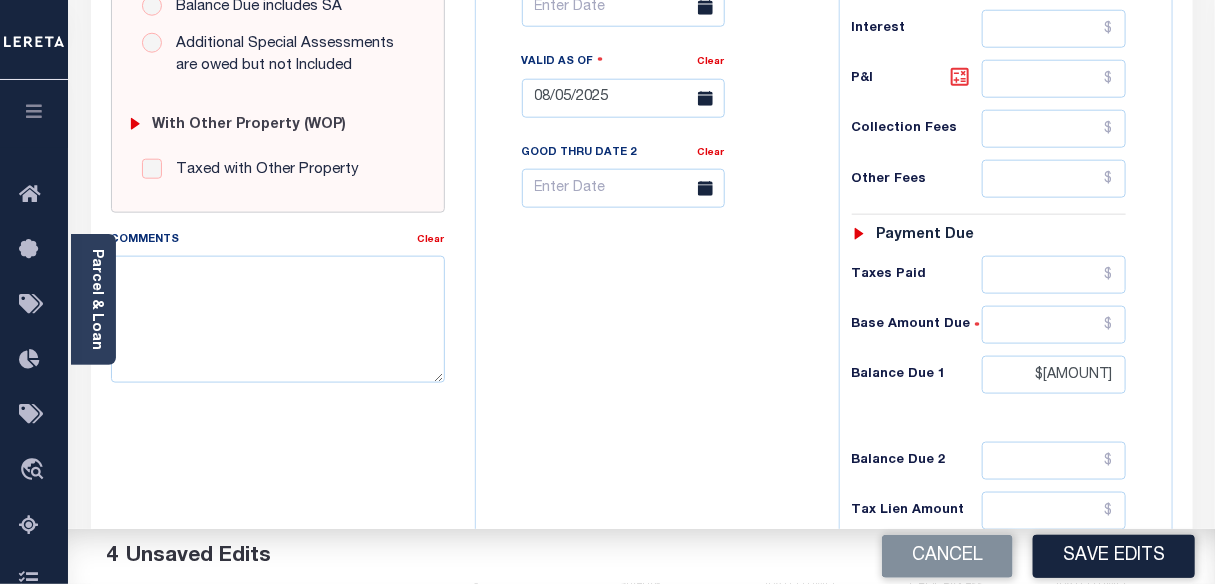 click 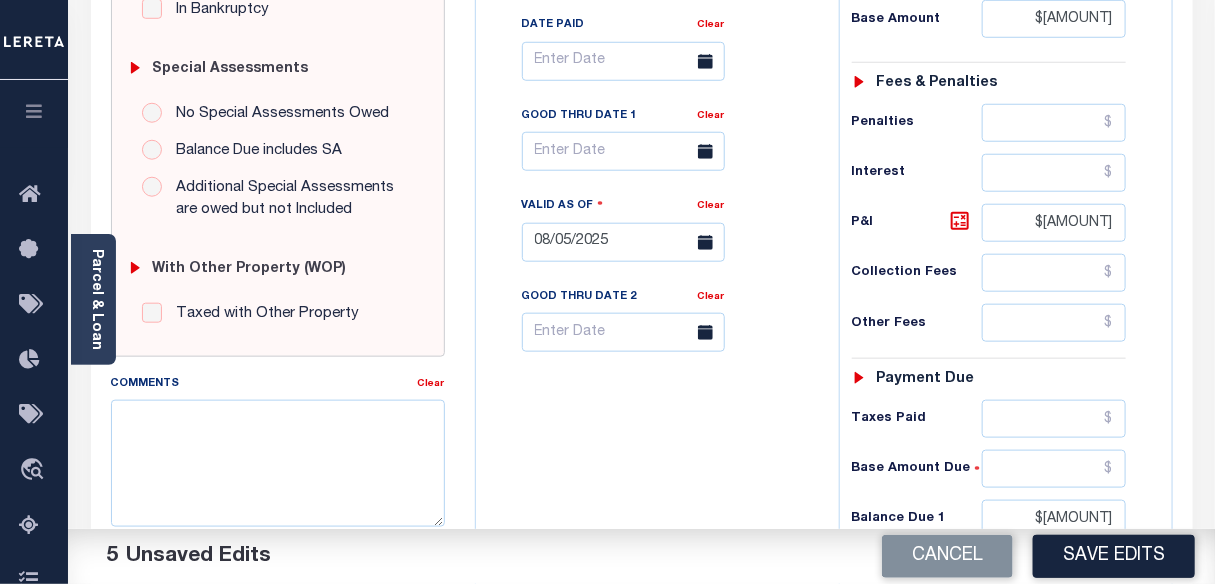 scroll, scrollTop: 454, scrollLeft: 0, axis: vertical 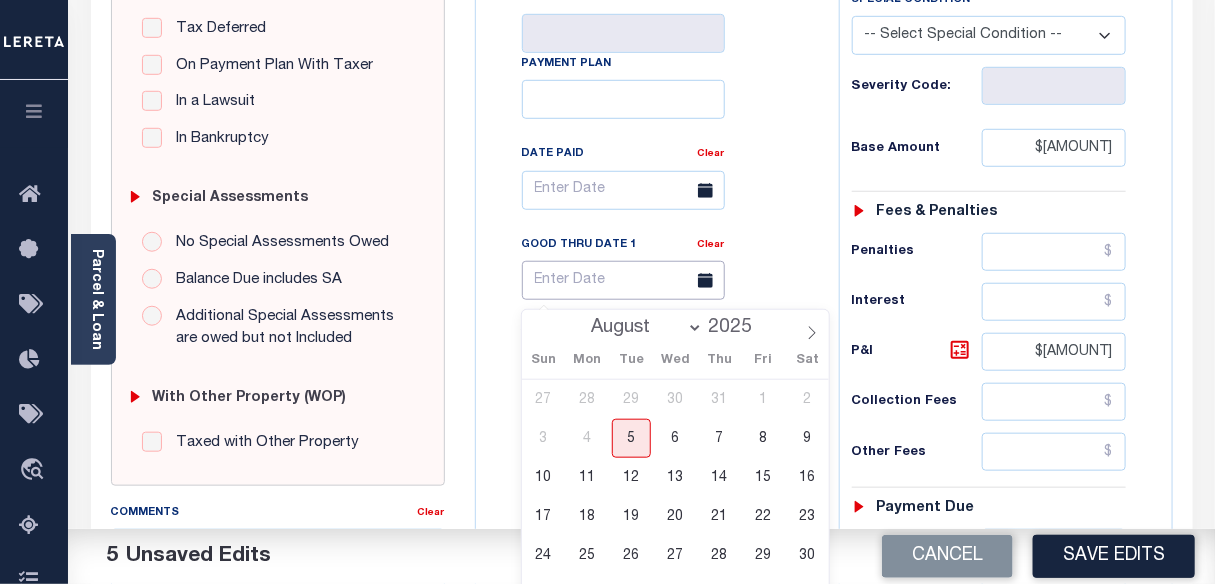 click at bounding box center [623, 280] 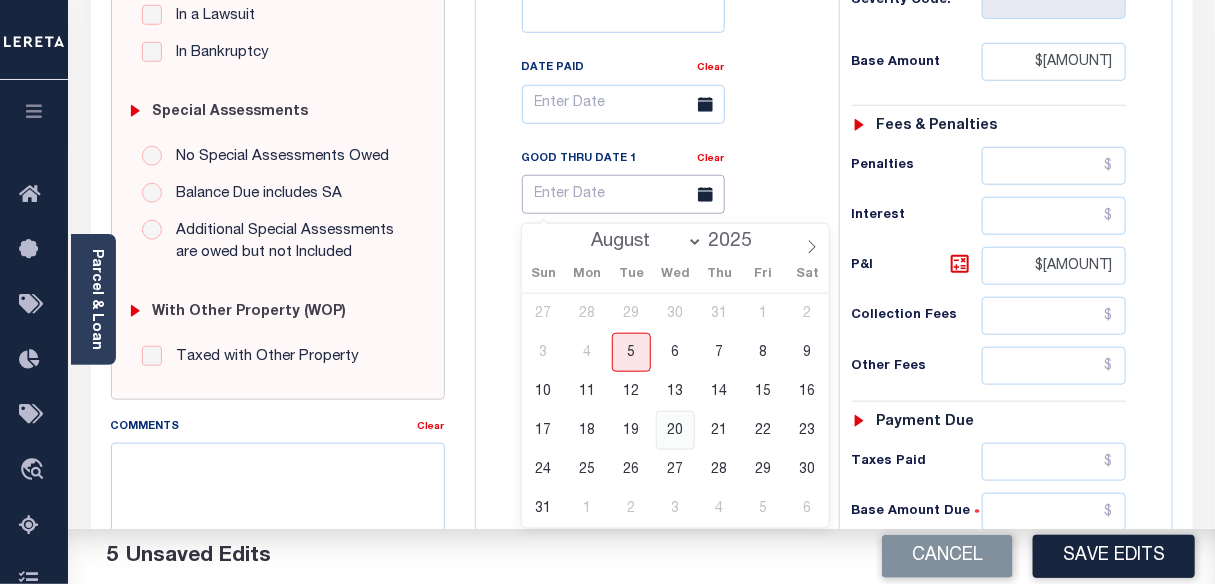 scroll, scrollTop: 545, scrollLeft: 0, axis: vertical 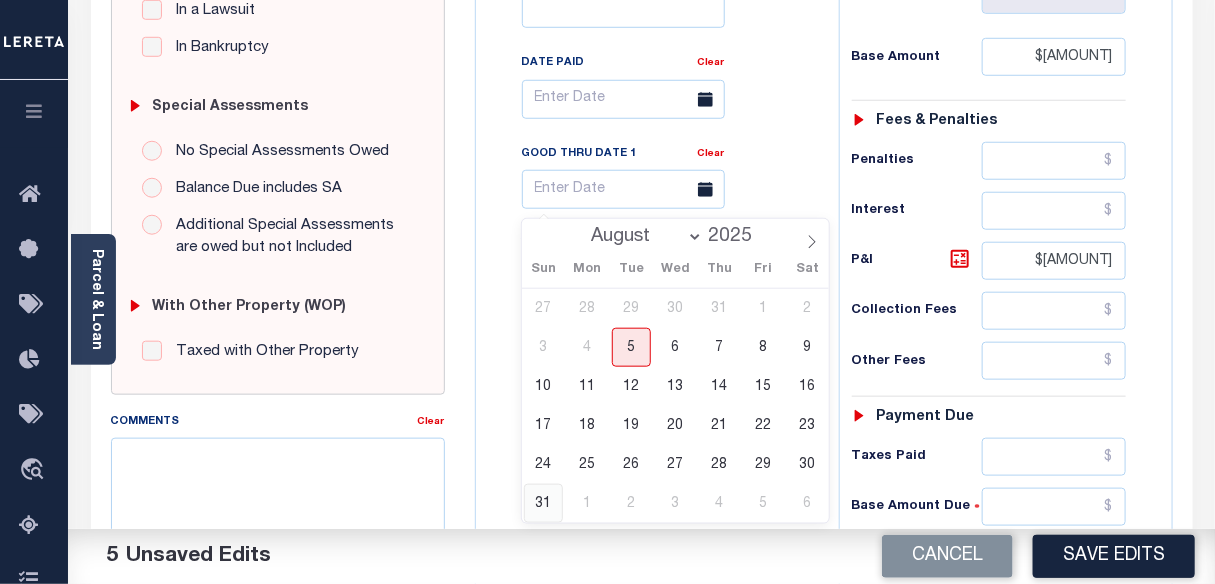 click on "31" at bounding box center (543, 503) 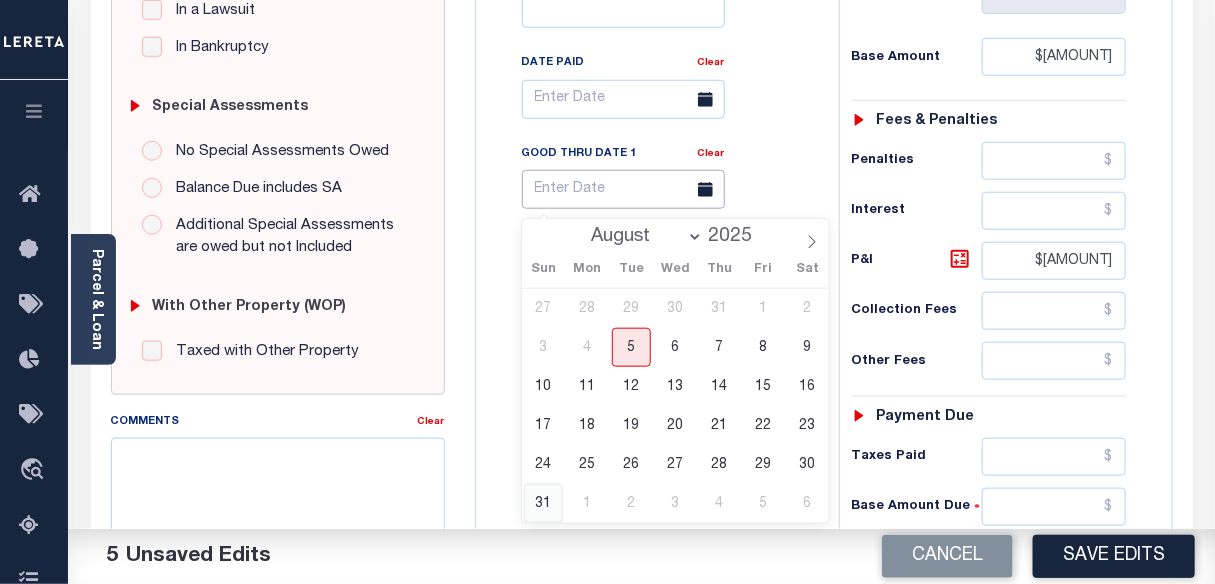 type on "08/31/2025" 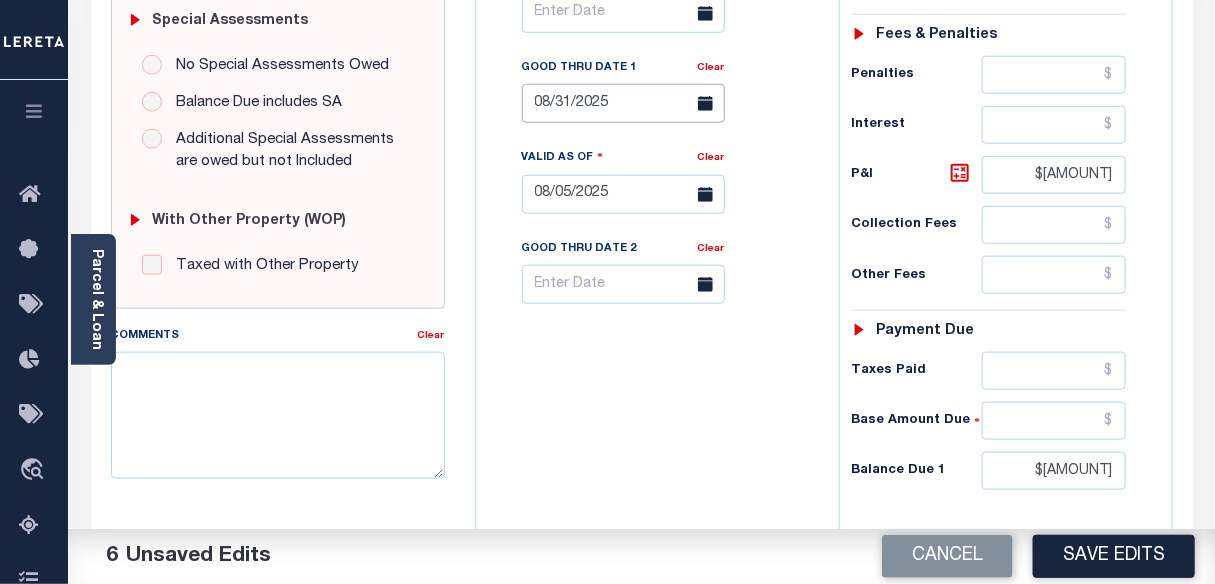 scroll, scrollTop: 636, scrollLeft: 0, axis: vertical 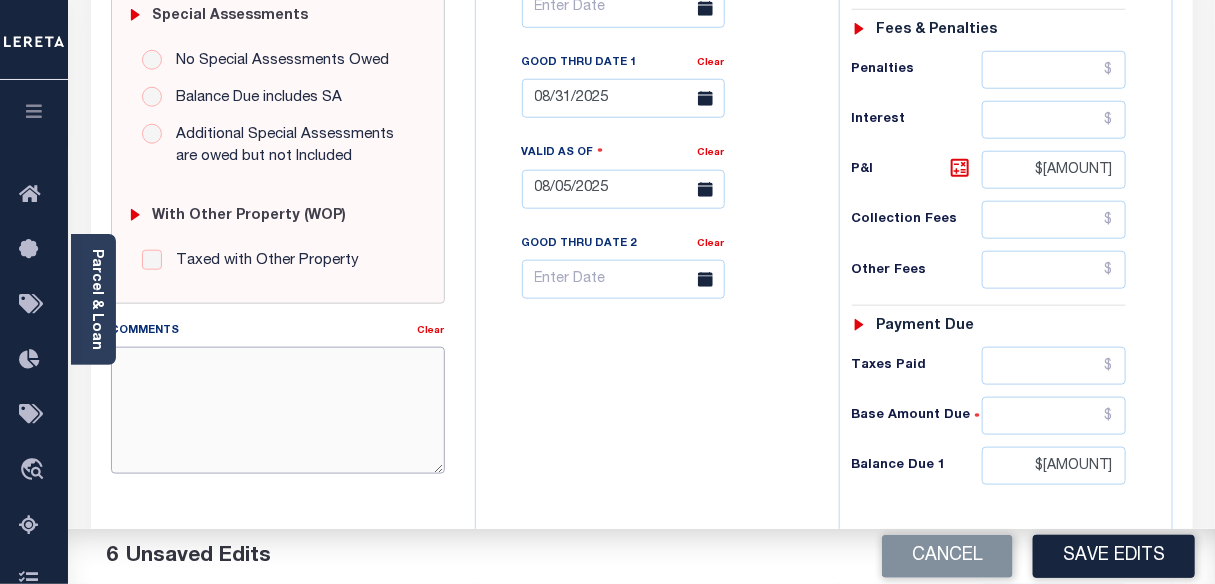 click on "Comments" at bounding box center (278, 410) 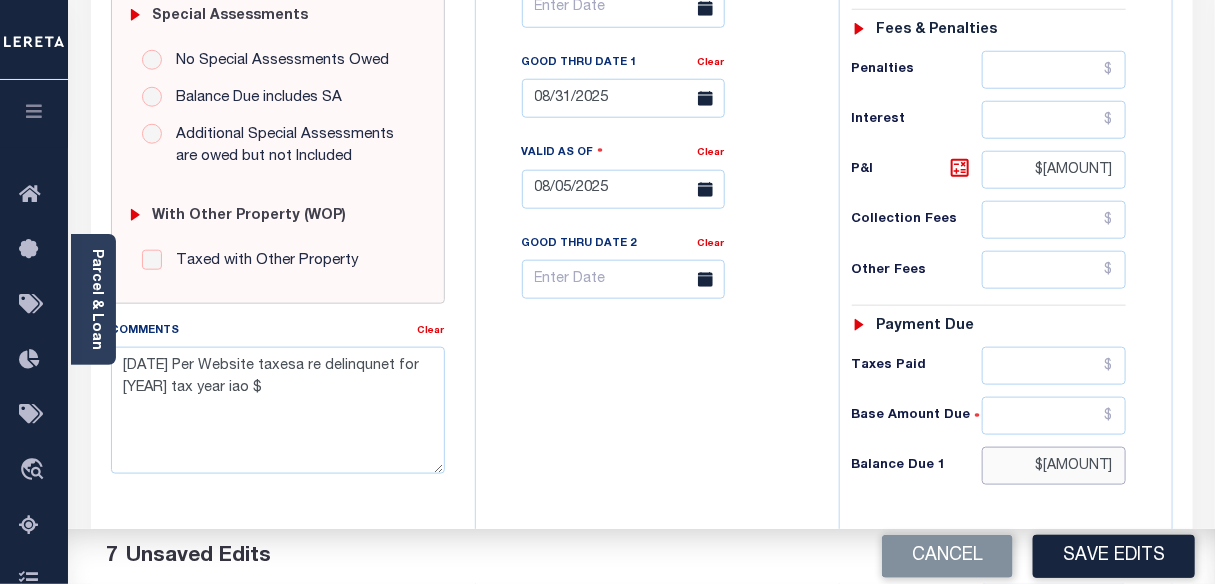 drag, startPoint x: 1060, startPoint y: 464, endPoint x: 1115, endPoint y: 463, distance: 55.00909 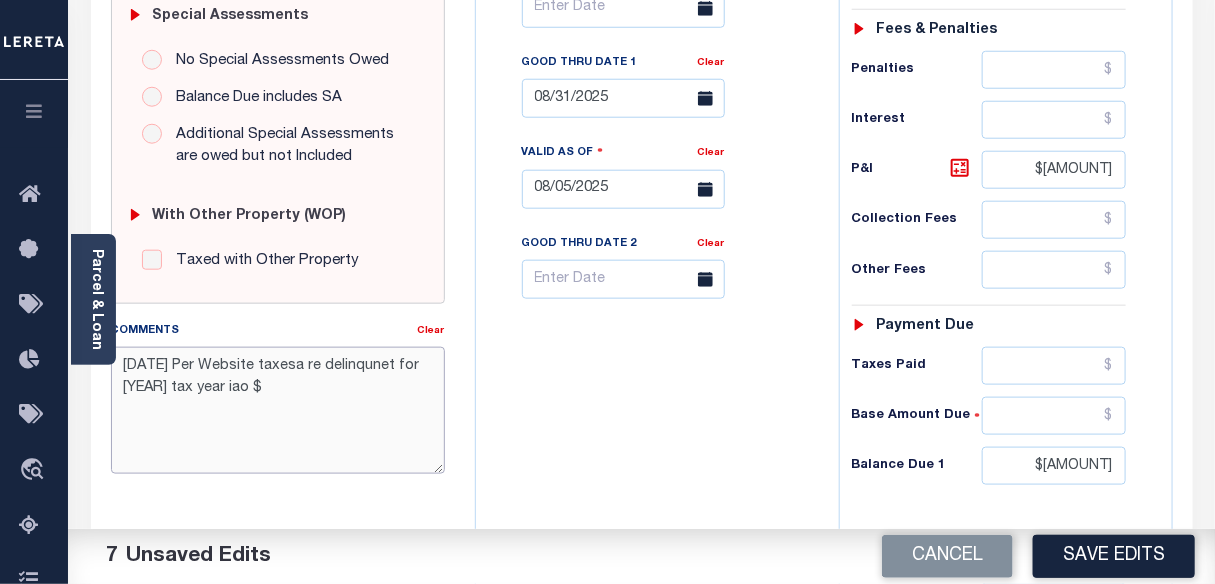 click on "8/5/2025 Per Website taxesa re delinqunet for 2024 tax year iao $" at bounding box center [278, 410] 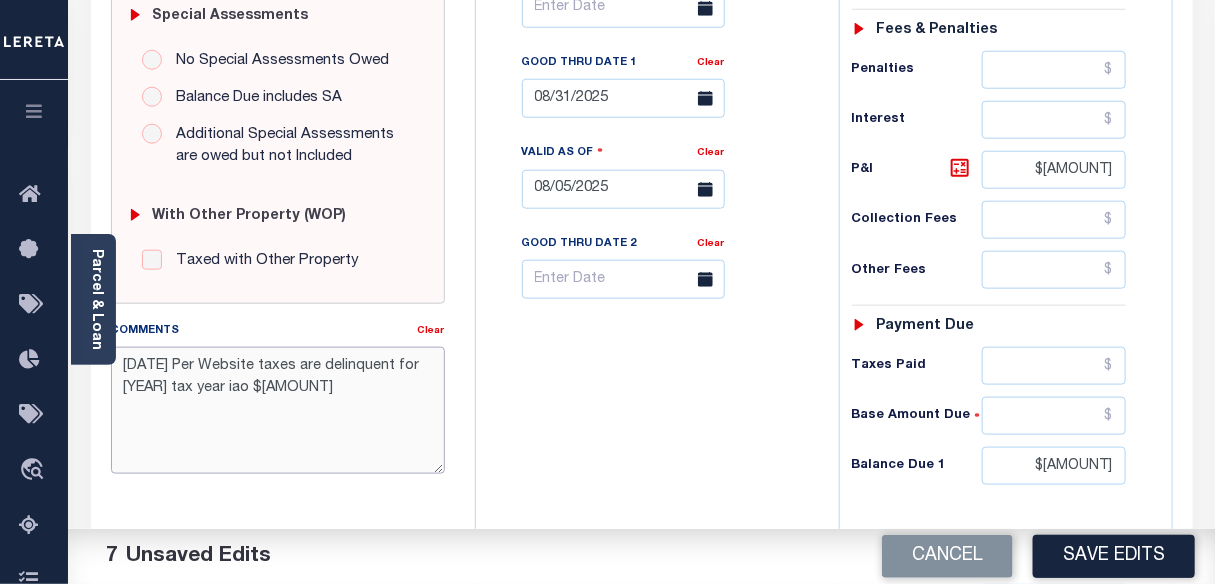 click on "8/5/2025 Per Website taxes are delinquent for 2024 tax year iao $1,609.38" at bounding box center (278, 410) 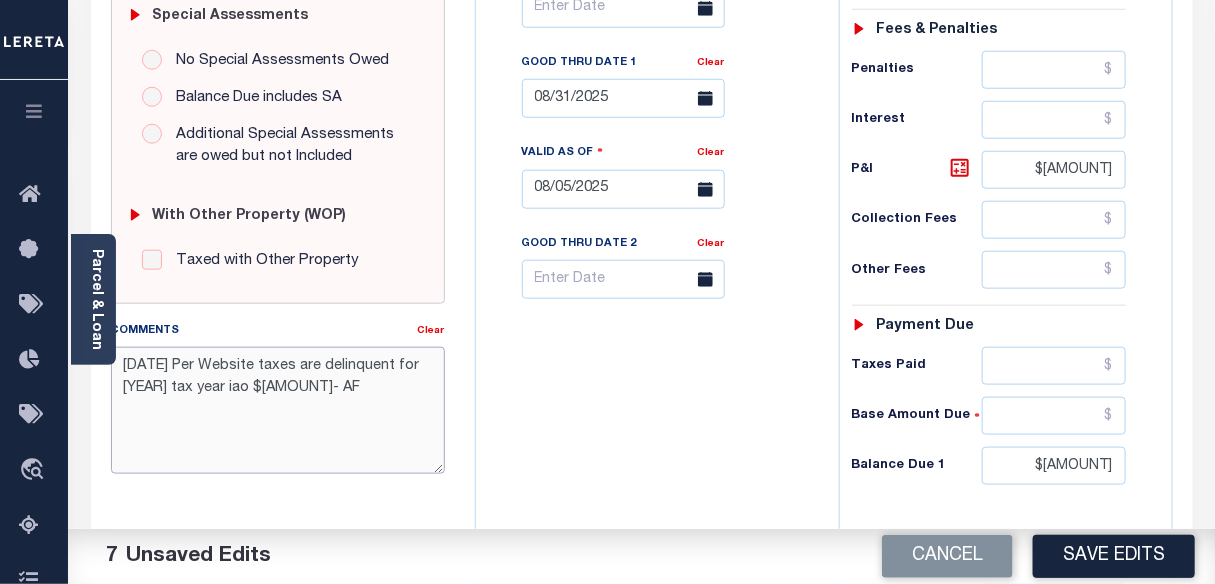 click on "8/5/2025 Per Website taxes are delinquent for 2024 tax year iao $1,609.38- AF" at bounding box center [278, 410] 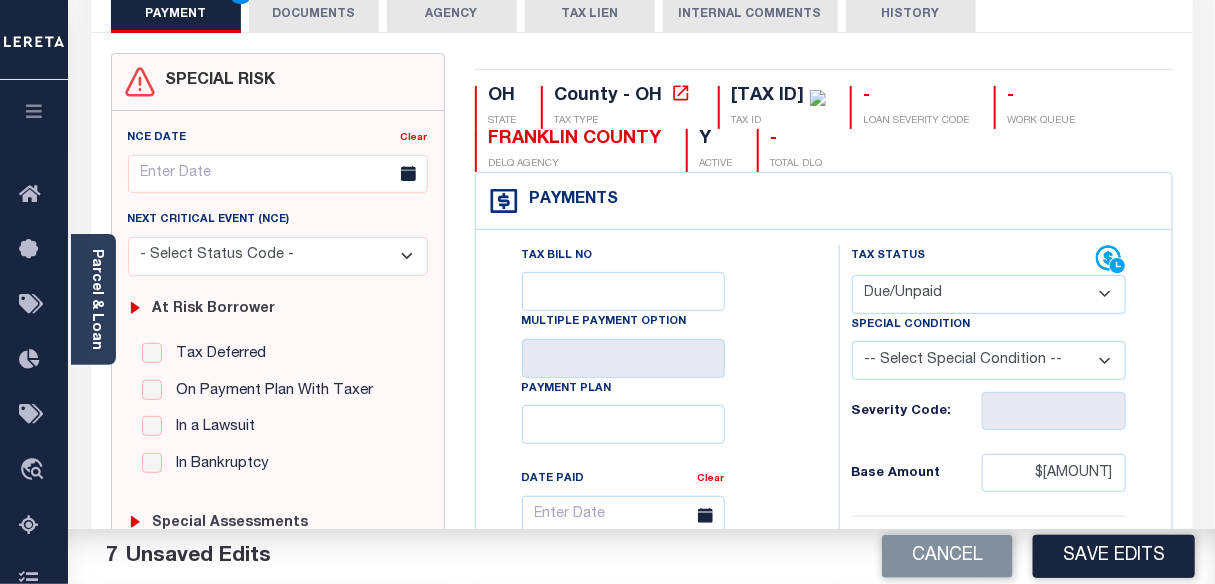 scroll, scrollTop: 90, scrollLeft: 0, axis: vertical 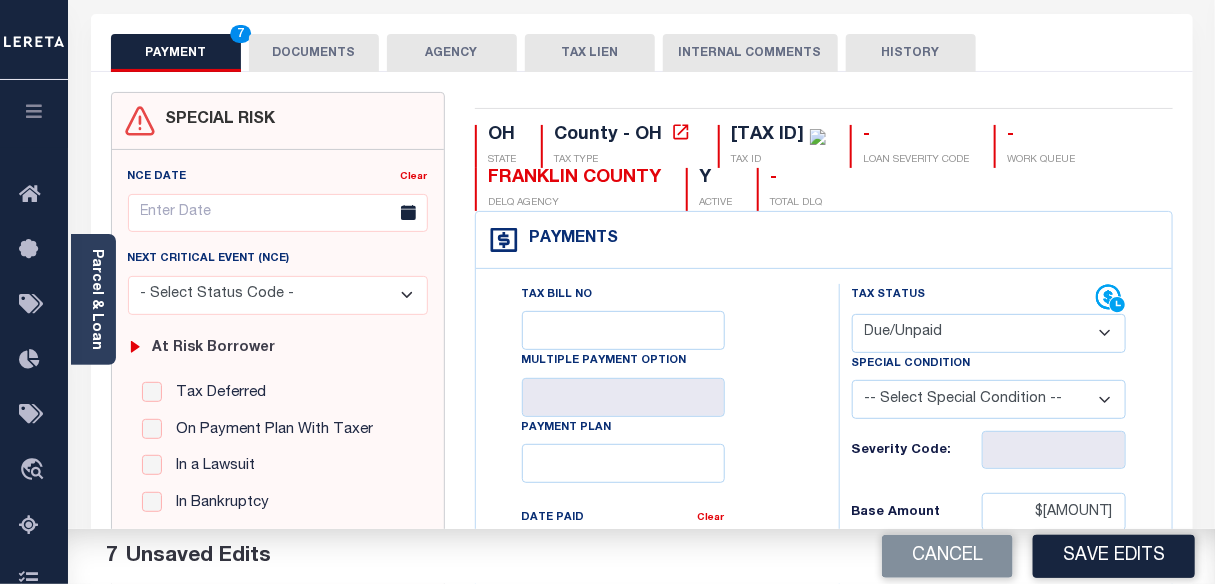 type on "8/5/2025- Per Website taxes are delinquent for 2024 tax year iao $1,609.38- AF" 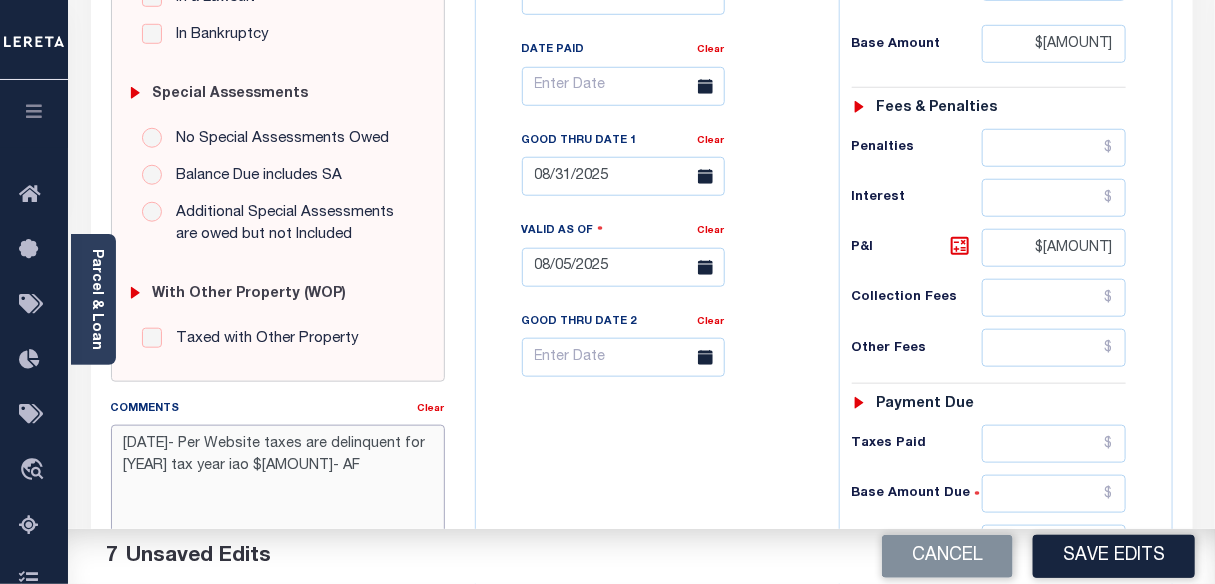 scroll, scrollTop: 636, scrollLeft: 0, axis: vertical 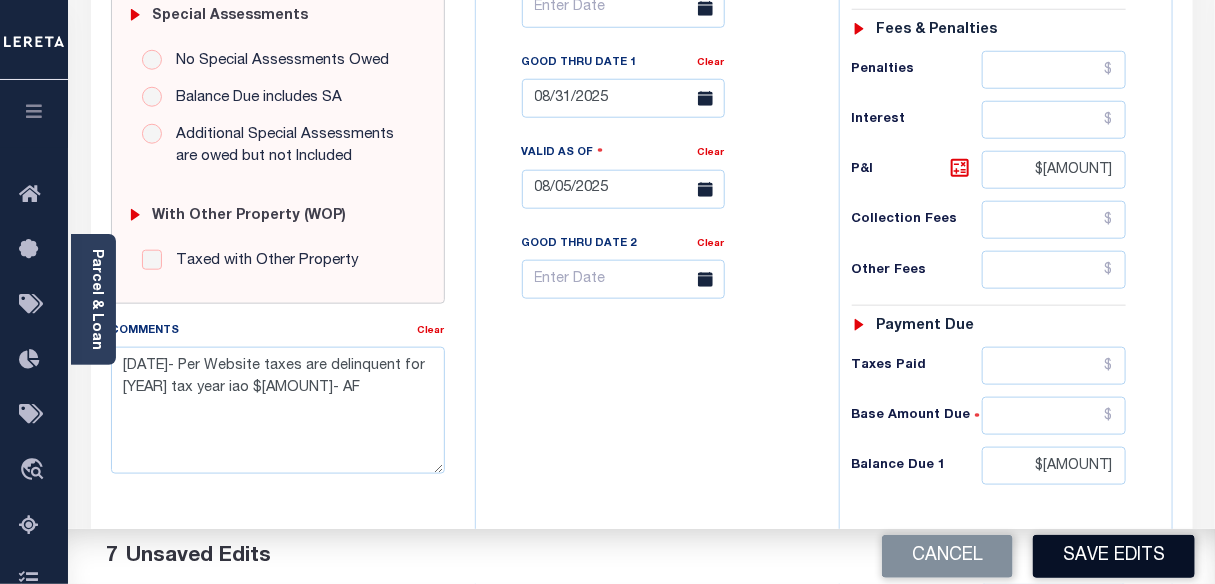 click on "Save Edits" at bounding box center [1114, 556] 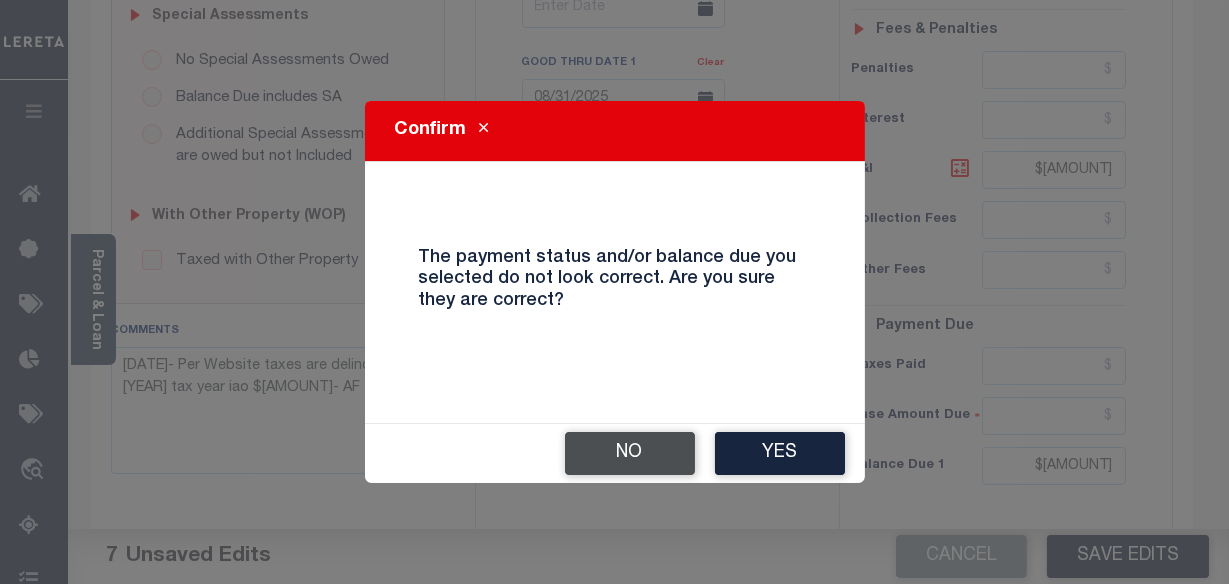 click on "No" at bounding box center [630, 453] 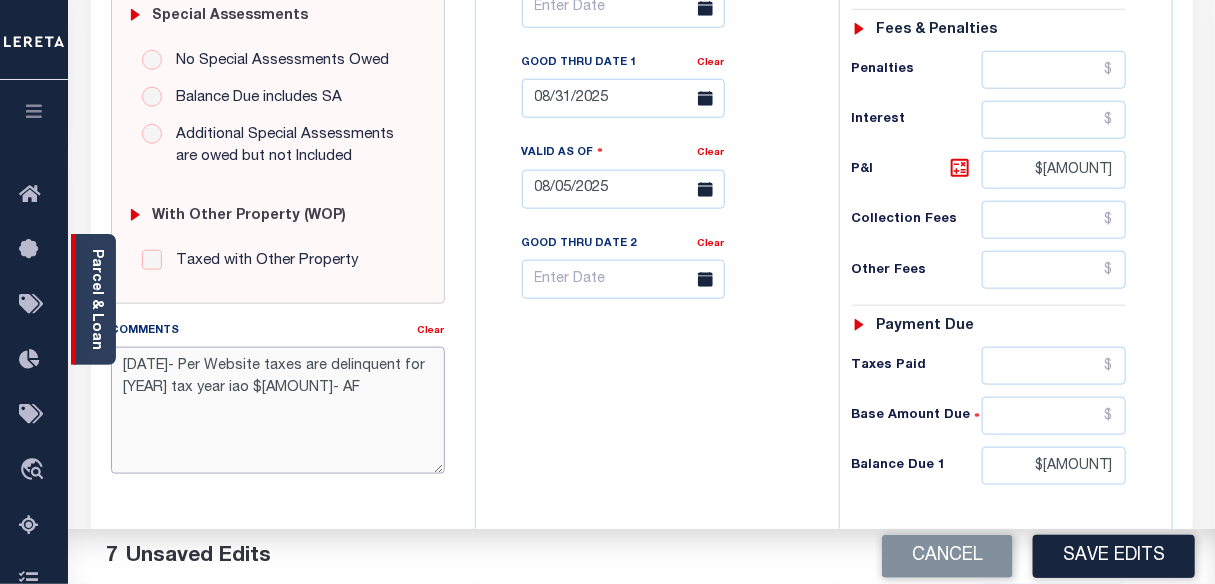 drag, startPoint x: 318, startPoint y: 388, endPoint x: 99, endPoint y: 352, distance: 221.93918 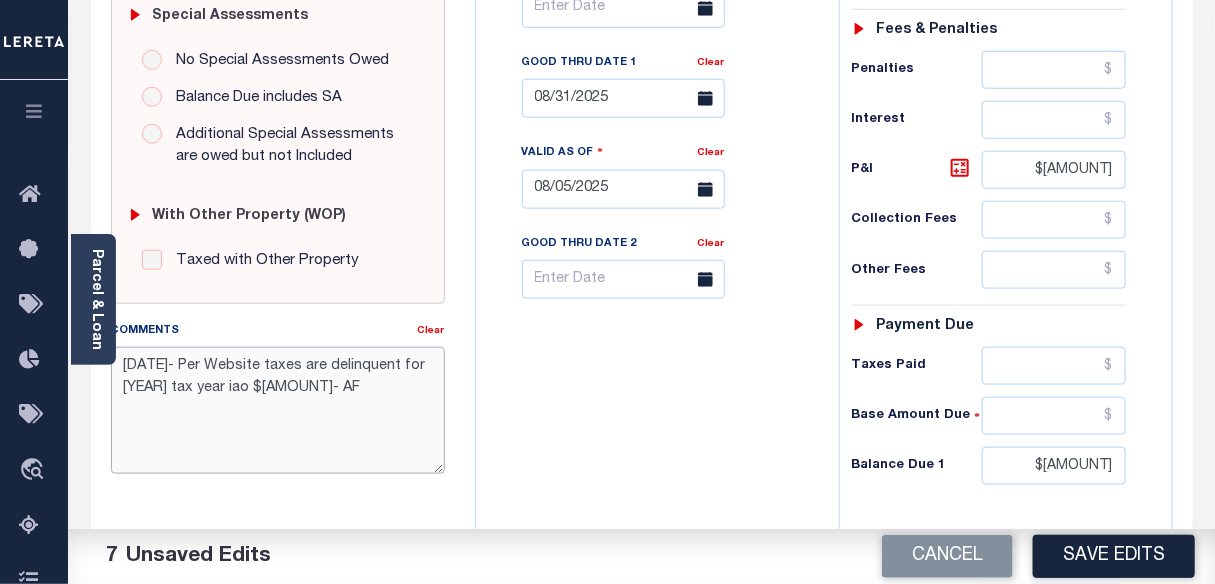 click on "8/5/2025- Per Website taxes are delinquent for 2024 tax year iao $1,609.38- AF" at bounding box center [278, 410] 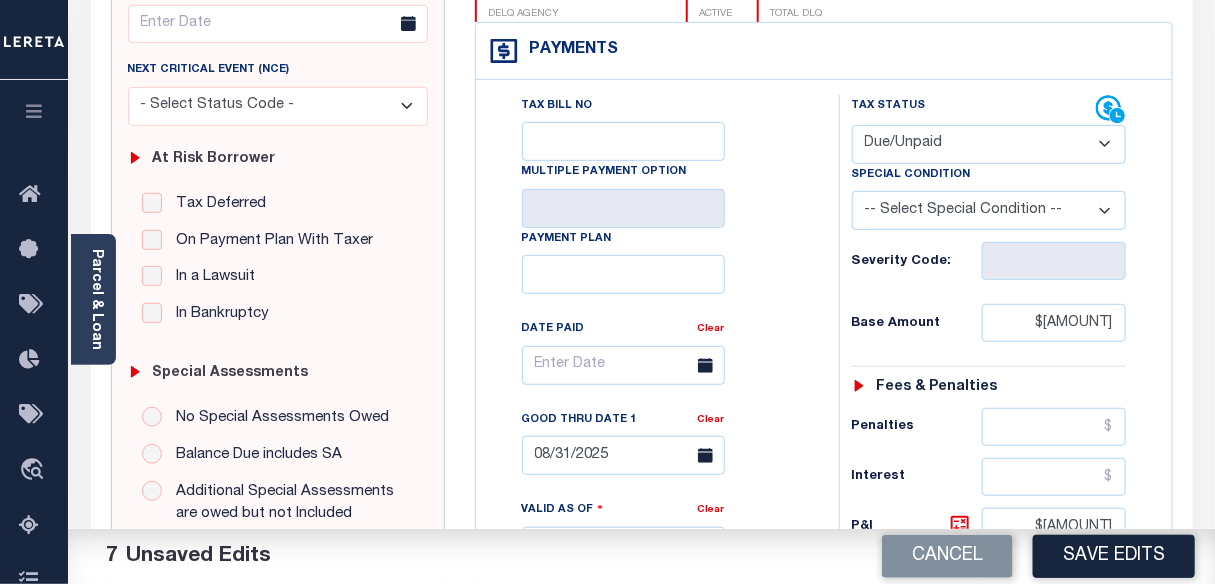 scroll, scrollTop: 272, scrollLeft: 0, axis: vertical 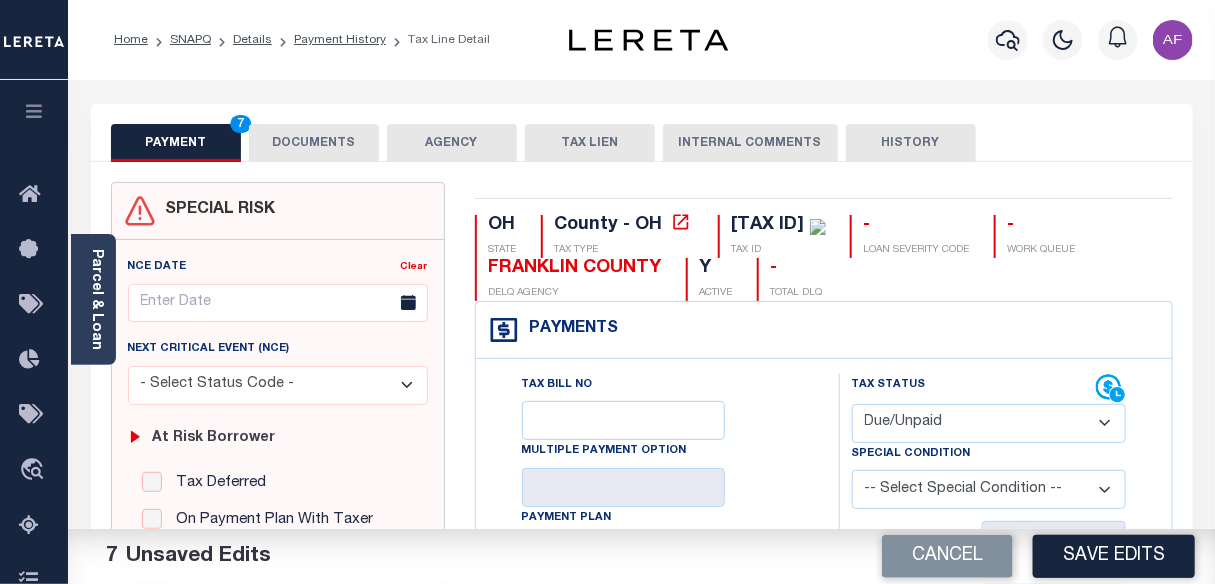click on "DOCUMENTS" at bounding box center [314, 143] 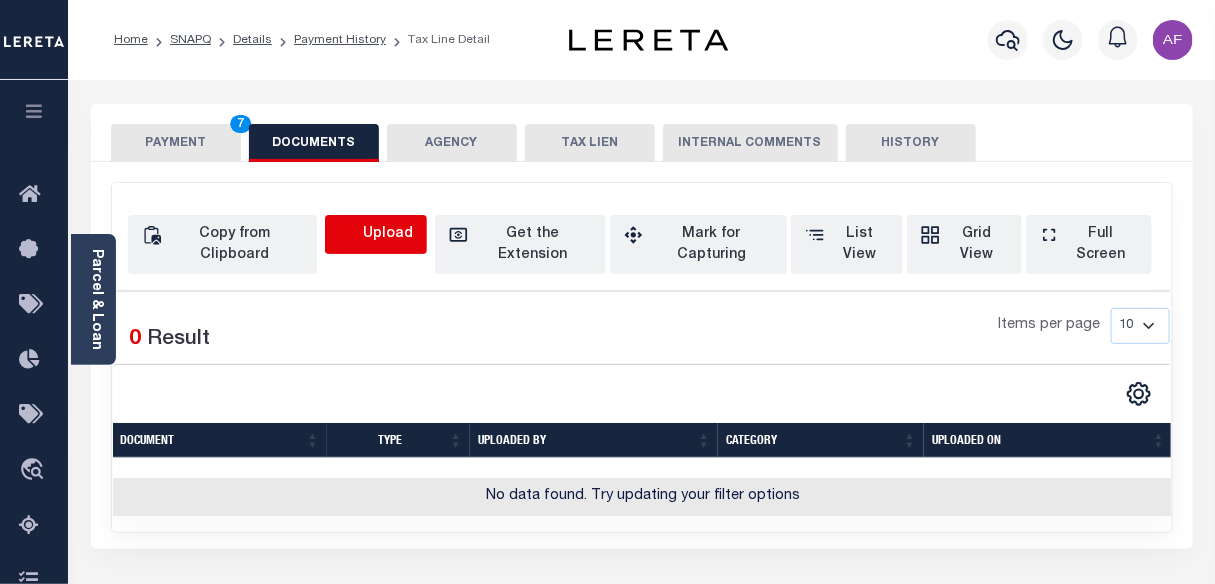 click 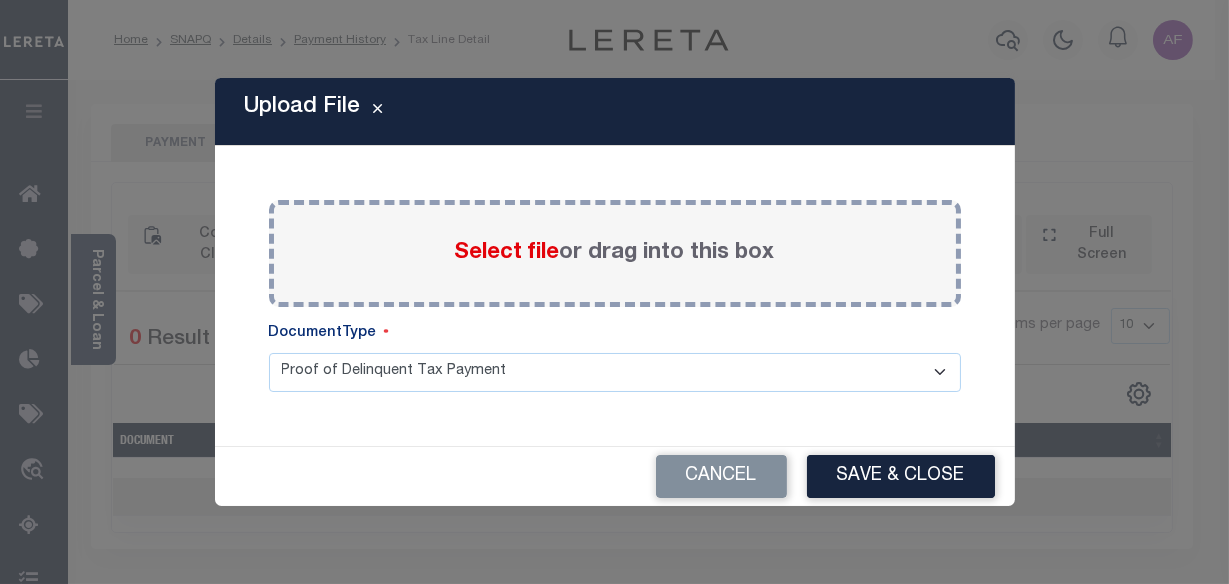 click on "Select file" at bounding box center (507, 253) 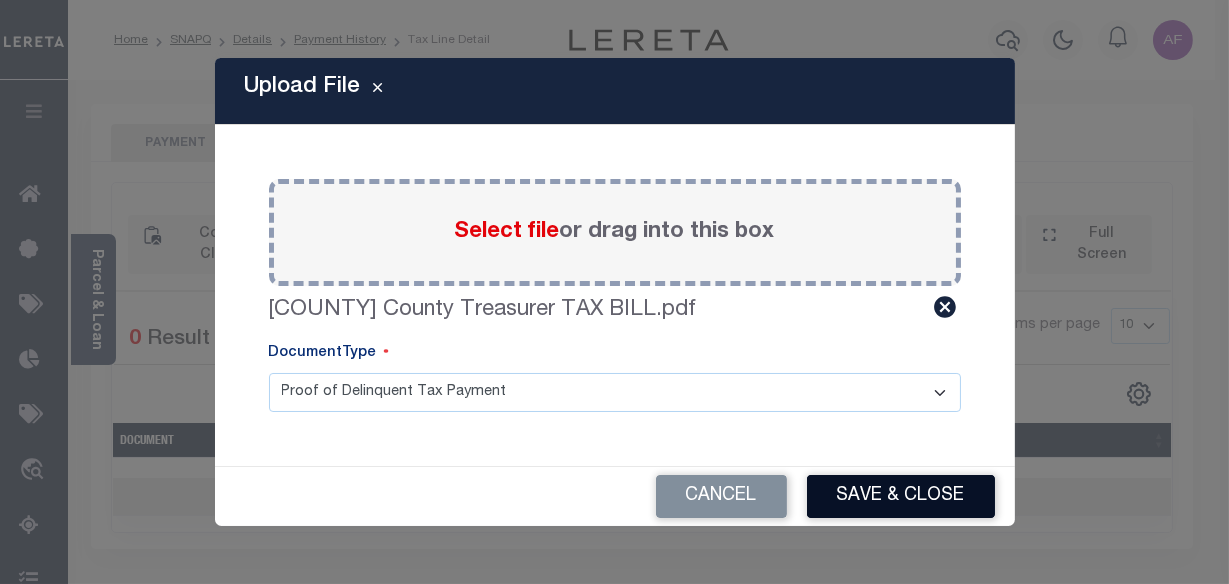 click on "Save & Close" at bounding box center (901, 496) 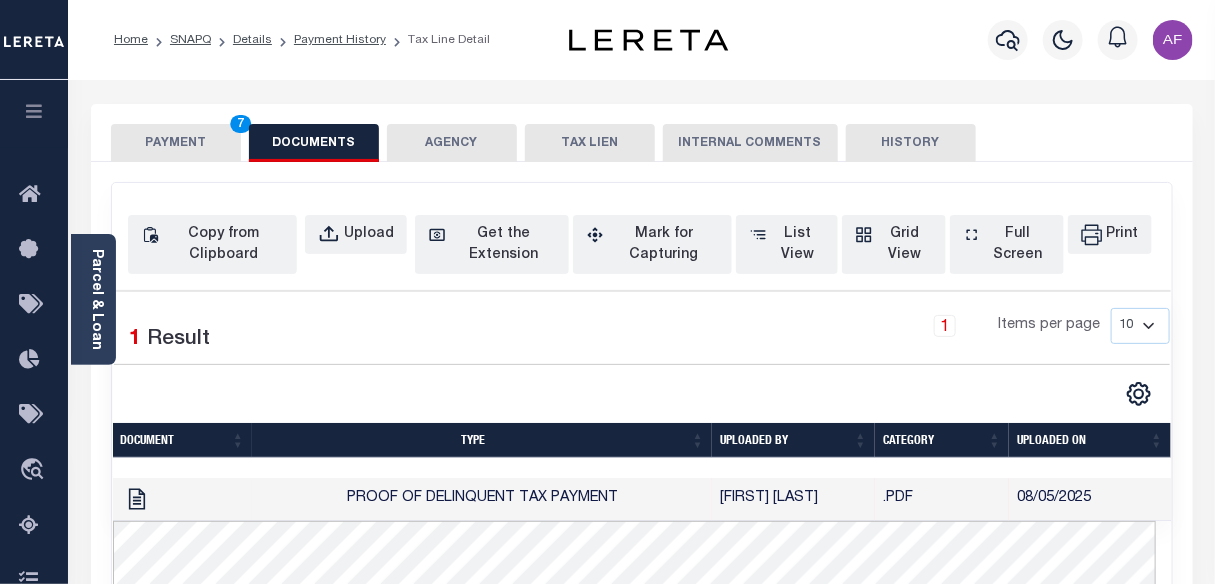 click on "PAYMENT
7" at bounding box center (176, 143) 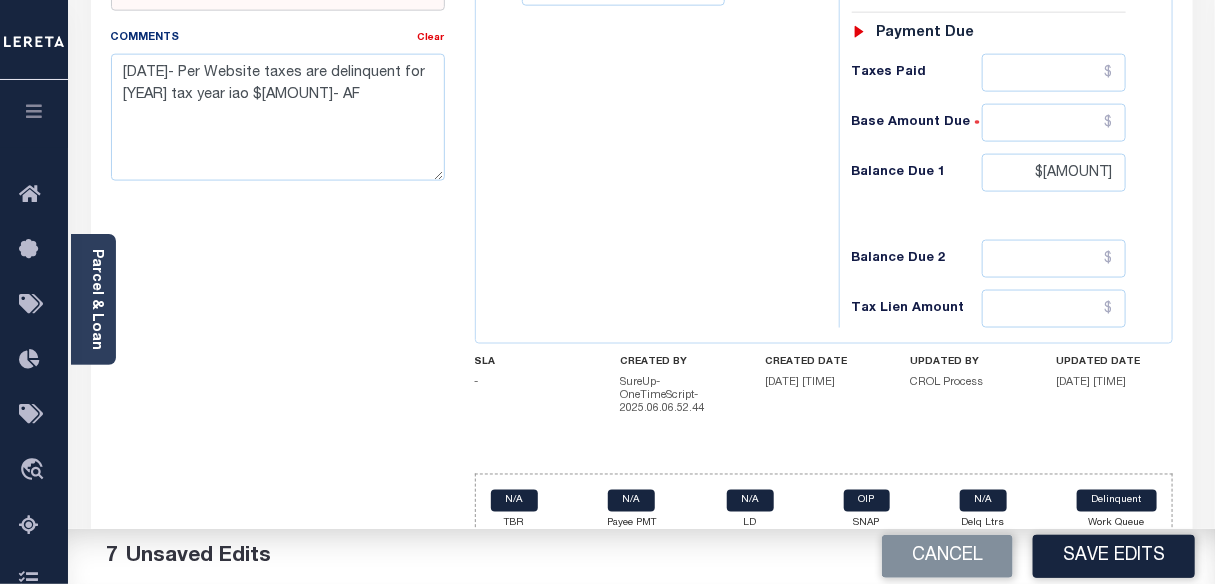 scroll, scrollTop: 949, scrollLeft: 0, axis: vertical 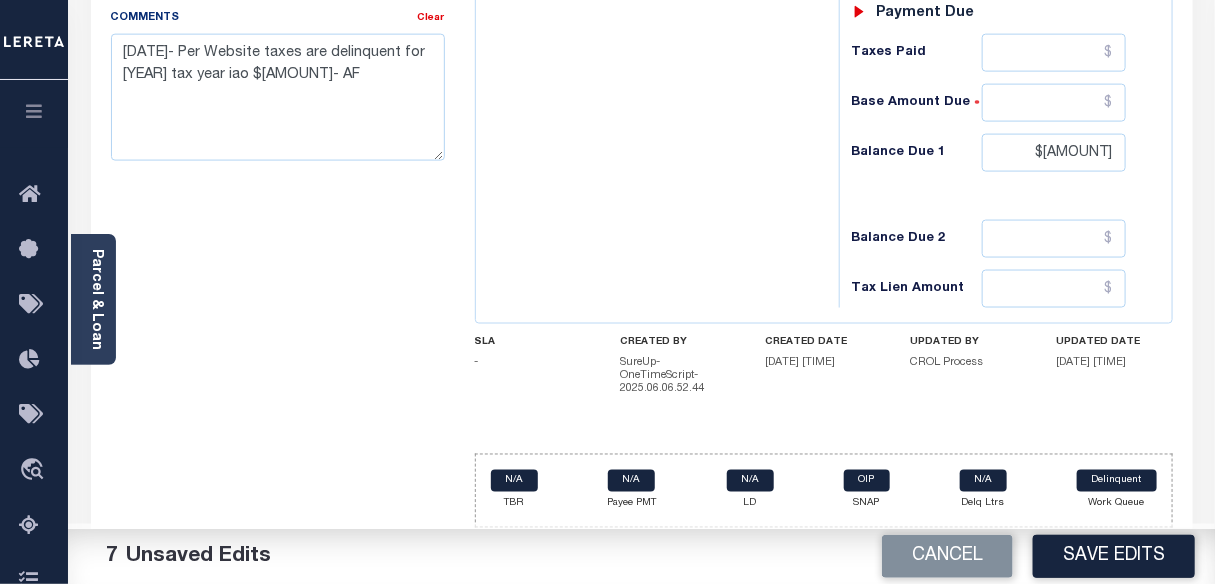 click on "Save Edits" at bounding box center [1114, 556] 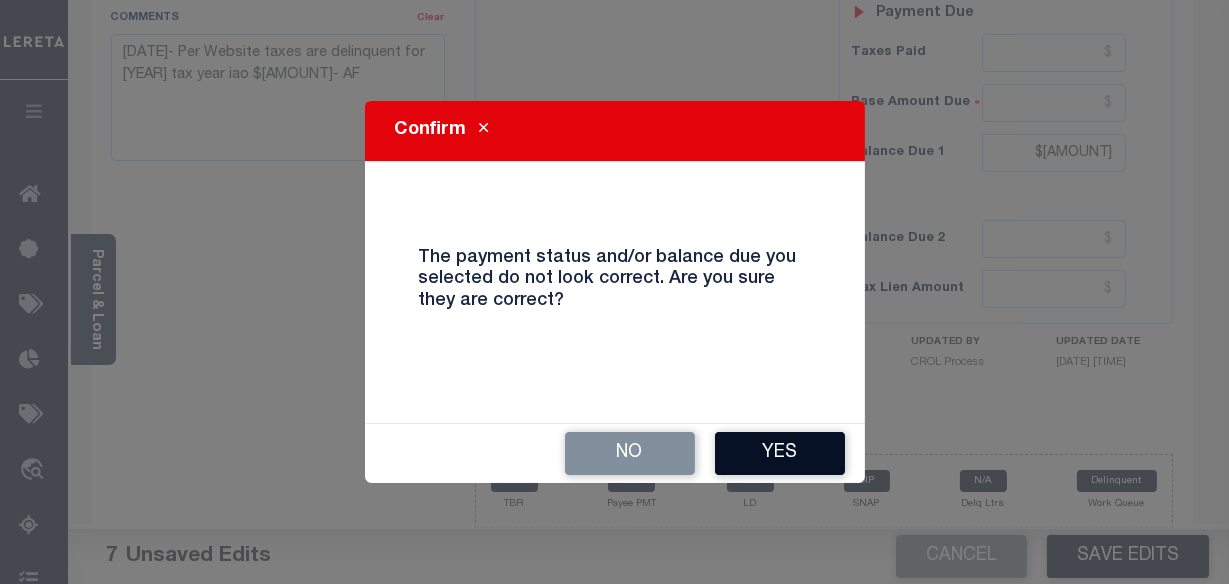 click on "Yes" at bounding box center [780, 453] 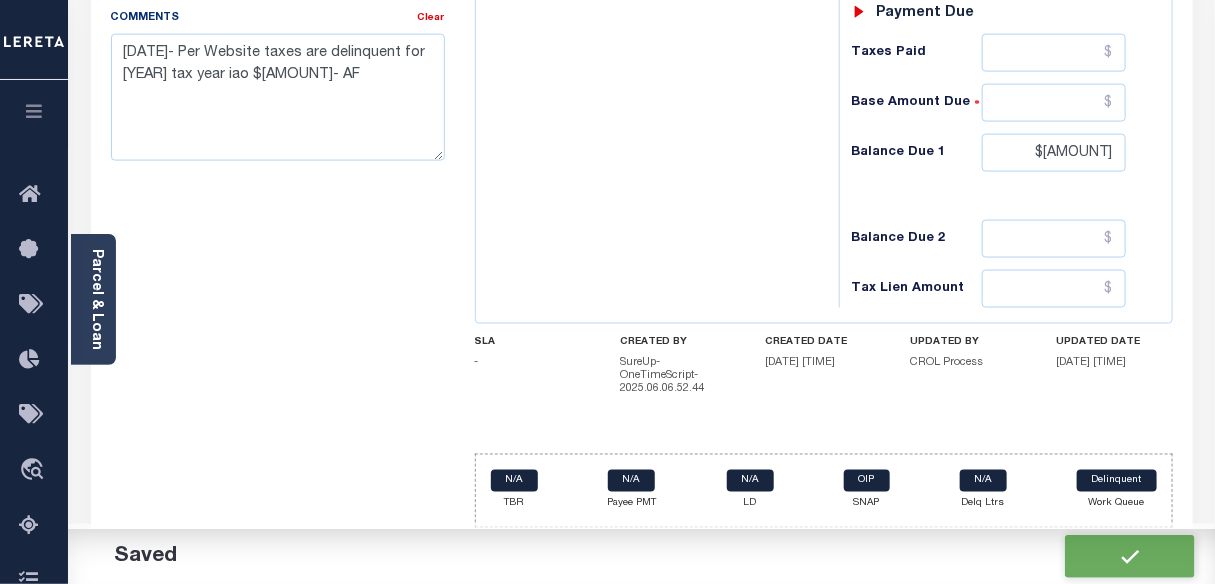 checkbox on "false" 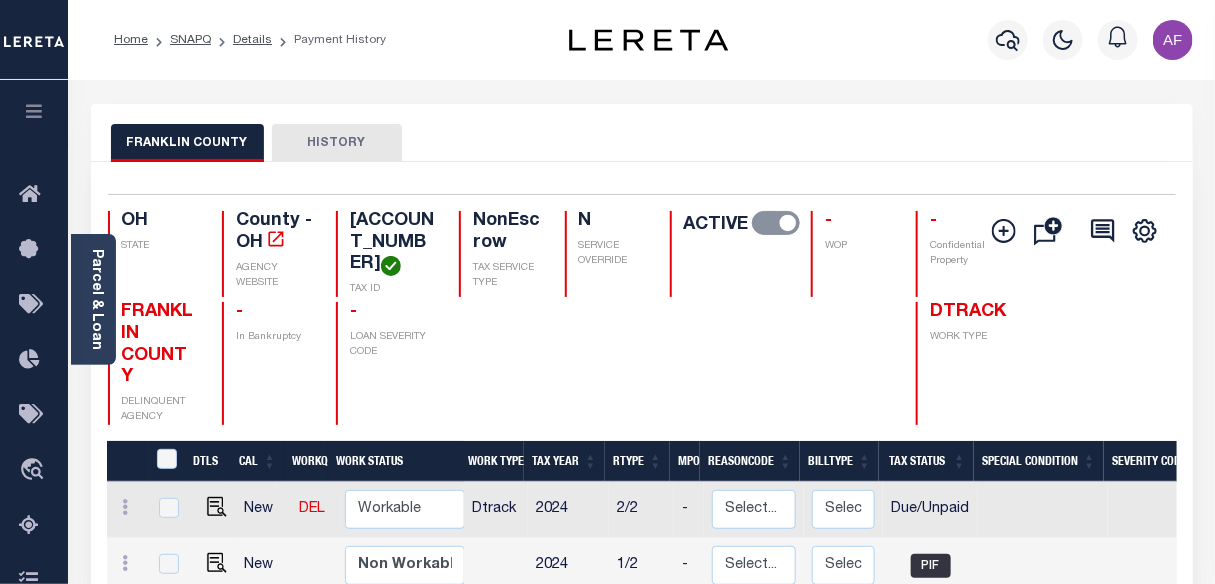scroll, scrollTop: 181, scrollLeft: 0, axis: vertical 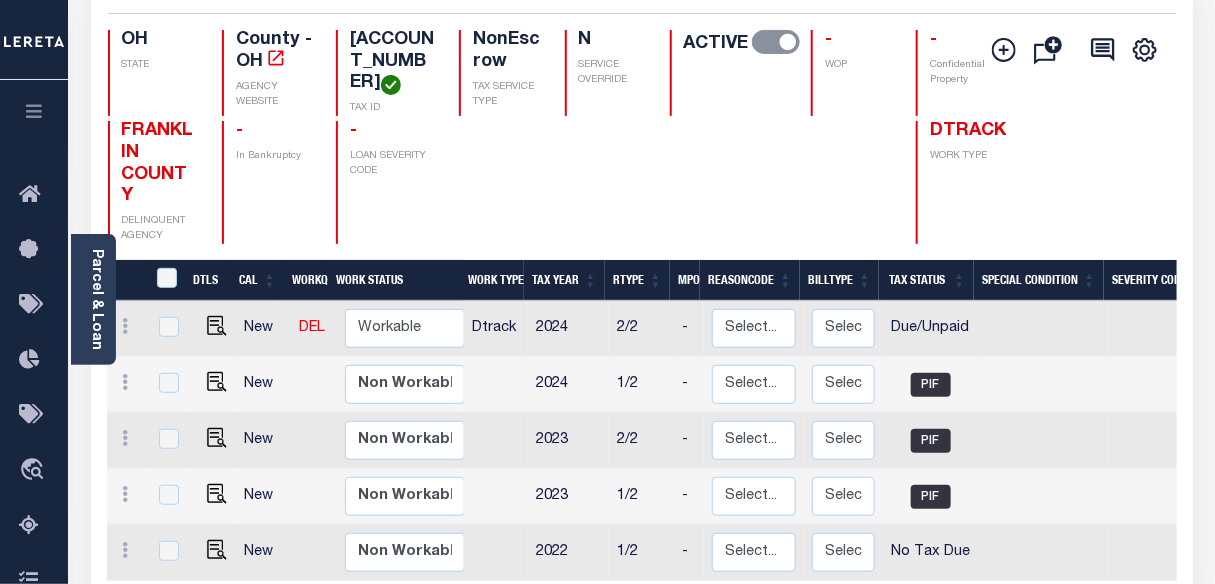click on "County - OH" at bounding box center (274, 51) 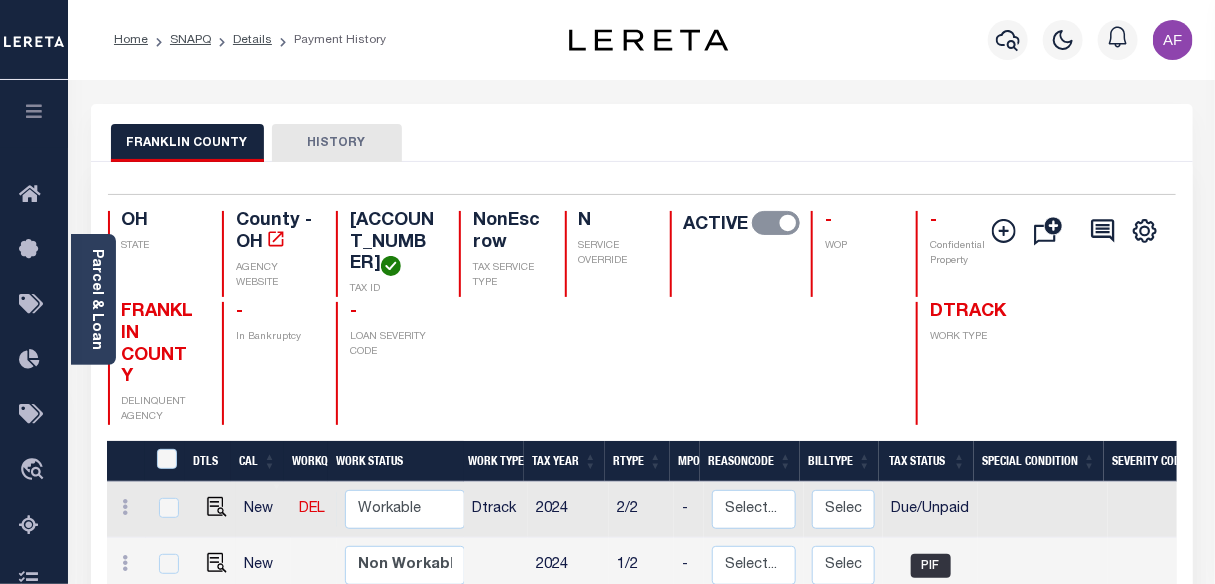 scroll, scrollTop: 0, scrollLeft: 0, axis: both 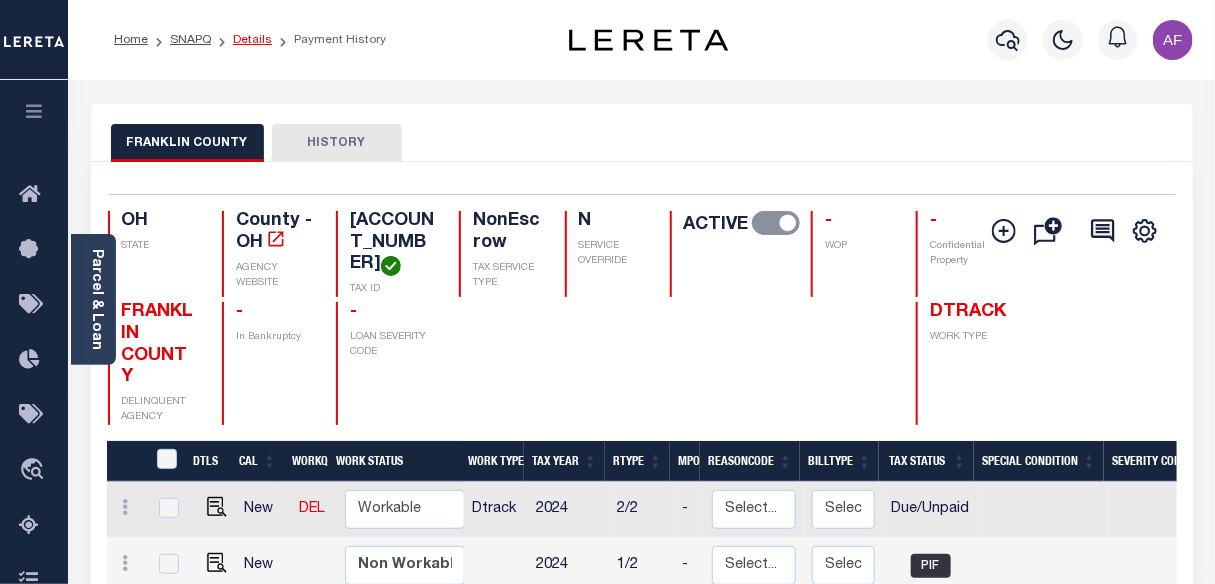 click on "Details" at bounding box center (252, 40) 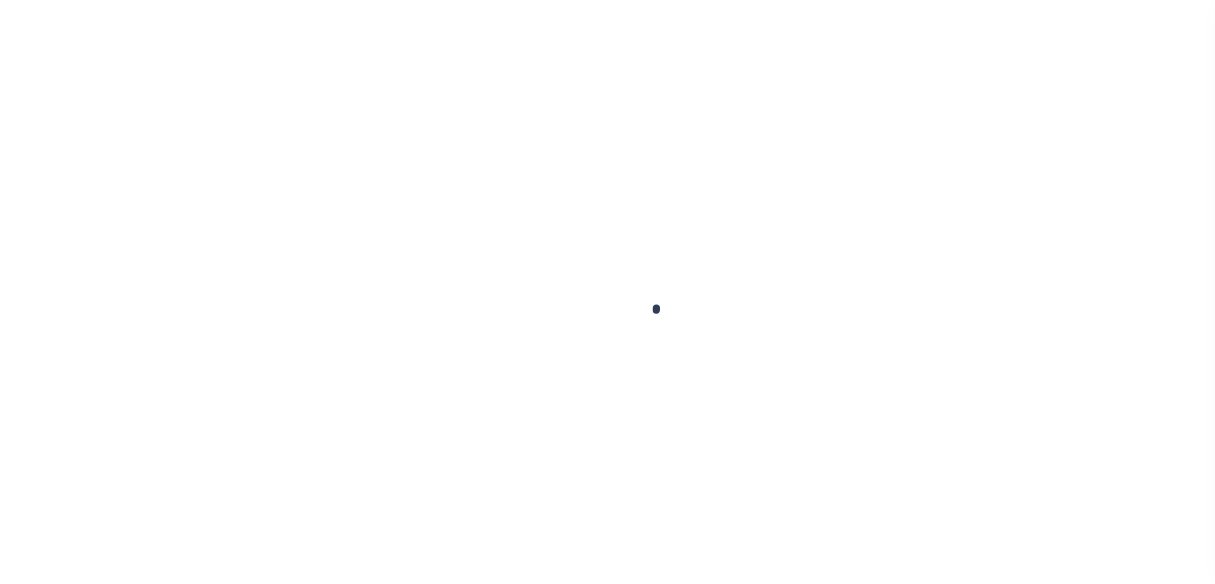 scroll, scrollTop: 0, scrollLeft: 0, axis: both 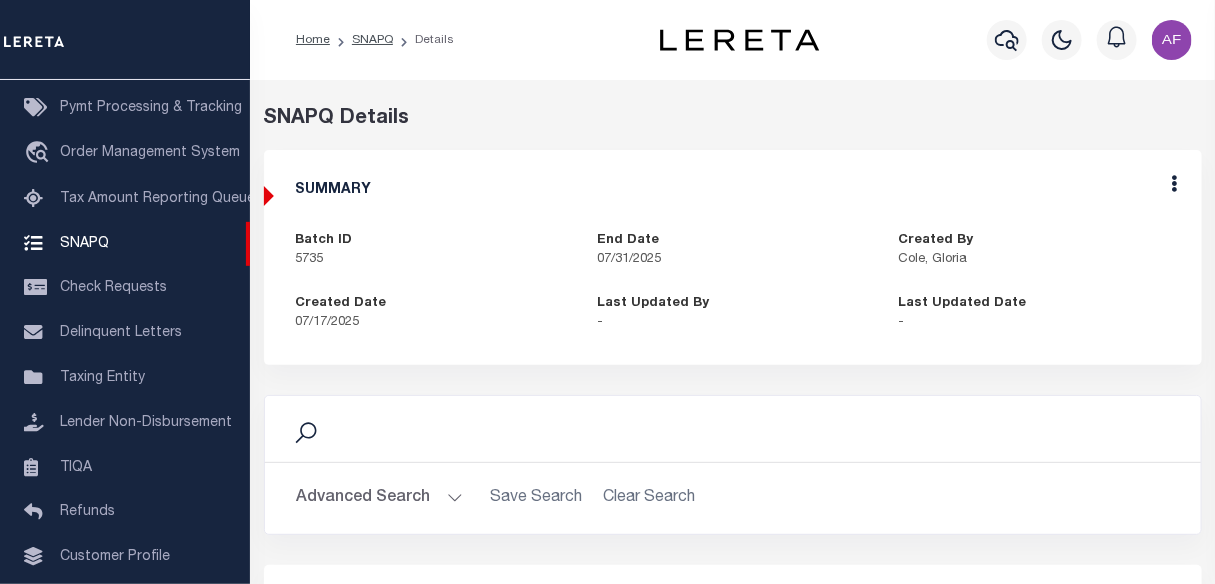 drag, startPoint x: 572, startPoint y: 504, endPoint x: 305, endPoint y: 502, distance: 267.00748 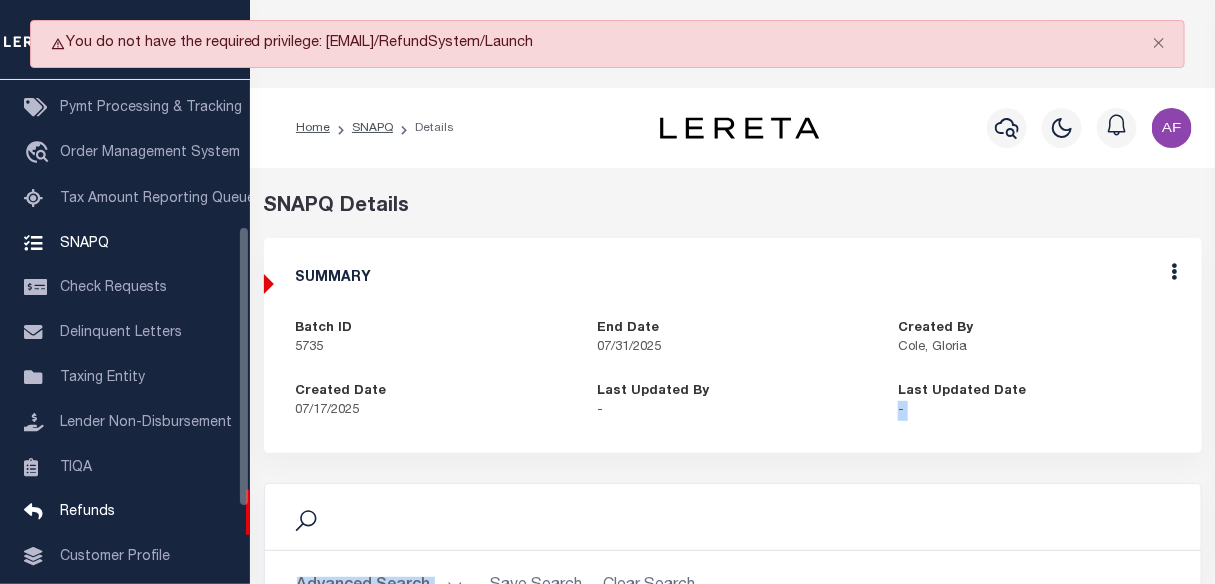 click on "SNAPQ Details
SUMMARY
Batch ID
5735
End Date
07/31/2025" at bounding box center [732, 582] 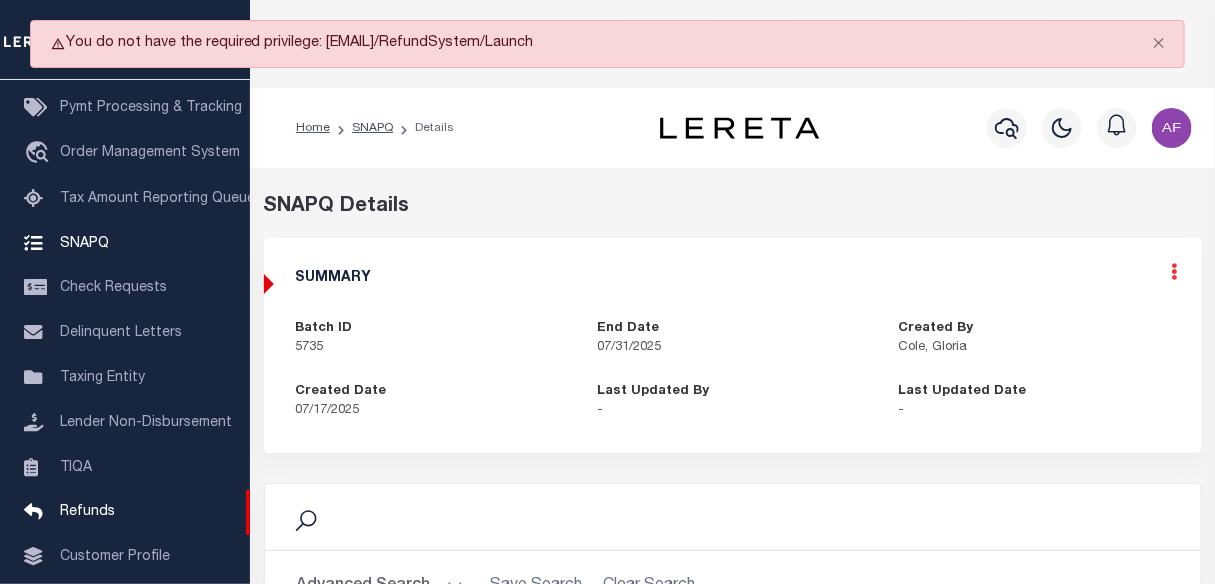 click at bounding box center [1175, 271] 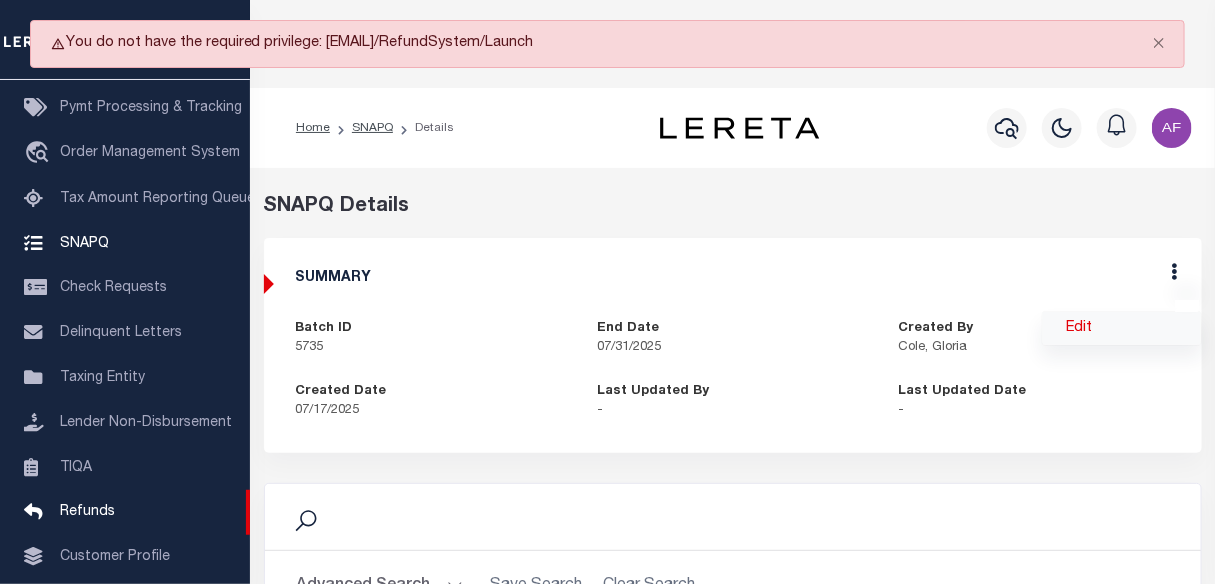 click on "Edit" at bounding box center (1122, 328) 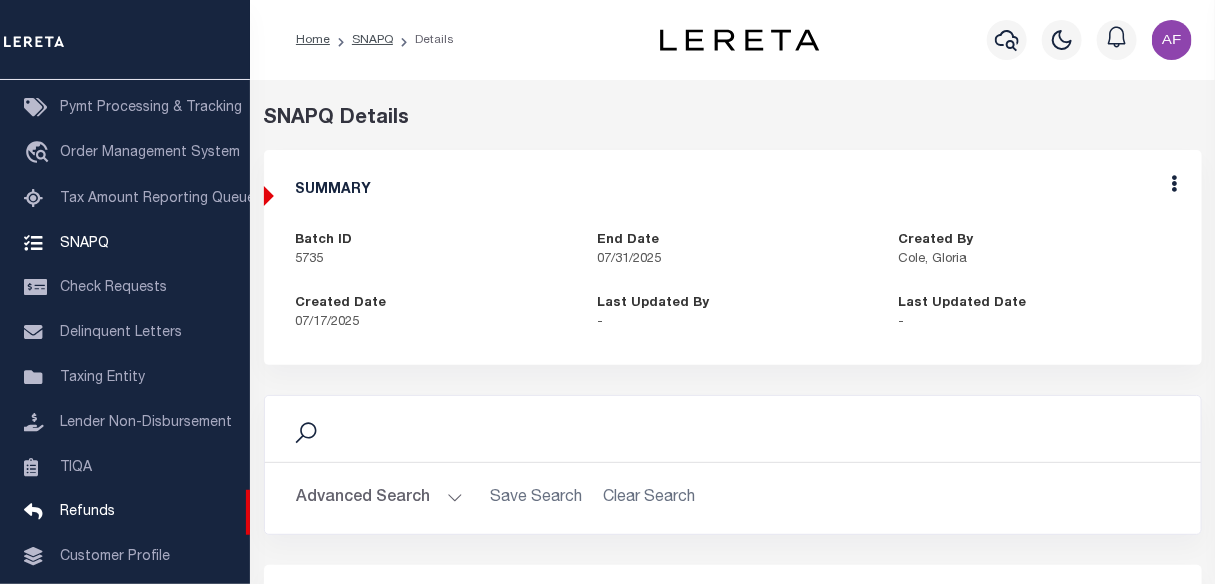 select on "OIP" 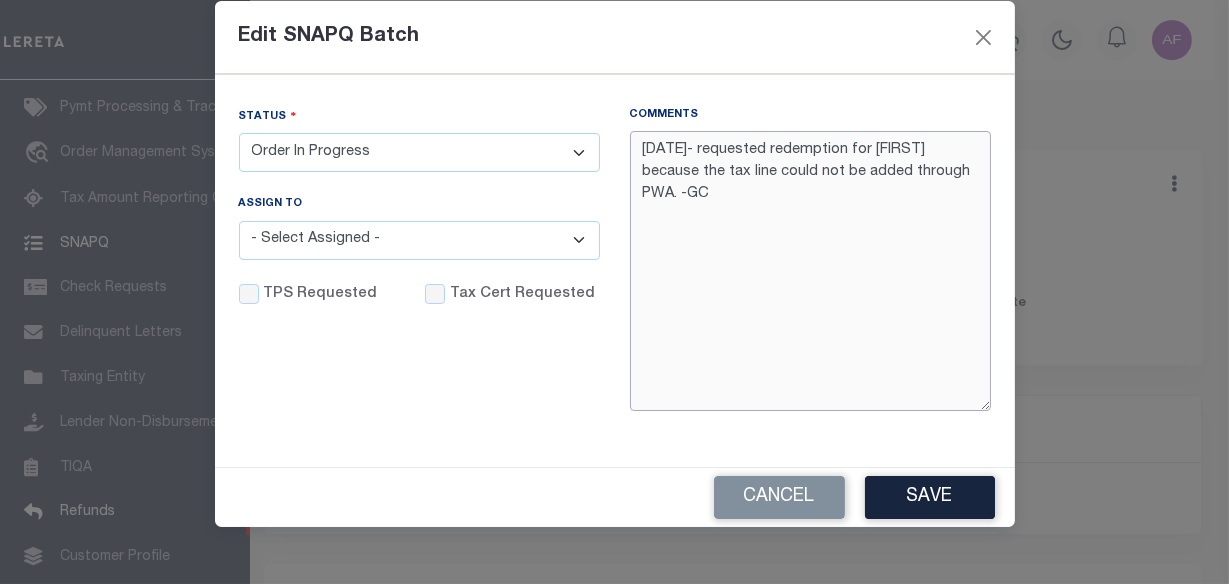 click on "7/17/2025- requested redemption for Ryan because the tax line could not be added through PWA. -GC" at bounding box center [810, 271] 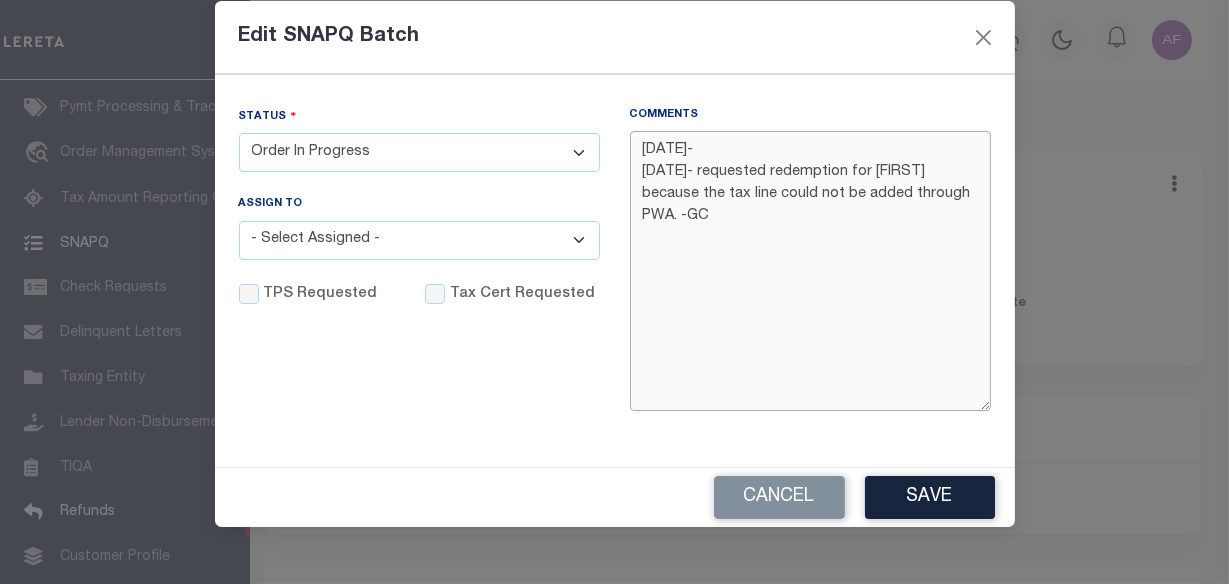 click on "8/5/2025-
7/17/2025- requested redemption for Ryan because the tax line could not be added through PWA. -GC" at bounding box center [810, 271] 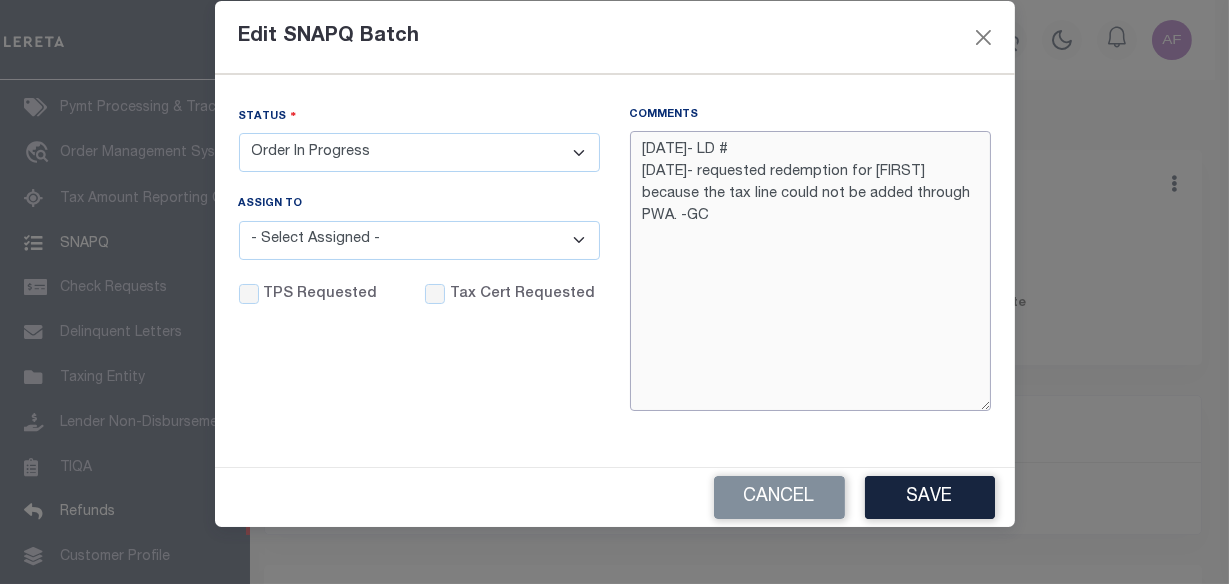 click on "8/5/2025- LD #
7/17/2025- requested redemption for Ryan because the tax line could not be added through PWA. -GC" at bounding box center (810, 271) 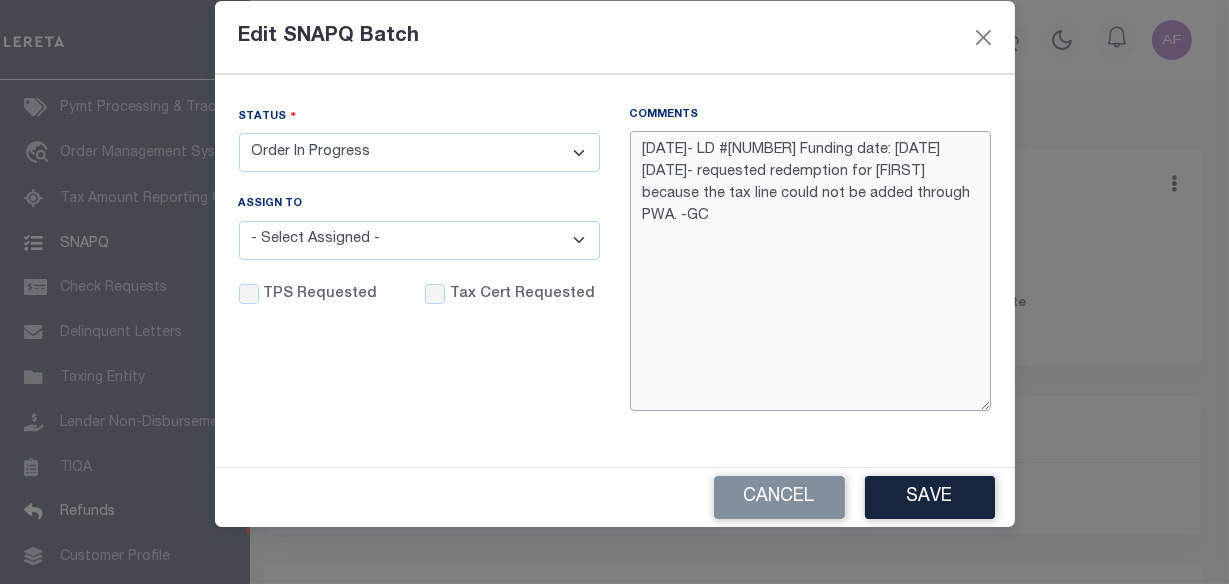 click on "8/5/2025- LD #45532 Funding date: 8/12/2025 7/17/2025- requested redemption for Ryan because the tax line could not be added through PWA. -GC" at bounding box center [810, 271] 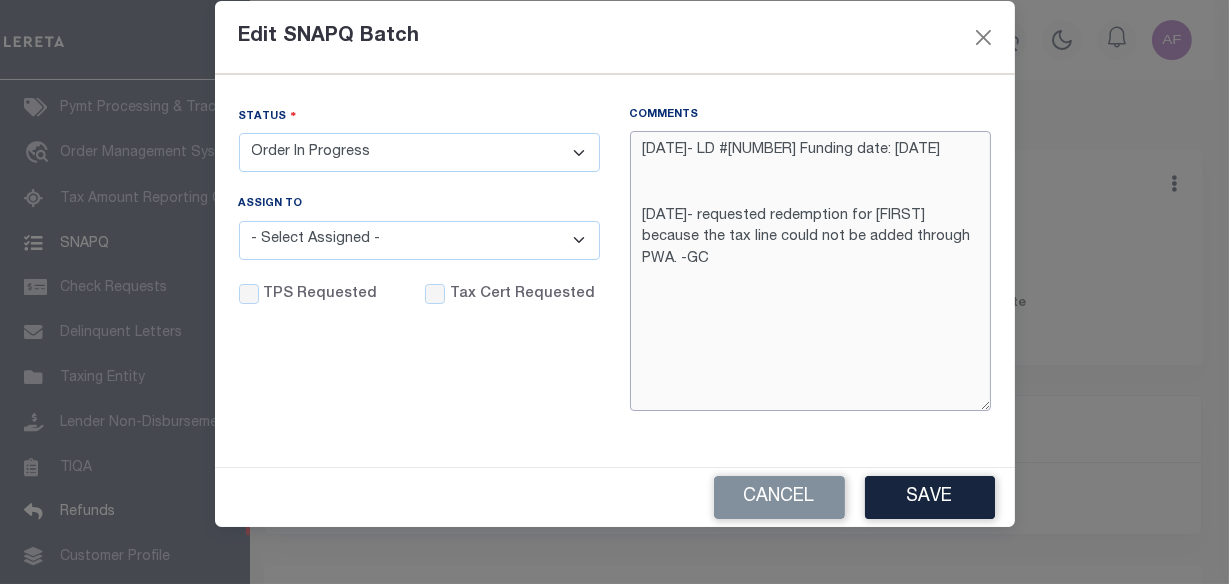 click on "8/5/2025- LD #45532 Funding date: 8/12/2025
7/17/2025- requested redemption for Ryan because the tax line could not be added through PWA. -GC" at bounding box center [810, 271] 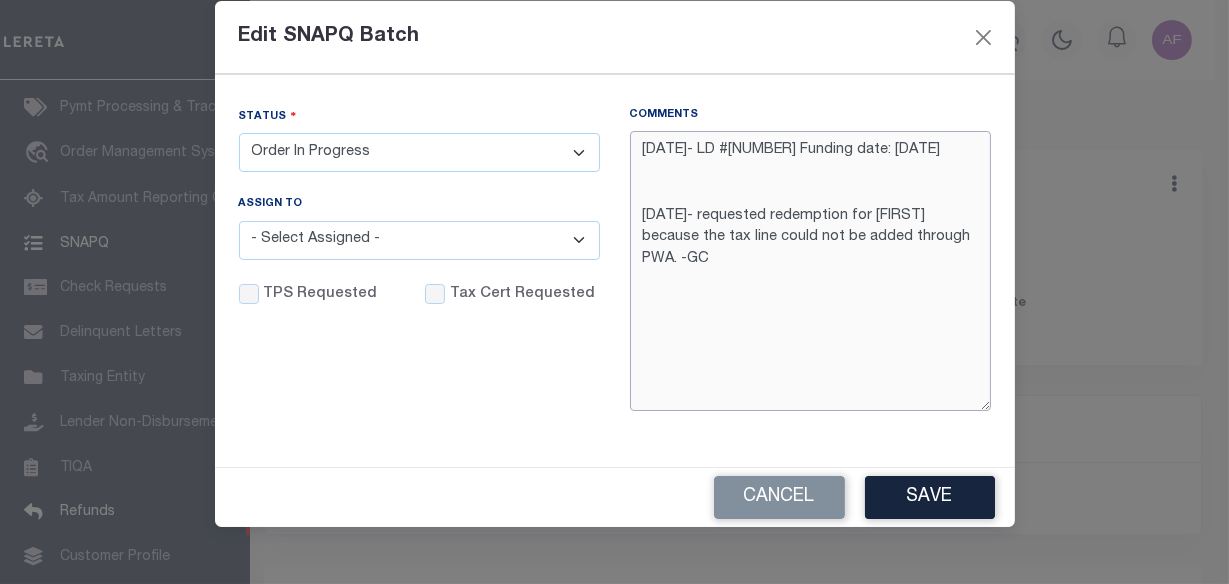paste on "Per Website taxes are delinquent for 2024 tax year iao $1,609.38- AF" 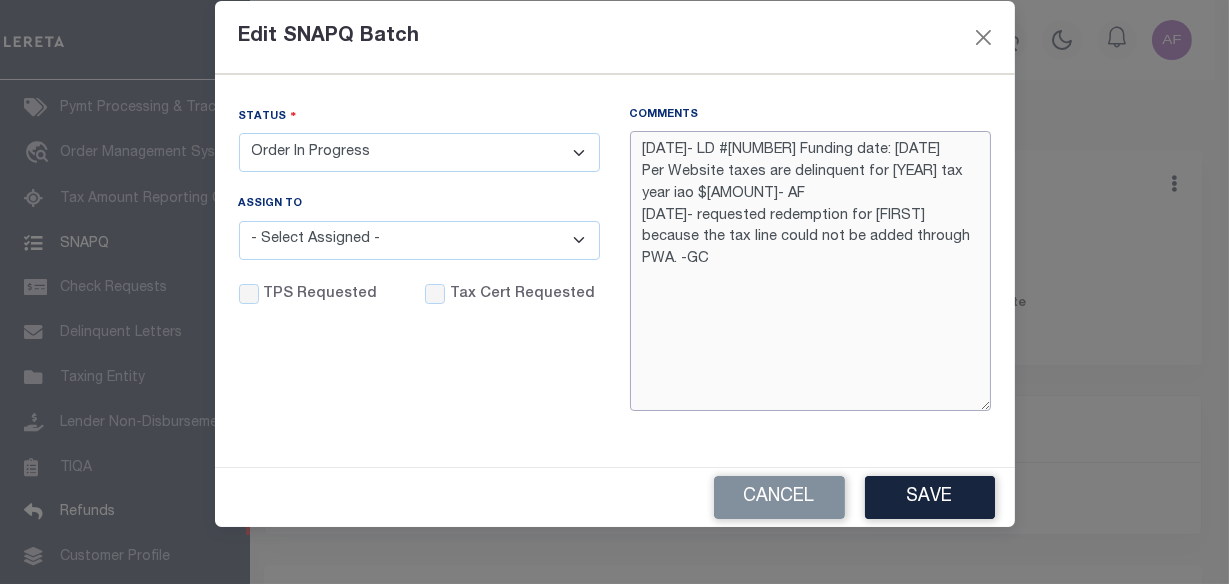 click on "8/5/2025- LD #45532 Funding date: 8/12/2025
Per Website taxes are delinquent for 2024 tax year iao $1,609.38- AF
7/17/2025- requested redemption for Ryan because the tax line could not be added through PWA. -GC" at bounding box center (810, 271) 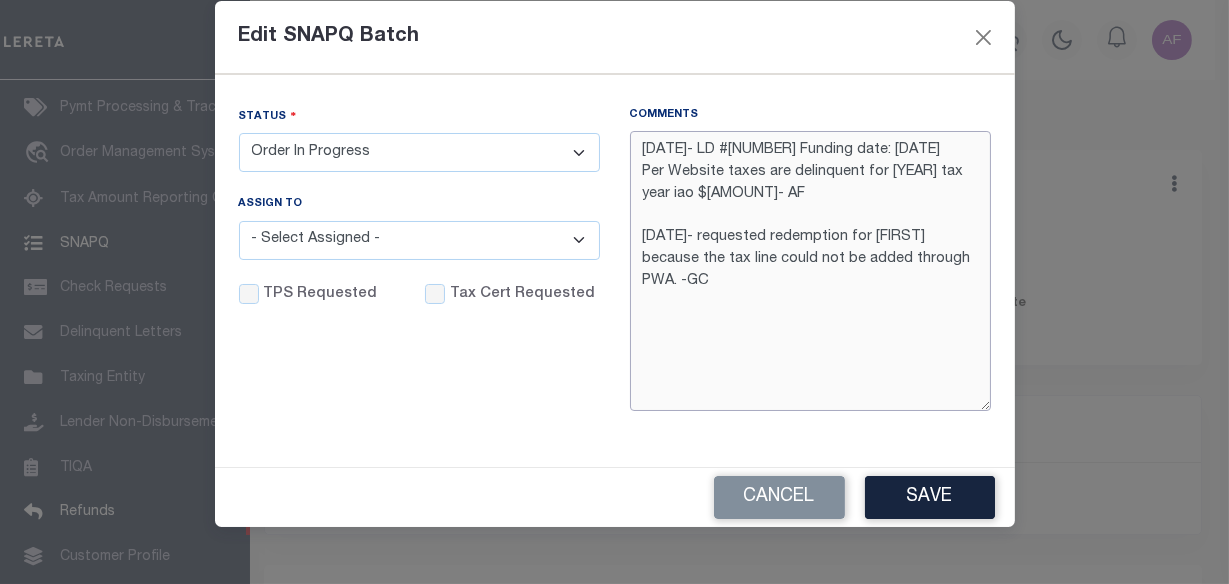 type on "8/5/2025- LD #45532 Funding date: 8/12/2025
Per Website taxes are delinquent for 2024 tax year iao $1,609.38- AF
7/17/2025- requested redemption for Ryan because the tax line could not be added through PWA. -GC" 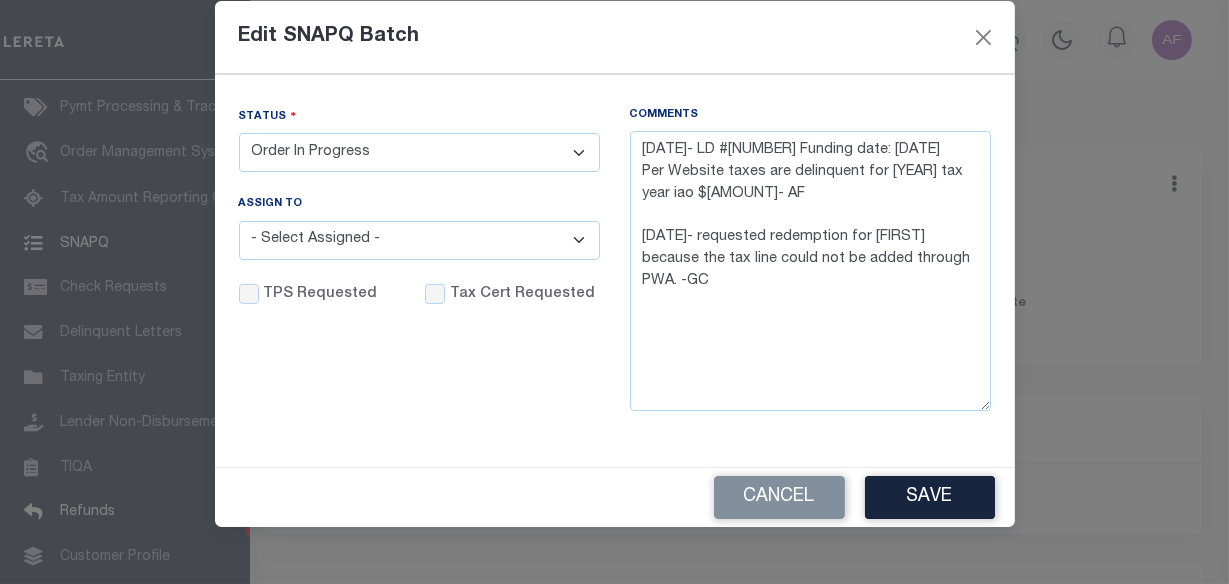 click on "- Select Status -
Order In Progress
Complete" at bounding box center [419, 152] 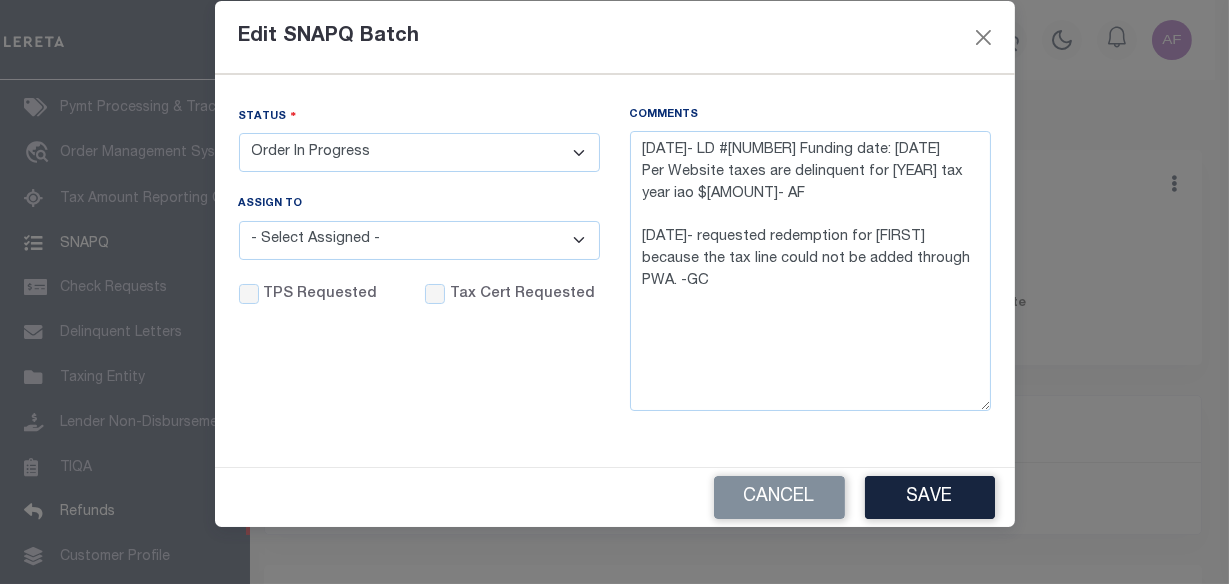select on "CPT" 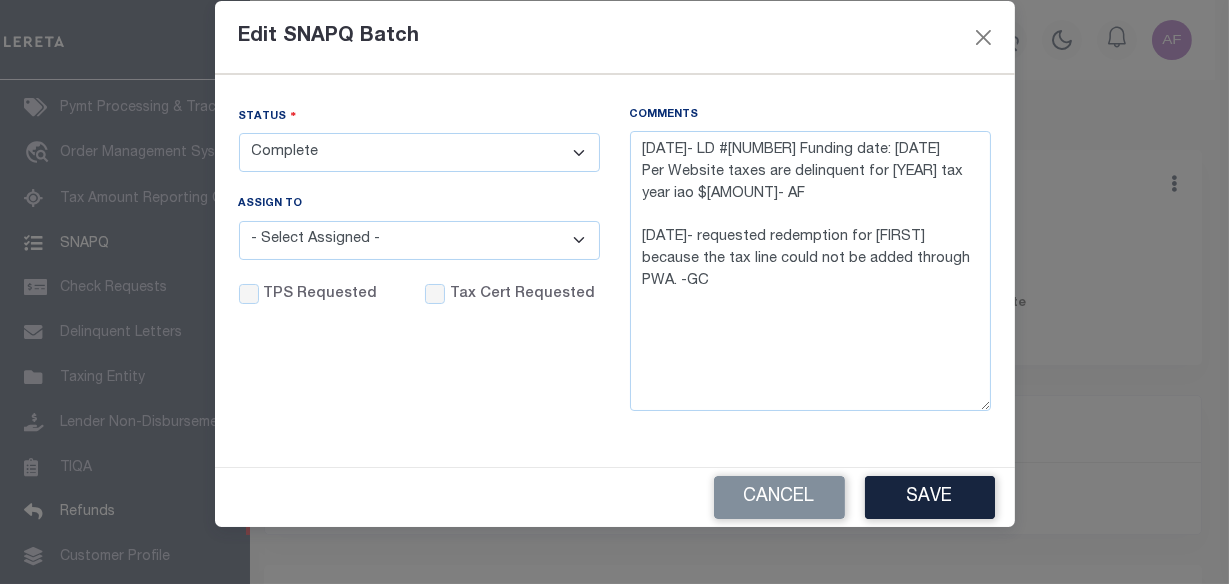 click on "- Select Status -
Order In Progress
Complete" at bounding box center [419, 152] 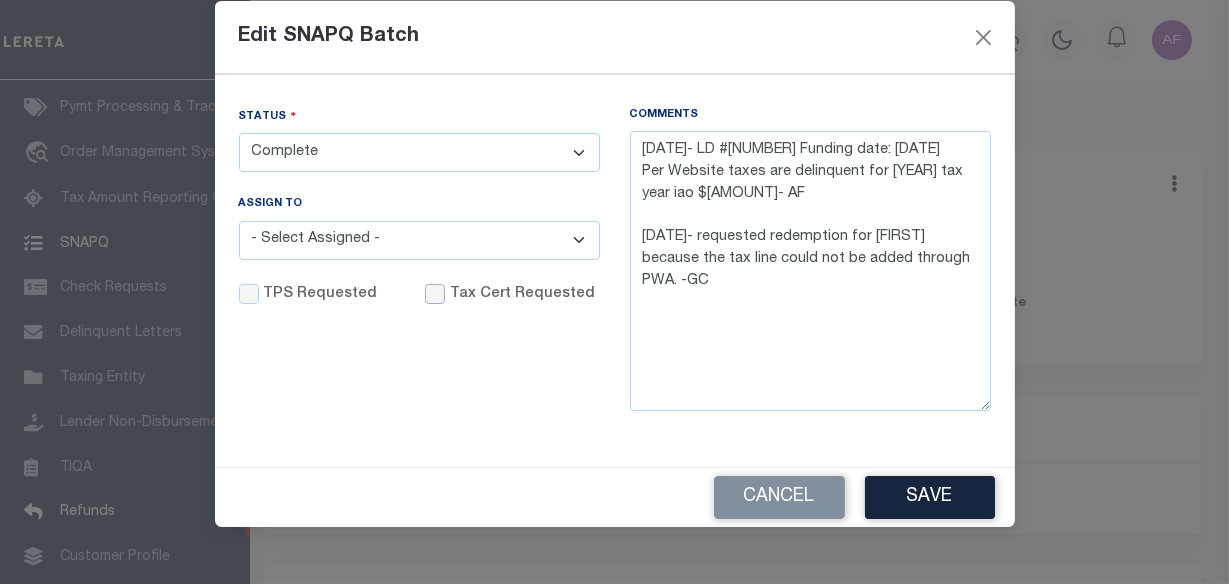 click on "Tax Cert Requested" at bounding box center [435, 294] 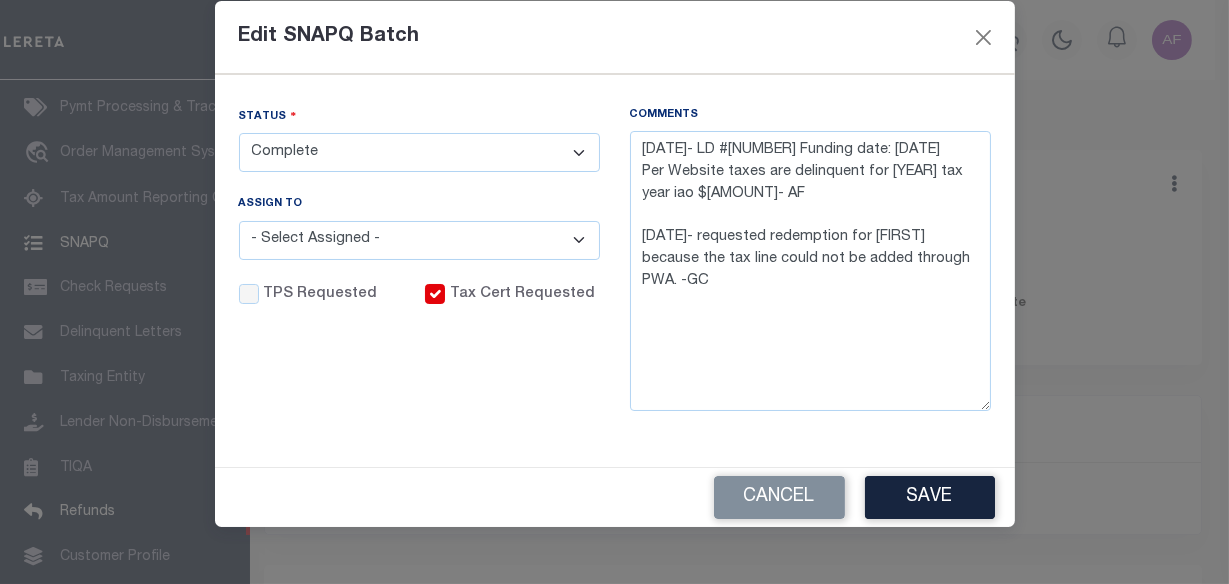 click on "Save" at bounding box center [930, 497] 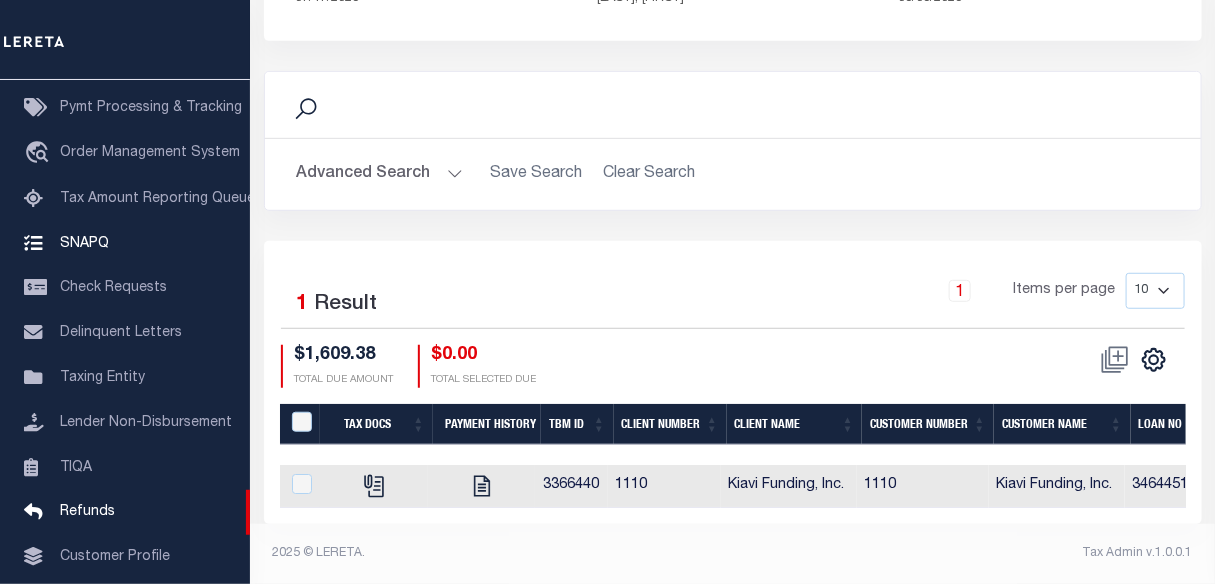 scroll, scrollTop: 339, scrollLeft: 0, axis: vertical 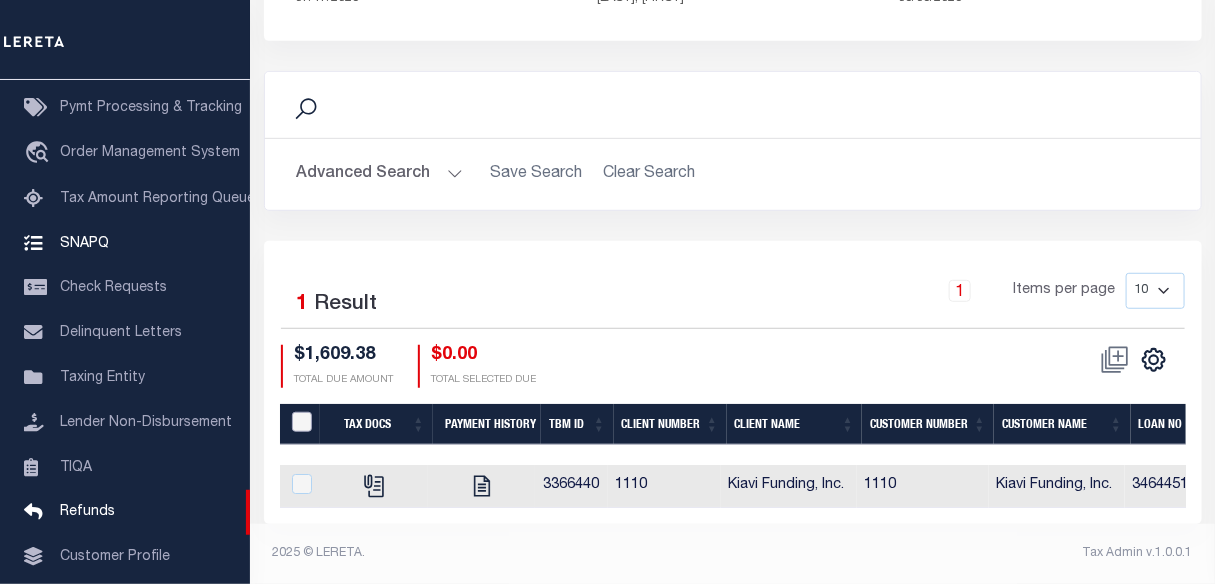 click at bounding box center [302, 422] 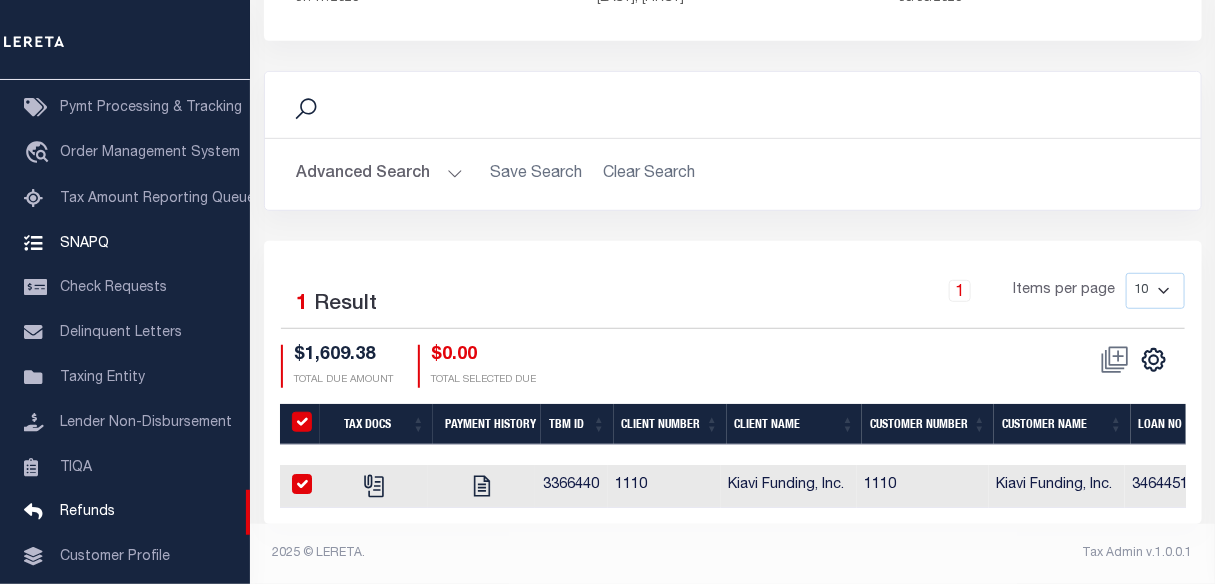 checkbox on "true" 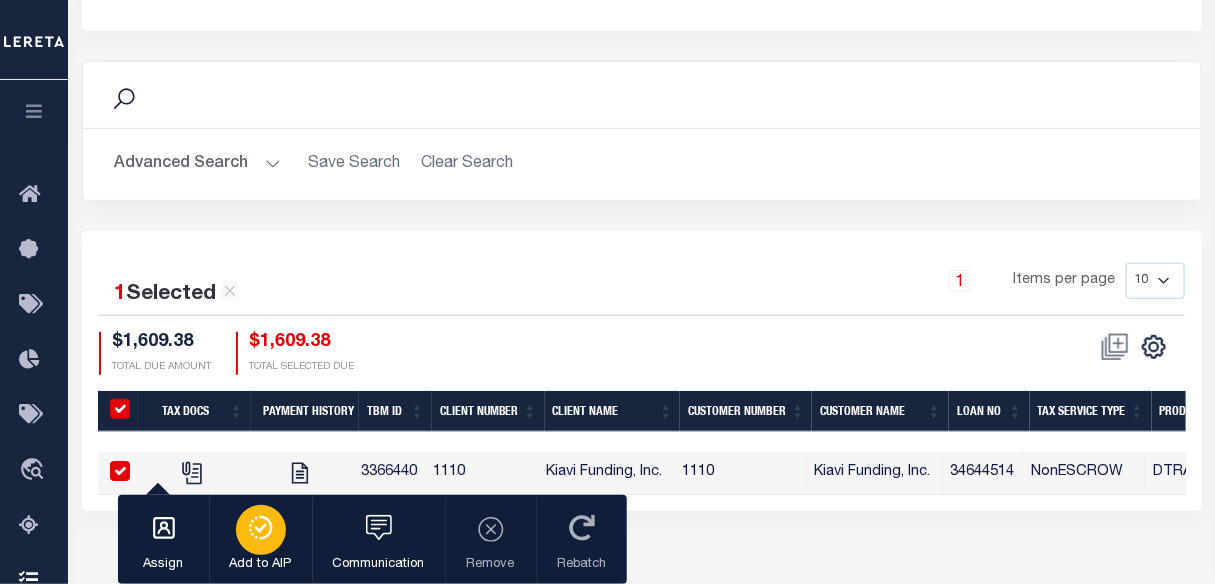 click at bounding box center (261, 530) 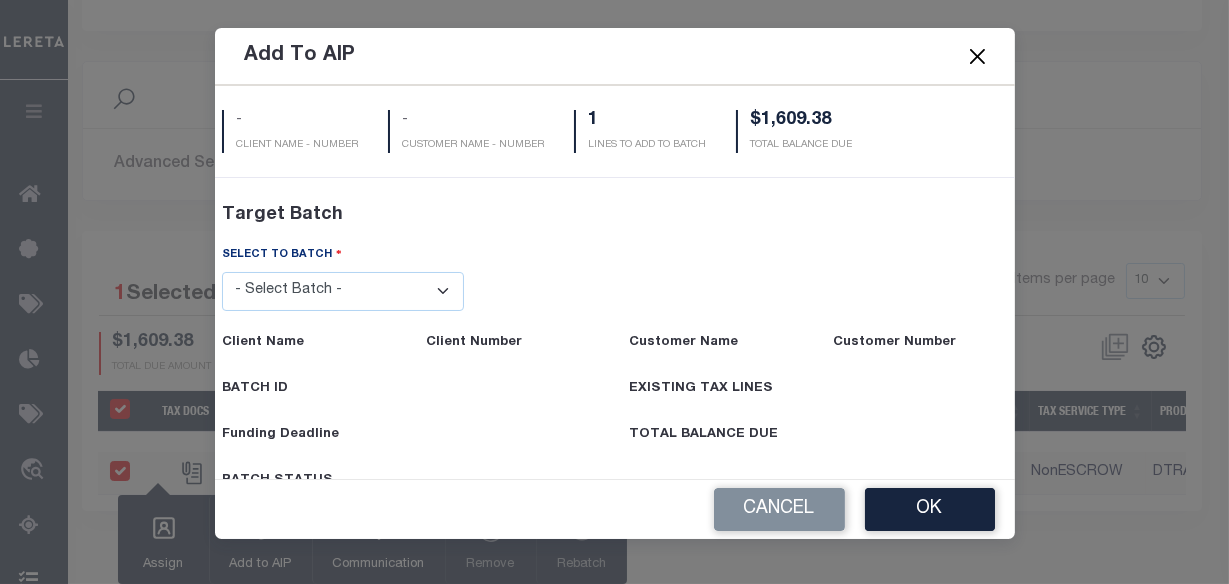 click on "- Select Batch -   40795   41171   41729   41820   42004   42111   42867   43296   45119   45394   45467   45476   45480   45491   45513   45529   45532" at bounding box center [343, 291] 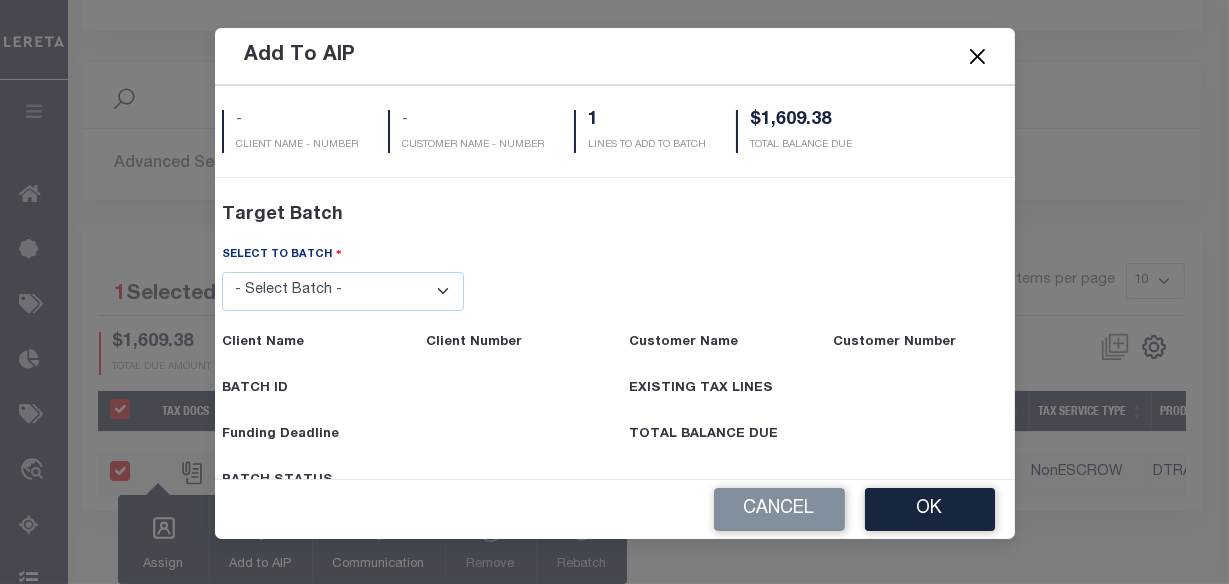 select on "45532" 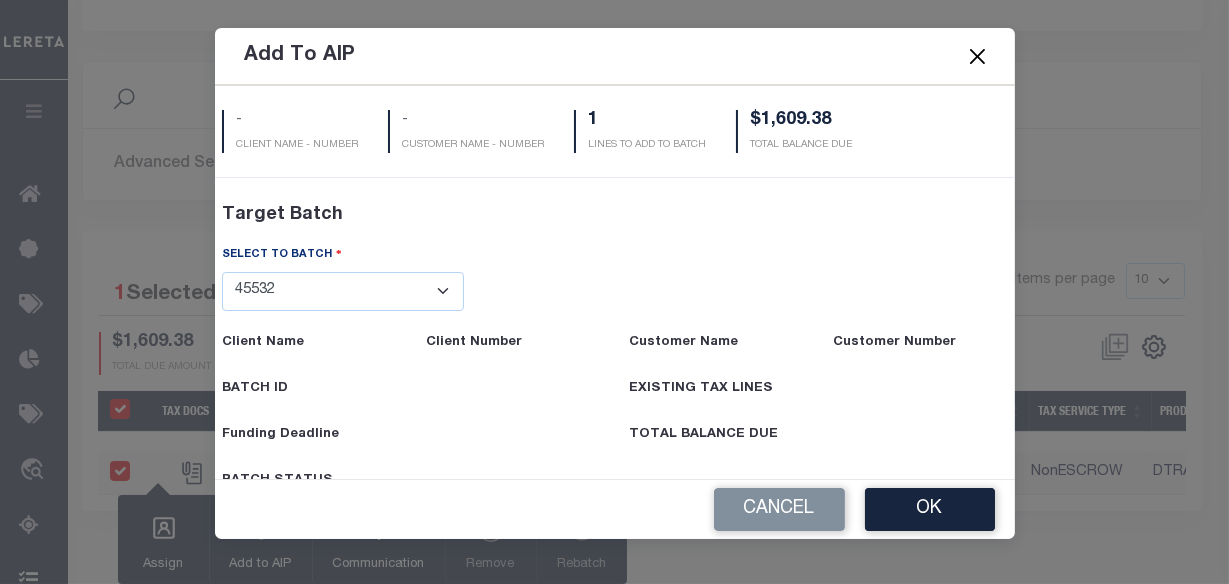 click on "- Select Batch -   40795   41171   41729   41820   42004   42111   42867   43296   45119   45394   45467   45476   45480   45491   45513   45529   45532" at bounding box center [343, 291] 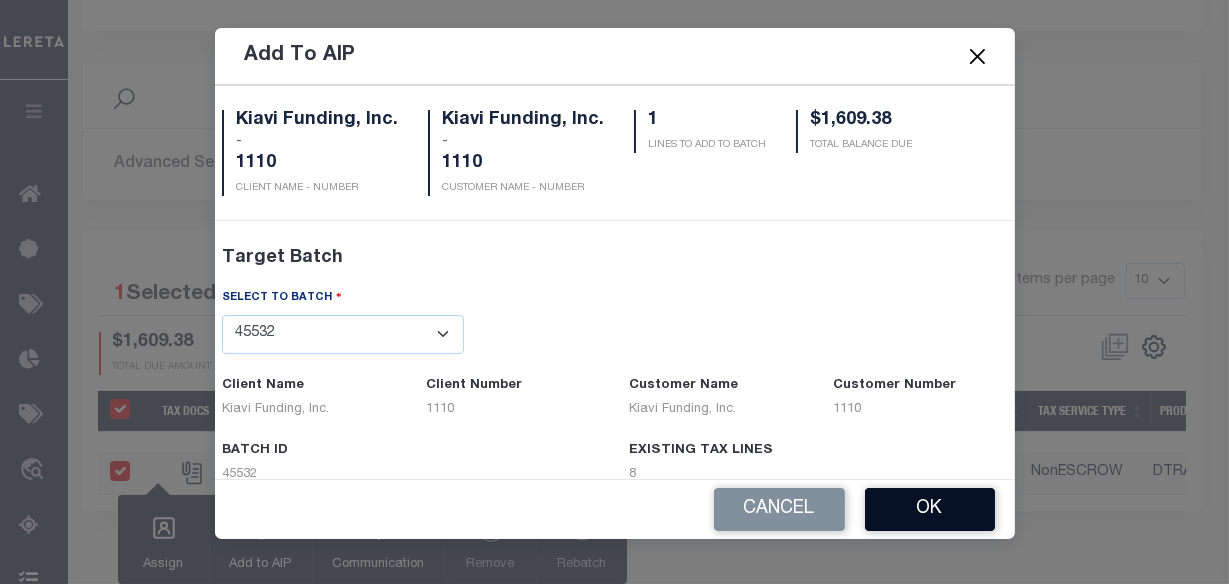 click on "OK" at bounding box center [930, 509] 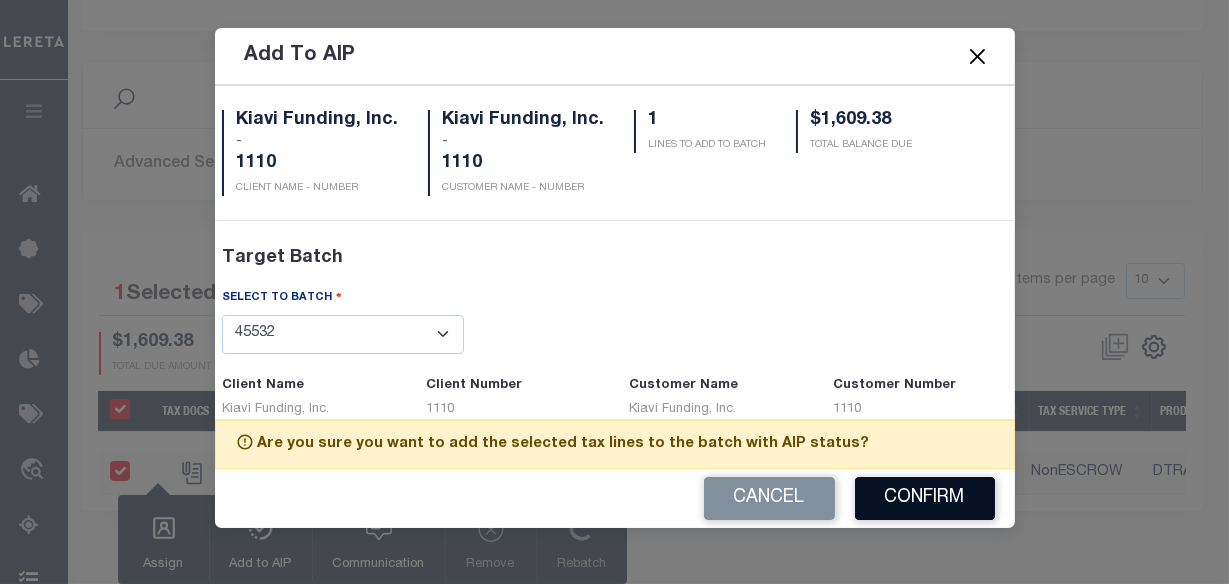 click on "Confirm" at bounding box center [925, 498] 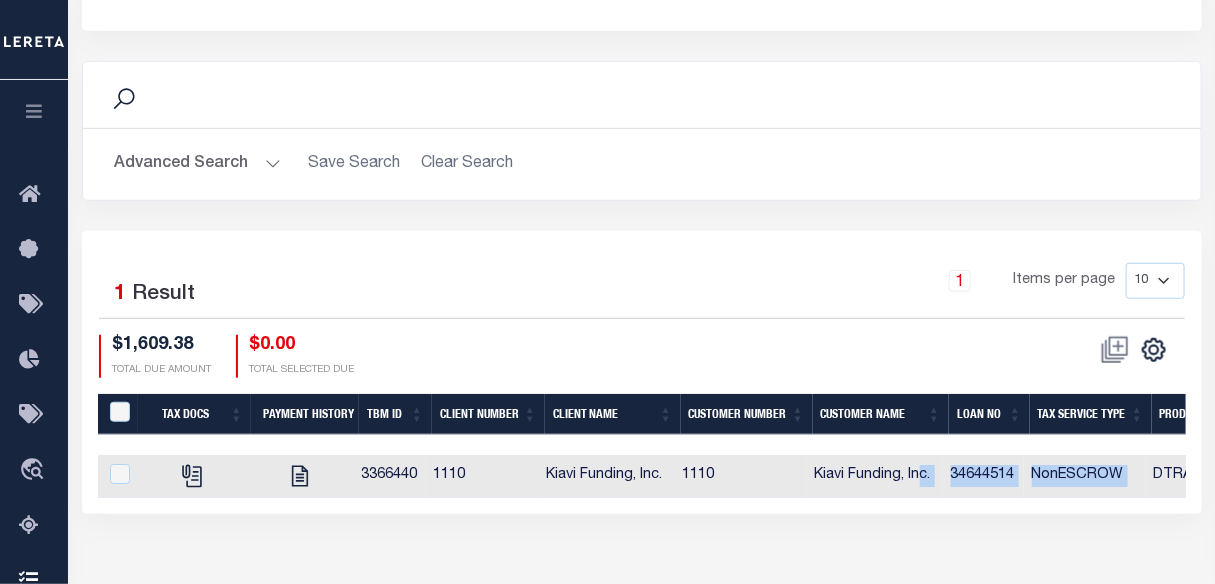 scroll, scrollTop: 0, scrollLeft: 19, axis: horizontal 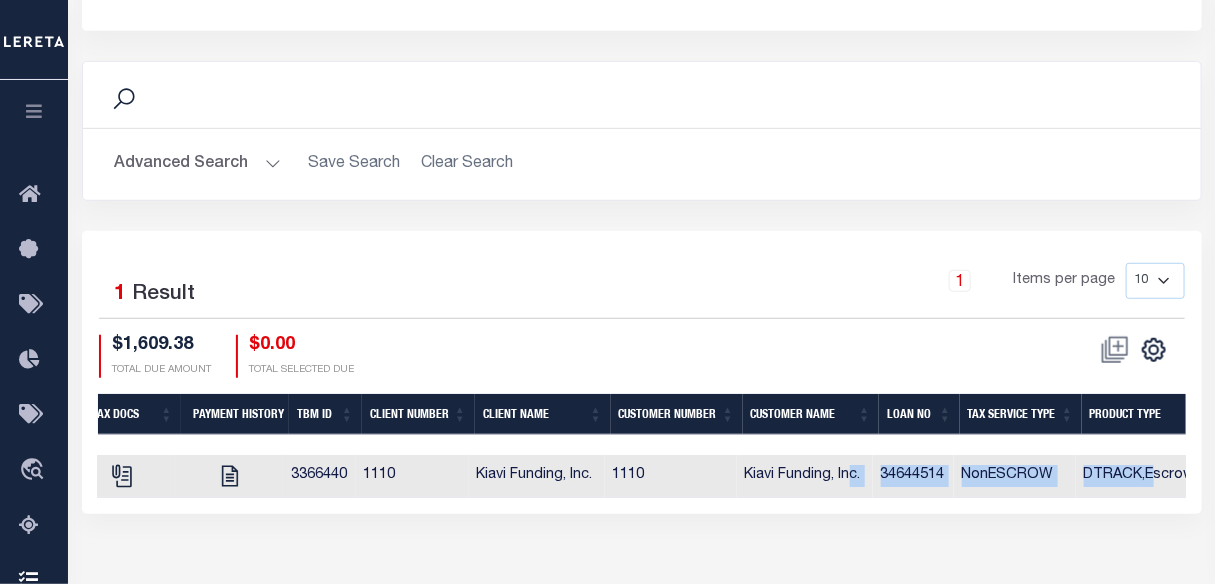 drag, startPoint x: 932, startPoint y: 489, endPoint x: 1217, endPoint y: 472, distance: 285.50656 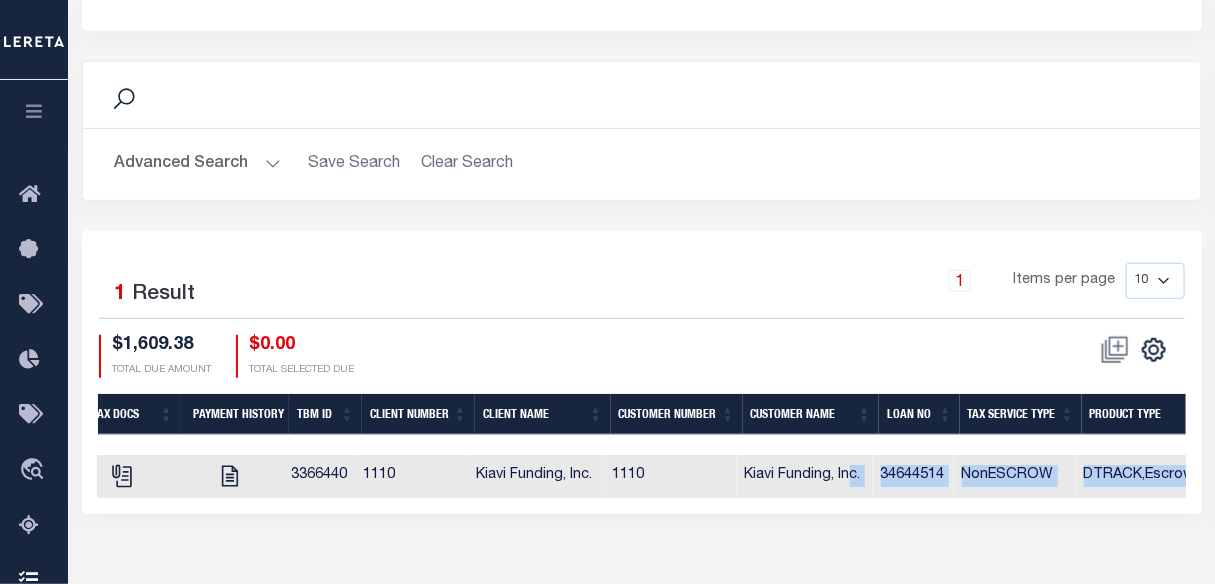 scroll, scrollTop: 0, scrollLeft: 89, axis: horizontal 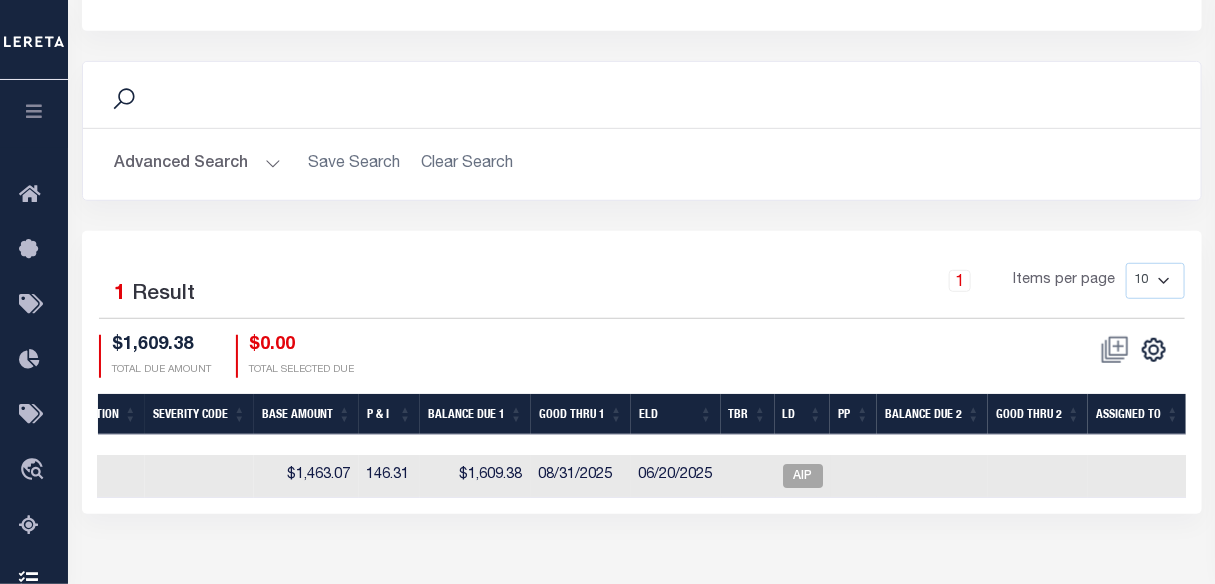 click on "1  Selected
1   Result
1
Items per page   10 25 50 100
$1,609.38
$0.00" at bounding box center (642, 372) 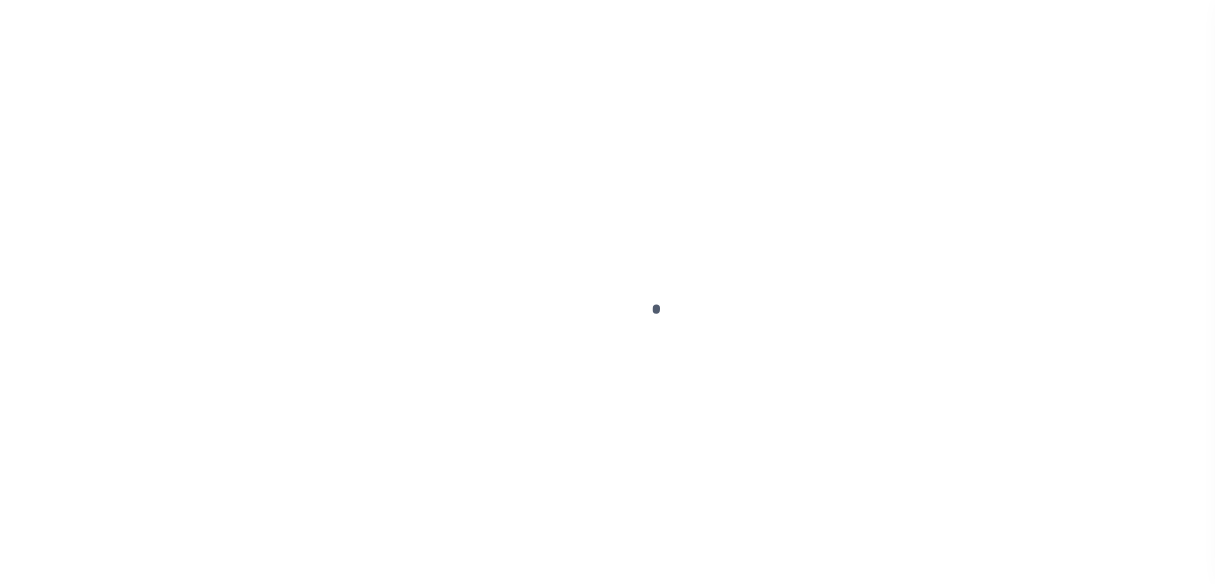 scroll, scrollTop: 21, scrollLeft: 0, axis: vertical 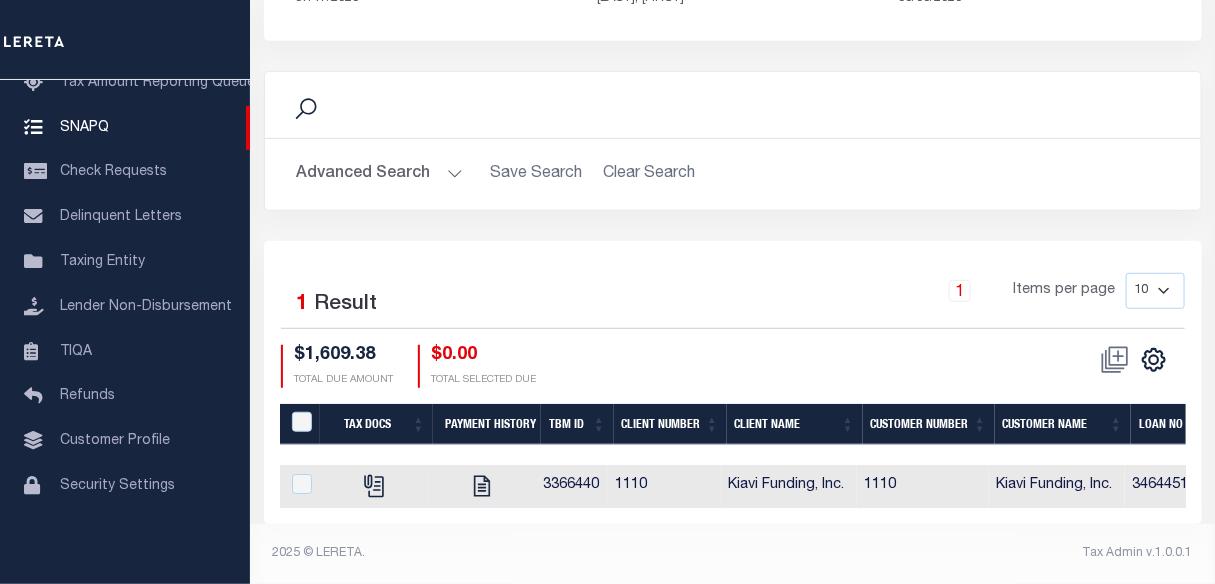 click on "Advanced Search" at bounding box center [380, 174] 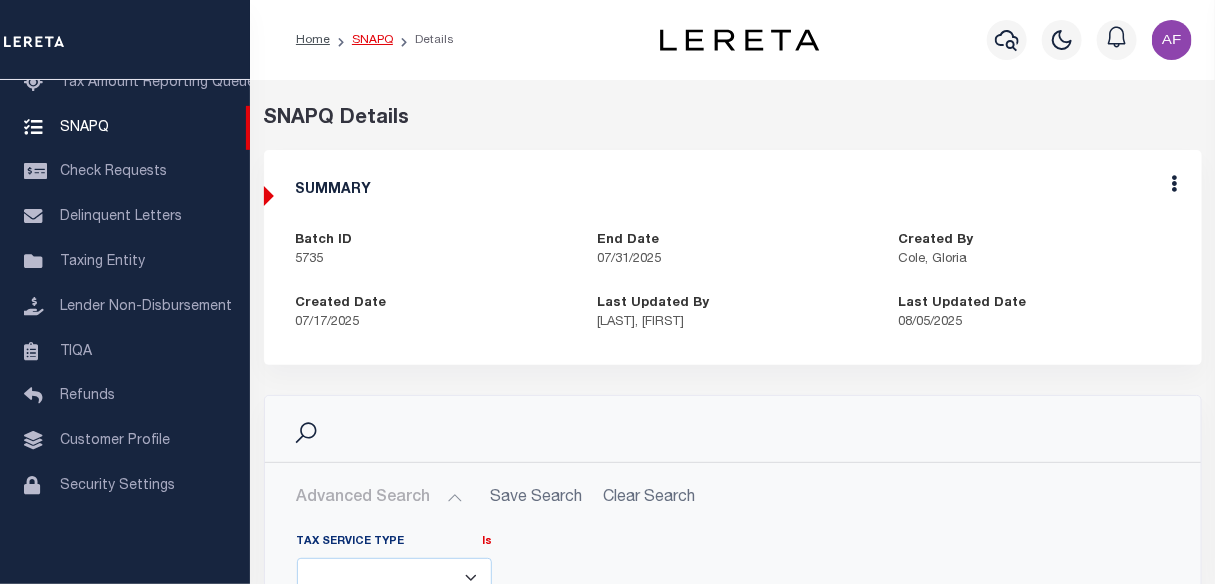 click on "SNAPQ" at bounding box center (372, 40) 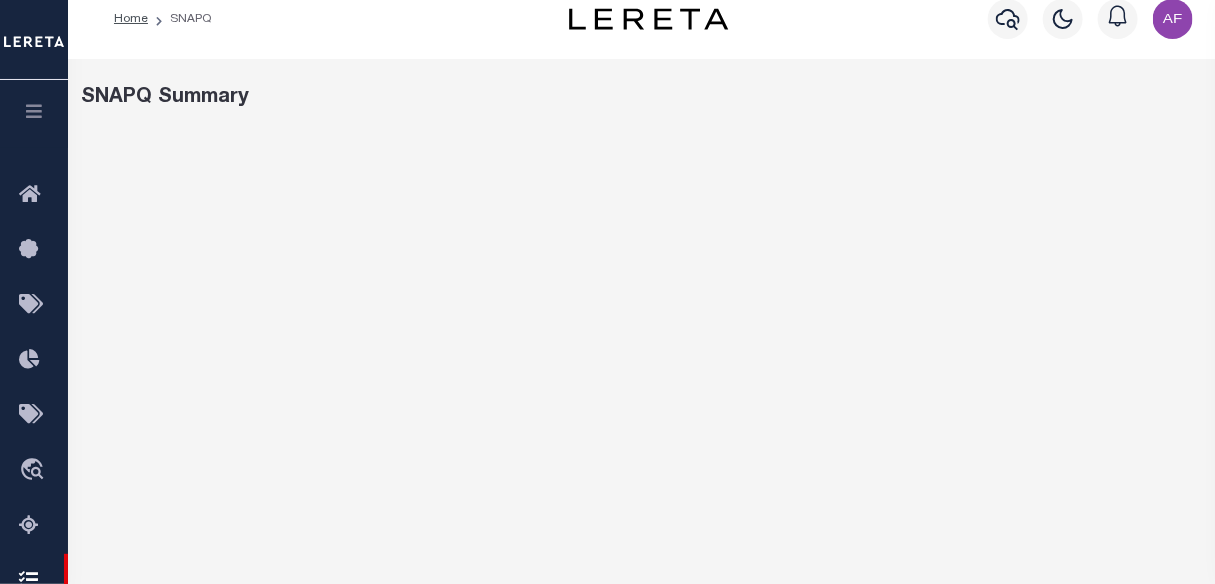 select 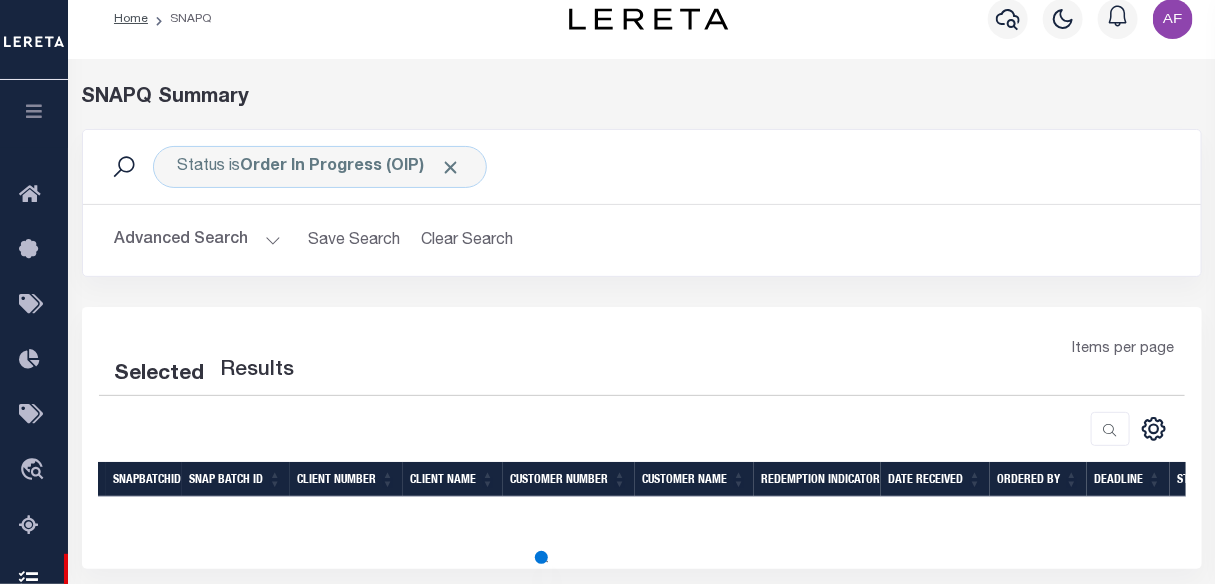 select on "100" 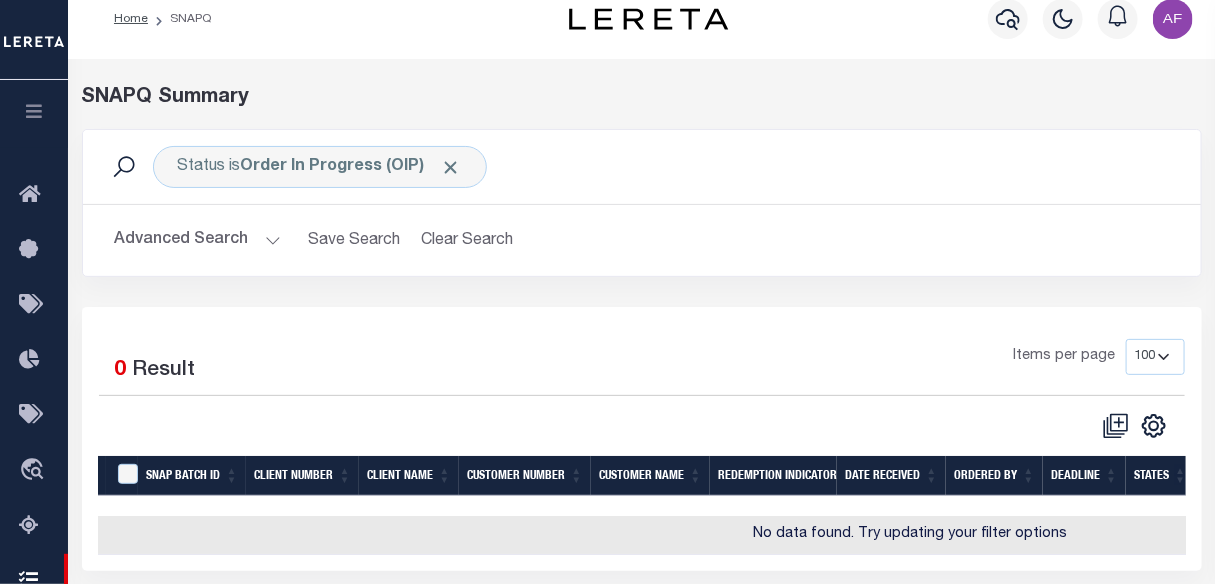 click on "Advanced Search" at bounding box center [198, 240] 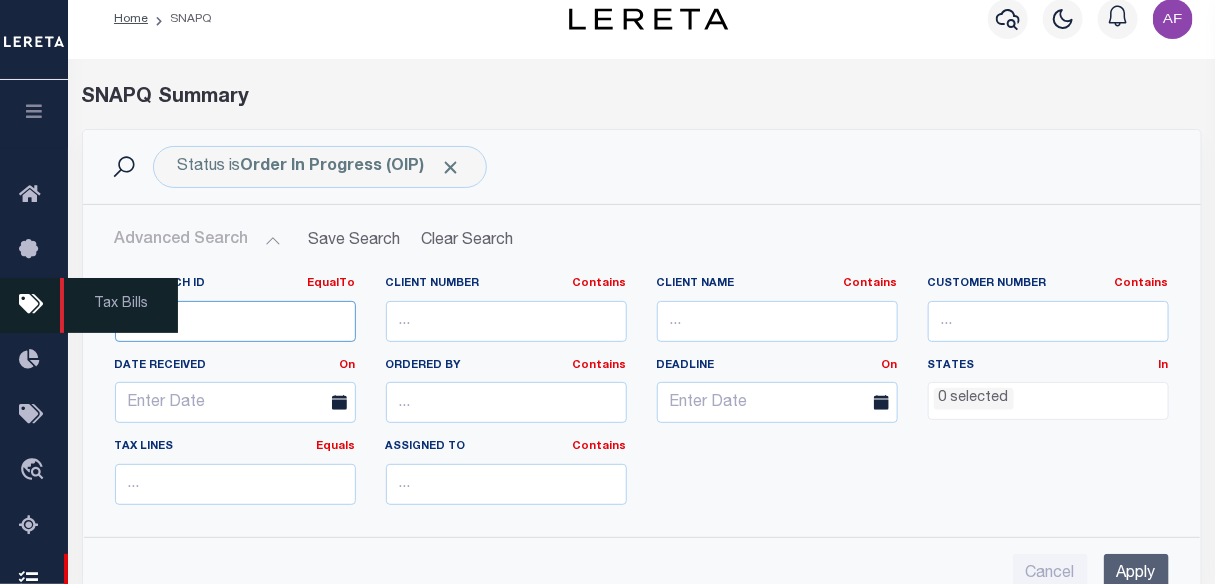 drag, startPoint x: 180, startPoint y: 315, endPoint x: 62, endPoint y: 302, distance: 118.71394 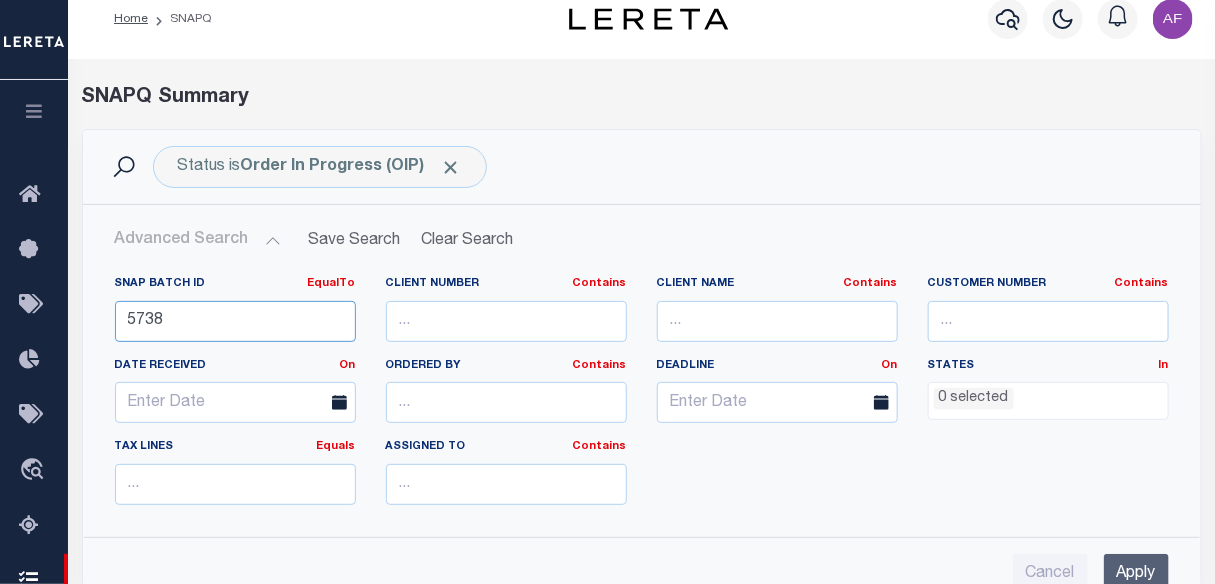 type on "5738" 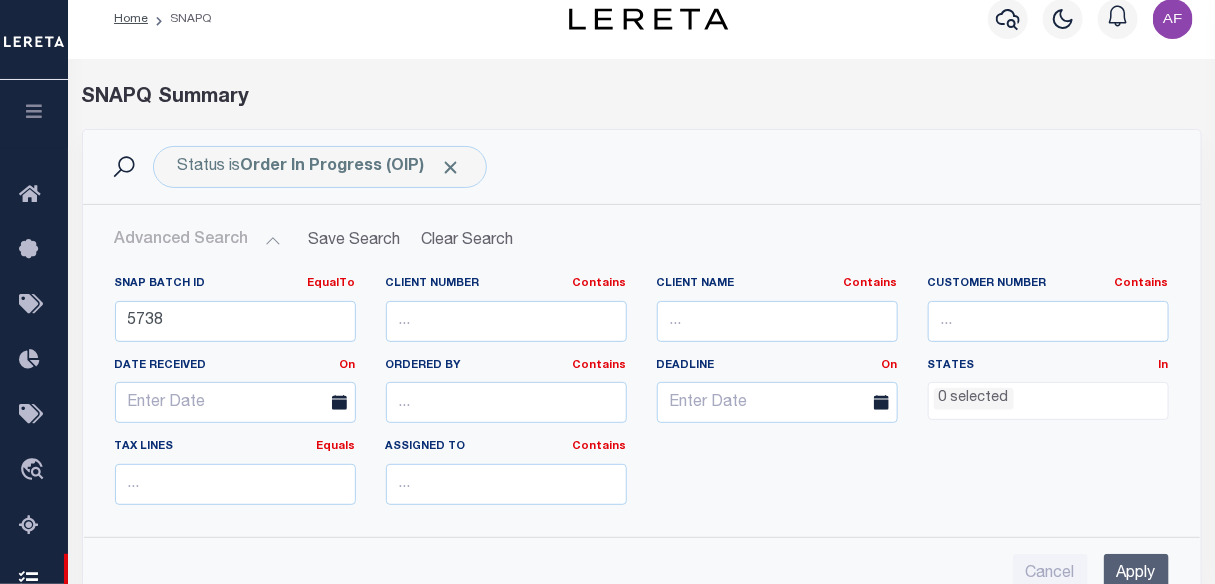 click on "Apply" at bounding box center [1136, 574] 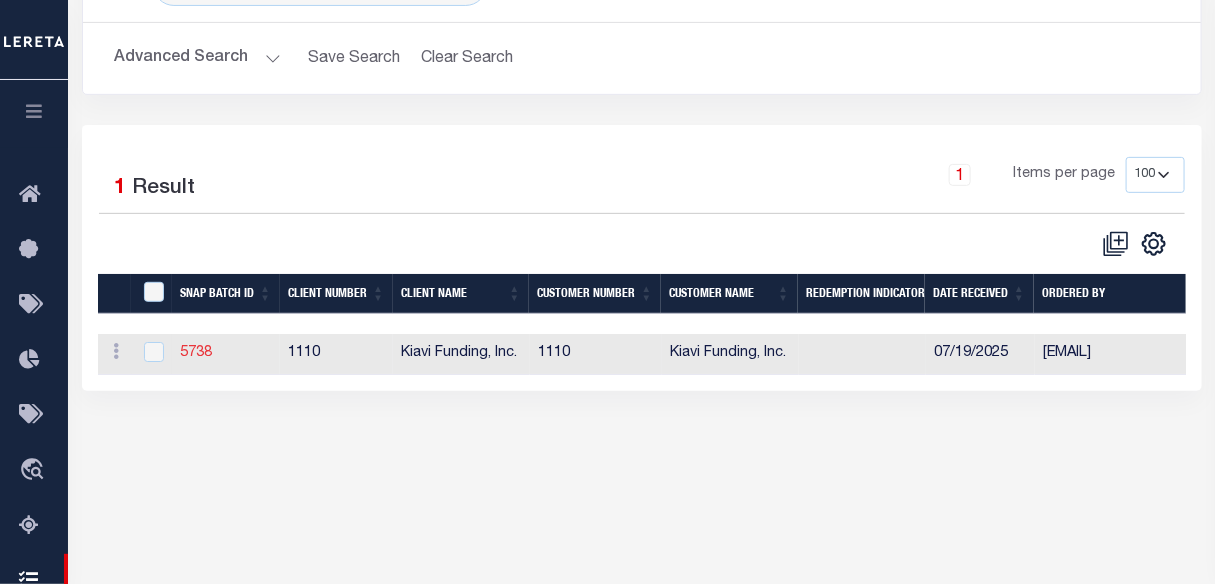 click on "5738" at bounding box center (196, 353) 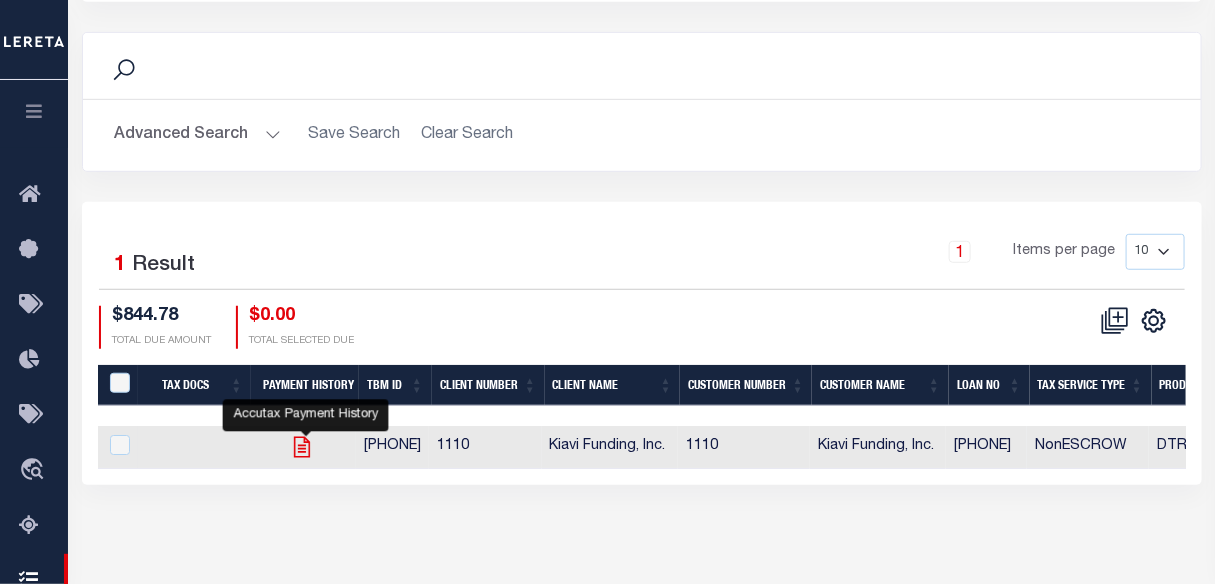 click 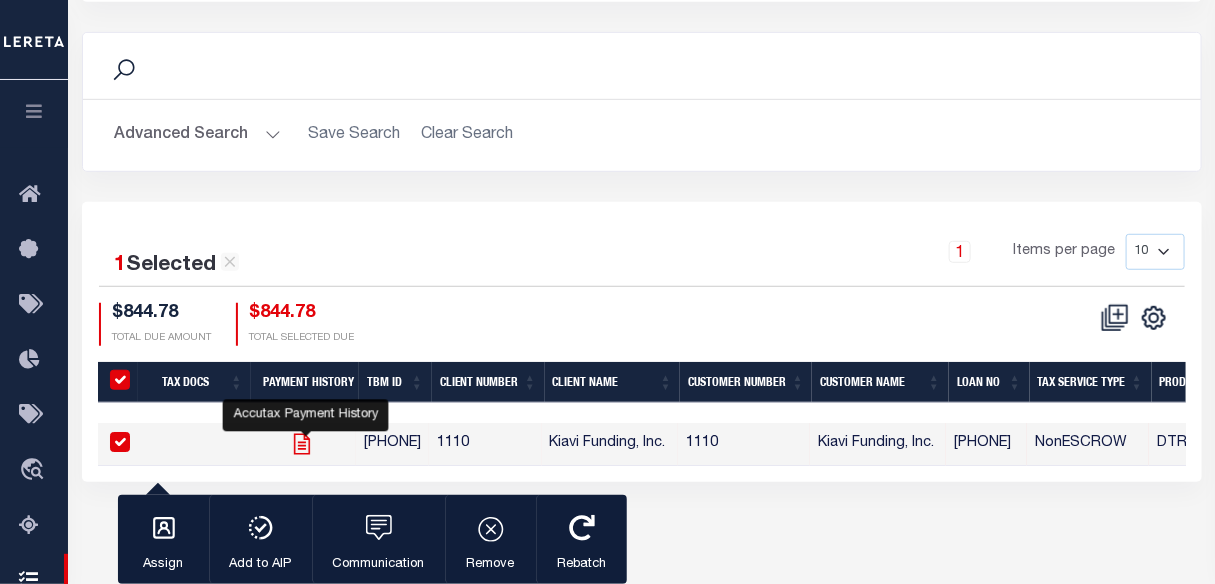 checkbox on "true" 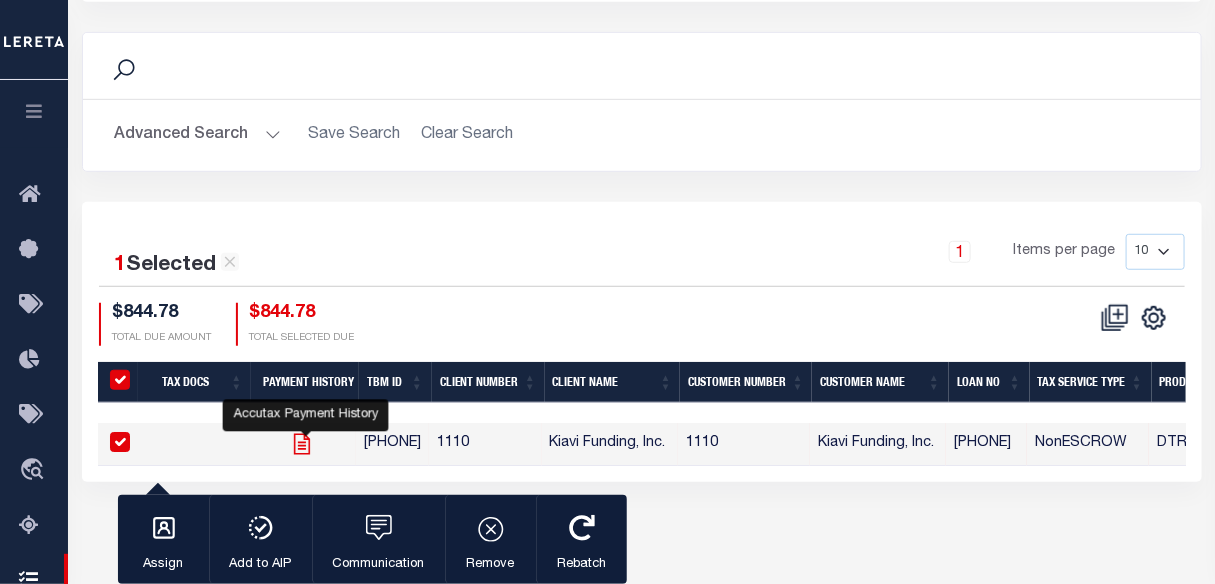 checkbox on "true" 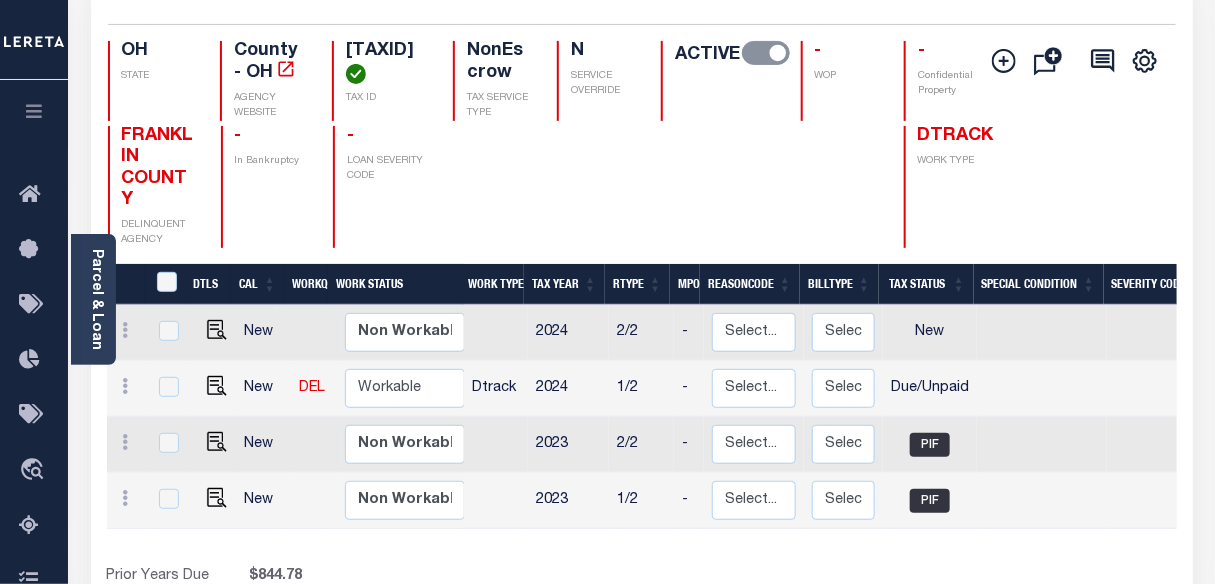 scroll, scrollTop: 181, scrollLeft: 0, axis: vertical 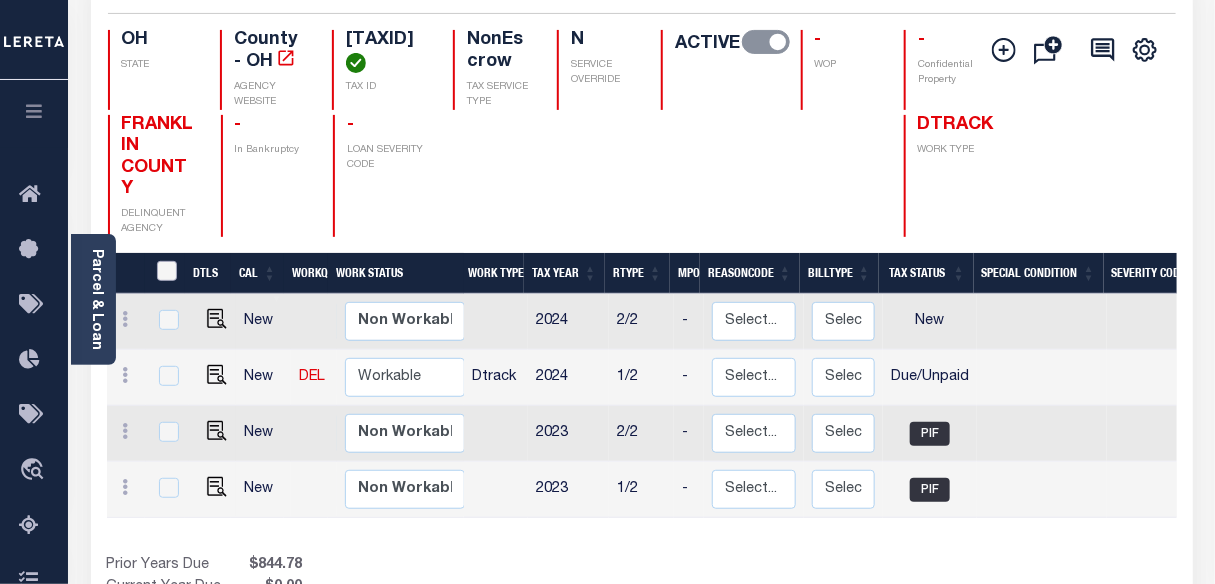 click at bounding box center (167, 271) 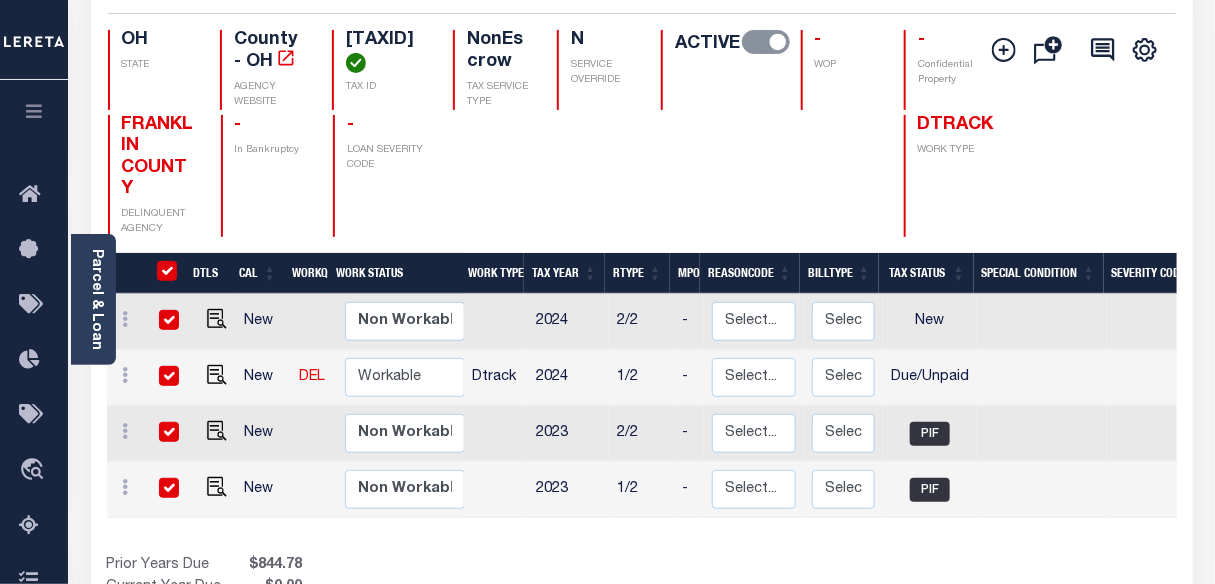 checkbox on "true" 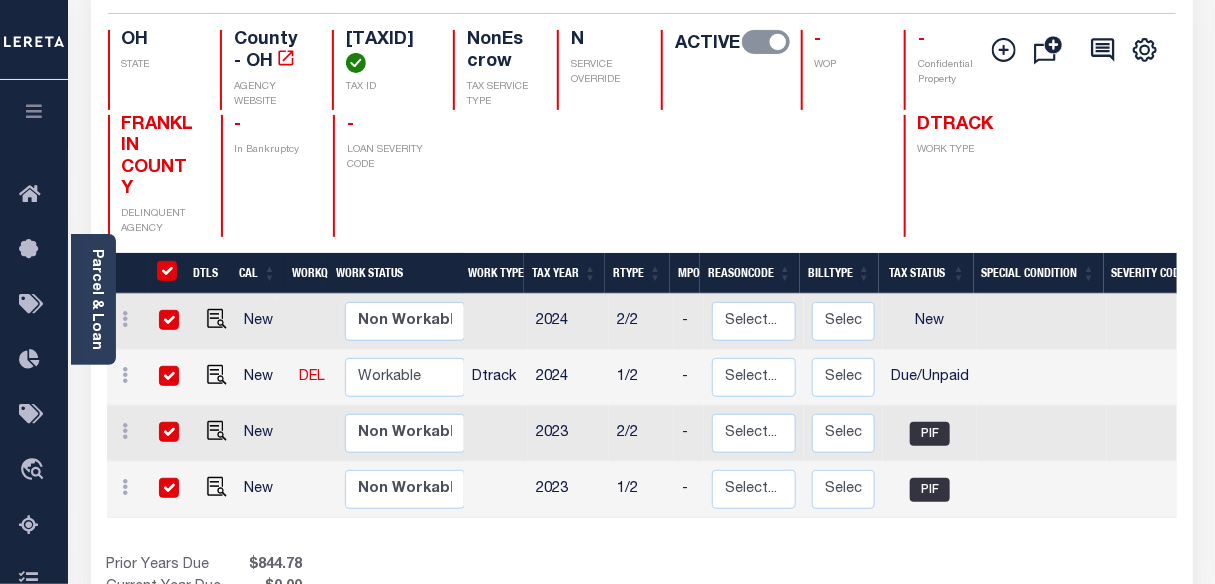 checkbox on "true" 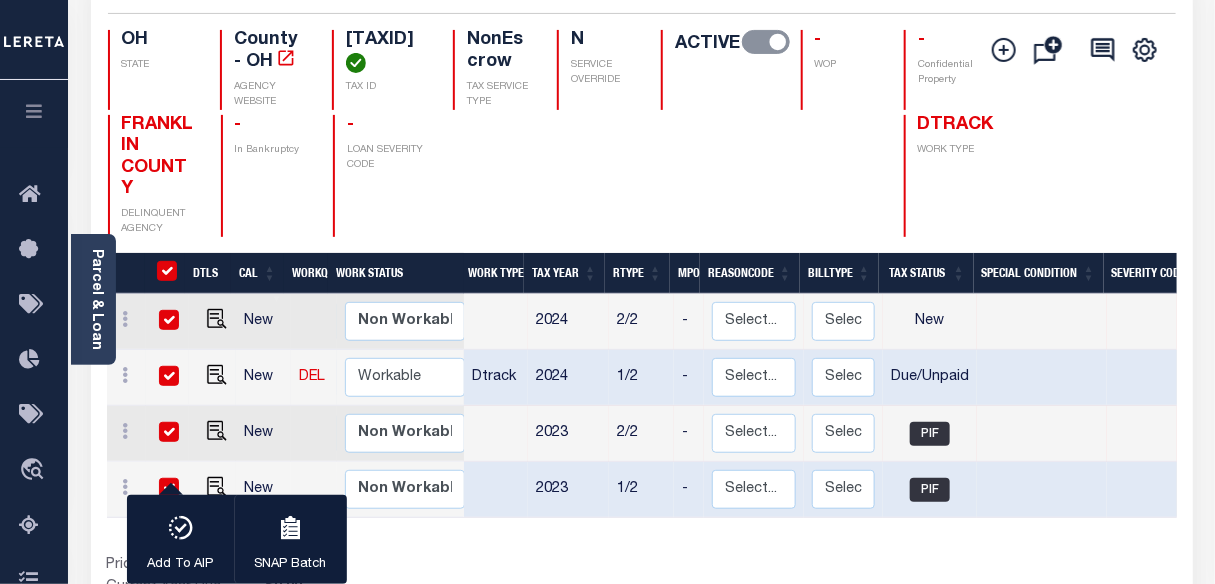 click at bounding box center [169, 376] 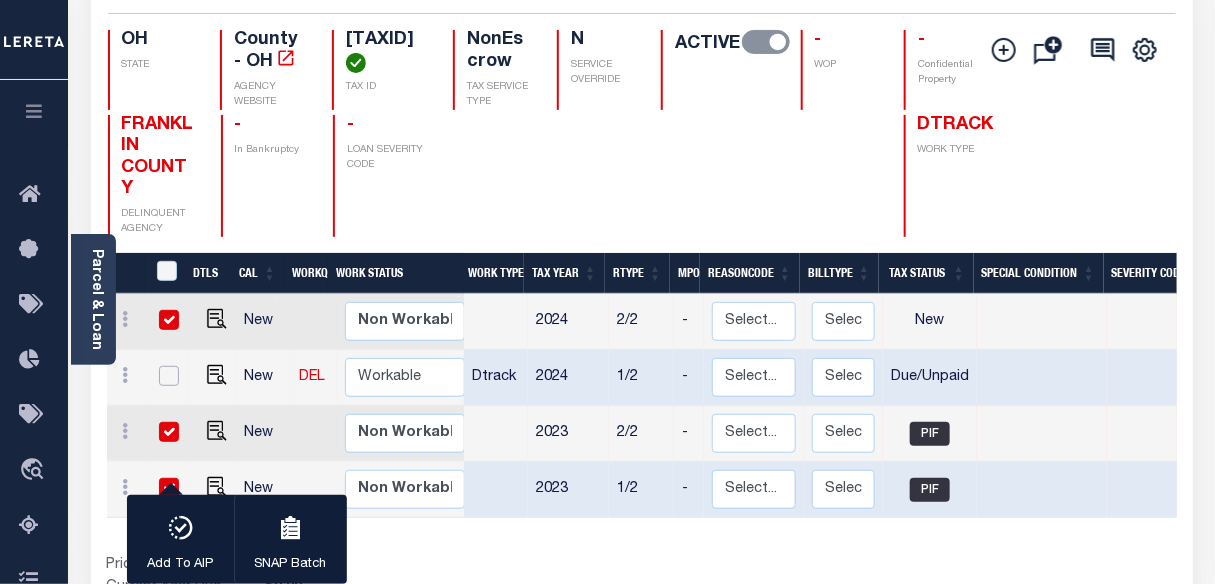 checkbox on "false" 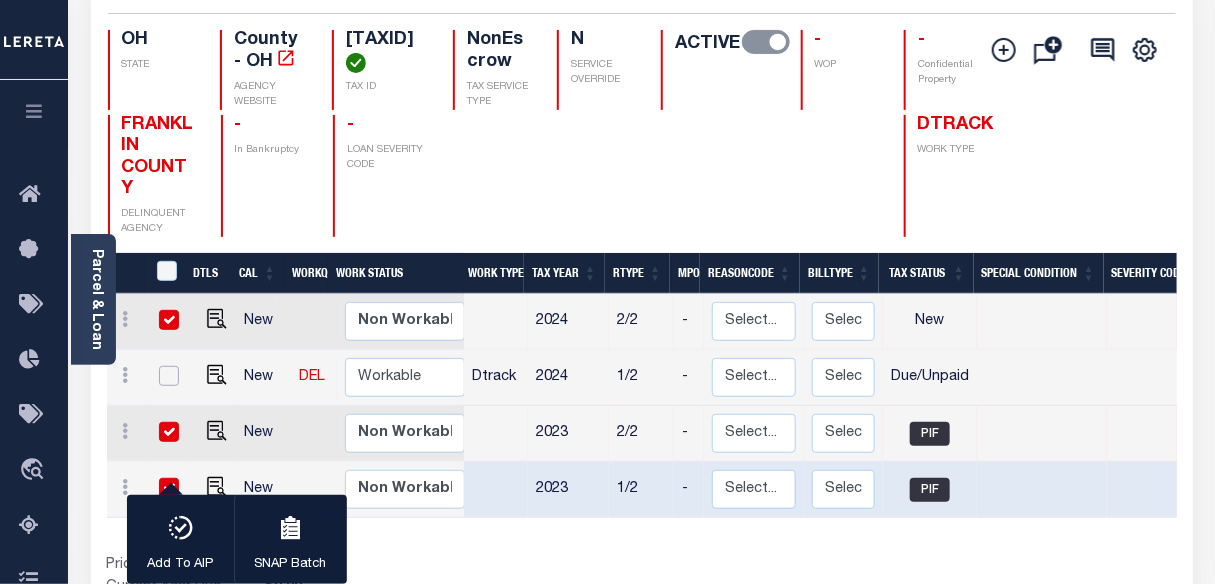 click at bounding box center [169, 376] 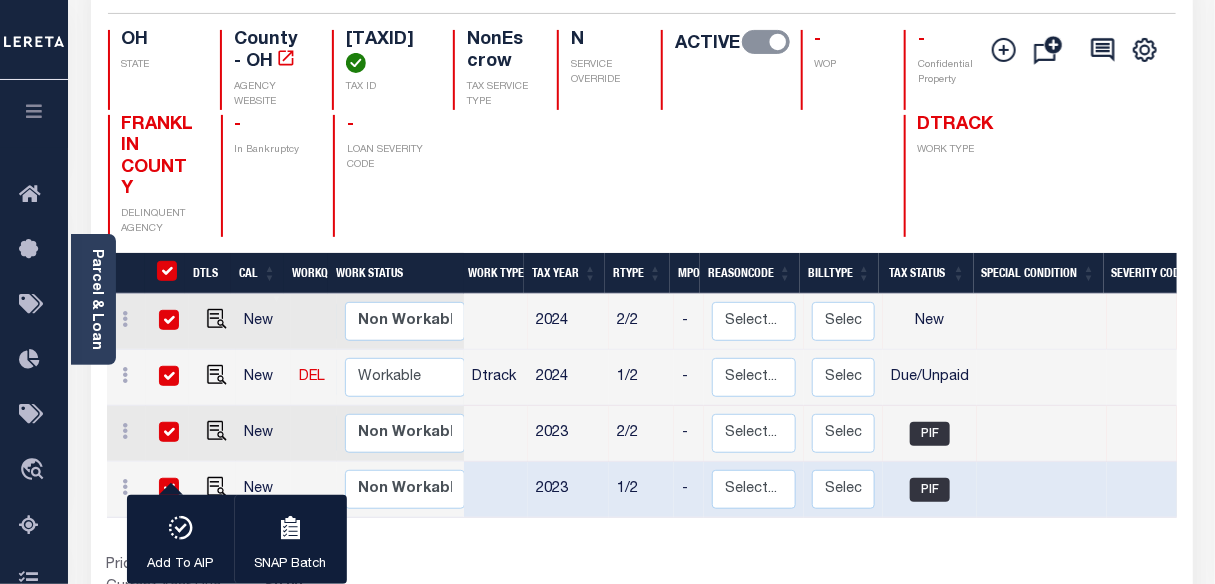 checkbox on "true" 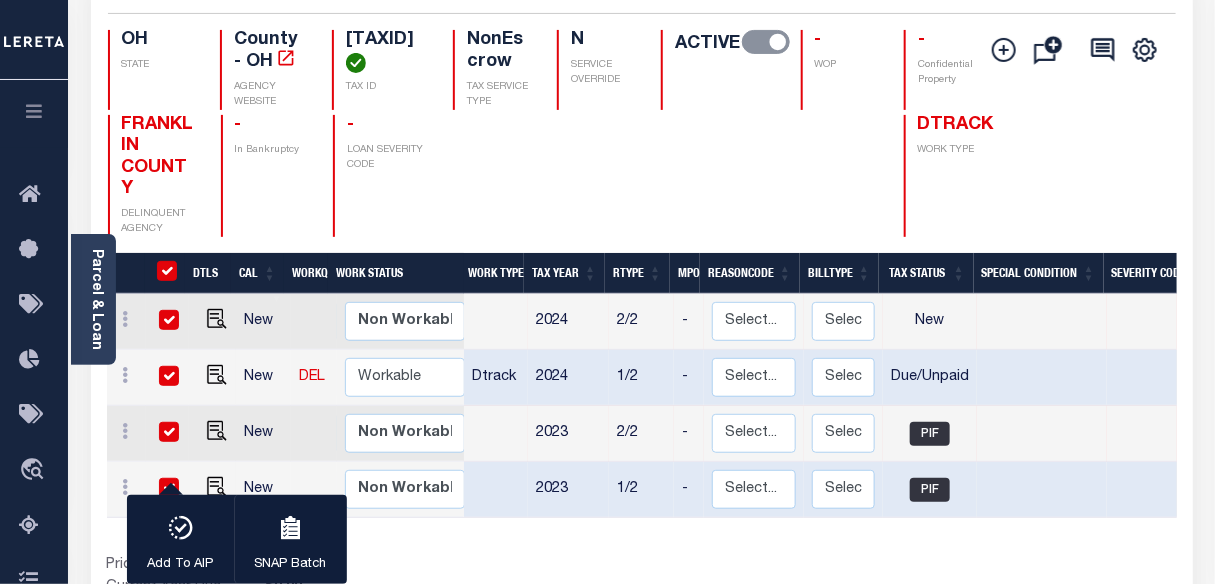 click on "Prior Years Due
$844.78
Current Year Due
$0.00
Total Balance Due
$844.78" at bounding box center (374, 588) 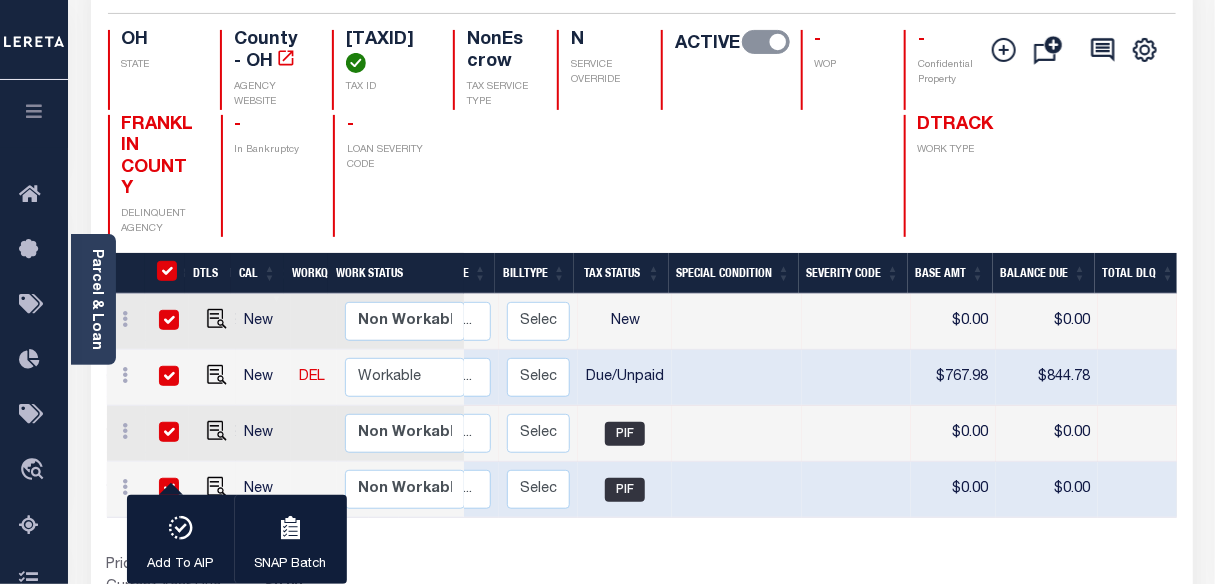 scroll, scrollTop: 0, scrollLeft: 457, axis: horizontal 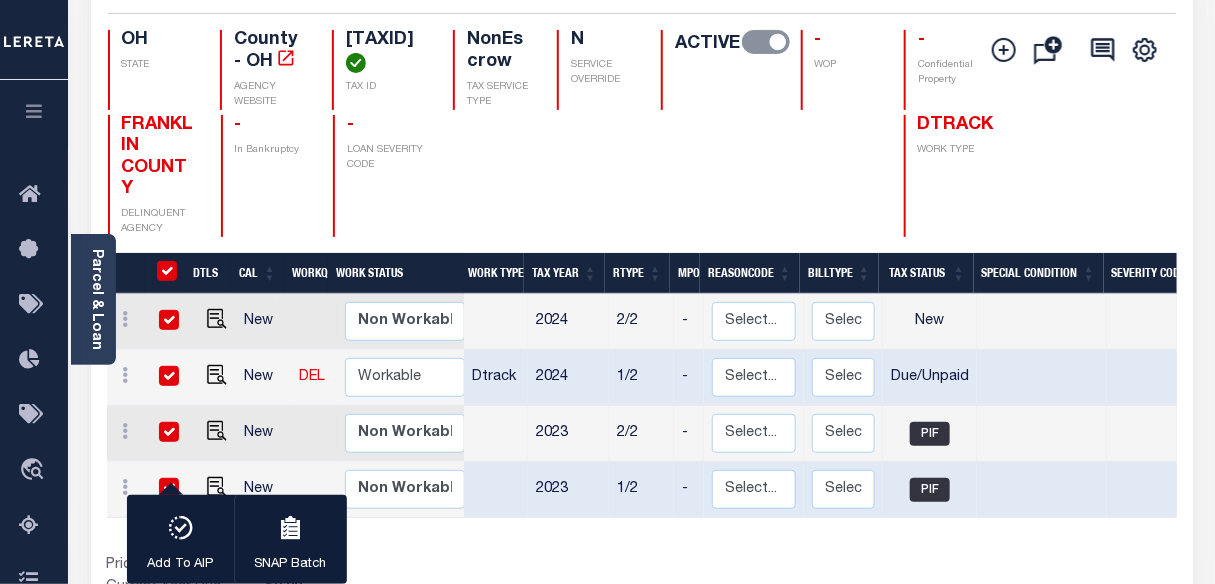 click on "Prior Years Due
$844.78
Current Year Due
$0.00
Total Balance Due
$844.78" at bounding box center [374, 588] 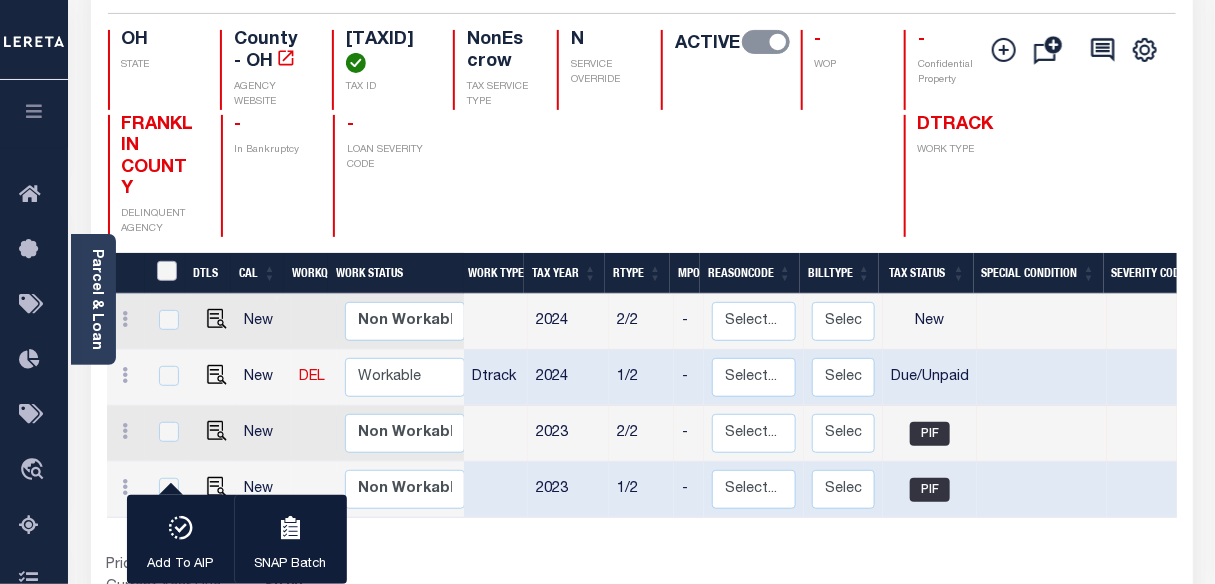 checkbox on "false" 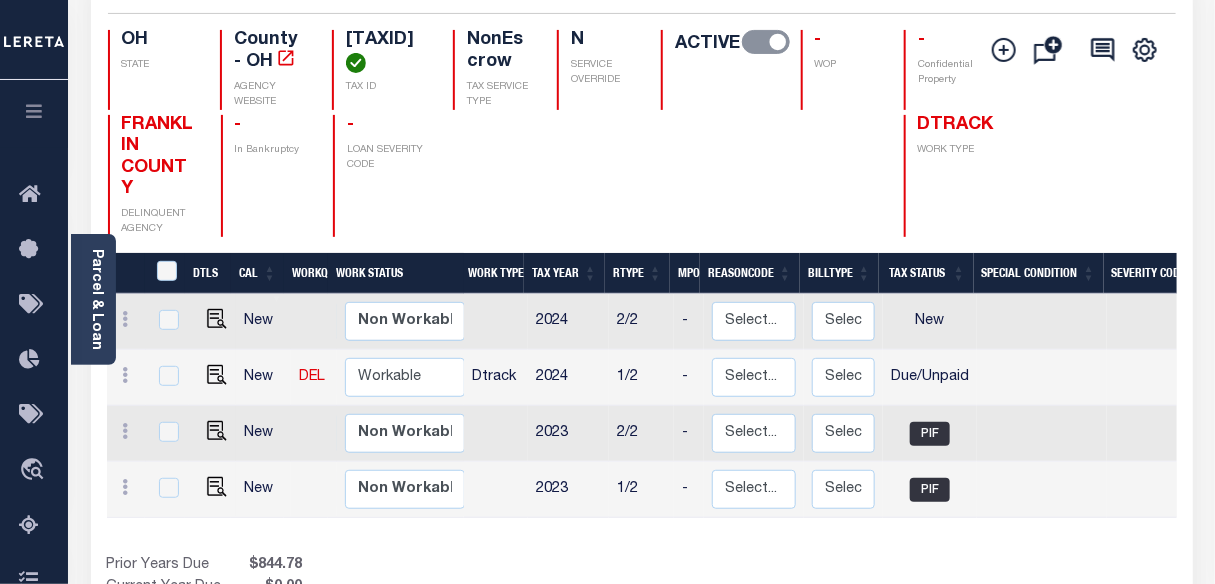 drag, startPoint x: 354, startPoint y: 38, endPoint x: 378, endPoint y: 57, distance: 30.610456 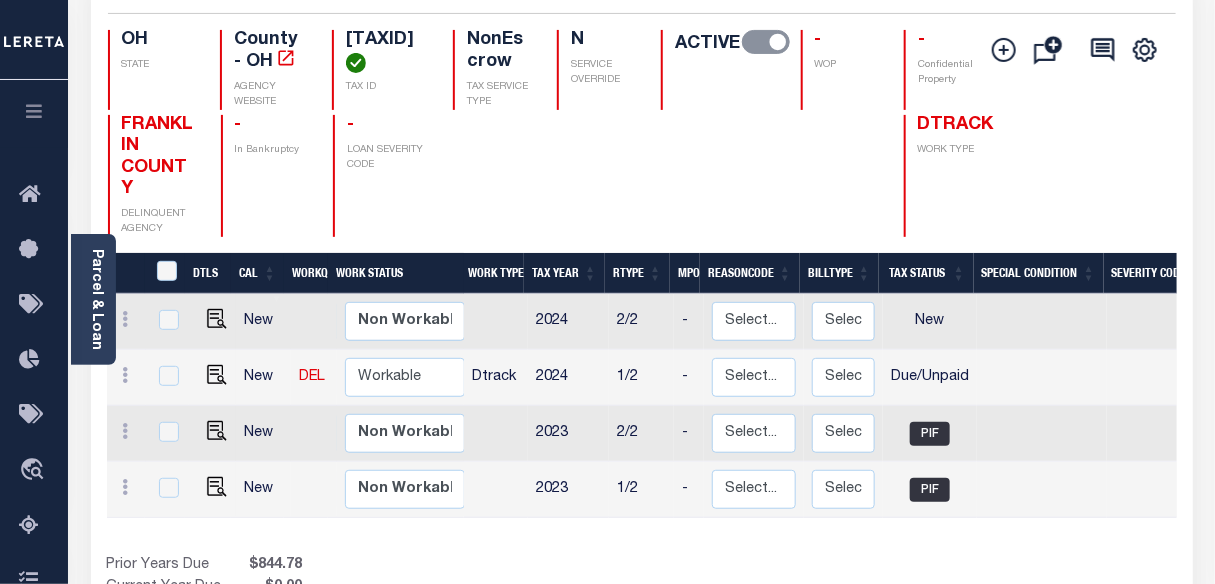 click on "01009185600
TAX ID" at bounding box center [380, 70] 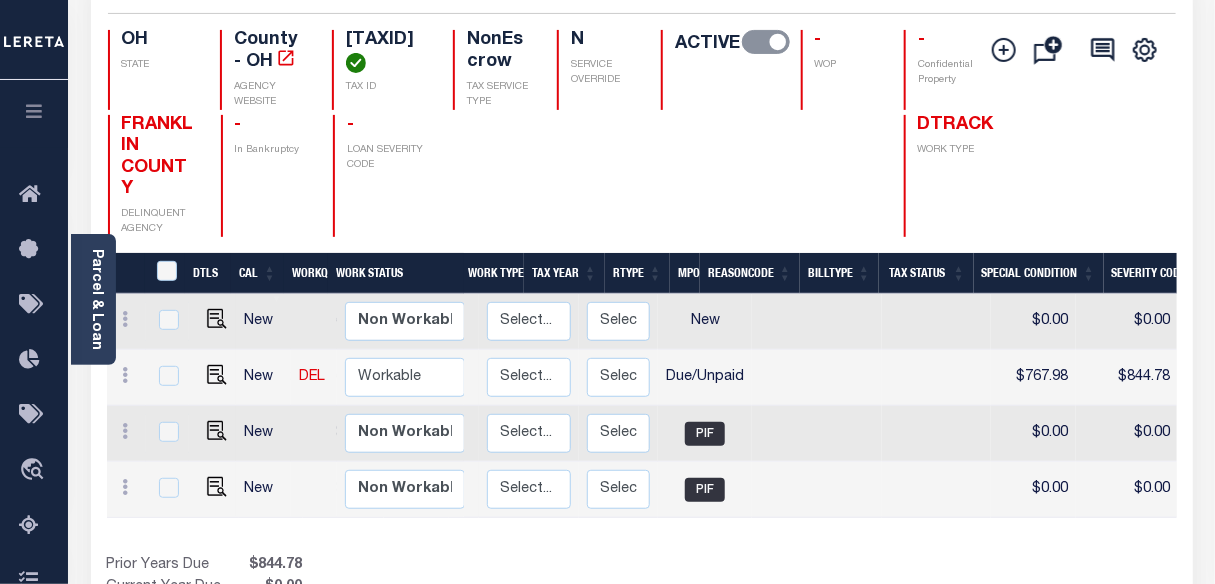 scroll, scrollTop: 0, scrollLeft: 225, axis: horizontal 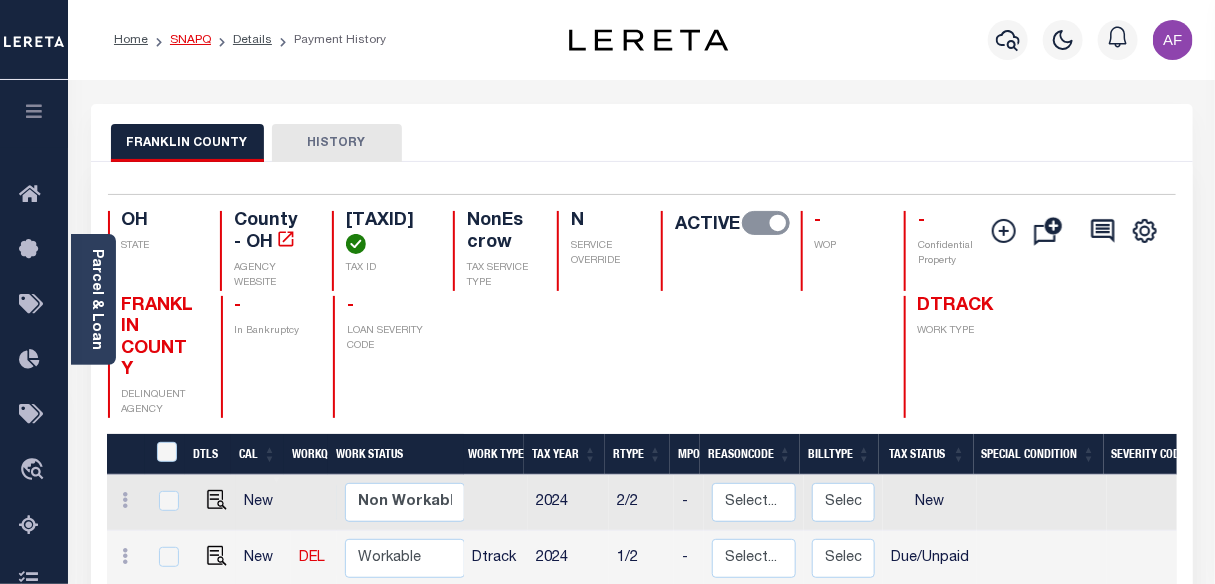 click on "SNAPQ" at bounding box center [190, 40] 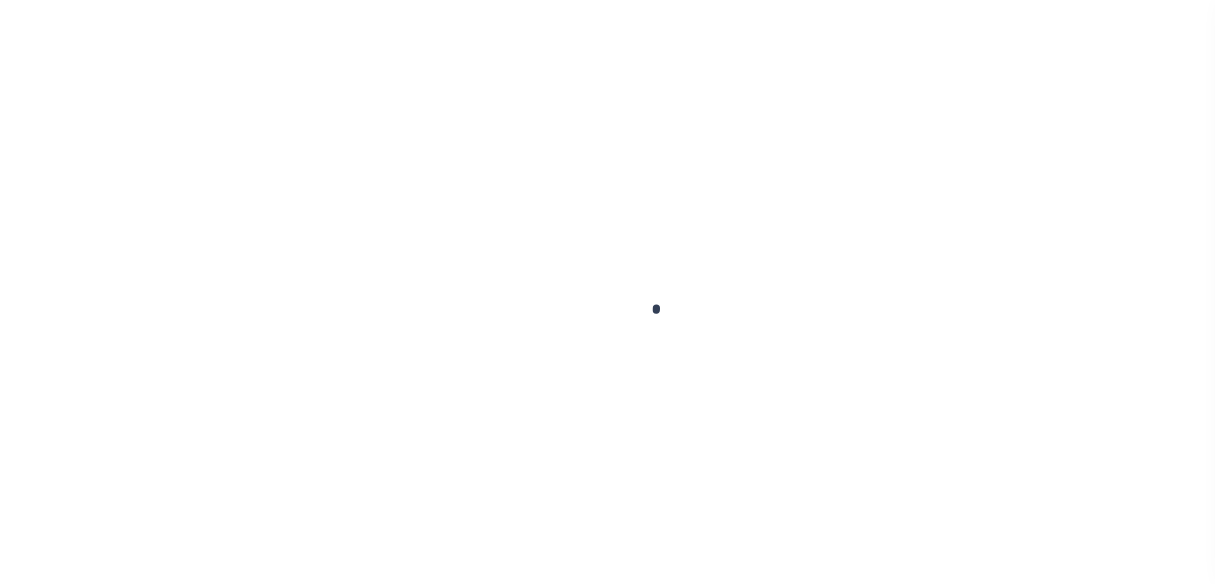 scroll, scrollTop: 0, scrollLeft: 0, axis: both 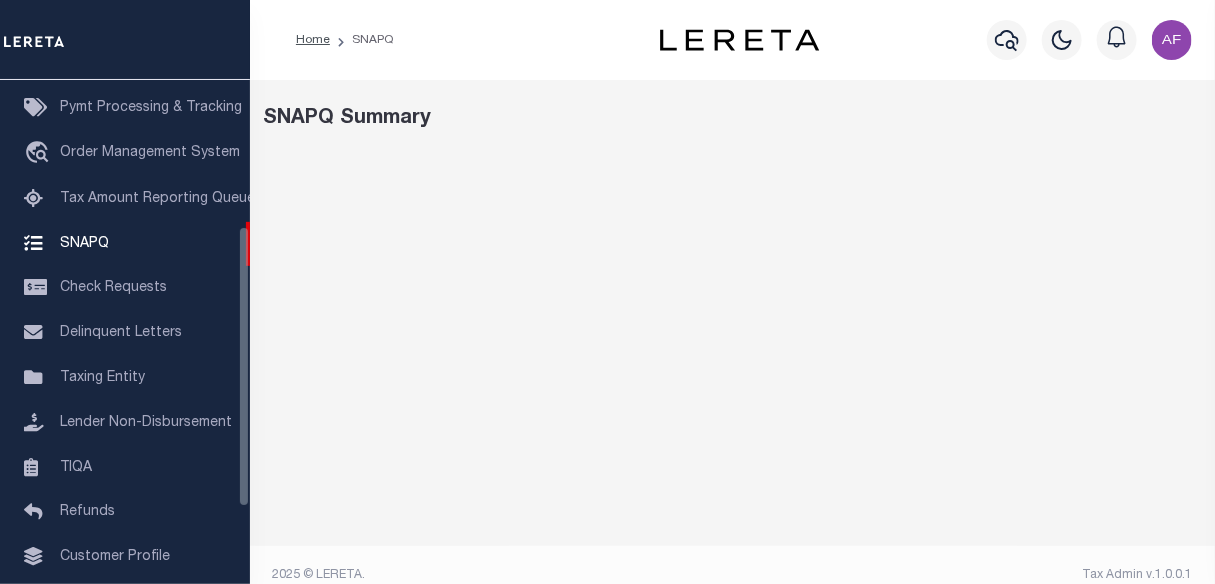 select on "100" 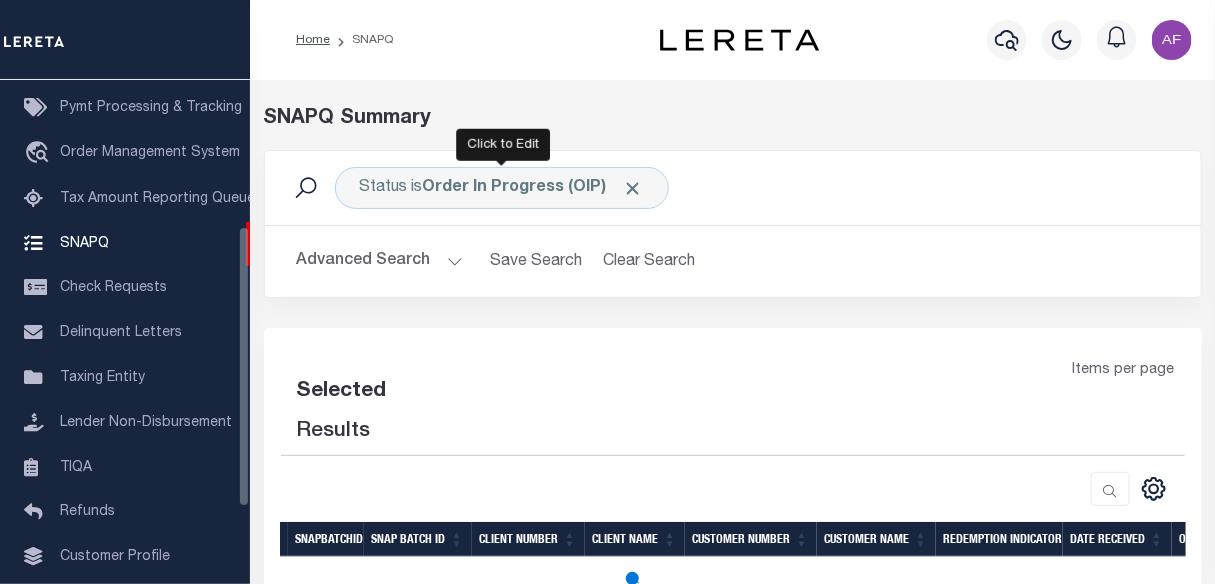 select on "100" 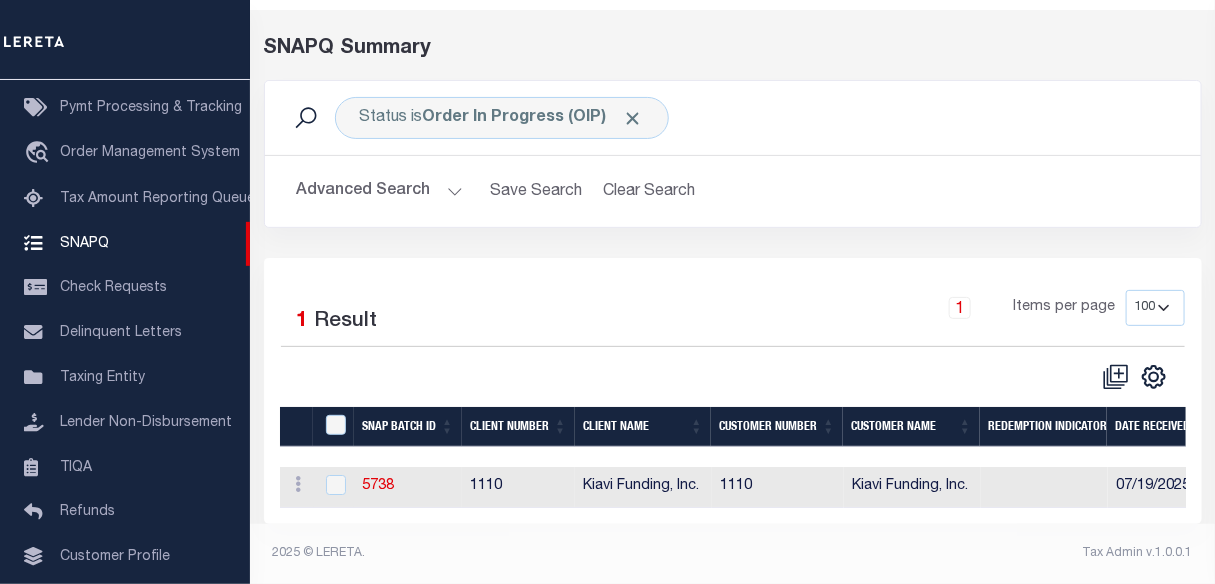 scroll, scrollTop: 86, scrollLeft: 0, axis: vertical 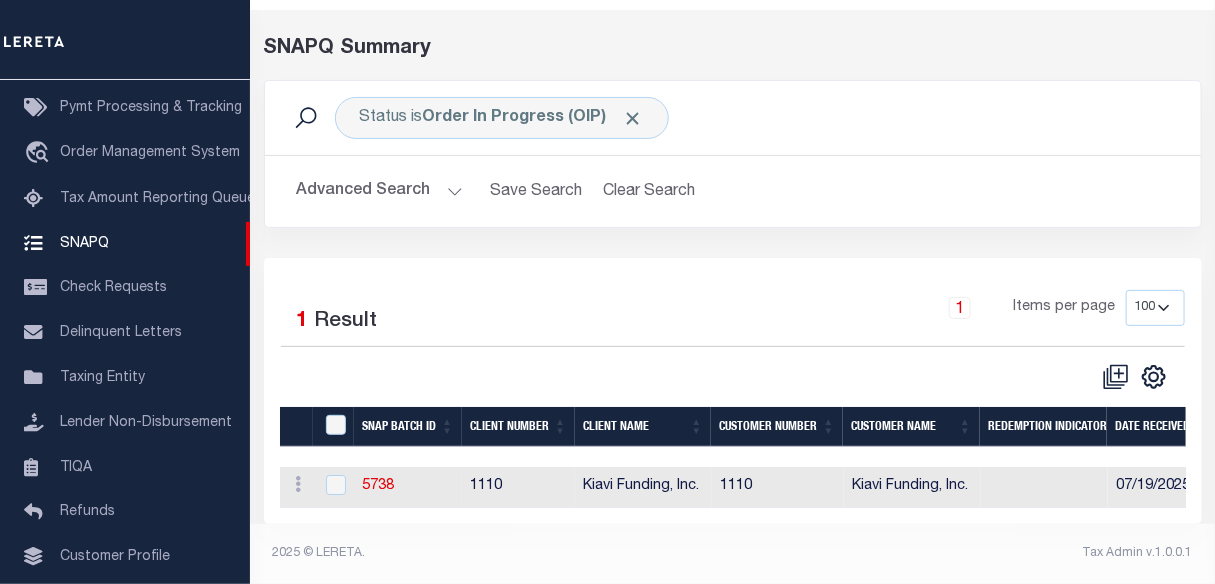 click on "Advanced Search" at bounding box center (380, 191) 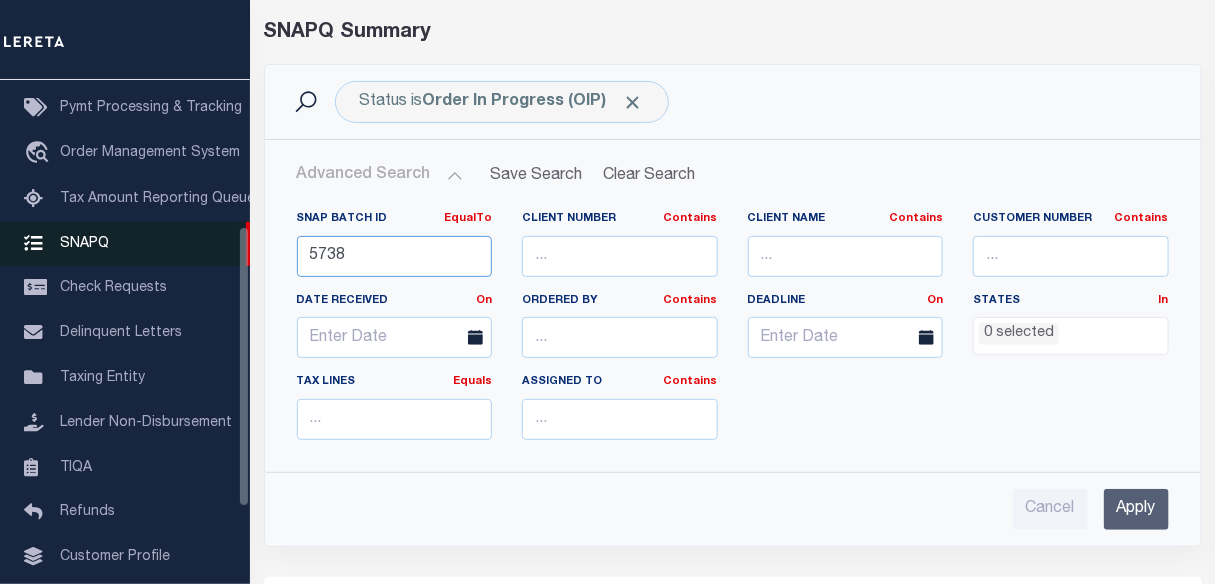 drag, startPoint x: 373, startPoint y: 251, endPoint x: 171, endPoint y: 234, distance: 202.71408 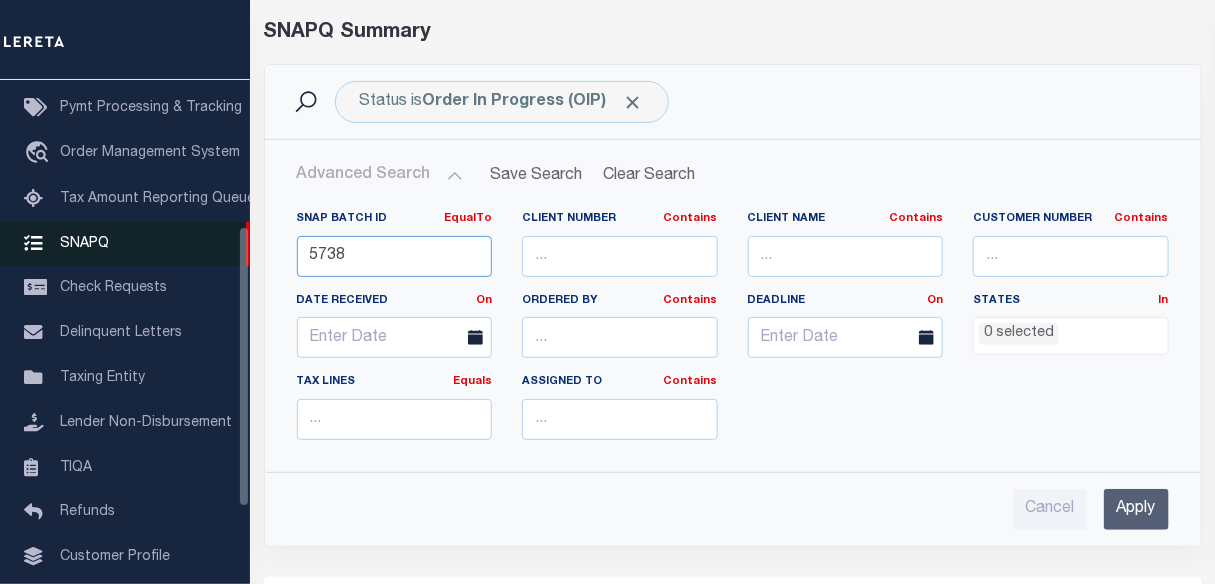 click on "Home SNAPQ
Profile" at bounding box center (607, 408) 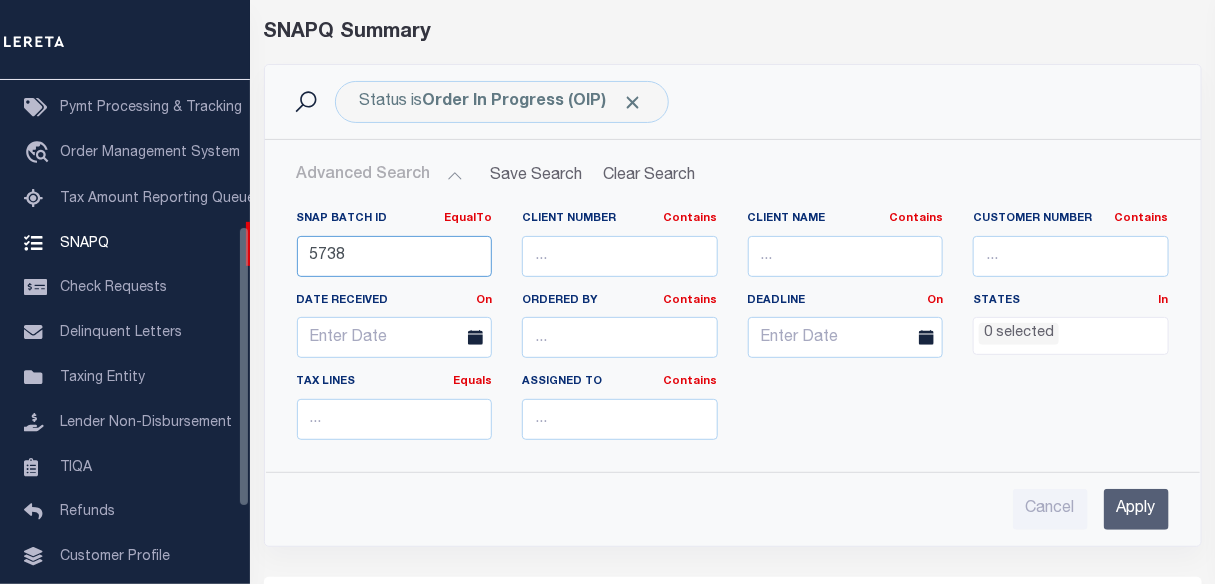 paste on "42" 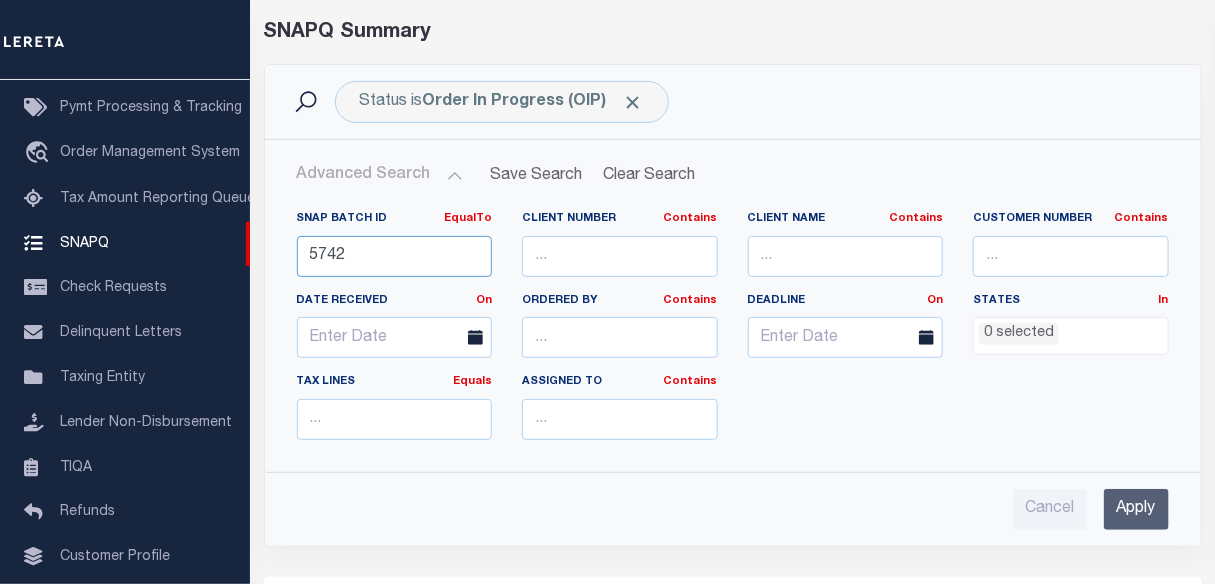 type on "5742" 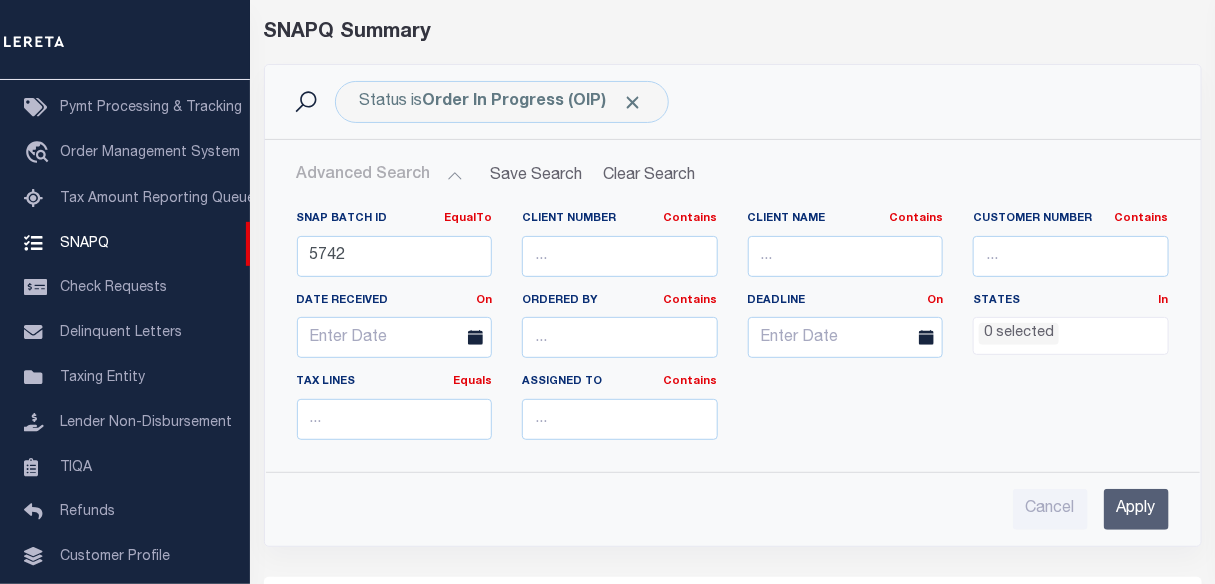 click on "Apply" at bounding box center [1136, 509] 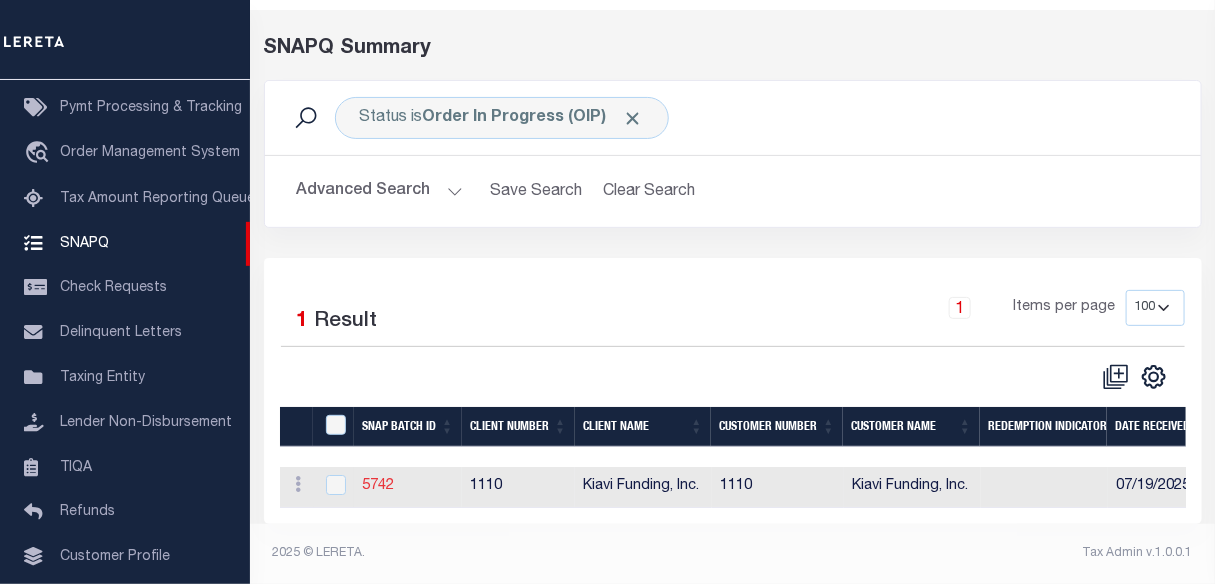click on "5742" at bounding box center [378, 486] 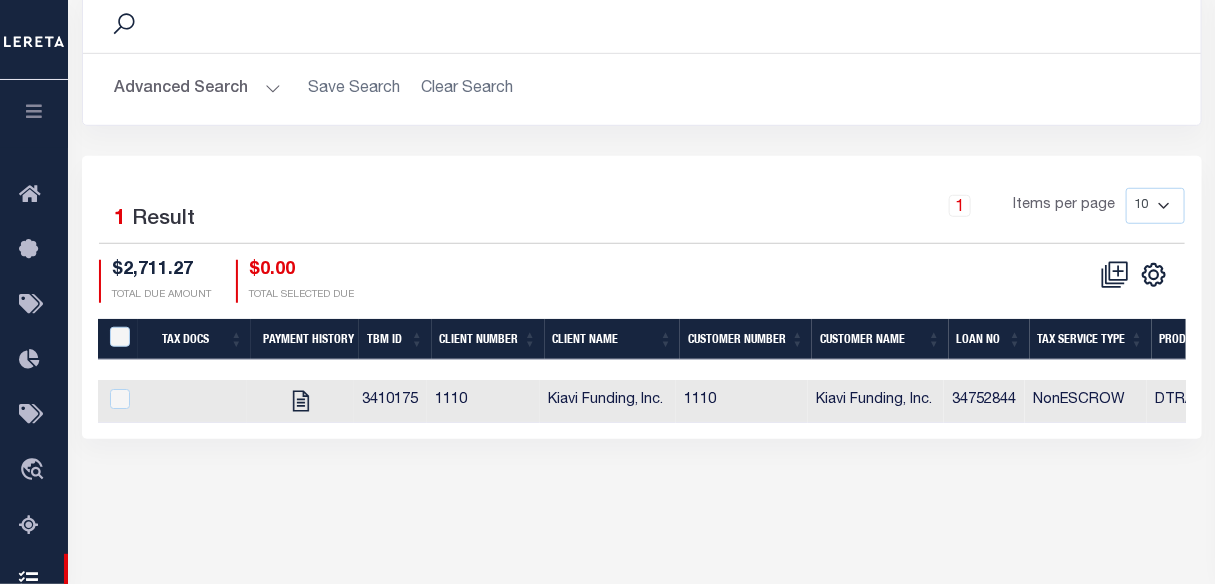 scroll, scrollTop: 454, scrollLeft: 0, axis: vertical 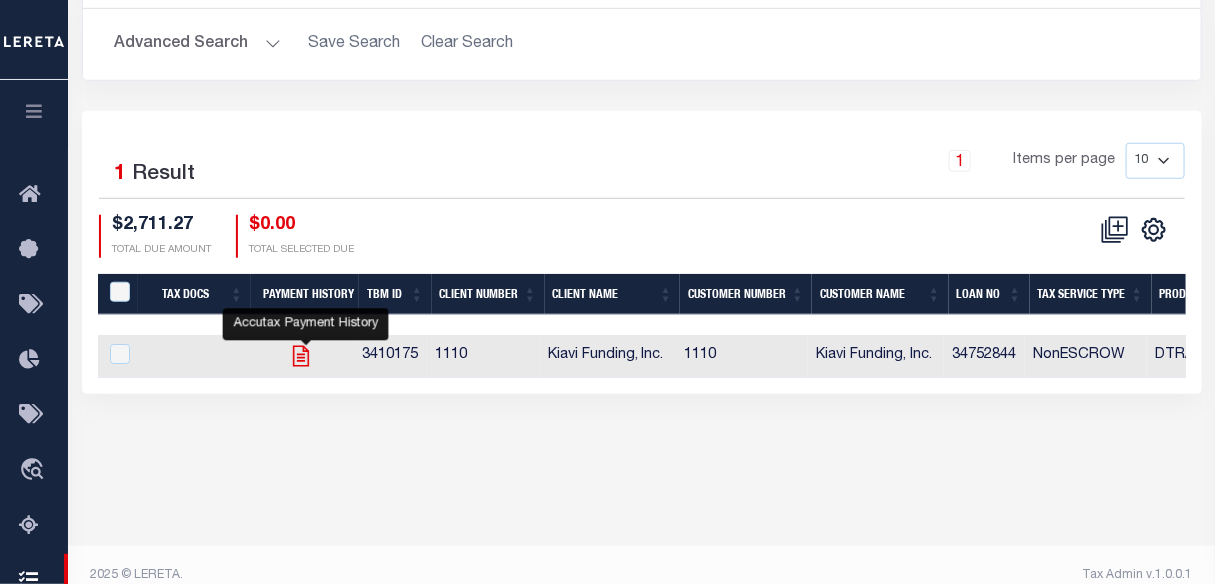 click 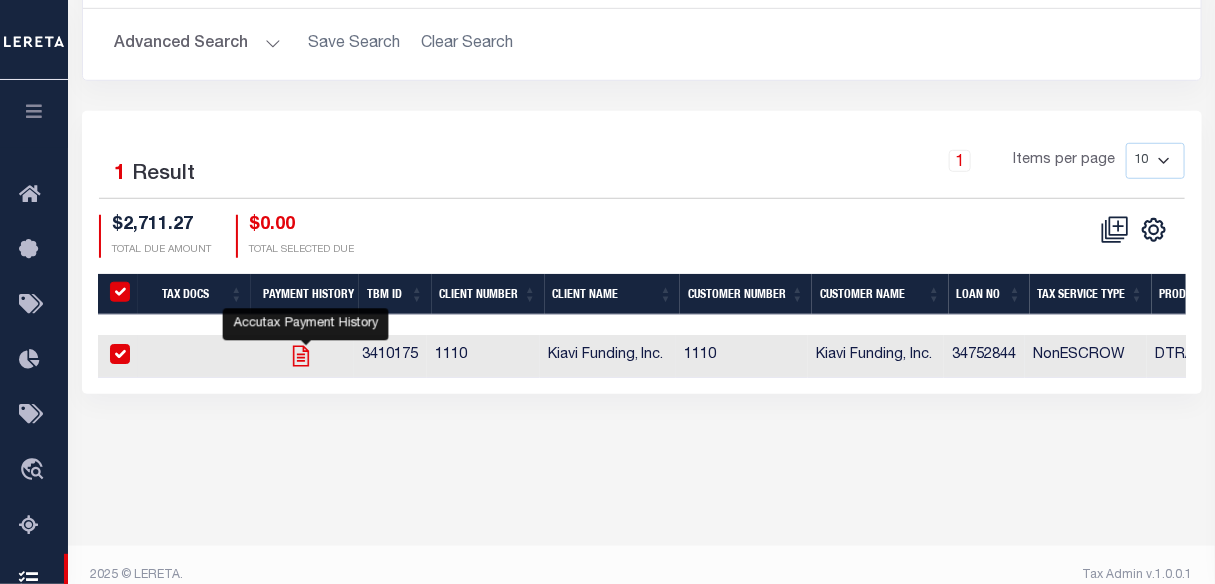 checkbox on "true" 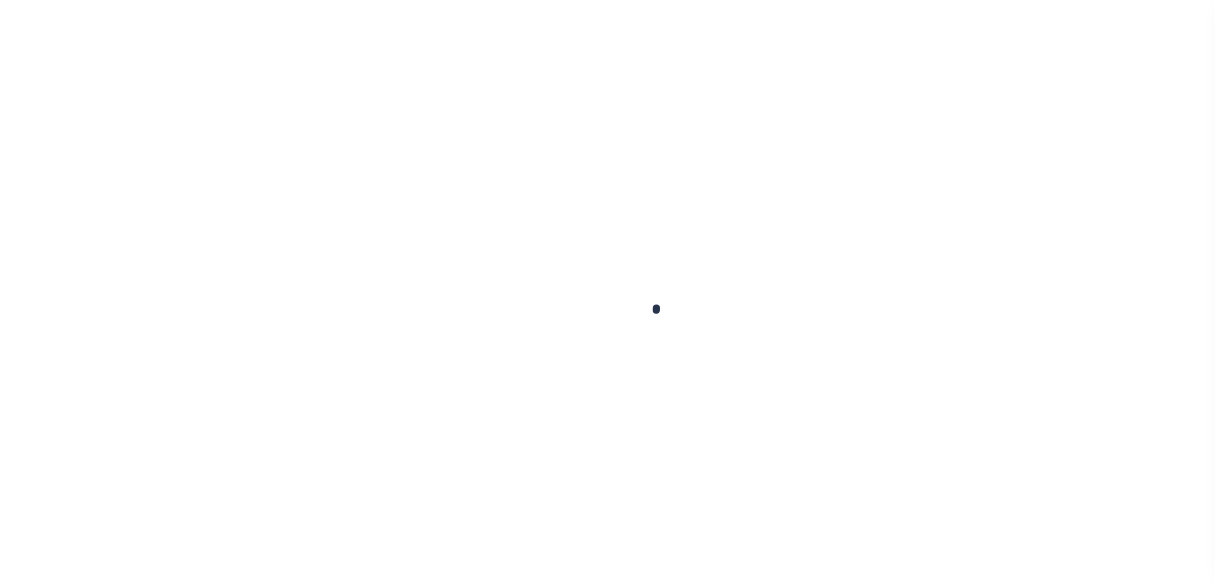 scroll, scrollTop: 0, scrollLeft: 0, axis: both 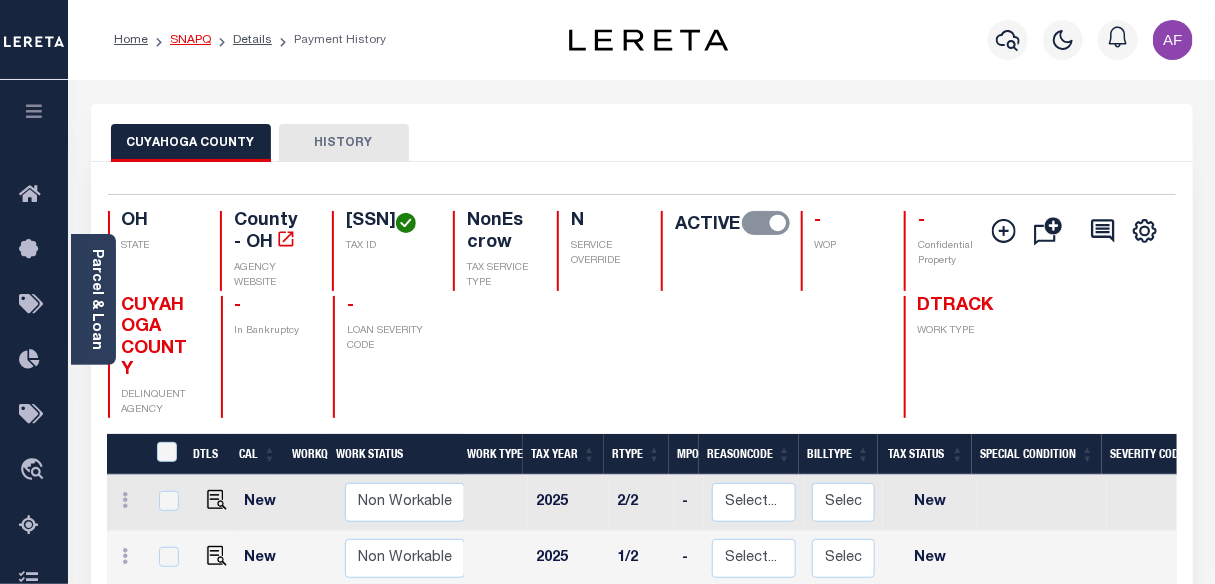 click on "SNAPQ" at bounding box center (190, 40) 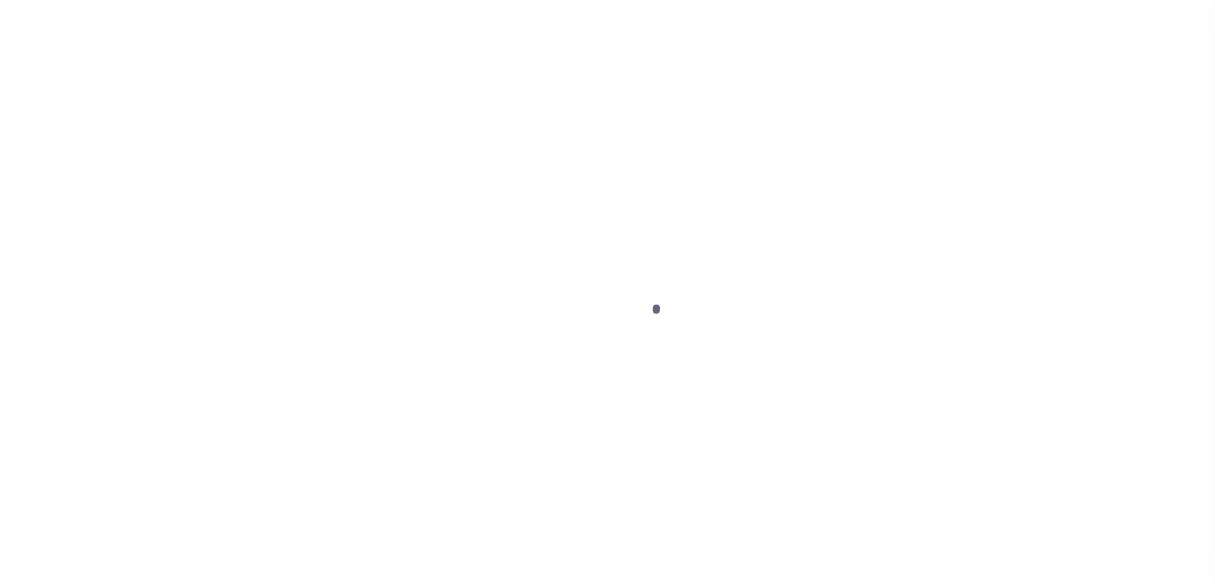 scroll, scrollTop: 0, scrollLeft: 0, axis: both 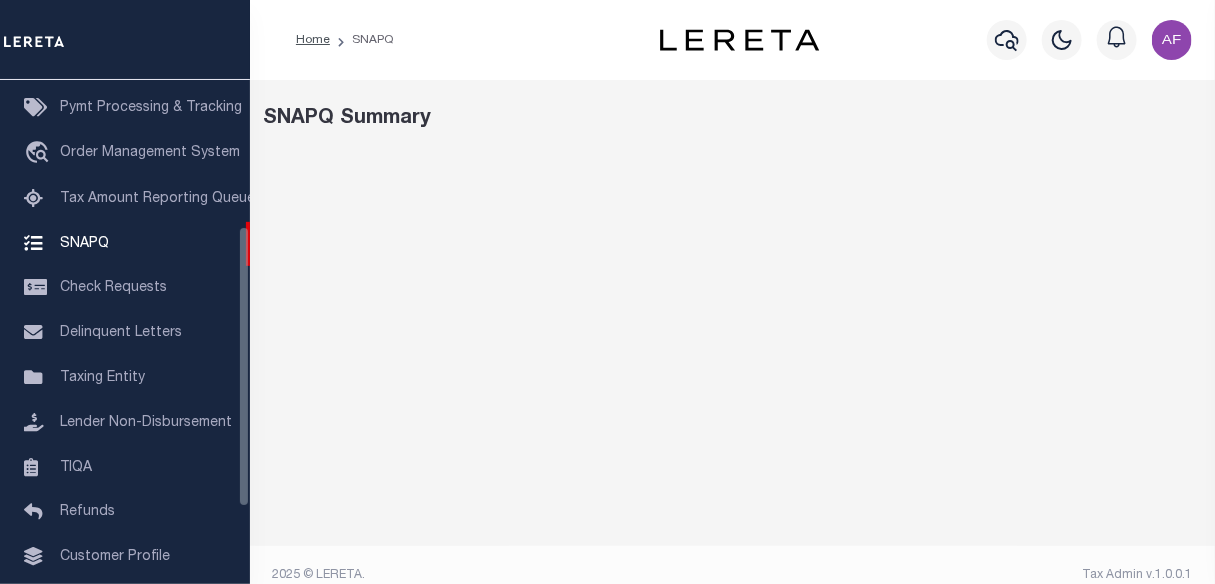select 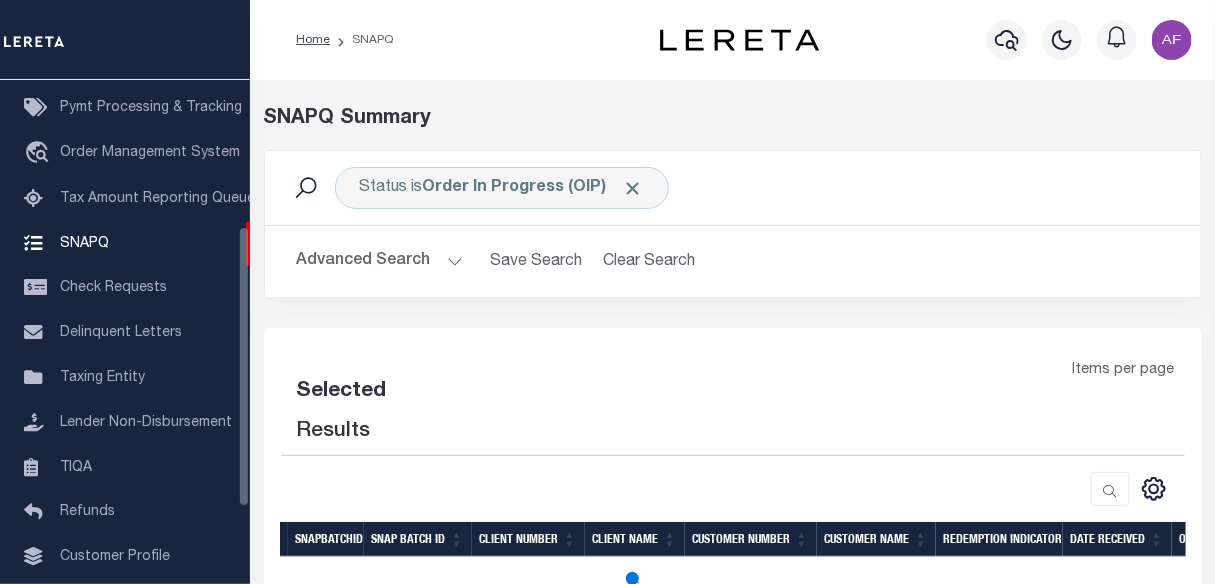select on "100" 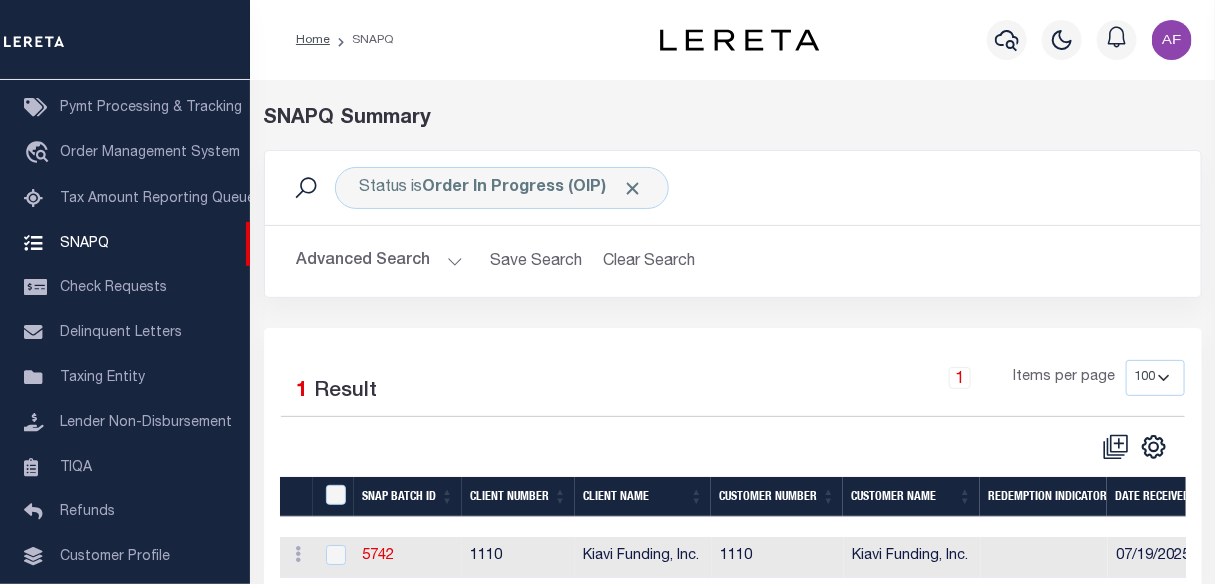 click on "Advanced Search" at bounding box center (380, 261) 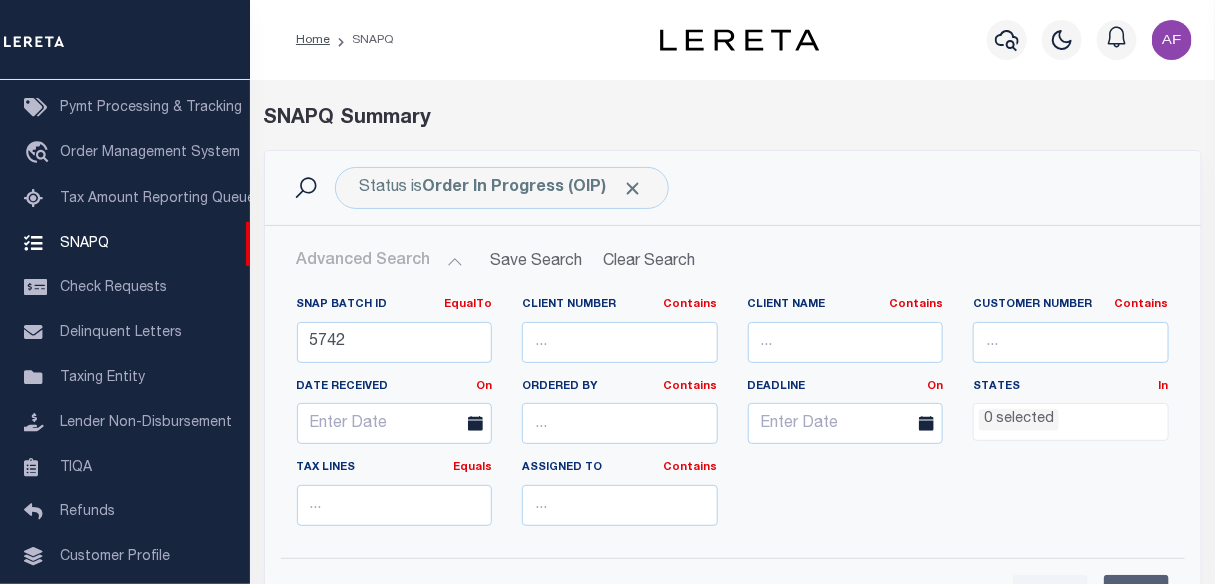 scroll, scrollTop: 90, scrollLeft: 0, axis: vertical 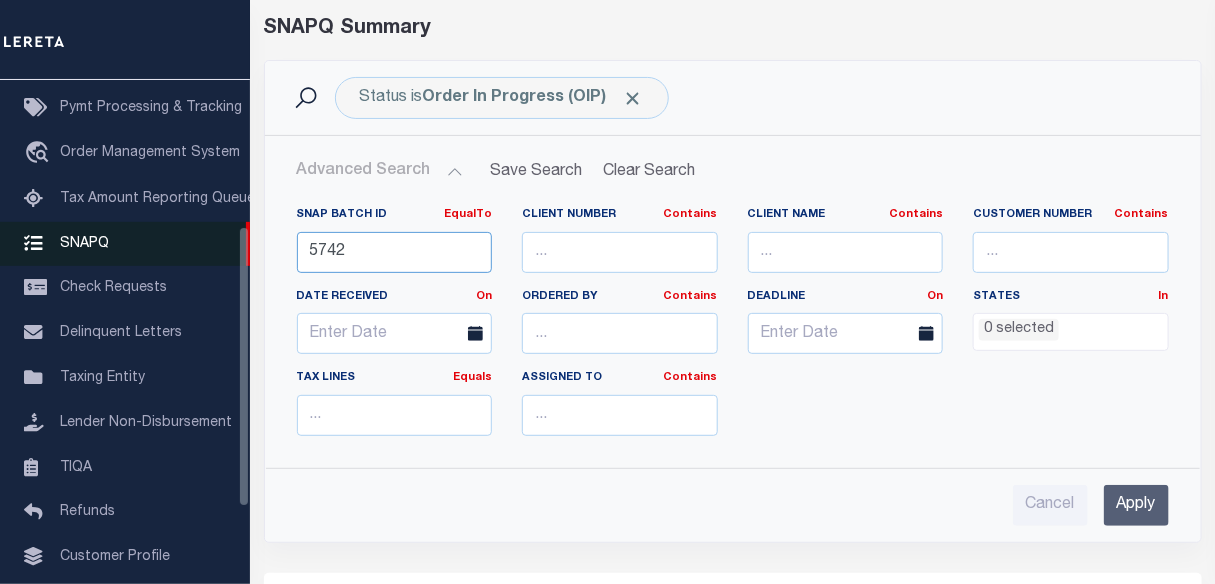 drag, startPoint x: 359, startPoint y: 255, endPoint x: 207, endPoint y: 238, distance: 152.94771 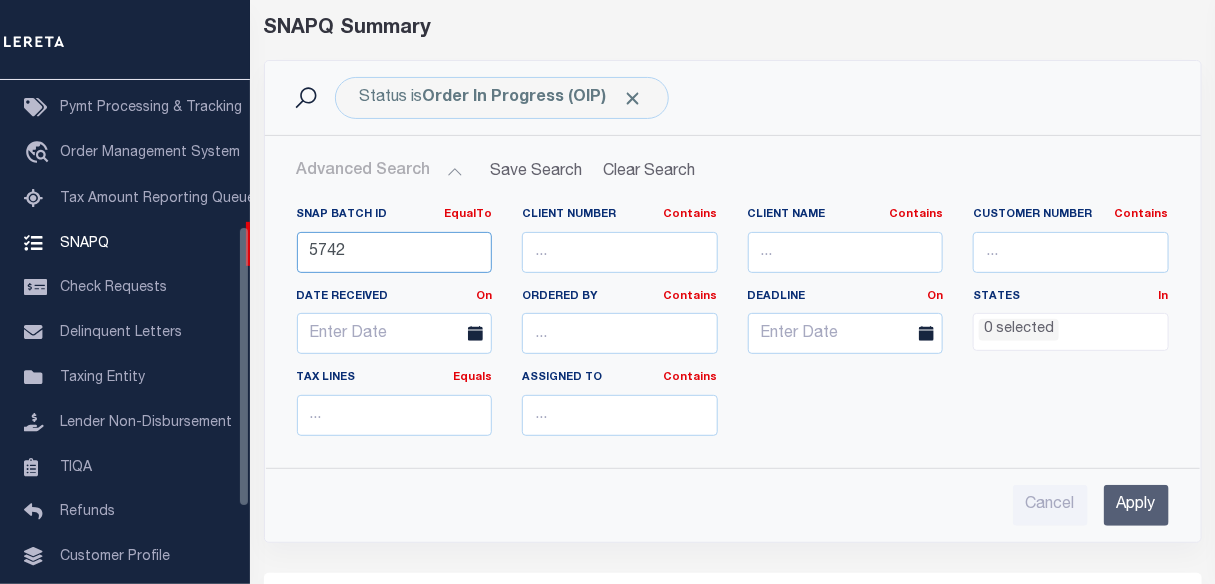paste on "38" 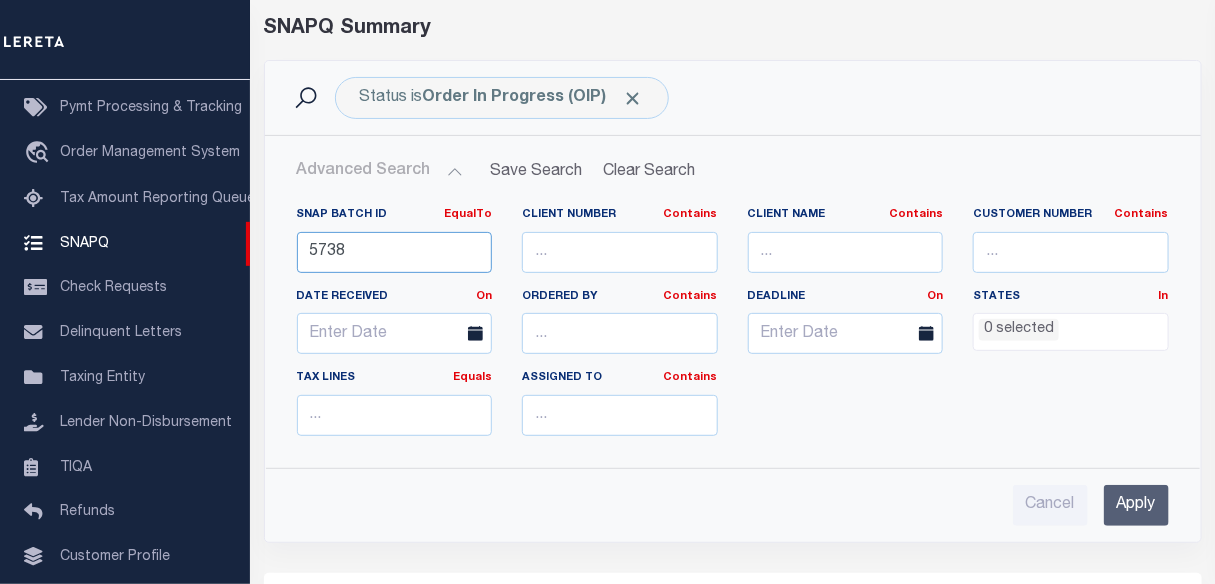 type on "5738" 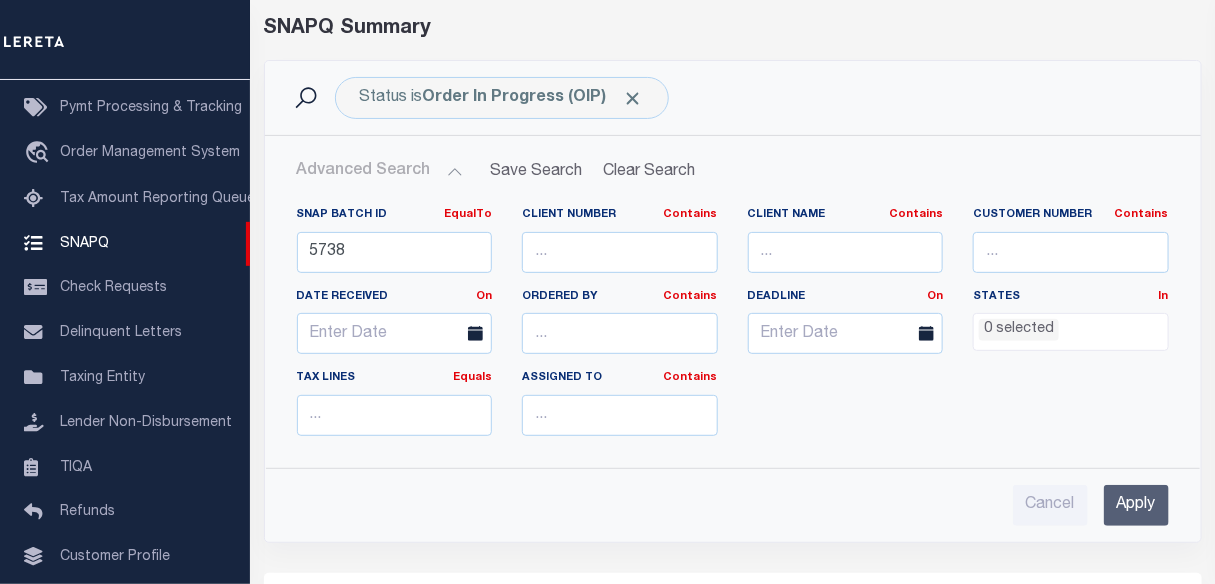 click on "Apply" at bounding box center [1136, 505] 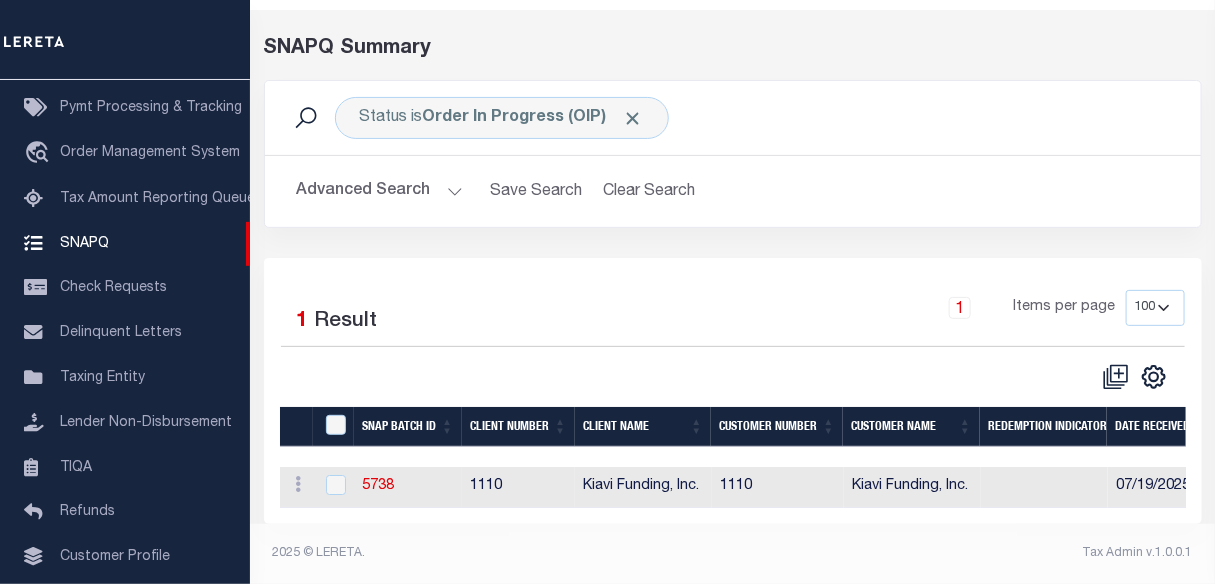 scroll, scrollTop: 86, scrollLeft: 0, axis: vertical 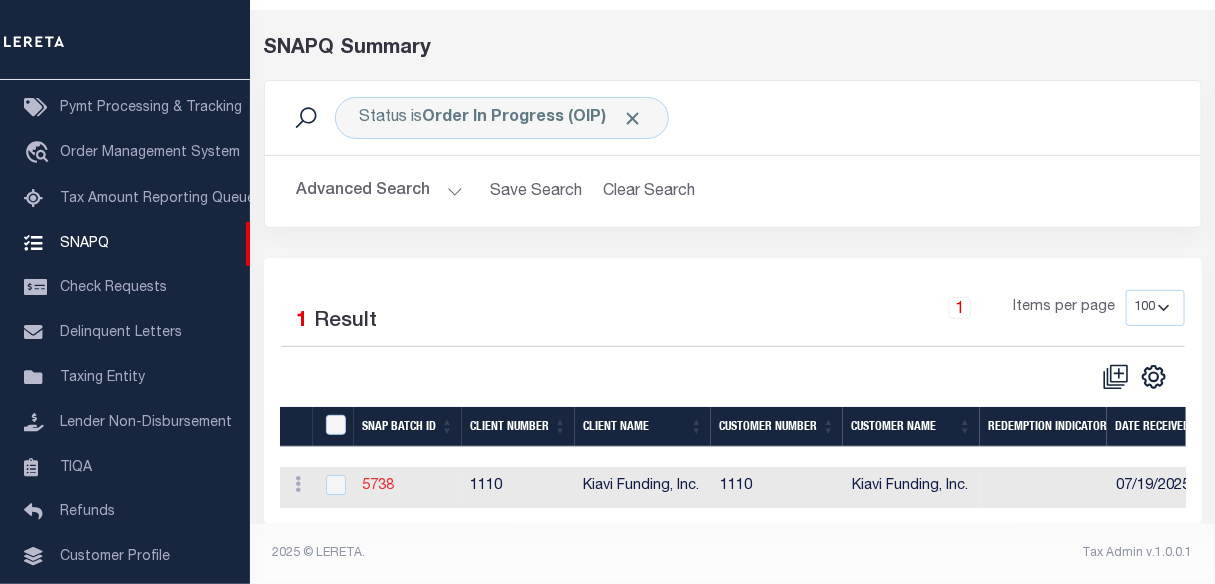 click on "5738" at bounding box center [378, 486] 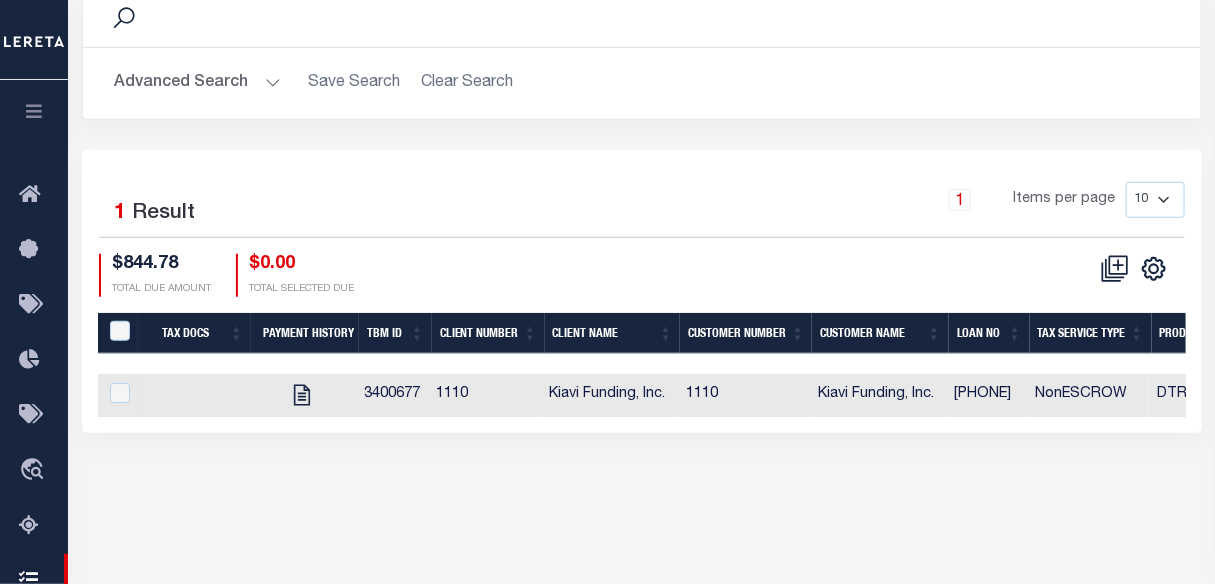 scroll, scrollTop: 454, scrollLeft: 0, axis: vertical 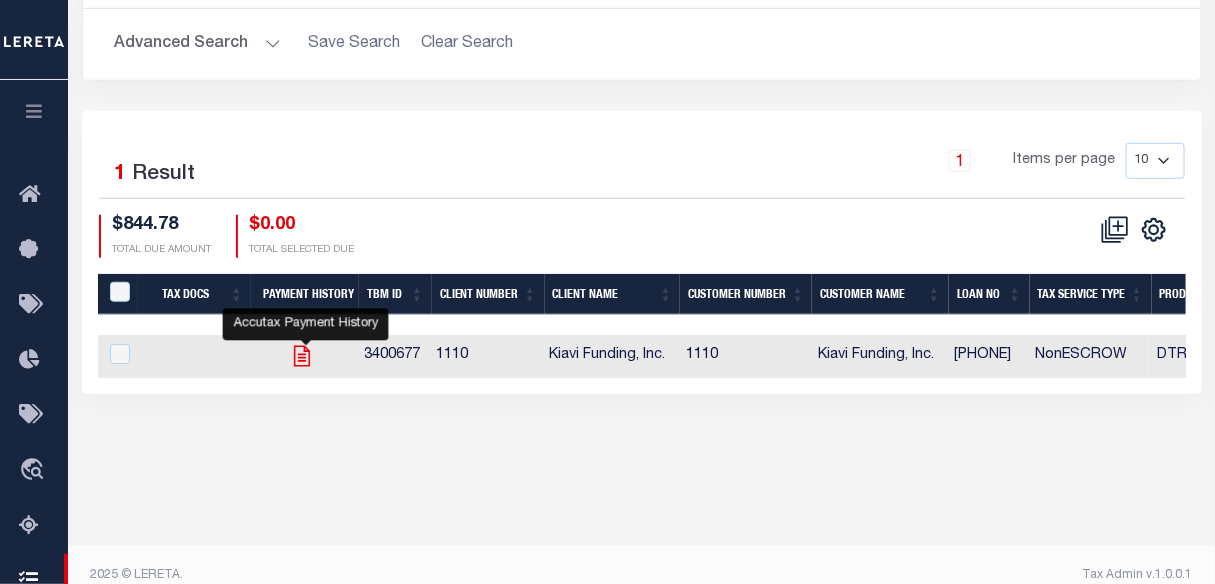 click 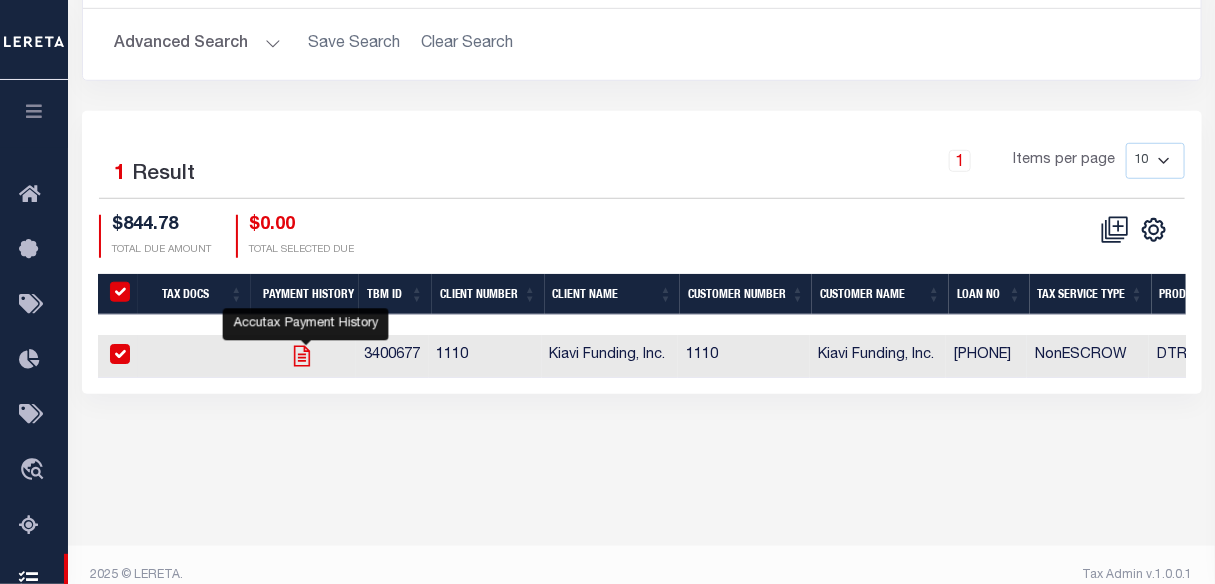 checkbox on "true" 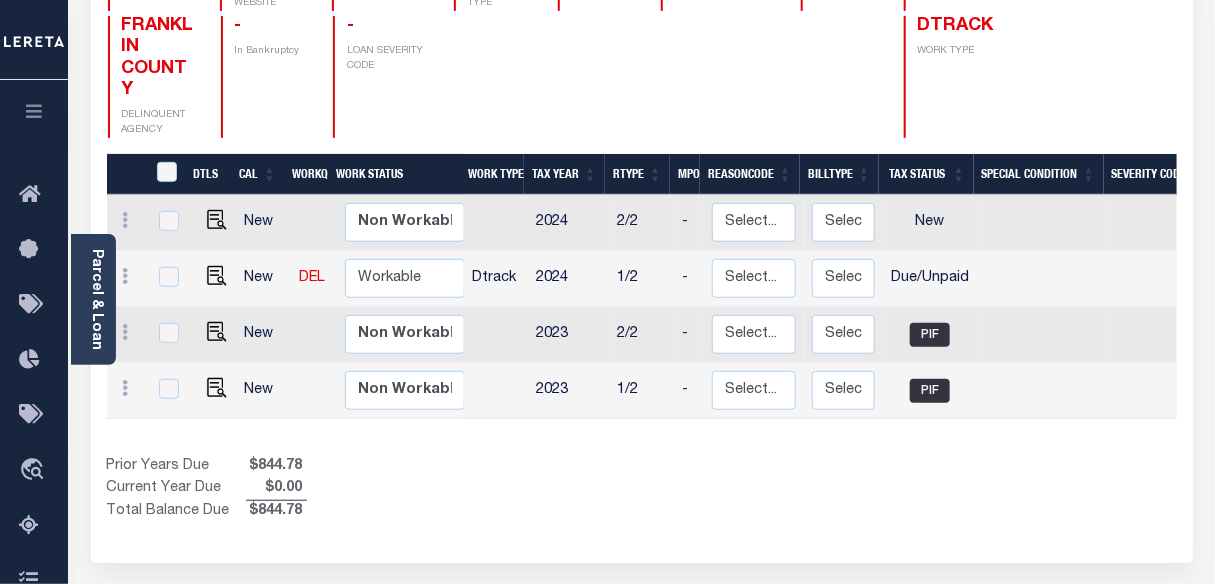 scroll, scrollTop: 363, scrollLeft: 0, axis: vertical 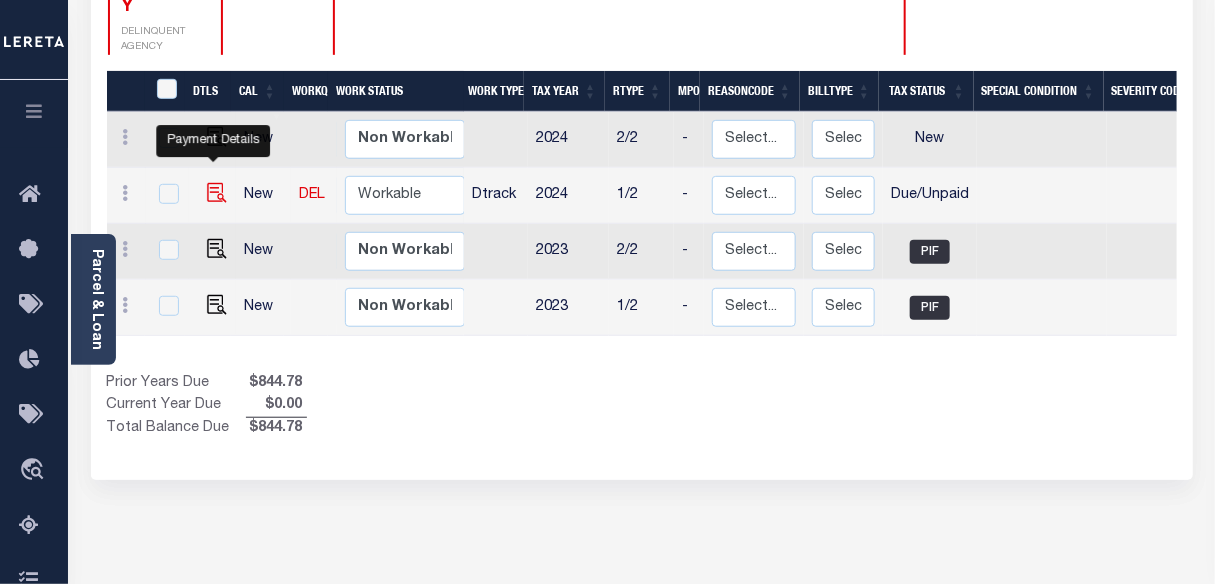 click at bounding box center [217, 193] 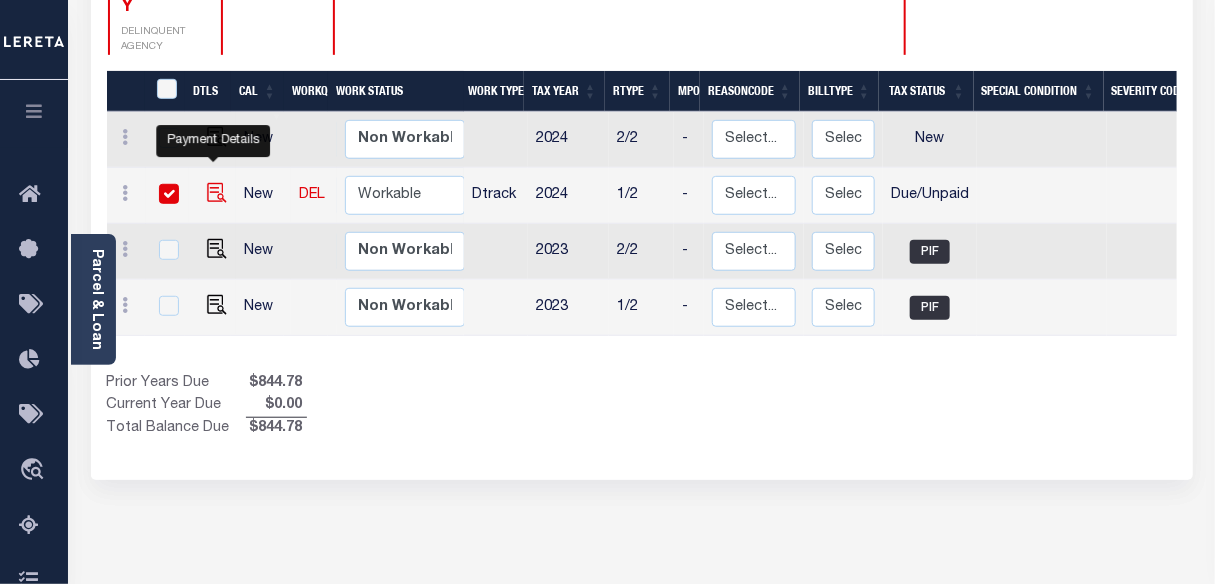 checkbox on "true" 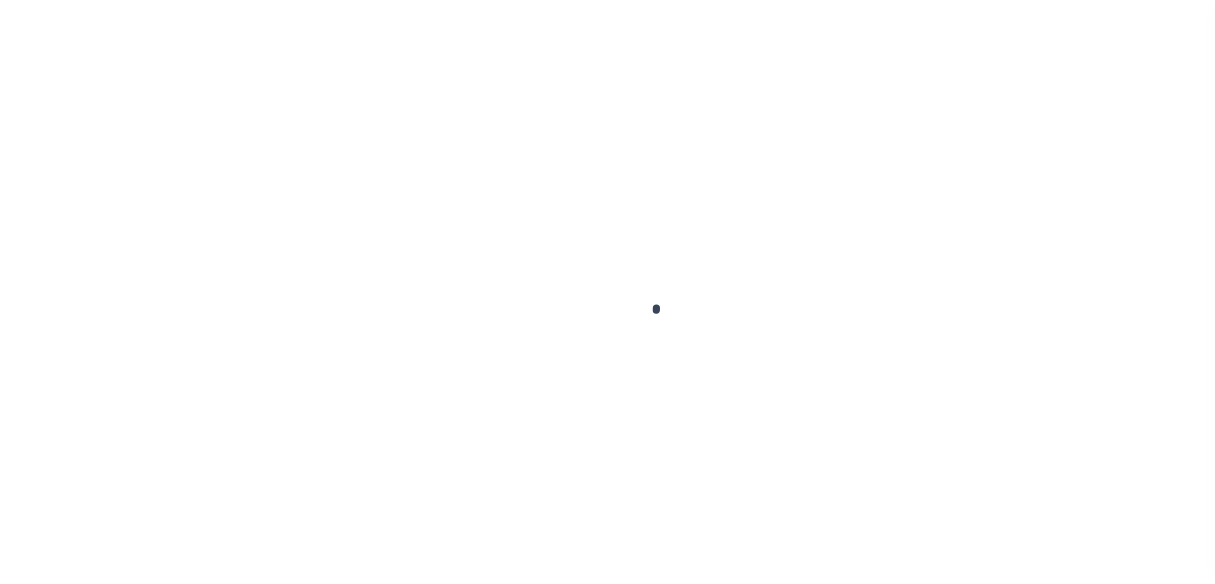 scroll, scrollTop: 0, scrollLeft: 0, axis: both 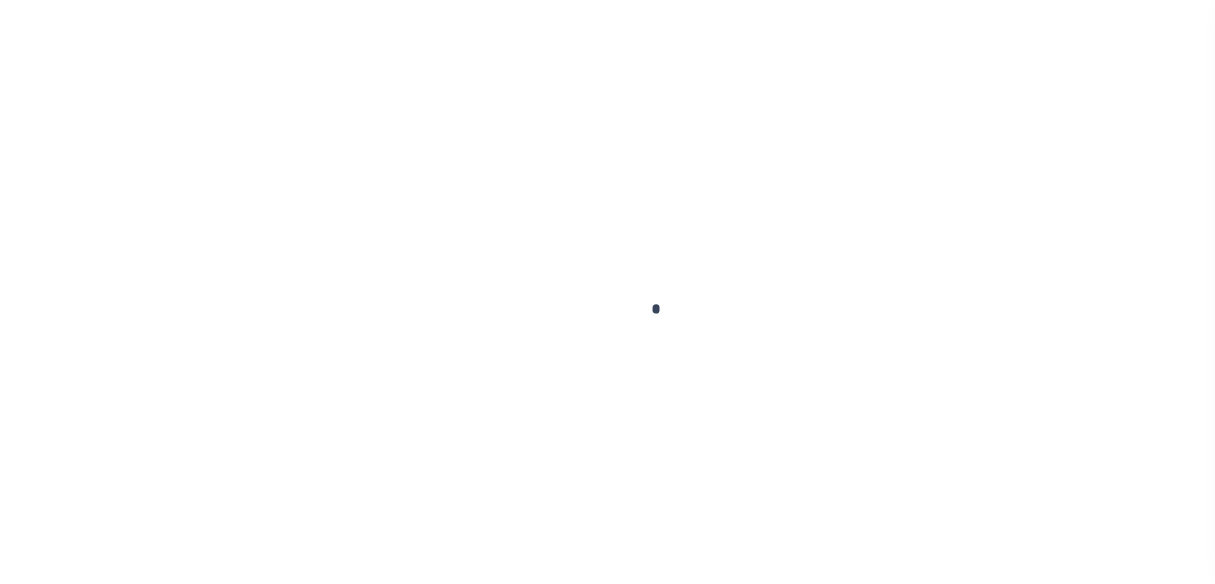 checkbox on "false" 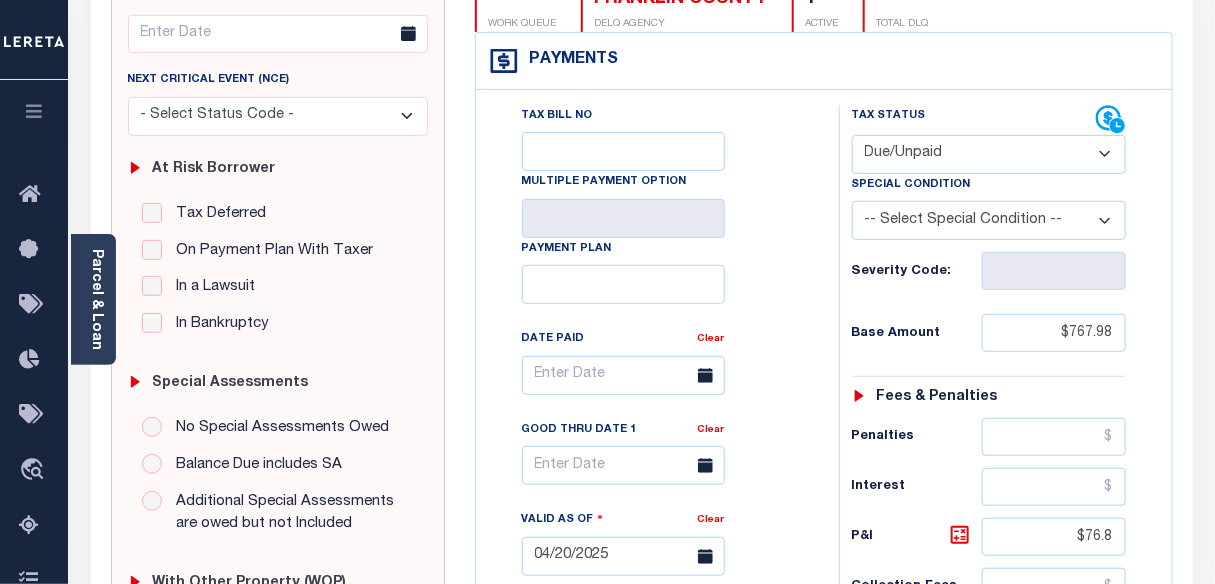 scroll, scrollTop: 272, scrollLeft: 0, axis: vertical 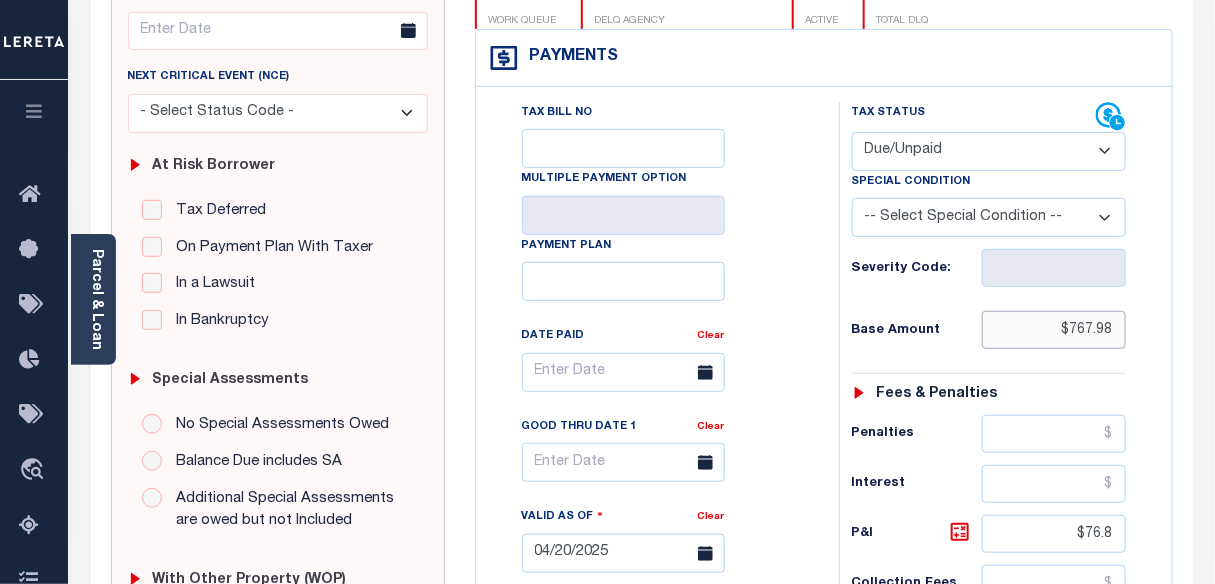 drag, startPoint x: 1072, startPoint y: 331, endPoint x: 1119, endPoint y: 335, distance: 47.169907 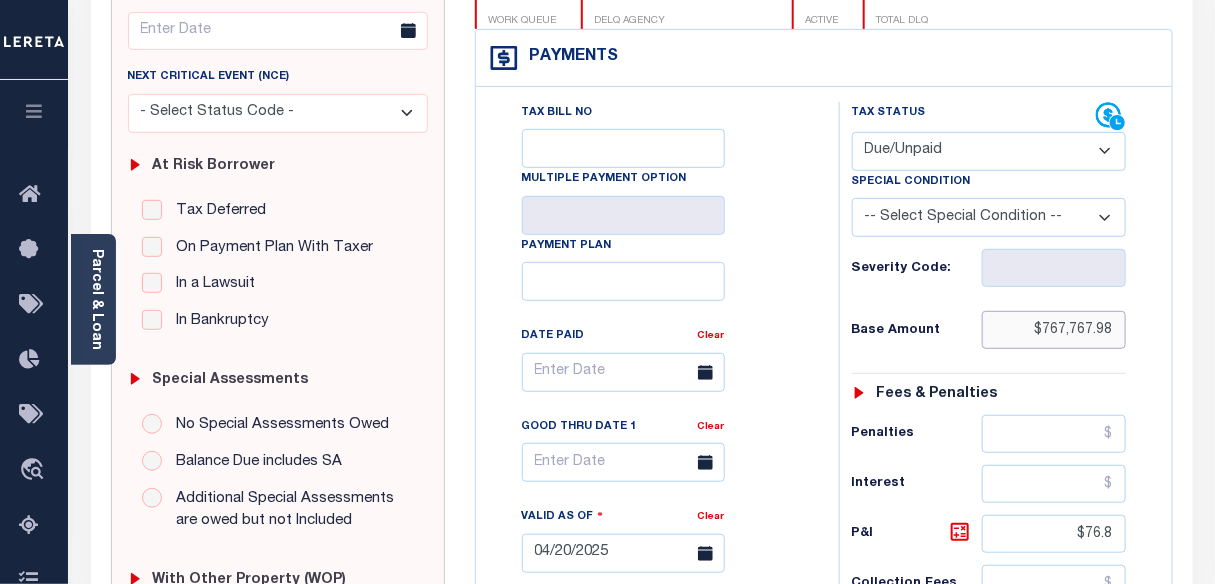 type on "$767,767.98" 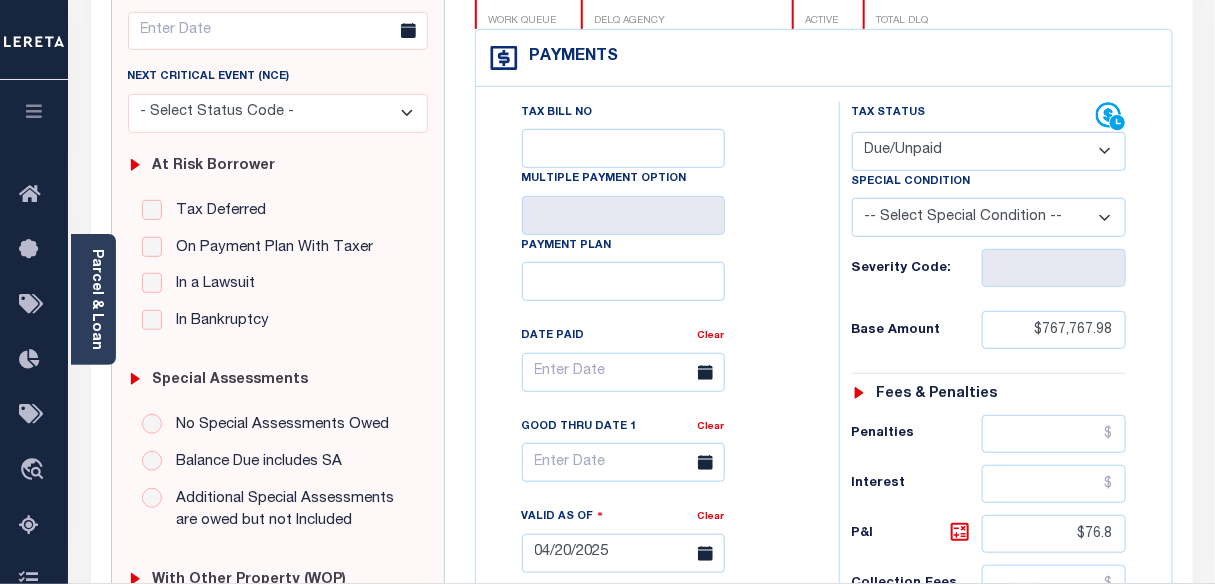 type on "08/05/2025" 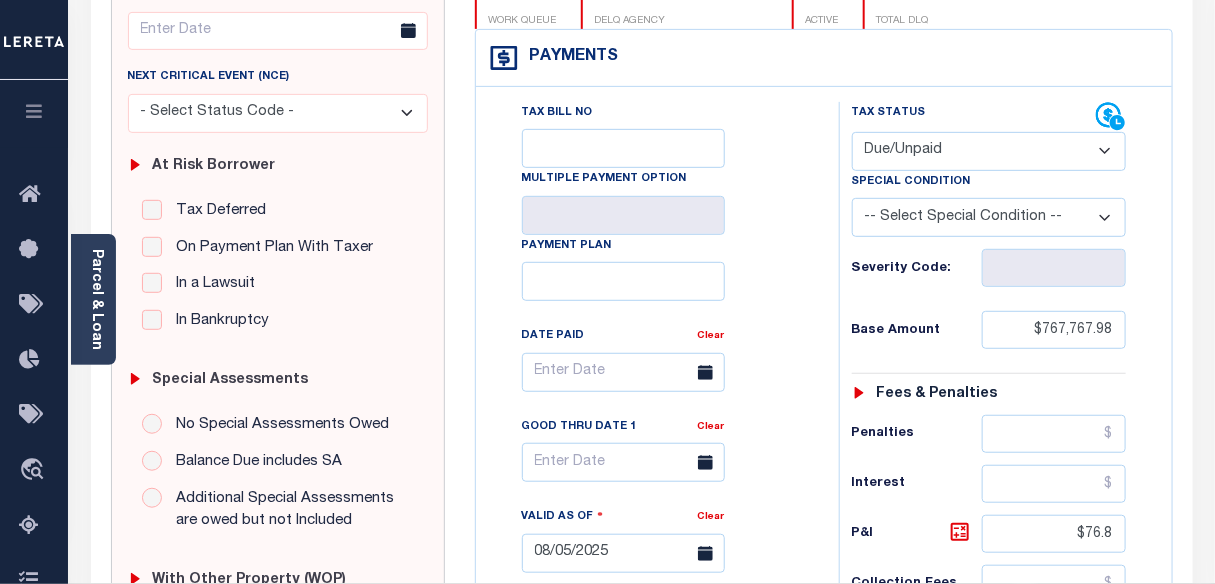 click on "Tax Status
Status" at bounding box center (995, 543) 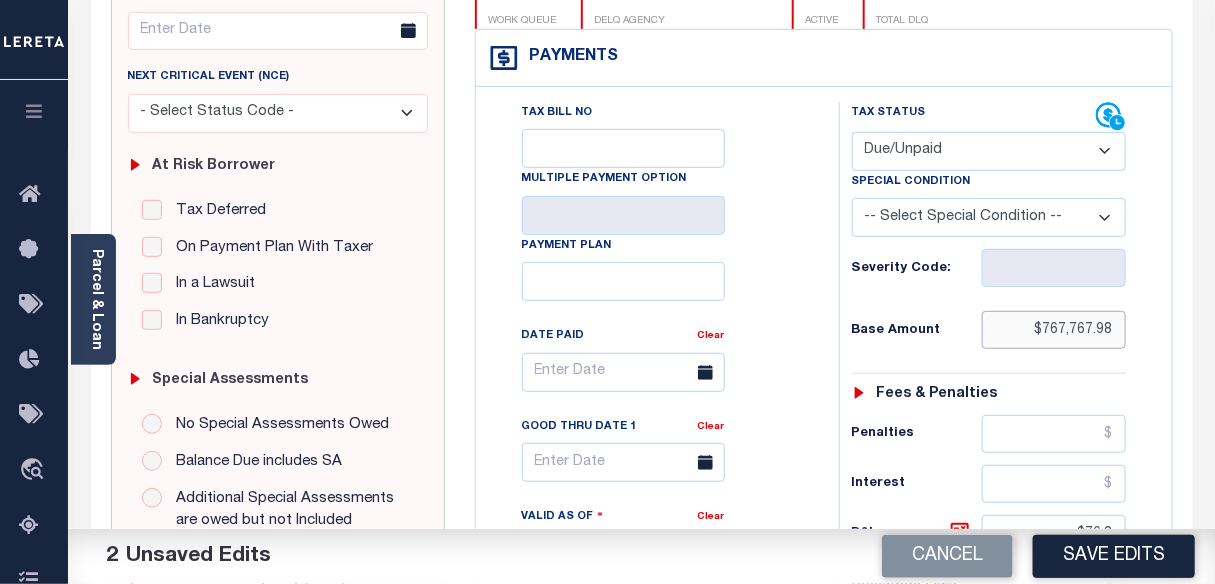 click on "$767,767.98" at bounding box center [1054, 330] 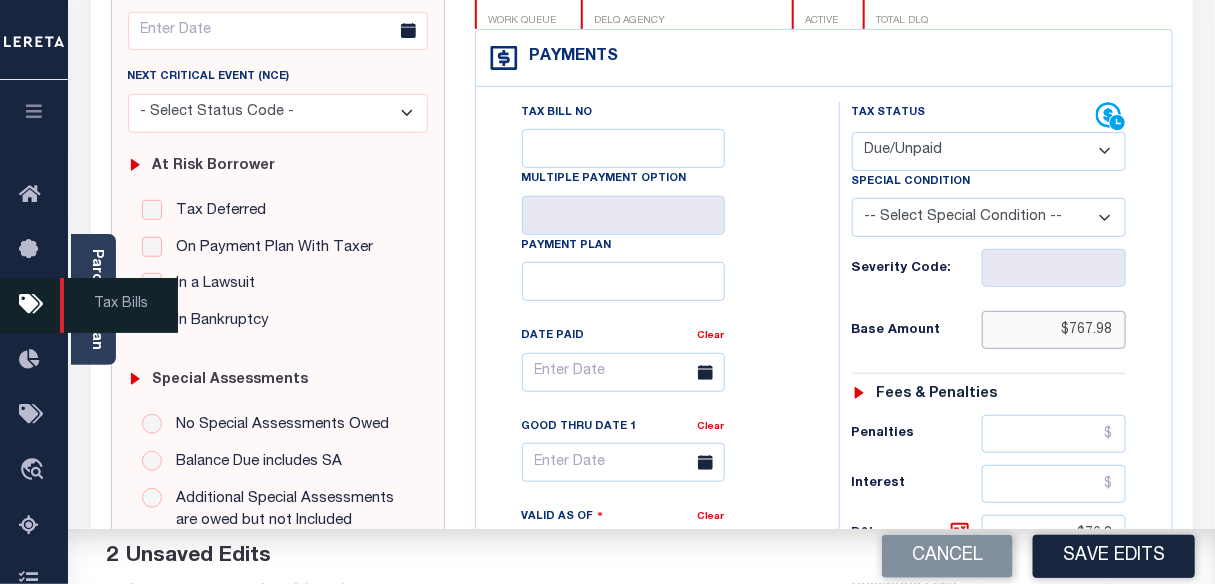 type on "$767.98" 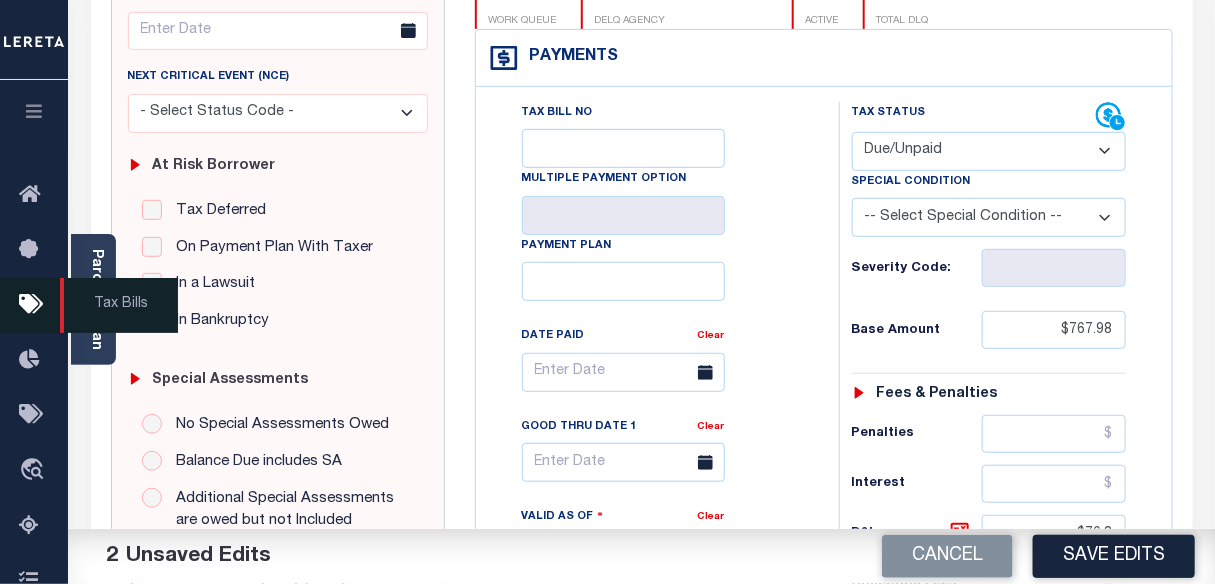 type on "04/20/2025" 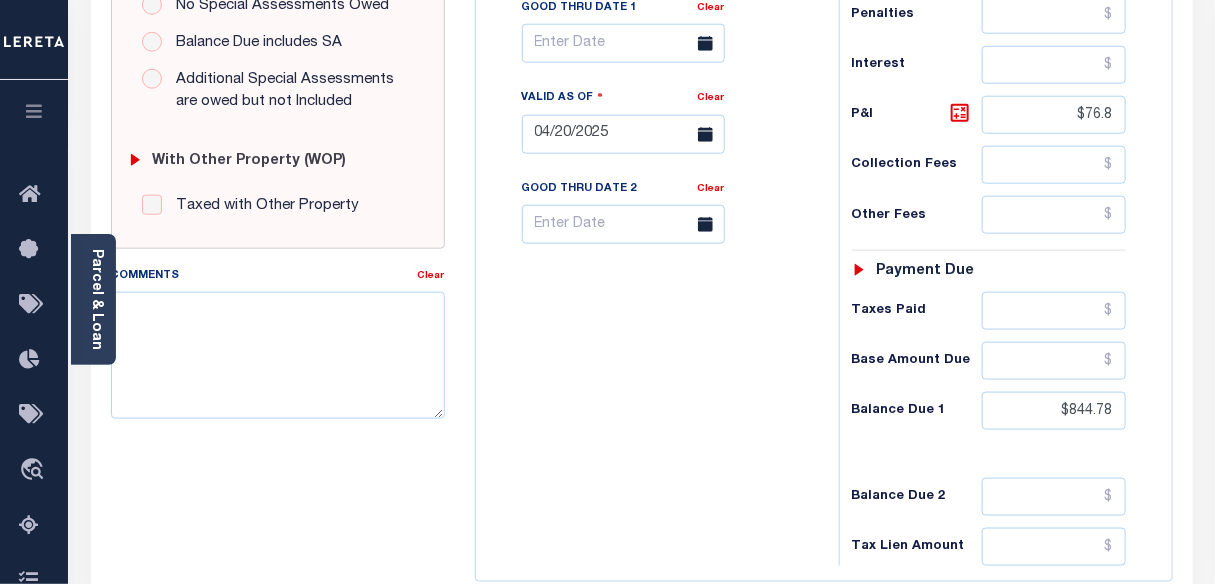 scroll, scrollTop: 727, scrollLeft: 0, axis: vertical 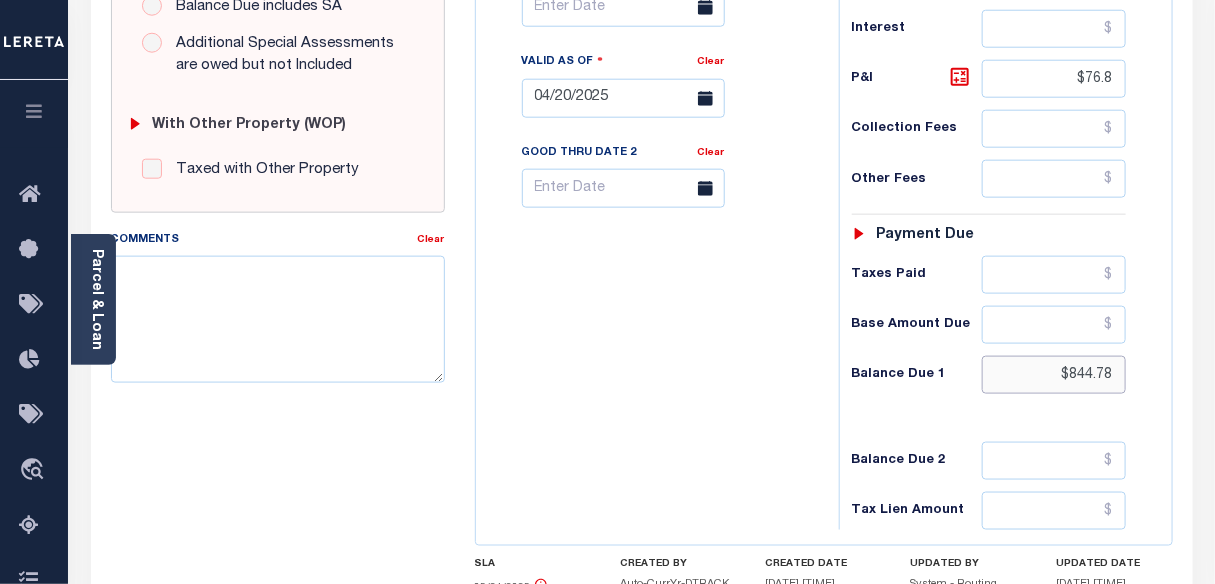 drag, startPoint x: 1070, startPoint y: 375, endPoint x: 1118, endPoint y: 373, distance: 48.04165 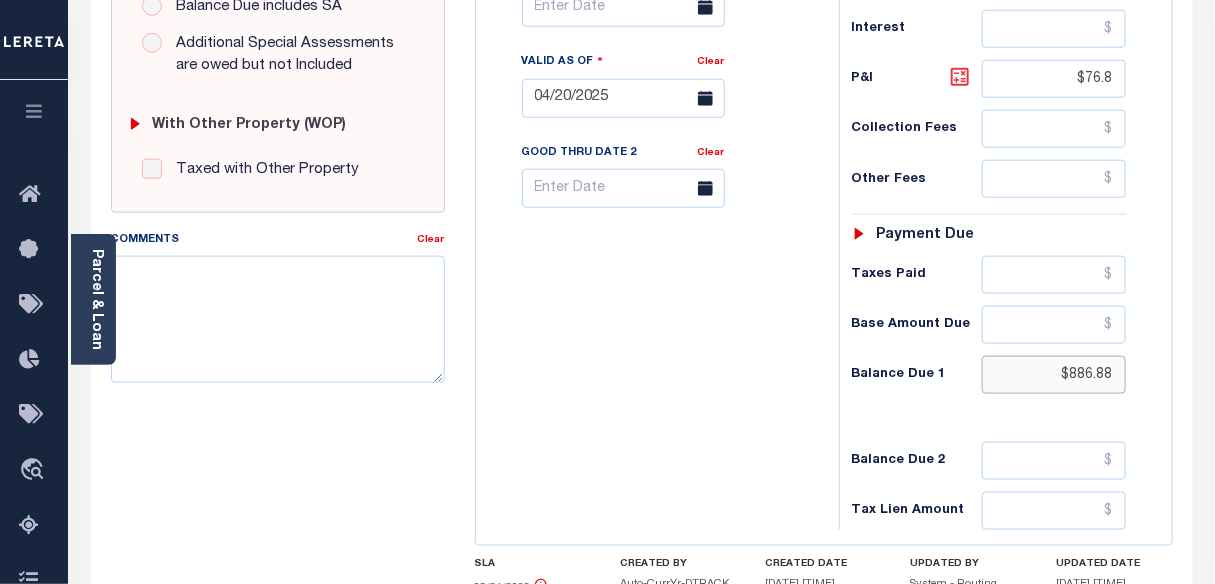type on "$886.88" 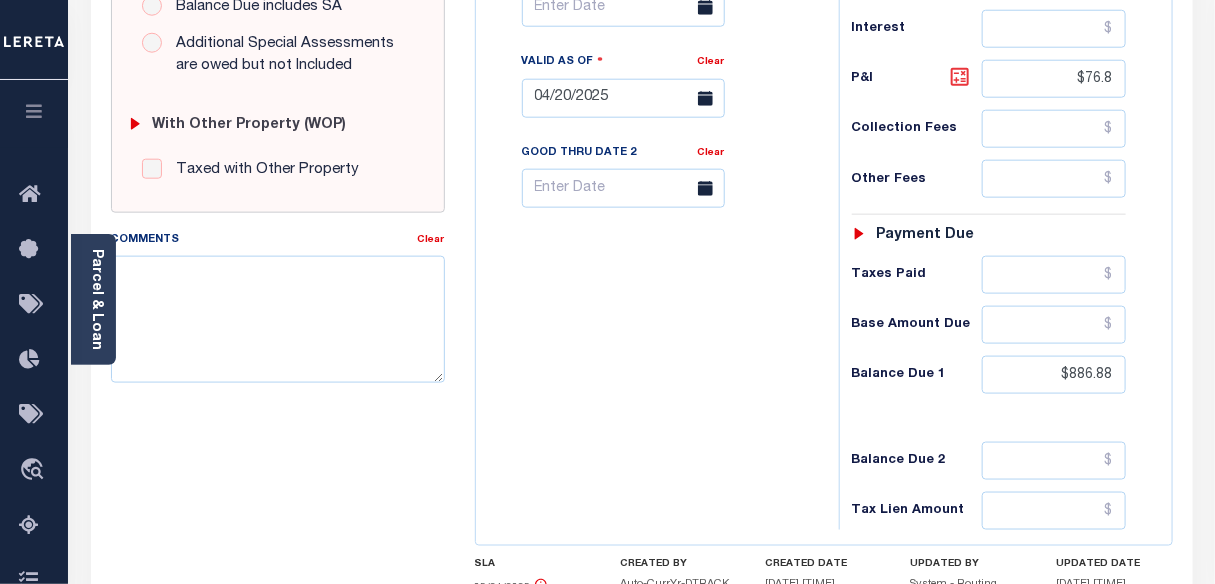 type on "08/05/2025" 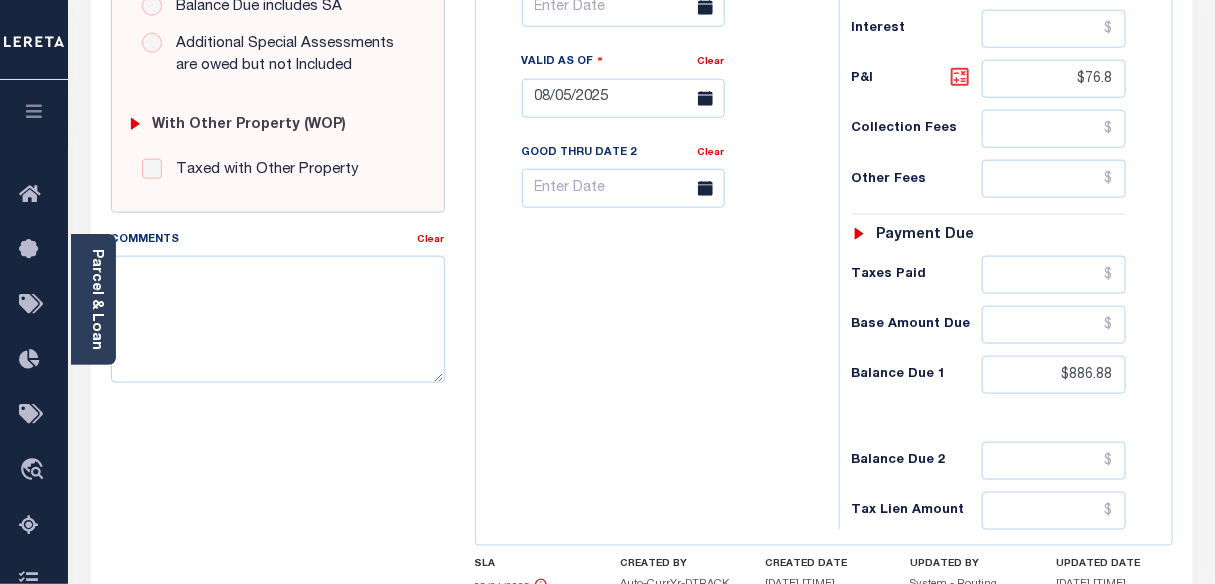 click 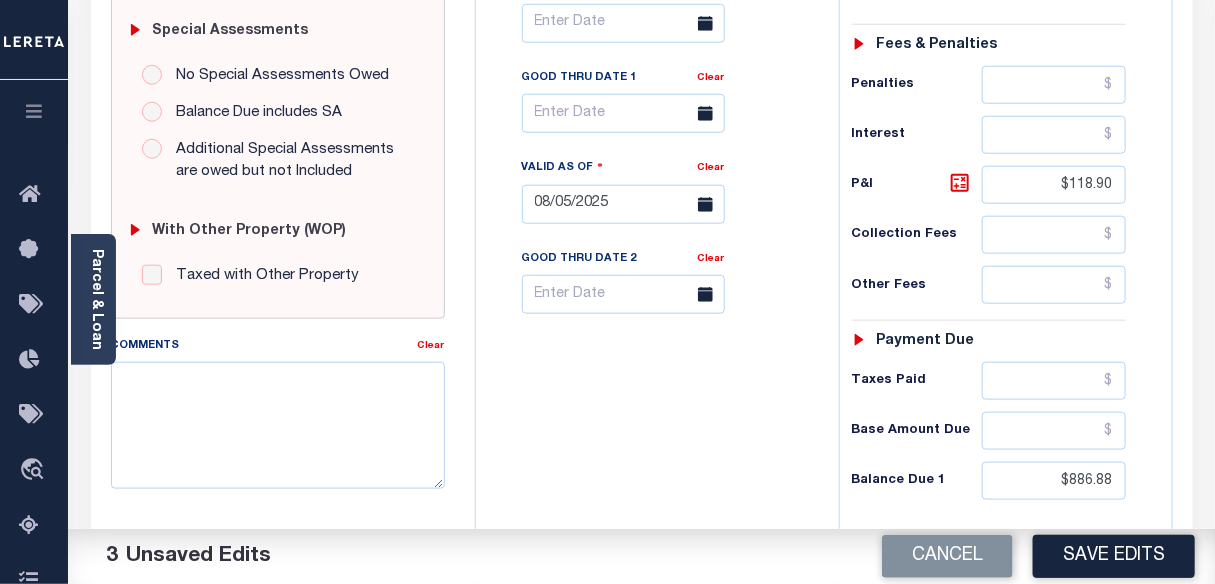 scroll, scrollTop: 545, scrollLeft: 0, axis: vertical 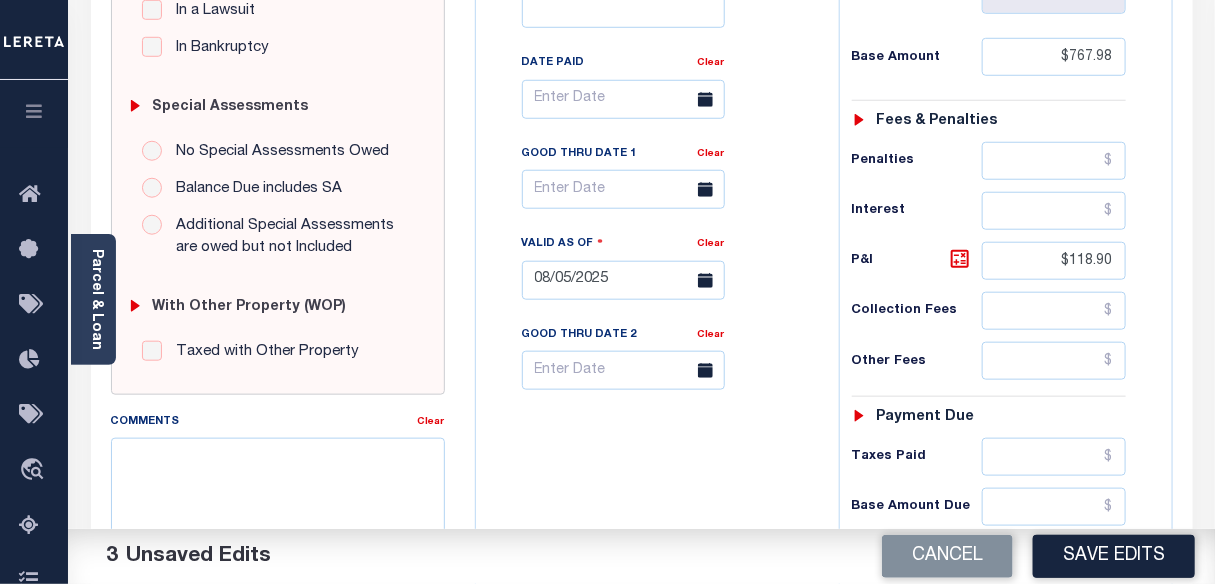 click on "Balance Due includes SA" at bounding box center [152, 188] 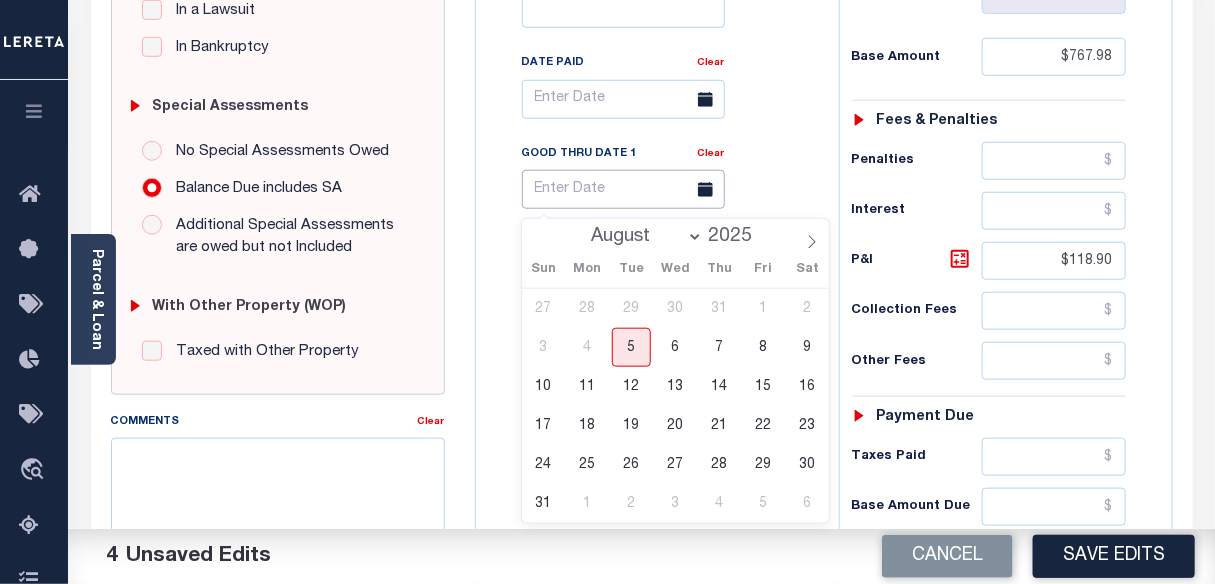 click at bounding box center [623, 189] 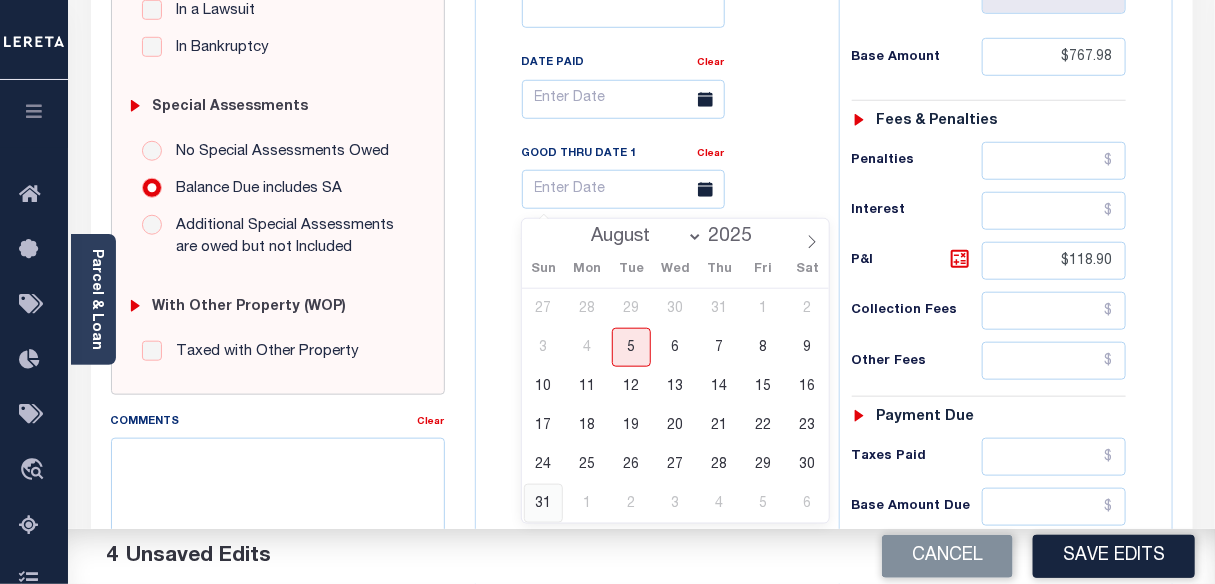 click on "31" at bounding box center [543, 503] 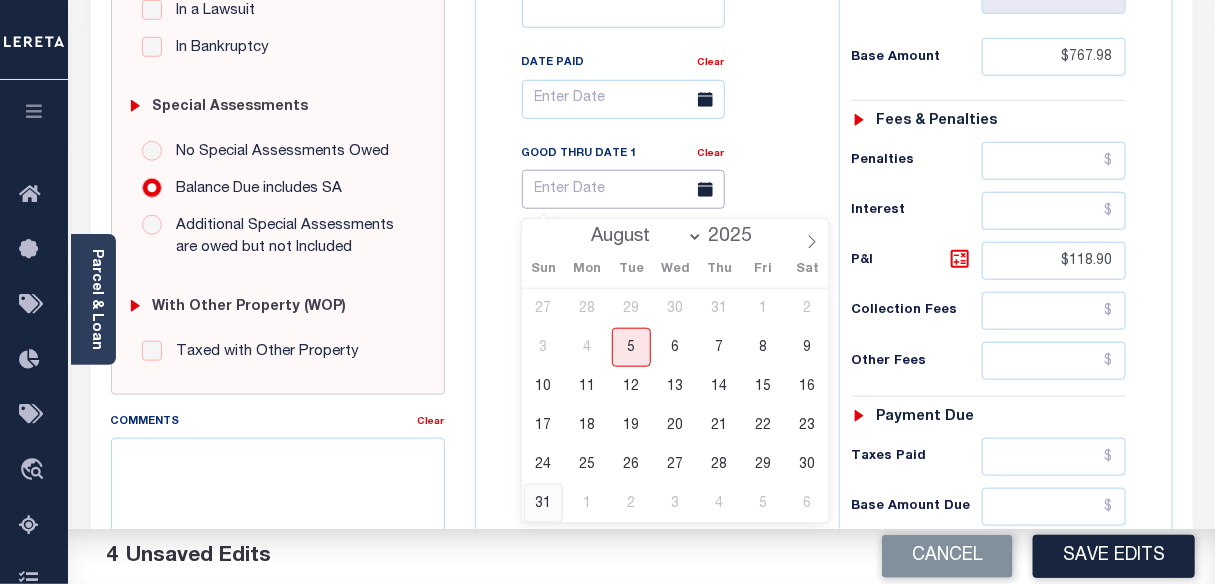 type on "08/31/2025" 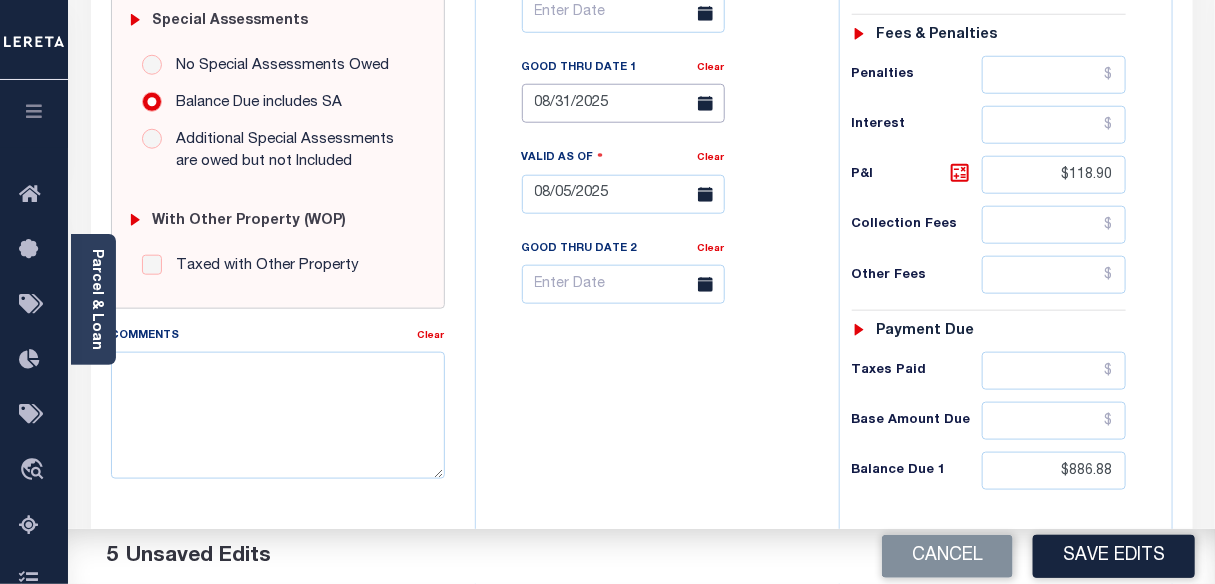 scroll, scrollTop: 636, scrollLeft: 0, axis: vertical 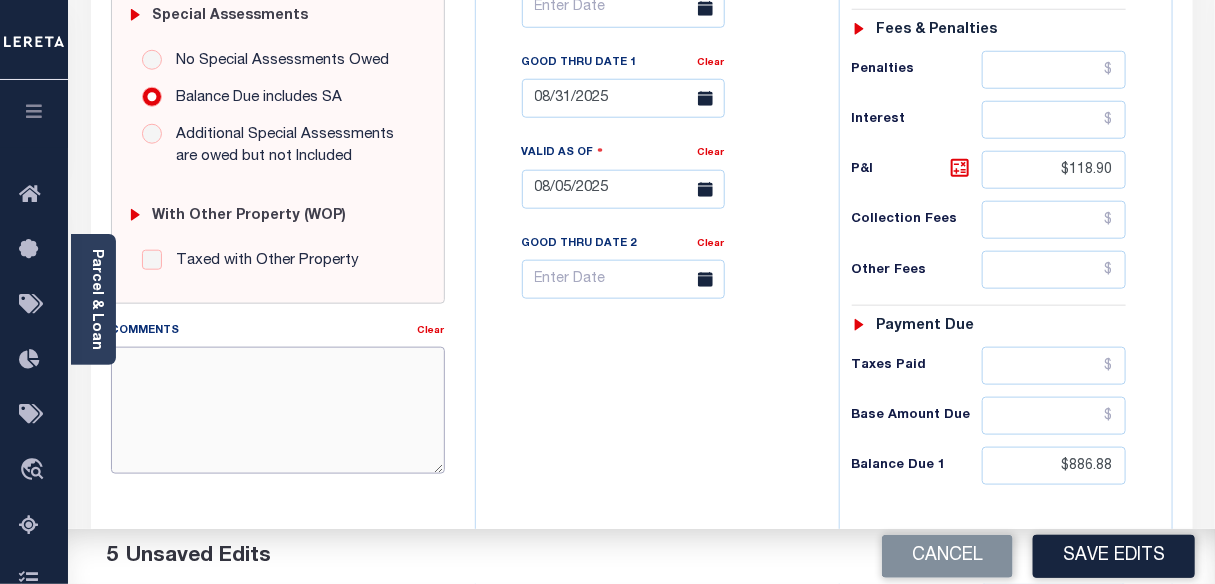 click on "Comments" at bounding box center (278, 410) 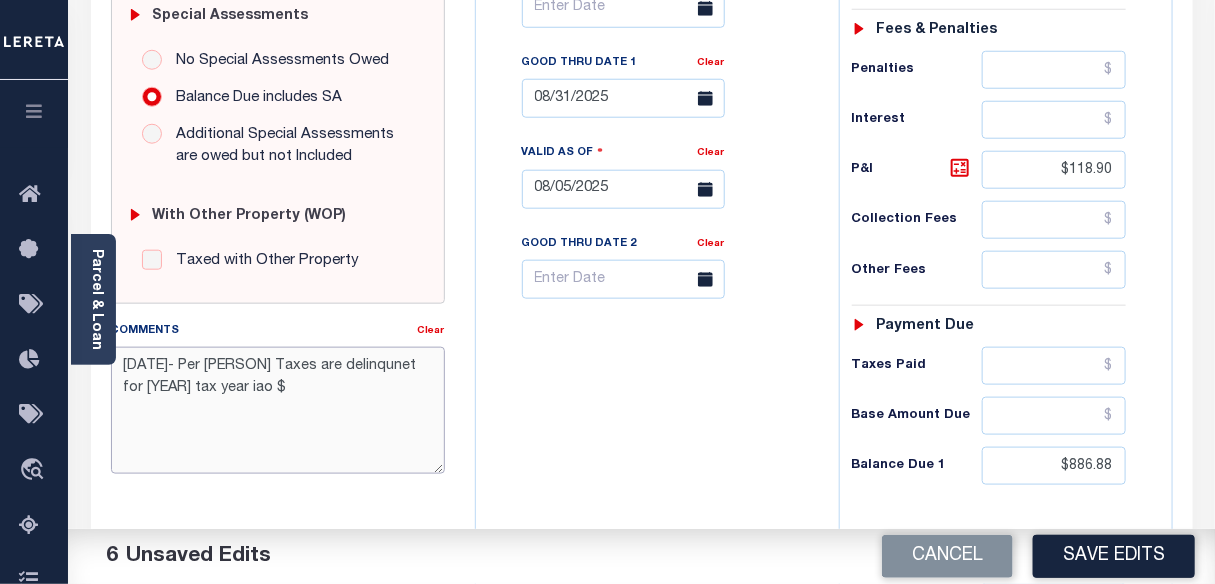 click on "8/5/2025- Per Barb Taxes are delinqunet for 2024 tax year iao $" at bounding box center (278, 410) 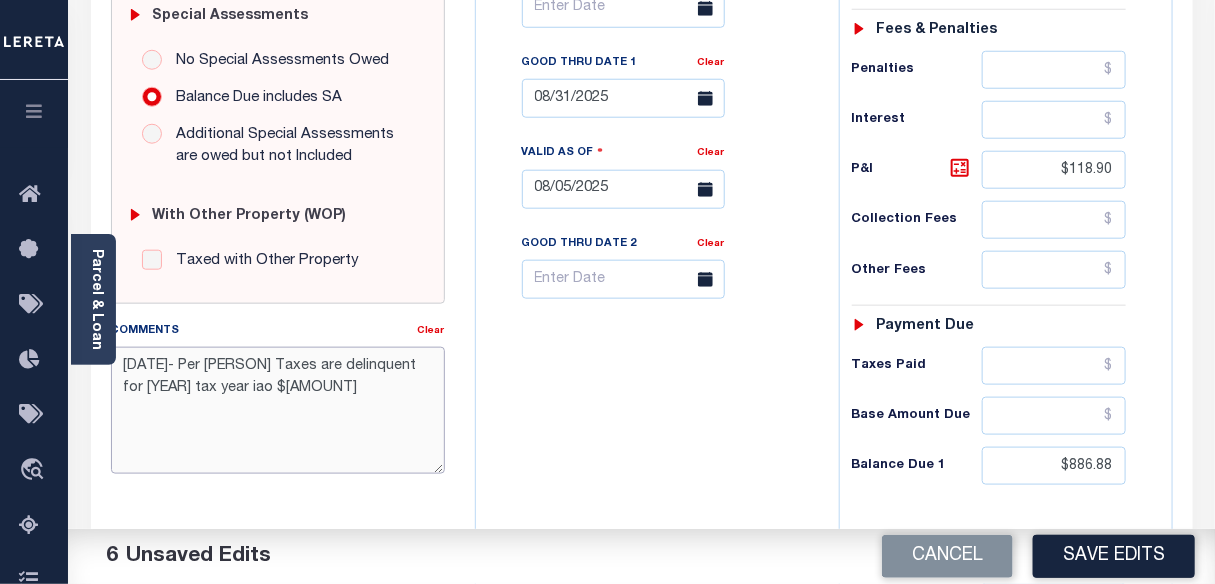 click on "8/5/2025- Per Barb Taxes are delinquent for 2024 tax year iao $1,774.04" at bounding box center [278, 410] 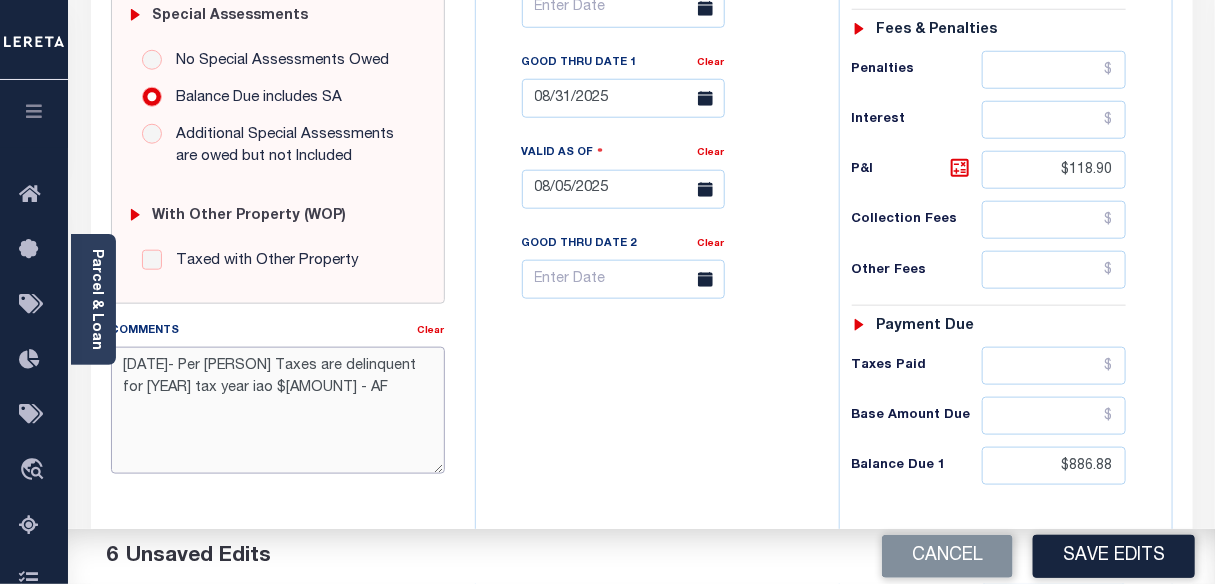 drag, startPoint x: 118, startPoint y: 368, endPoint x: 392, endPoint y: 397, distance: 275.5304 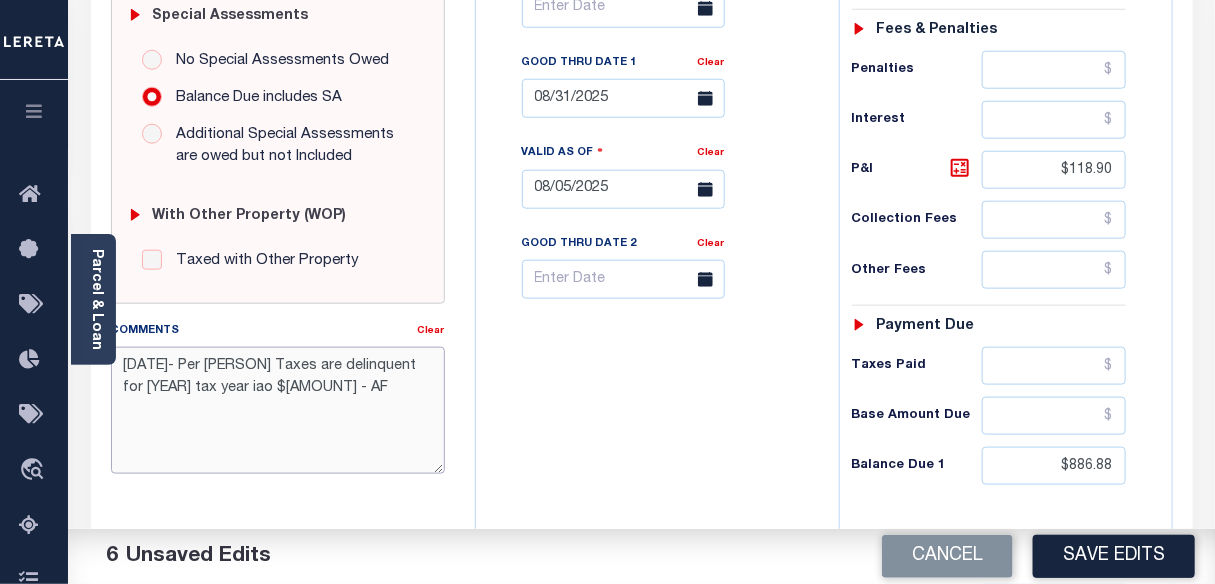 click on "8/5/2025- Per Barb Taxes are delinquent for 2024 tax year iao $1,774.04 - AF" at bounding box center [278, 410] 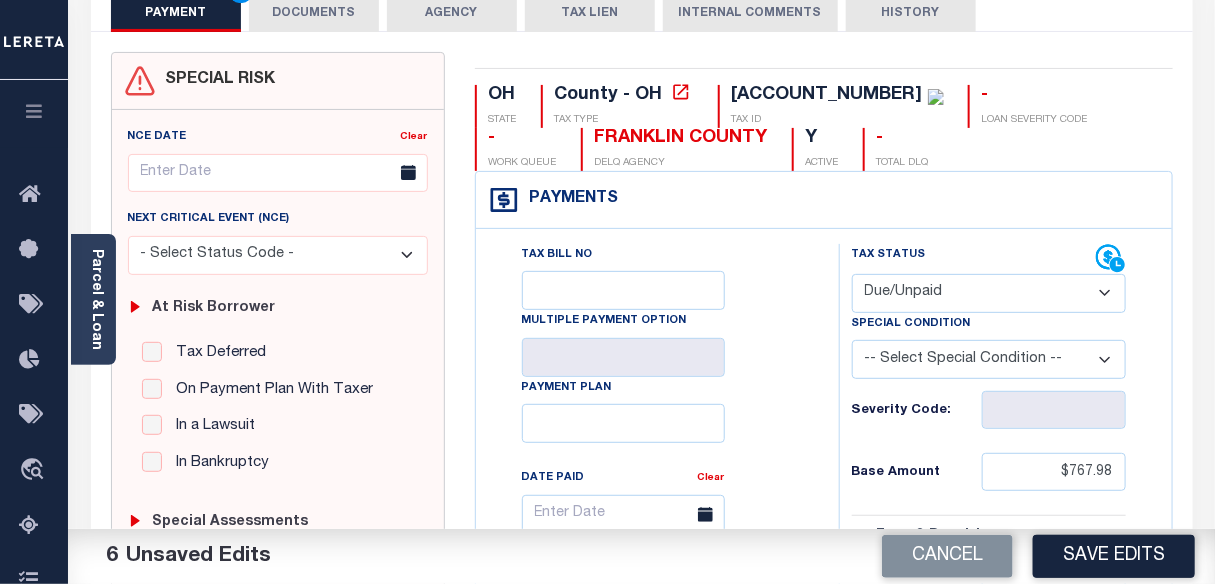 scroll, scrollTop: 90, scrollLeft: 0, axis: vertical 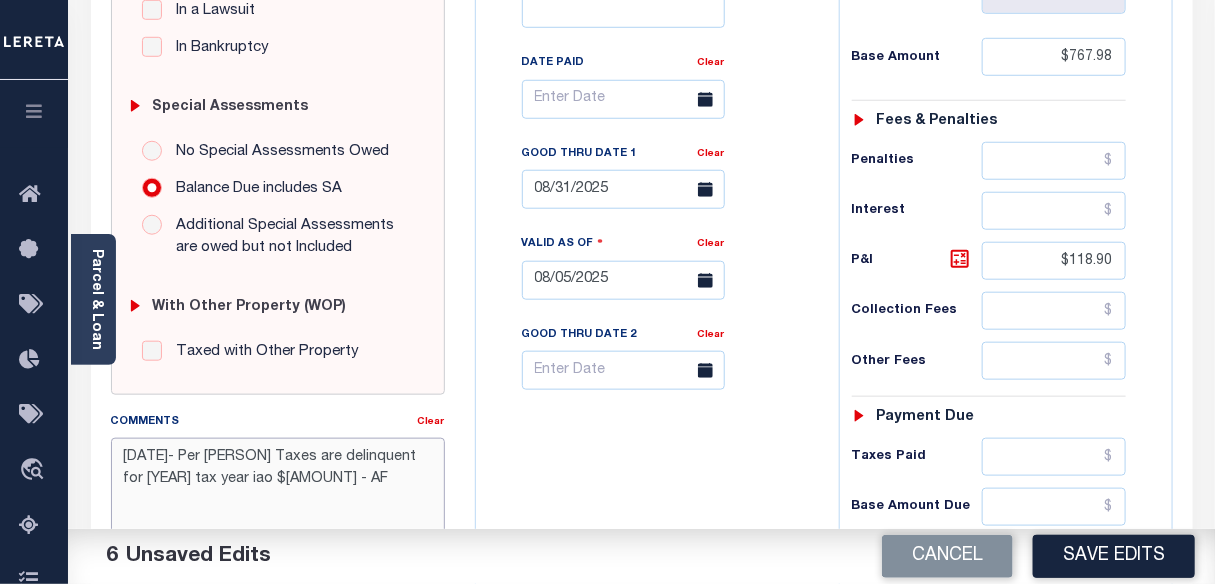 click on "8/5/2025- Per Barb Taxes are delinquent for 2024 tax year iao $1,774.04 - AF" at bounding box center (278, 501) 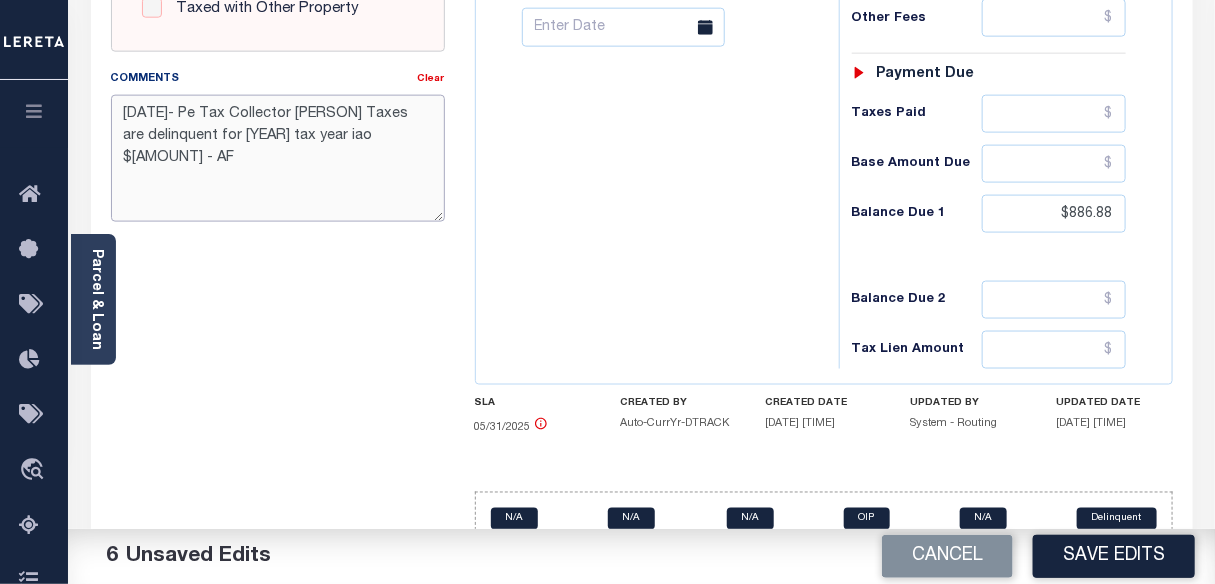 scroll, scrollTop: 909, scrollLeft: 0, axis: vertical 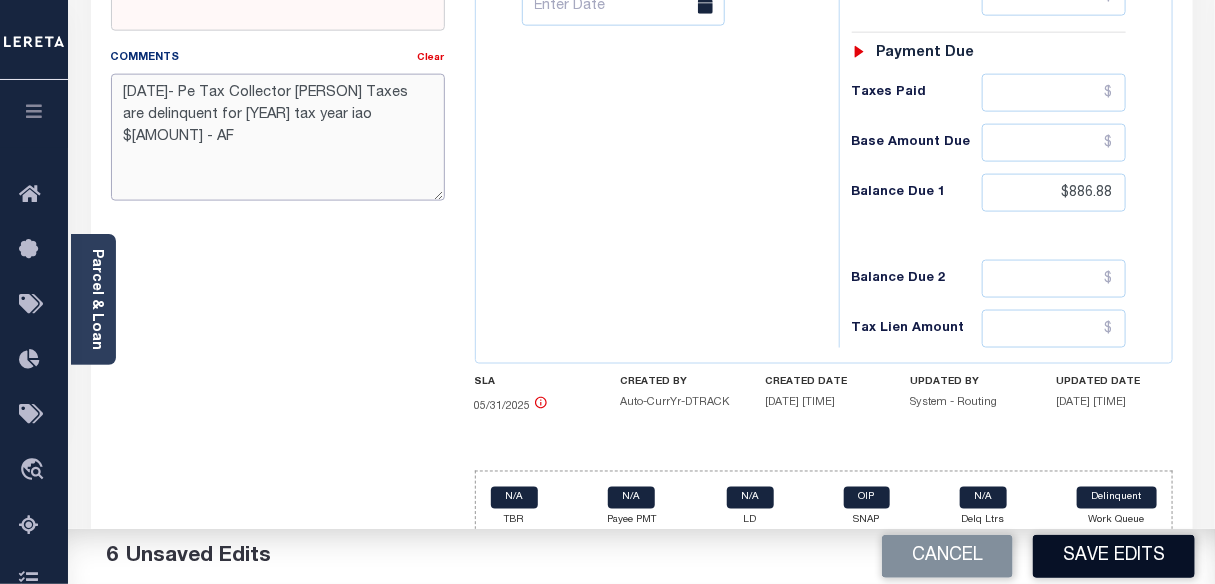 type on "8/5/2025- Pe Tax Collector Barb Taxes are delinquent for 2024 tax year iao $1,774.04 - AF" 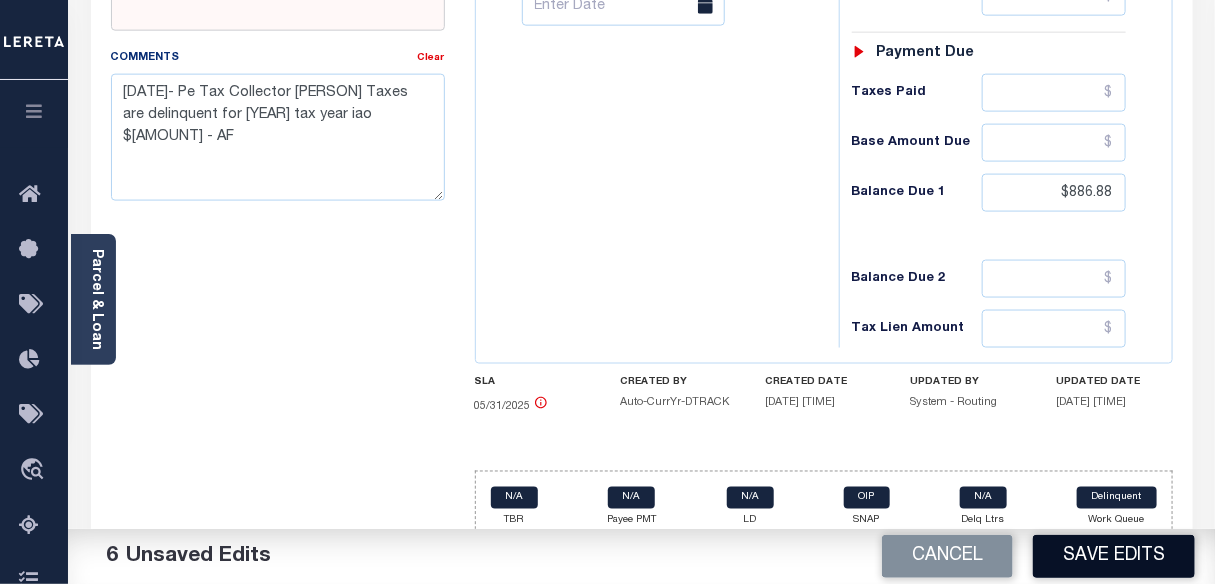 click on "Save Edits" at bounding box center [1114, 556] 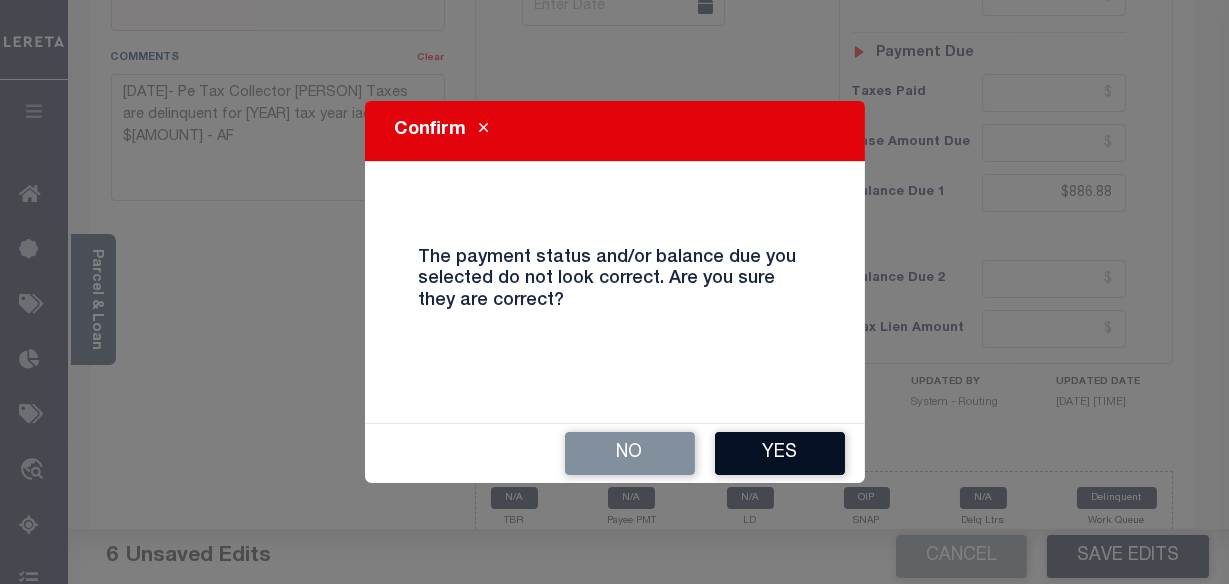 click on "Yes" at bounding box center (780, 453) 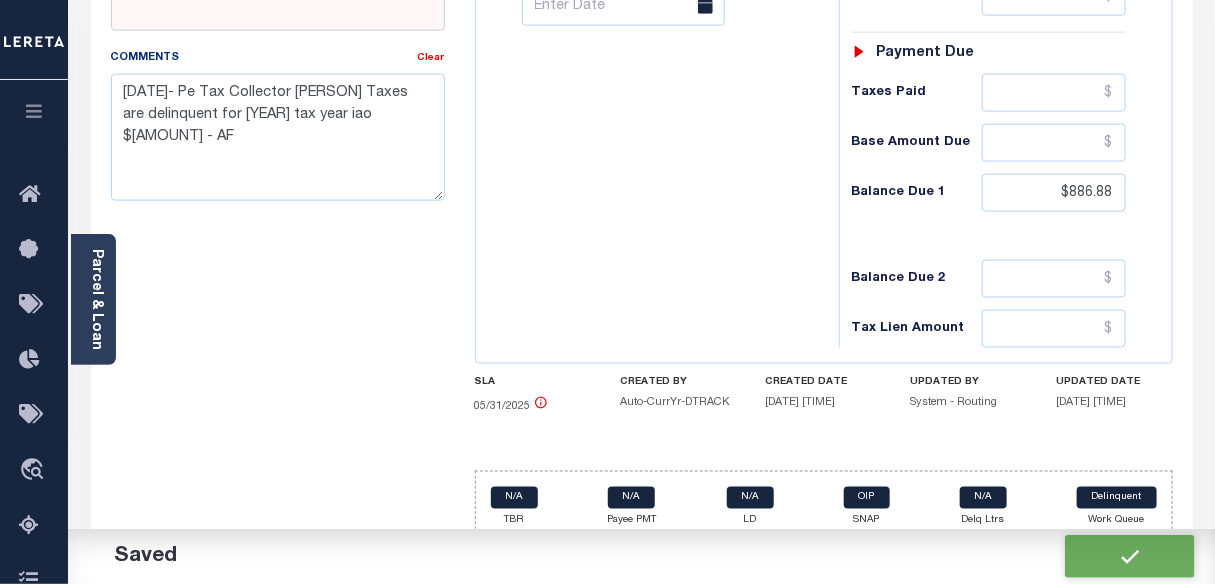 checkbox on "false" 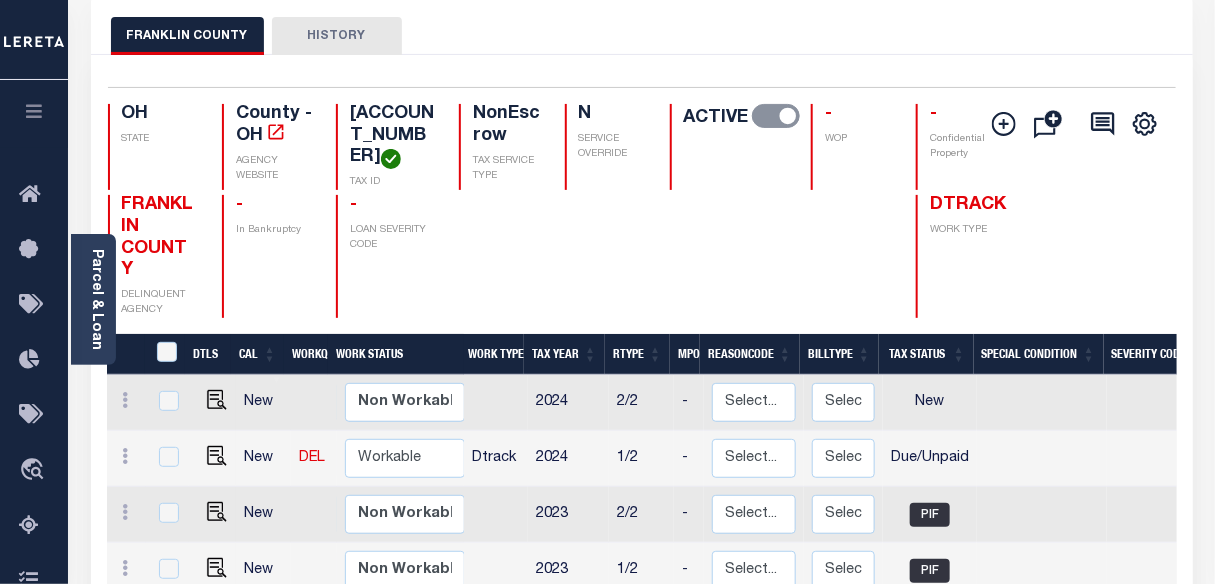 scroll, scrollTop: 181, scrollLeft: 0, axis: vertical 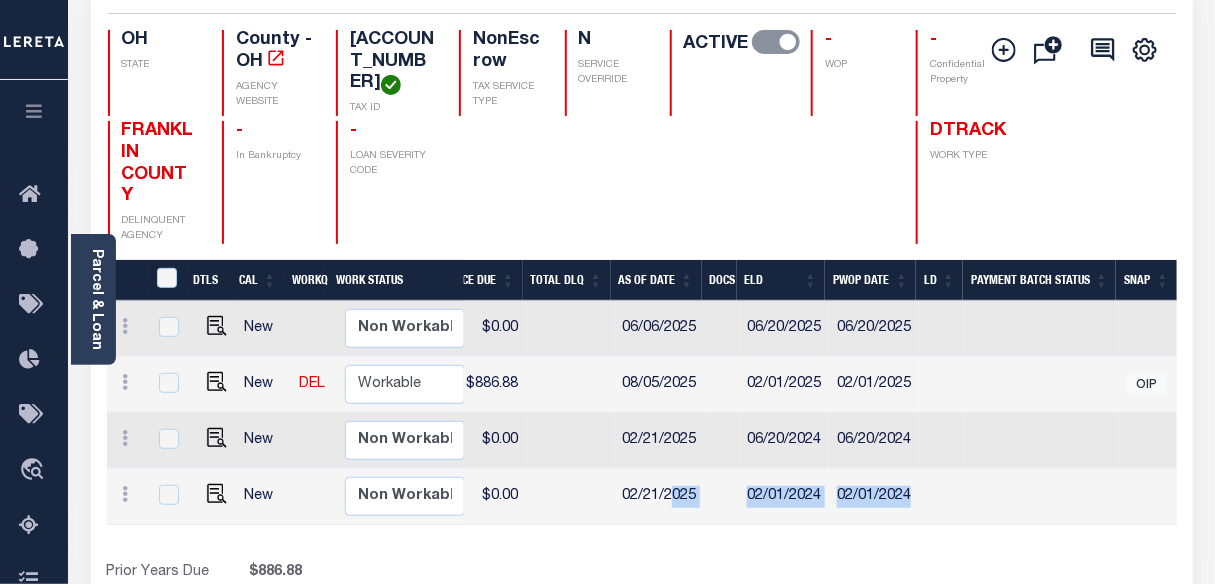 drag, startPoint x: 952, startPoint y: 514, endPoint x: 658, endPoint y: 502, distance: 294.24478 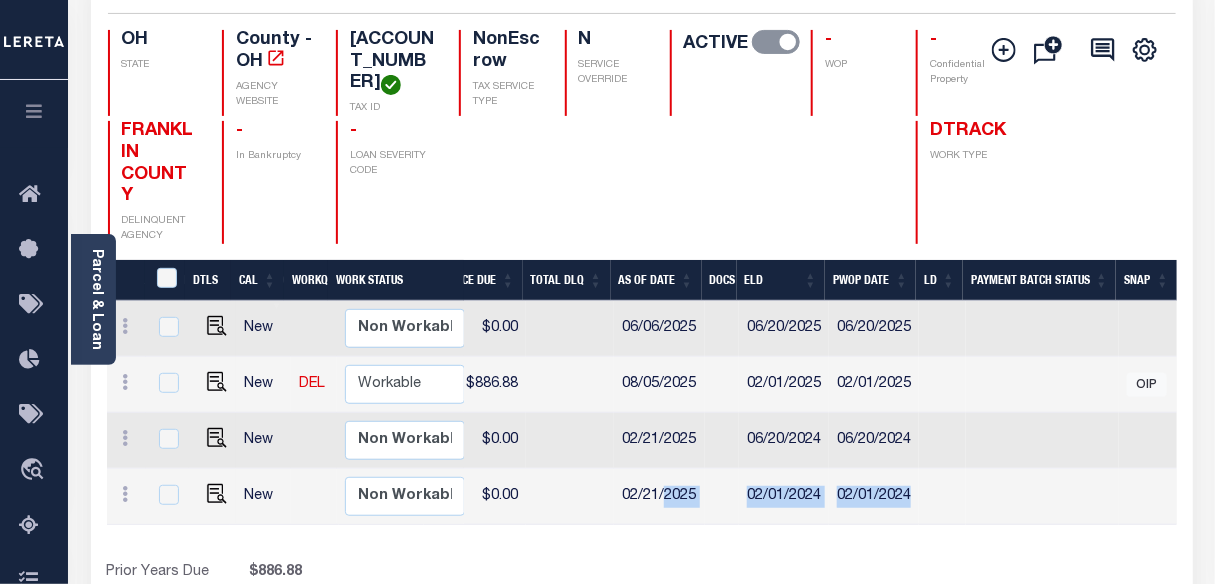 scroll, scrollTop: 0, scrollLeft: 640, axis: horizontal 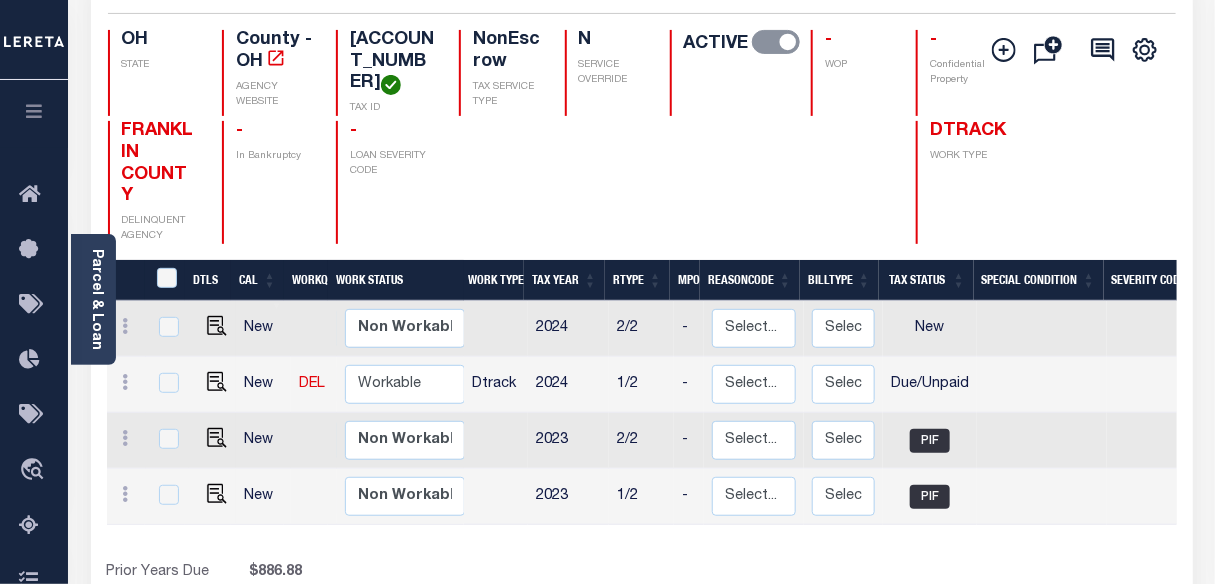 click at bounding box center (605, 182) 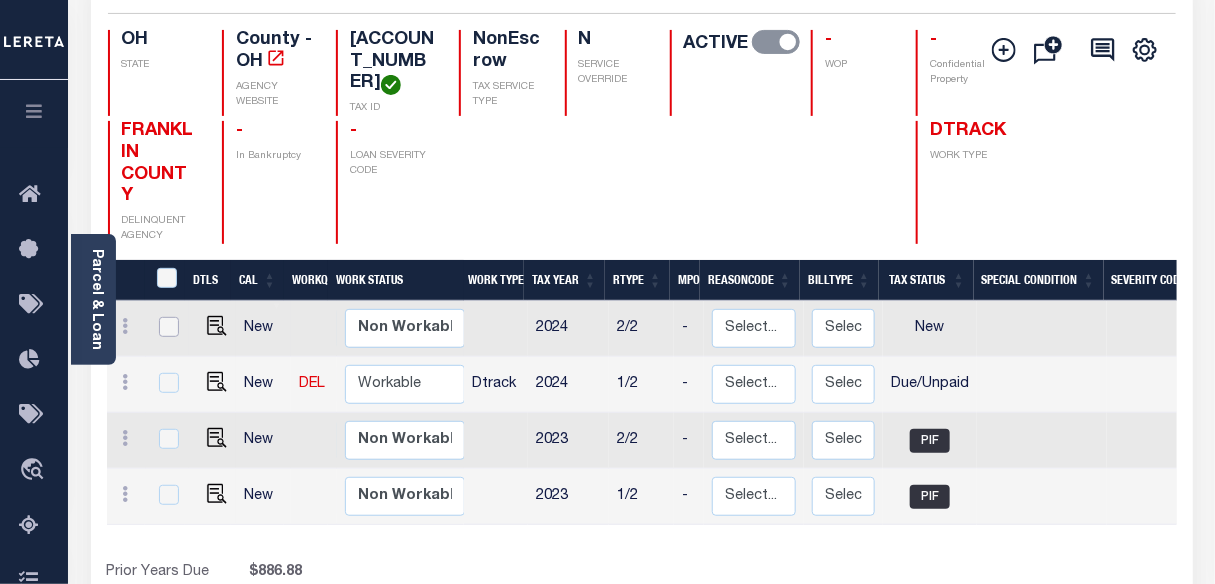 click at bounding box center (169, 327) 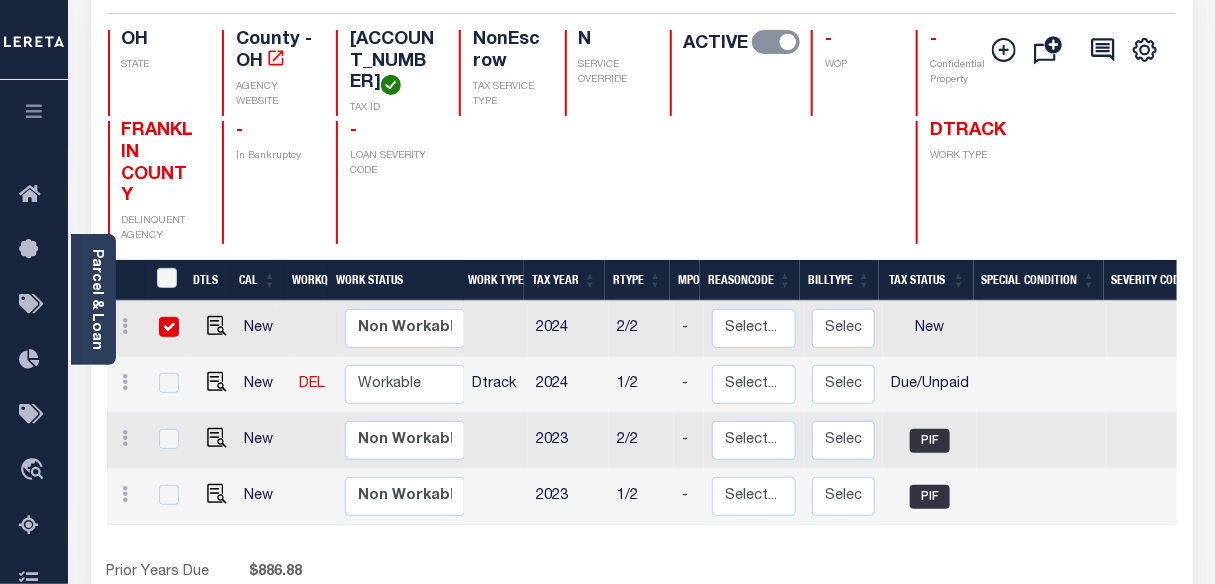 checkbox on "true" 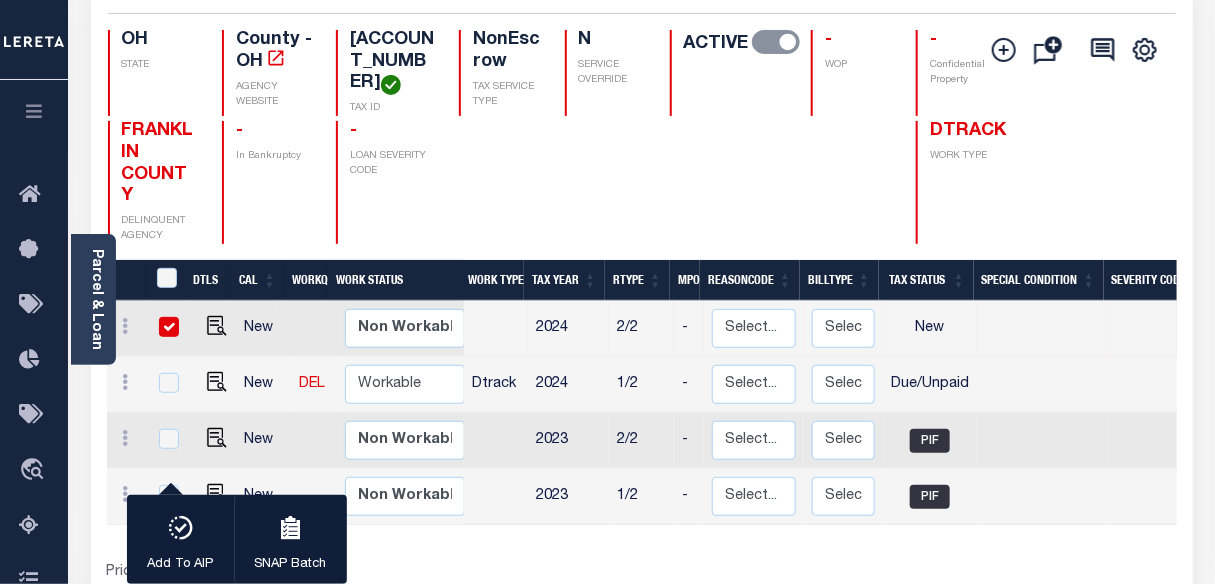 click at bounding box center (169, 327) 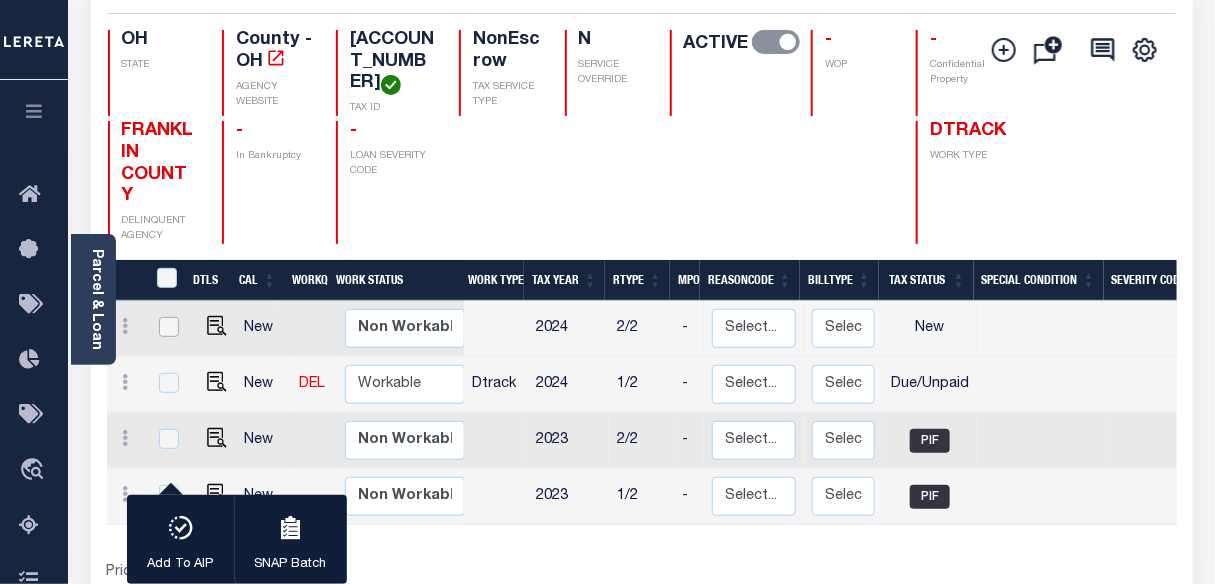 checkbox on "false" 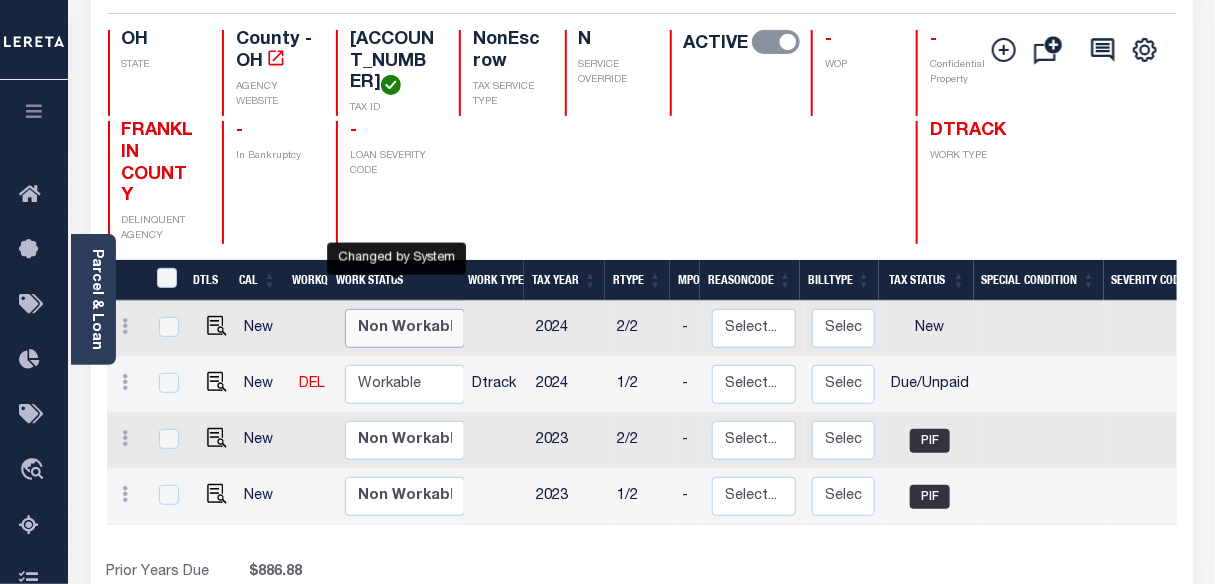 click on "Non Workable
Workable" at bounding box center [405, 328] 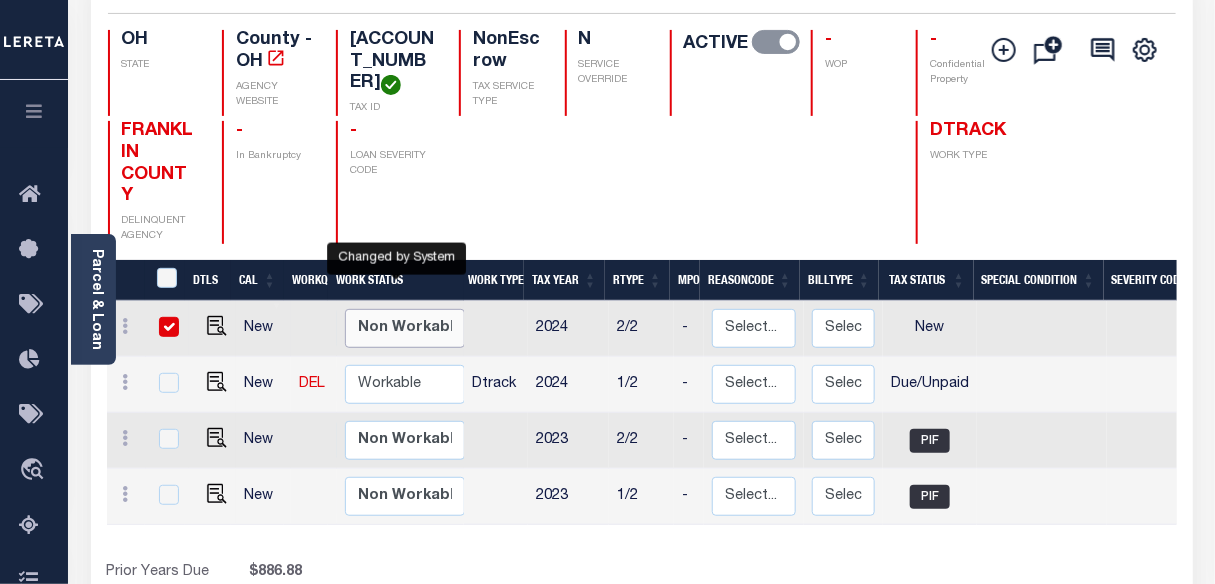 checkbox on "true" 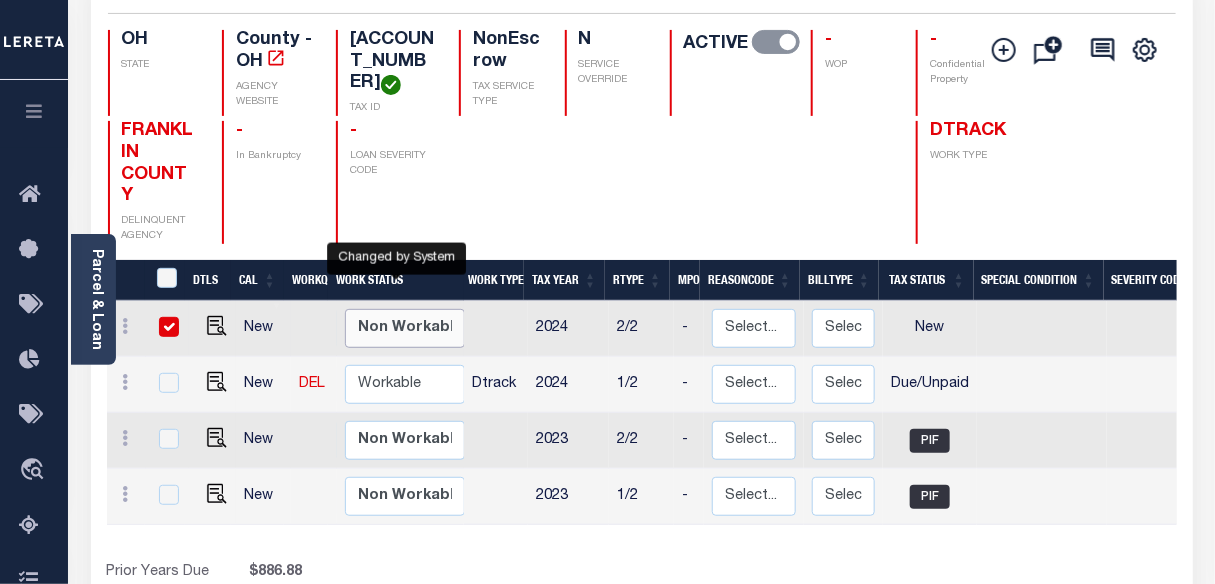 checkbox on "true" 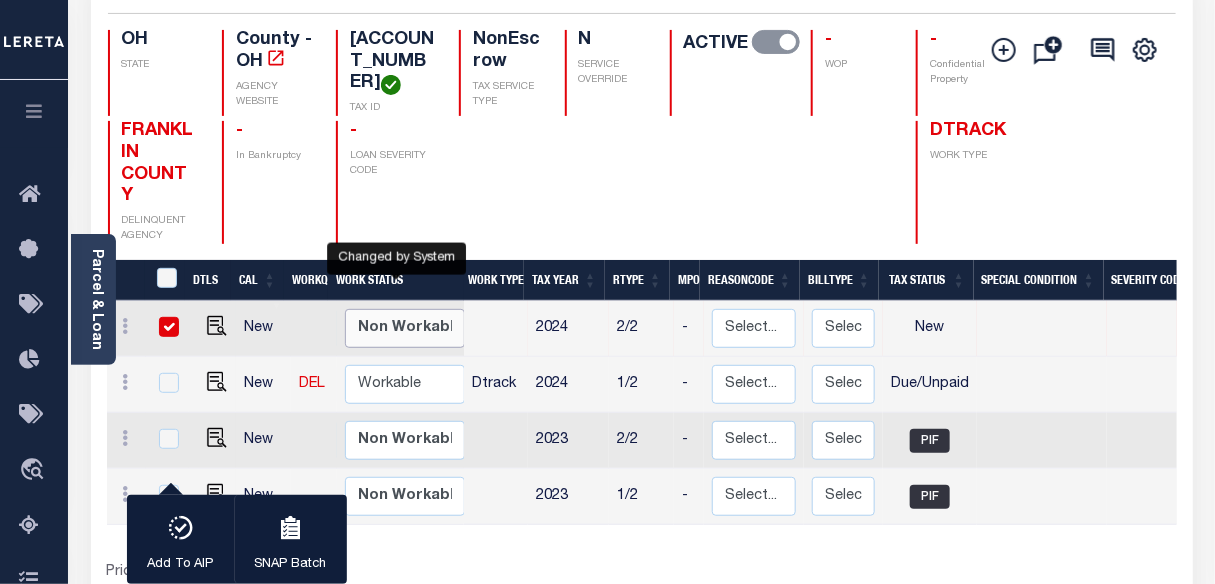 select on "false" 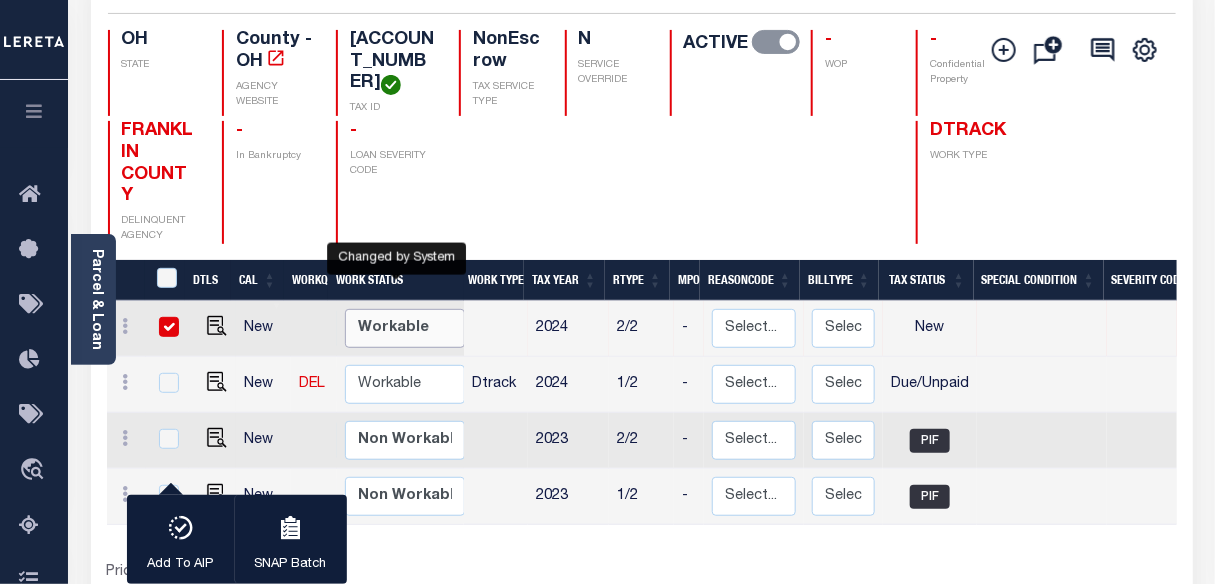 click on "Non Workable
Workable" at bounding box center (405, 328) 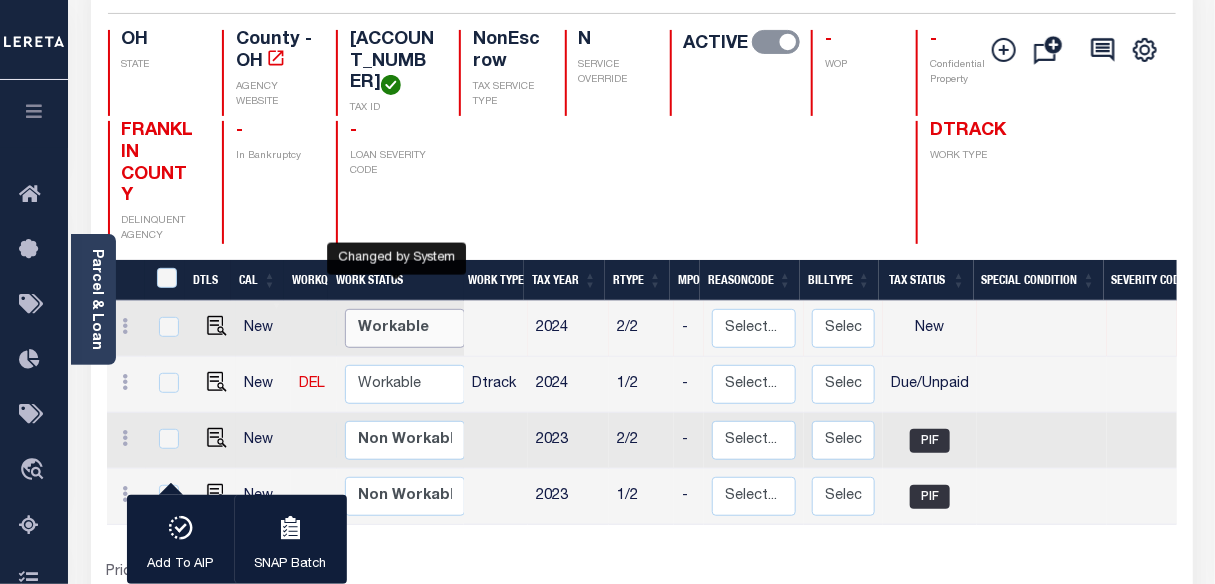 checkbox on "false" 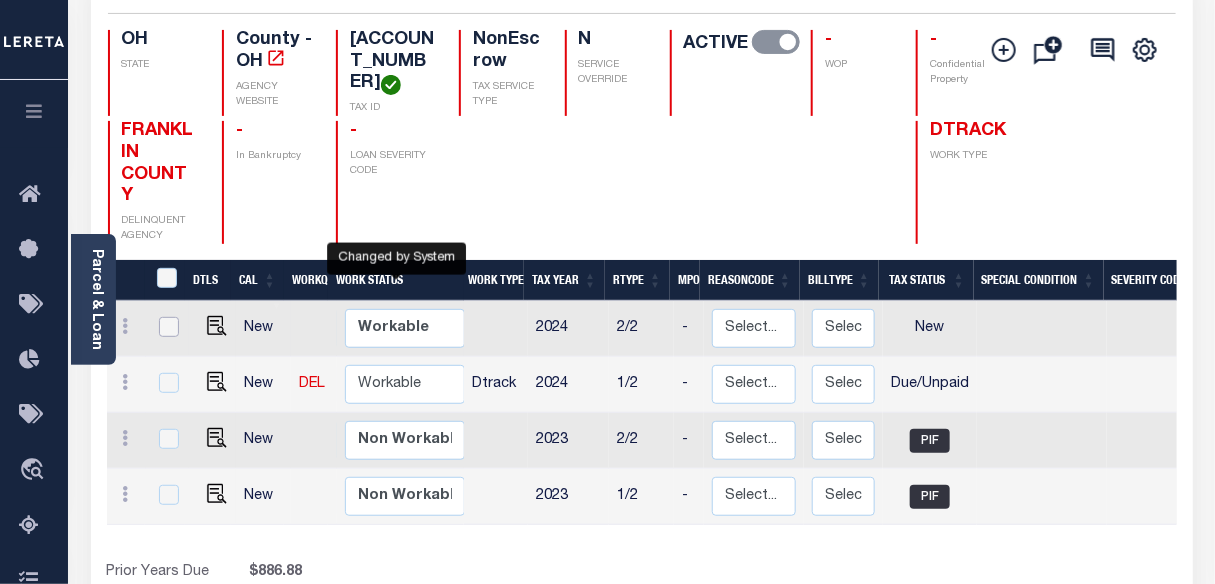 click at bounding box center [169, 327] 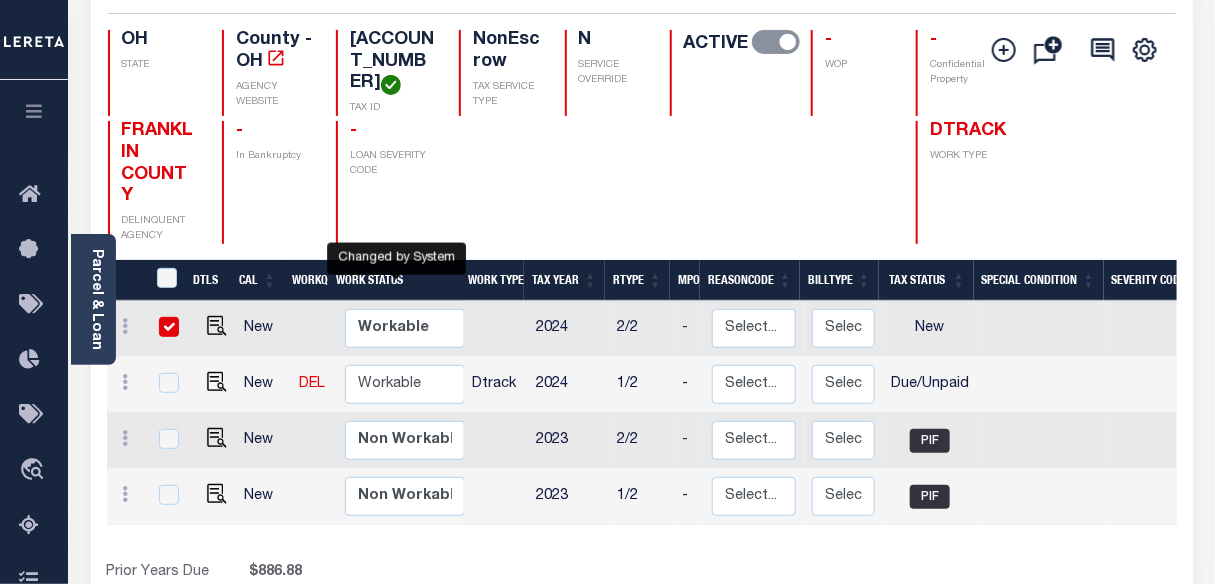 checkbox on "true" 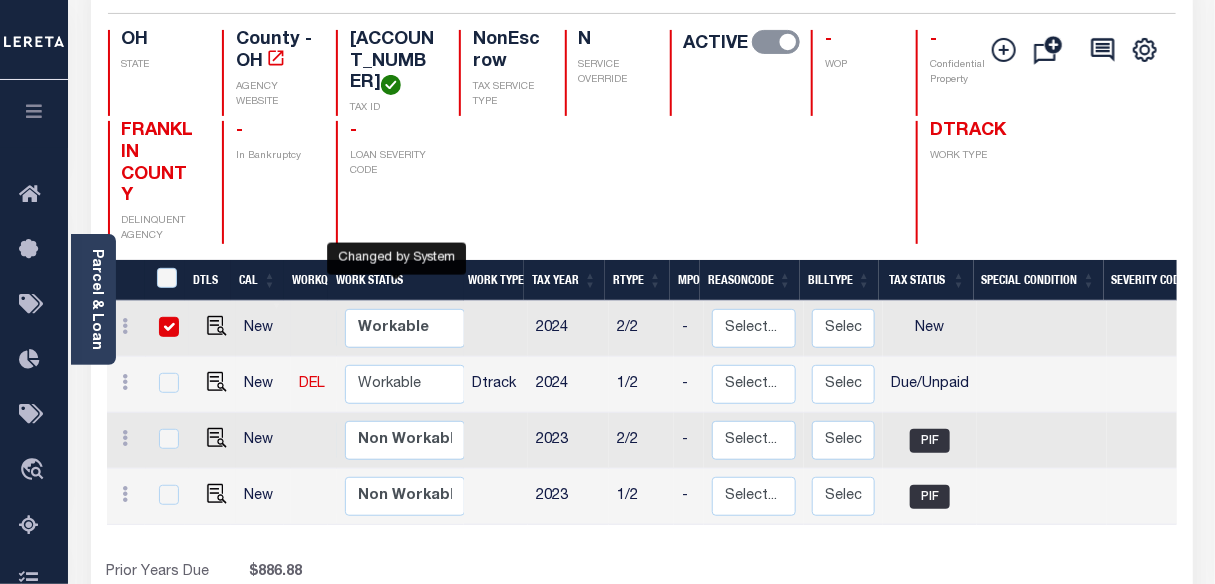 checkbox on "true" 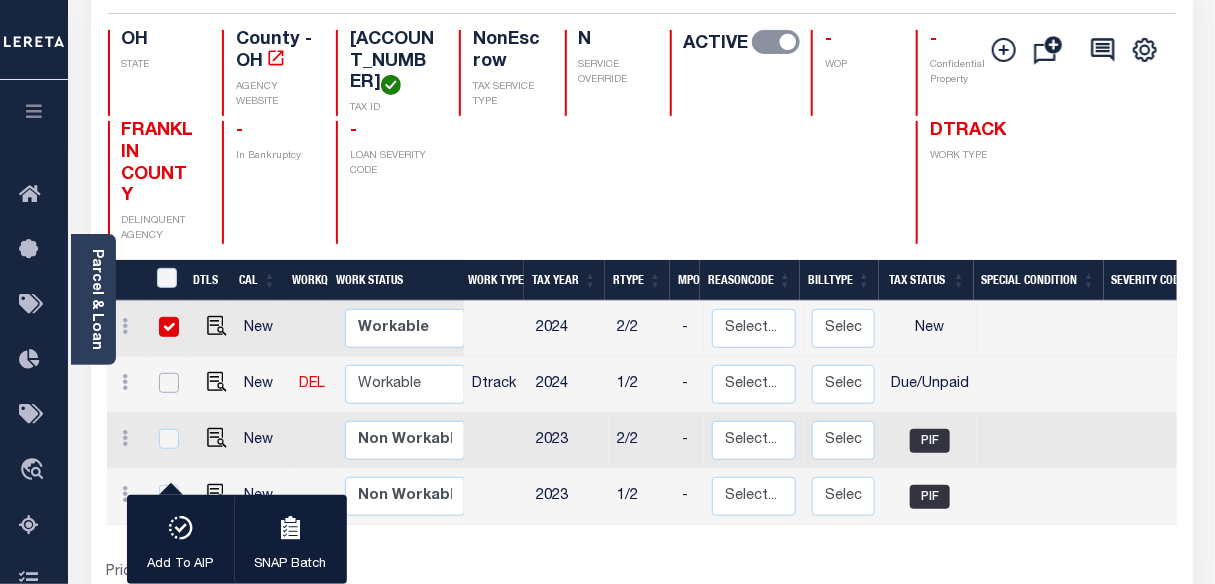 click at bounding box center [169, 383] 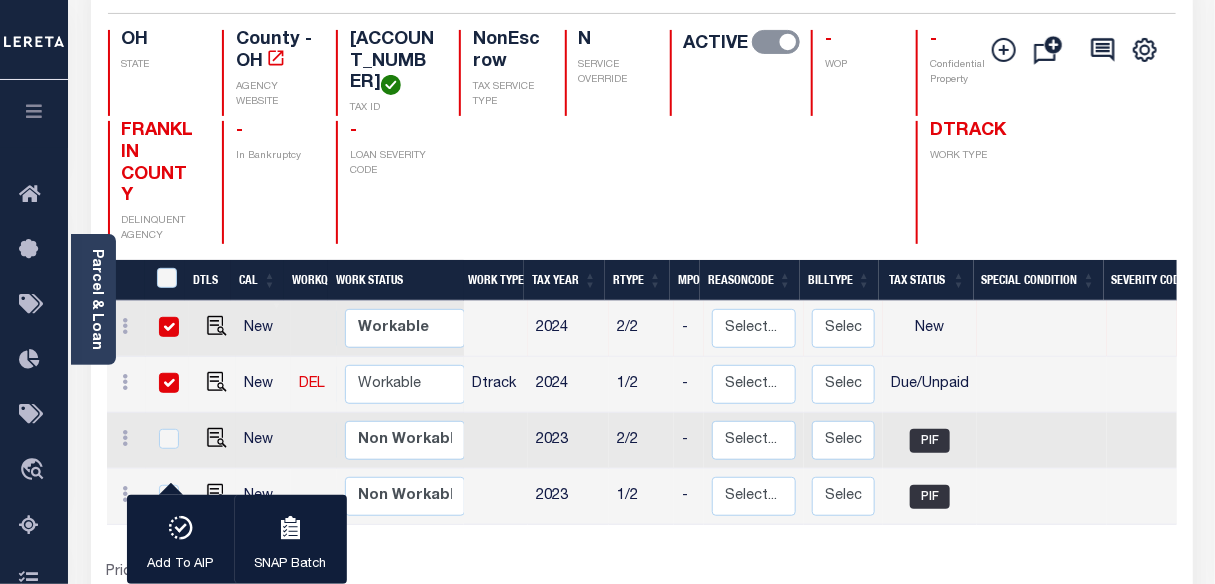 checkbox on "true" 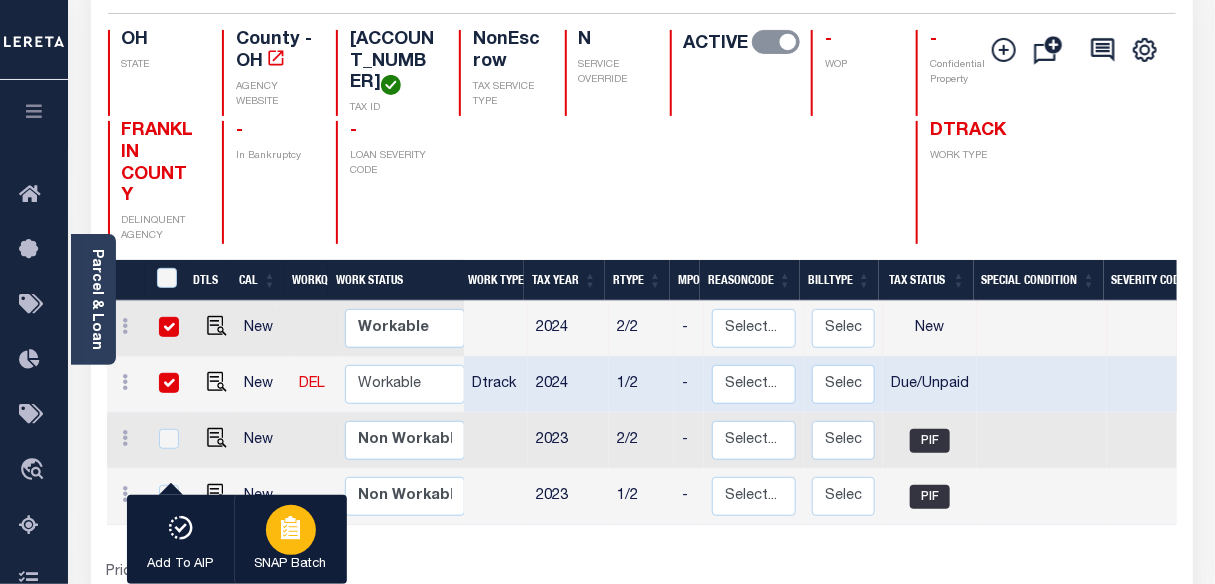 click at bounding box center (291, 530) 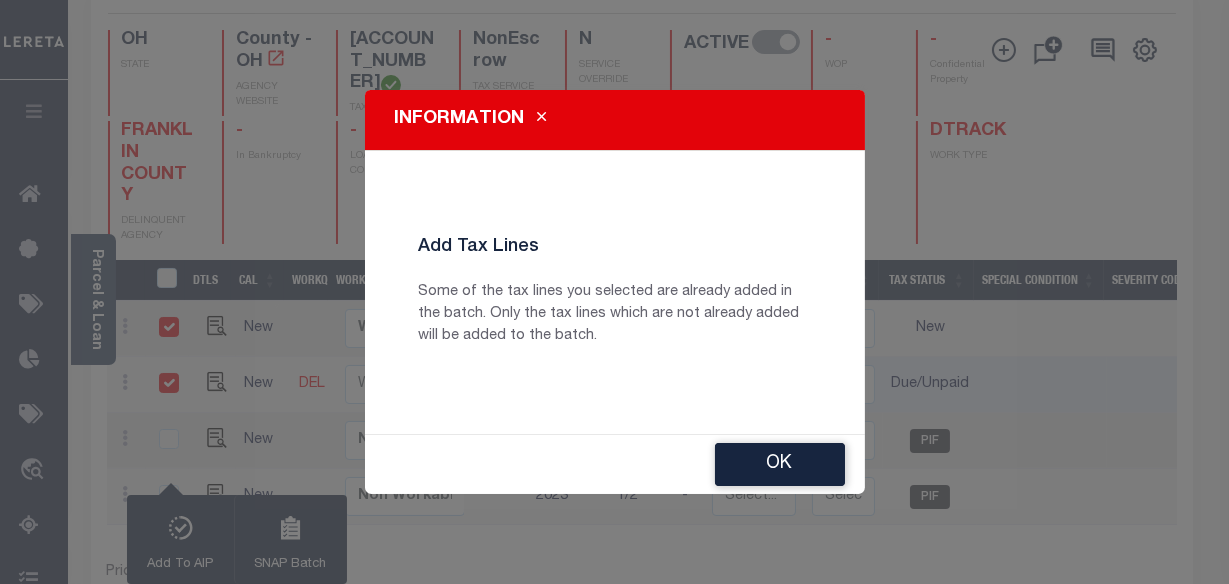 click at bounding box center (542, 117) 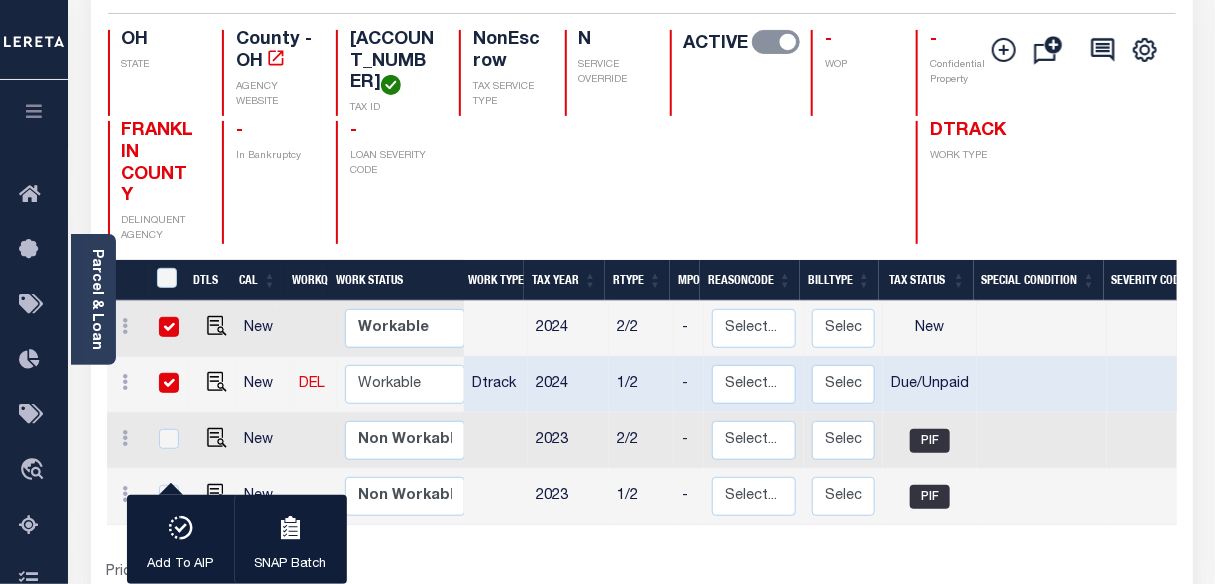click at bounding box center [169, 383] 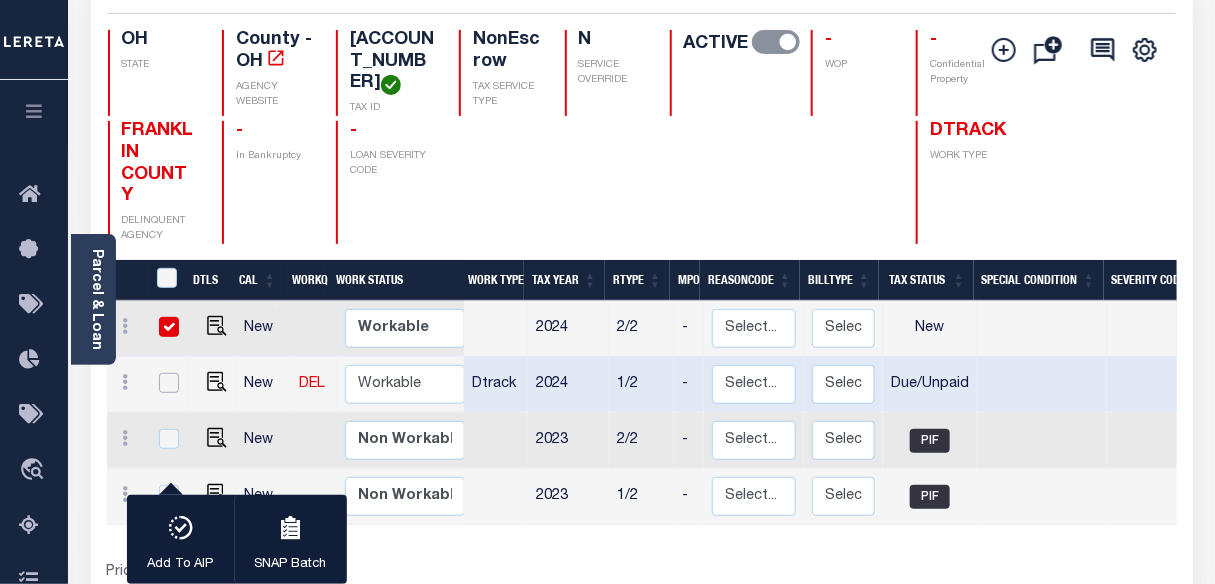 checkbox on "false" 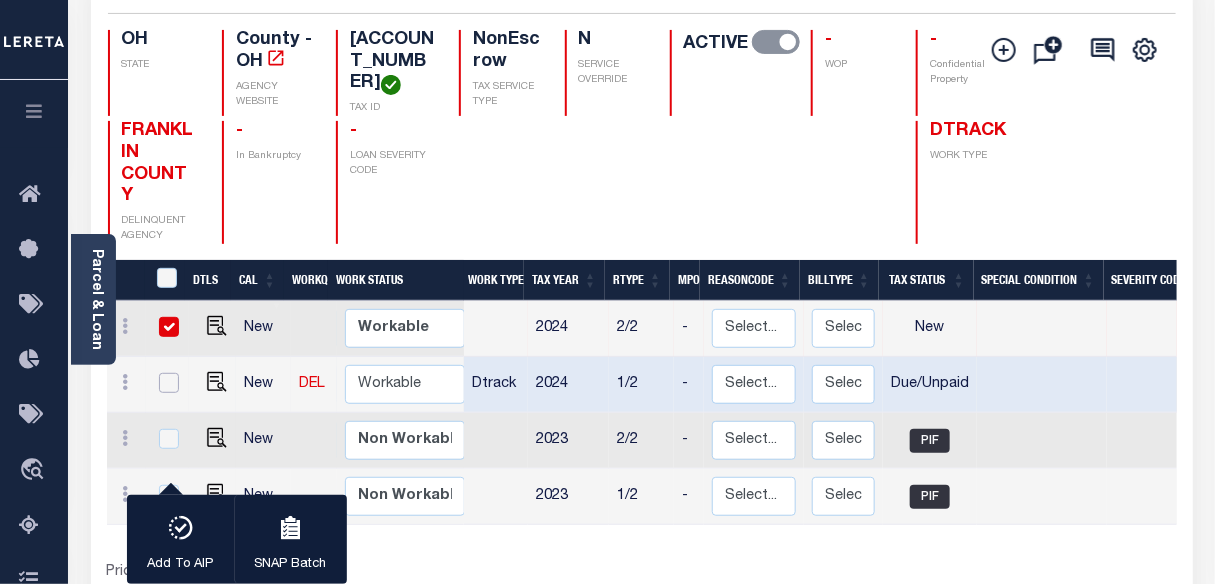 checkbox on "false" 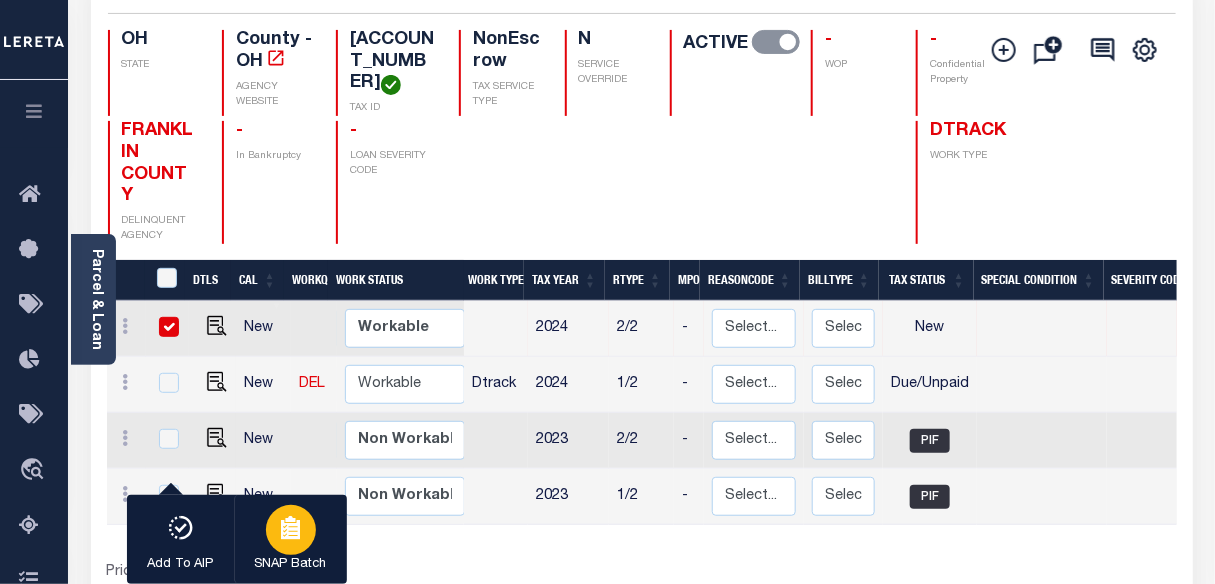 click at bounding box center [291, 530] 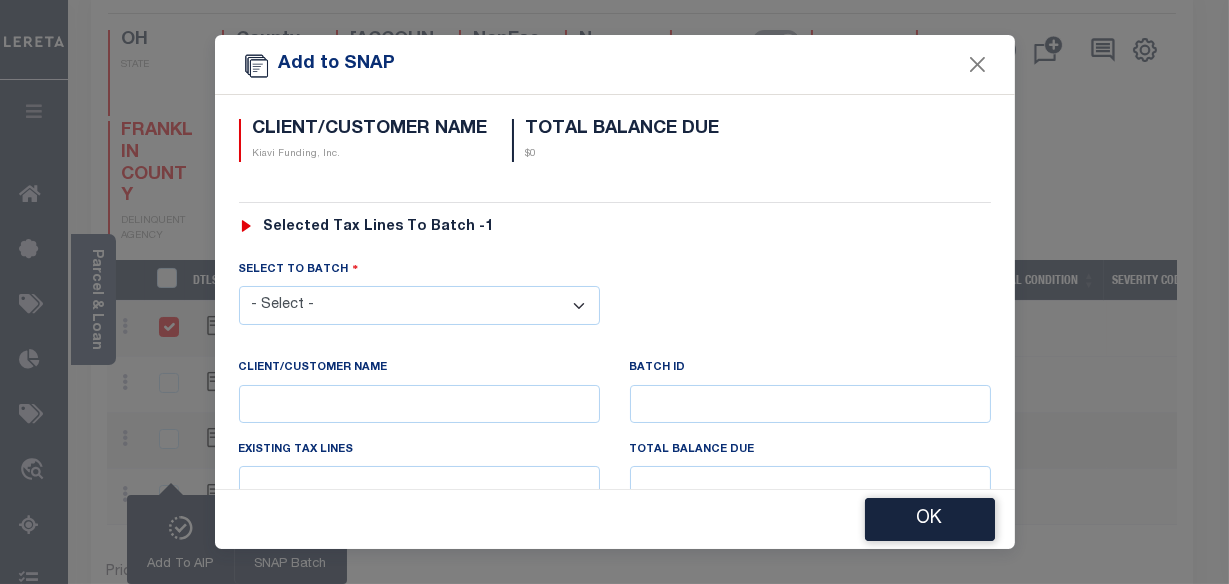 click on "- Select -   5731     5736     5738     5742     5755     5758     5759     5760     5761     5762     5763     5765     5766     5767     5768     5769     5770     5771     5772     5773     5775     5776     5777     5778     5779     5780     5781     5782     5783     5784" at bounding box center (419, 305) 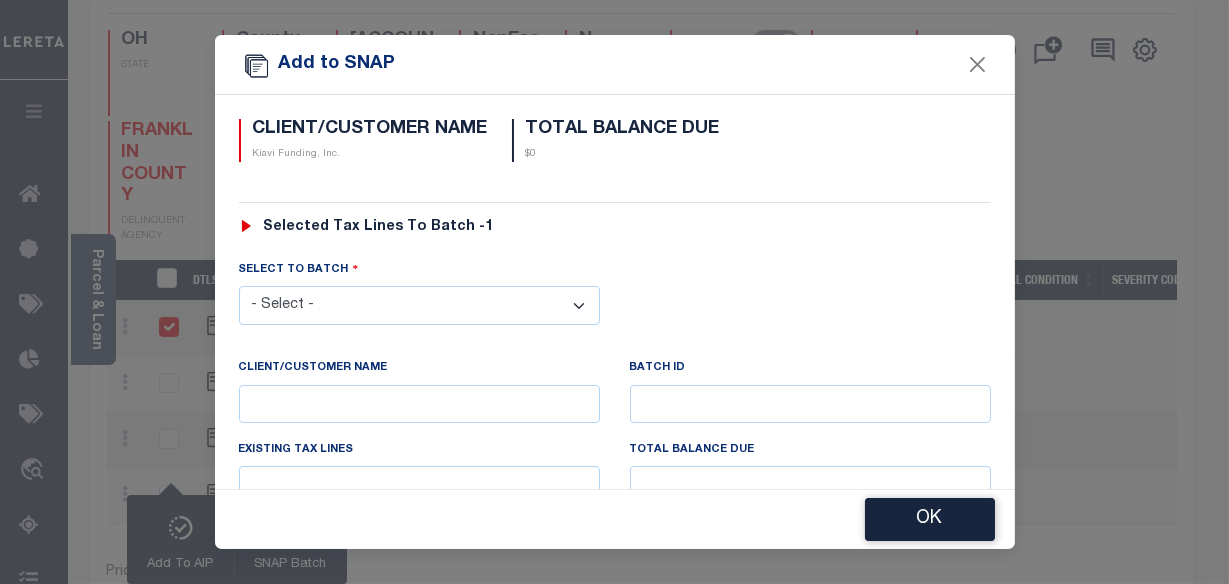 select on "5738" 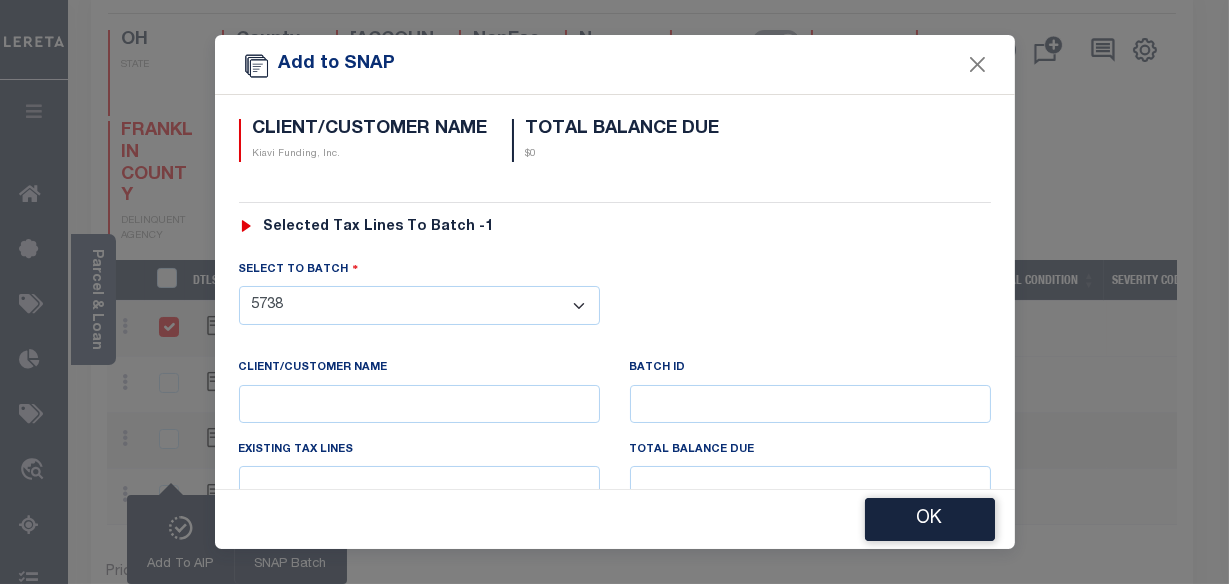 click on "- Select -   5731     5736     5738     5742     5755     5758     5759     5760     5761     5762     5763     5765     5766     5767     5768     5769     5770     5771     5772     5773     5775     5776     5777     5778     5779     5780     5781     5782     5783     5784" at bounding box center [419, 305] 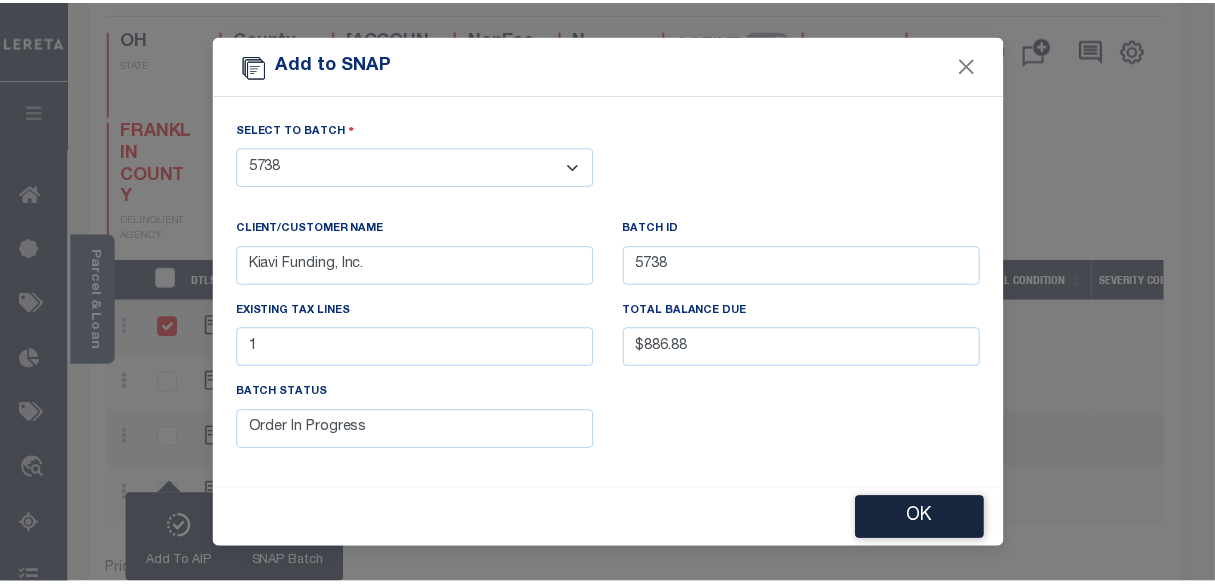 scroll, scrollTop: 140, scrollLeft: 0, axis: vertical 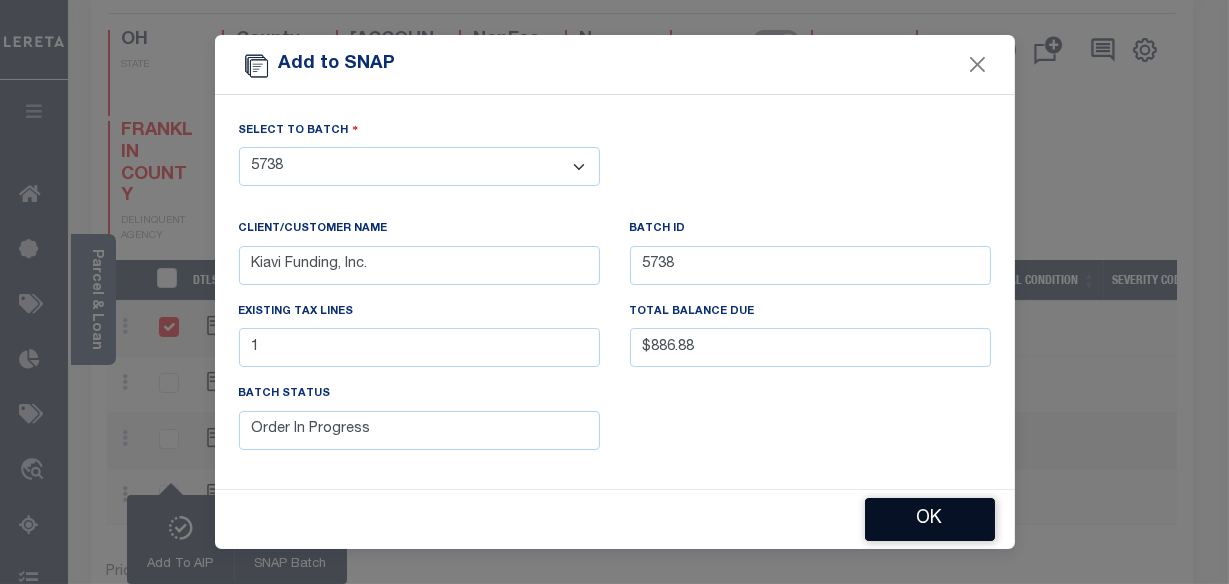 click on "OK" at bounding box center (930, 519) 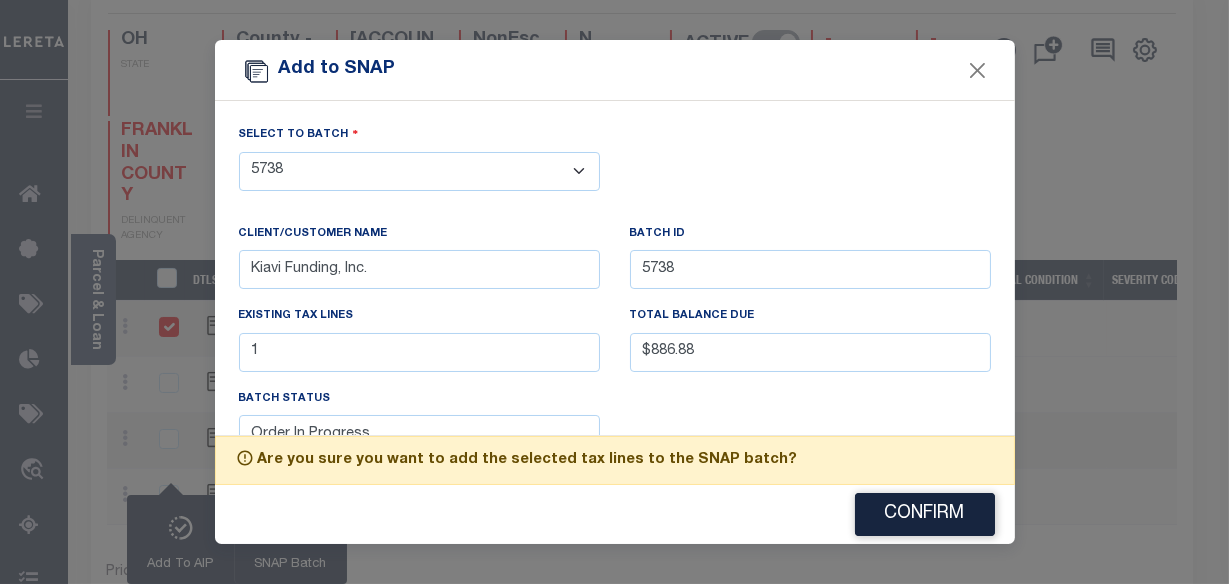 click on "Confirm" at bounding box center [615, 514] 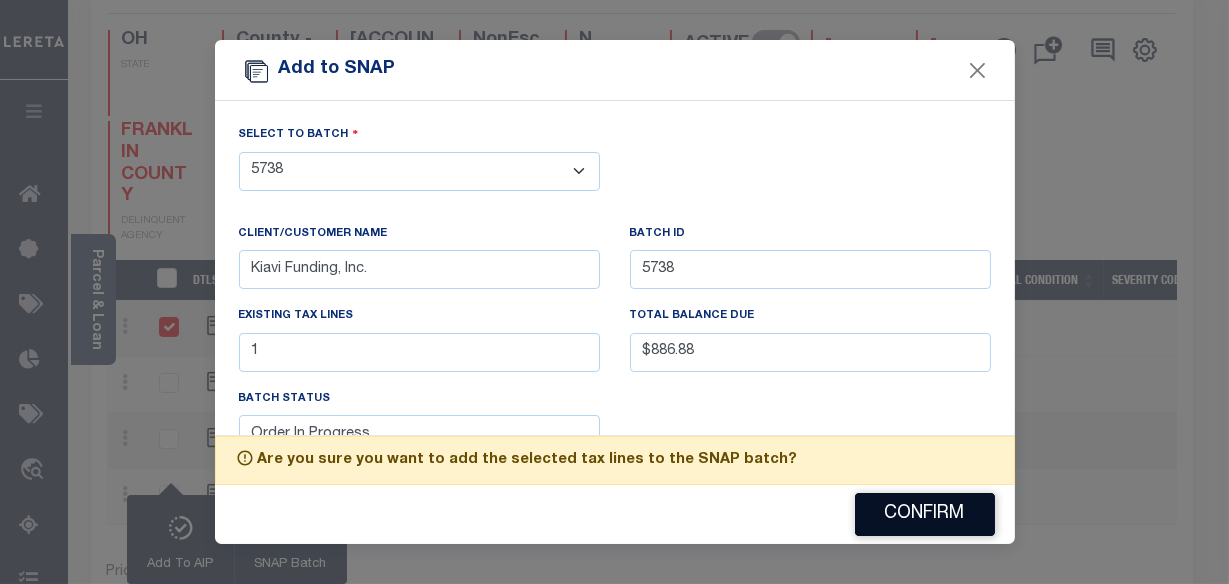 click on "Confirm" at bounding box center [925, 514] 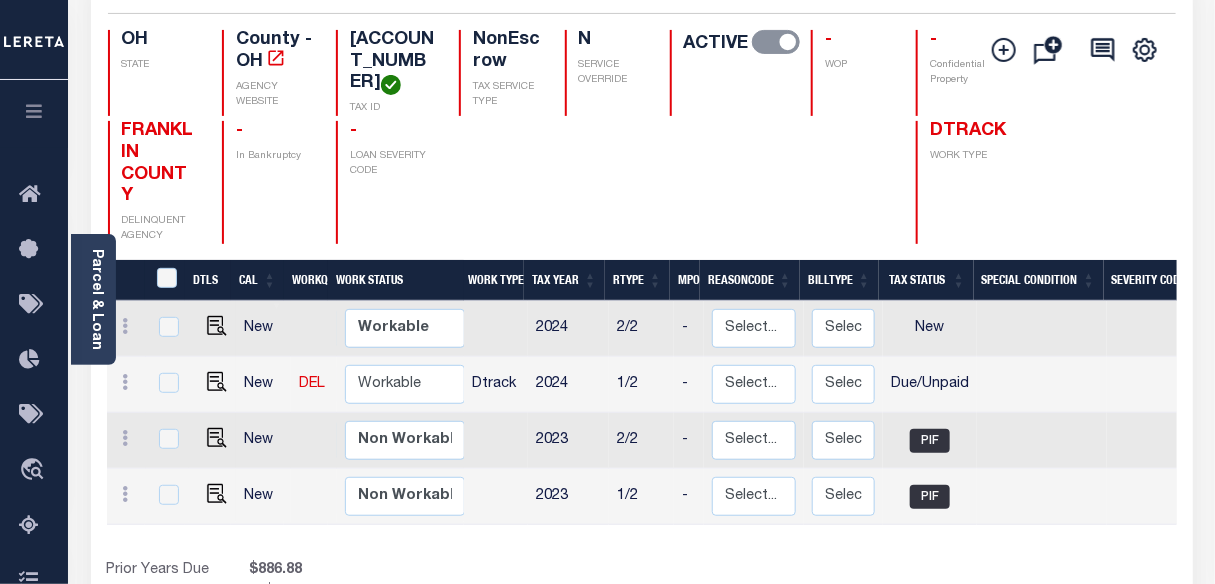 scroll, scrollTop: 0, scrollLeft: 211, axis: horizontal 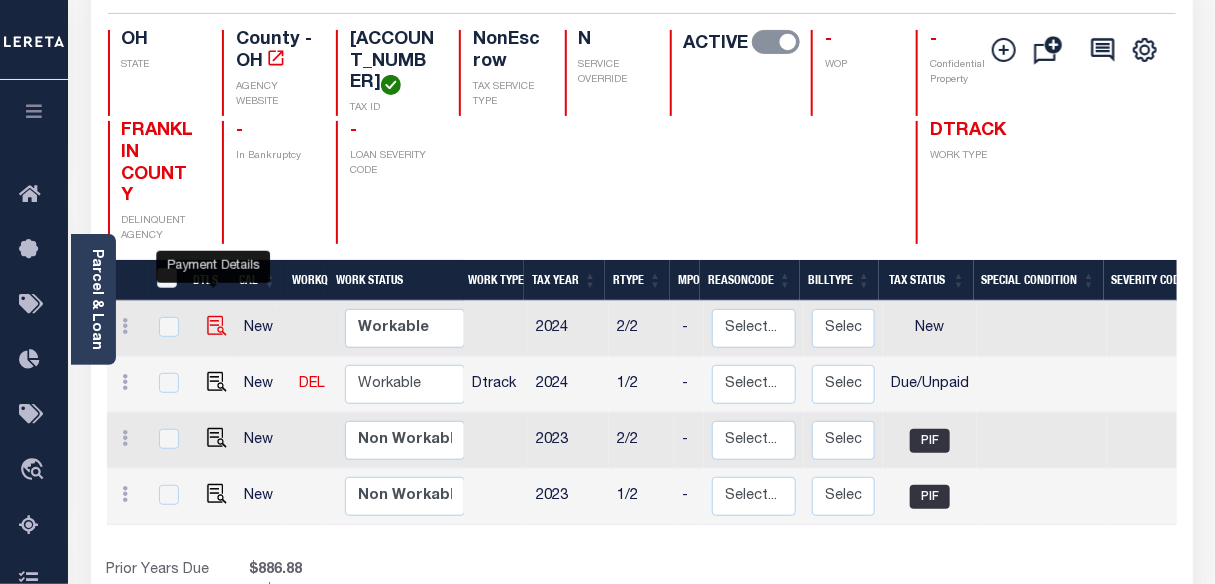 click at bounding box center [217, 326] 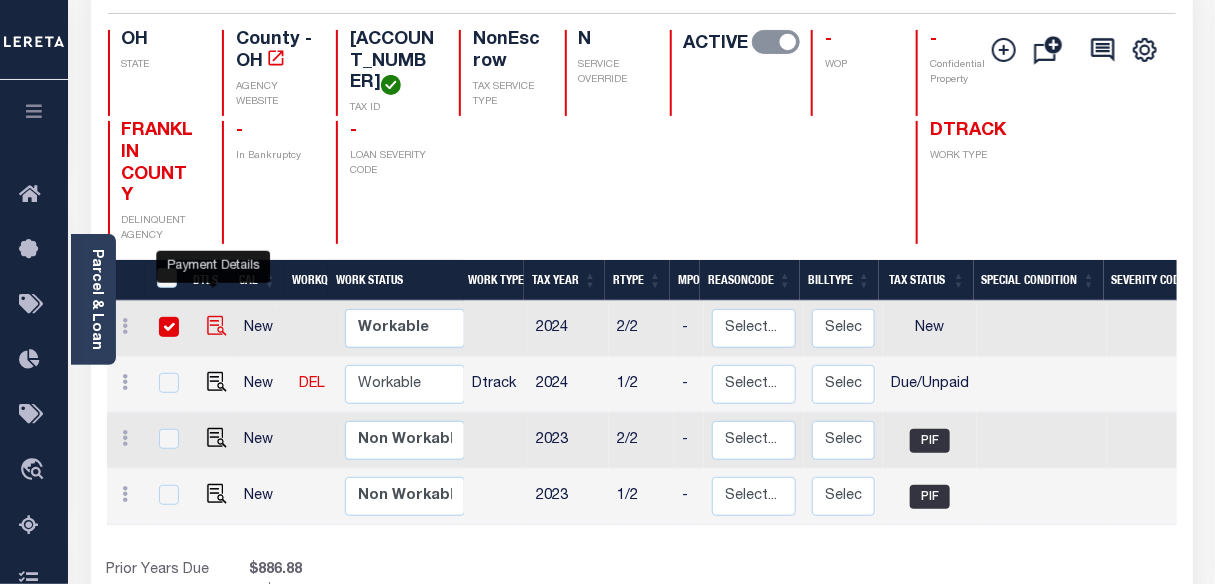 checkbox on "true" 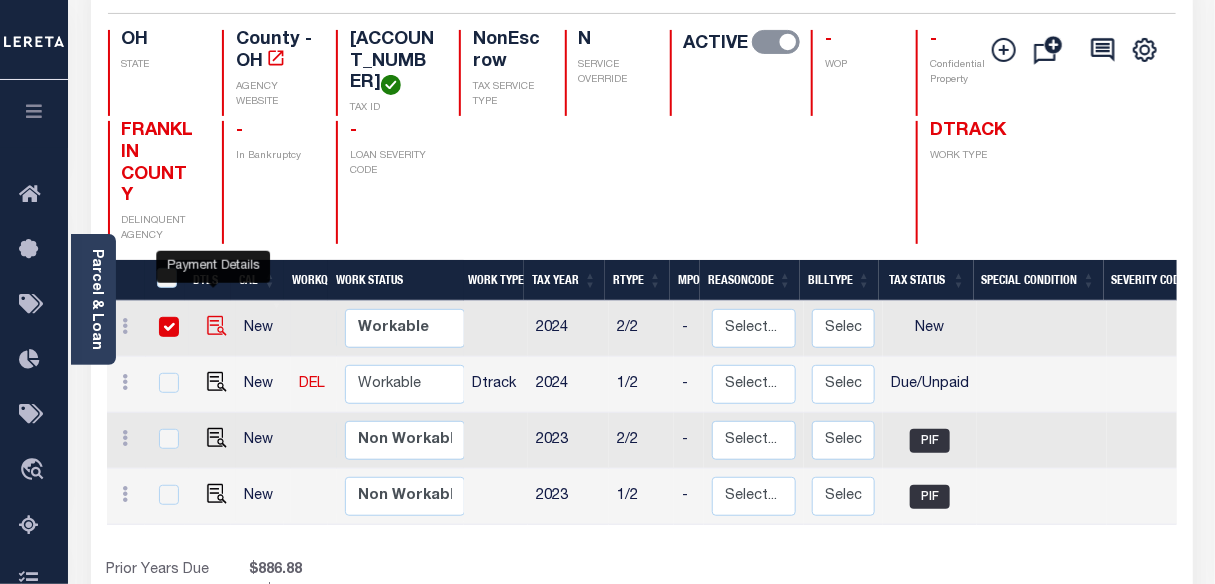 checkbox on "true" 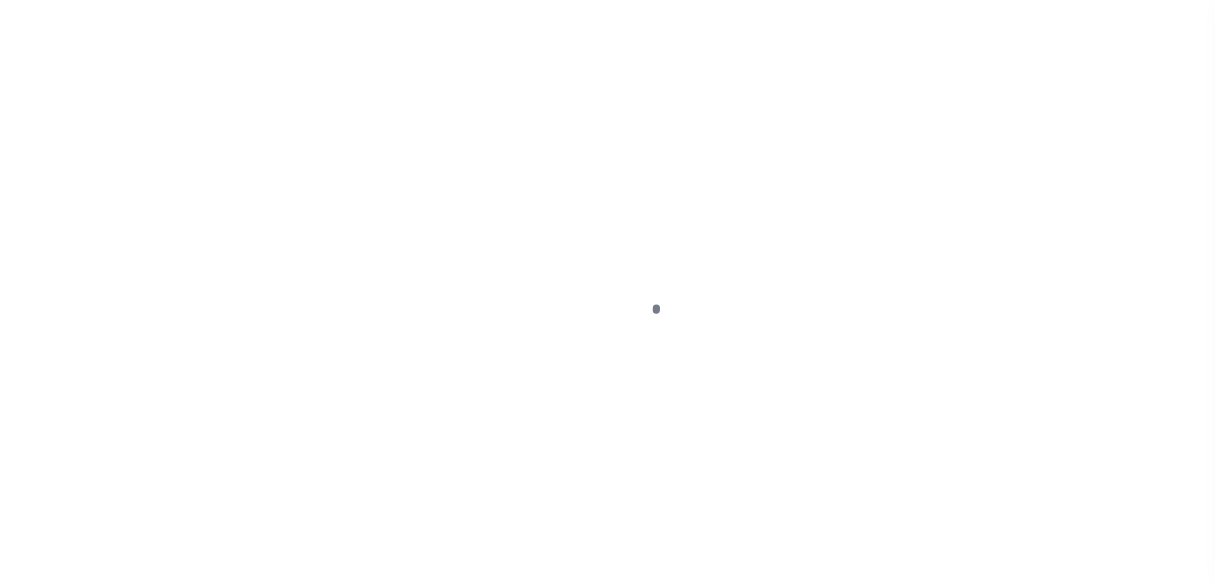 scroll, scrollTop: 0, scrollLeft: 0, axis: both 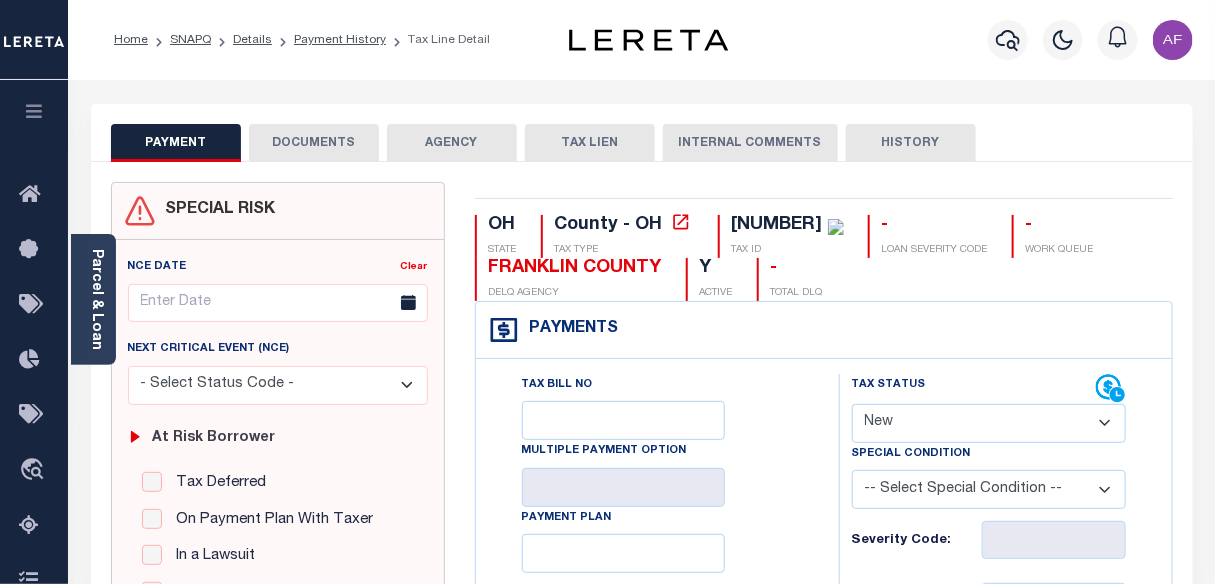 click on "- Select Status Code -
Open
Due/Unpaid
Paid
Incomplete
No Tax Due
Internal Refund Processed
New" at bounding box center [989, 423] 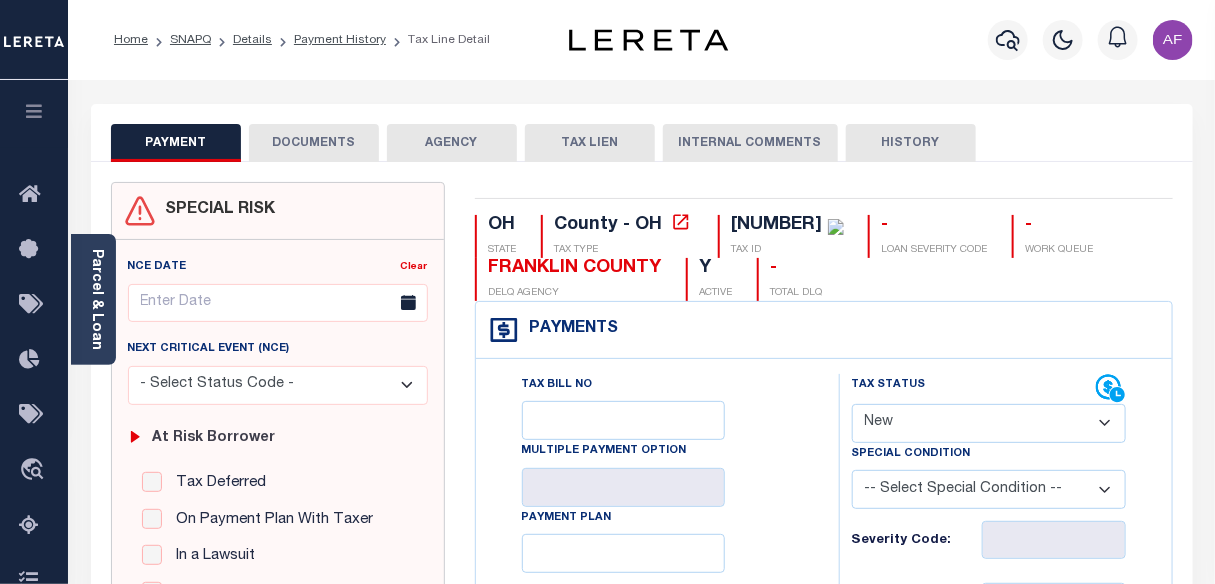 select on "DUE" 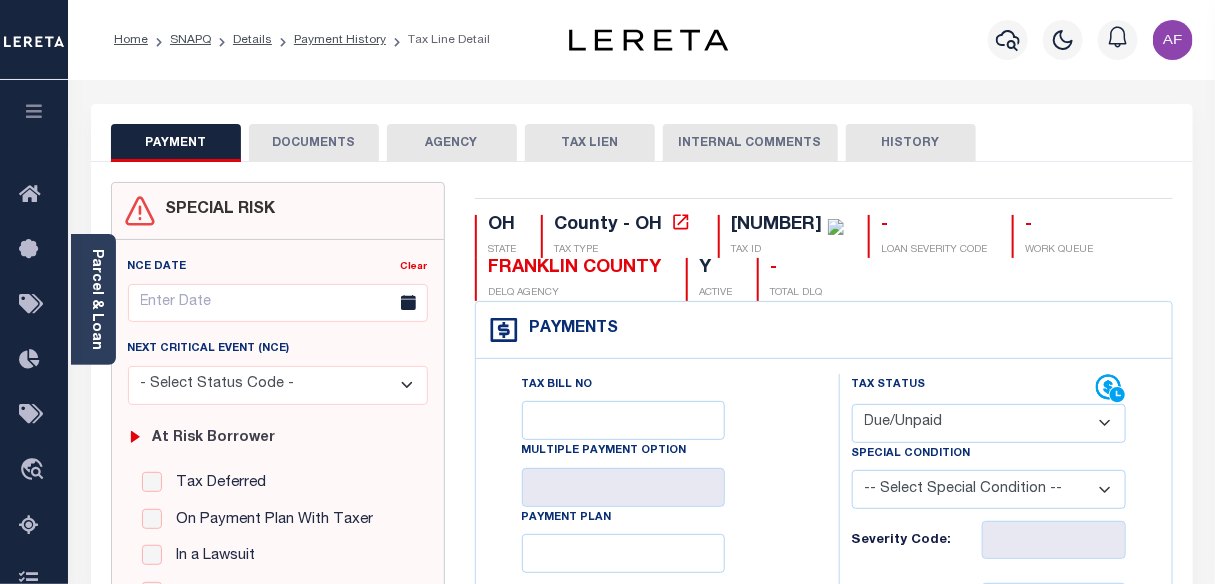 click on "- Select Status Code -
Open
Due/Unpaid
Paid
Incomplete
No Tax Due
Internal Refund Processed
New" at bounding box center [989, 423] 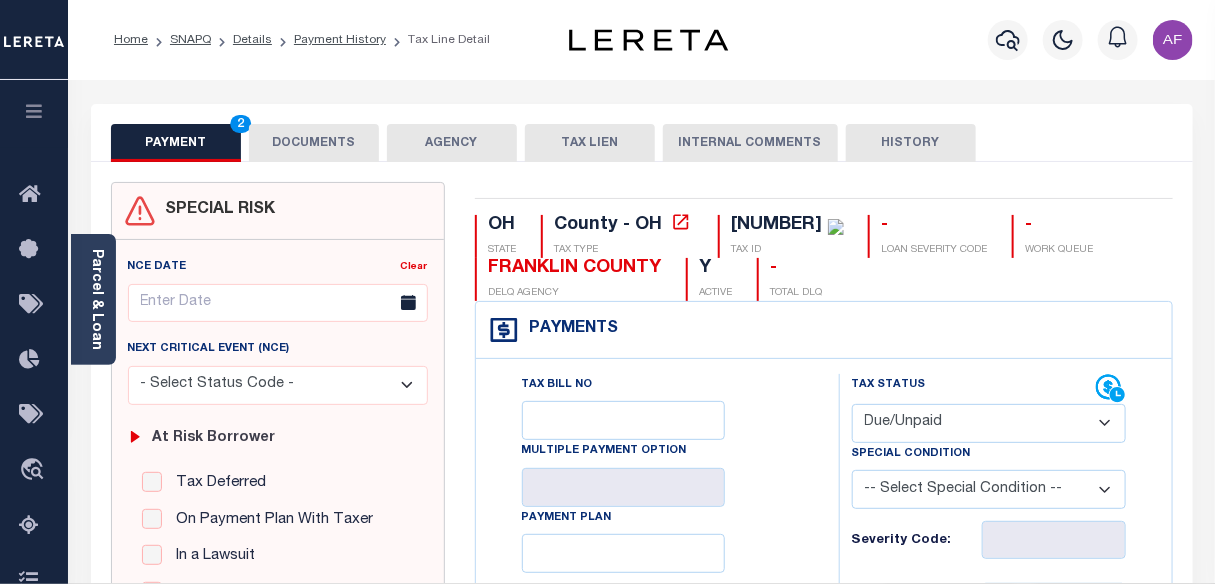 type on "08/05/2025" 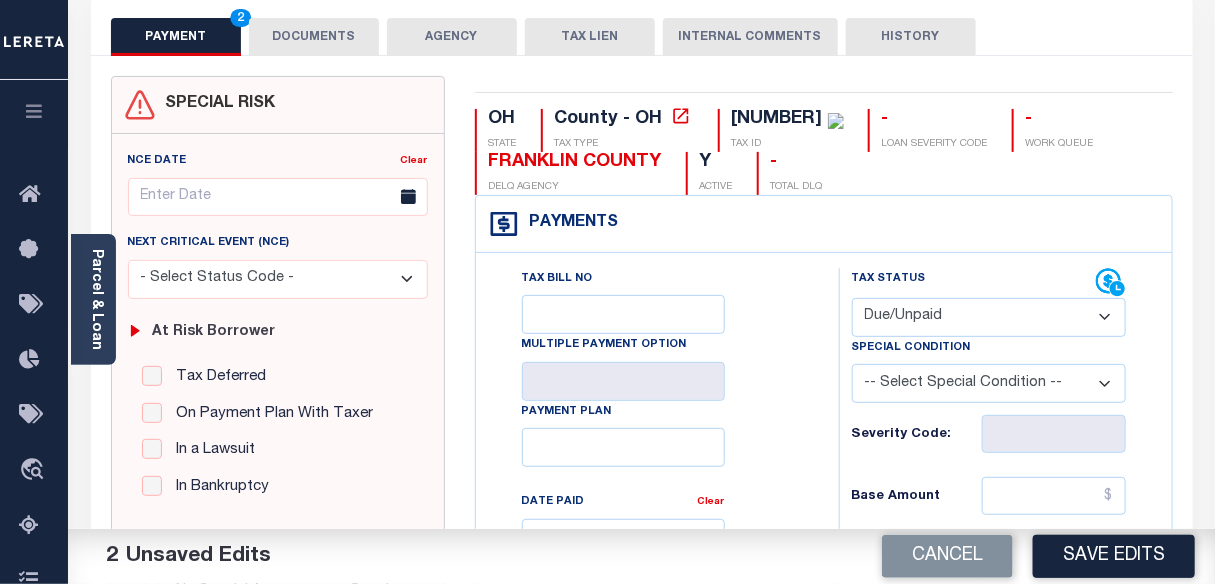 scroll, scrollTop: 363, scrollLeft: 0, axis: vertical 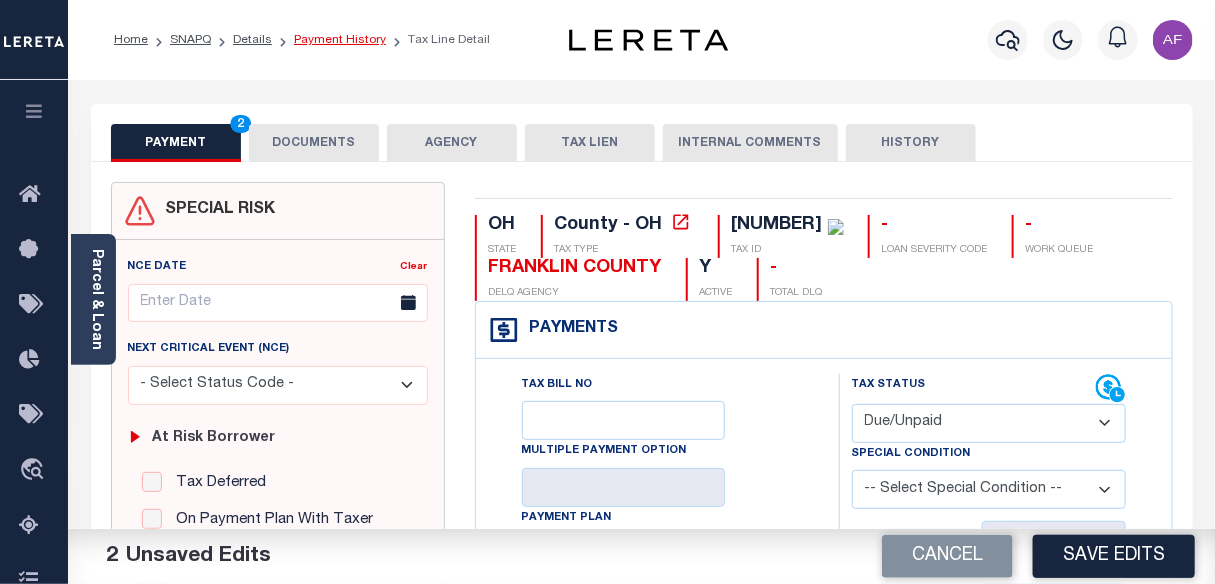 click on "Payment History" at bounding box center [340, 40] 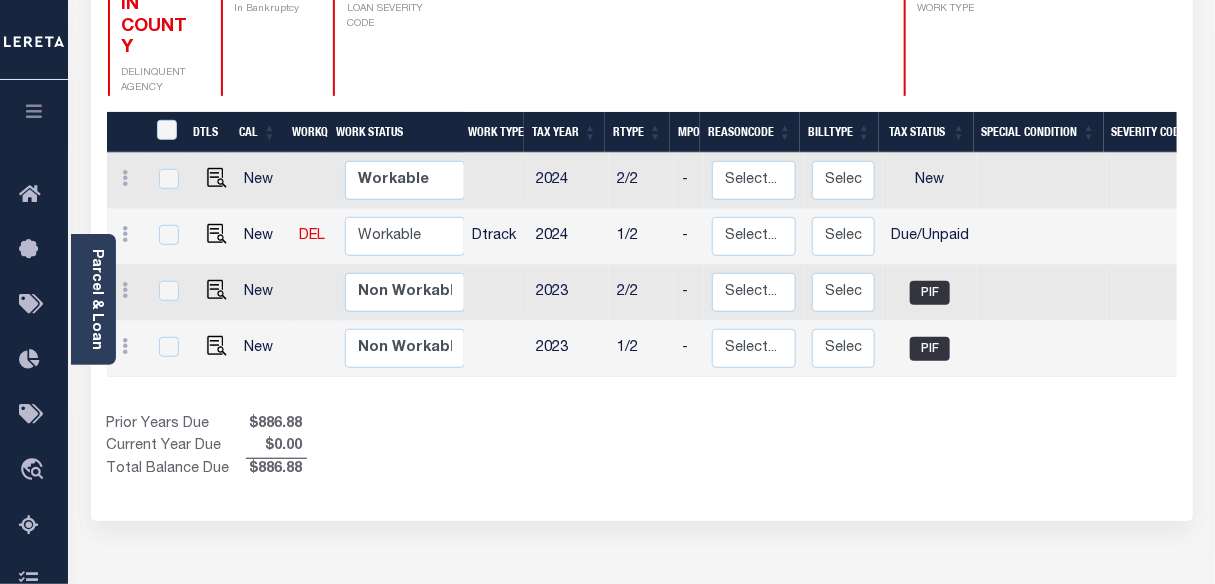 scroll, scrollTop: 363, scrollLeft: 0, axis: vertical 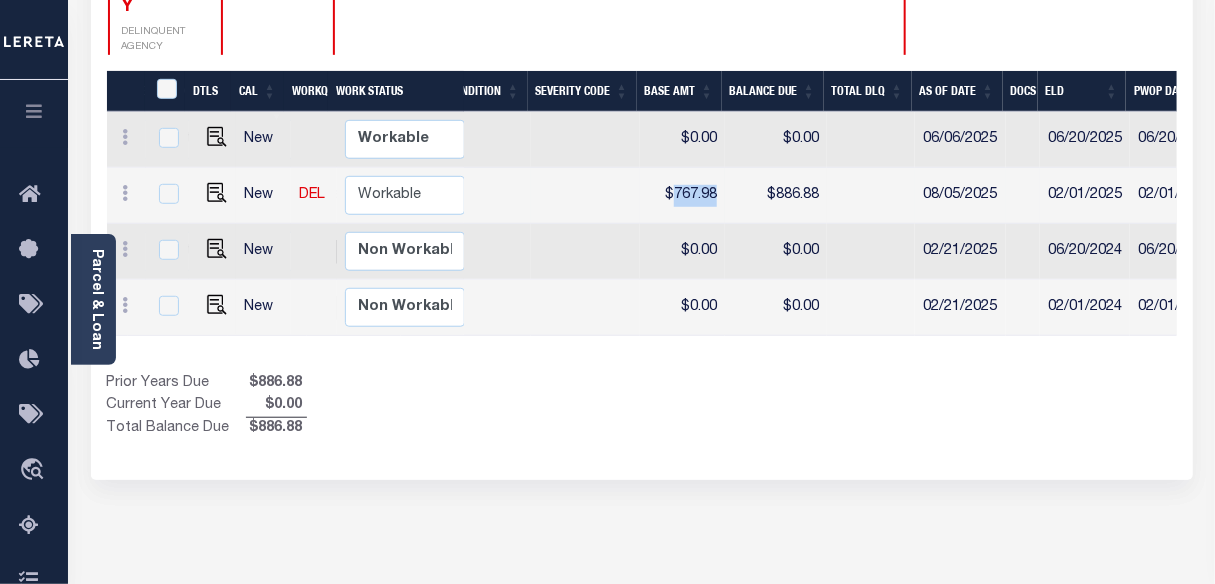 drag, startPoint x: 669, startPoint y: 187, endPoint x: 715, endPoint y: 190, distance: 46.09772 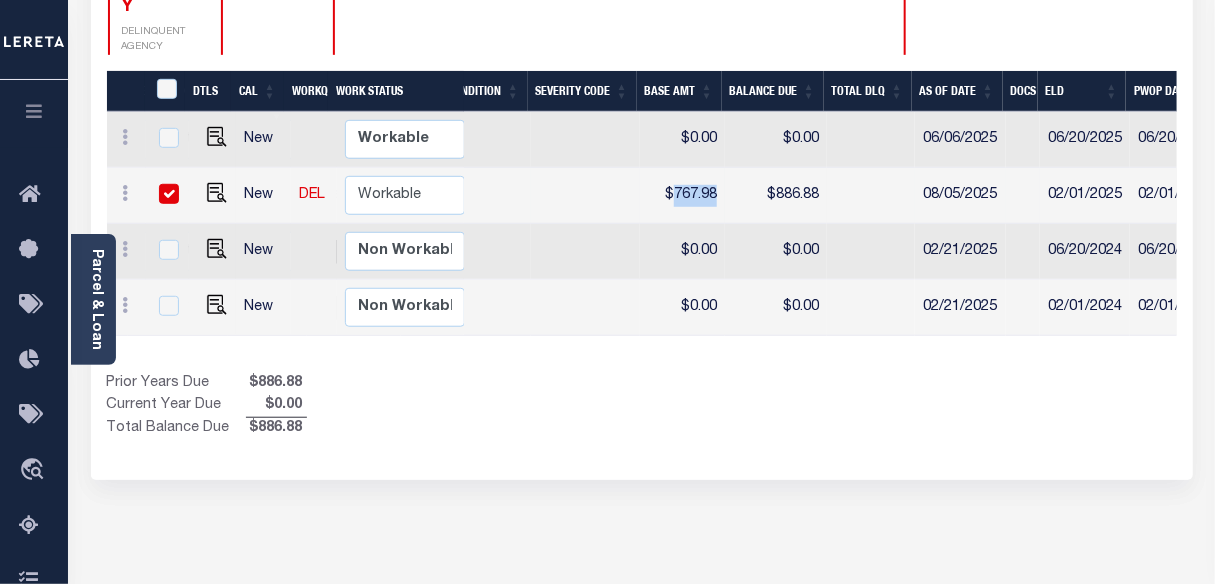 checkbox on "true" 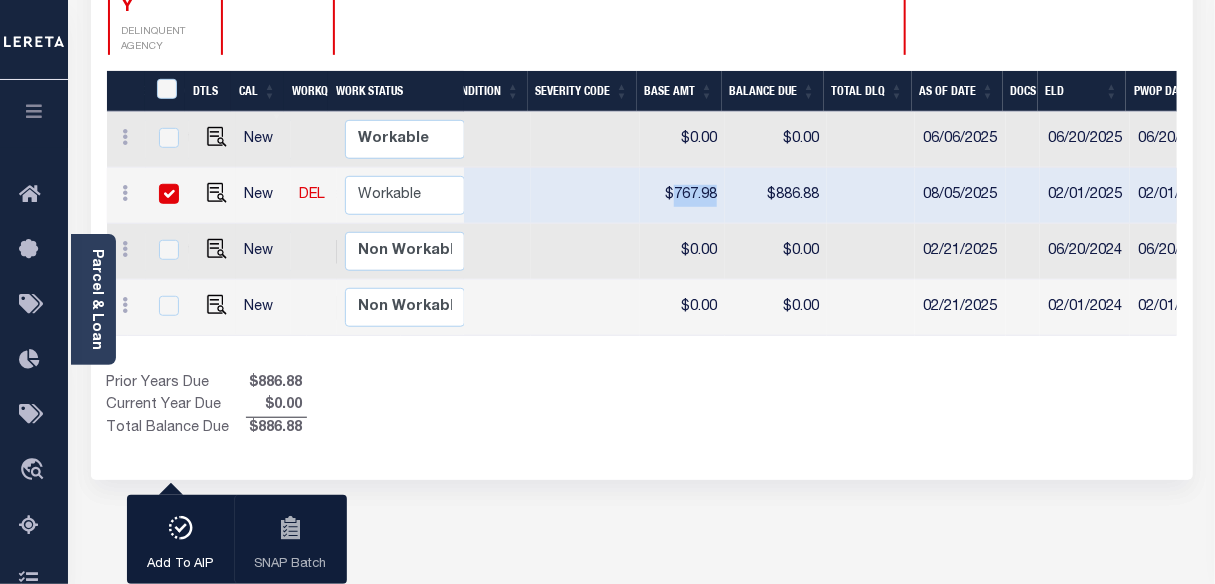 copy on "767.98" 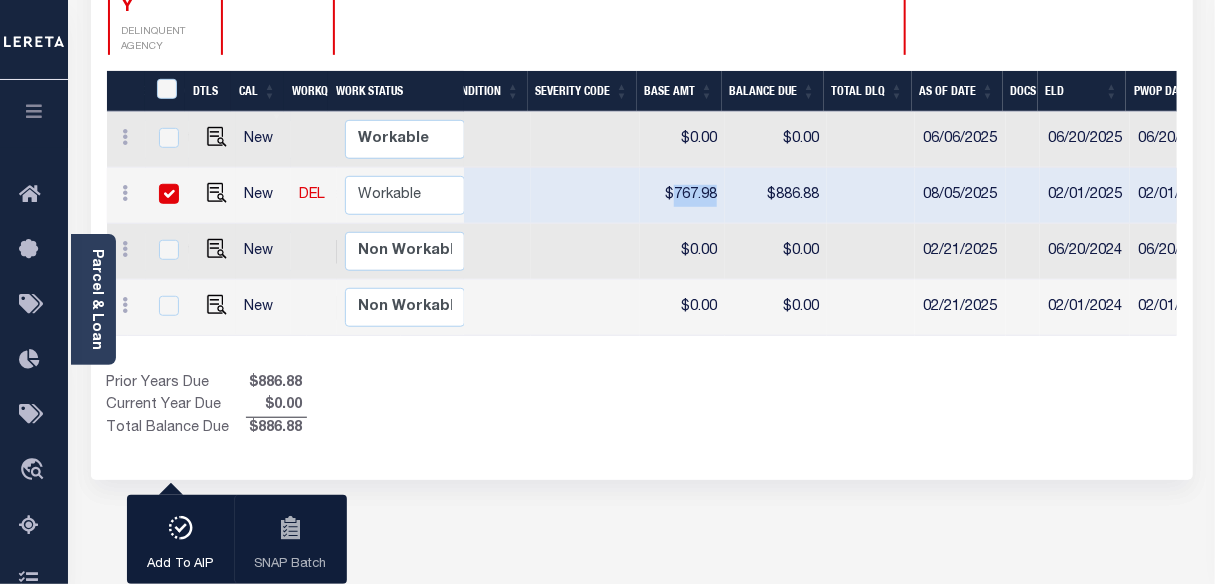 click at bounding box center [212, 139] 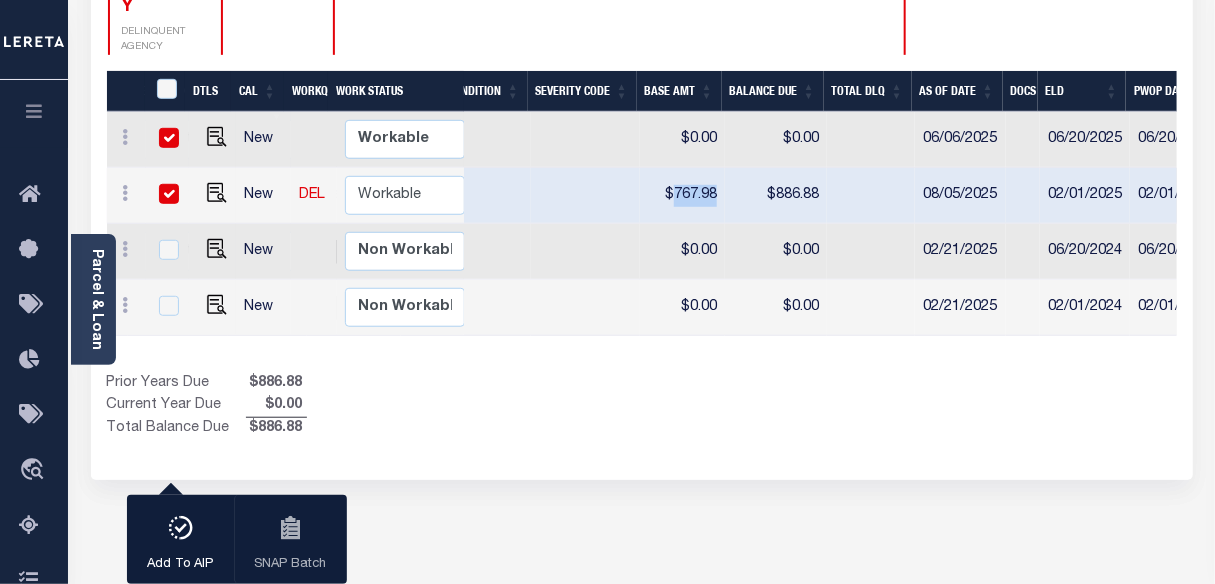 checkbox on "true" 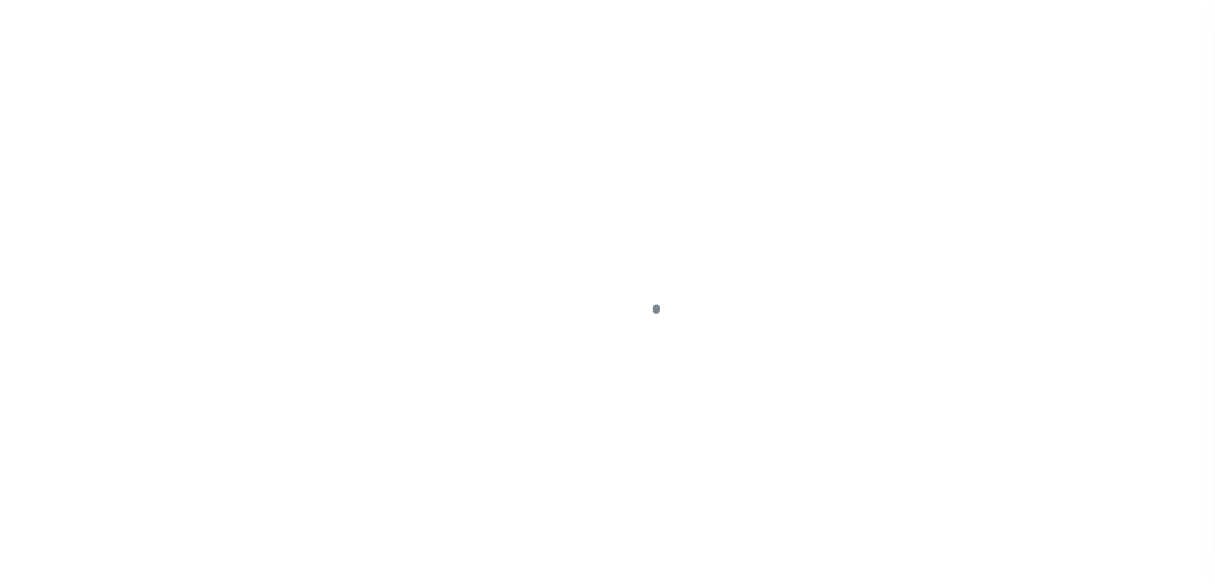 scroll, scrollTop: 0, scrollLeft: 0, axis: both 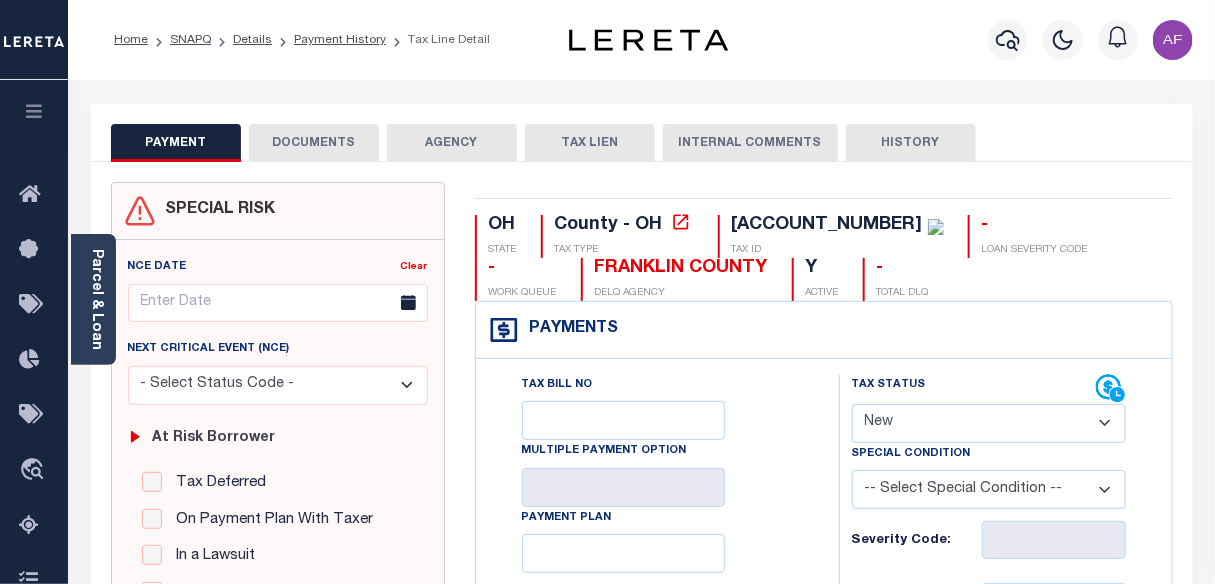 click on "- Select Status Code -
Open
Due/Unpaid
Paid
Incomplete
No Tax Due
Internal Refund Processed
New" at bounding box center [989, 423] 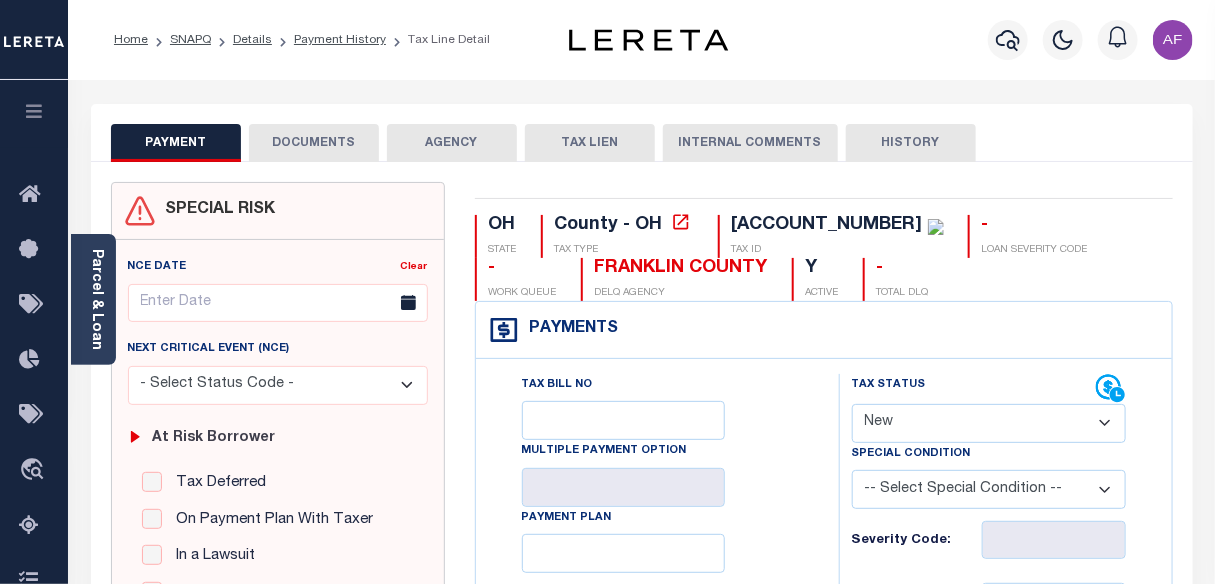 select on "DUE" 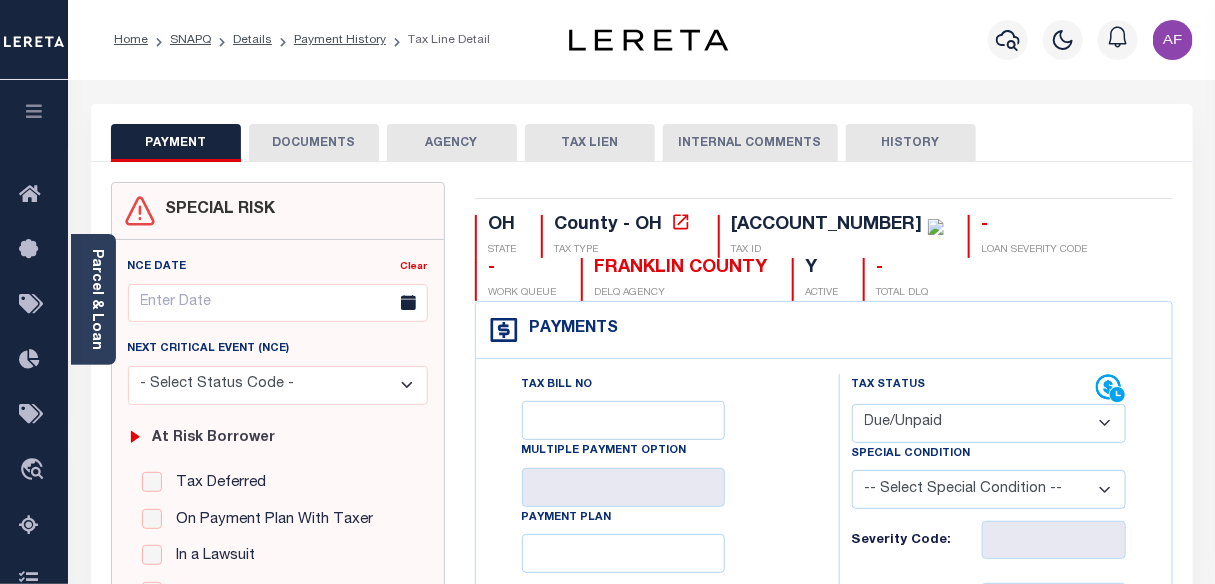 click on "- Select Status Code -
Open
Due/Unpaid
Paid
Incomplete
No Tax Due
Internal Refund Processed
New" at bounding box center [989, 423] 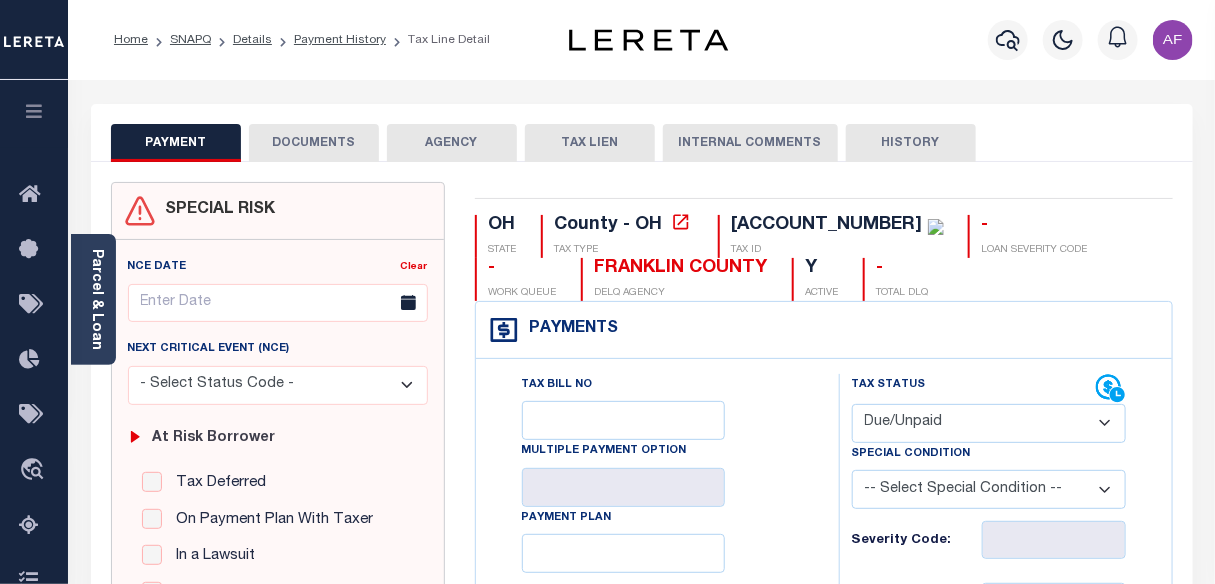 type on "08/05/2025" 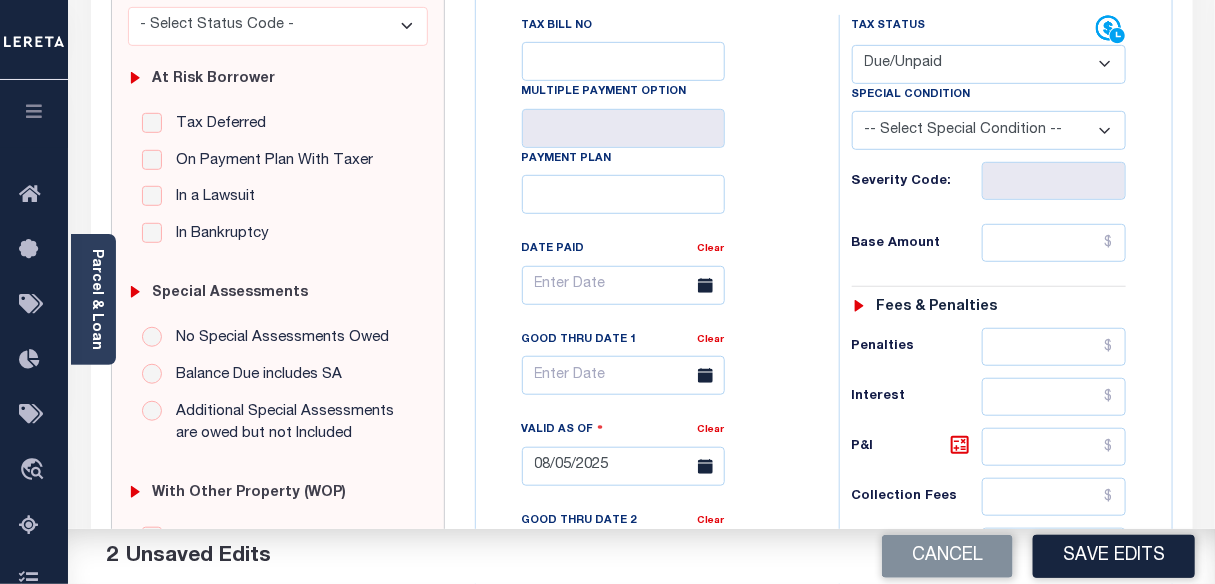 scroll, scrollTop: 363, scrollLeft: 0, axis: vertical 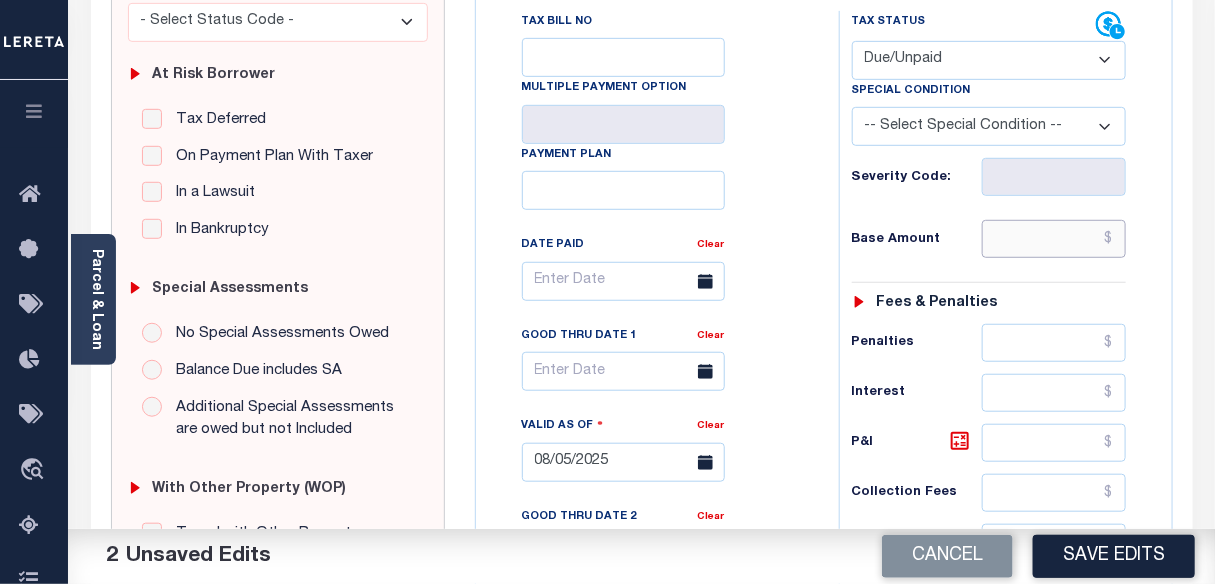 click at bounding box center (1054, 239) 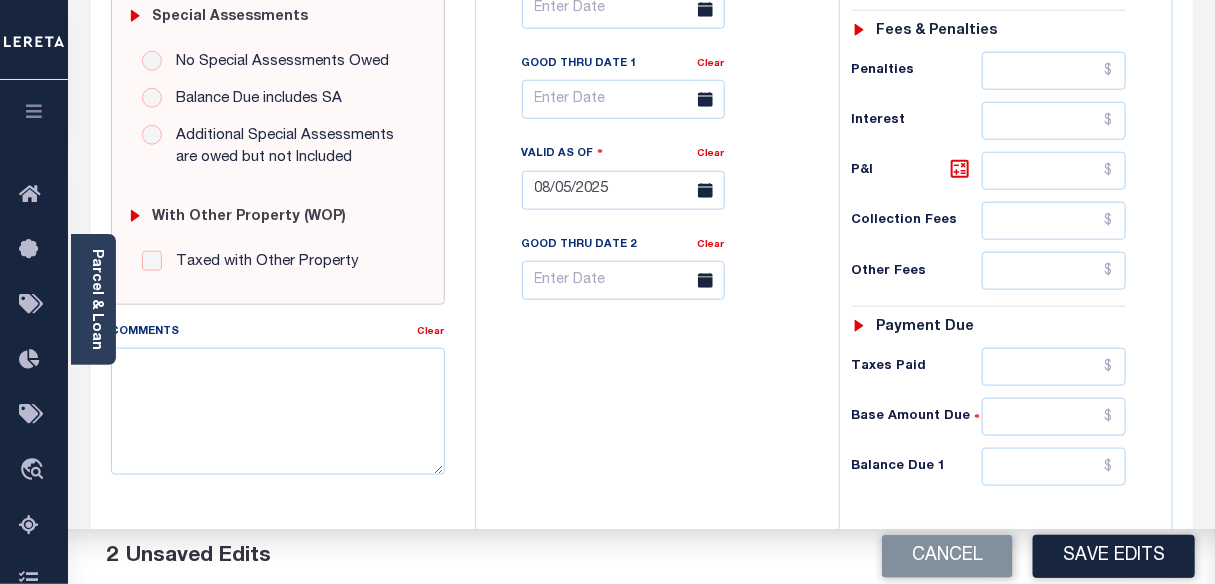 scroll, scrollTop: 636, scrollLeft: 0, axis: vertical 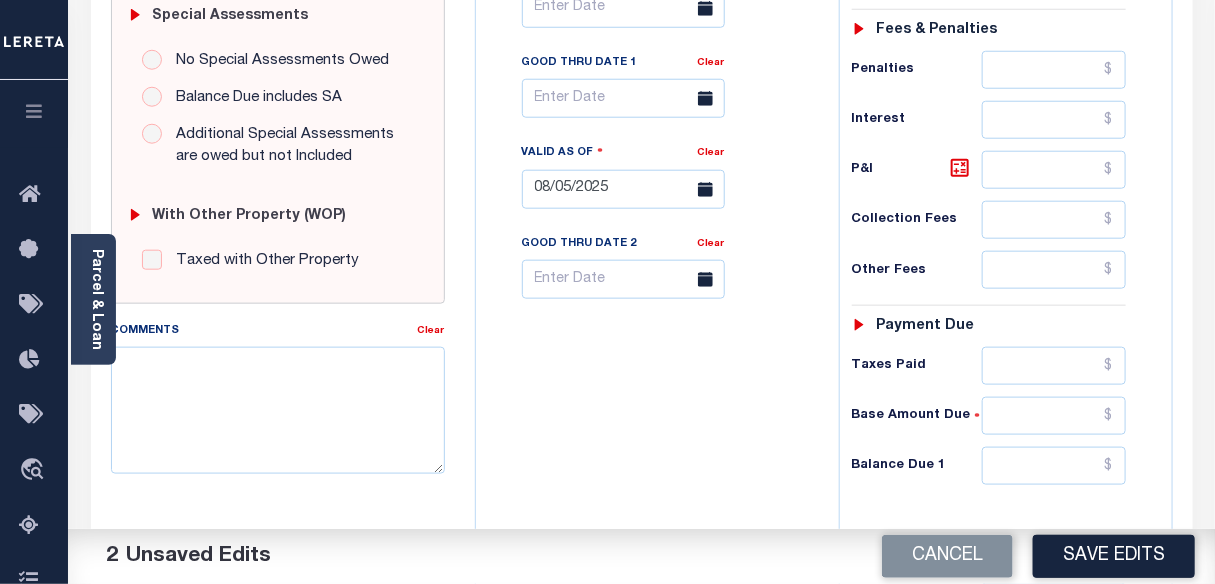 type on "$767.98" 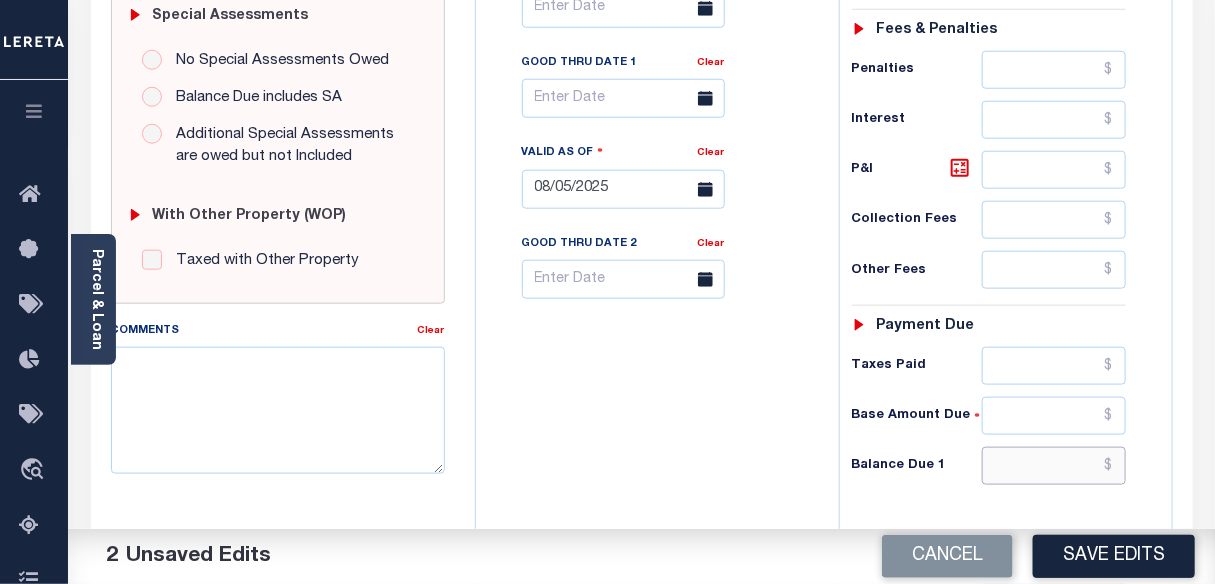 click at bounding box center [1054, 466] 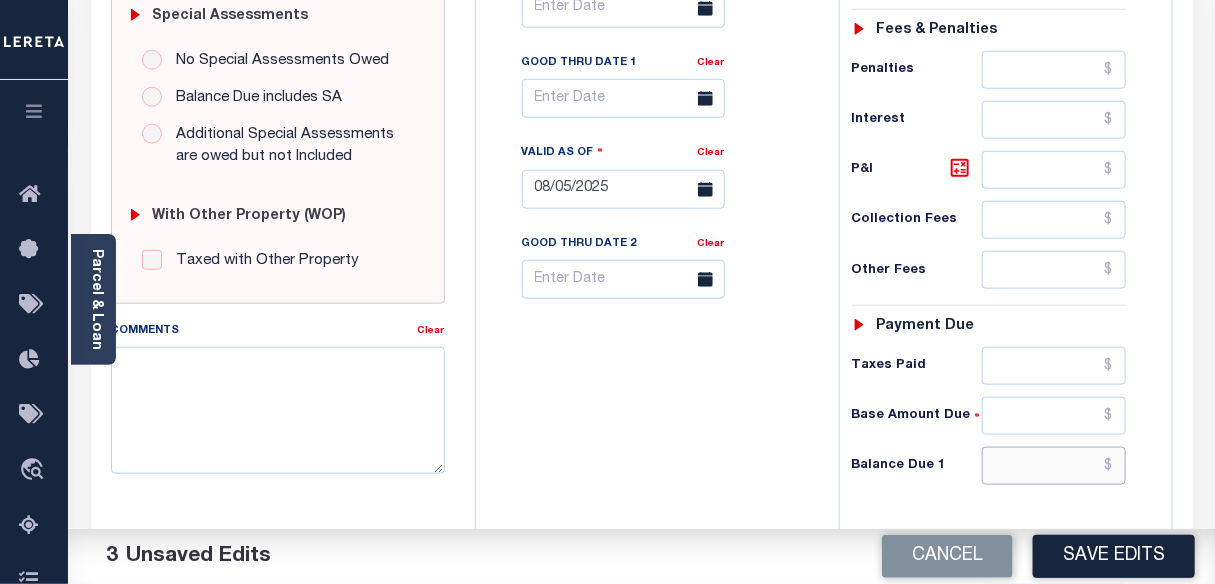 click at bounding box center [1054, 466] 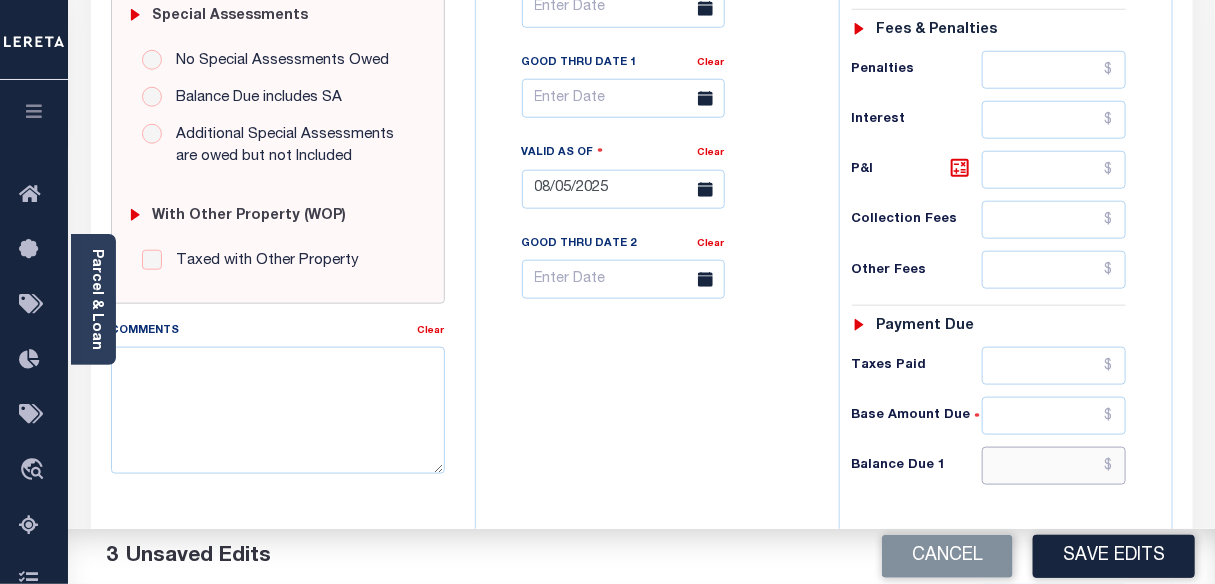 click at bounding box center [1054, 466] 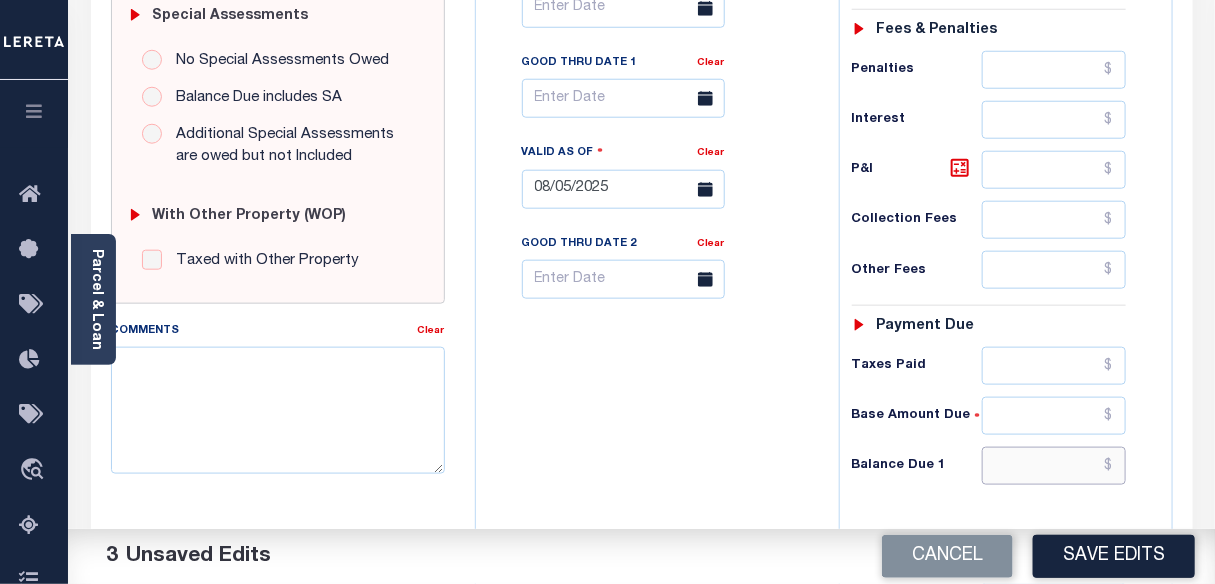 click at bounding box center (1054, 466) 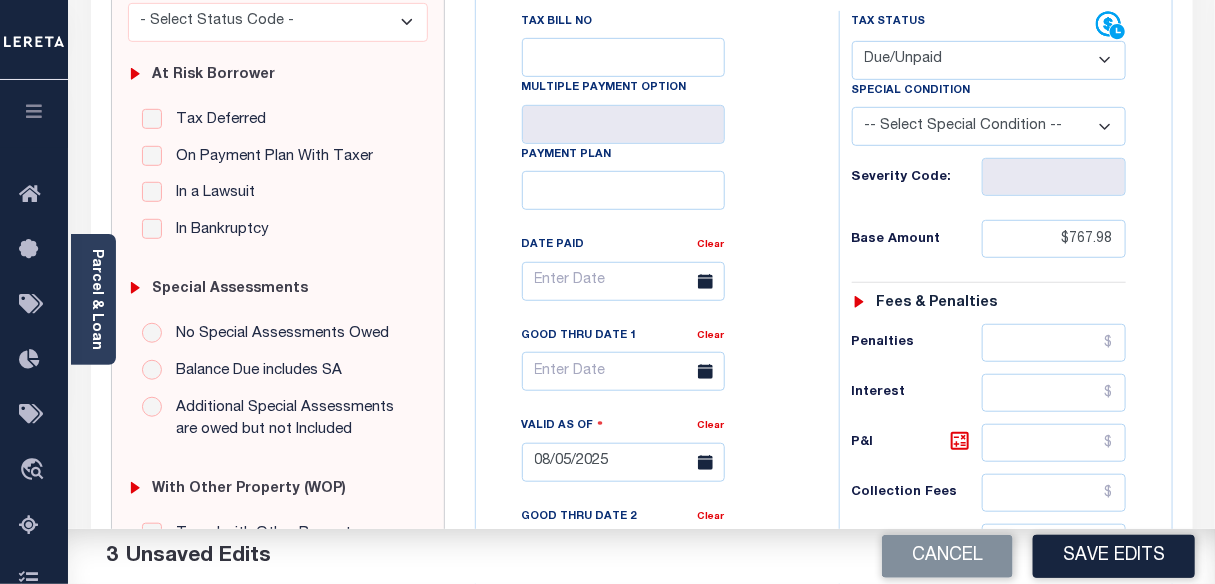 scroll, scrollTop: 636, scrollLeft: 0, axis: vertical 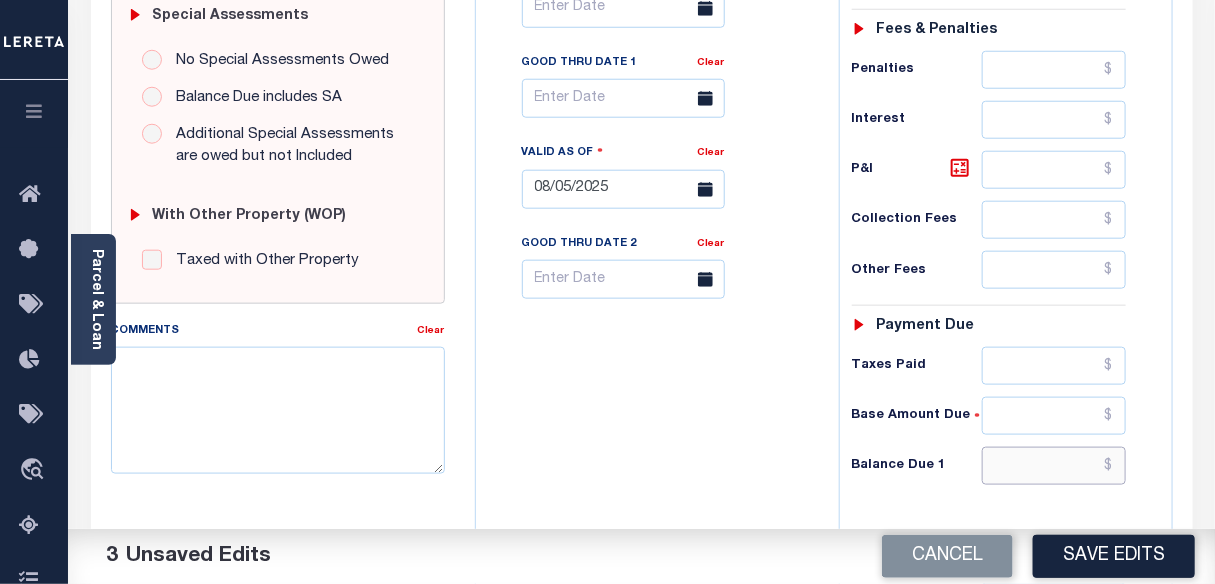 paste on "886.88" 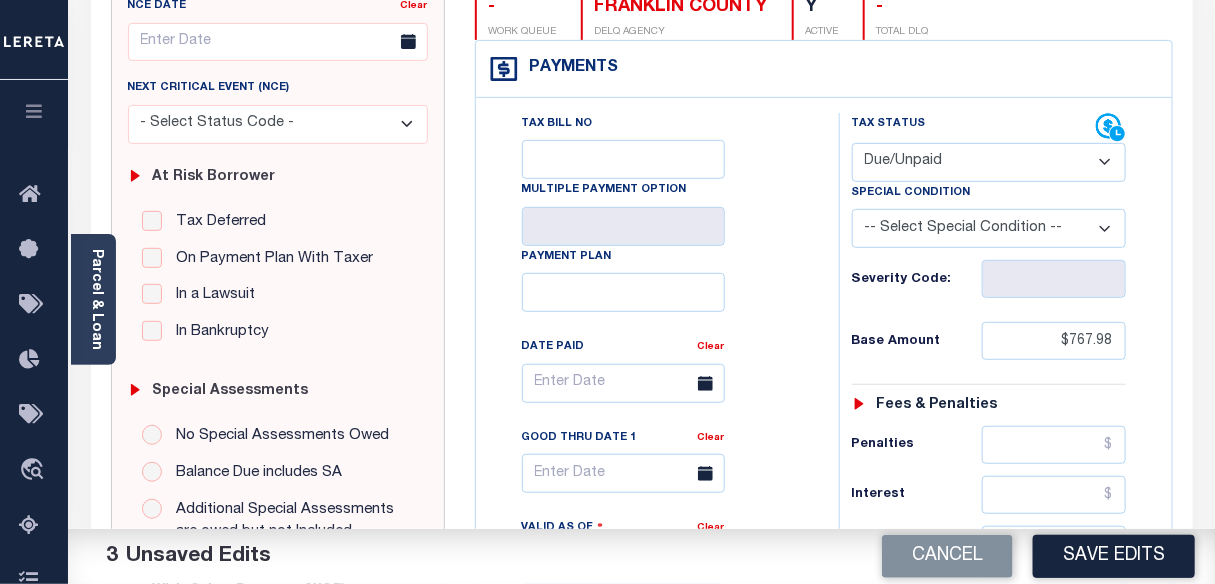 type on "$886.88" 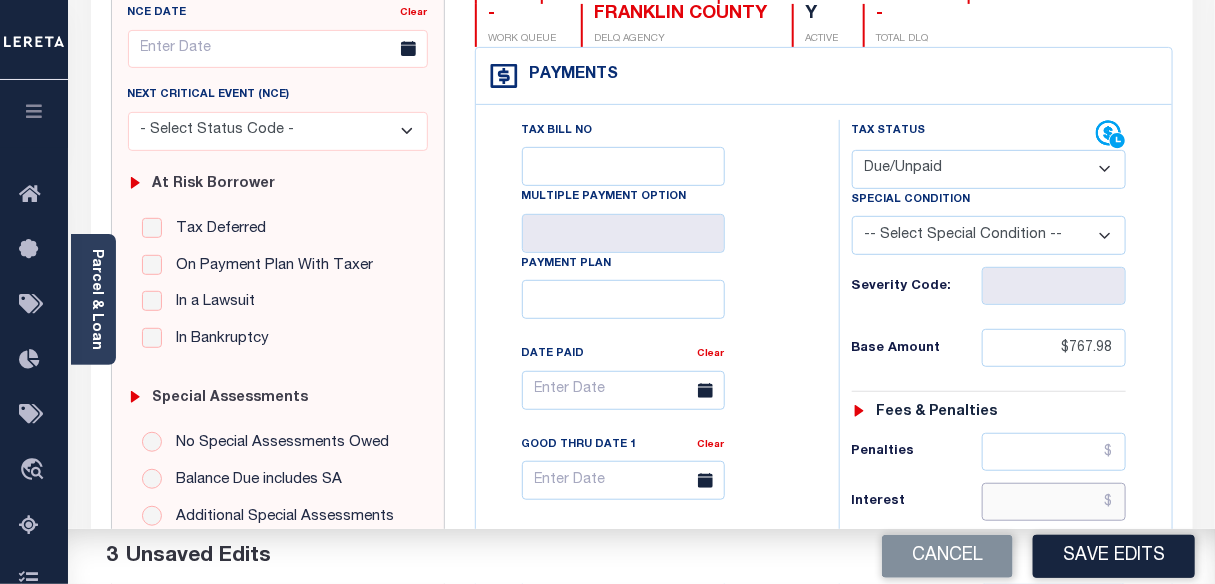 click at bounding box center [1054, 502] 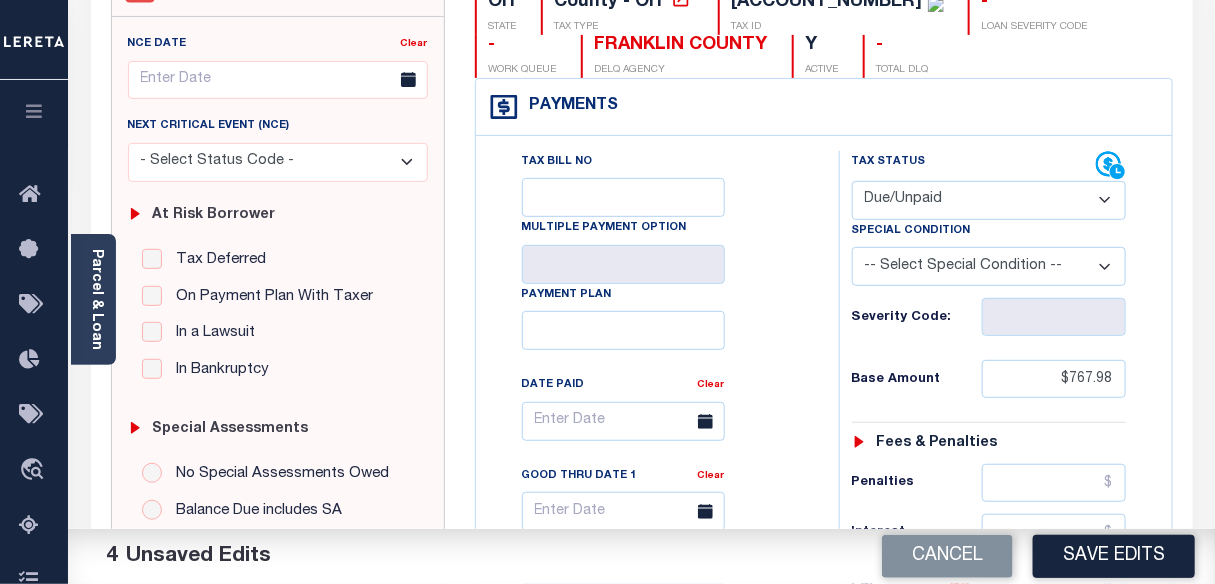 scroll, scrollTop: 181, scrollLeft: 0, axis: vertical 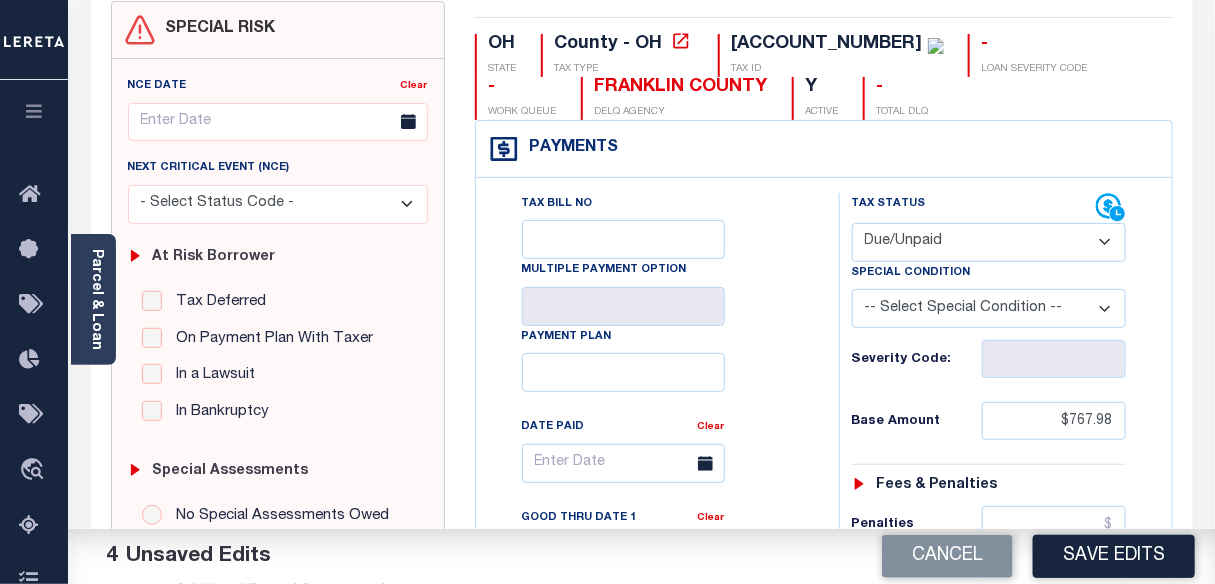 click on "Tax Status
Status
- Select Status Code -" at bounding box center (995, 634) 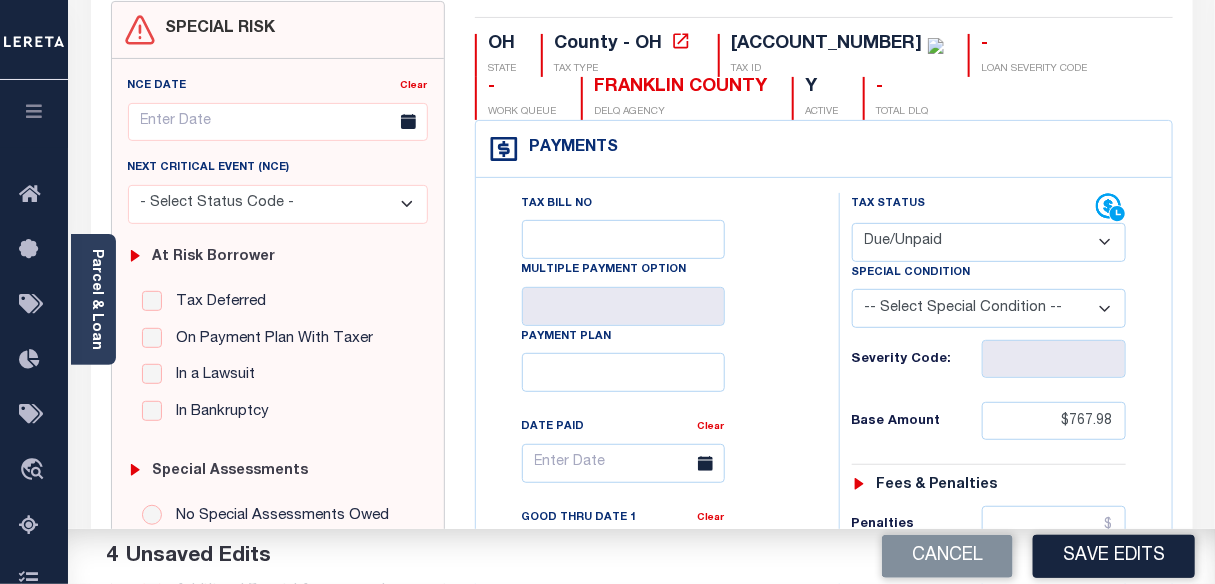 click on "Tax Status
Status
- Select Status Code -" at bounding box center [995, 634] 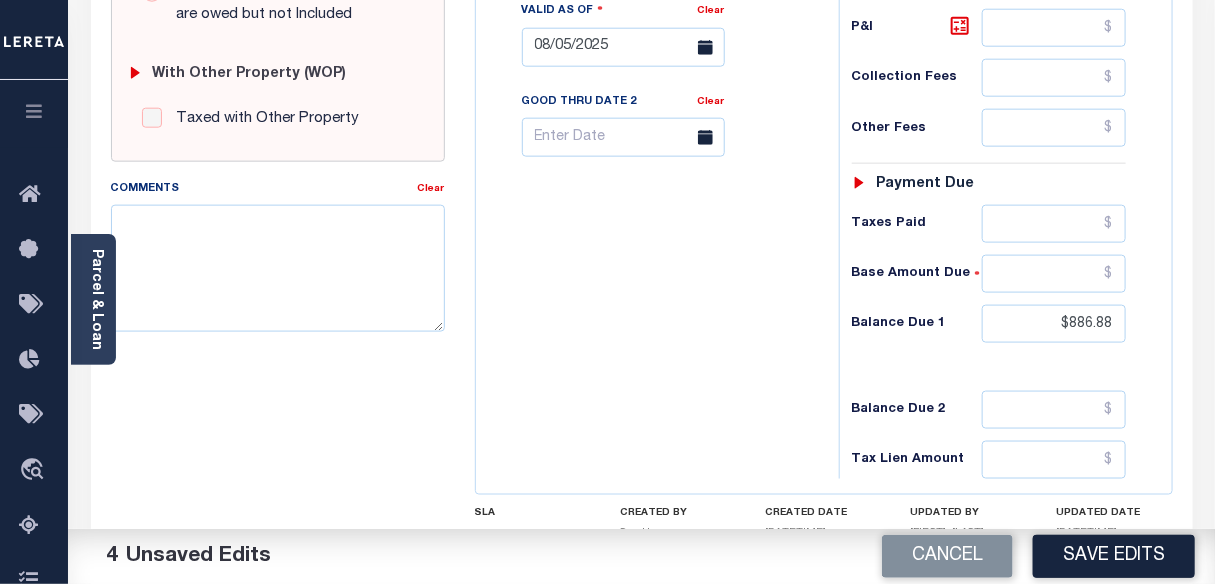 scroll, scrollTop: 772, scrollLeft: 0, axis: vertical 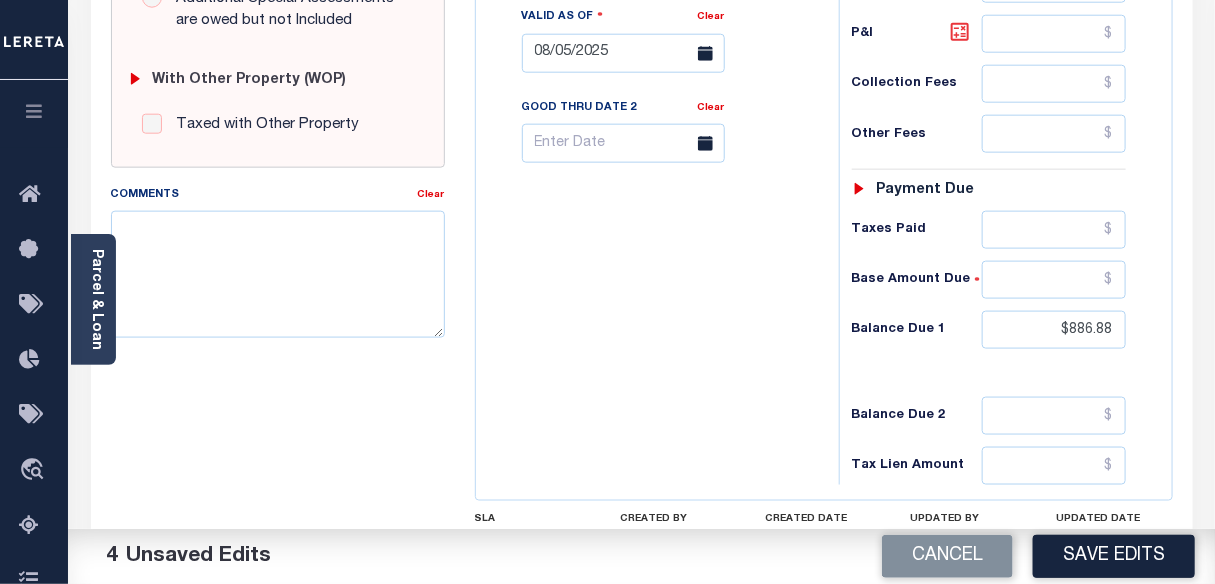 click 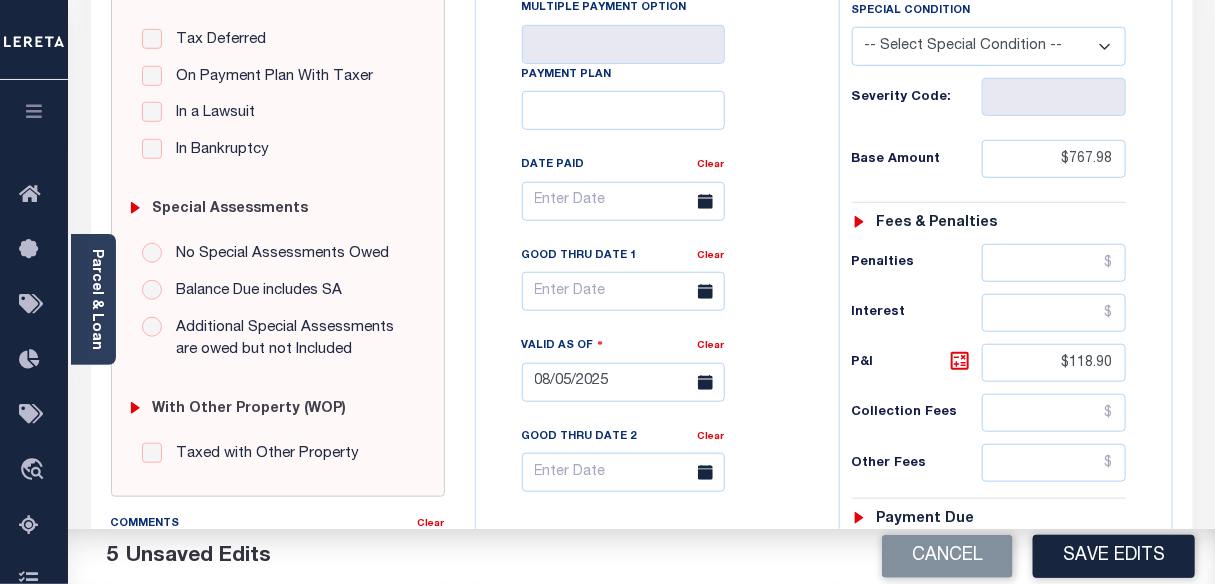 scroll, scrollTop: 409, scrollLeft: 0, axis: vertical 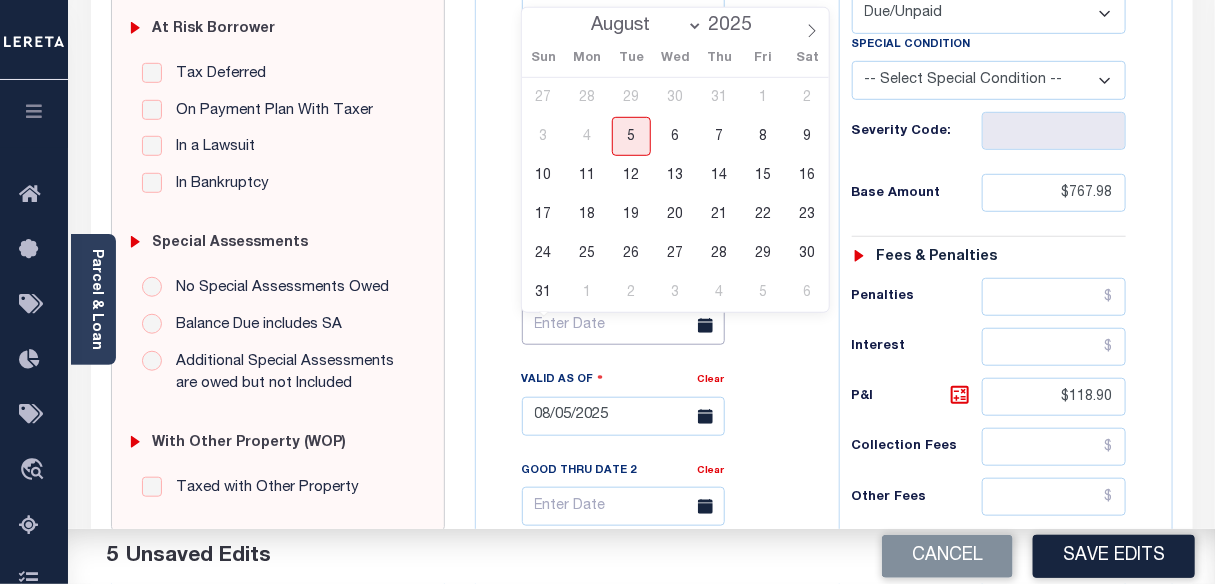 click at bounding box center [623, 325] 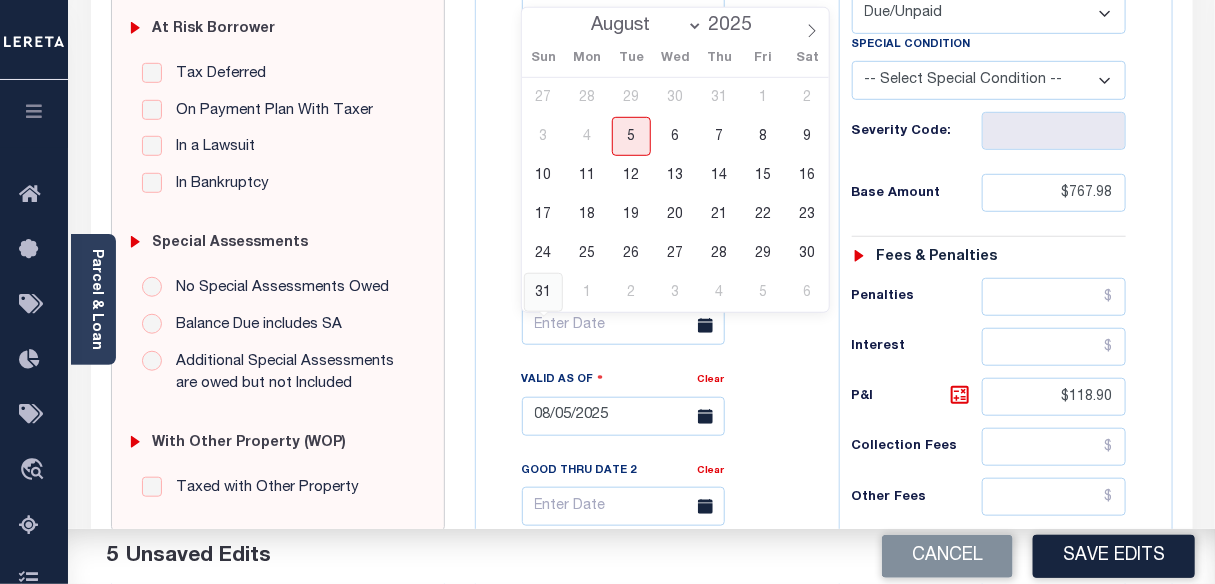 click on "31" at bounding box center (543, 292) 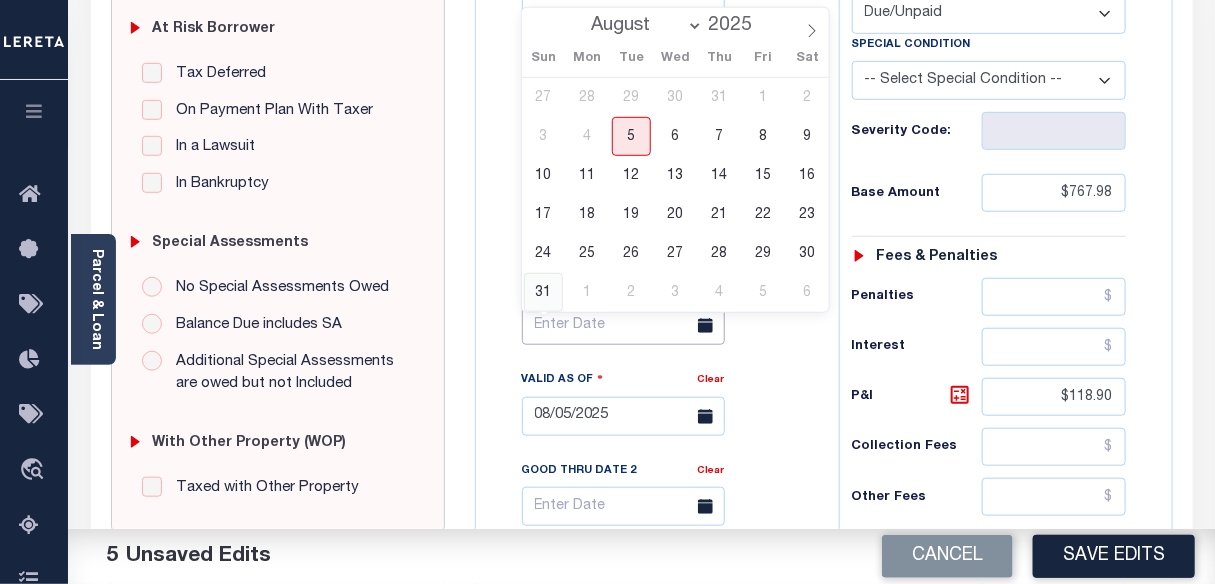 type on "08/31/2025" 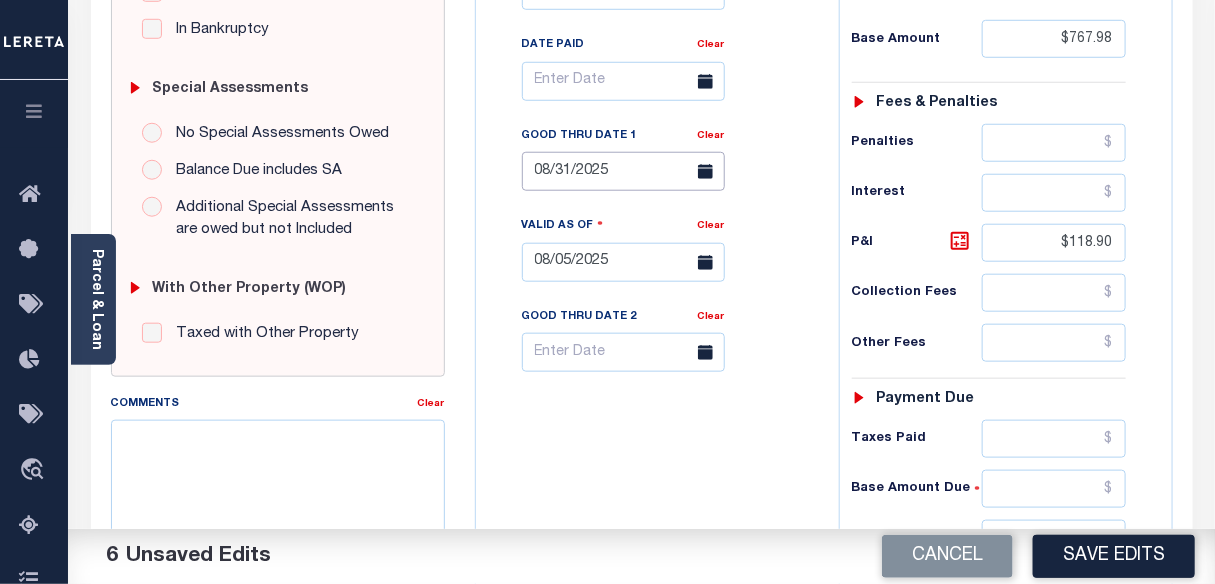 scroll, scrollTop: 590, scrollLeft: 0, axis: vertical 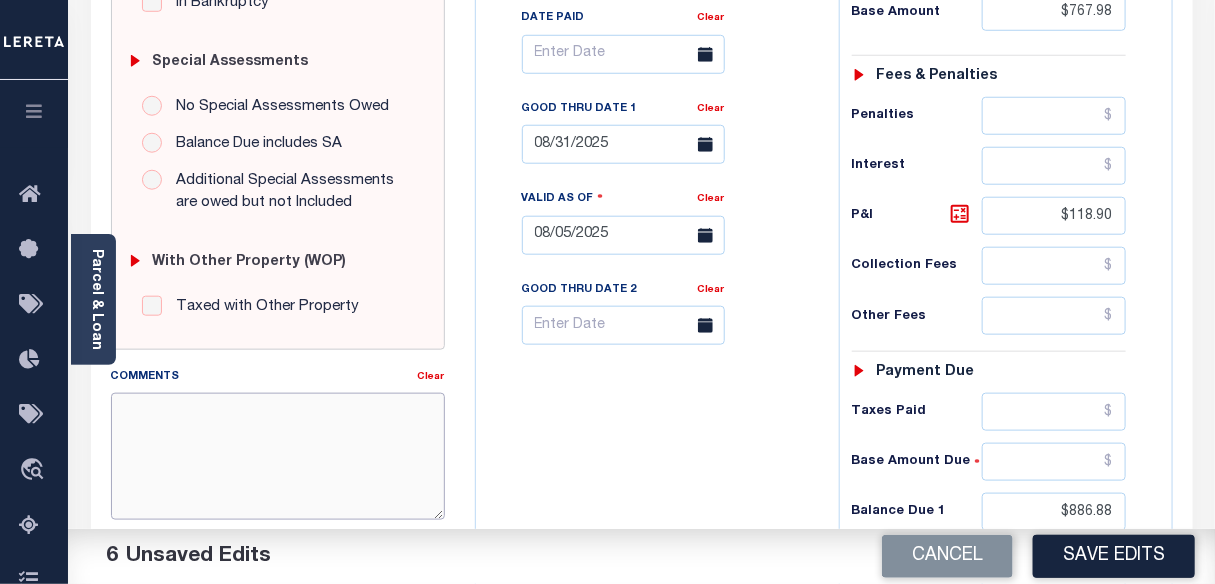 click on "Comments" at bounding box center (278, 456) 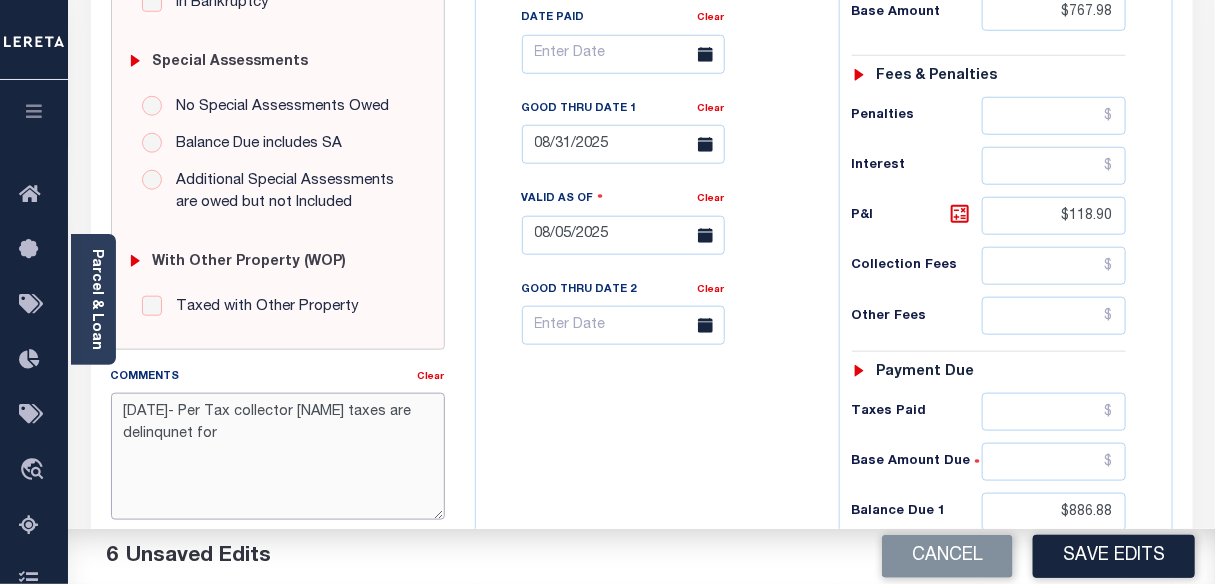drag, startPoint x: 177, startPoint y: 441, endPoint x: 593, endPoint y: 315, distance: 434.6631 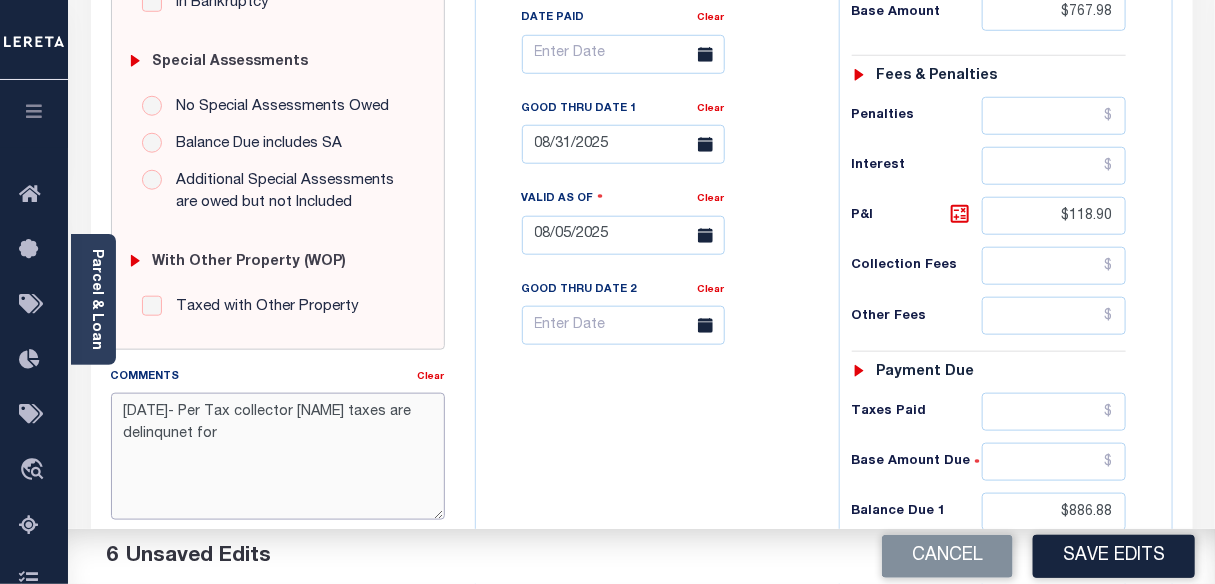 click on "8/5/2025- Per Tax collector Barb taxes are delinqunet for" at bounding box center (278, 456) 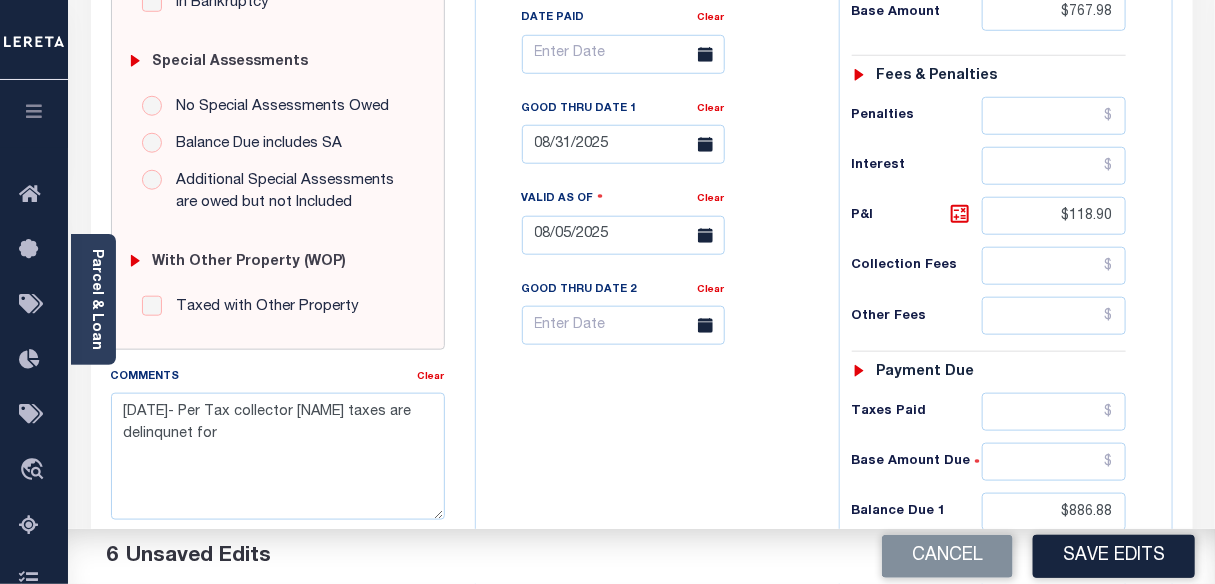 click on "Tax Bill No
Multiple Payment Option
Payment Plan
Clear" at bounding box center (652, 225) 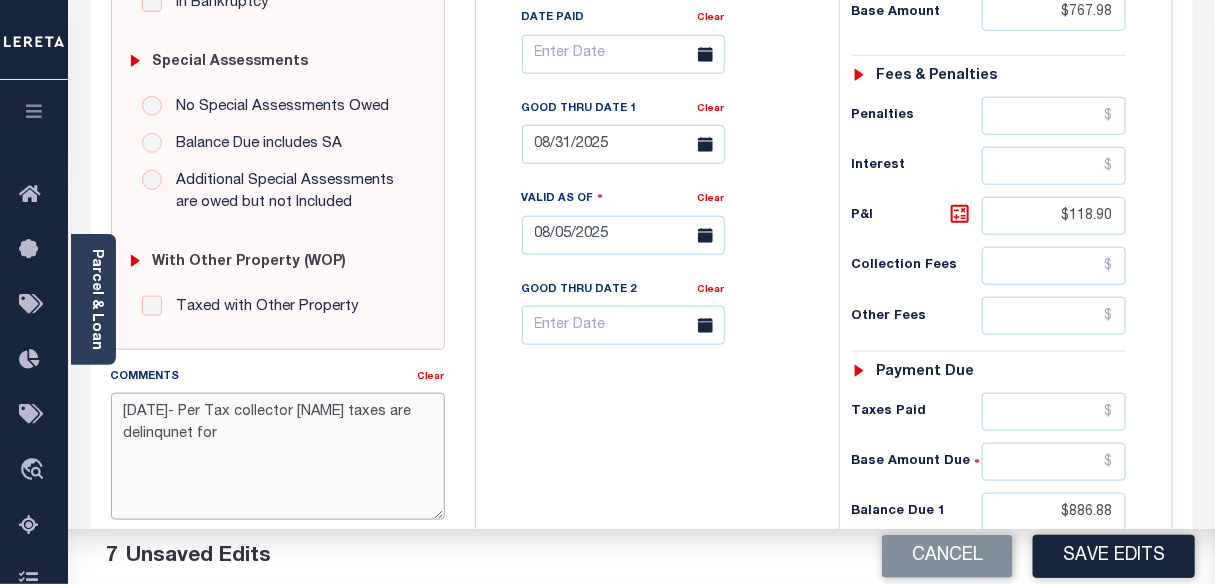 click on "8/5/2025- Per Tax collector Barb taxes are delinqunet for" at bounding box center (278, 456) 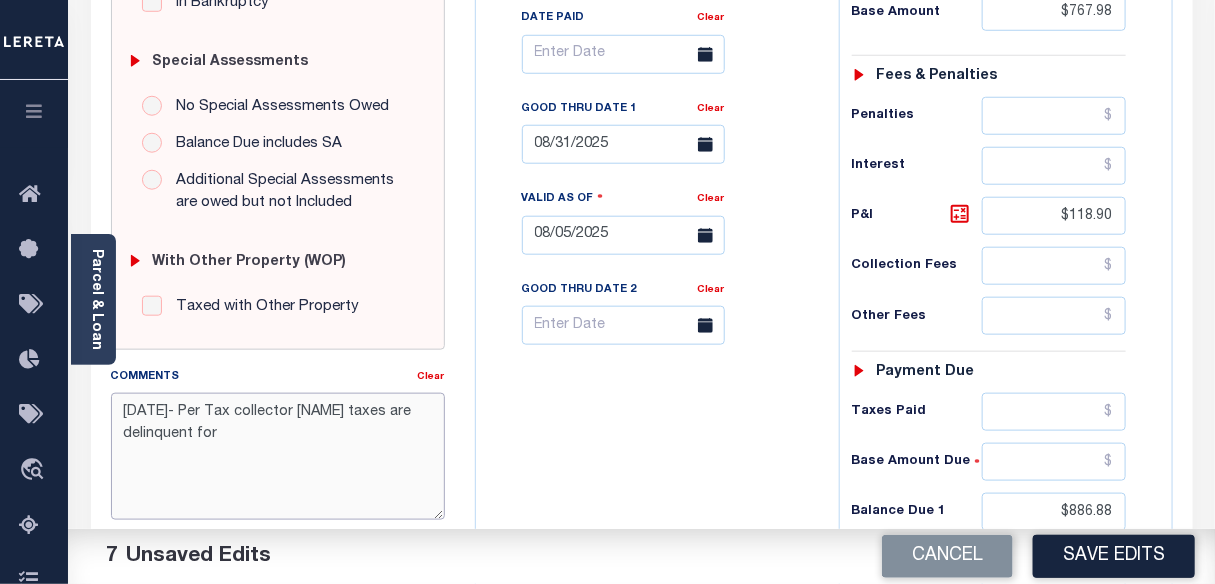 click on "8/5/2025- Per Tax collector Barb taxes are delinquent for" at bounding box center [278, 456] 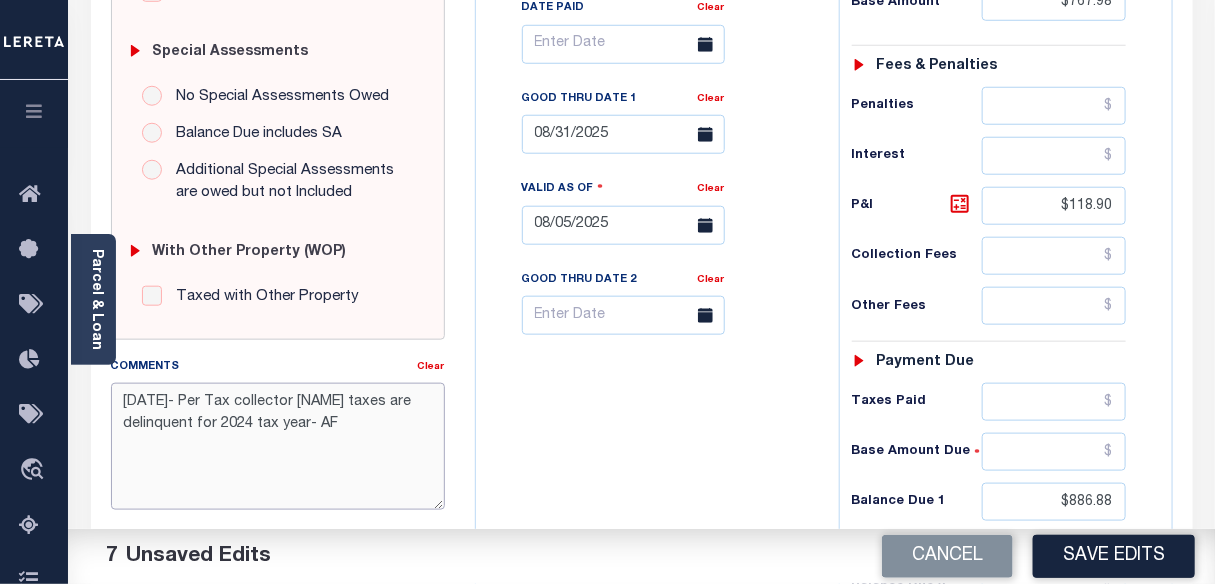 scroll, scrollTop: 772, scrollLeft: 0, axis: vertical 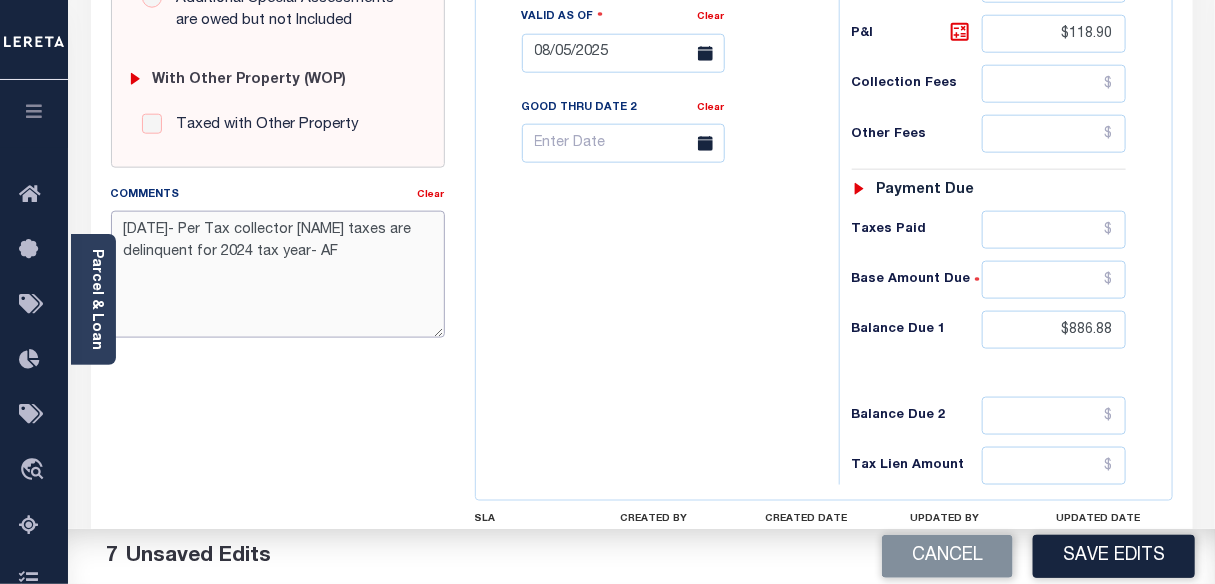 drag, startPoint x: 336, startPoint y: 254, endPoint x: 105, endPoint y: 222, distance: 233.20592 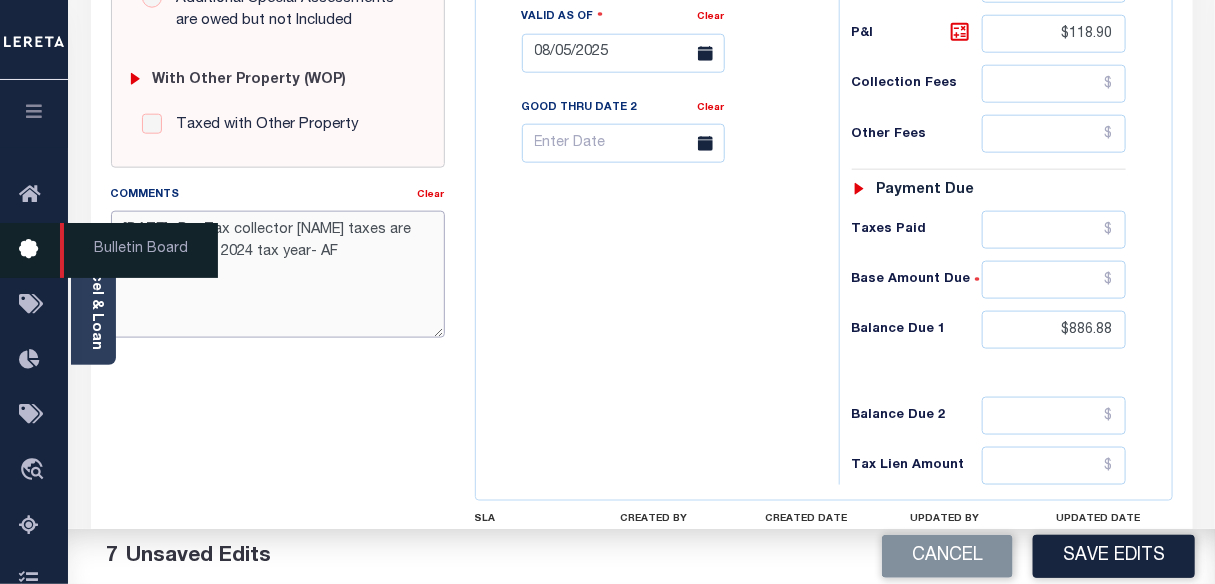 type on "[DATE] - Per Tax collector [NAME] taxes are delinquent for [YEAR] tax year- AF" 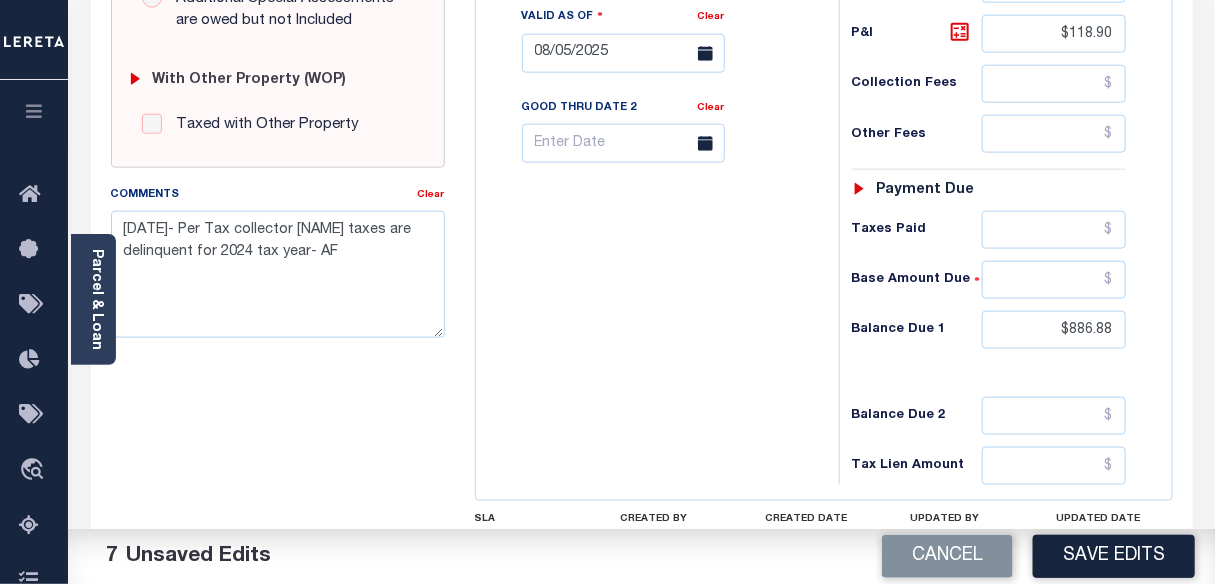 click on "Tax Bill No
Multiple Payment Option
Payment Plan
Clear" at bounding box center [652, 43] 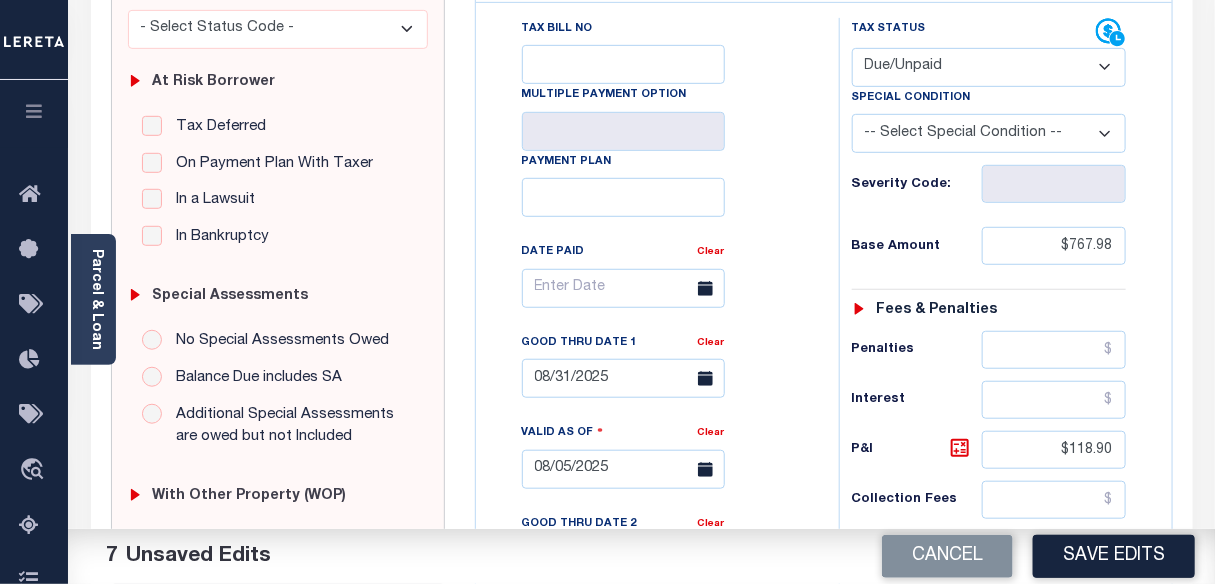 scroll, scrollTop: 227, scrollLeft: 0, axis: vertical 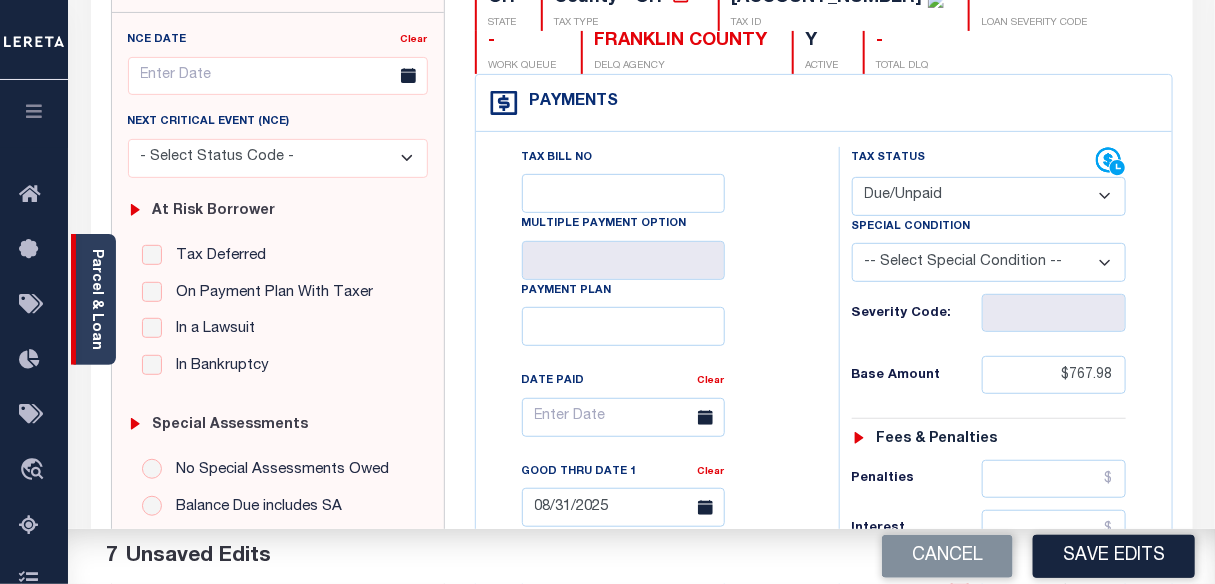 click on "Parcel & Loan" at bounding box center [96, 299] 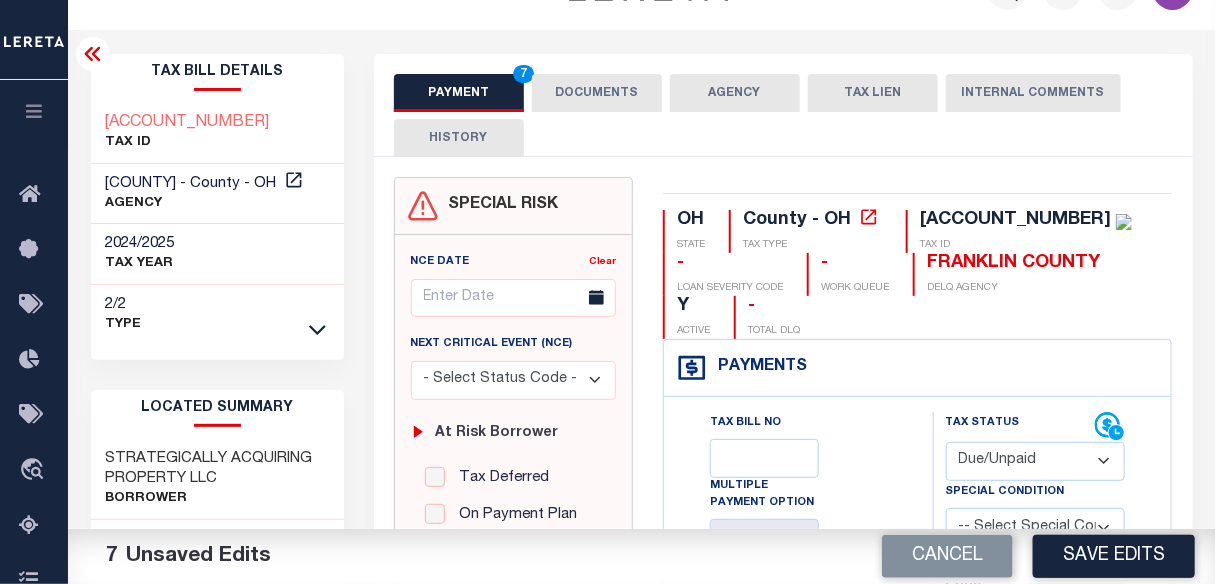 scroll, scrollTop: 0, scrollLeft: 0, axis: both 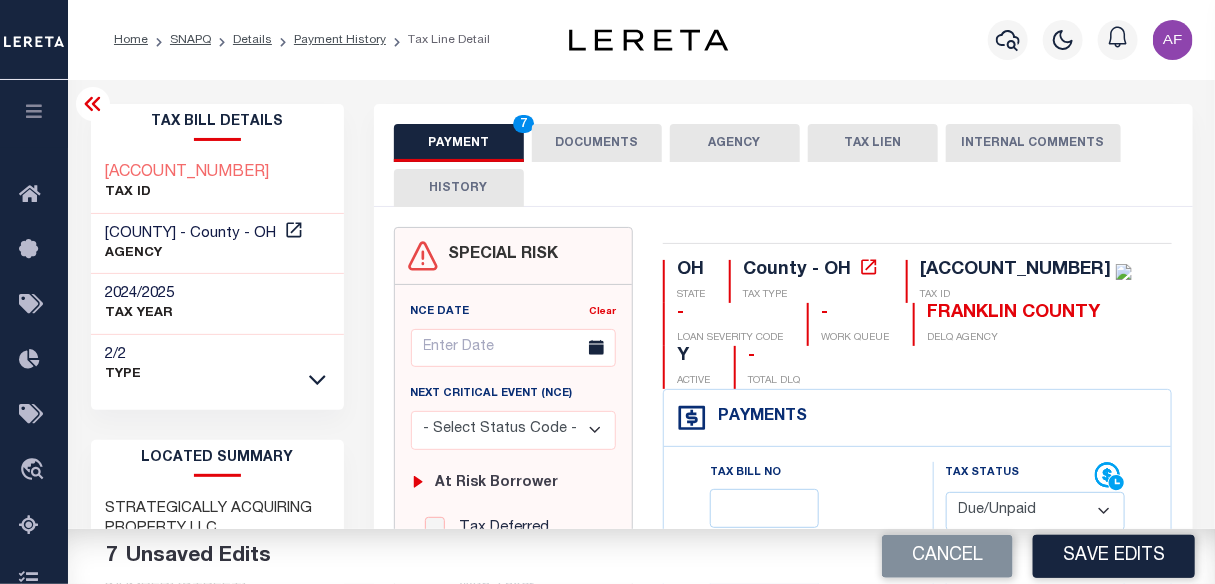 click 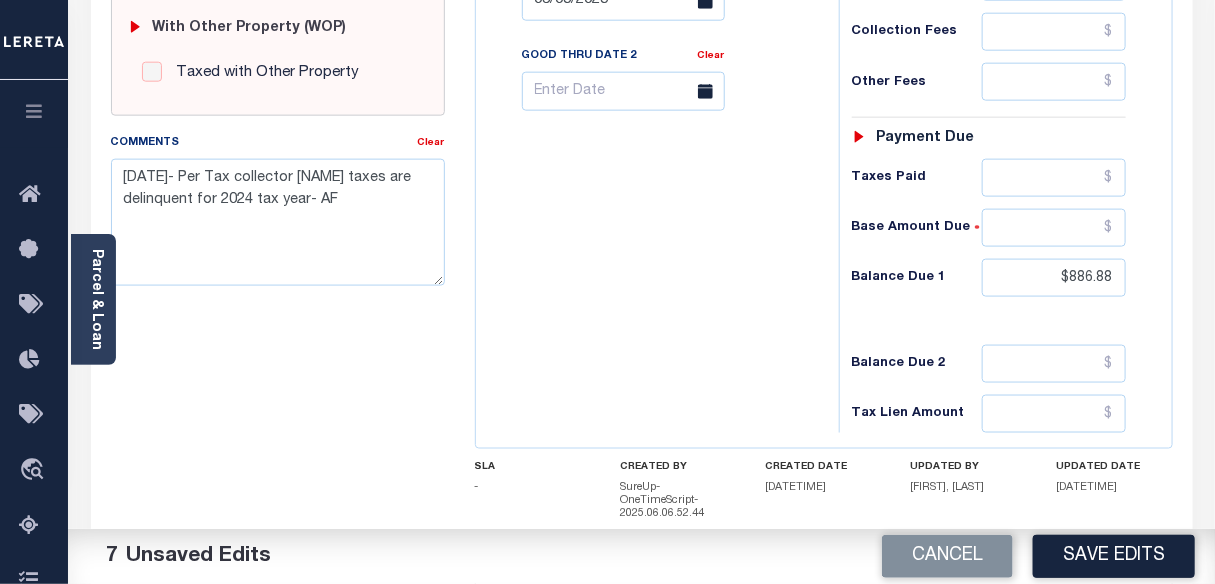 scroll, scrollTop: 909, scrollLeft: 0, axis: vertical 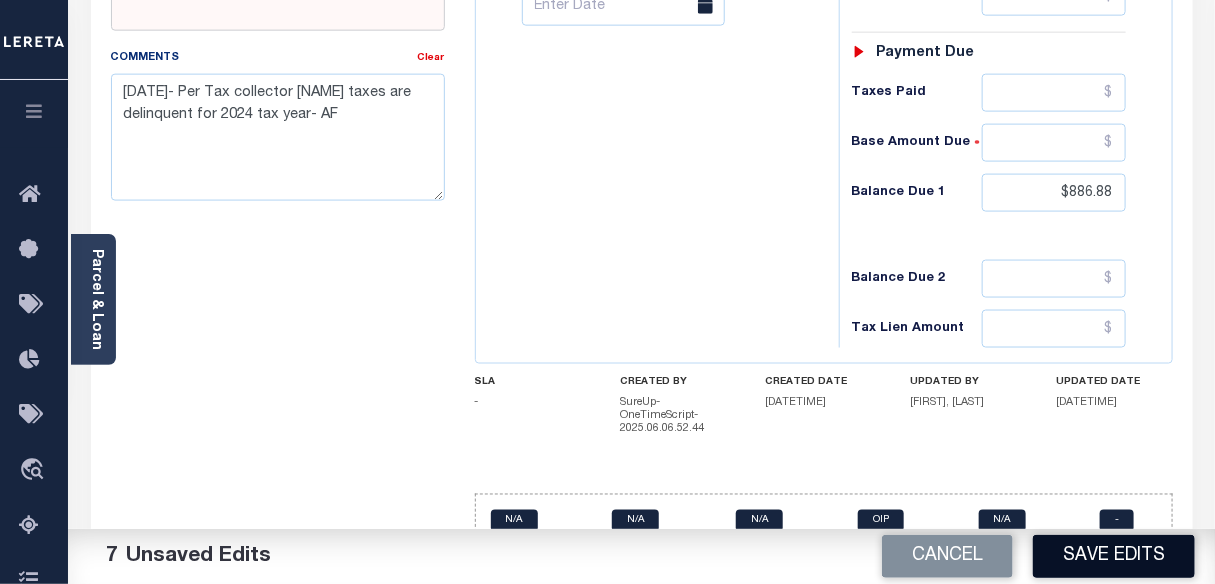 click on "Save Edits" at bounding box center (1114, 556) 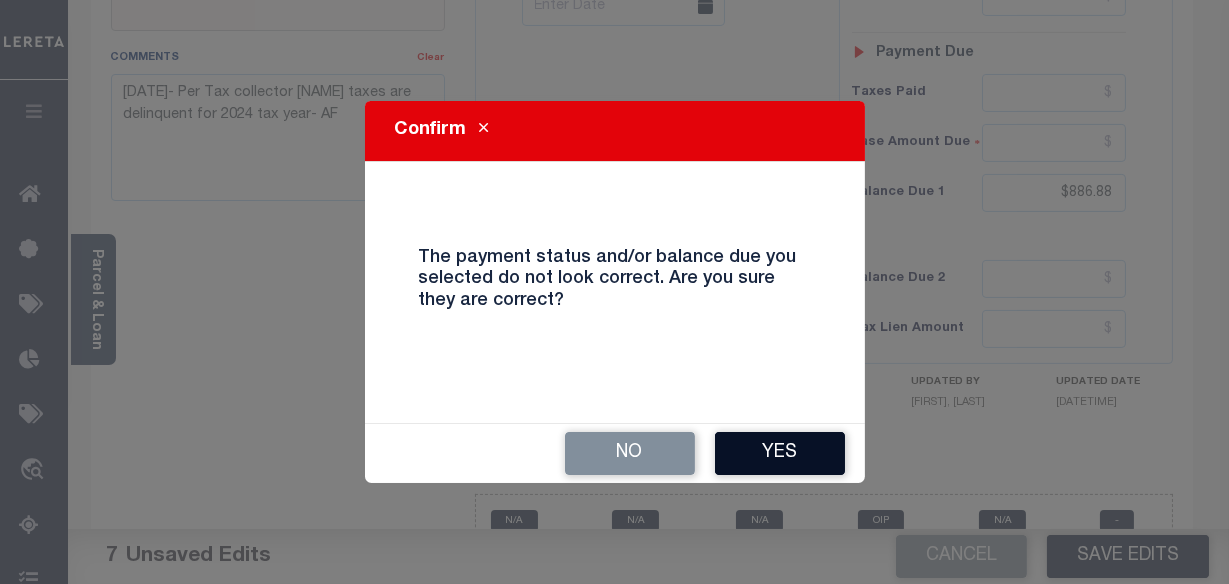 click on "Yes" at bounding box center (780, 453) 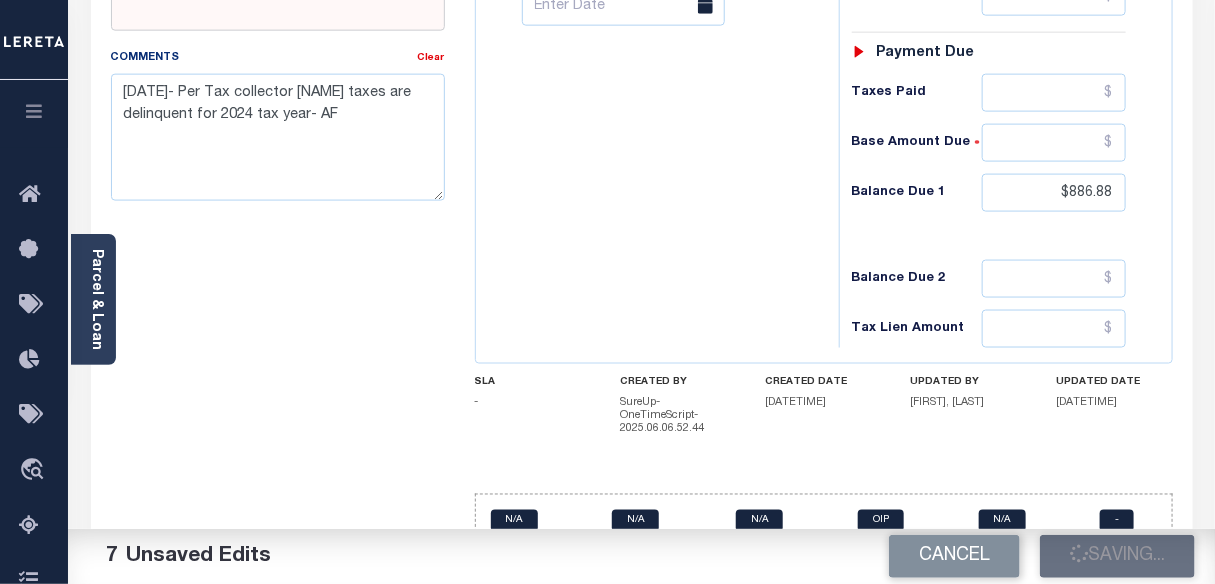 checkbox on "false" 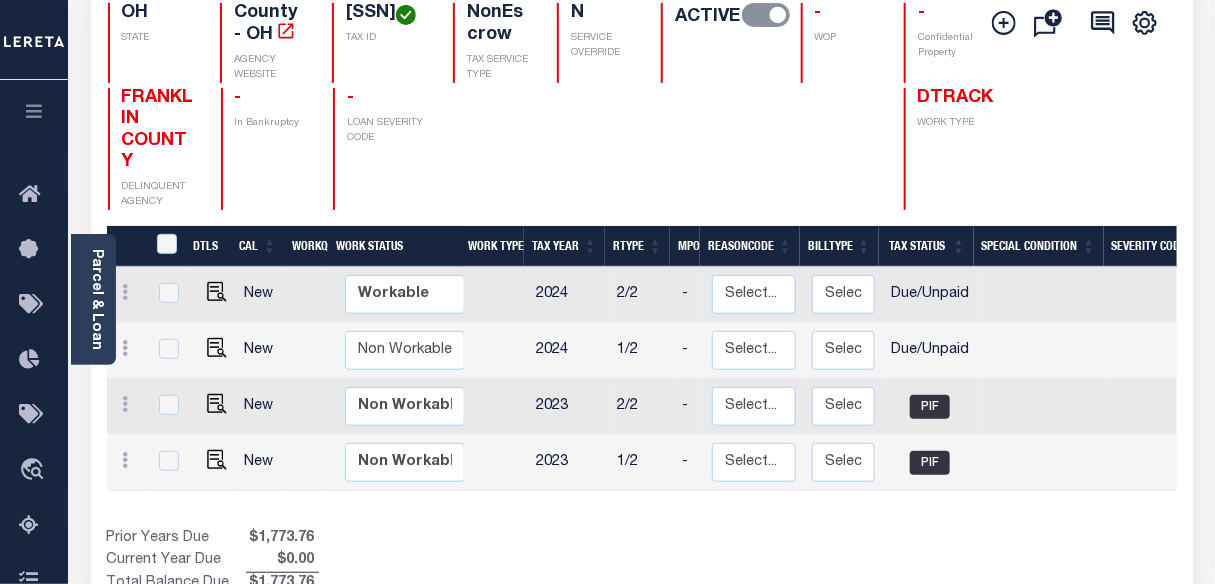 scroll, scrollTop: 272, scrollLeft: 0, axis: vertical 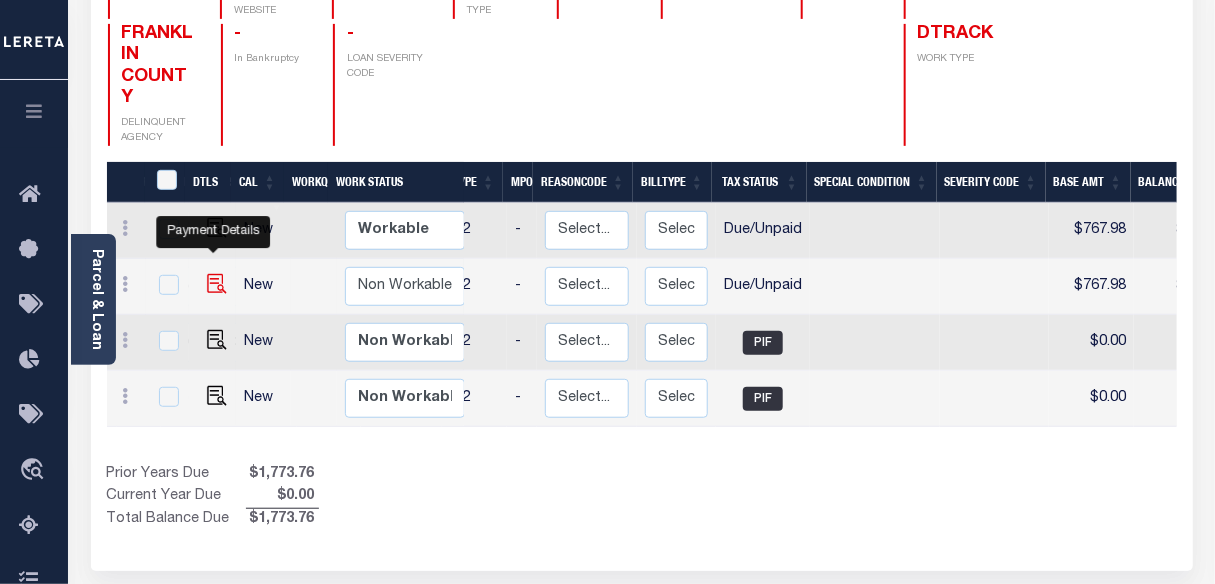 click at bounding box center [217, 284] 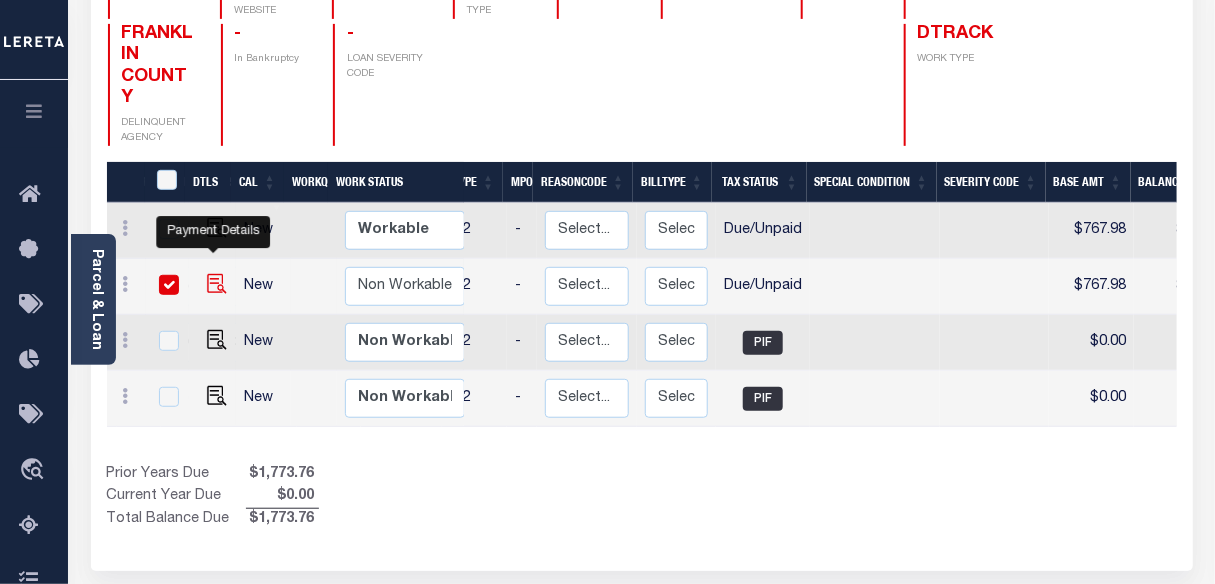 checkbox on "true" 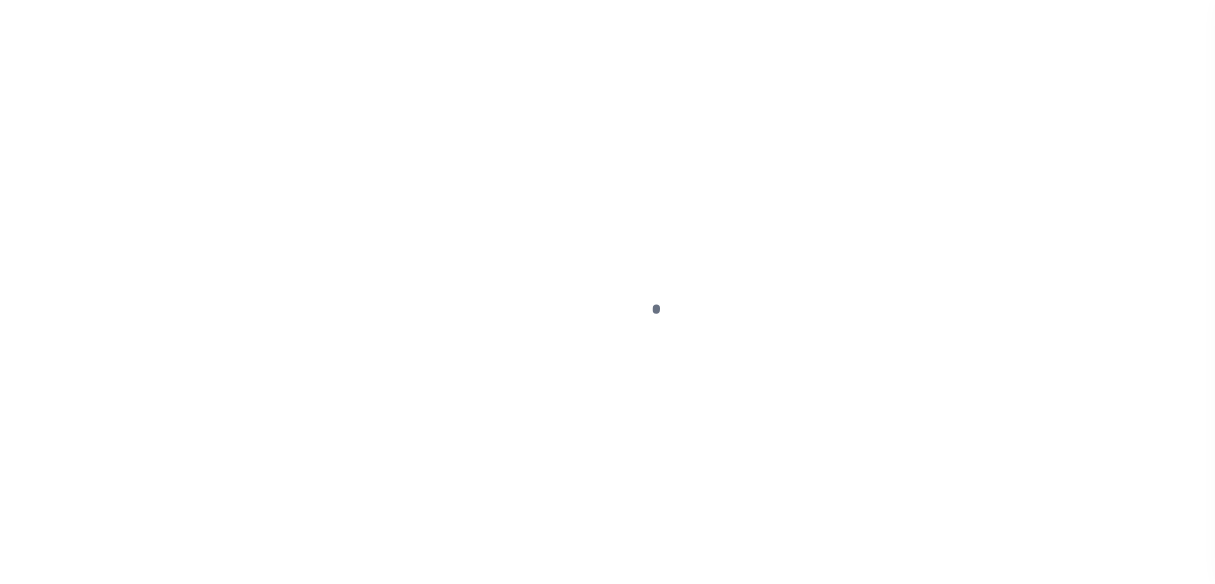 select on "DUE" 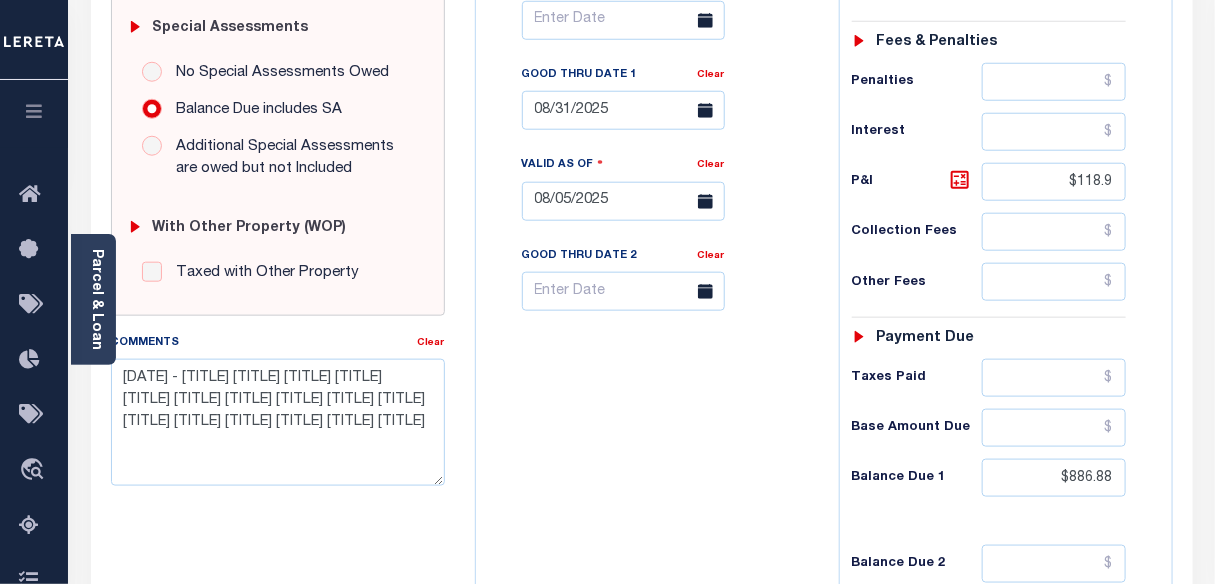 scroll, scrollTop: 636, scrollLeft: 0, axis: vertical 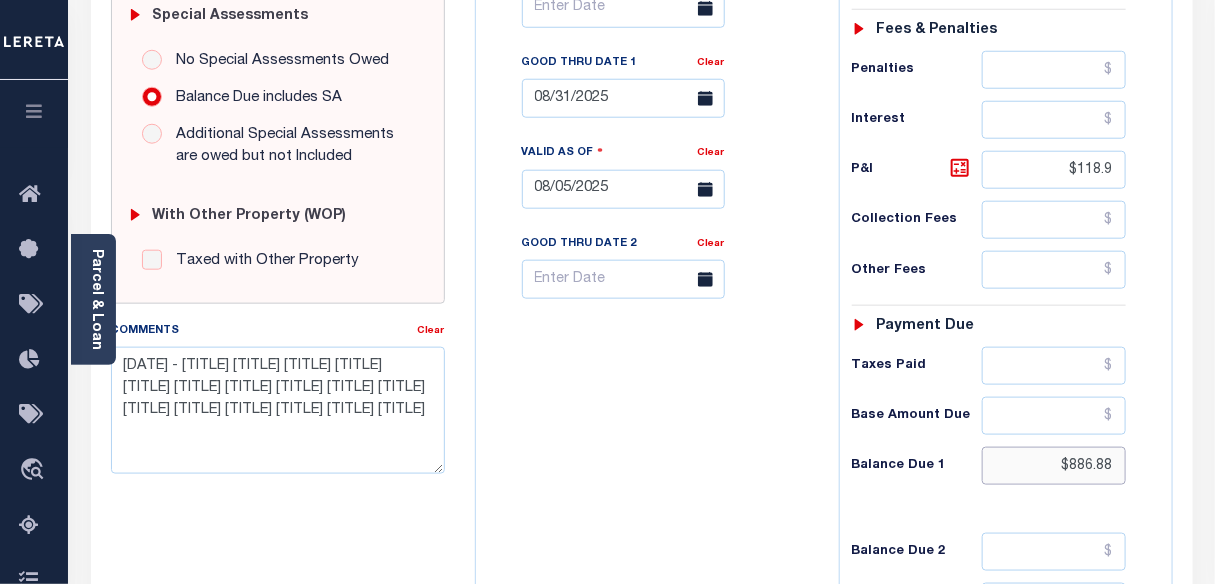 drag, startPoint x: 1071, startPoint y: 463, endPoint x: 1110, endPoint y: 464, distance: 39.012817 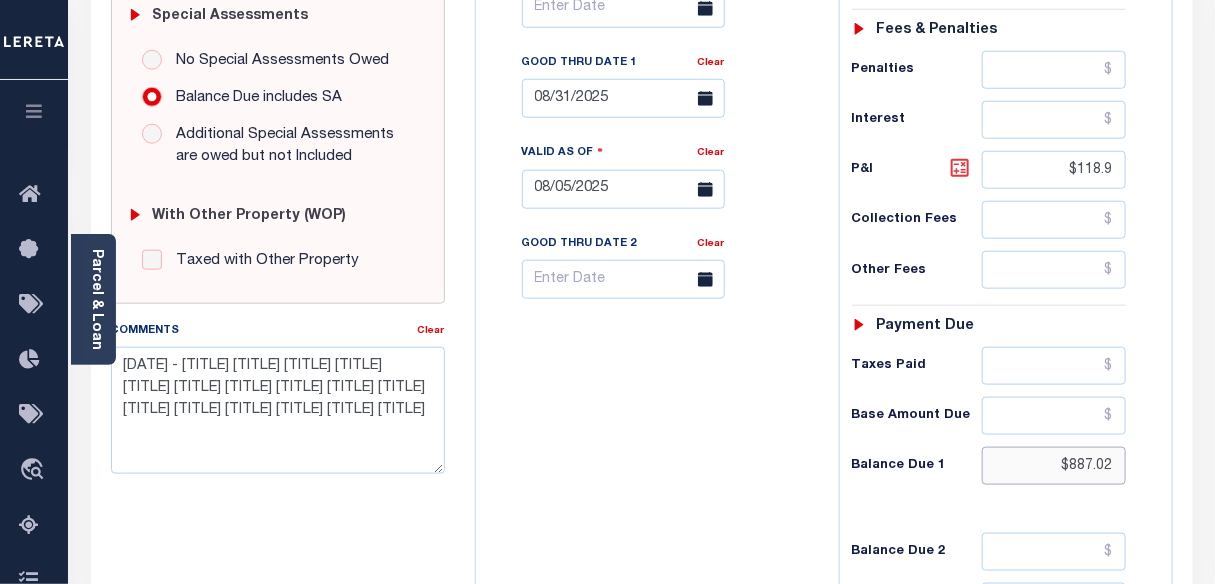 type on "$887.02" 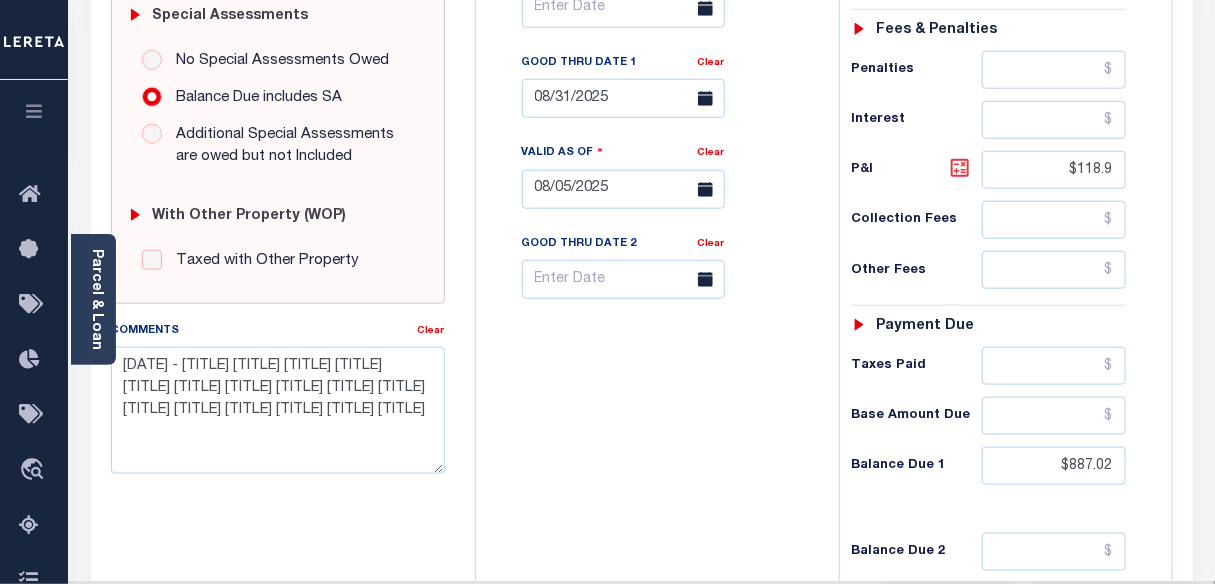 click 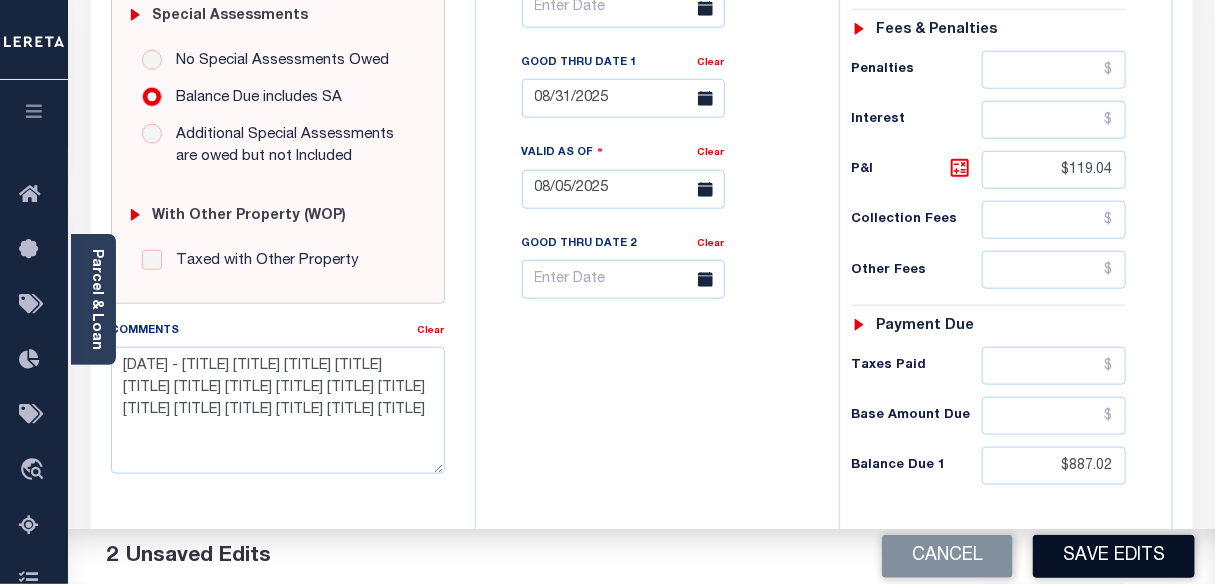 click on "Save Edits" at bounding box center (1114, 556) 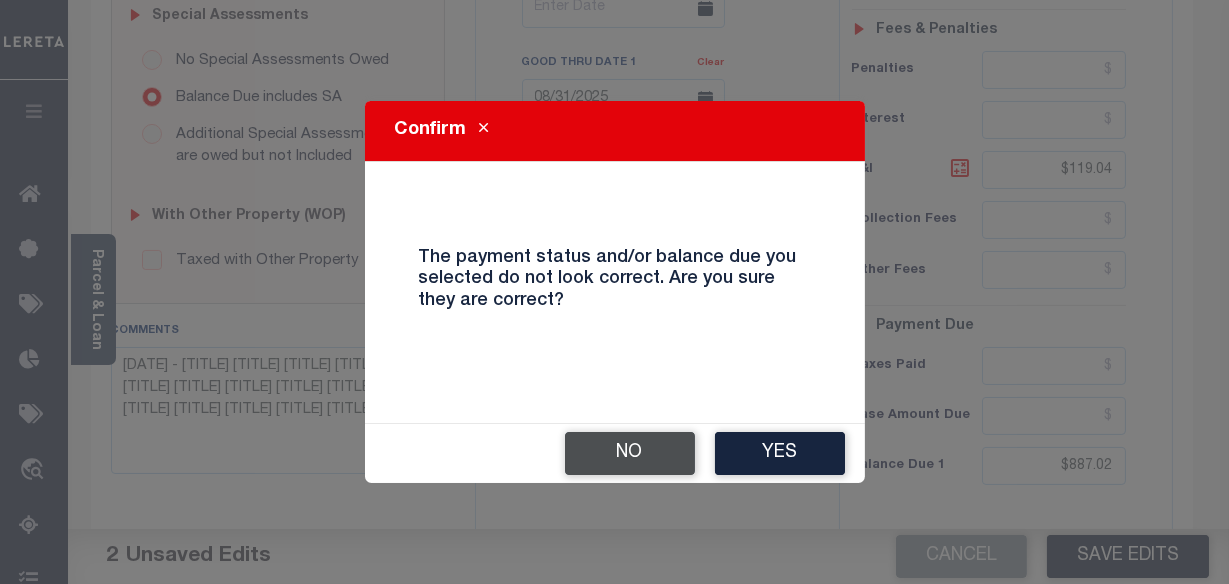 click on "No" at bounding box center (630, 453) 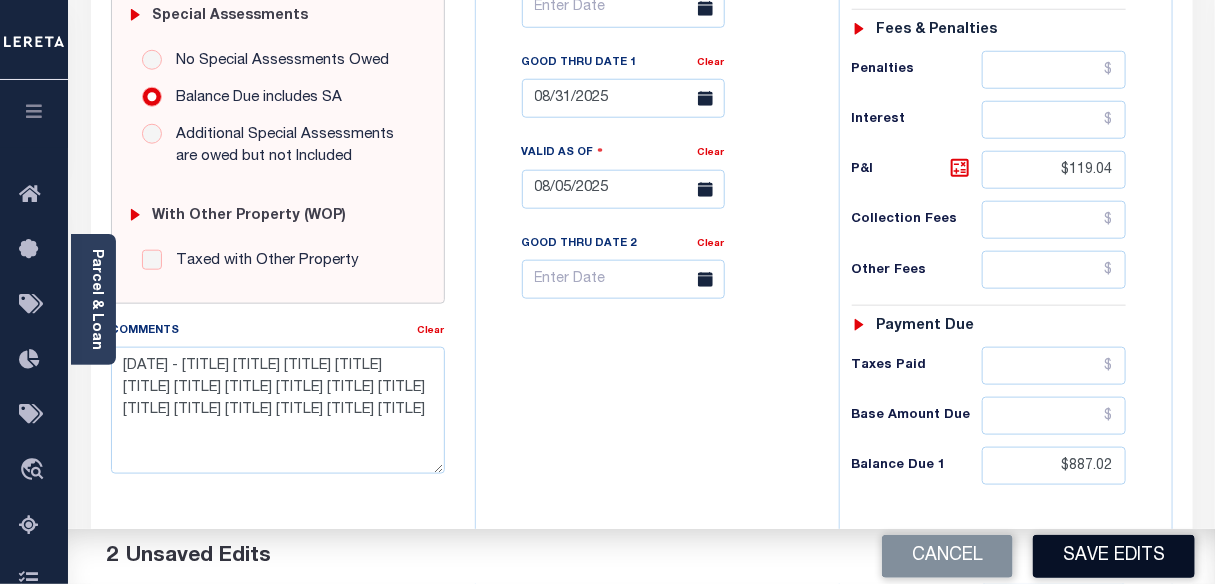 click on "Save Edits" at bounding box center (1114, 556) 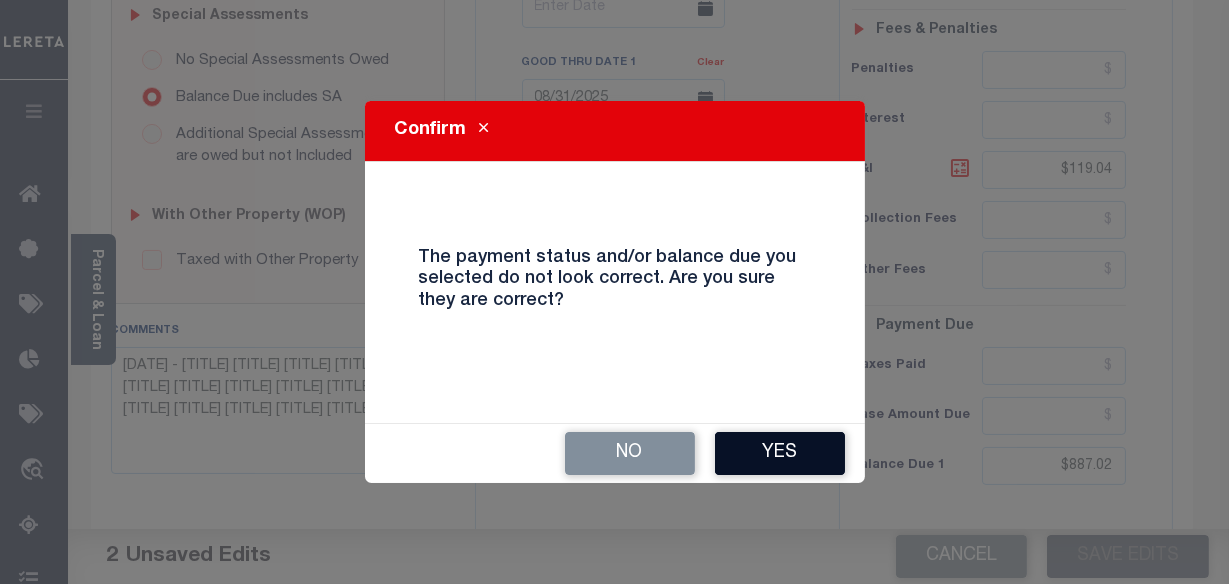 click on "Yes" at bounding box center (780, 453) 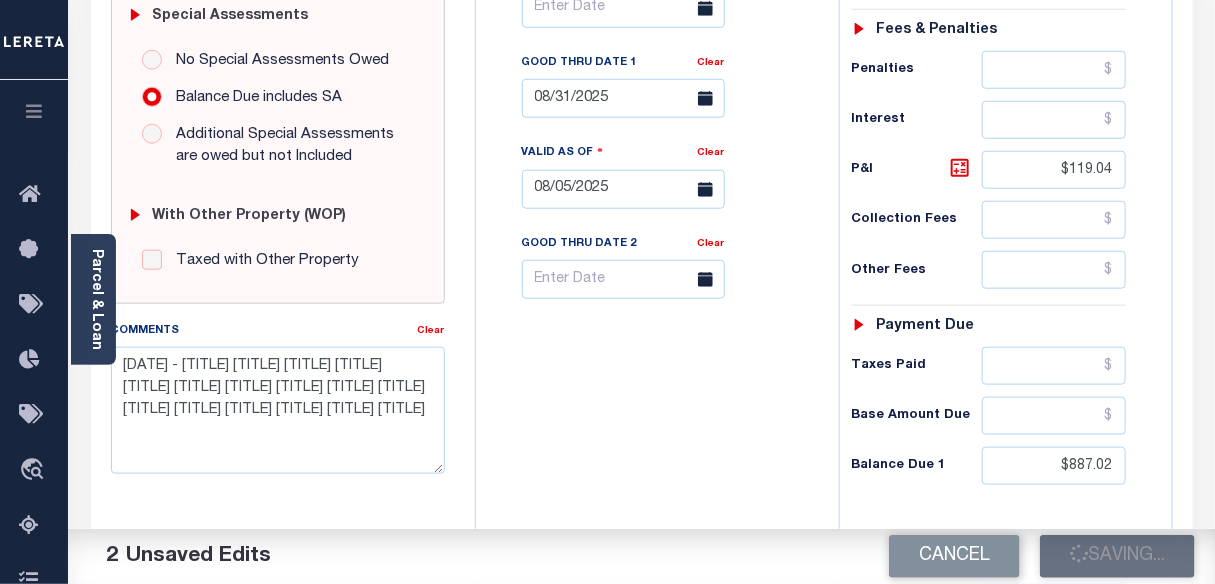 checkbox on "false" 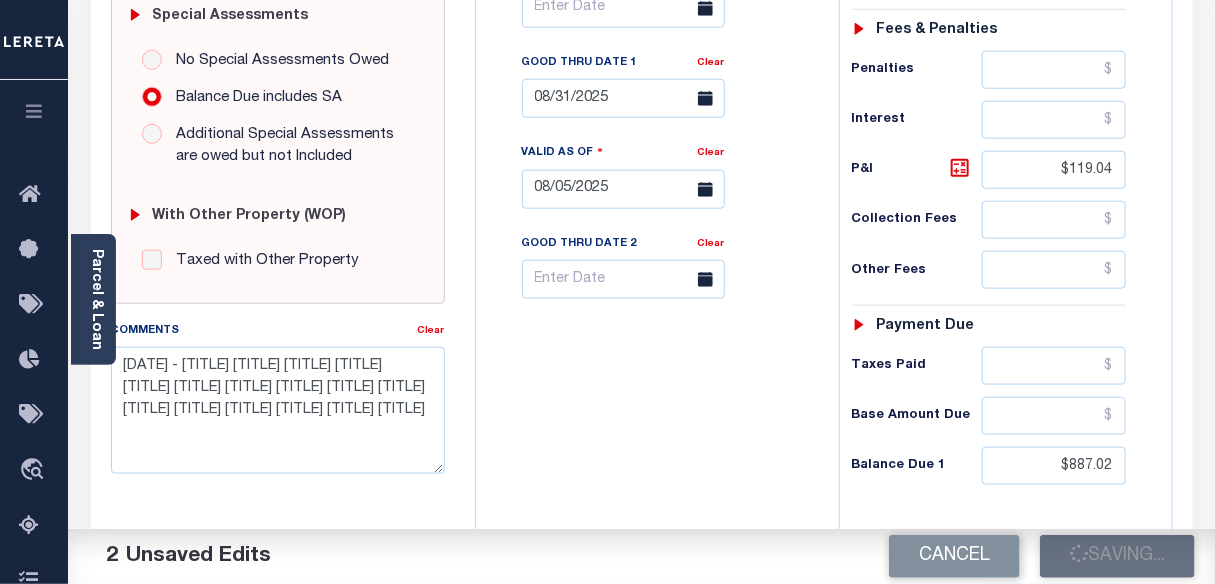 checkbox on "false" 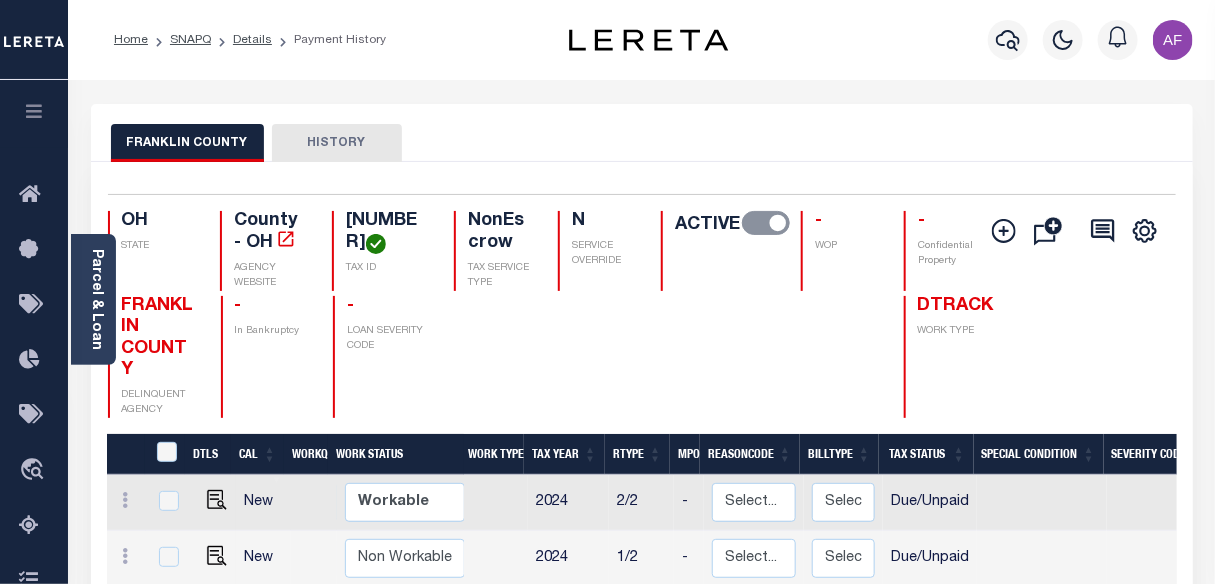 scroll, scrollTop: 90, scrollLeft: 0, axis: vertical 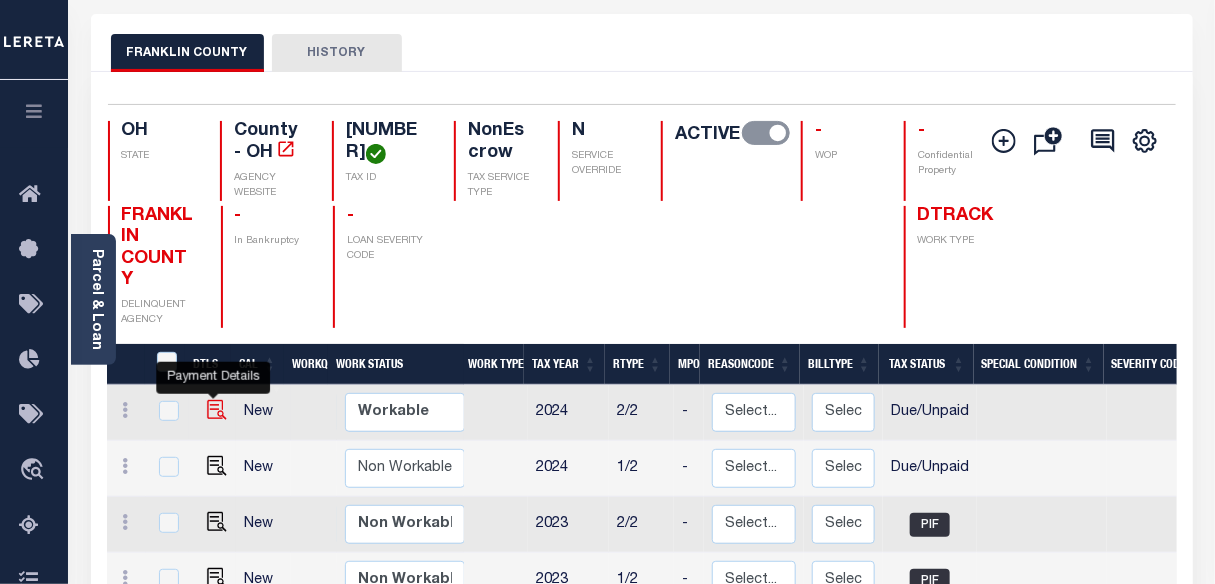 click at bounding box center [217, 410] 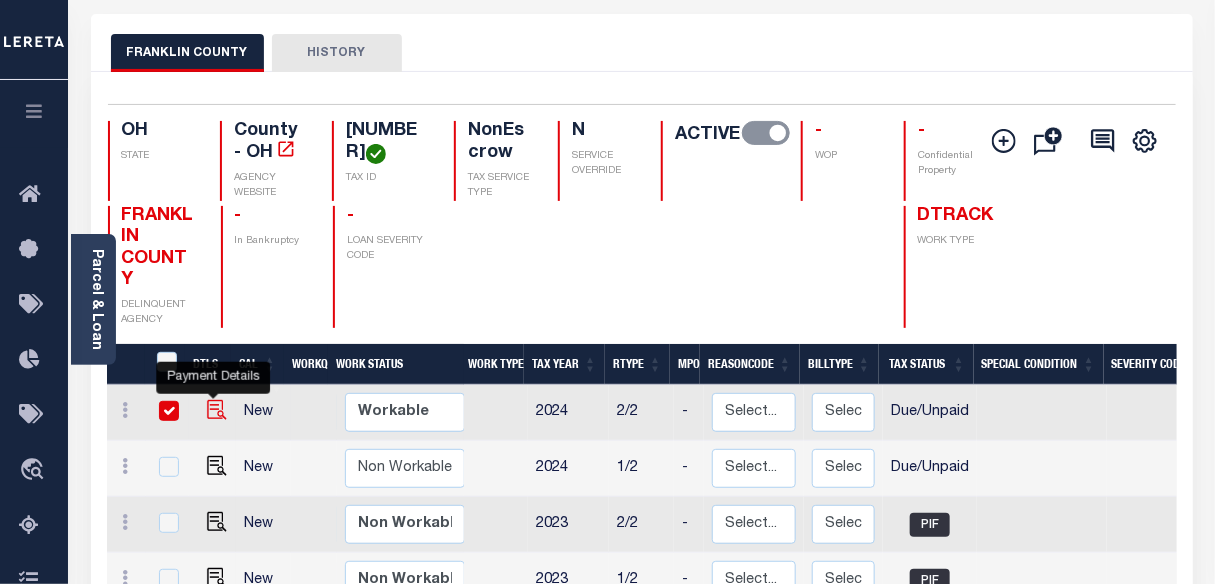 checkbox on "true" 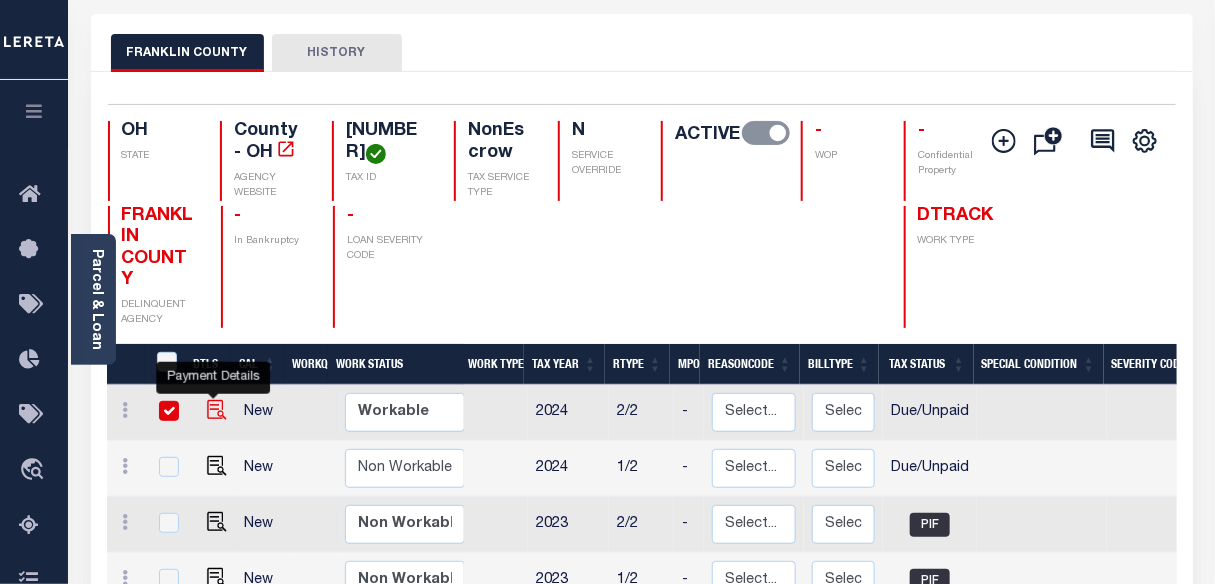 checkbox on "true" 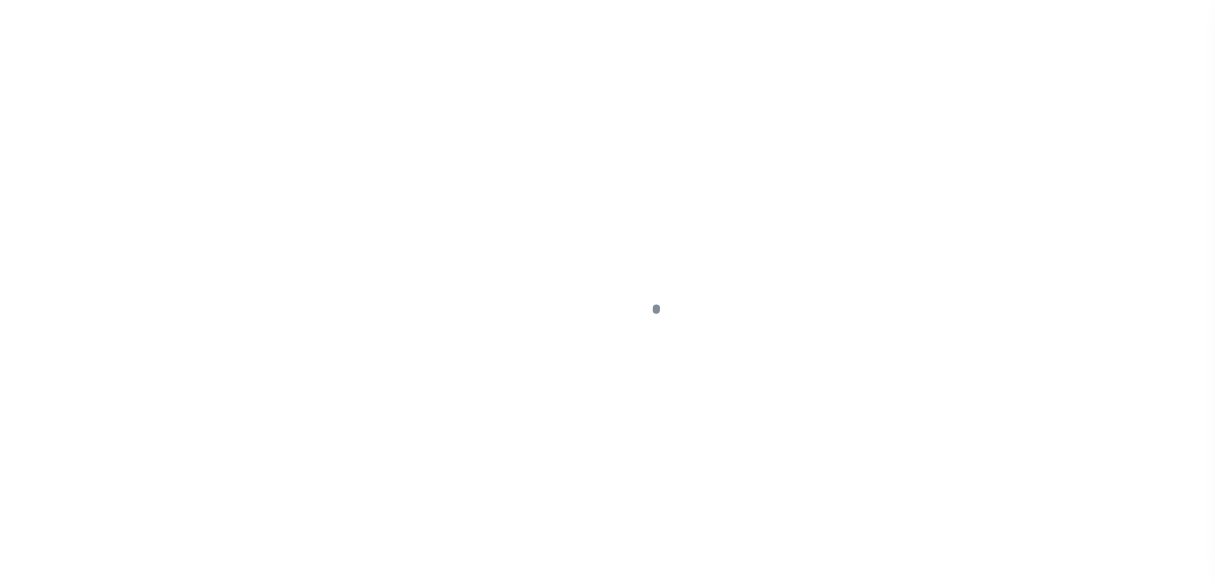 select on "DUE" 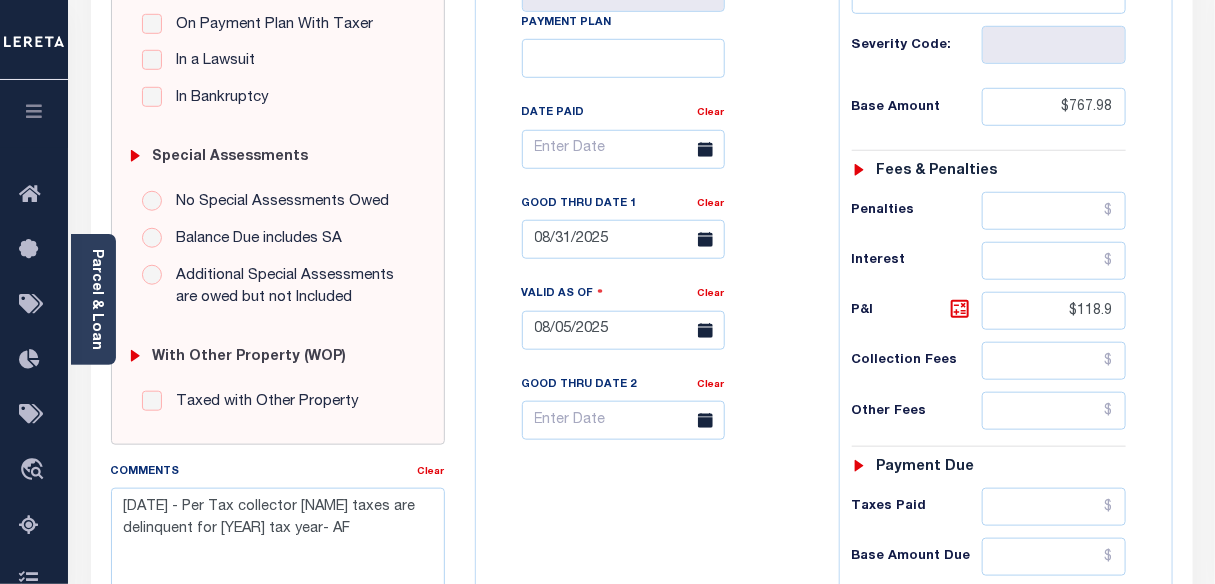 scroll, scrollTop: 545, scrollLeft: 0, axis: vertical 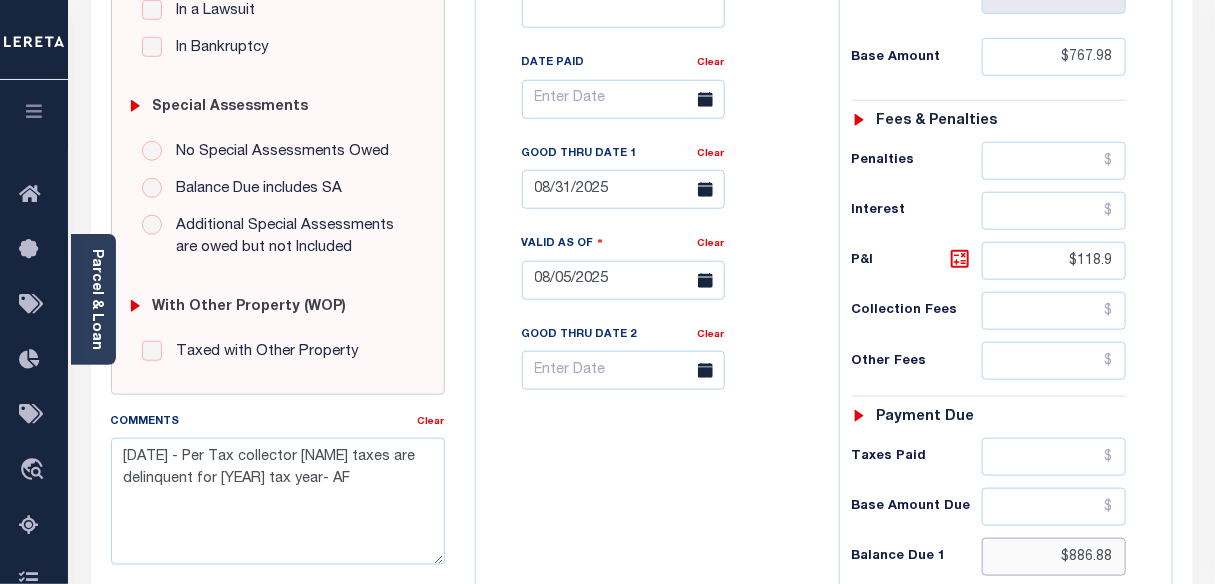 drag, startPoint x: 1072, startPoint y: 560, endPoint x: 1111, endPoint y: 561, distance: 39.012817 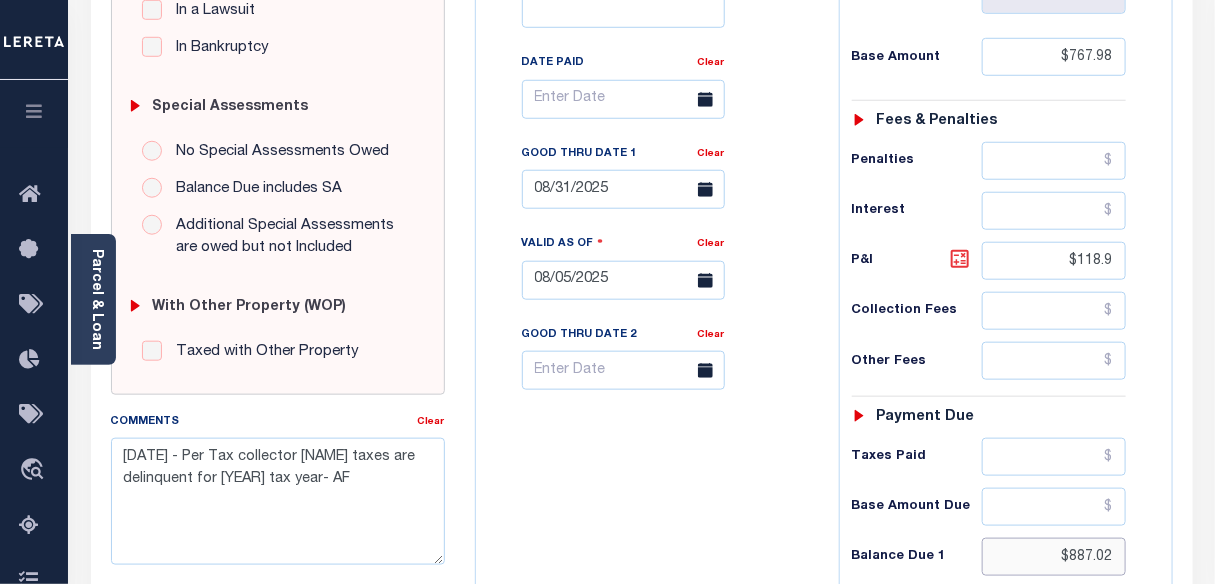type on "$887.02" 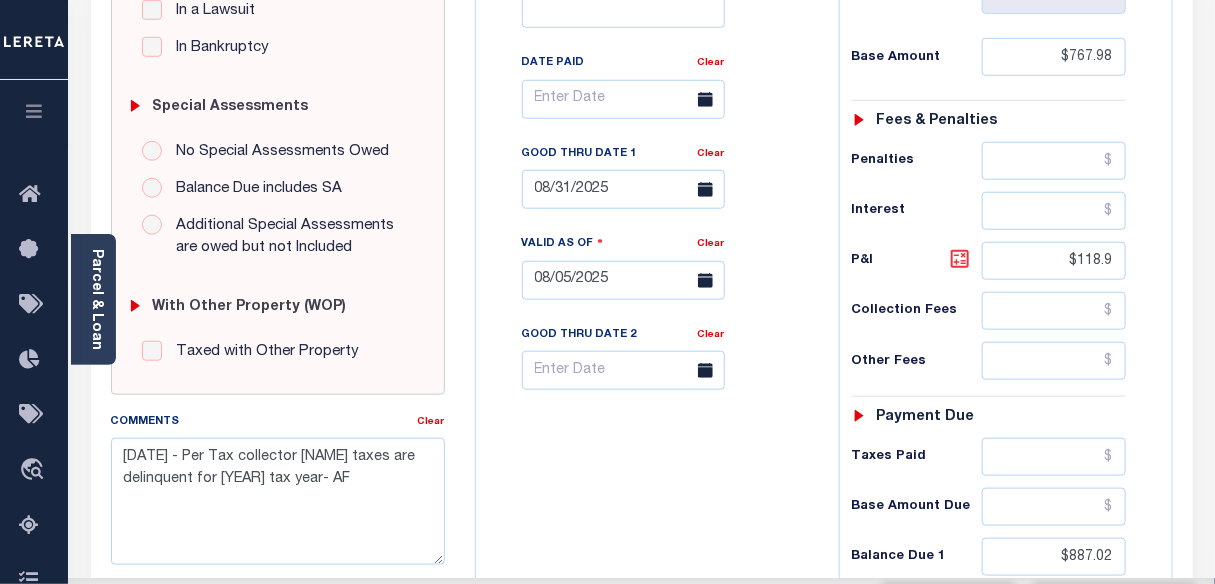 click 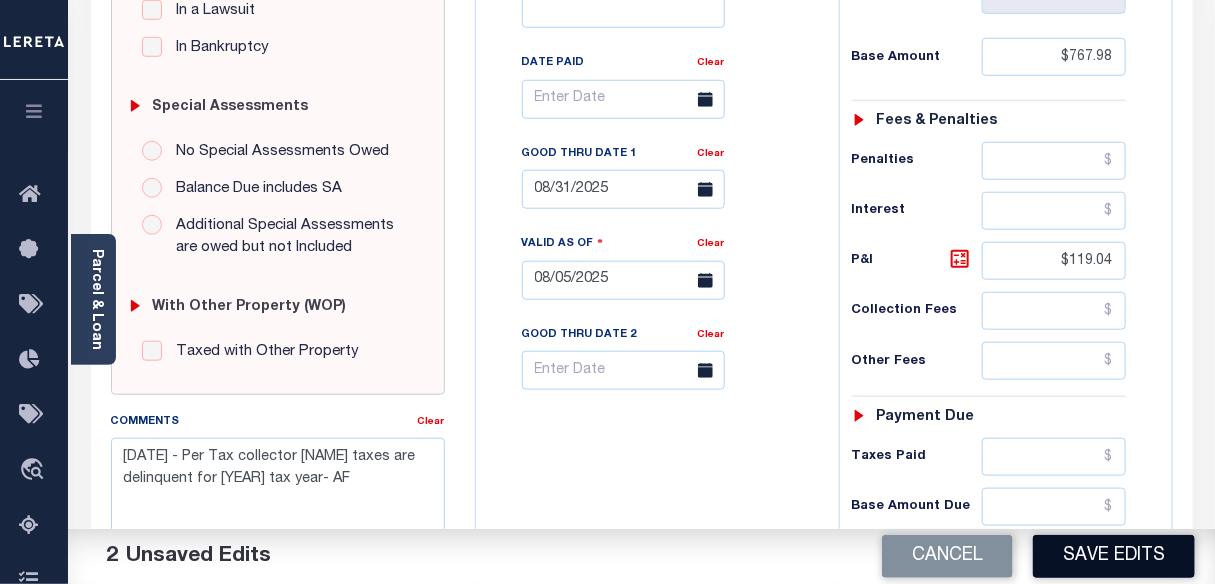 click on "Save Edits" at bounding box center [1114, 556] 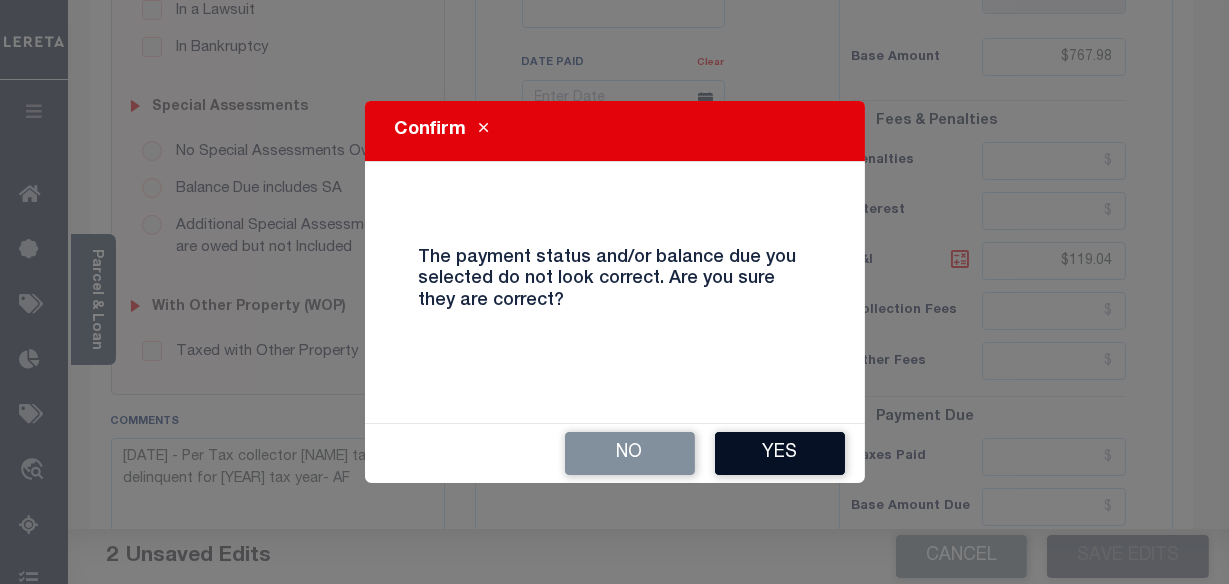 click on "Yes" at bounding box center [780, 453] 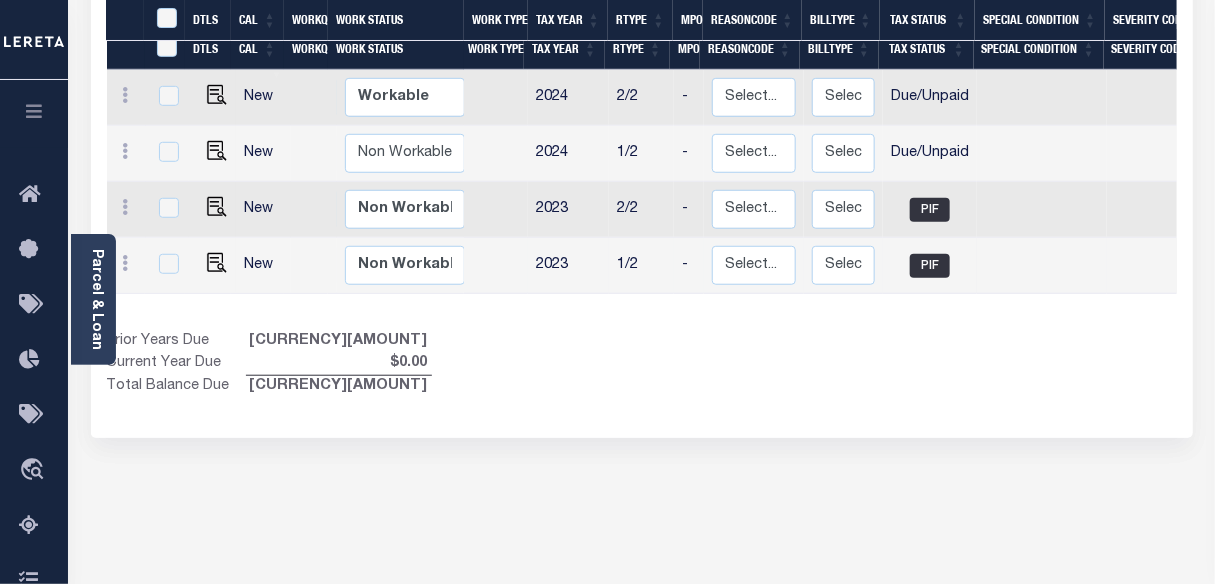 scroll, scrollTop: 454, scrollLeft: 0, axis: vertical 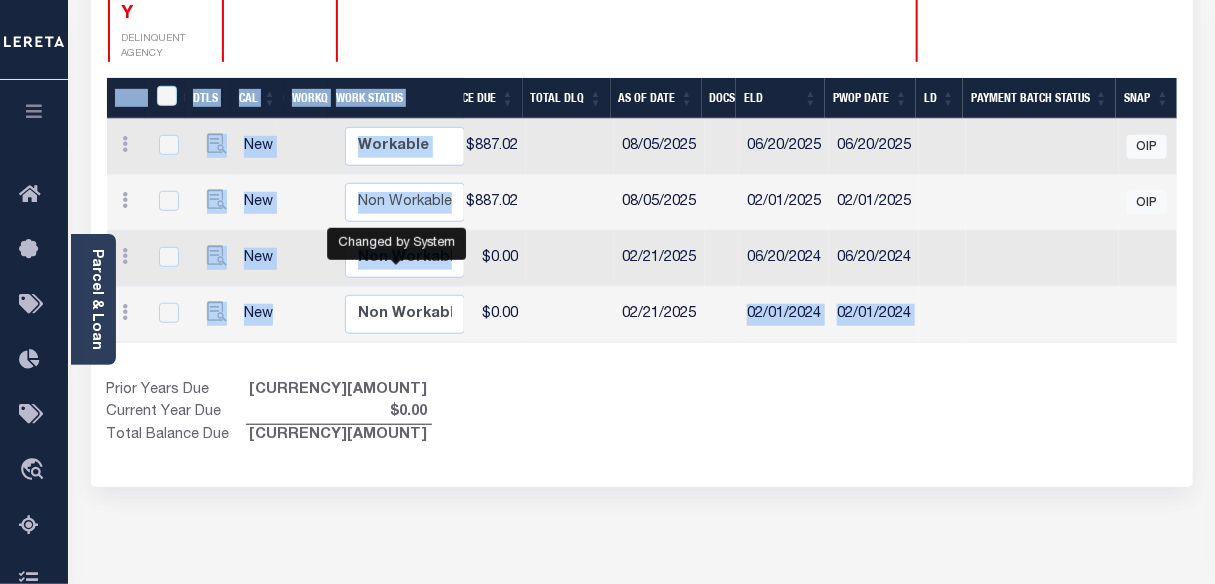 drag, startPoint x: 690, startPoint y: 333, endPoint x: 363, endPoint y: 324, distance: 327.12384 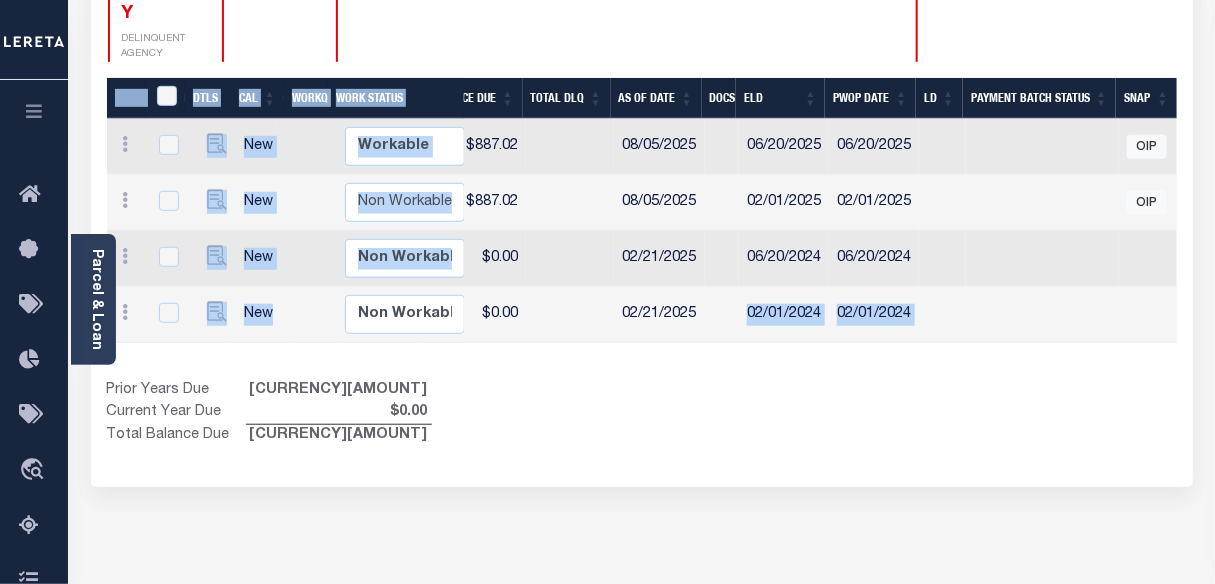 scroll, scrollTop: 0, scrollLeft: 230, axis: horizontal 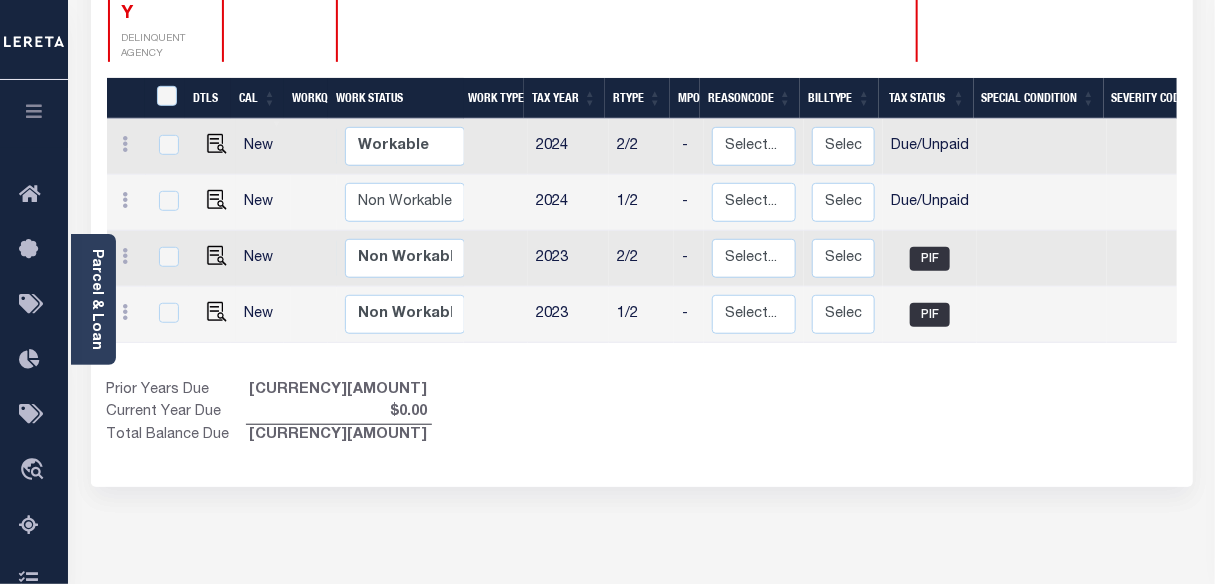 click on "FRANKLIN COUNTY
HISTORY
Selected 4   Results" at bounding box center [642, 305] 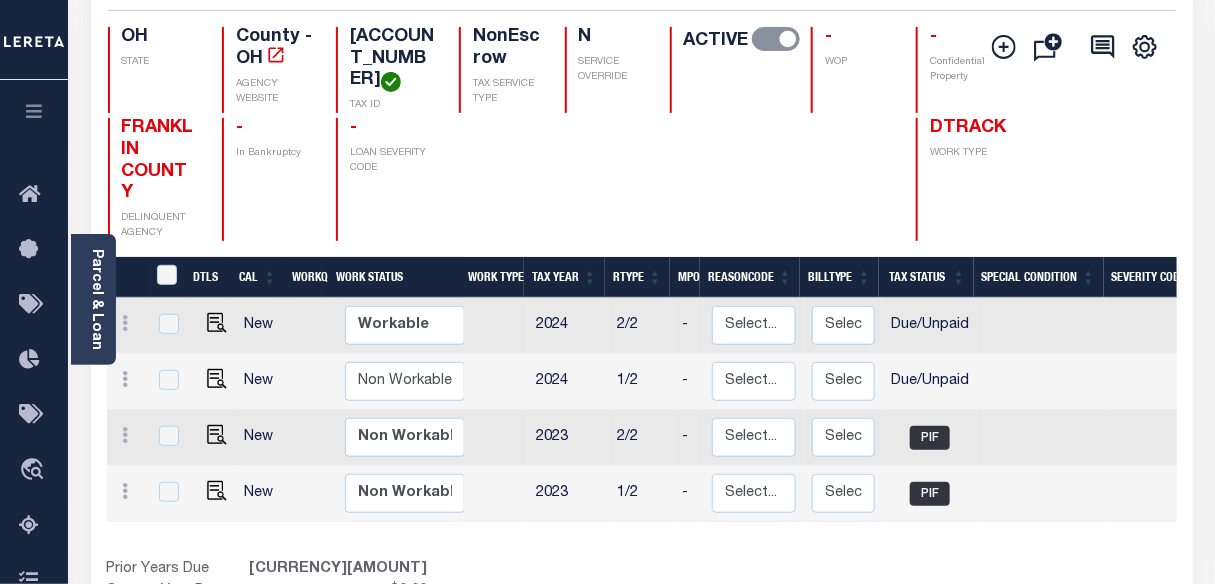 scroll, scrollTop: 181, scrollLeft: 0, axis: vertical 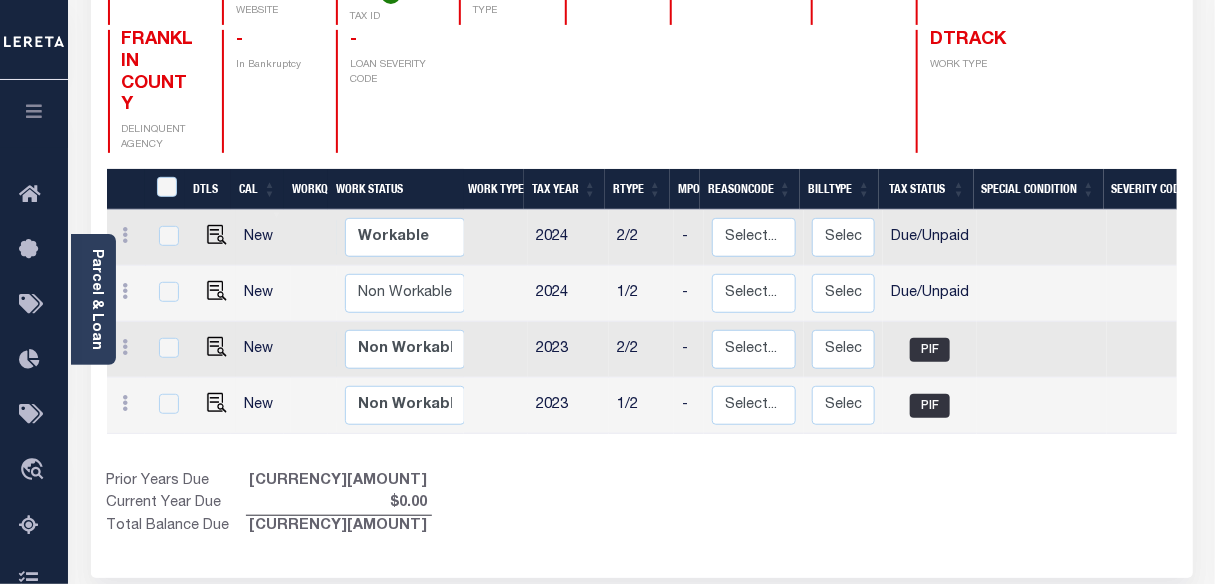 drag, startPoint x: 554, startPoint y: 439, endPoint x: 1040, endPoint y: 438, distance: 486.00104 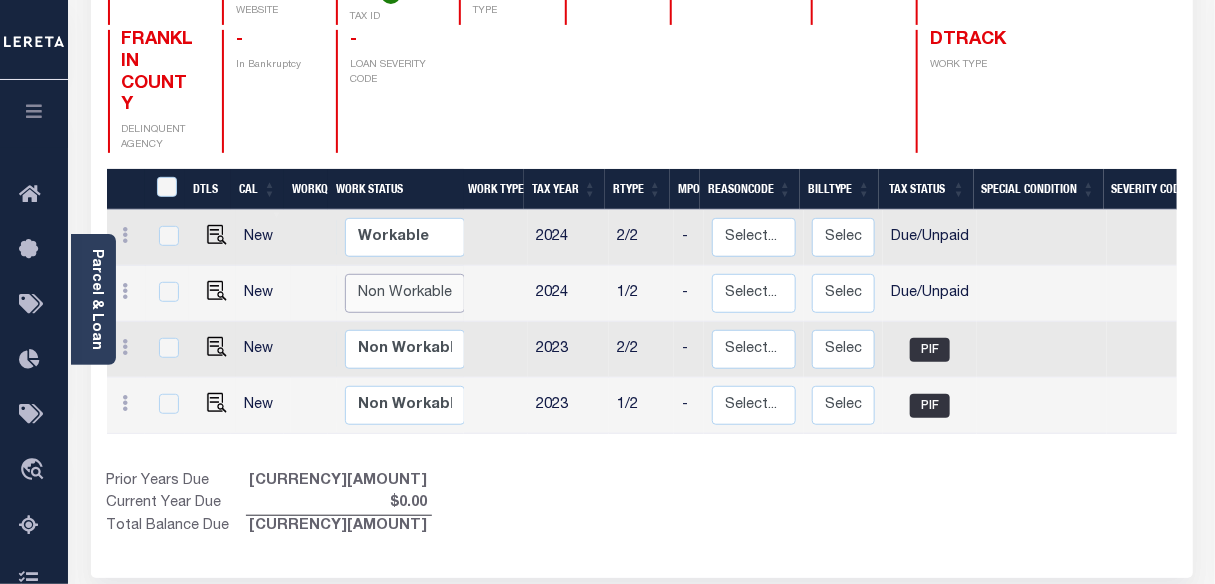 click on "Non Workable
Workable" at bounding box center (405, 293) 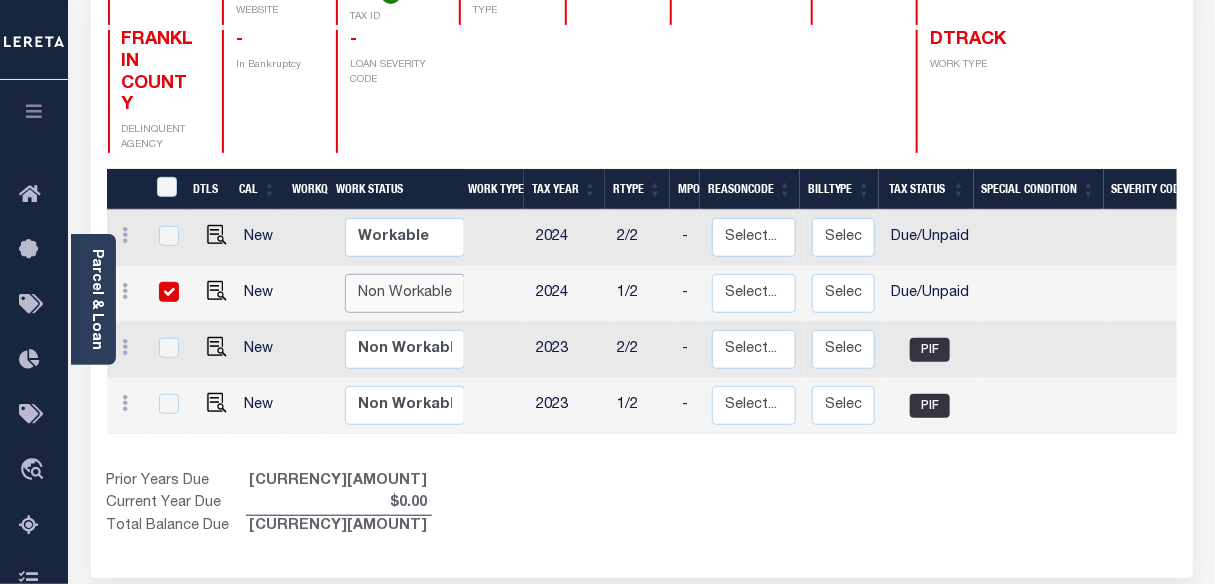 checkbox on "true" 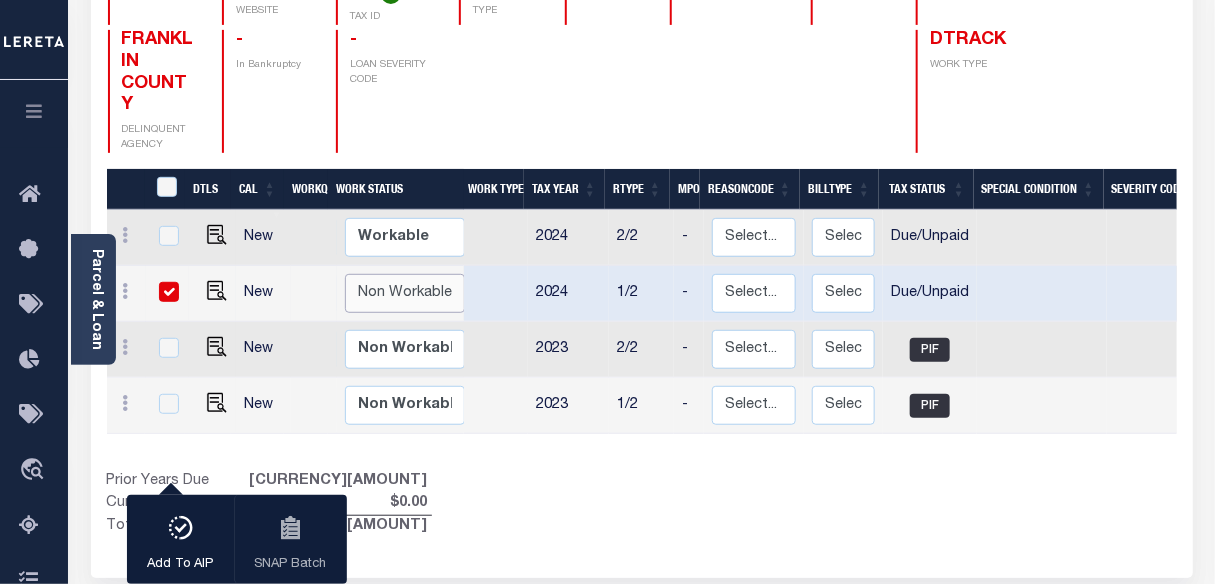 select on "false" 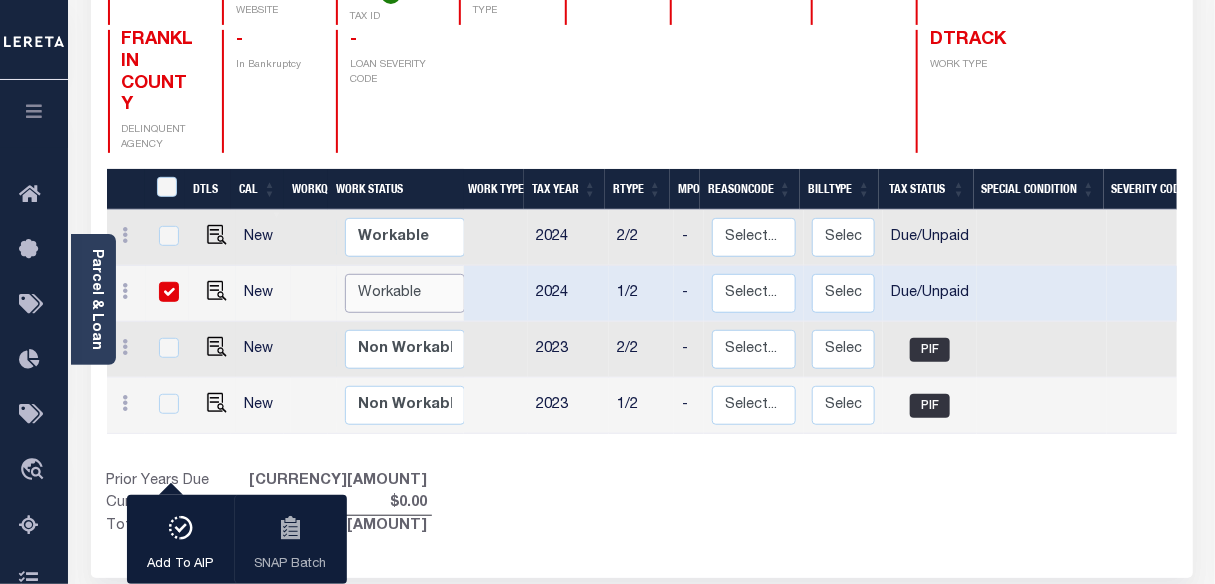 click on "Non Workable
Workable" at bounding box center (405, 293) 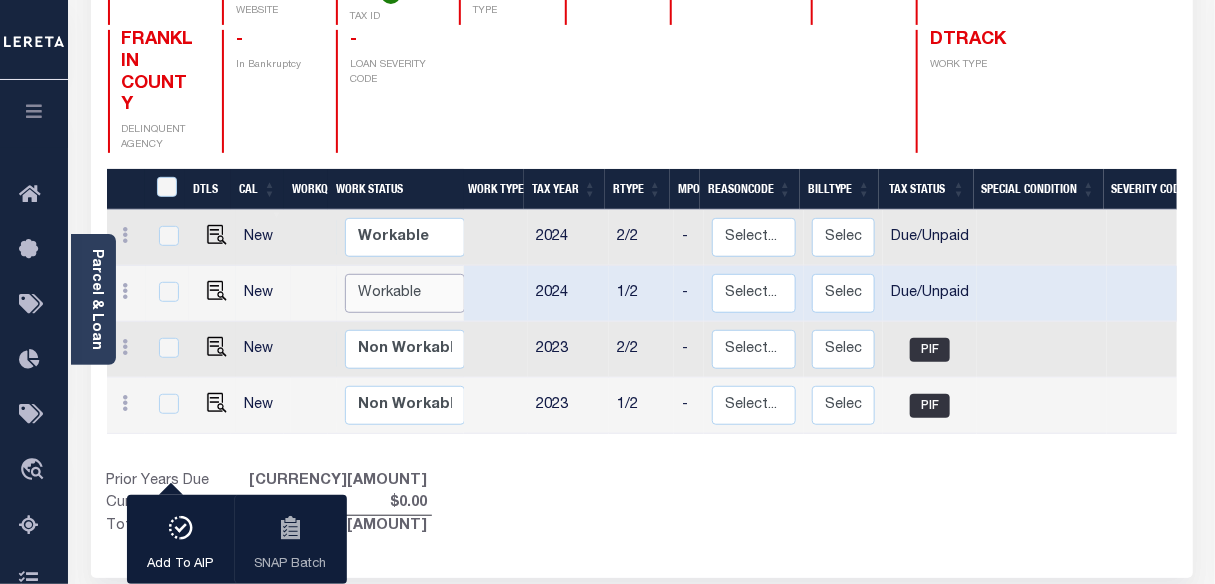 checkbox on "false" 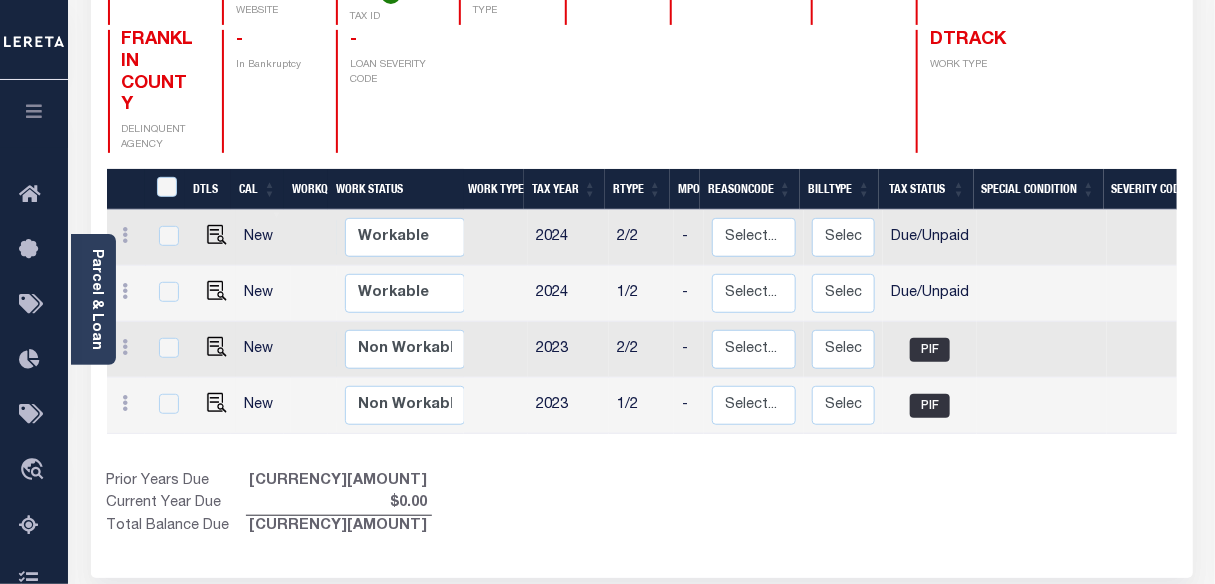 click on "Prior Years Due
$1,774.04
Current Year Due
$0.00
Total Balance Due
$1,774.04" at bounding box center (374, 504) 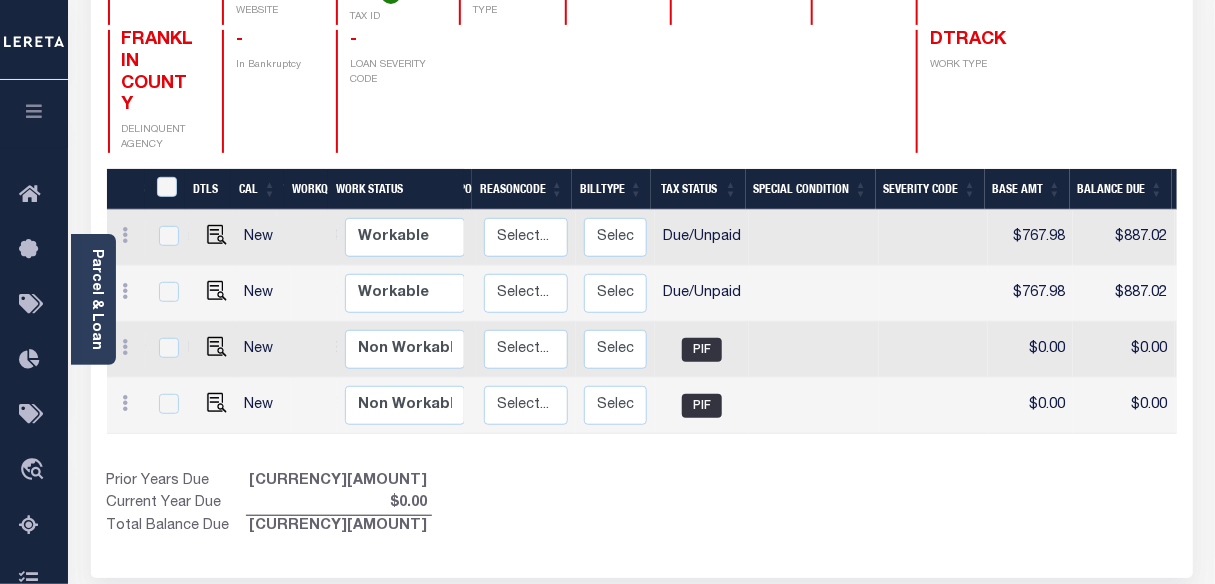 scroll, scrollTop: 0, scrollLeft: 485, axis: horizontal 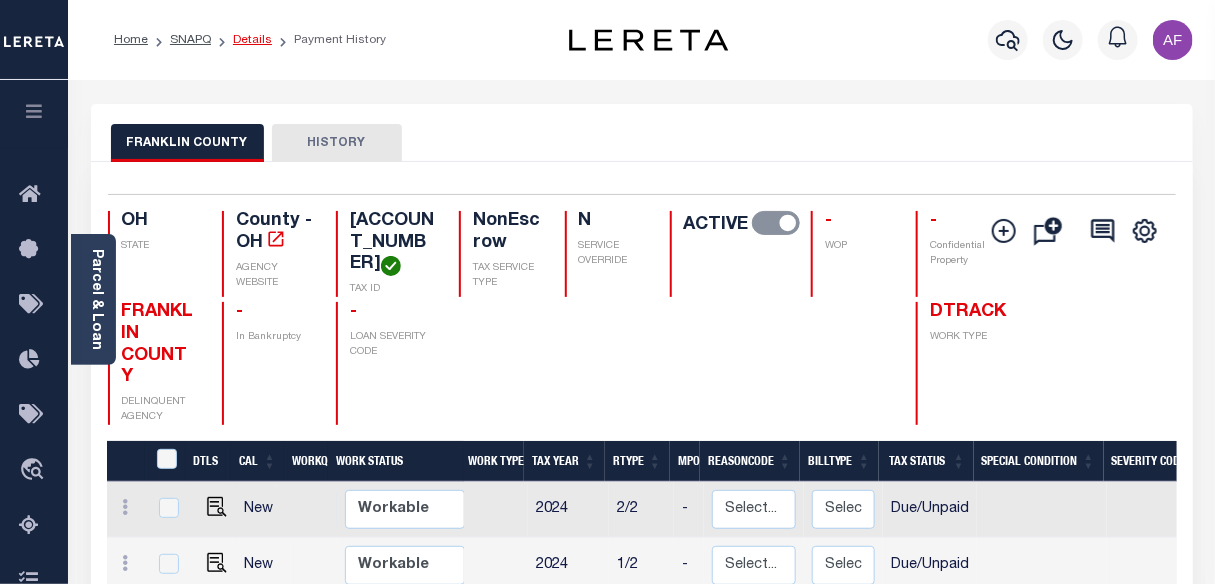 click on "Details" at bounding box center (252, 40) 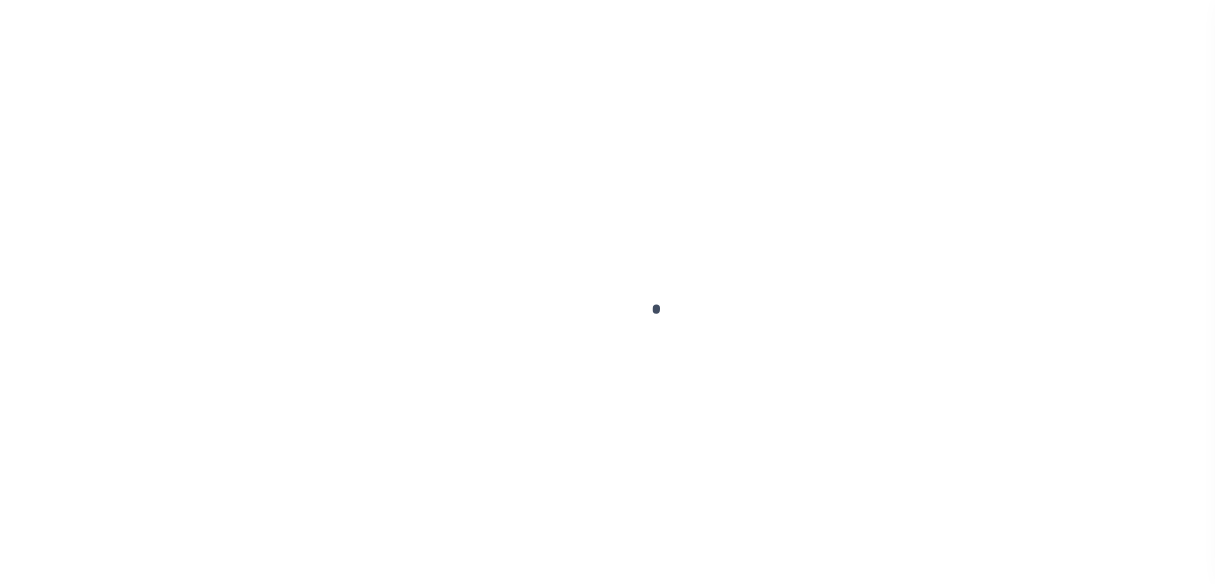 scroll, scrollTop: 0, scrollLeft: 0, axis: both 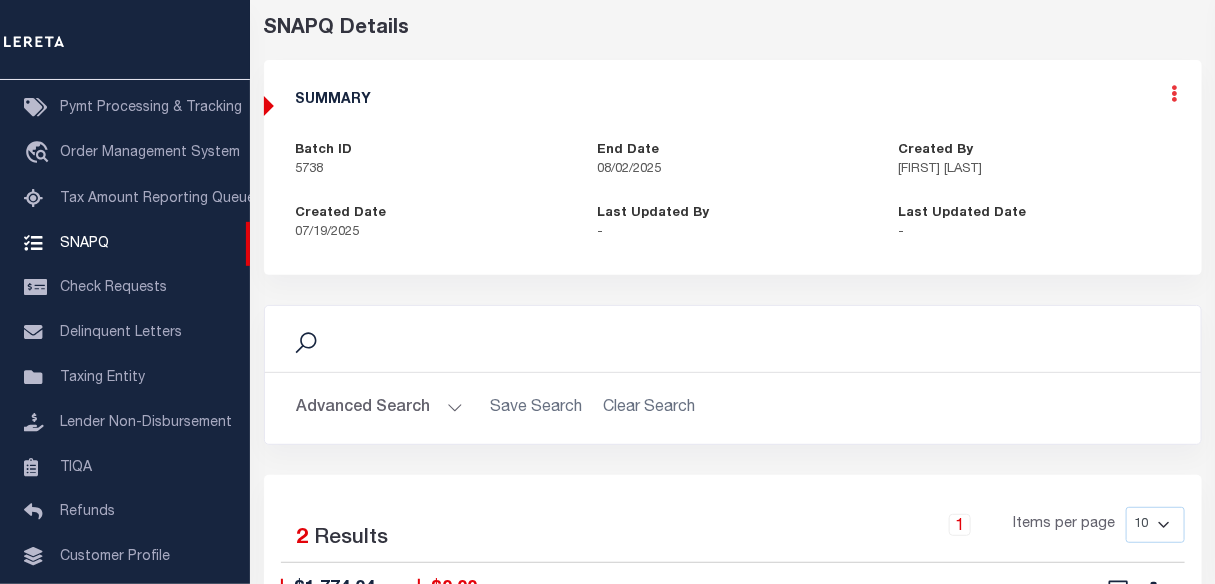 click at bounding box center (1175, 93) 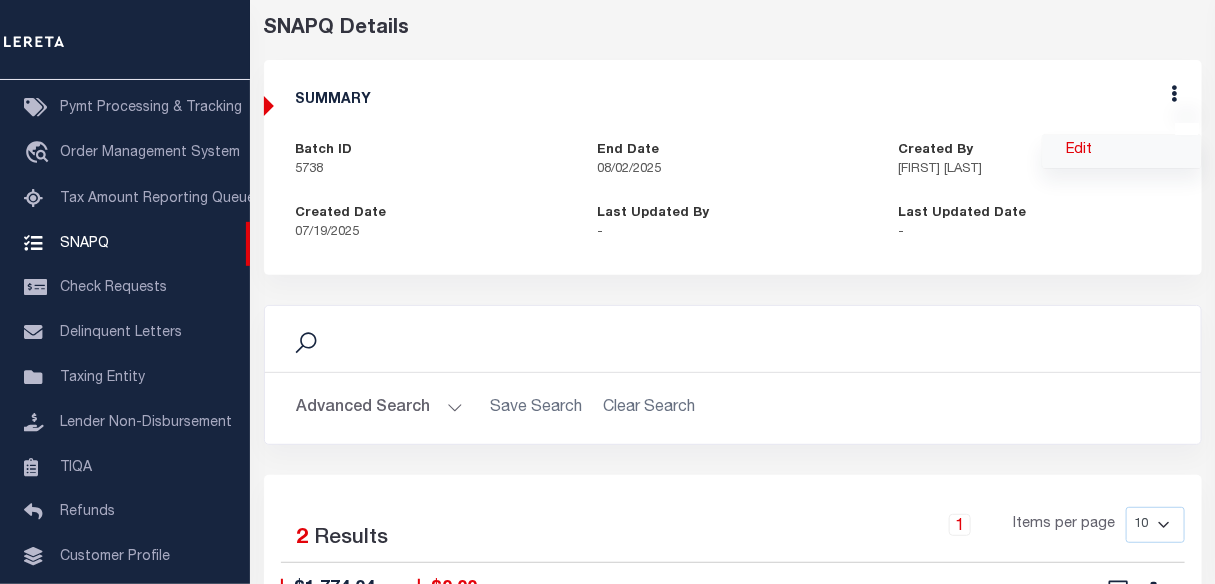 click on "Edit" at bounding box center [1122, 151] 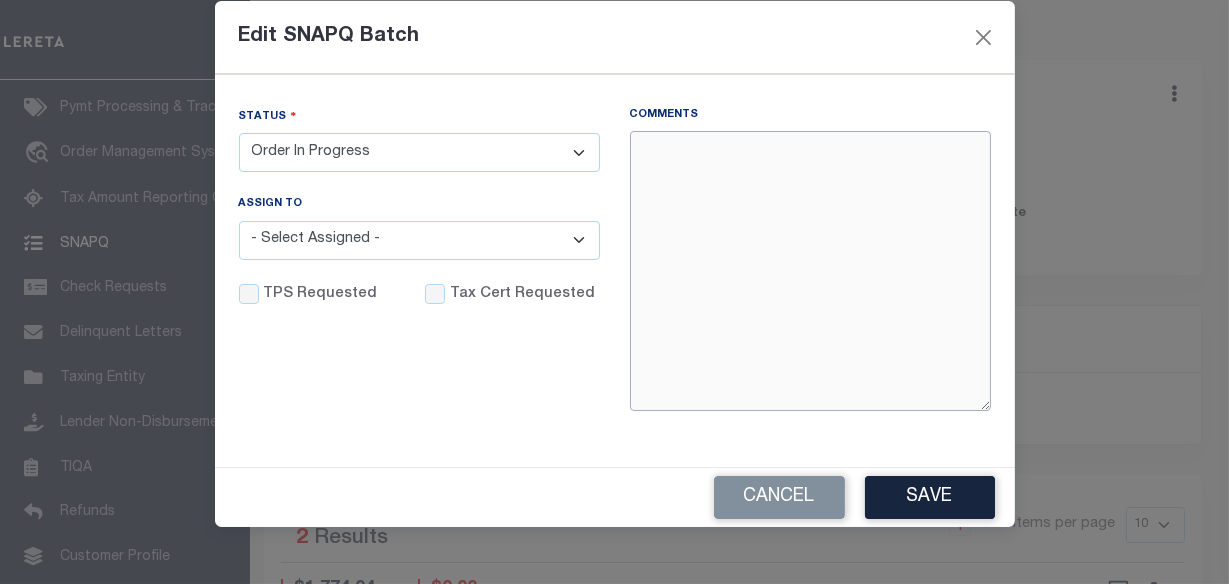 click on "Comments" at bounding box center [810, 271] 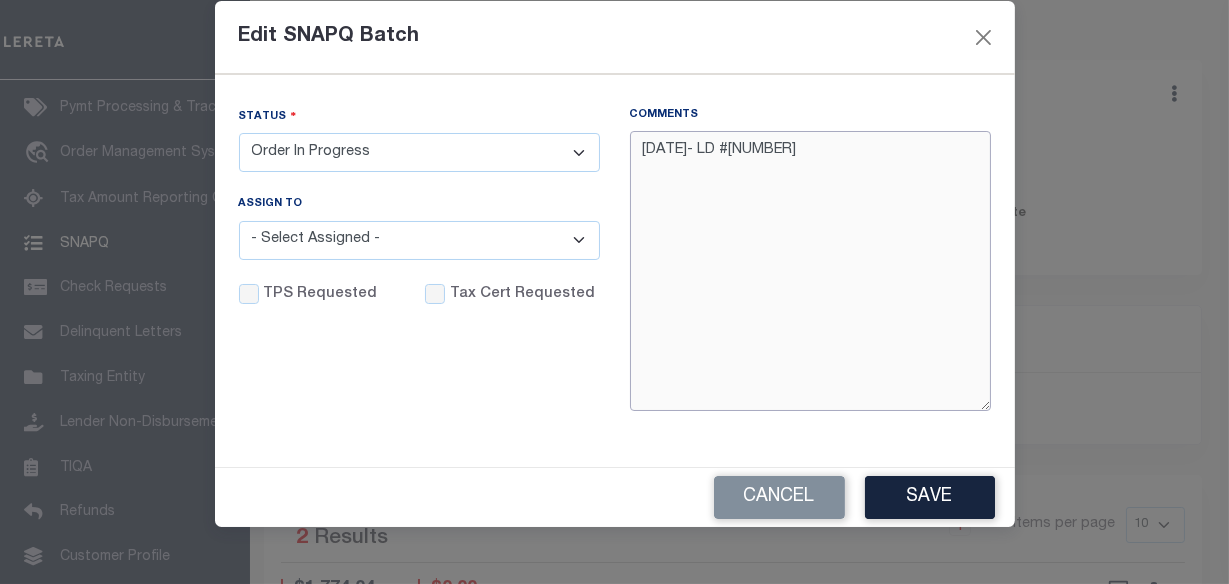 drag, startPoint x: 739, startPoint y: 151, endPoint x: 777, endPoint y: 147, distance: 38.209946 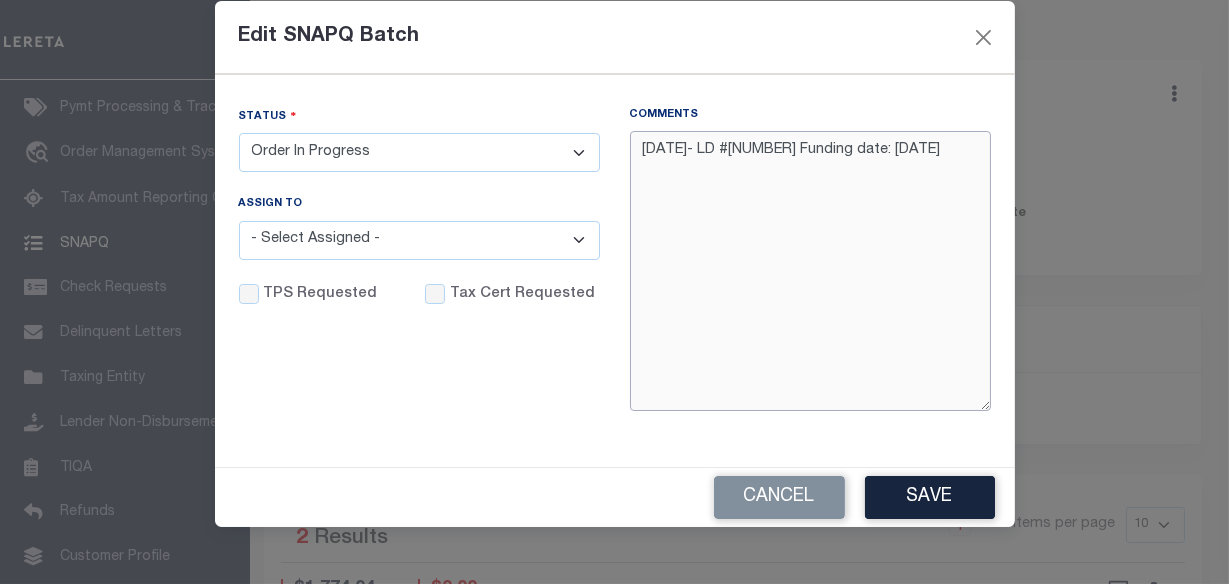 click on "8/5/2025- LD #45532 Funding date: 8/12/2025" at bounding box center (810, 271) 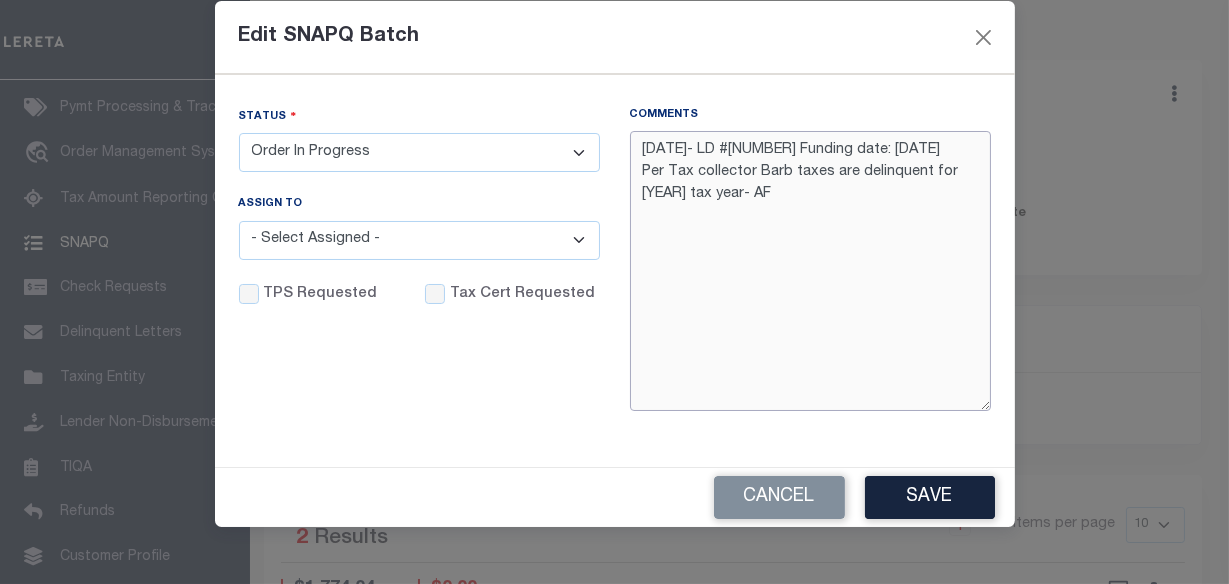 type on "8/5/2025- LD #45532 Funding date: 8/12/2025
Per Tax collector Barb taxes are delinquent for 2024 tax year- AF" 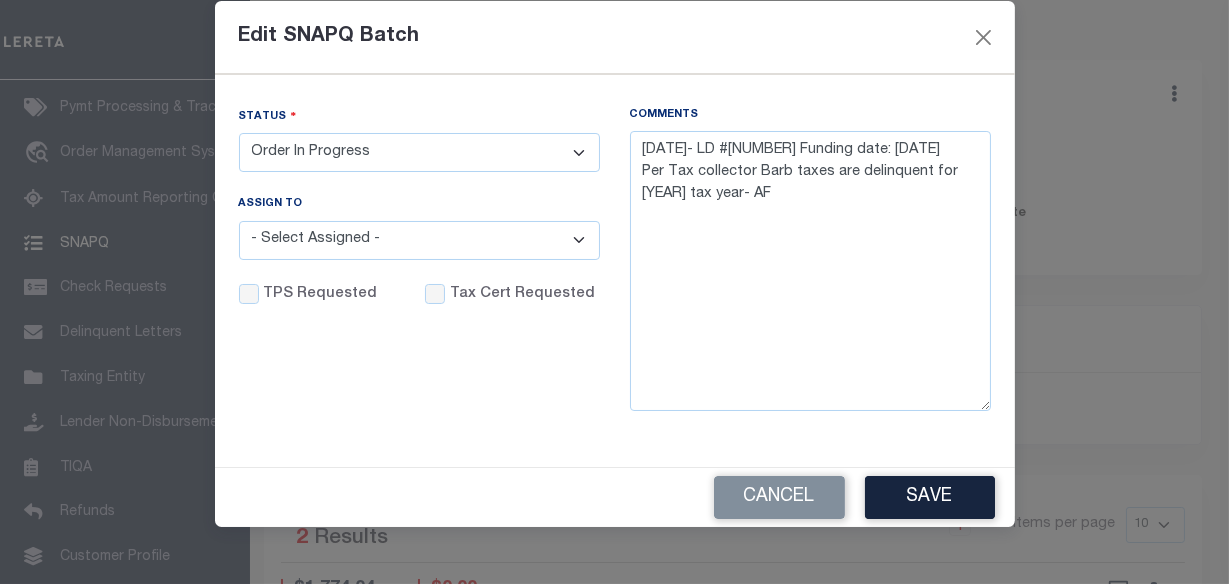 click on "- Select Status -
Order In Progress
Complete" at bounding box center (419, 152) 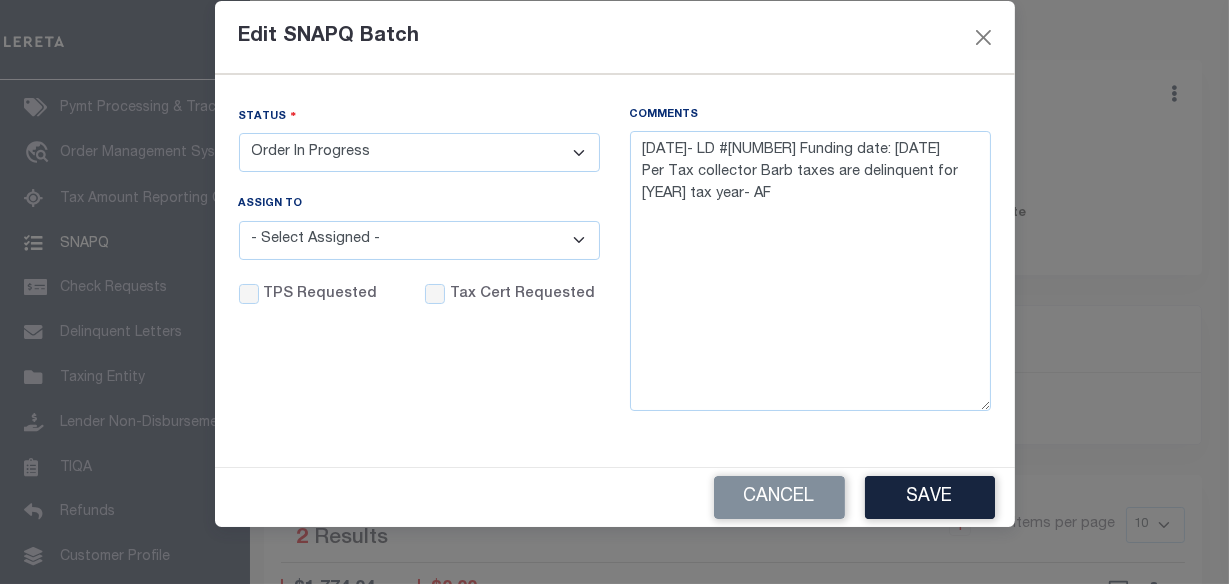 select on "CPT" 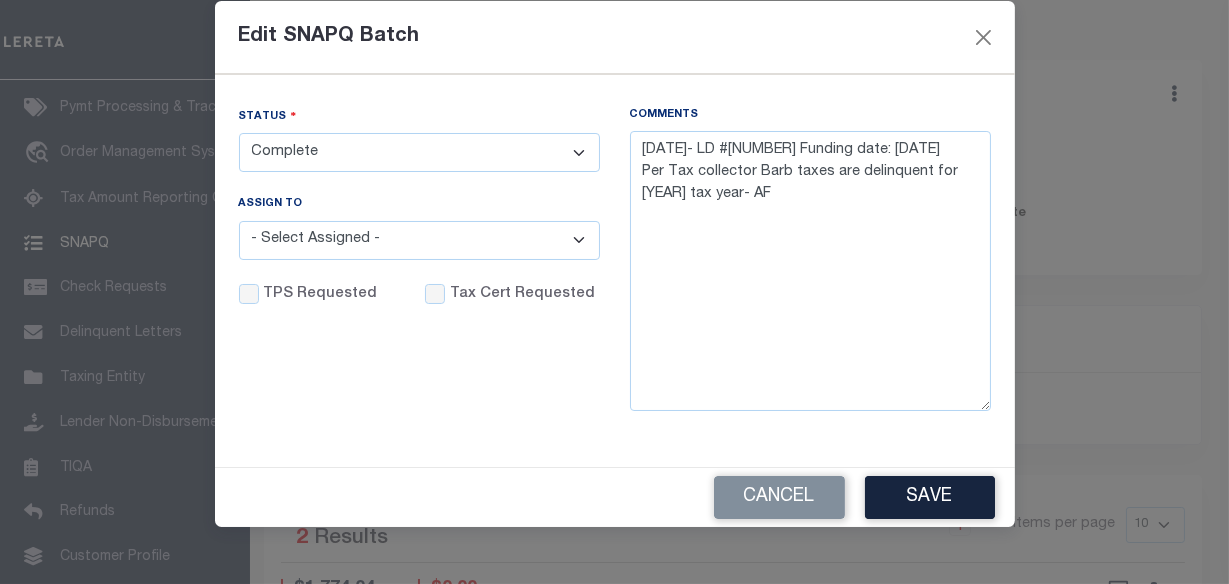 click on "- Select Status -
Order In Progress
Complete" at bounding box center [419, 152] 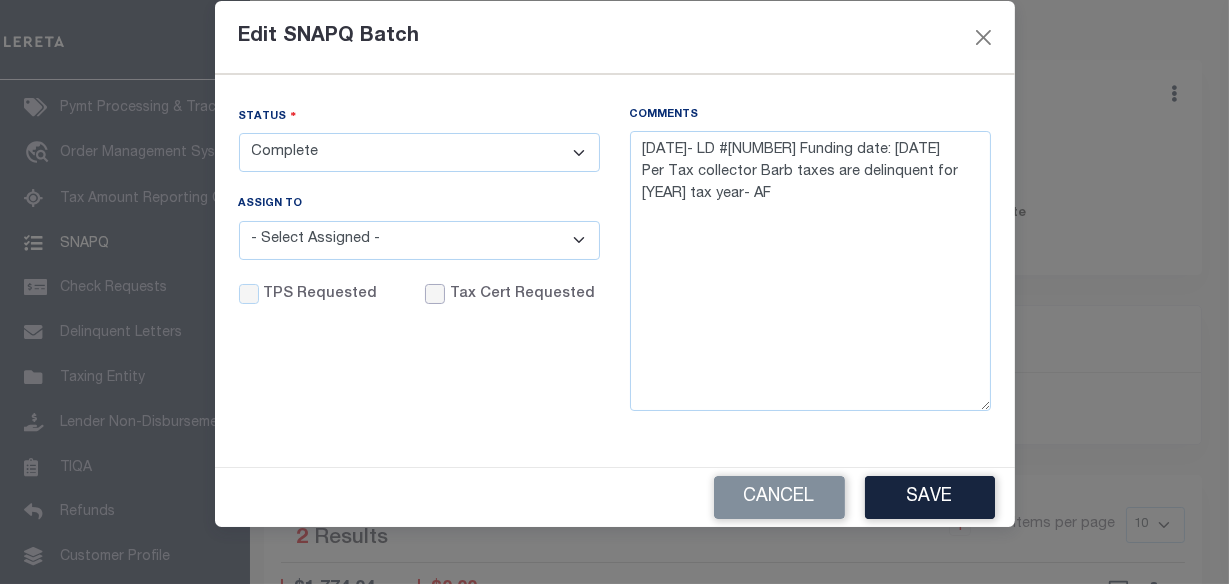 click on "Tax Cert Requested" at bounding box center (435, 294) 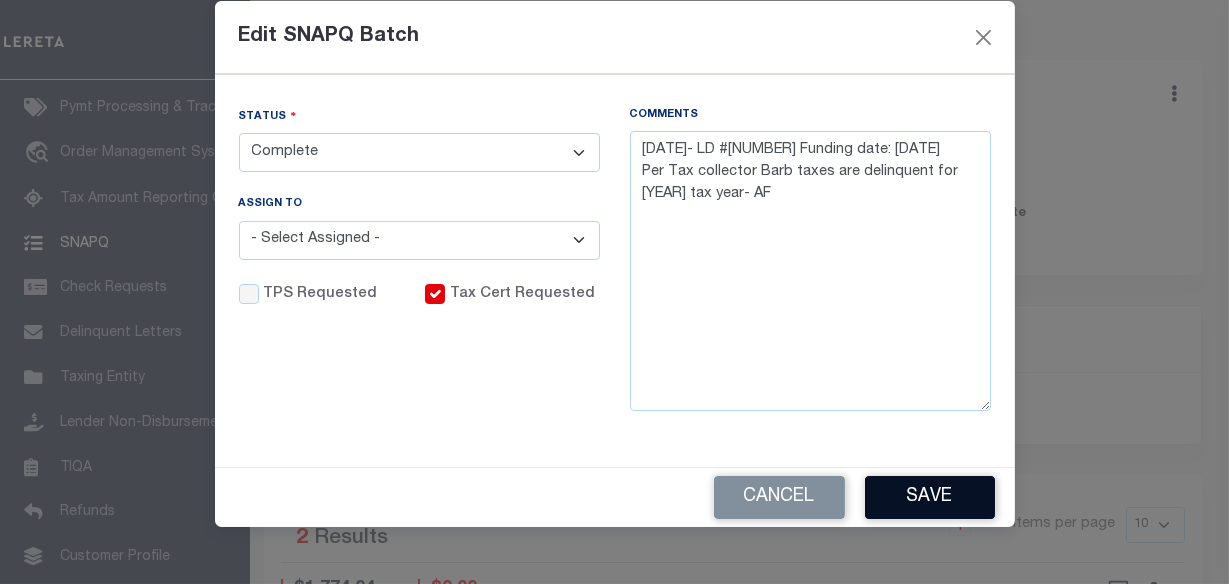 click on "Save" at bounding box center (930, 497) 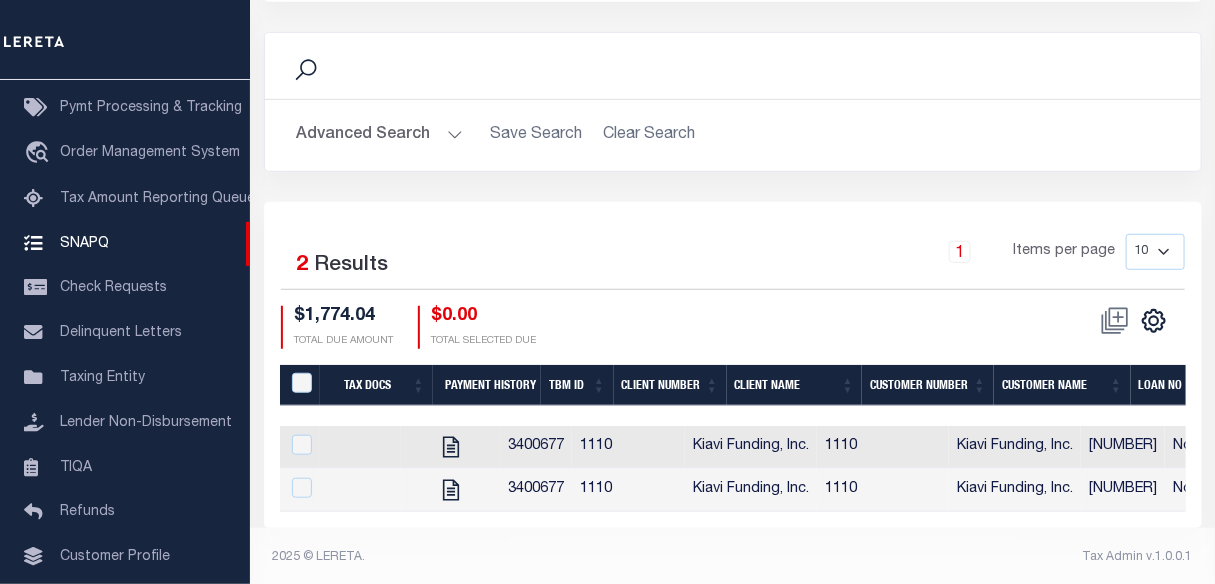 scroll, scrollTop: 383, scrollLeft: 0, axis: vertical 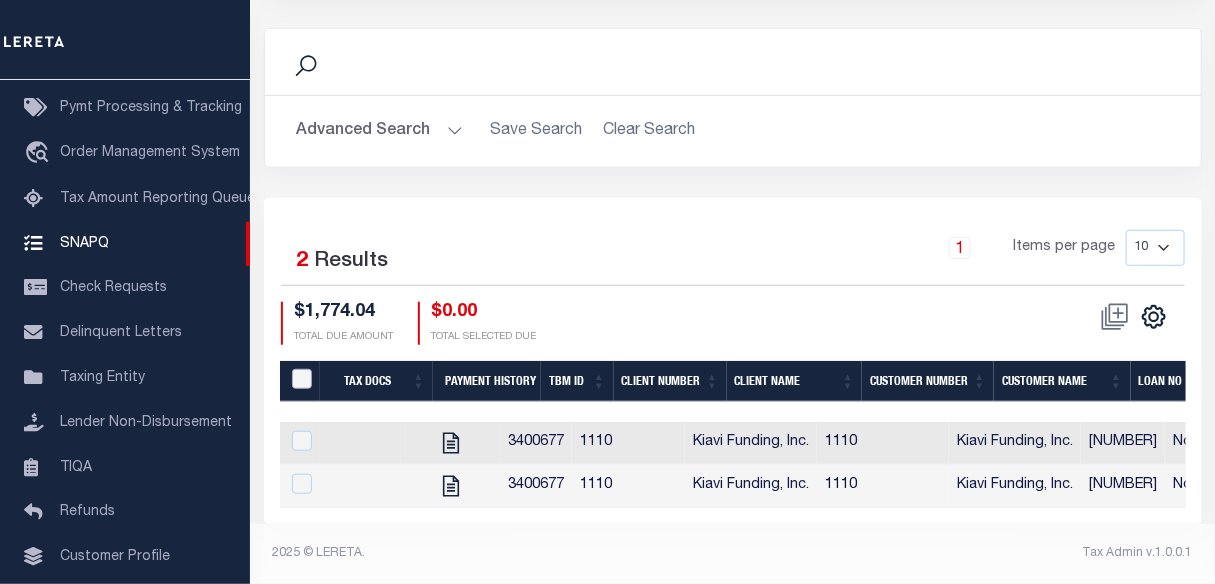 click at bounding box center [302, 379] 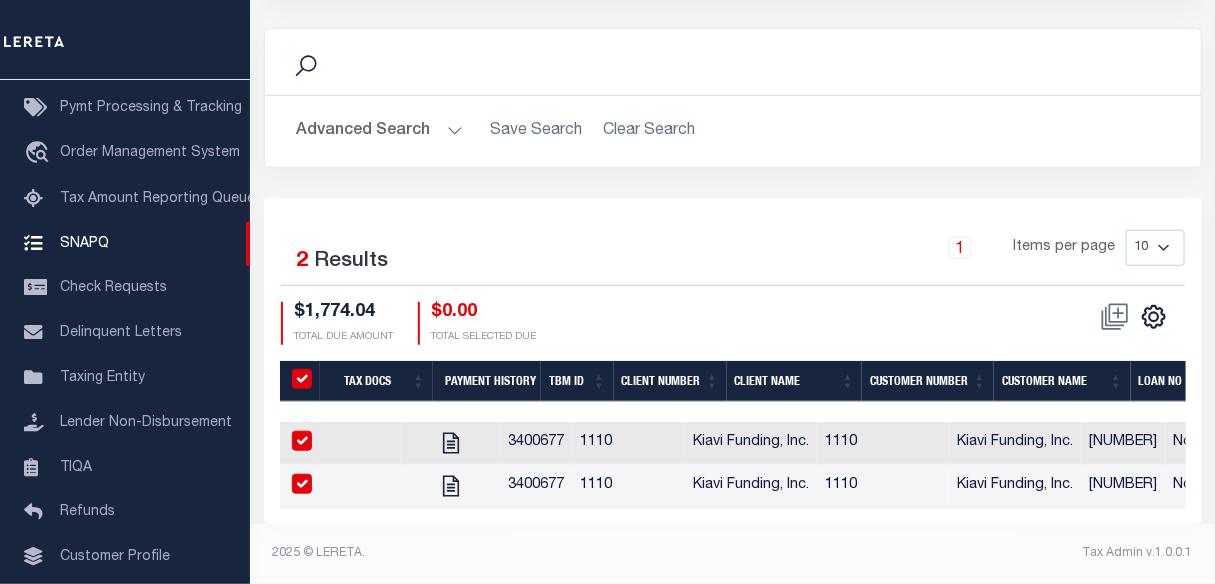 checkbox on "true" 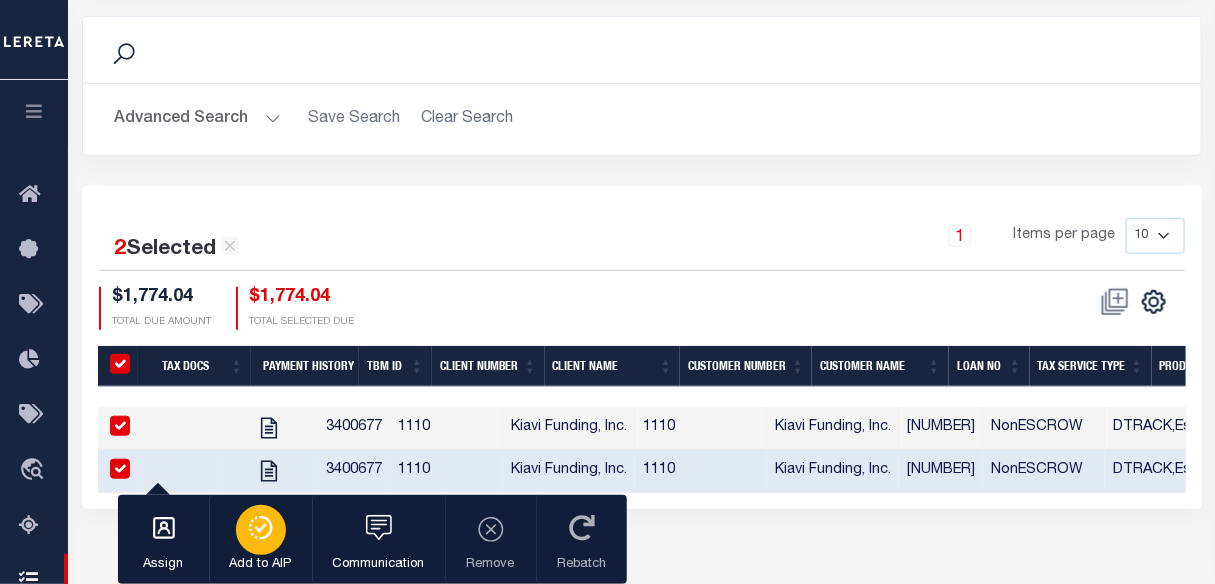 click 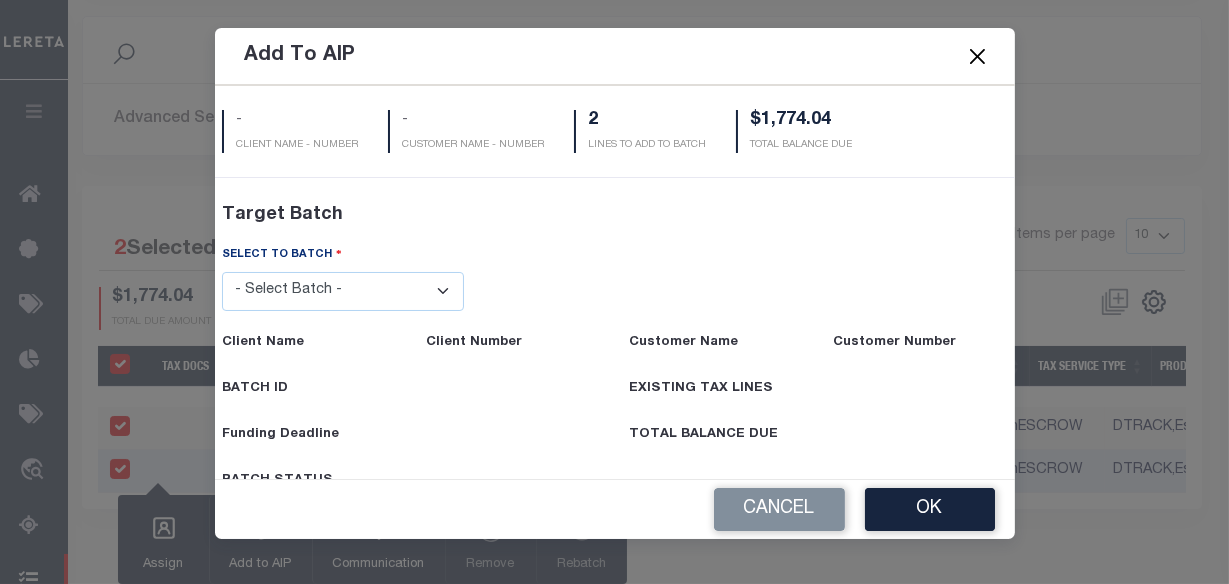 click on "- Select Batch -   40795   41171   41729   41820   42004   42111   42867   43296   45119   45394   45480   45491   45513   45529   45532" at bounding box center (343, 291) 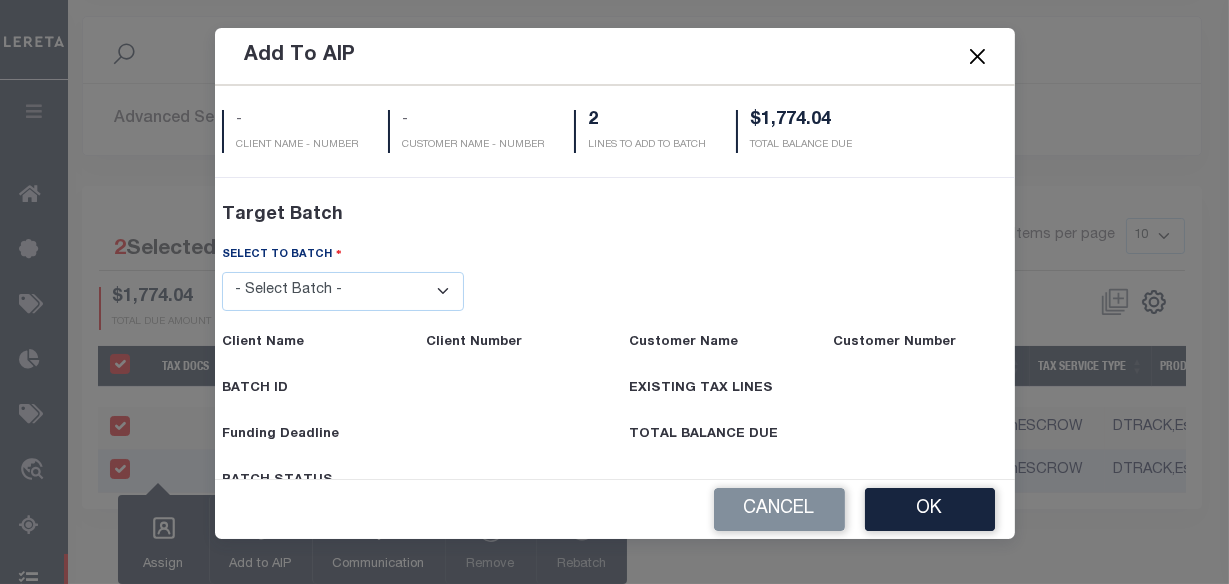 select on "45532" 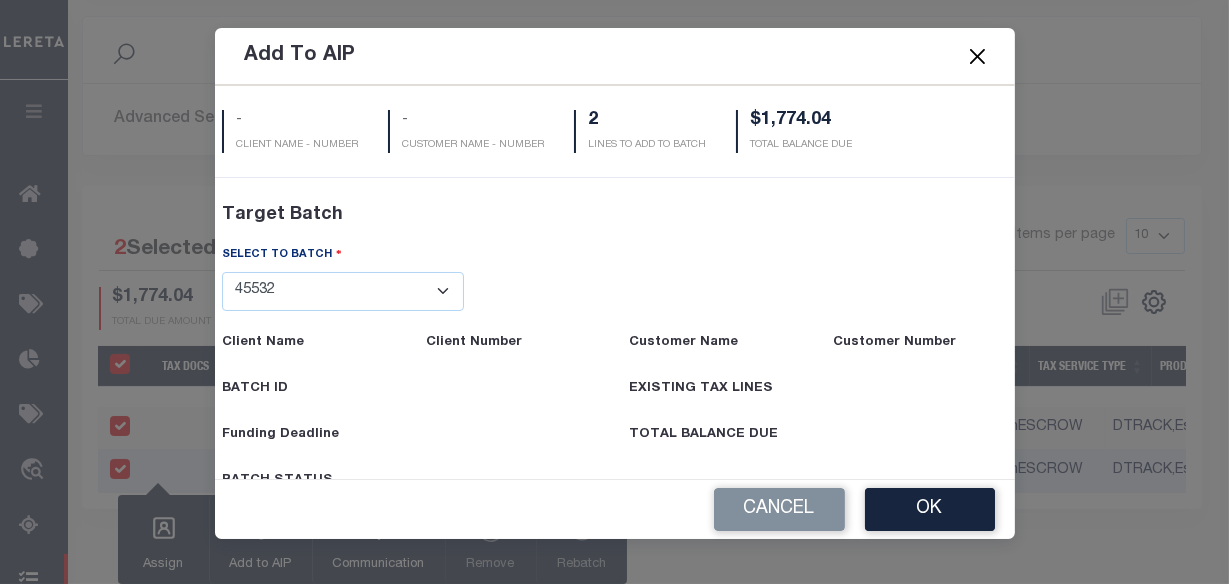 click on "- Select Batch -   40795   41171   41729   41820   42004   42111   42867   43296   45119   45394   45480   45491   45513   45529   45532" at bounding box center [343, 291] 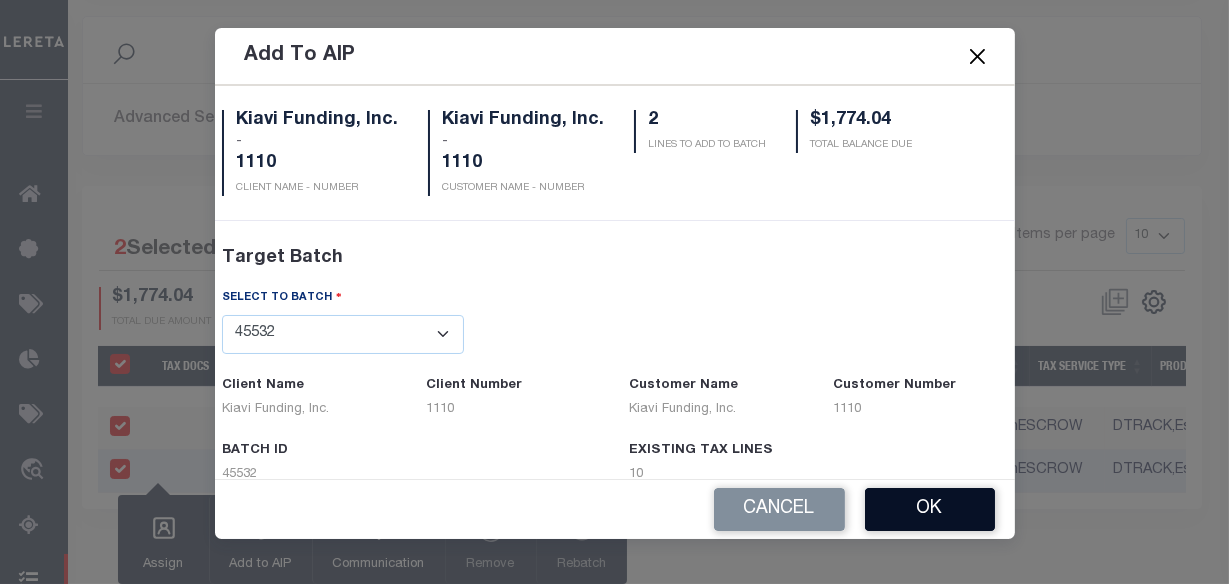 click on "OK" at bounding box center [930, 509] 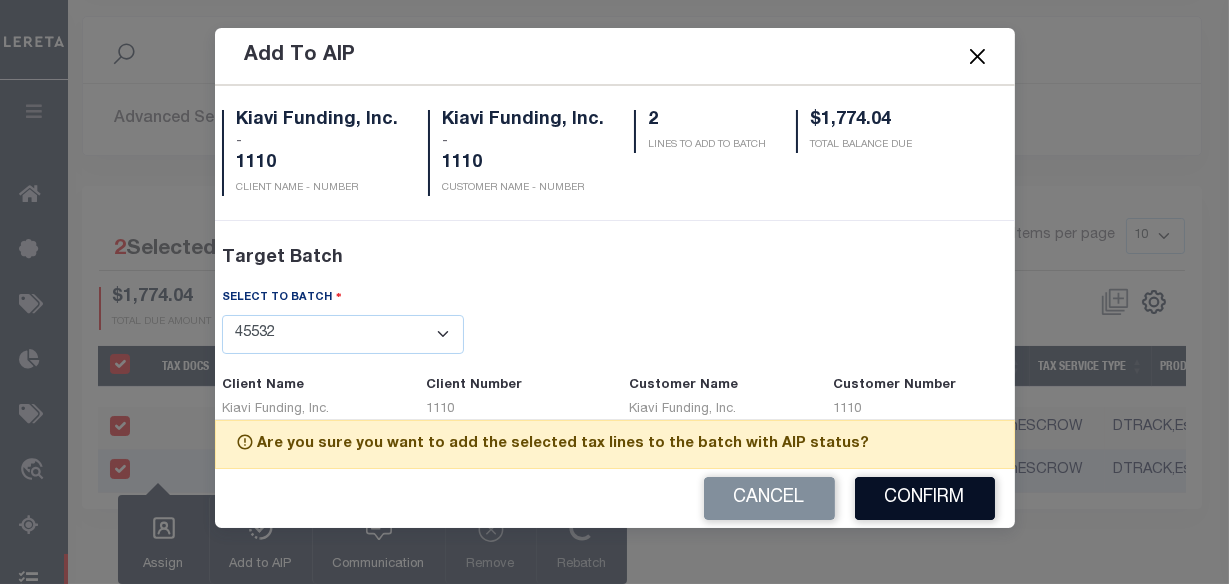 click on "Confirm" at bounding box center [925, 498] 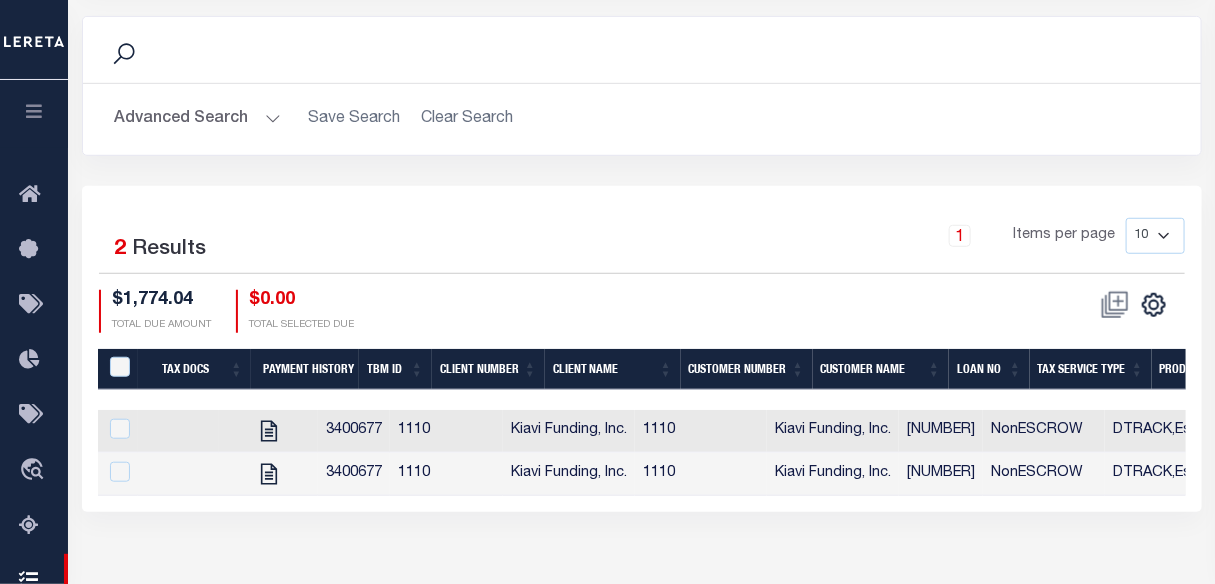 scroll, scrollTop: 0, scrollLeft: 650, axis: horizontal 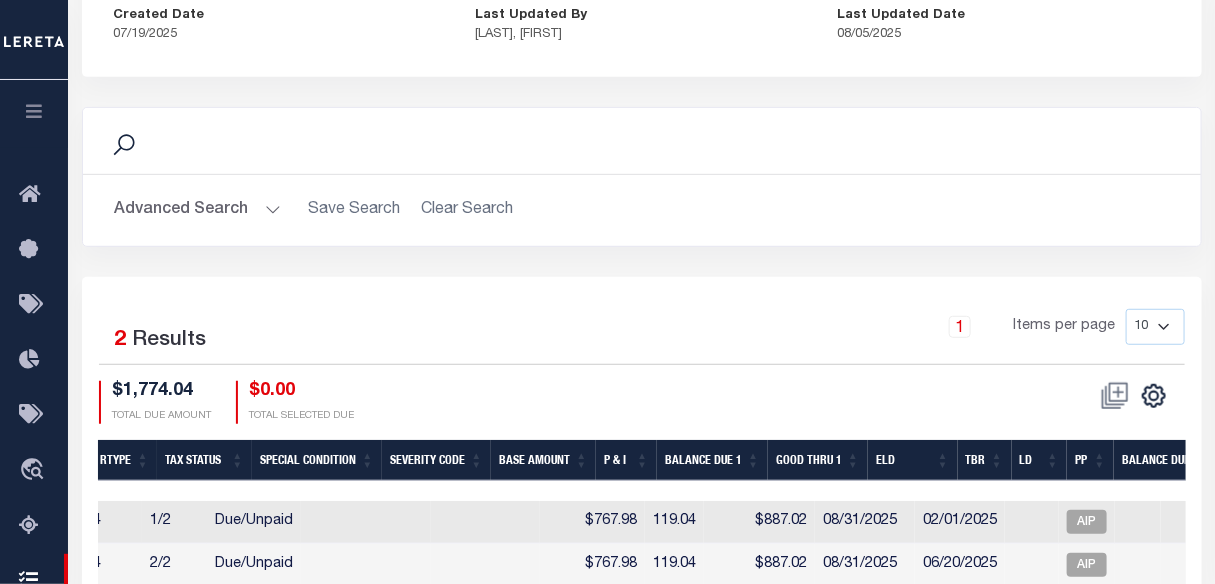 click on "Advanced Search" at bounding box center (198, 210) 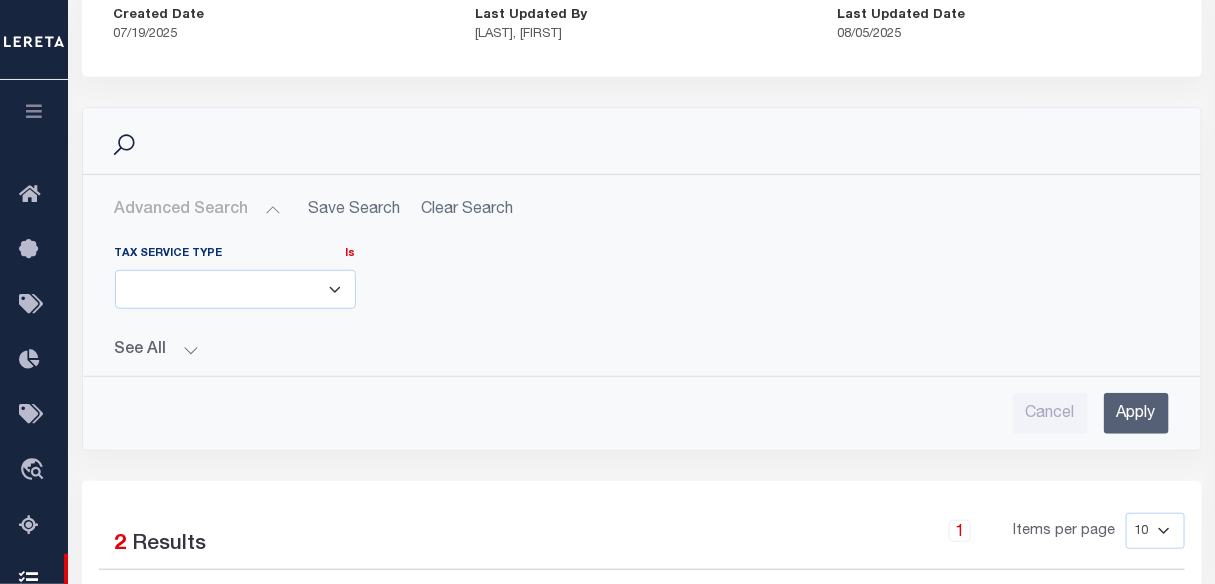 click on "ESCROW NonESCROW" at bounding box center [235, 289] 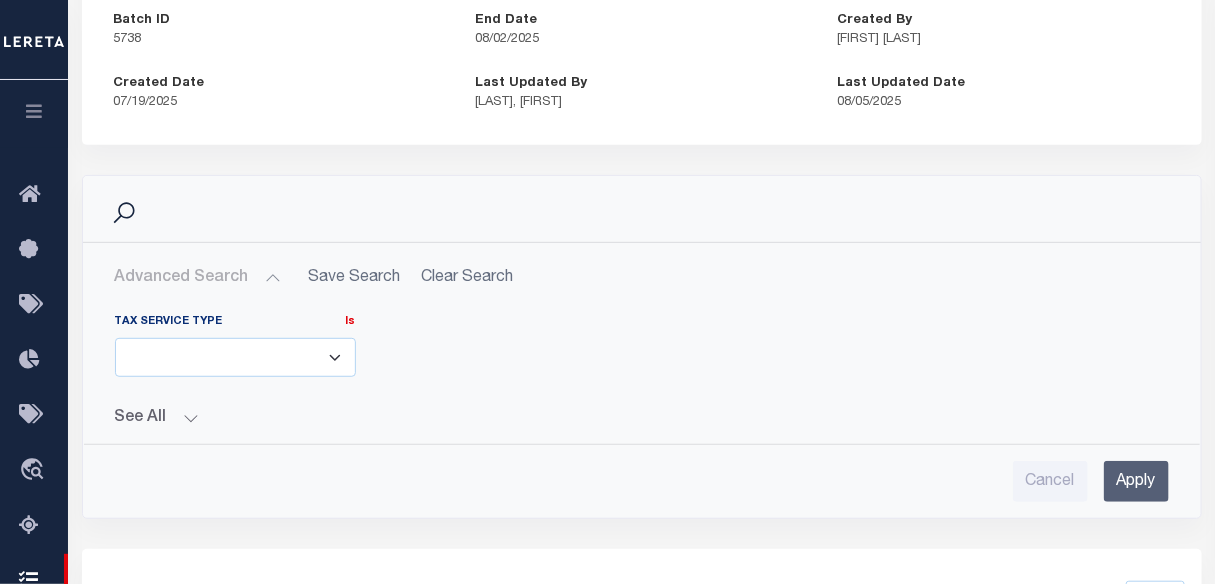 scroll, scrollTop: 0, scrollLeft: 0, axis: both 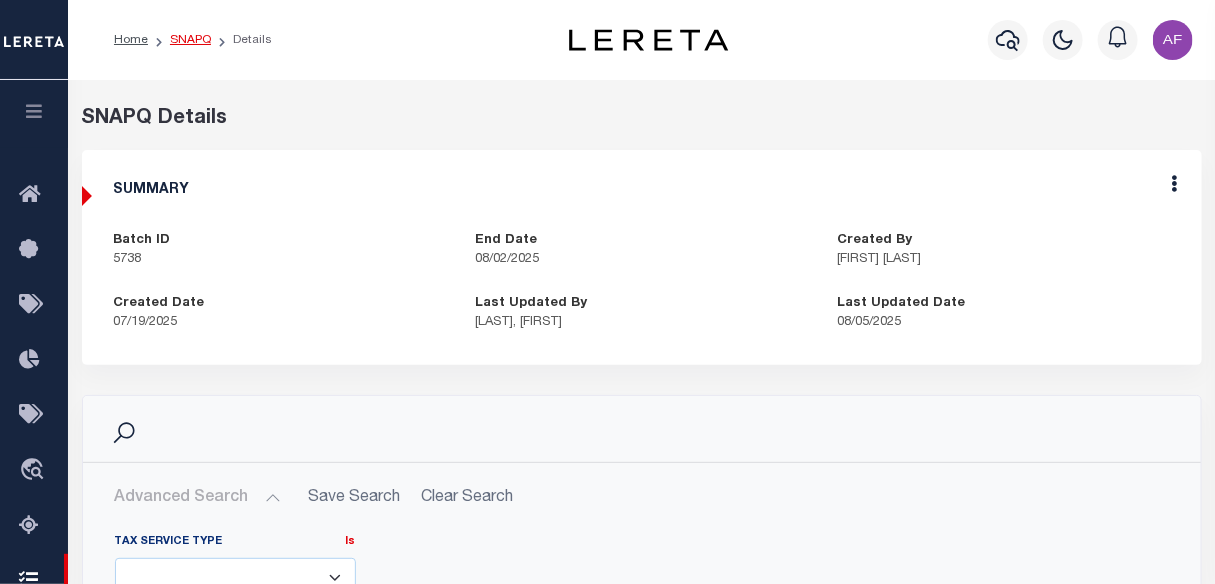 click on "SNAPQ" at bounding box center (190, 40) 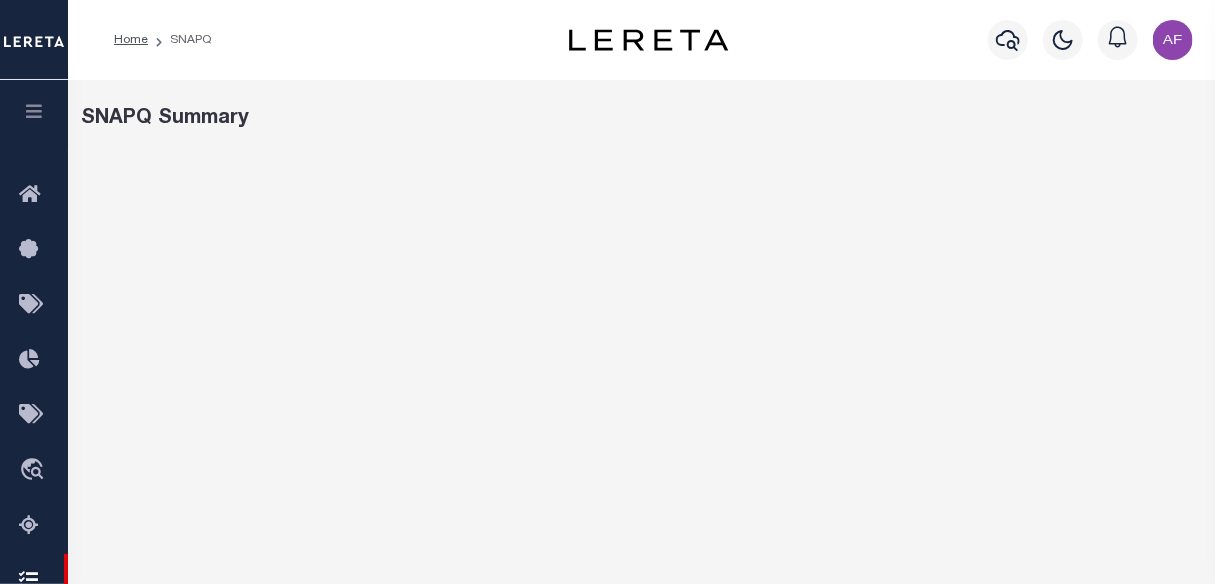 select 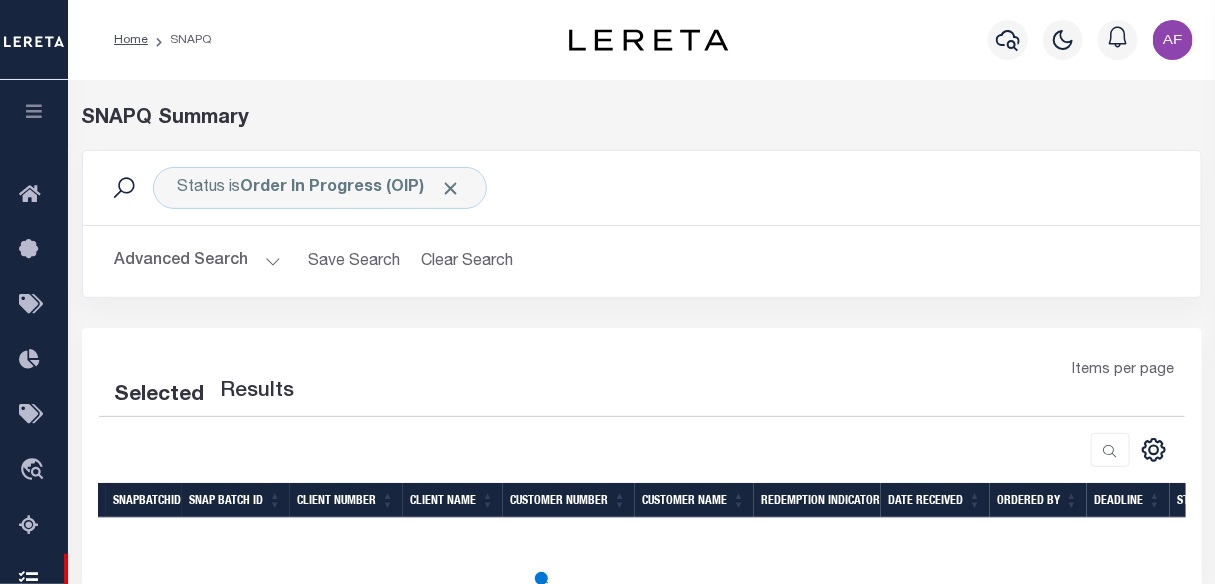 select on "100" 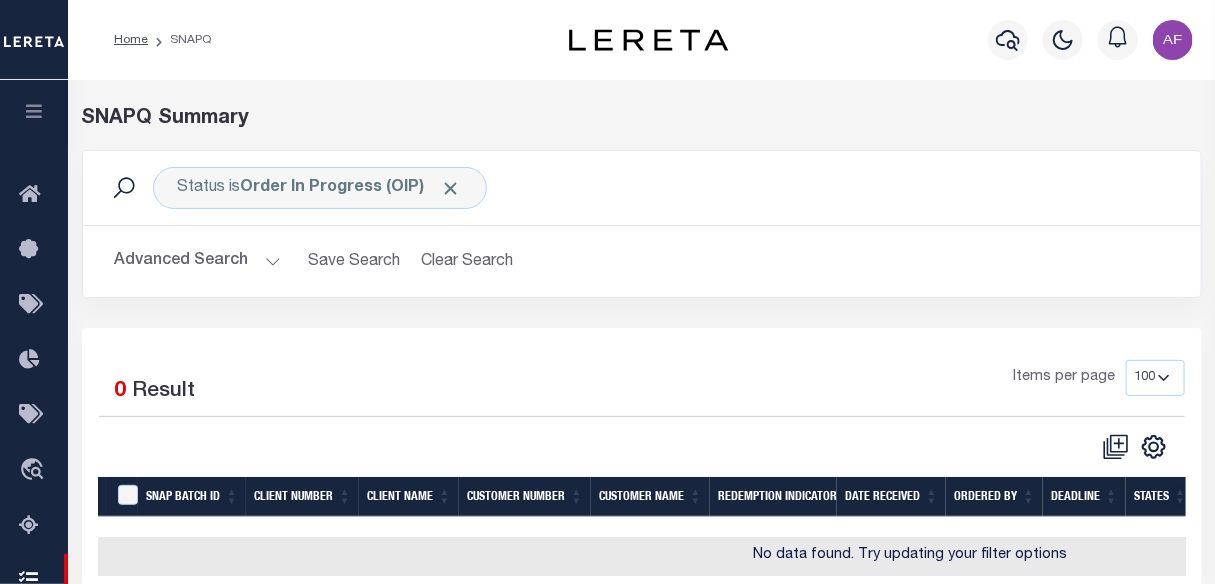 click on "Advanced Search" at bounding box center (198, 261) 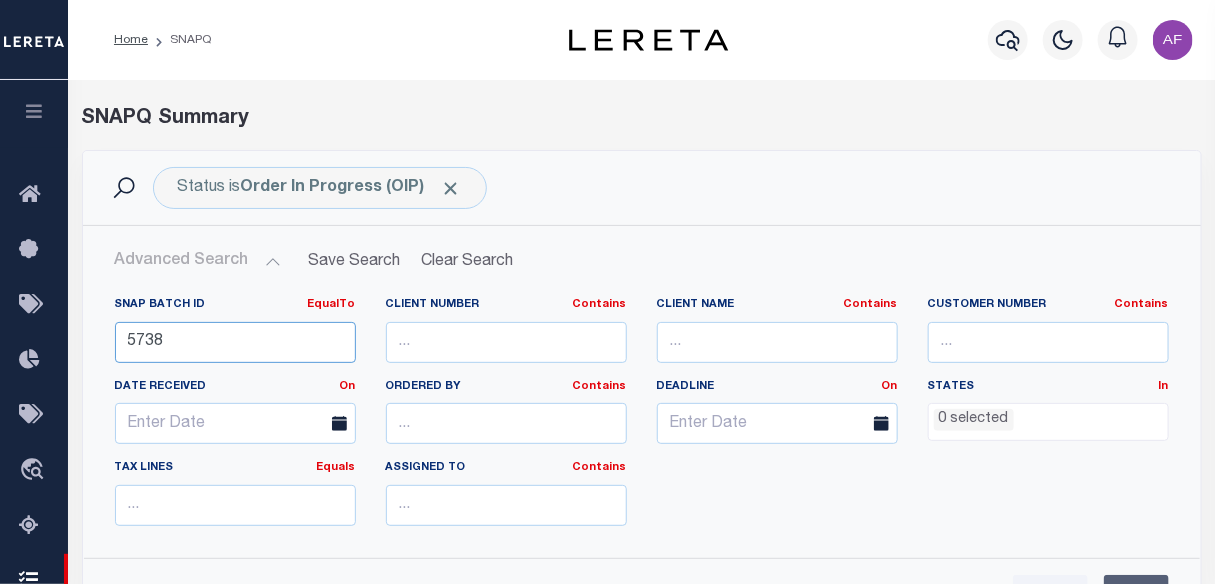 drag, startPoint x: 189, startPoint y: 335, endPoint x: -31, endPoint y: 335, distance: 220 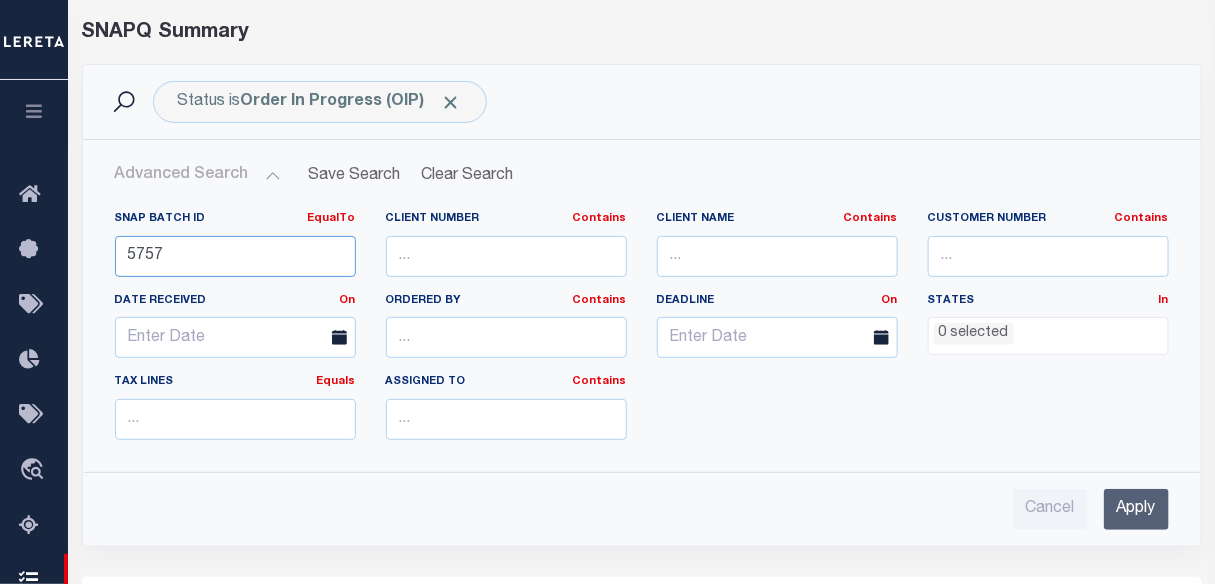 scroll, scrollTop: 90, scrollLeft: 0, axis: vertical 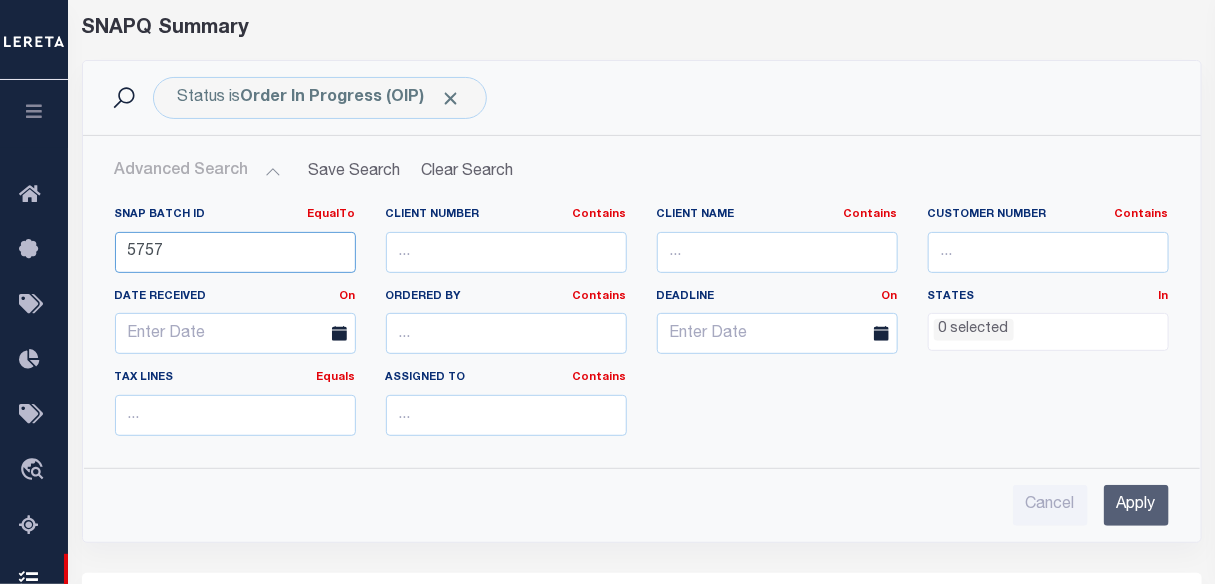 type on "5757" 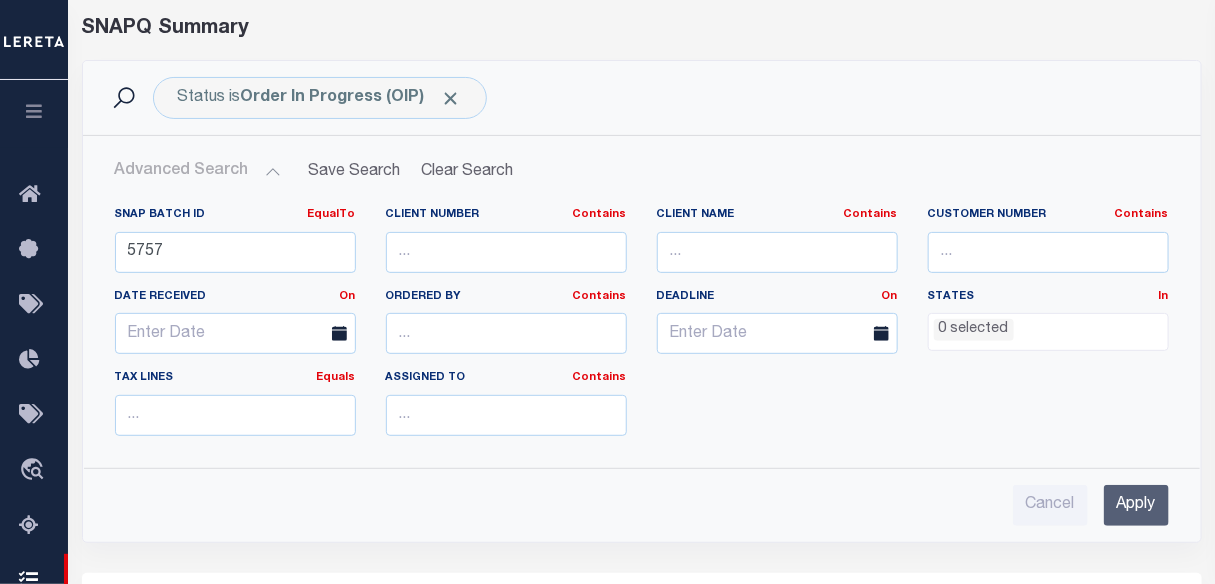 click on "Apply" at bounding box center [1136, 505] 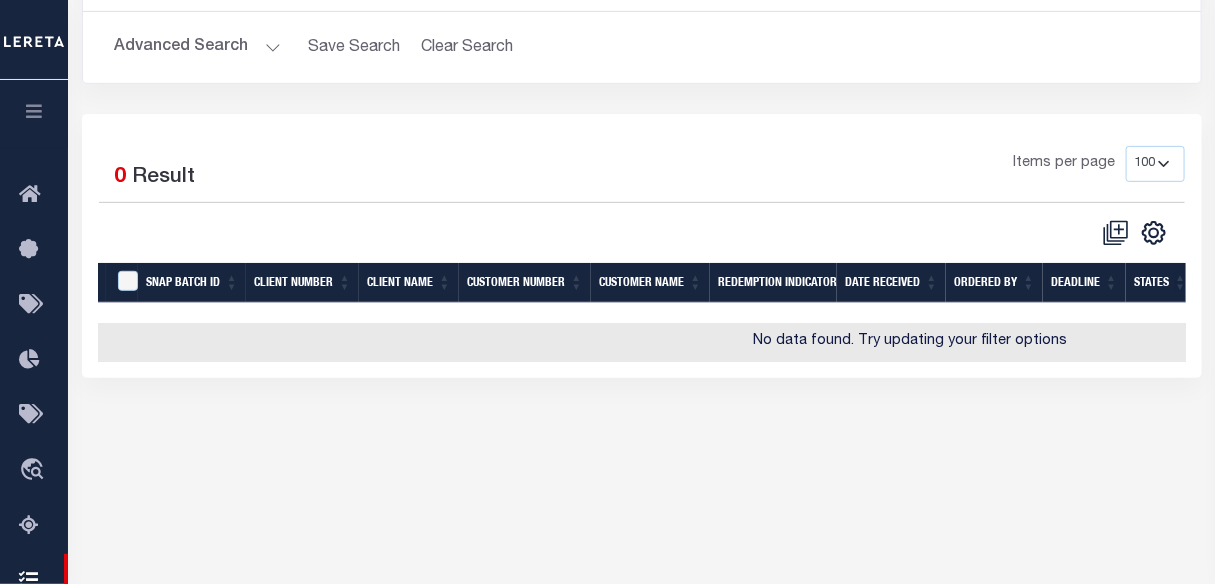 scroll, scrollTop: 0, scrollLeft: 0, axis: both 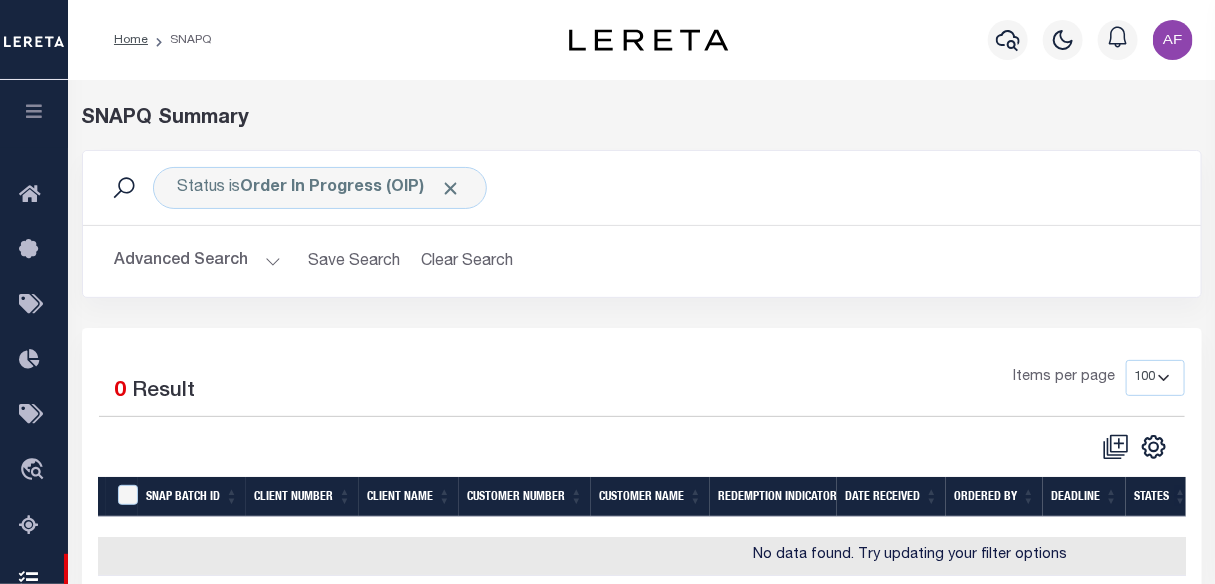 click on "Advanced Search" at bounding box center [198, 261] 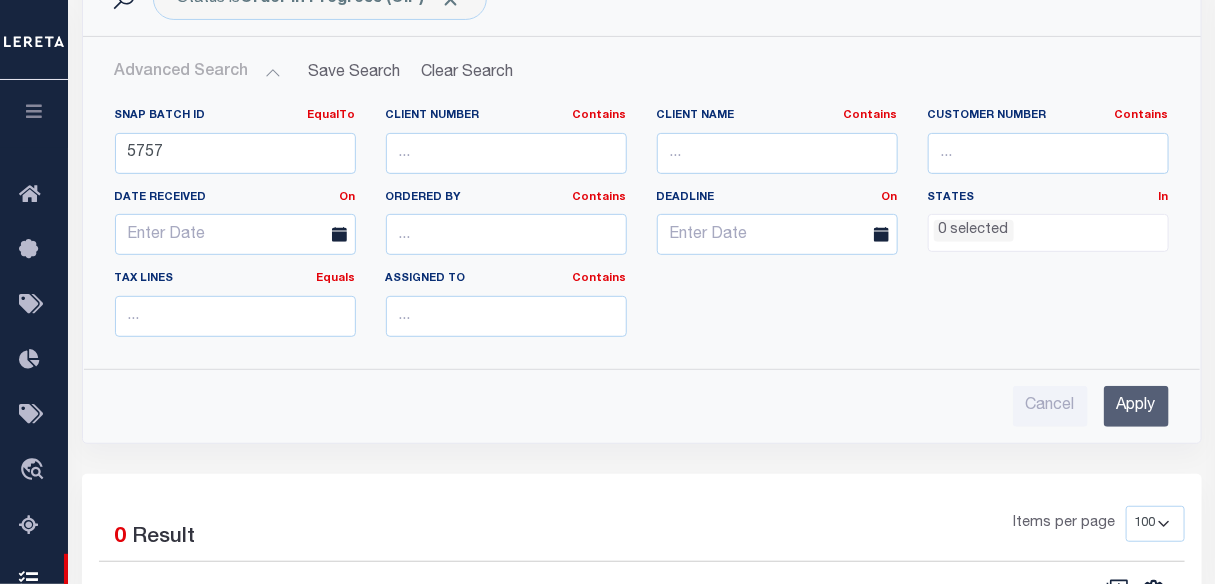 scroll, scrollTop: 363, scrollLeft: 0, axis: vertical 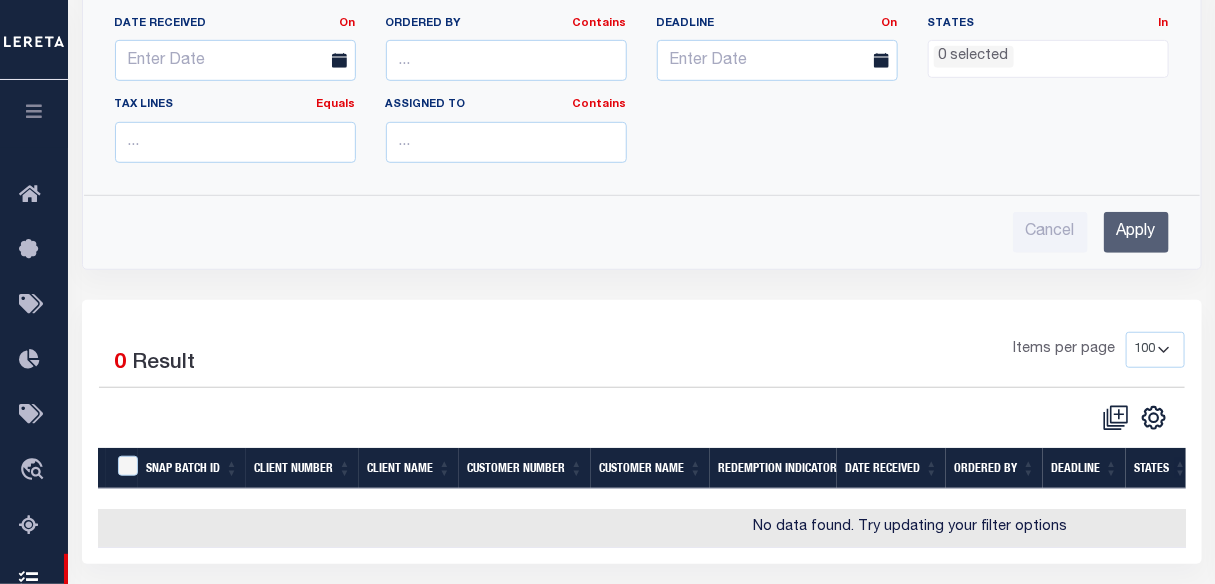 click on "Apply" at bounding box center [1136, 232] 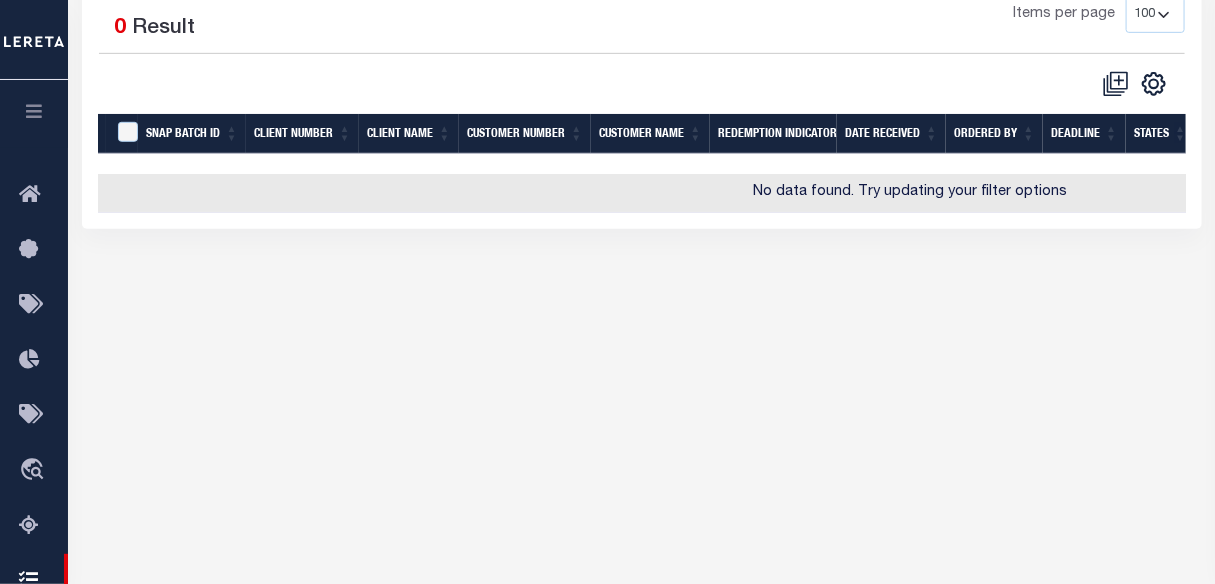 scroll, scrollTop: 0, scrollLeft: 383, axis: horizontal 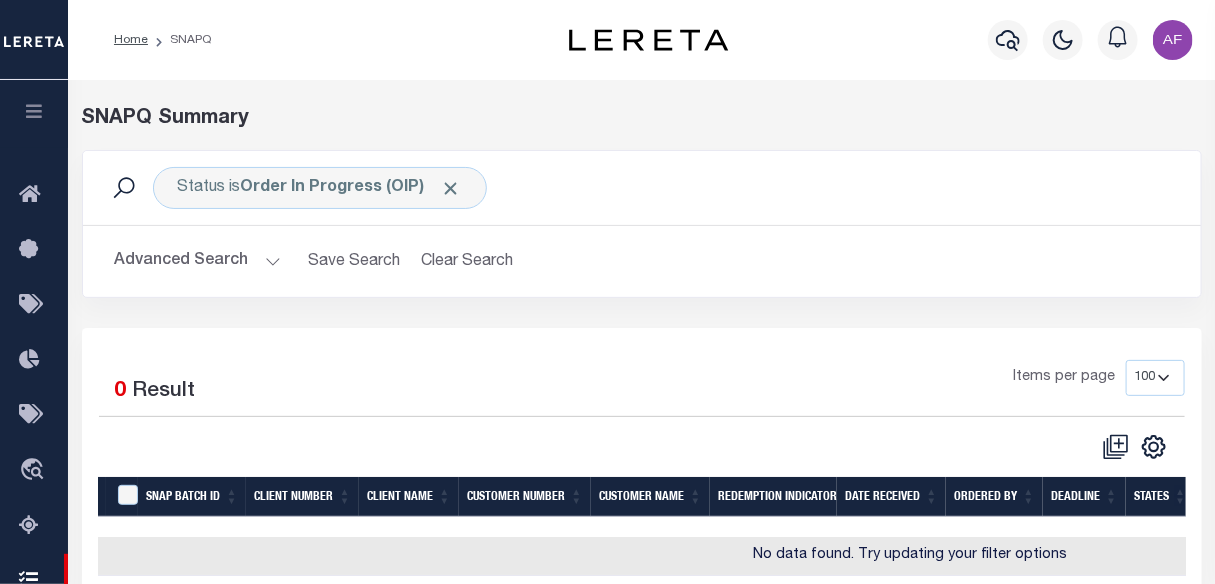 click on "SNAPQ" at bounding box center (179, 40) 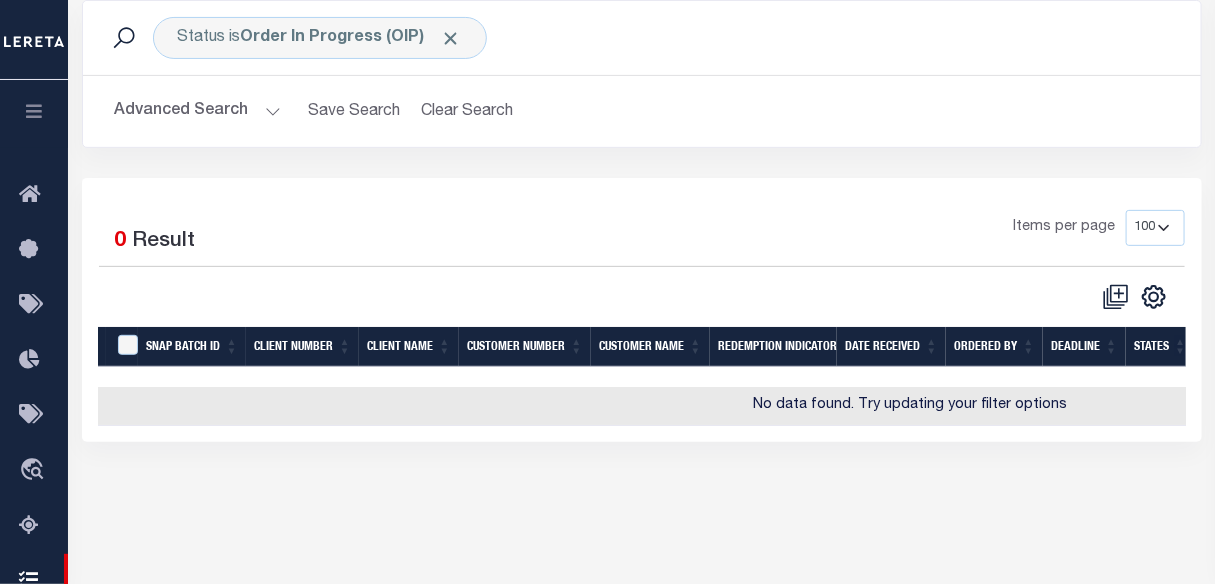 scroll, scrollTop: 0, scrollLeft: 0, axis: both 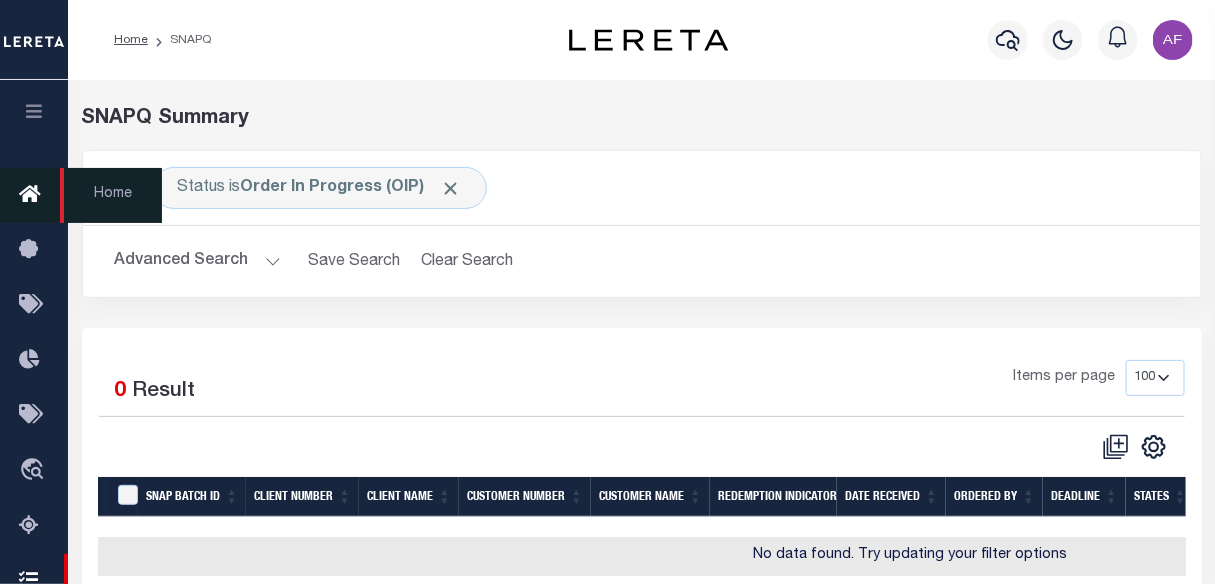 click at bounding box center (35, 195) 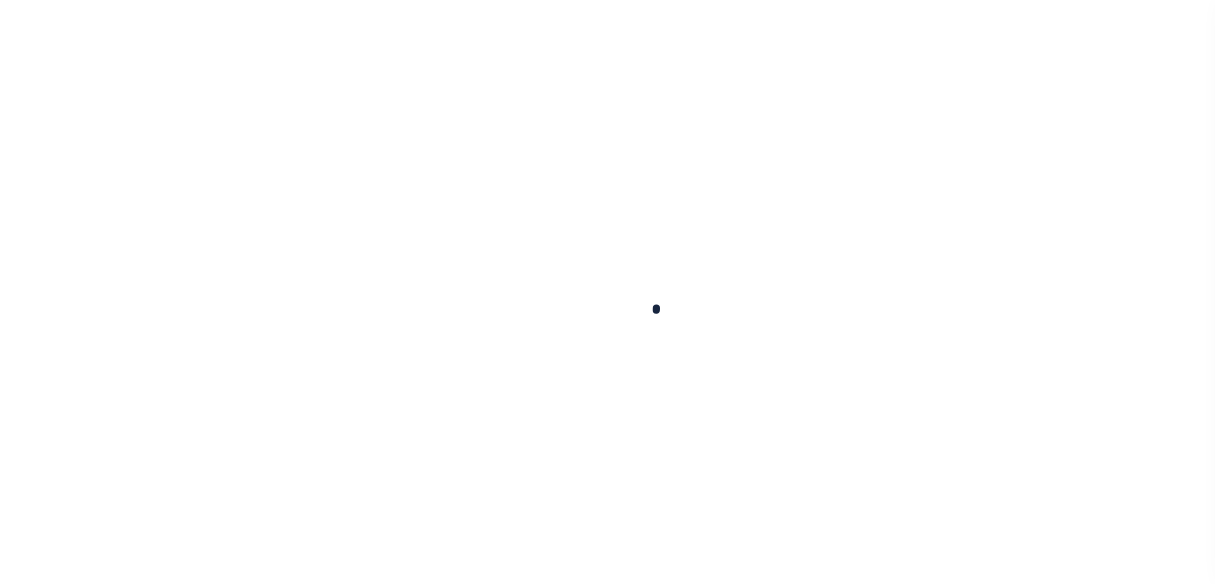 scroll, scrollTop: 0, scrollLeft: 0, axis: both 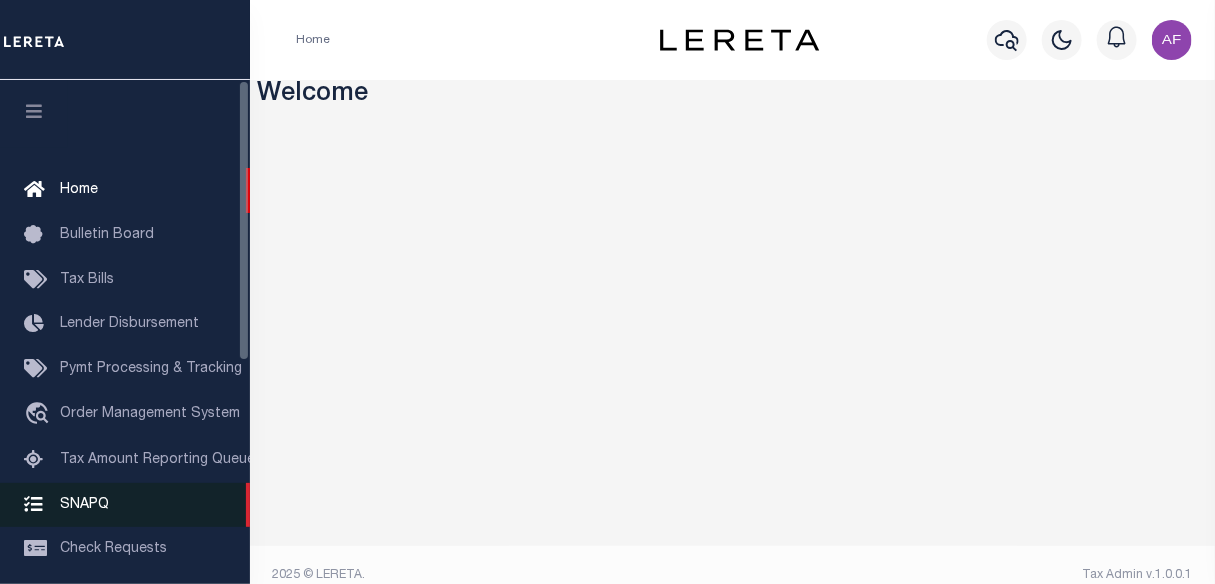 click on "SNAPQ" at bounding box center (84, 504) 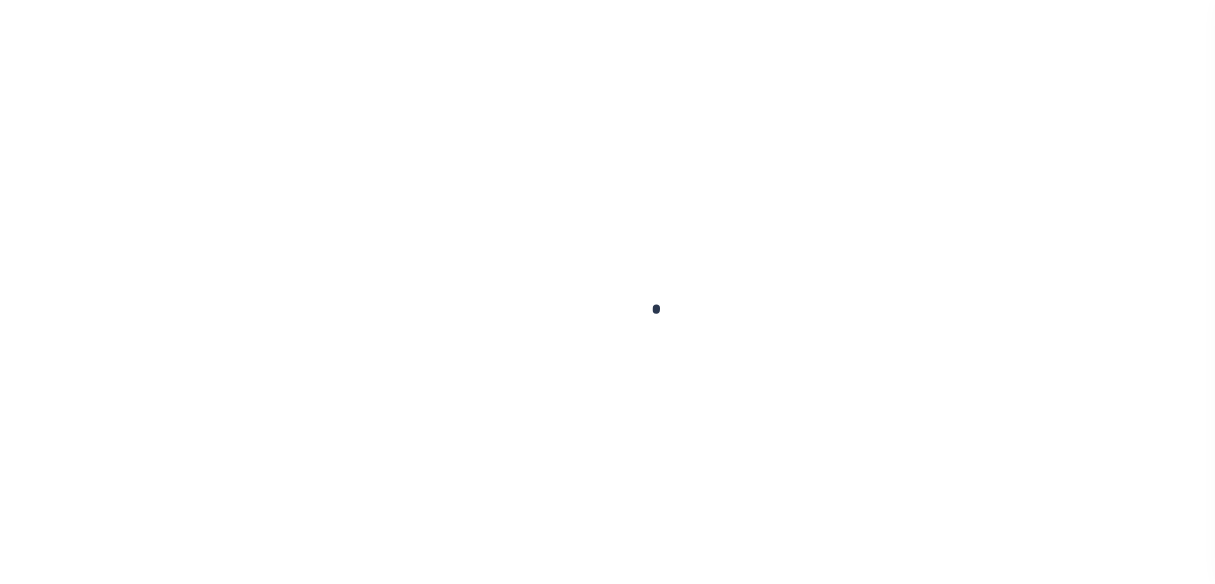 scroll, scrollTop: 0, scrollLeft: 0, axis: both 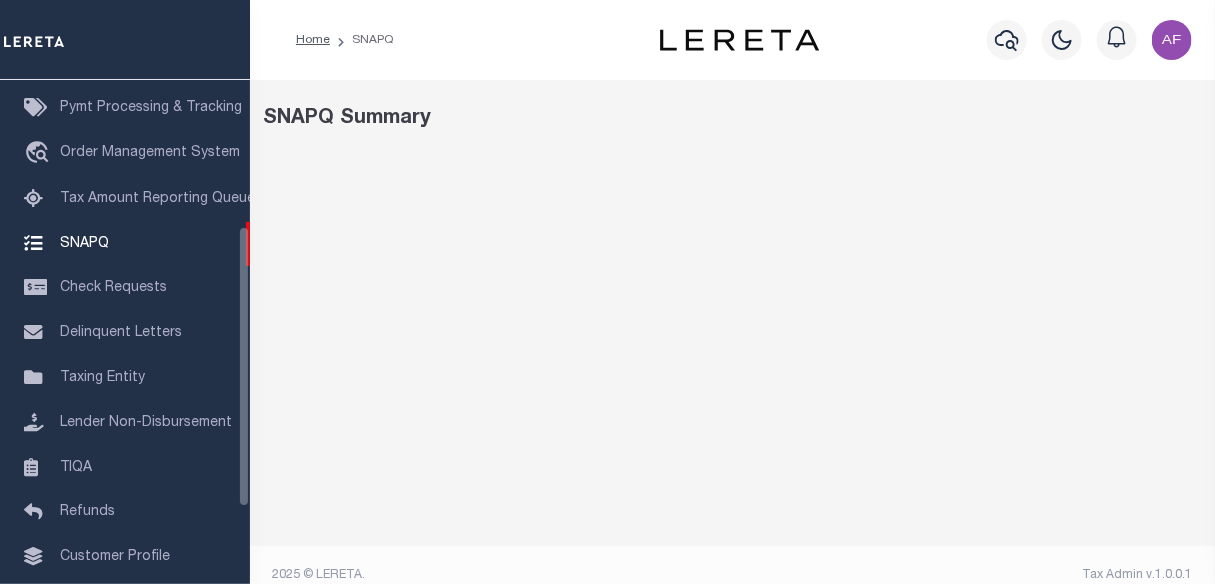 select on "100" 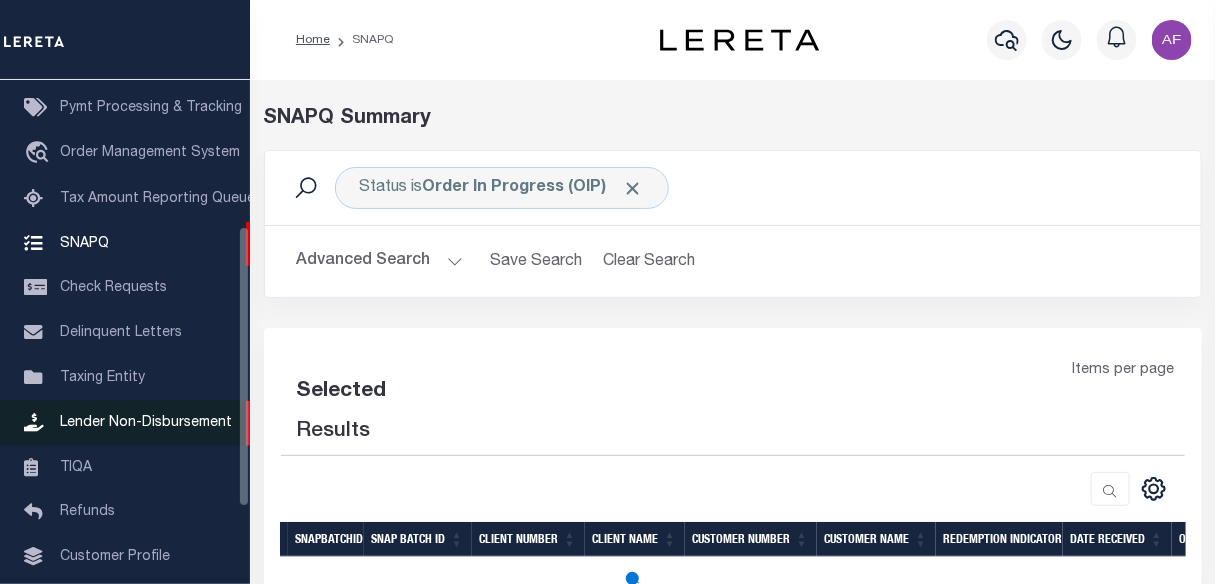select on "100" 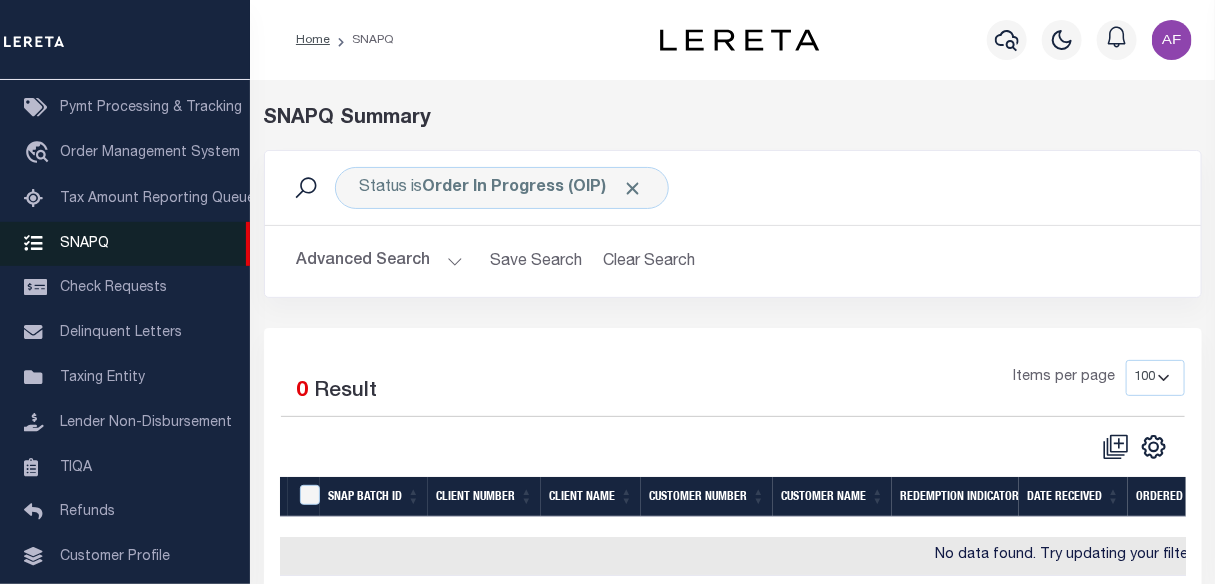 click on "SNAPQ" at bounding box center (84, 243) 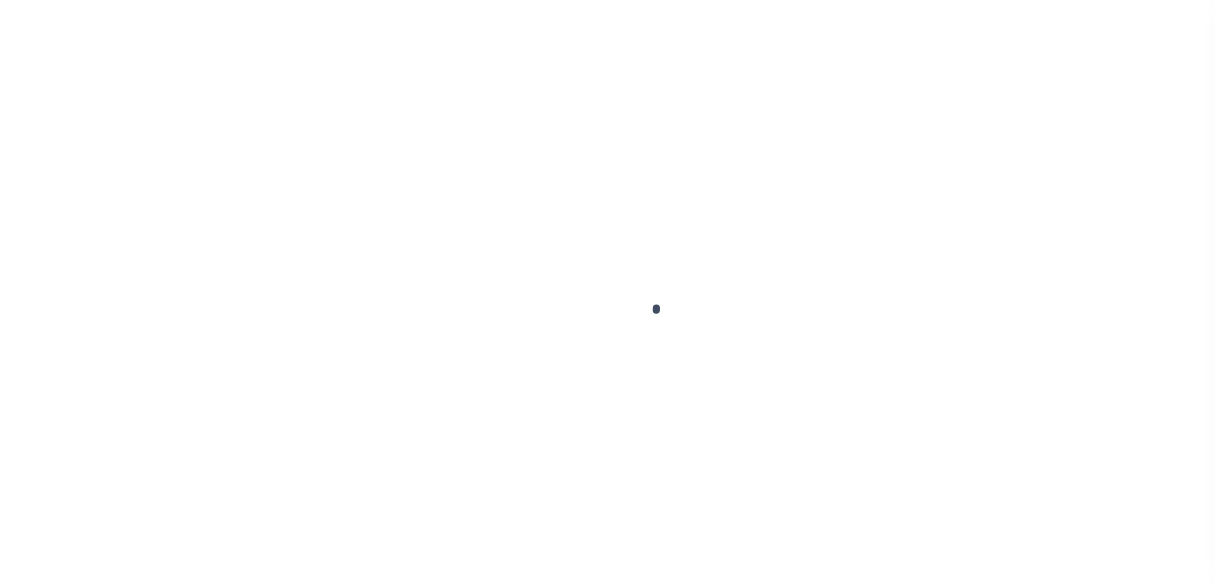 scroll, scrollTop: 0, scrollLeft: 0, axis: both 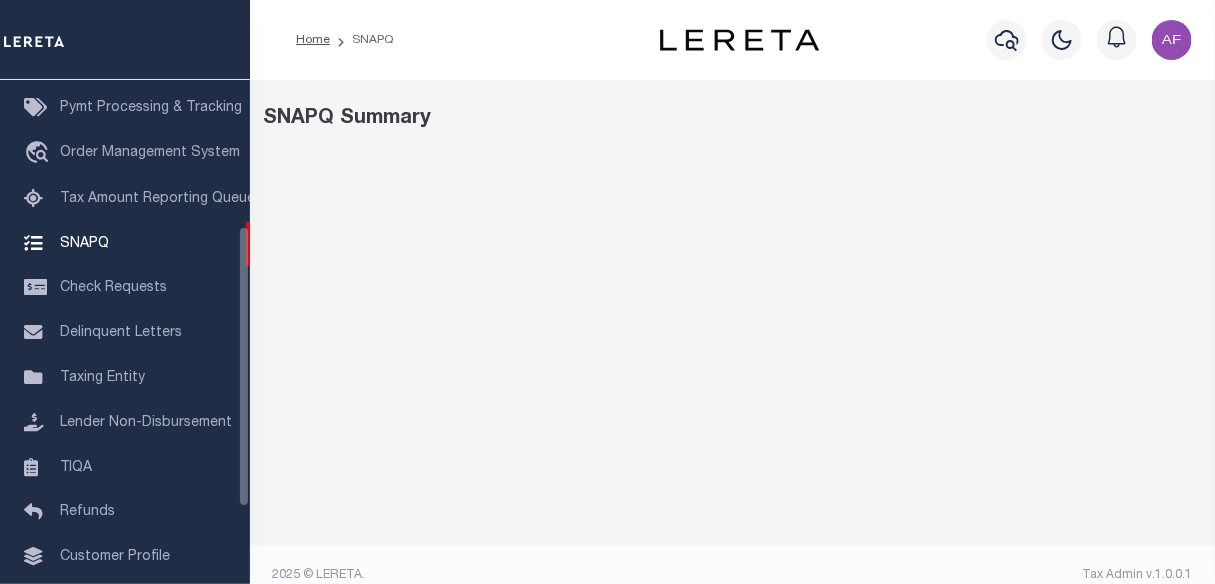 select on "100" 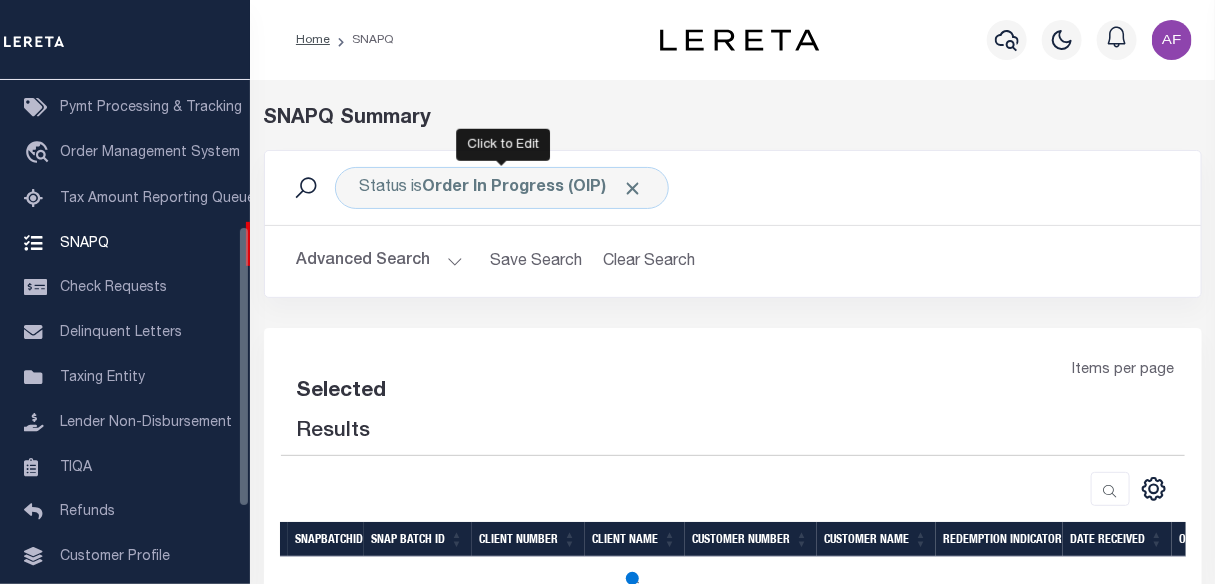 select on "100" 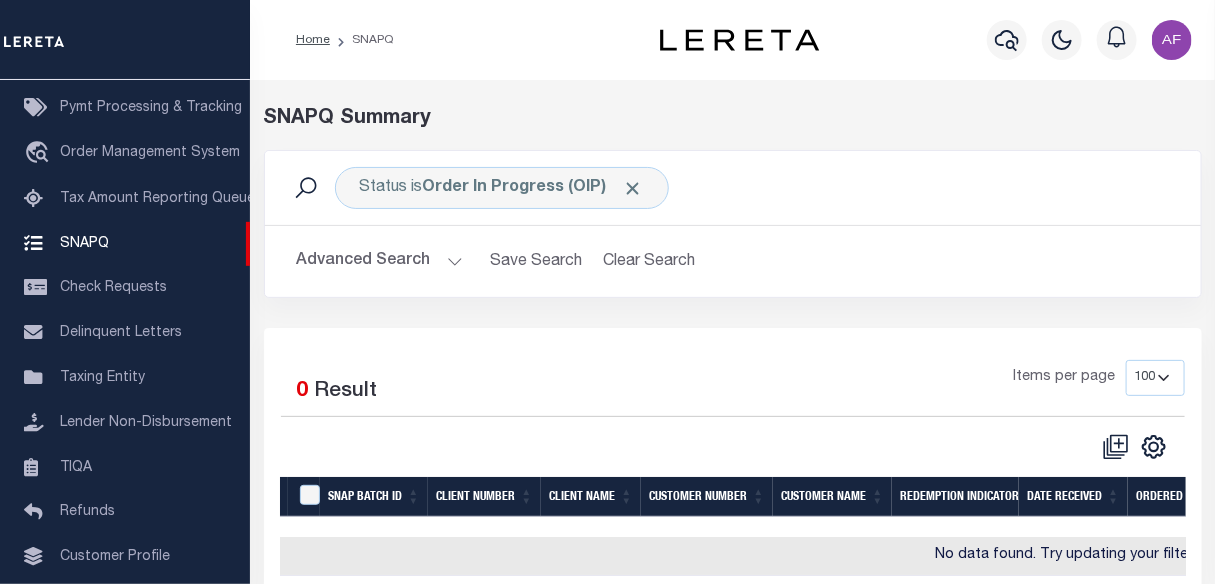 click on "Advanced Search" at bounding box center [380, 261] 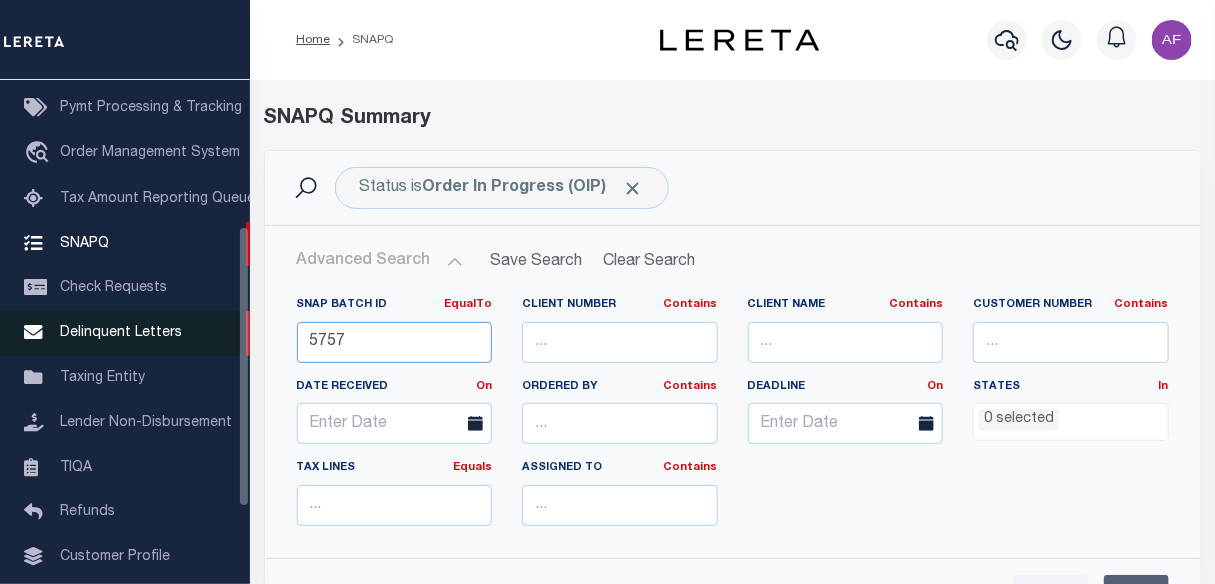 drag, startPoint x: 363, startPoint y: 350, endPoint x: 243, endPoint y: 334, distance: 121.061966 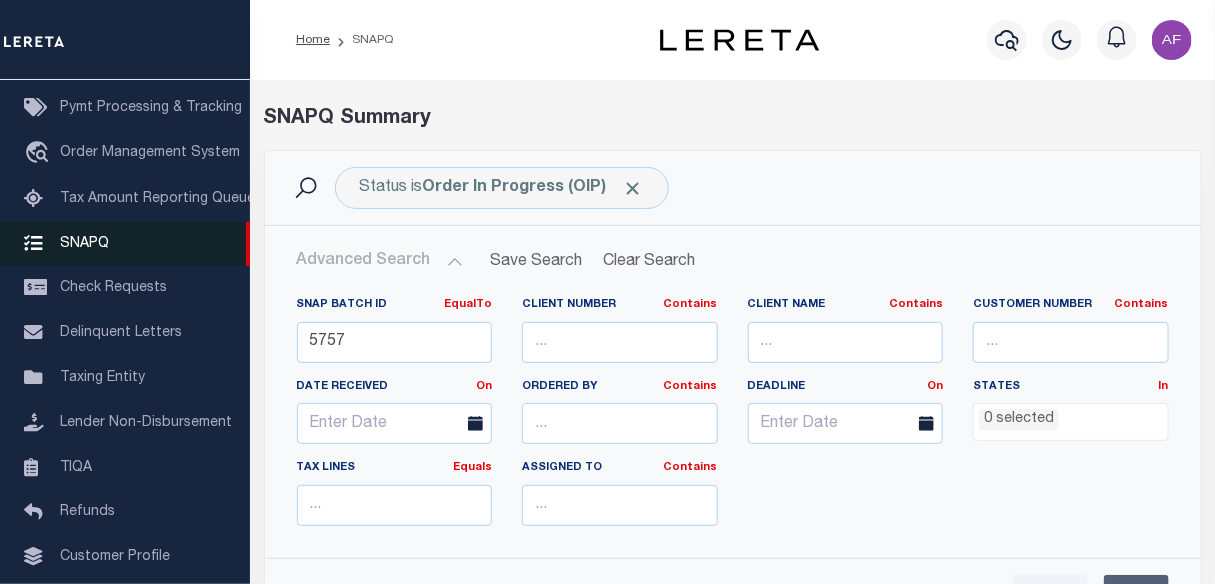 click on "SNAPQ" at bounding box center [84, 243] 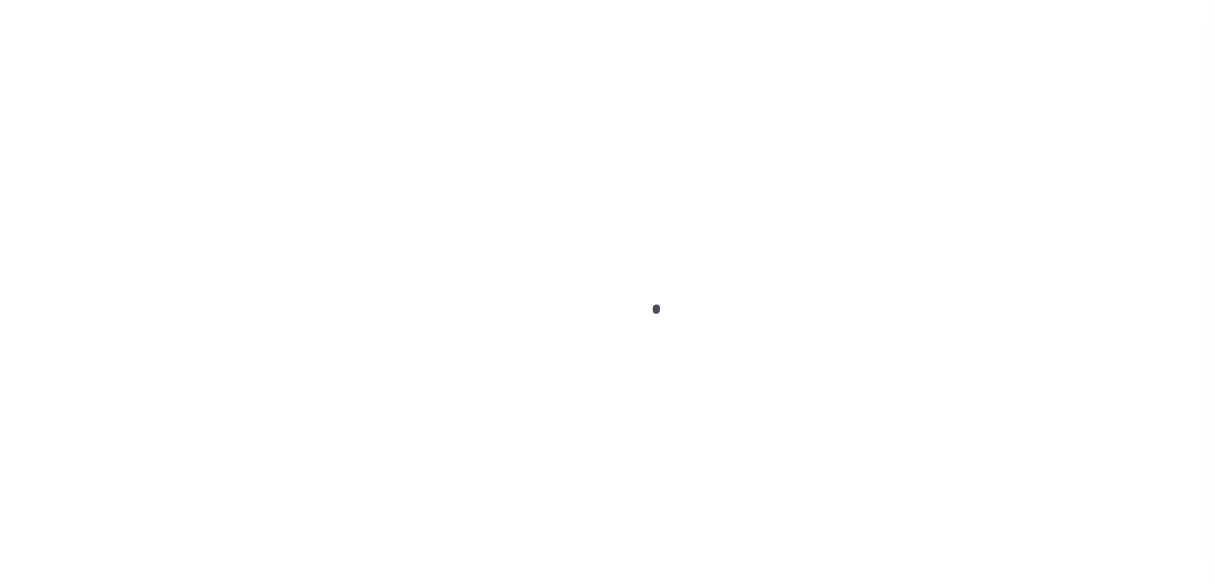 scroll, scrollTop: 0, scrollLeft: 0, axis: both 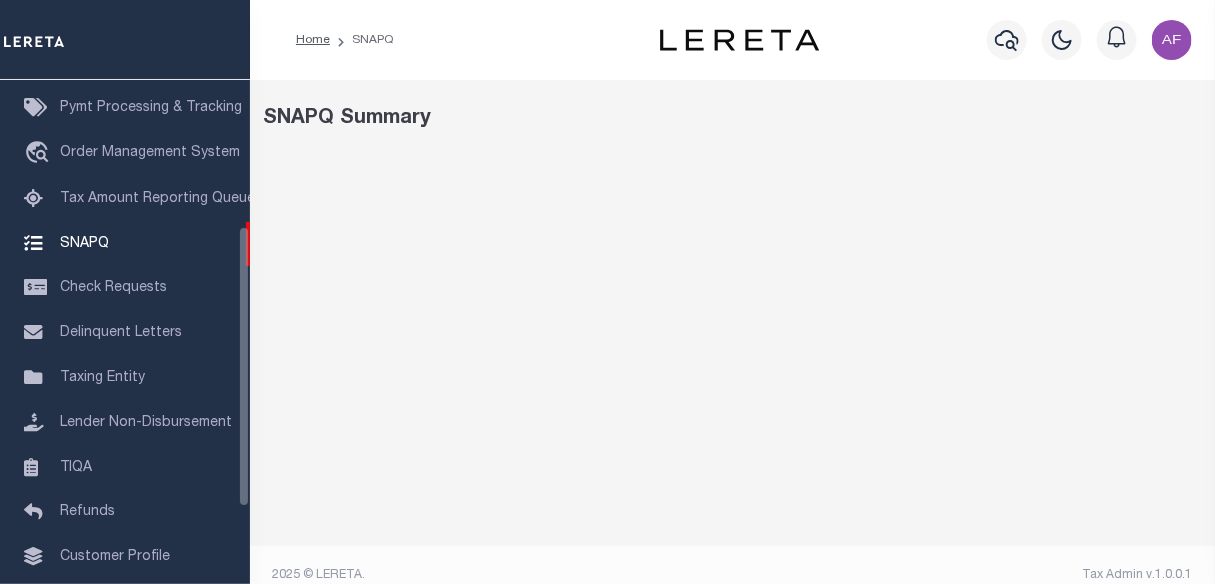 select on "100" 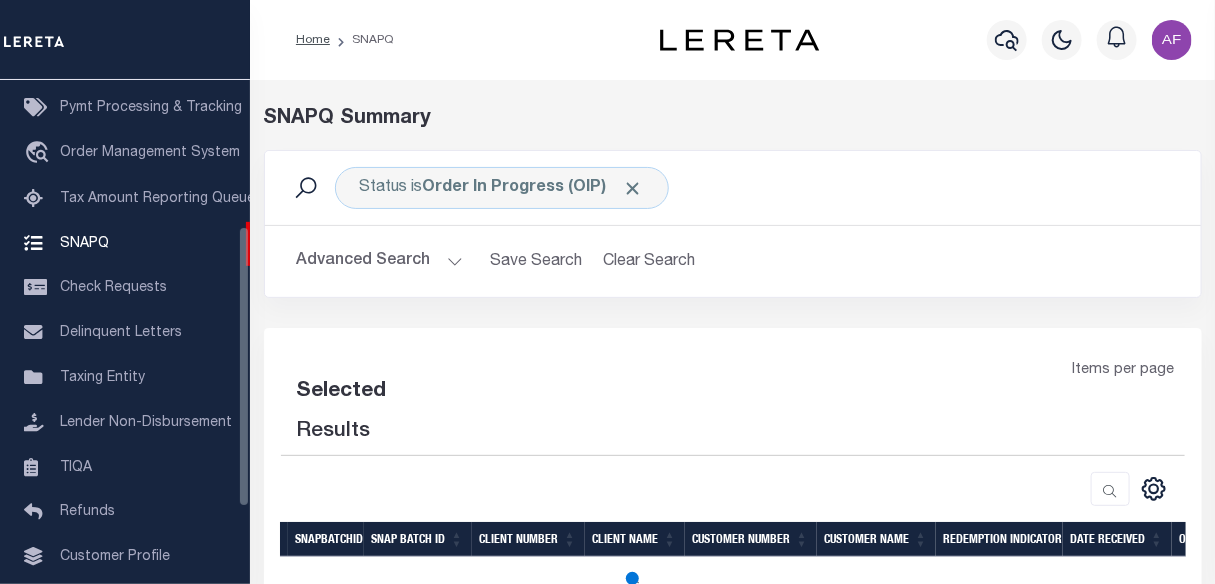 select on "100" 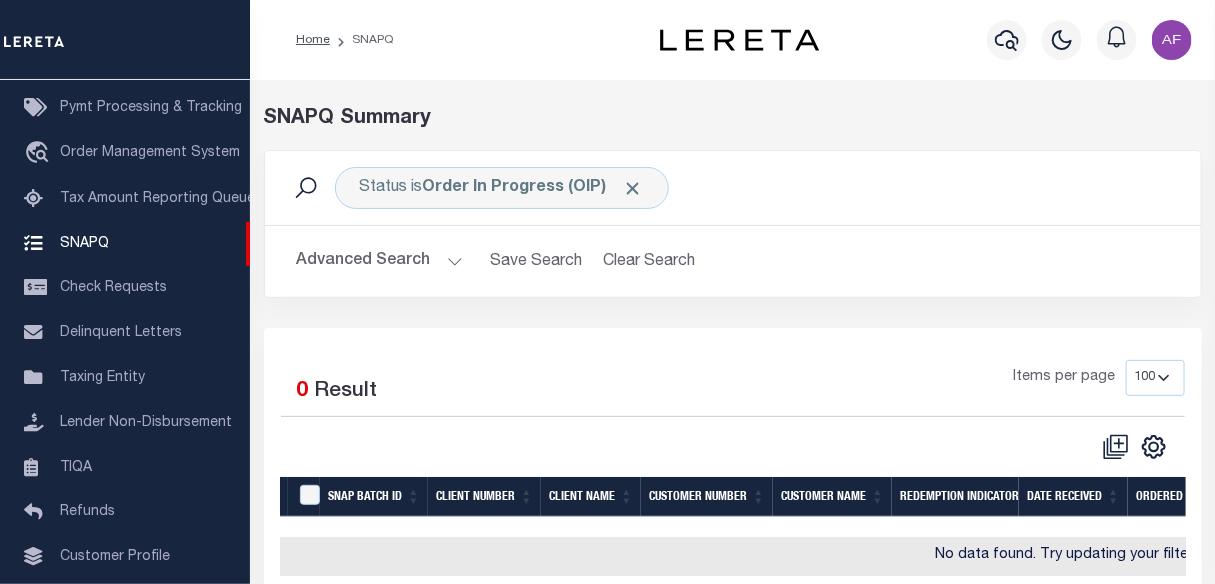 click on "Advanced Search" at bounding box center [380, 261] 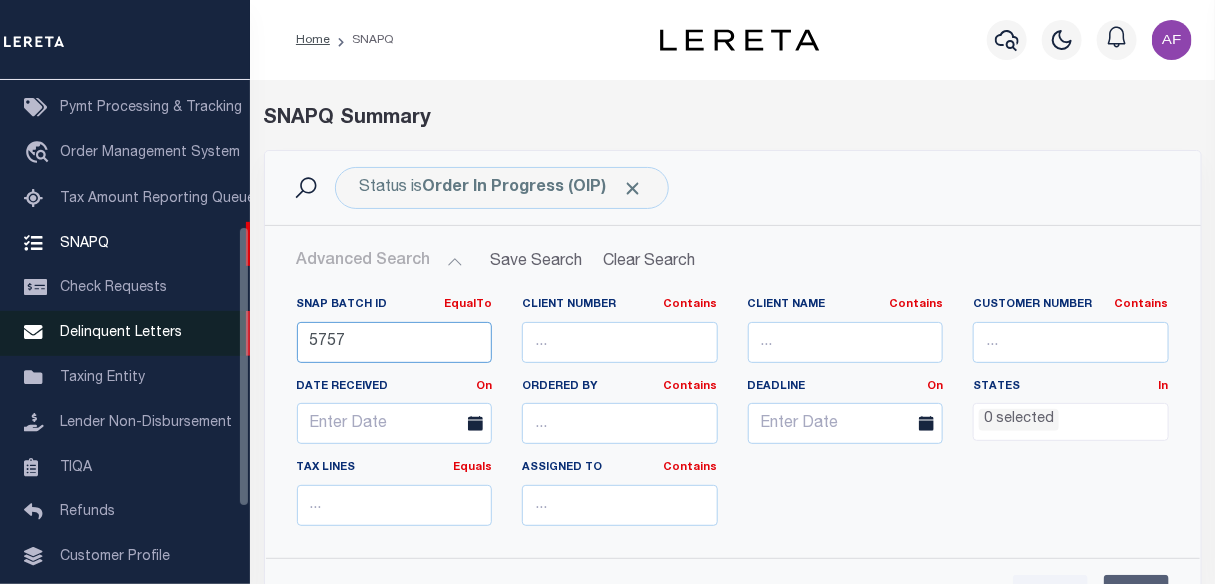 drag, startPoint x: 374, startPoint y: 330, endPoint x: 209, endPoint y: 330, distance: 165 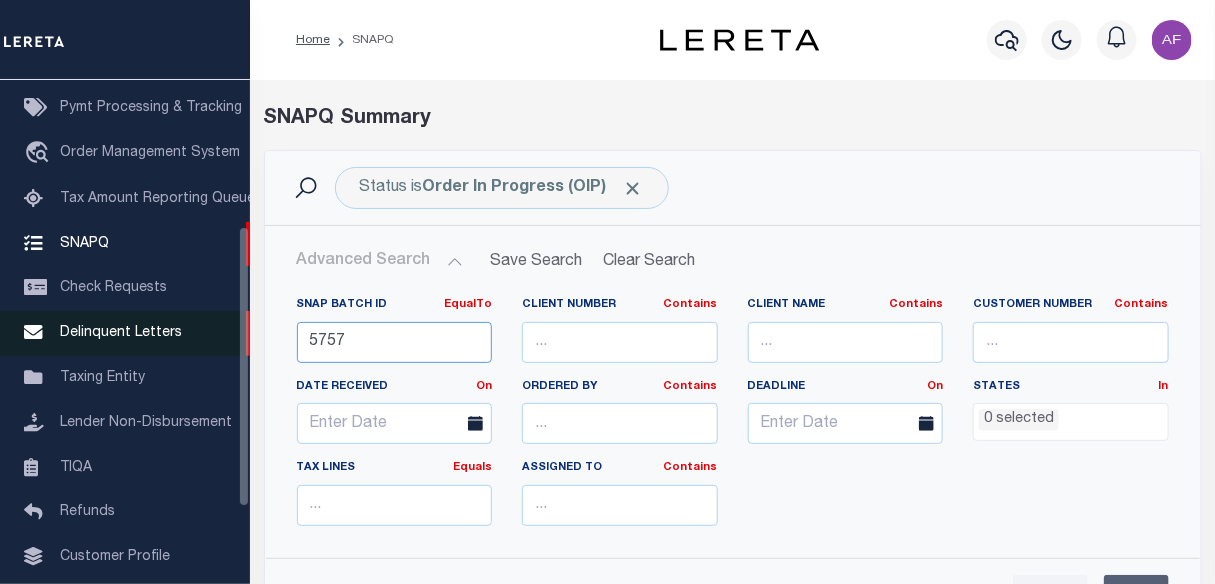 click on "Home SNAPQ
Profile" at bounding box center (607, 493) 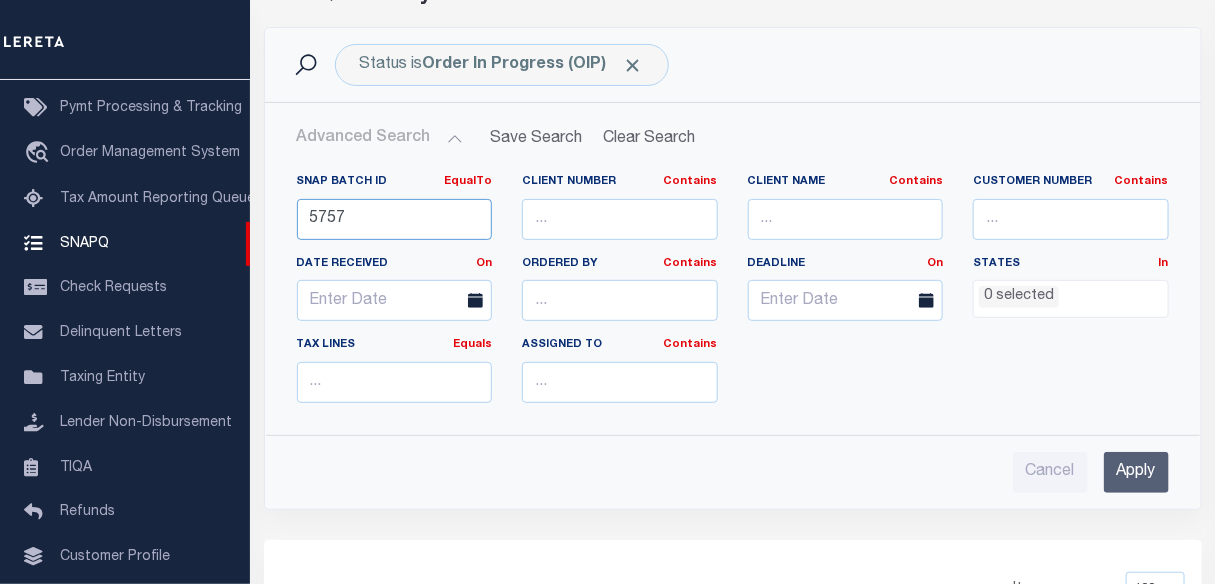 scroll, scrollTop: 181, scrollLeft: 0, axis: vertical 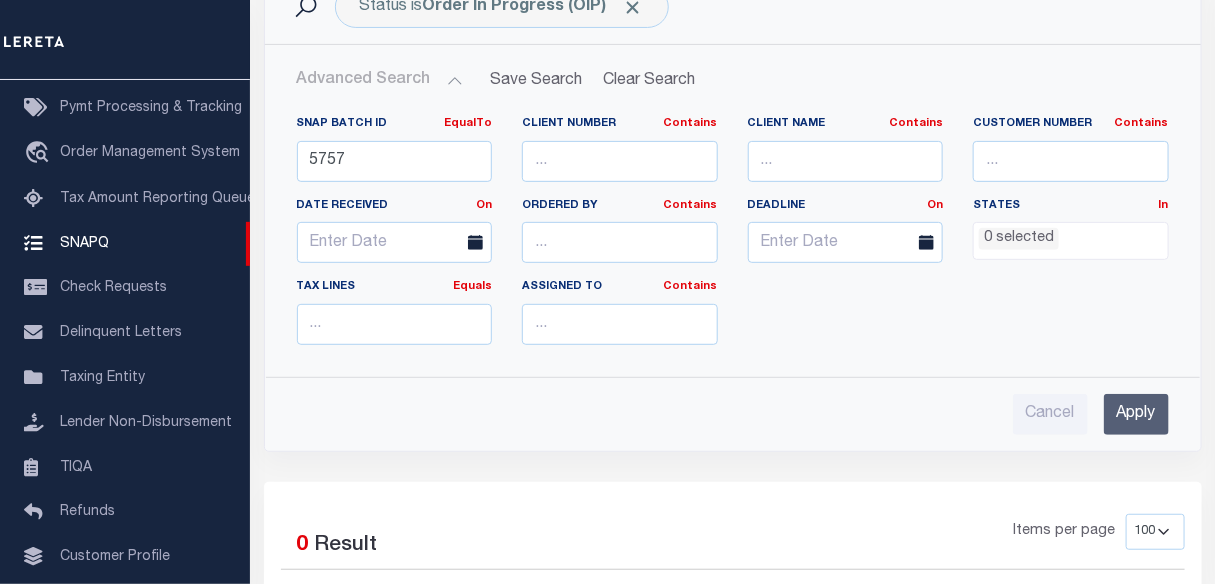 click on "Apply" at bounding box center [1136, 414] 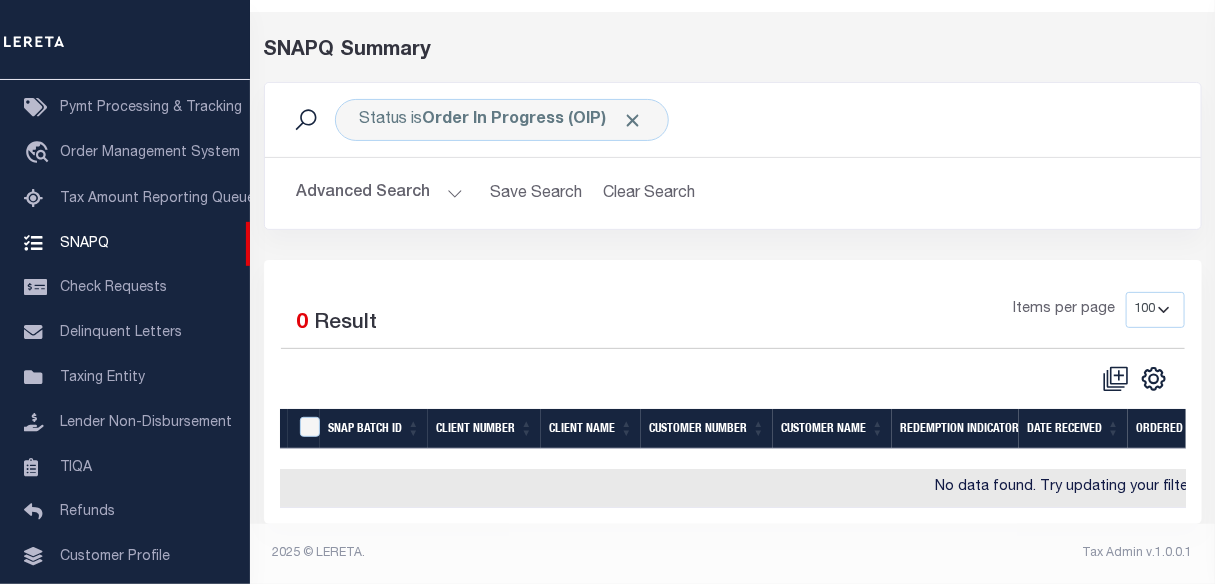 scroll, scrollTop: 83, scrollLeft: 0, axis: vertical 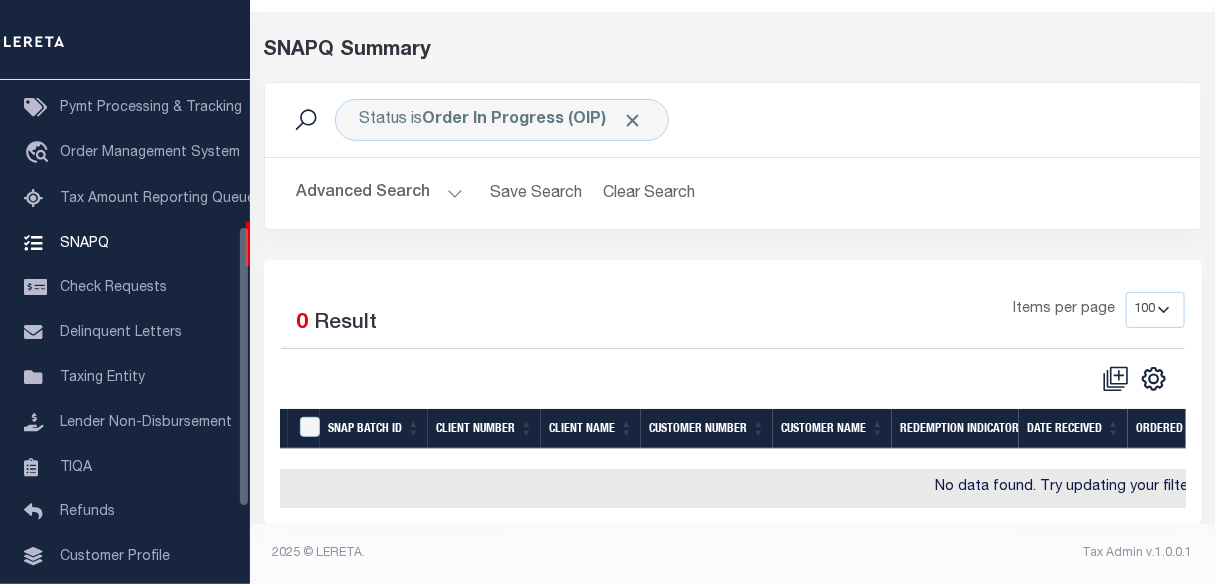click on "Advanced Search" at bounding box center (380, 193) 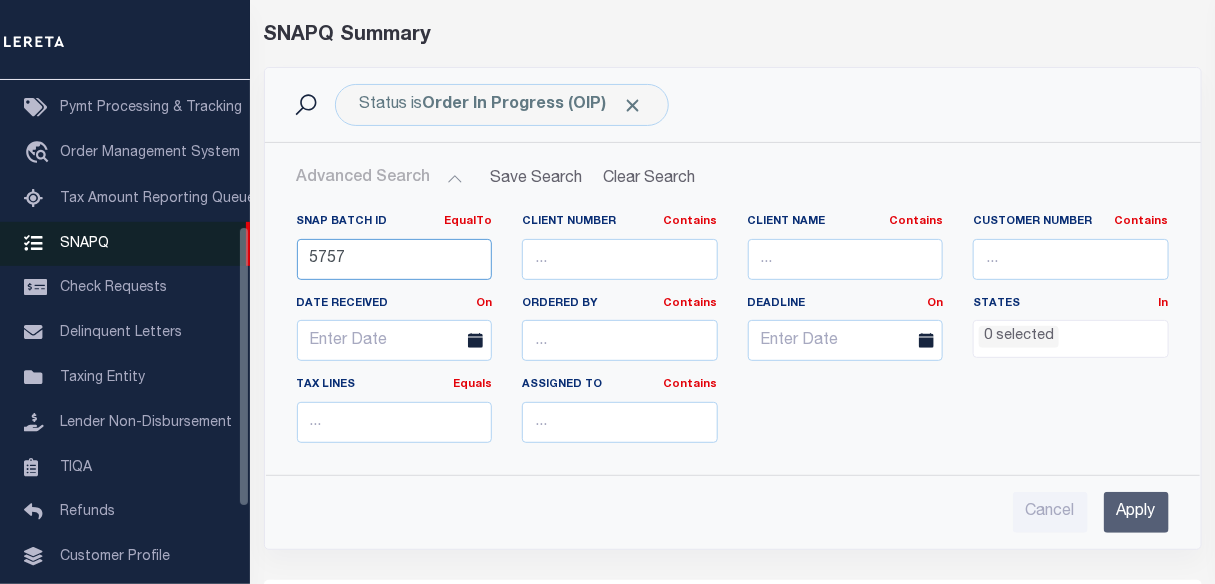 drag, startPoint x: 361, startPoint y: 260, endPoint x: 218, endPoint y: 265, distance: 143.08739 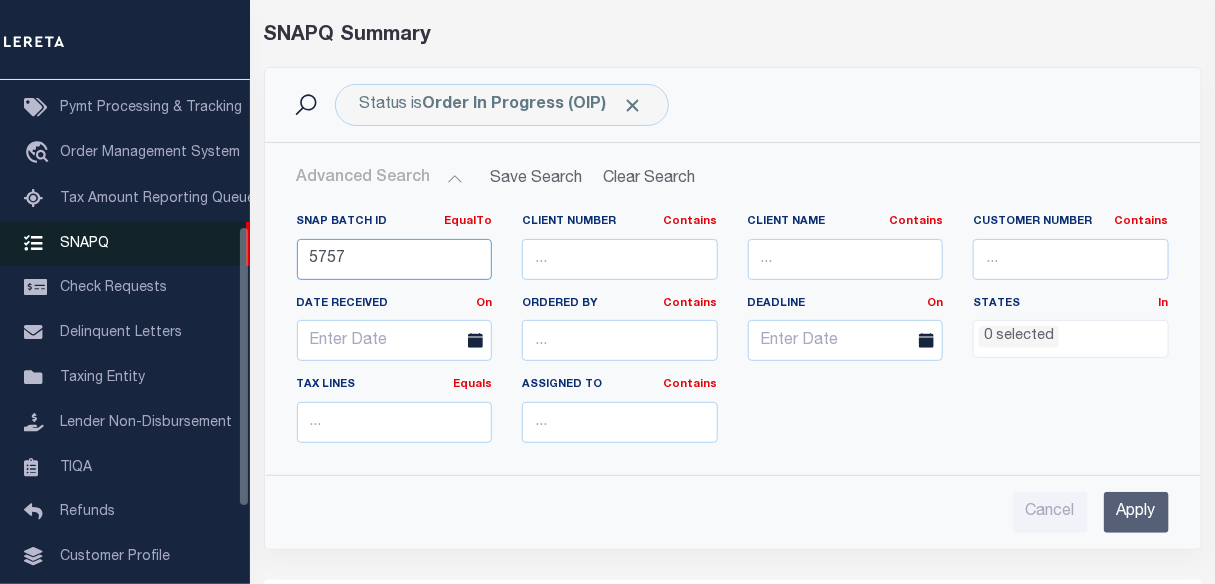 click on "Home SNAPQ
Profile" at bounding box center [607, 410] 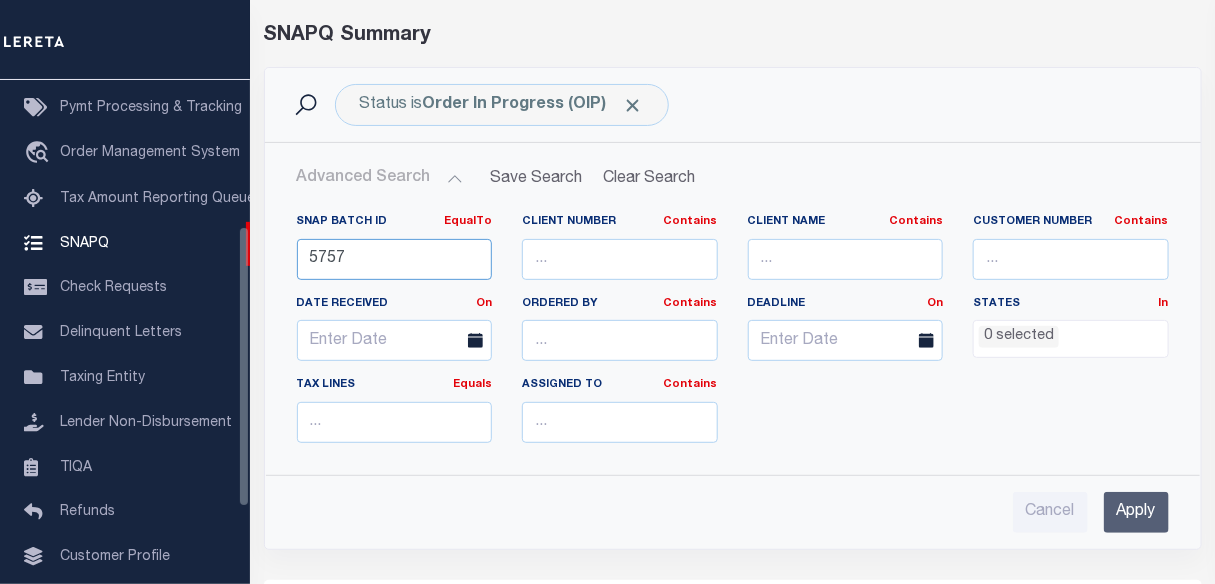 paste on "9" 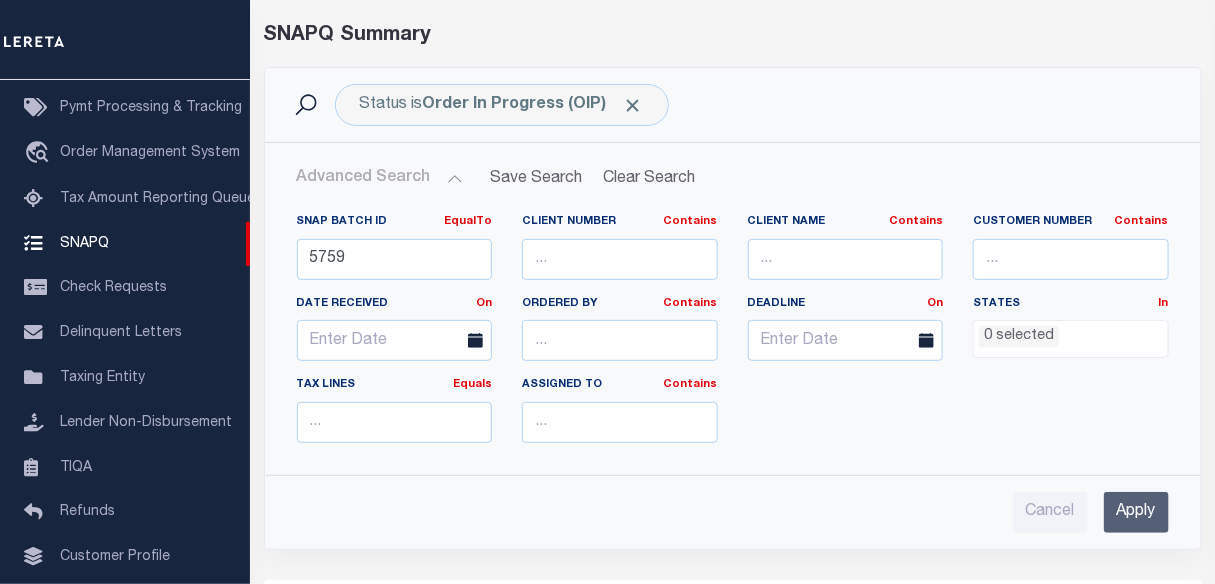 click on "Apply" at bounding box center [1136, 512] 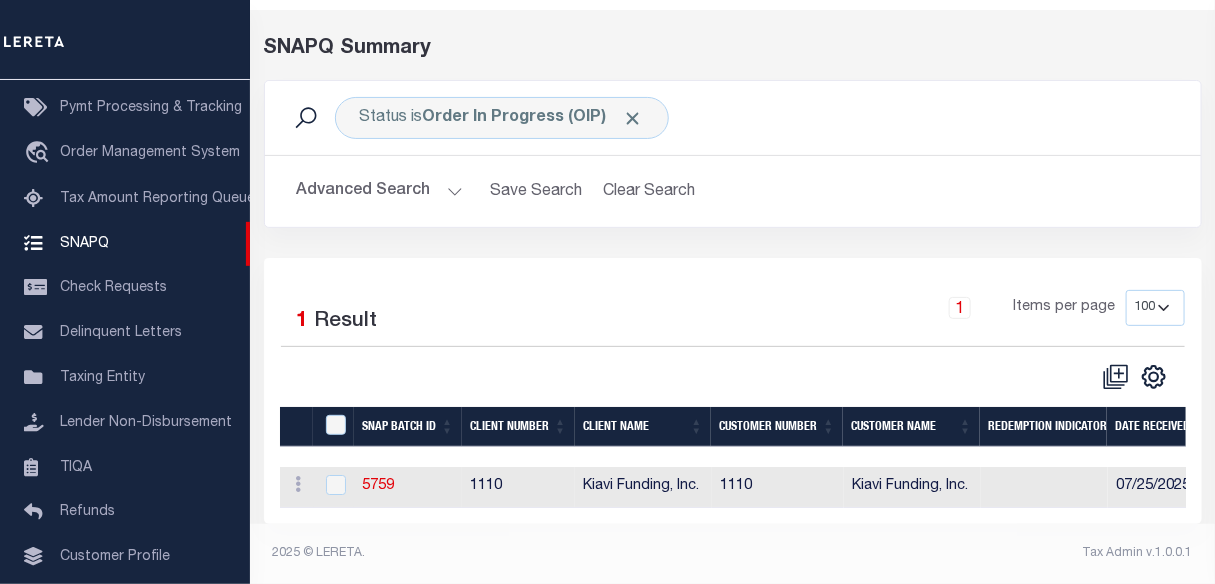 scroll, scrollTop: 86, scrollLeft: 0, axis: vertical 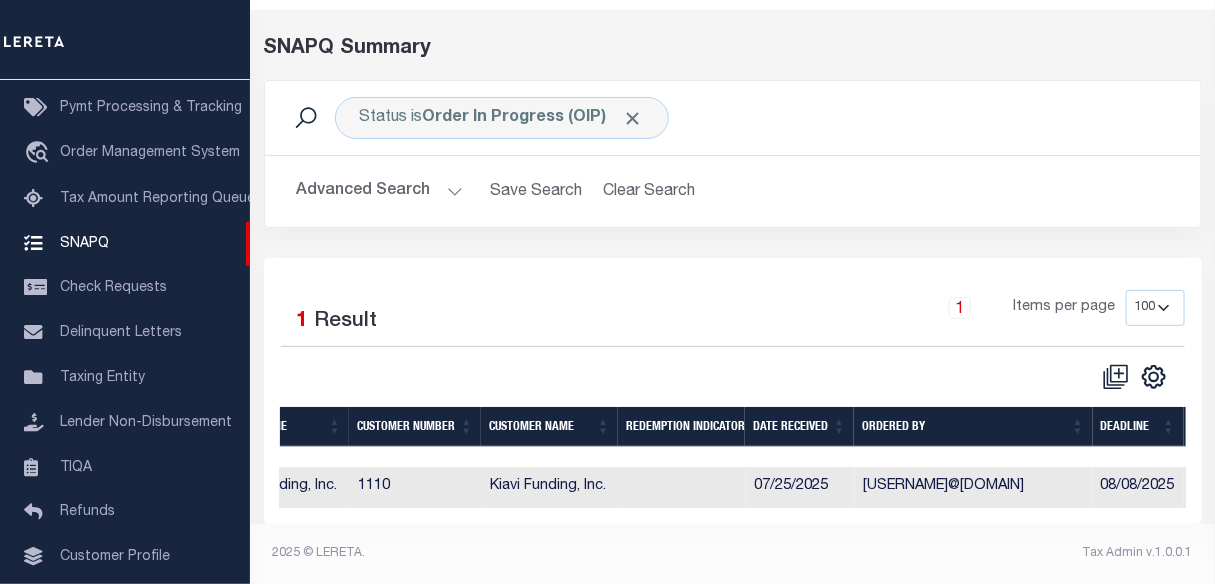 click on "Advanced Search" at bounding box center [380, 191] 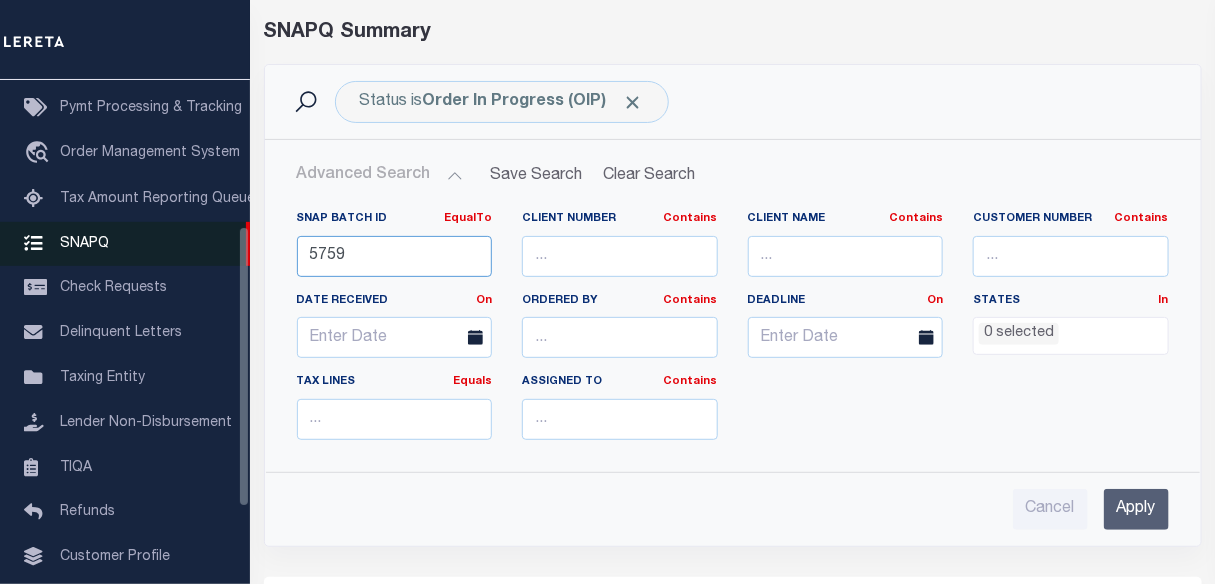 drag, startPoint x: 352, startPoint y: 252, endPoint x: 249, endPoint y: 239, distance: 103.81715 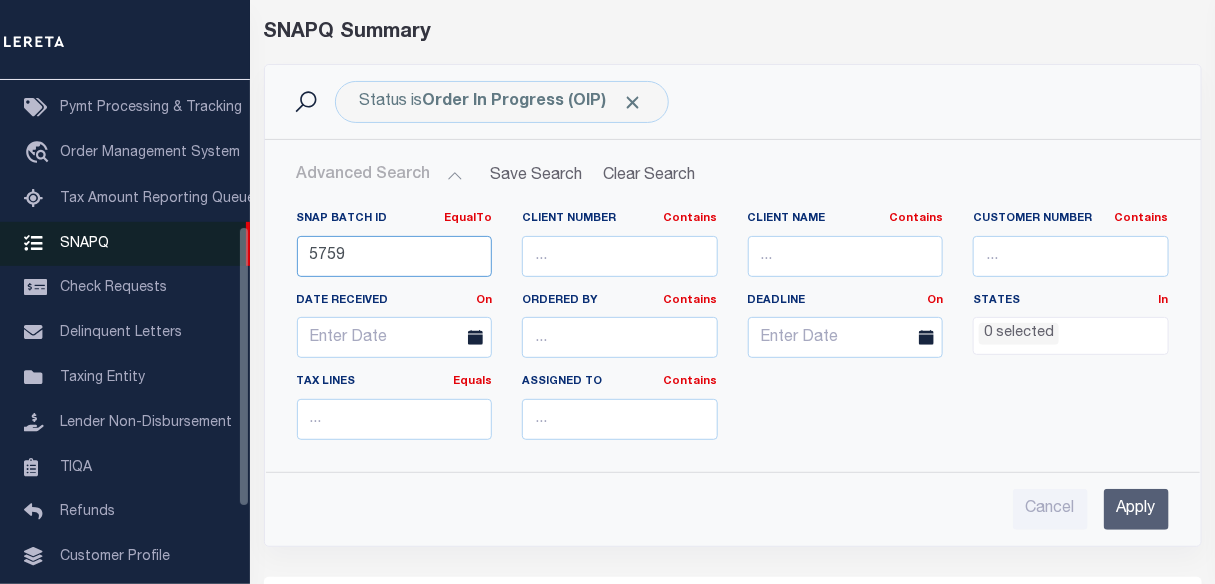 click on "Home SNAPQ
Profile" at bounding box center [607, 408] 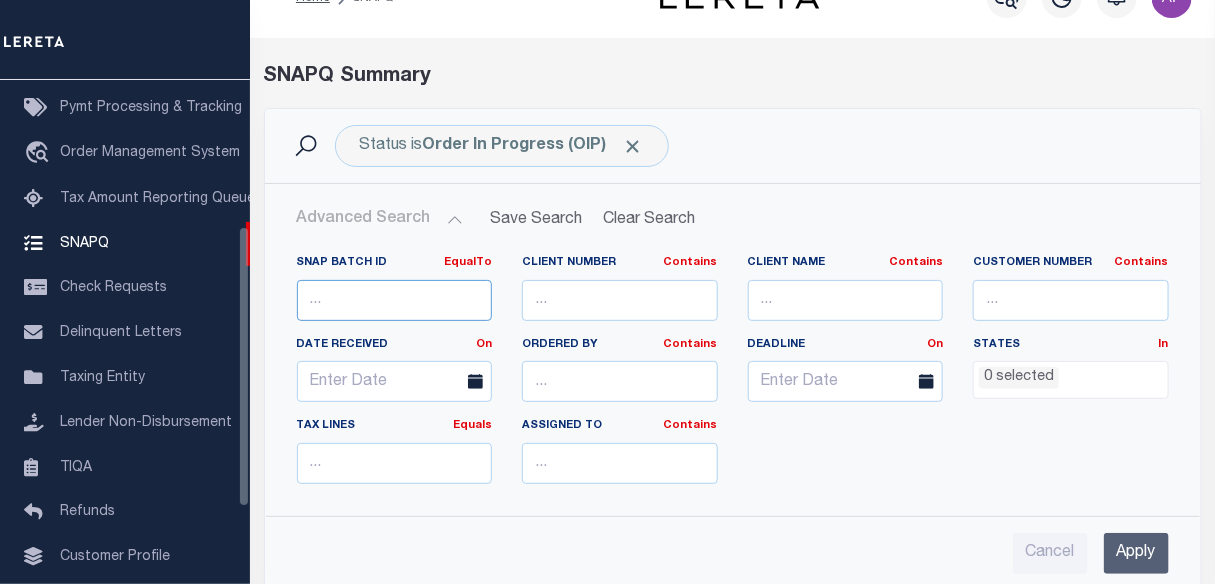 scroll, scrollTop: 0, scrollLeft: 0, axis: both 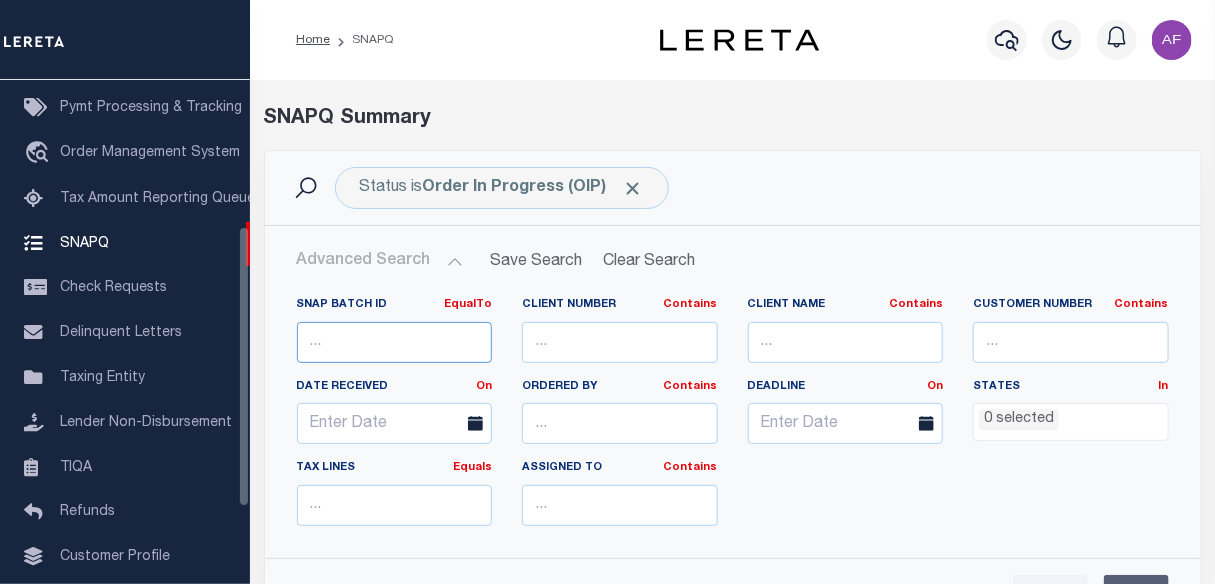 type 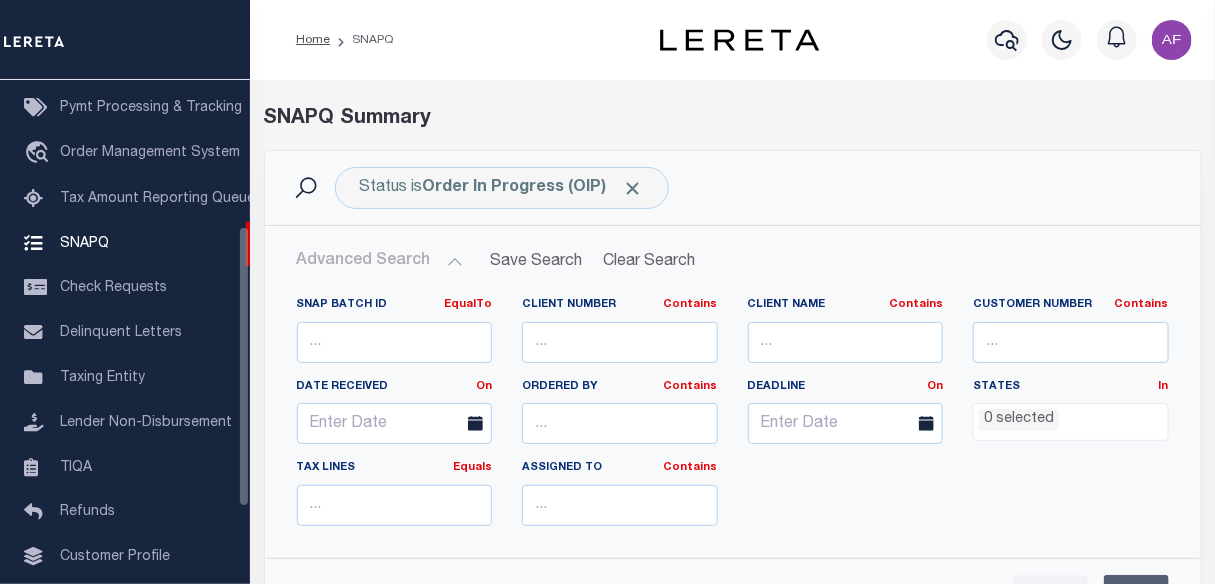 click on "Tax Lines
Equals
Equals Is Not Equal To Is Greater Than Is Less Than" at bounding box center (395, 501) 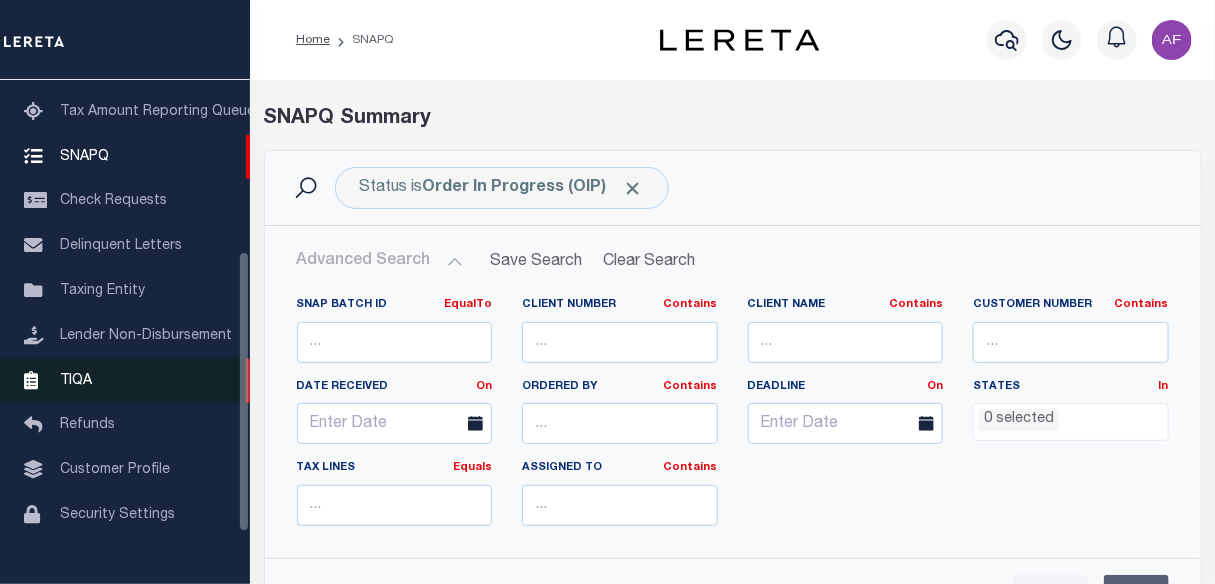 scroll, scrollTop: 352, scrollLeft: 0, axis: vertical 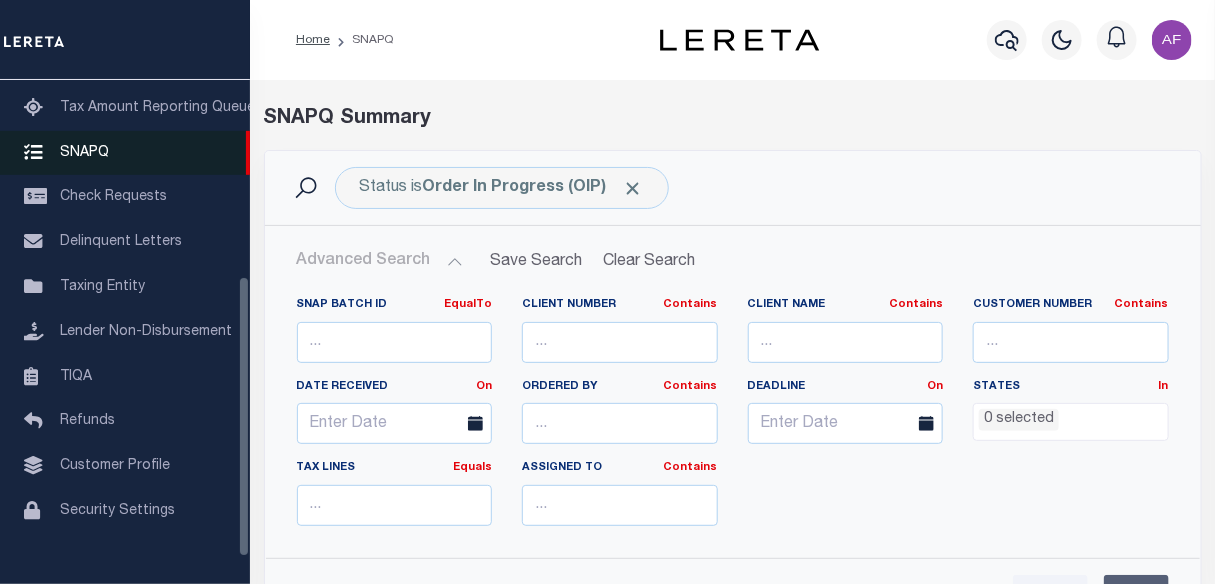 click on "SNAPQ" at bounding box center [84, 152] 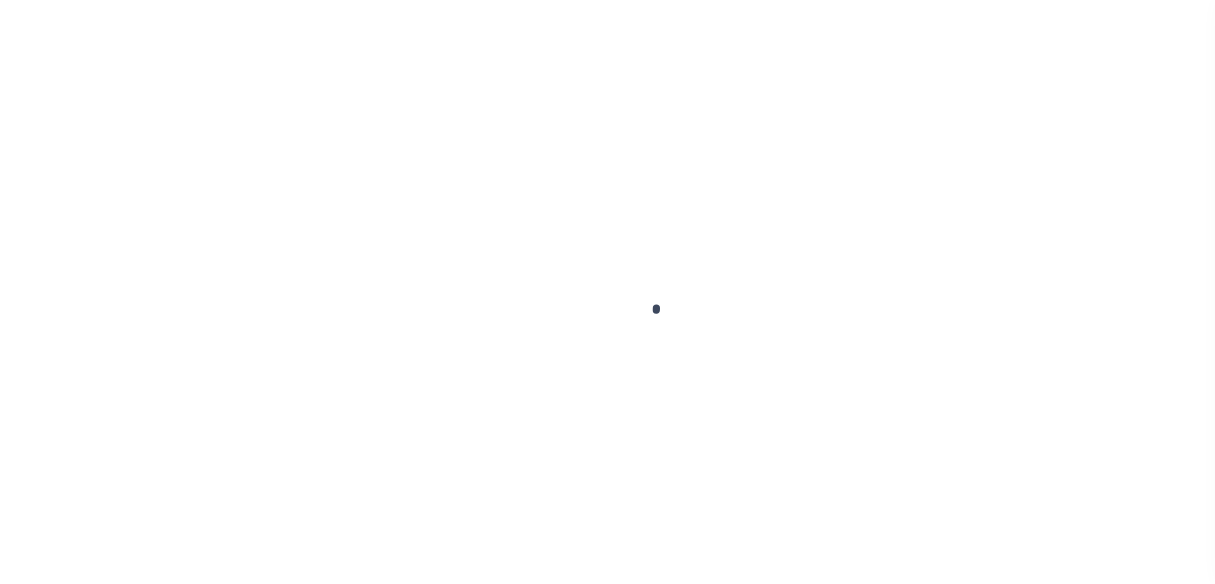 scroll, scrollTop: 0, scrollLeft: 0, axis: both 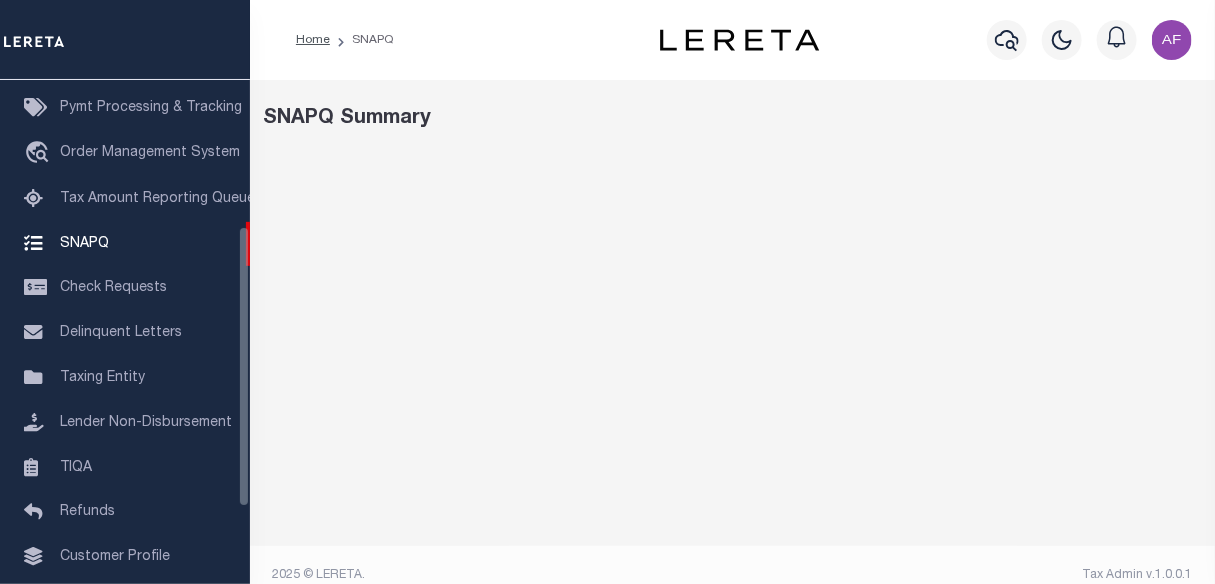 select on "100" 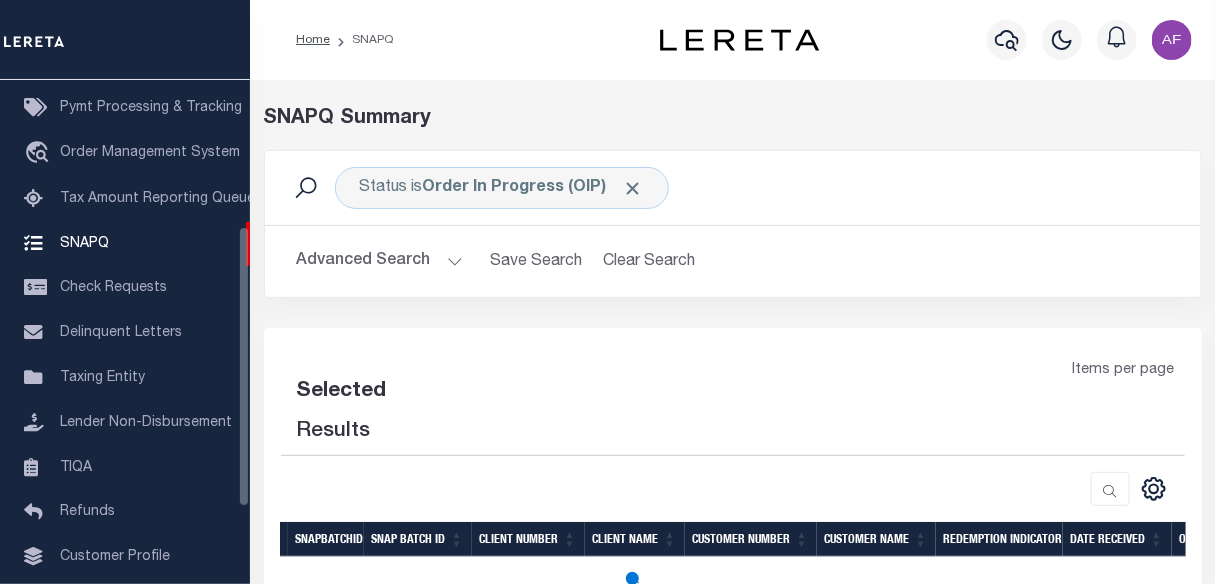 select on "100" 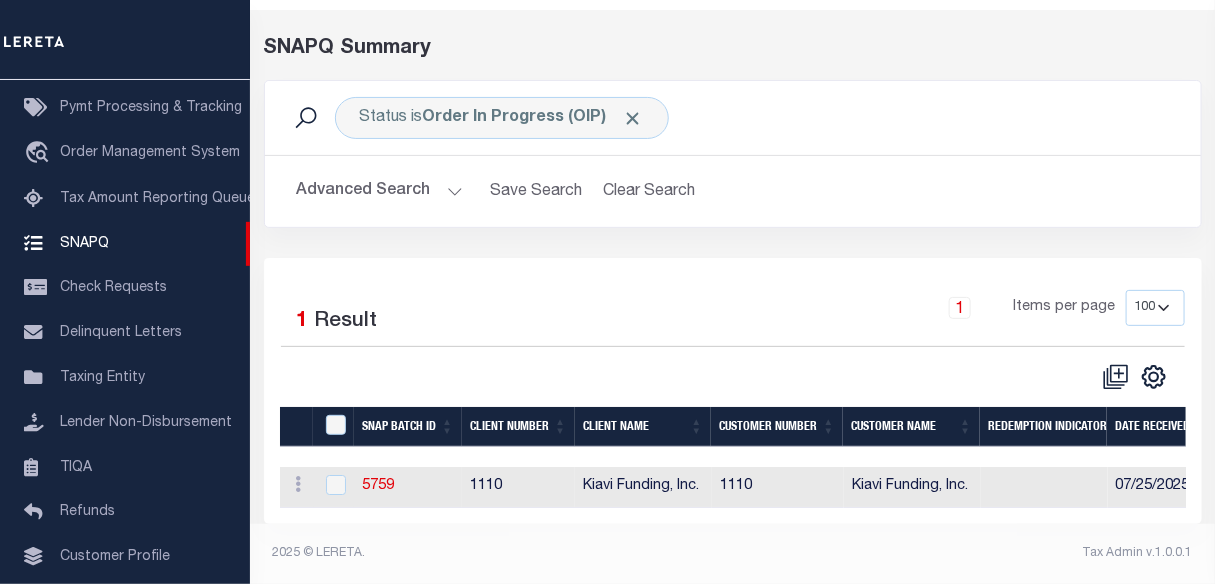 scroll, scrollTop: 86, scrollLeft: 0, axis: vertical 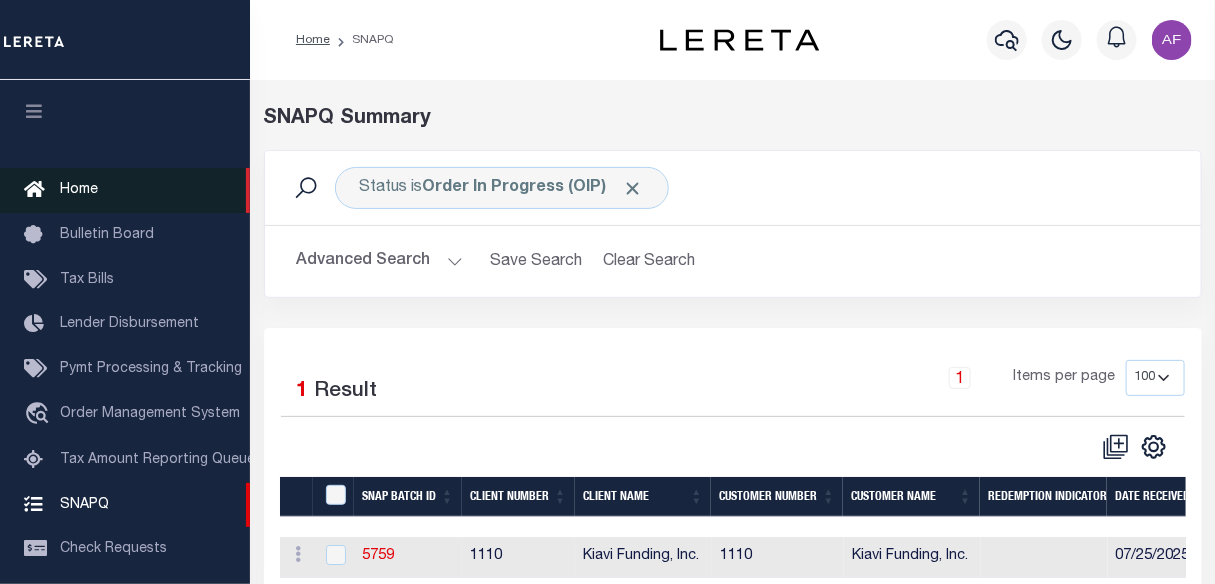 click on "Home" at bounding box center (79, 190) 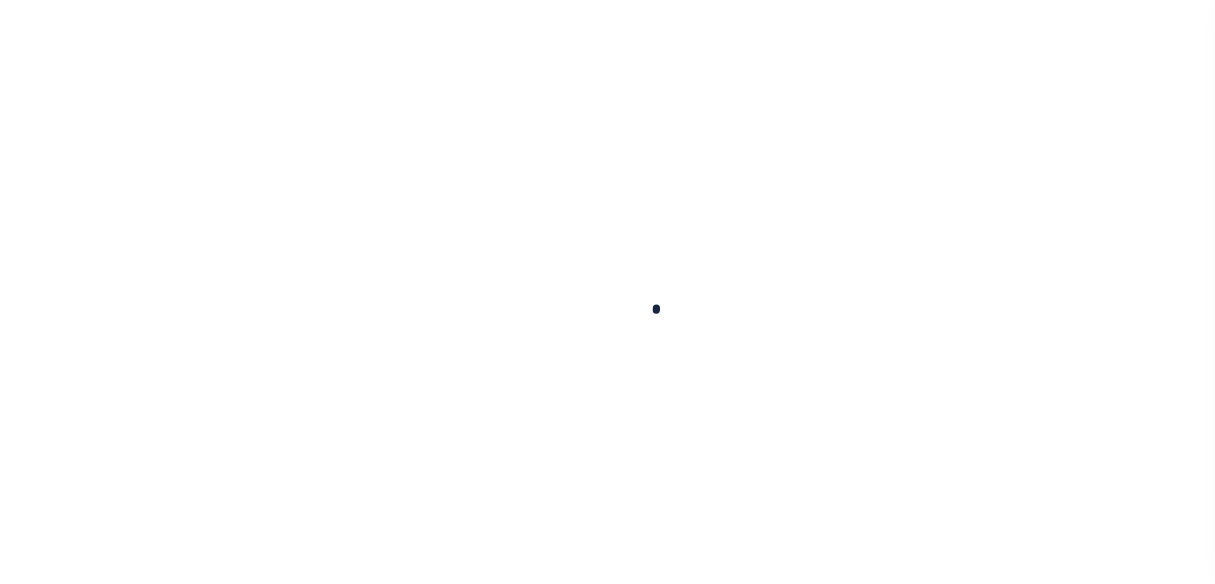 scroll, scrollTop: 0, scrollLeft: 0, axis: both 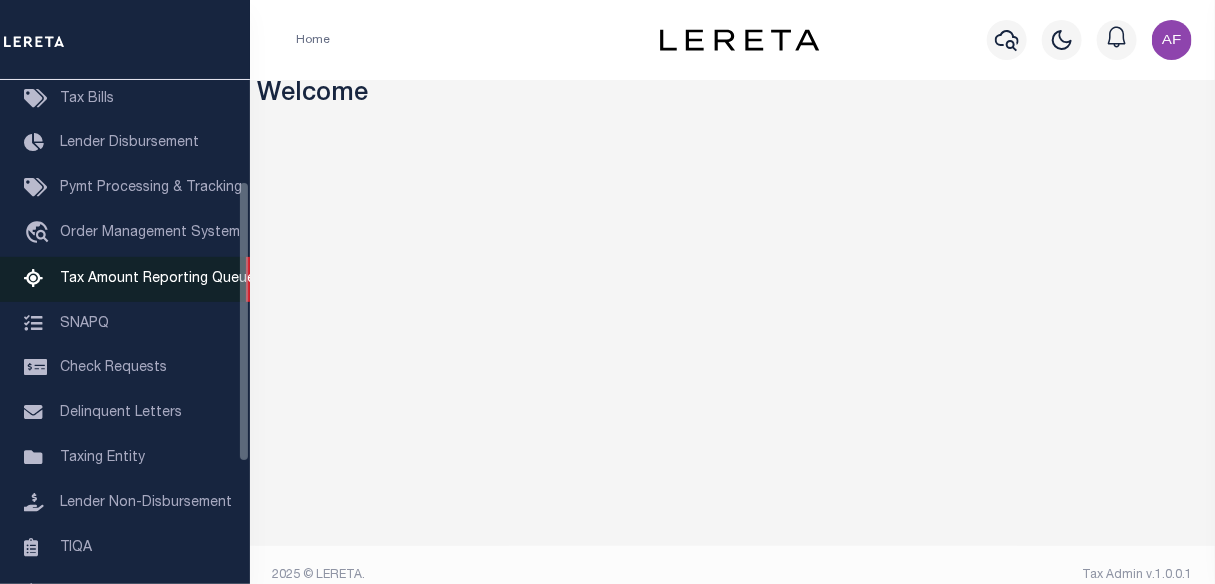click on "Tax Amount Reporting Queue" at bounding box center (157, 279) 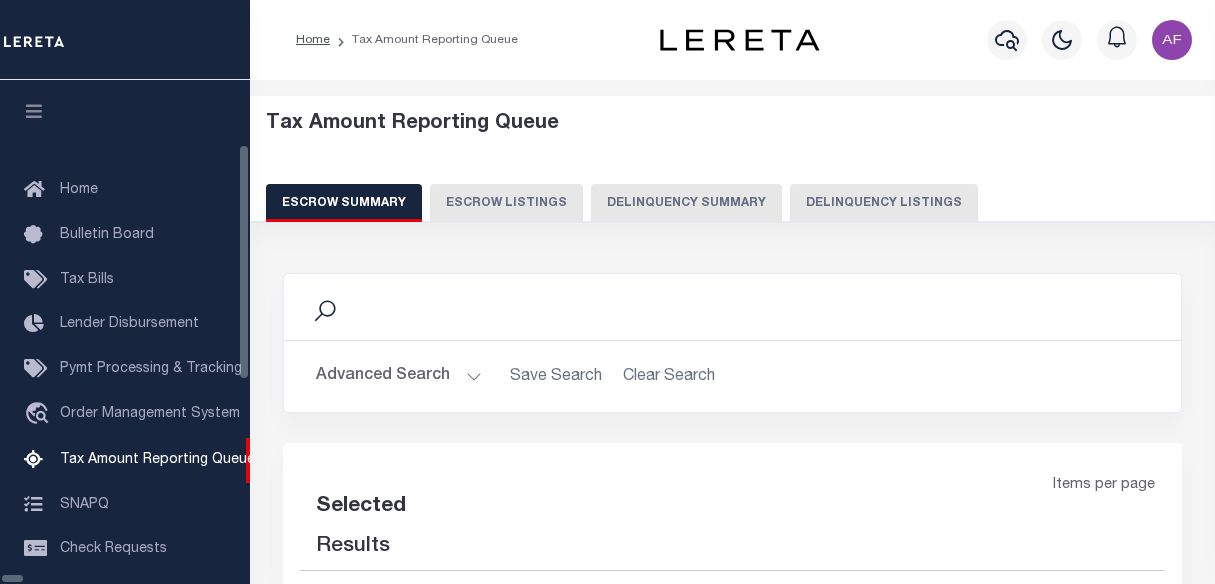 select on "100" 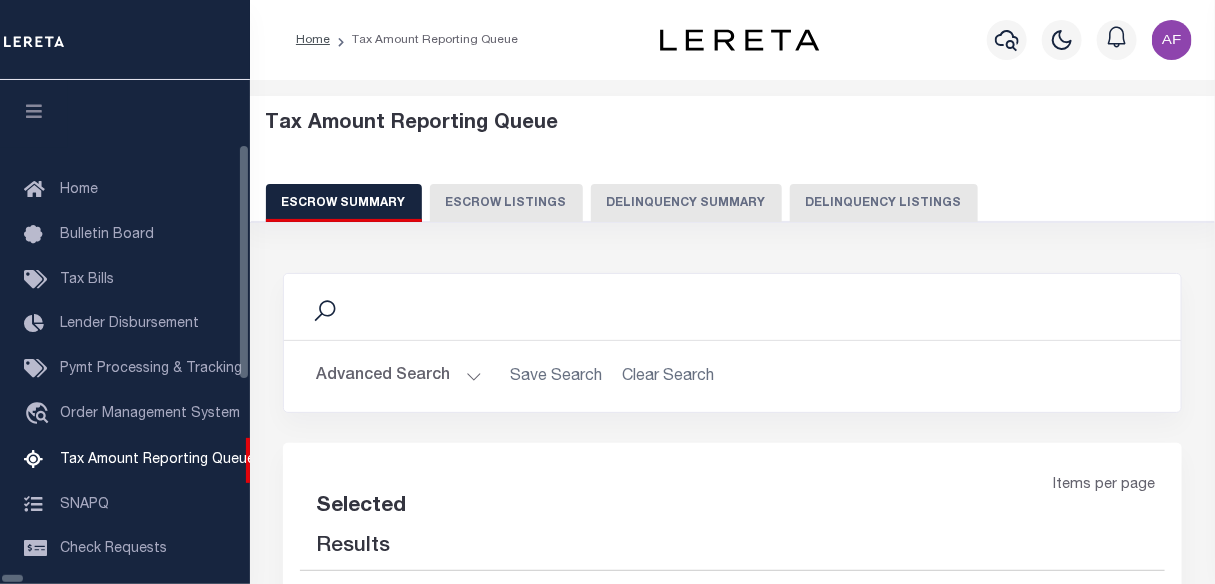 select on "100" 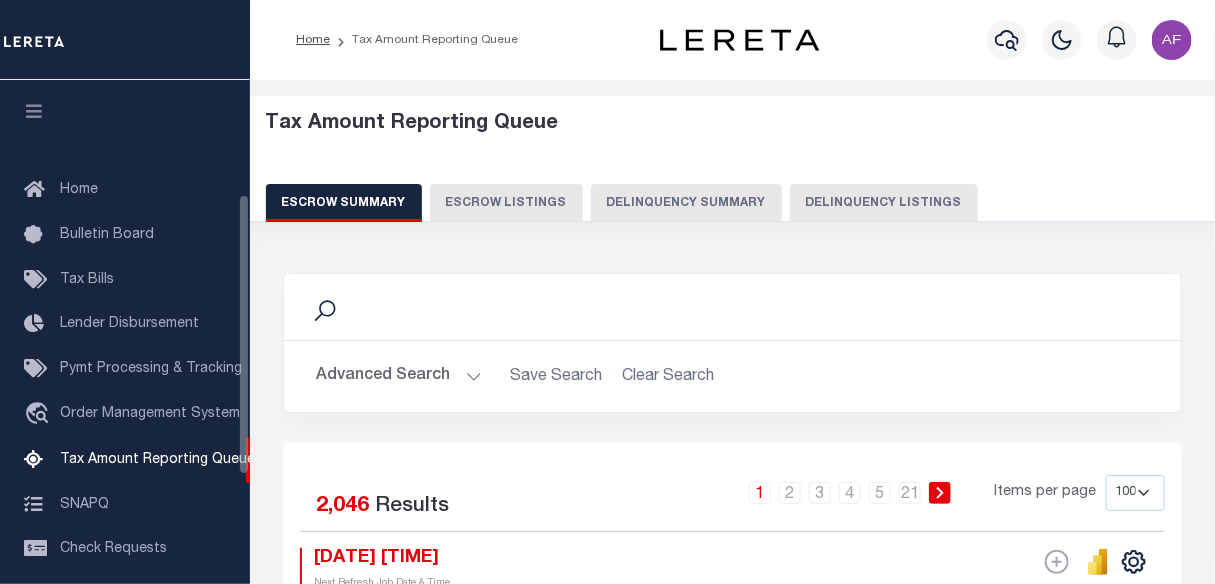 scroll, scrollTop: 205, scrollLeft: 0, axis: vertical 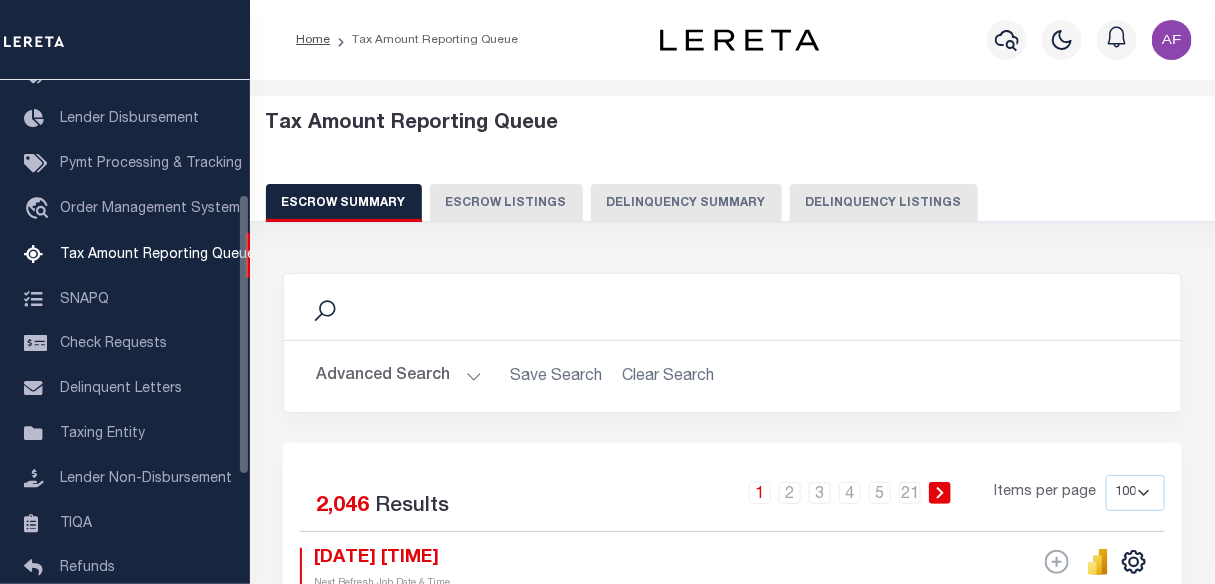 click on "Delinquency Listings" at bounding box center [884, 203] 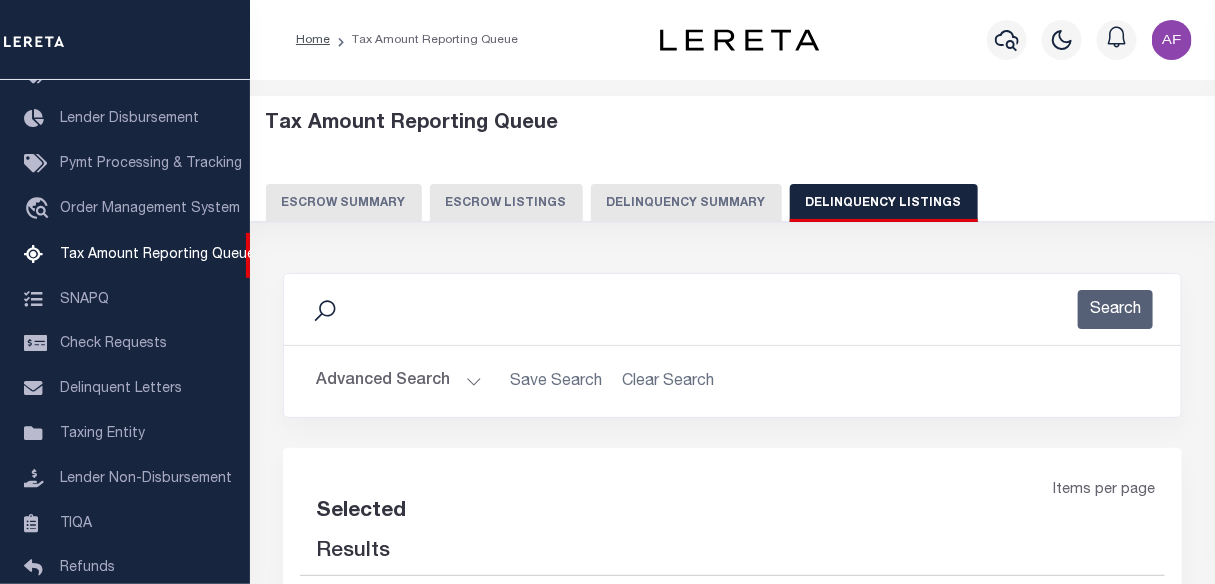 select on "100" 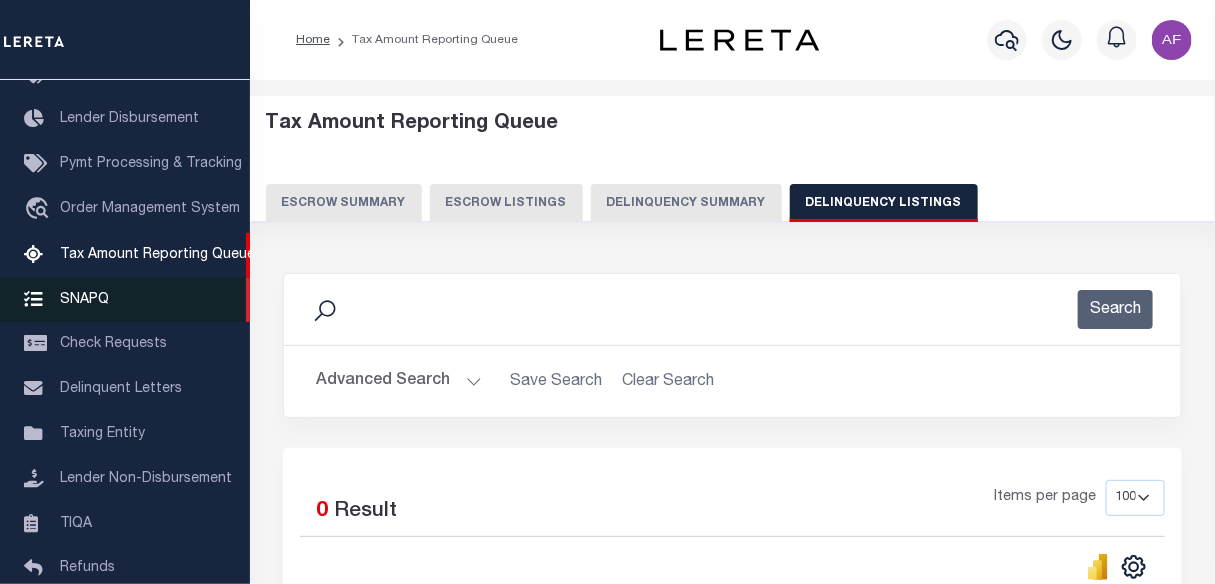 click on "SNAPQ" at bounding box center (84, 299) 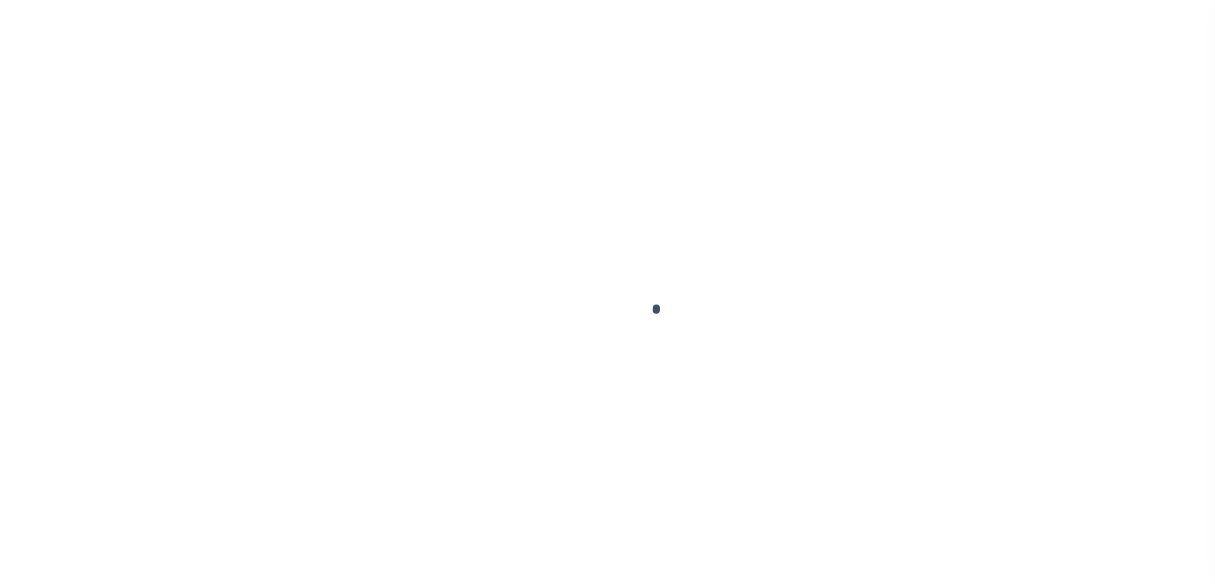 scroll, scrollTop: 0, scrollLeft: 0, axis: both 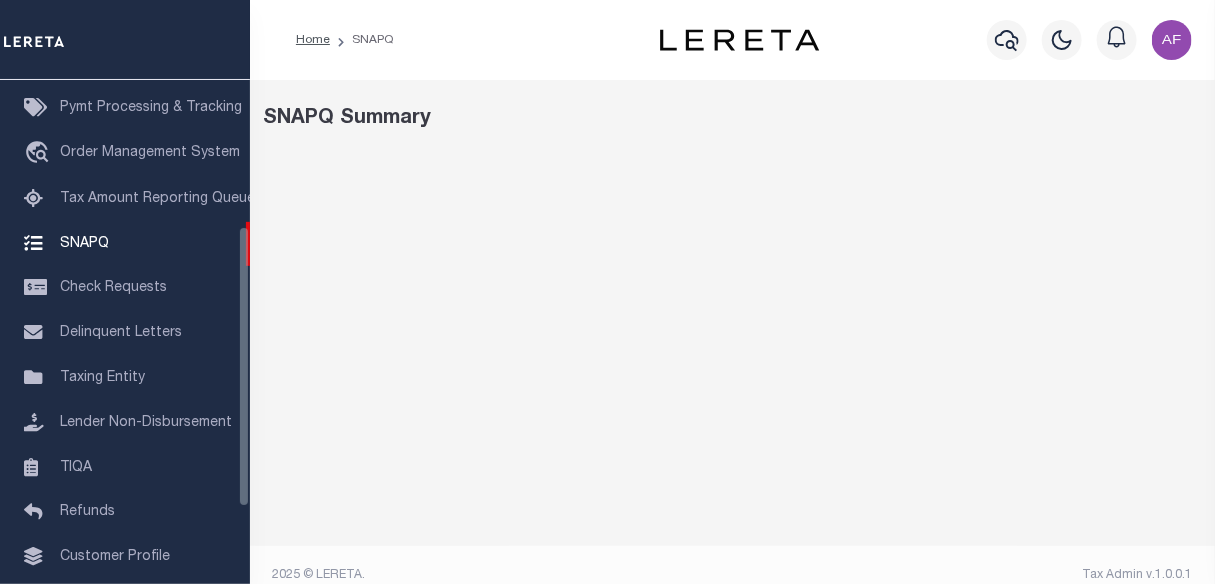 select on "100" 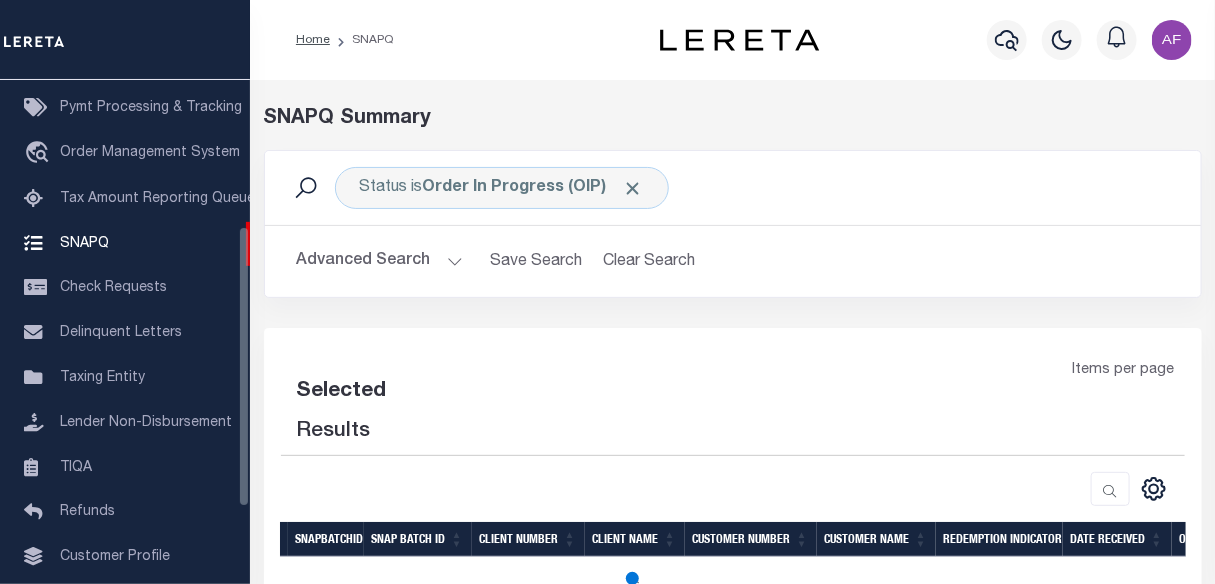 select on "100" 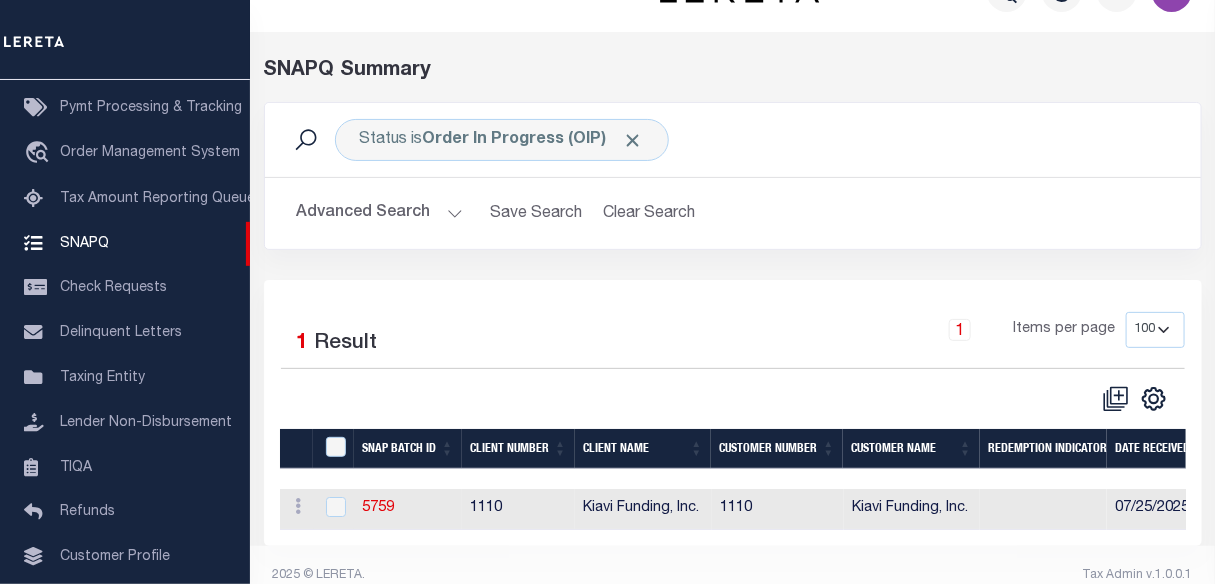 scroll, scrollTop: 86, scrollLeft: 0, axis: vertical 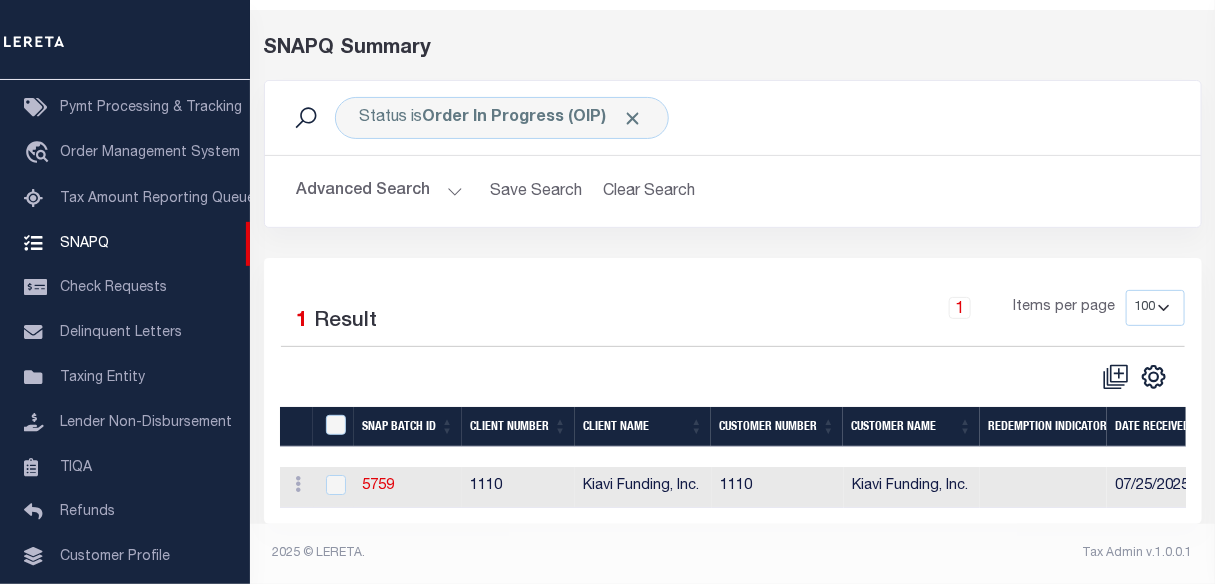 click on "Advanced Search" at bounding box center [380, 191] 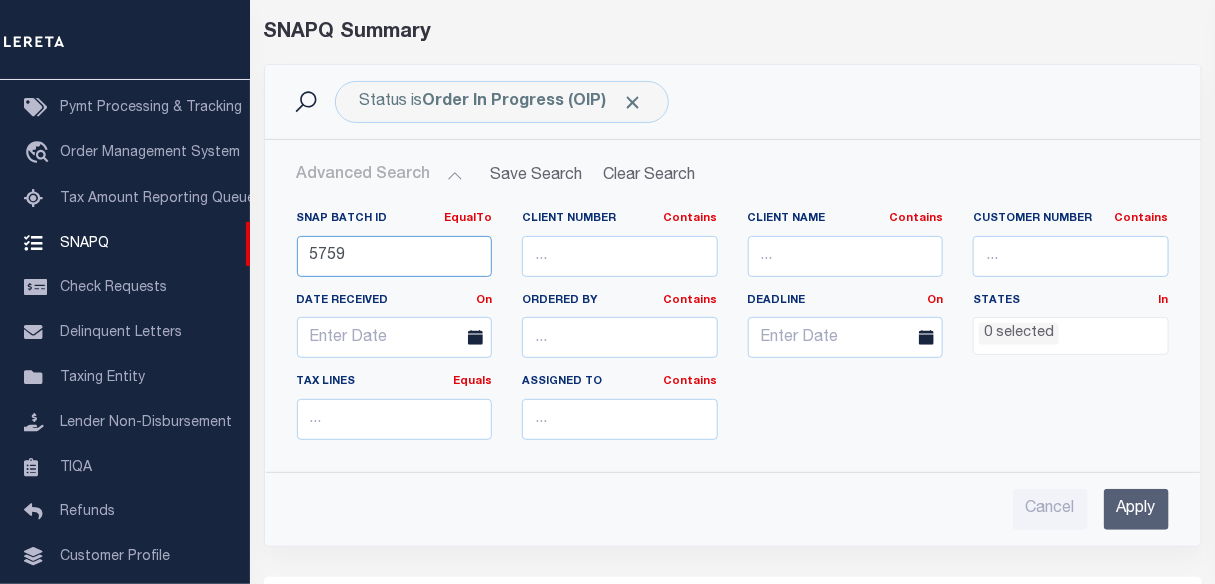 click on "5759" at bounding box center (395, 256) 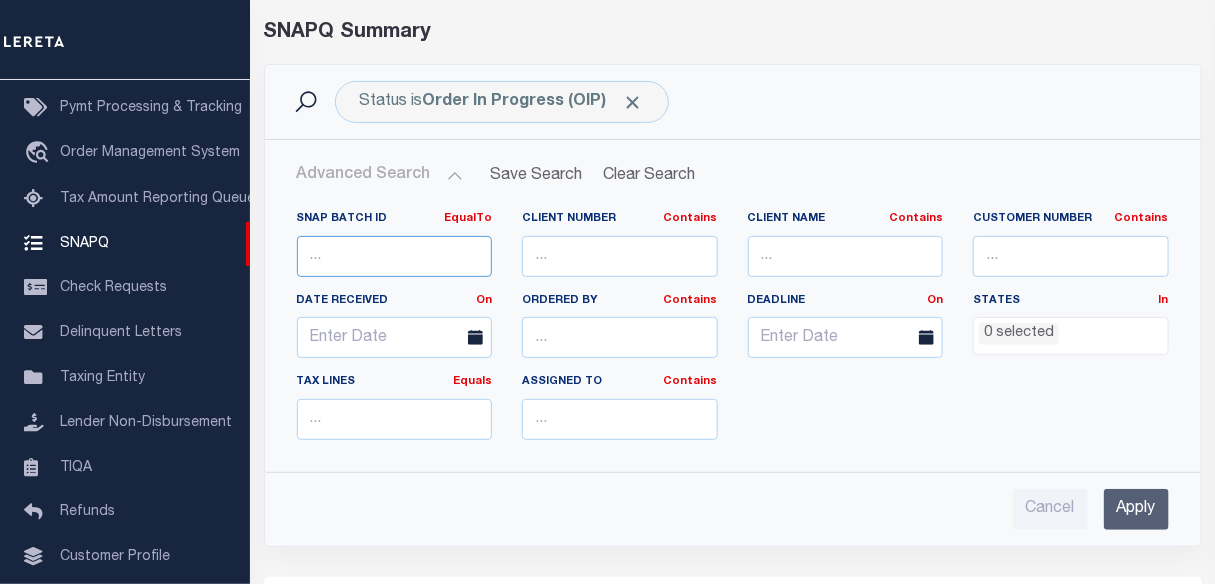 type 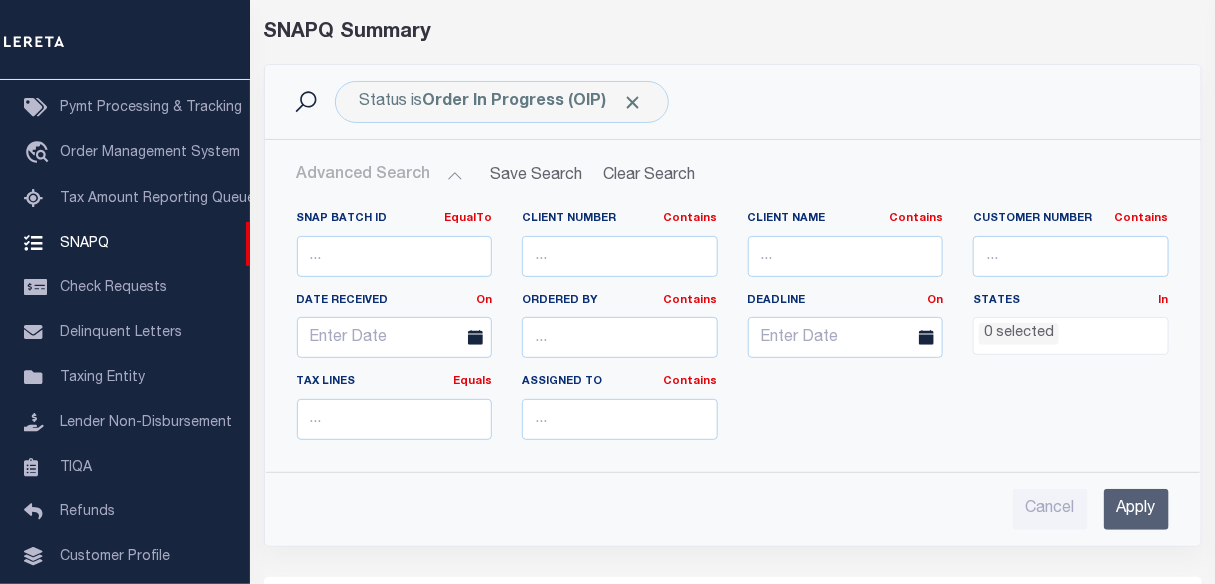 click on "Apply" at bounding box center [1136, 509] 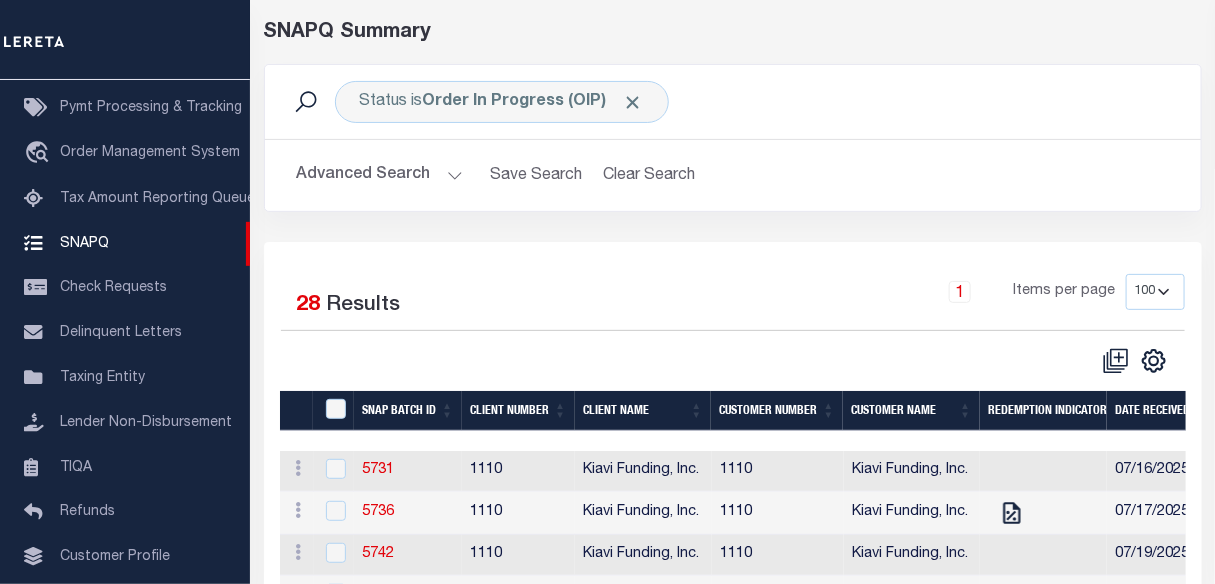 click on "SNAPQ Summary" at bounding box center [733, 33] 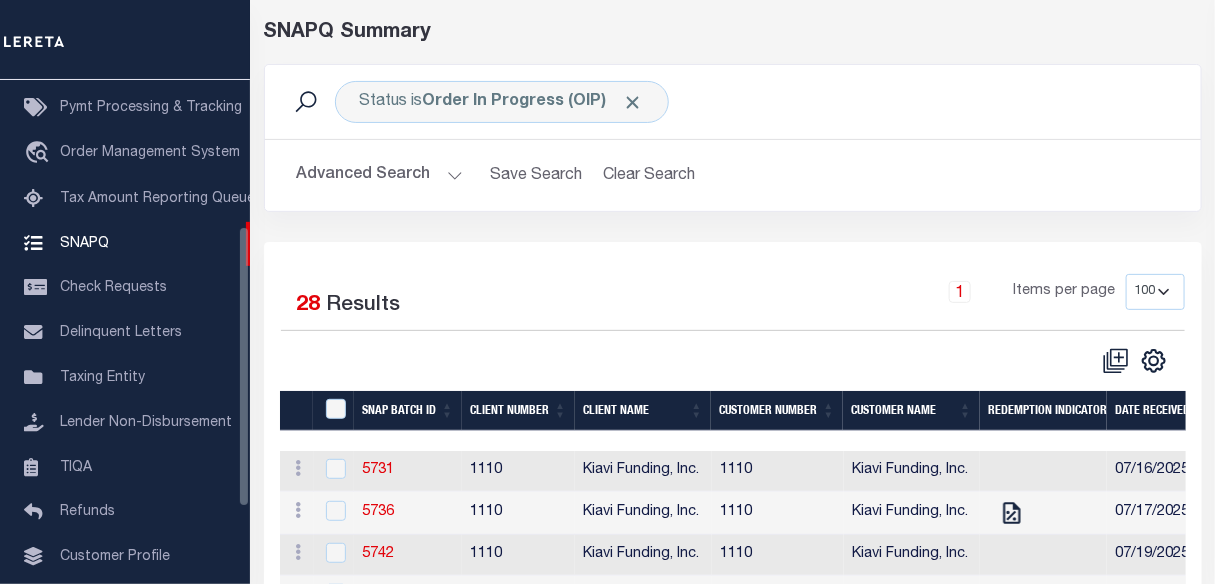 click on "Status is  Order In Progress (OIP)
Search
Advanced Search
Save Search Clear Search
SNAPQSummaryGridWrapper_dynamictable_____DefaultSaveFilter
EqualTo Equals" at bounding box center (733, 138) 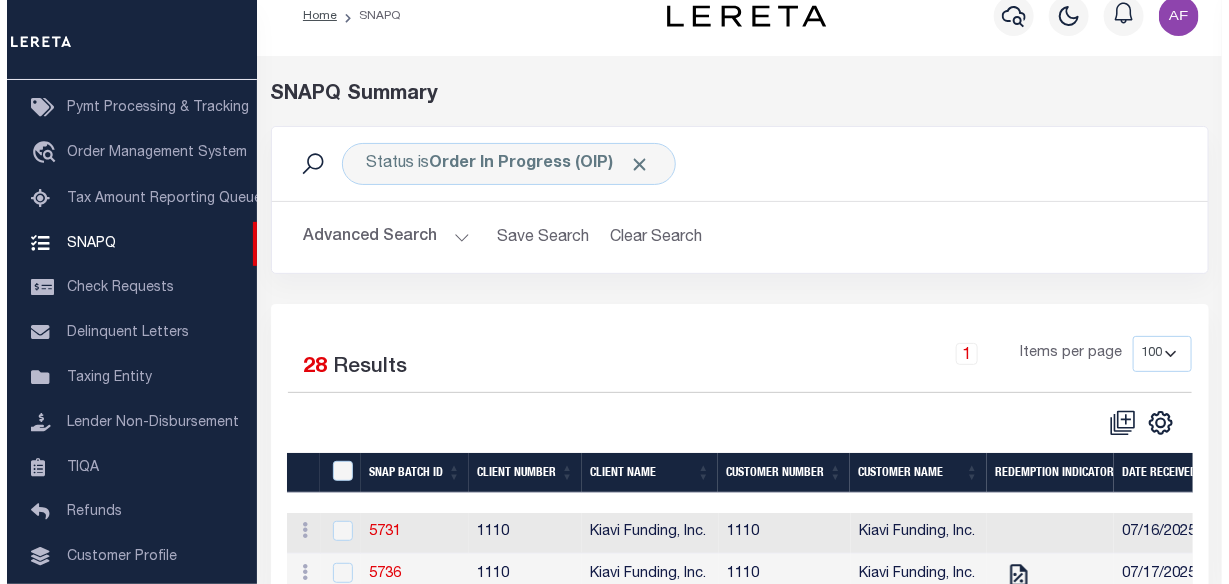 scroll, scrollTop: 0, scrollLeft: 0, axis: both 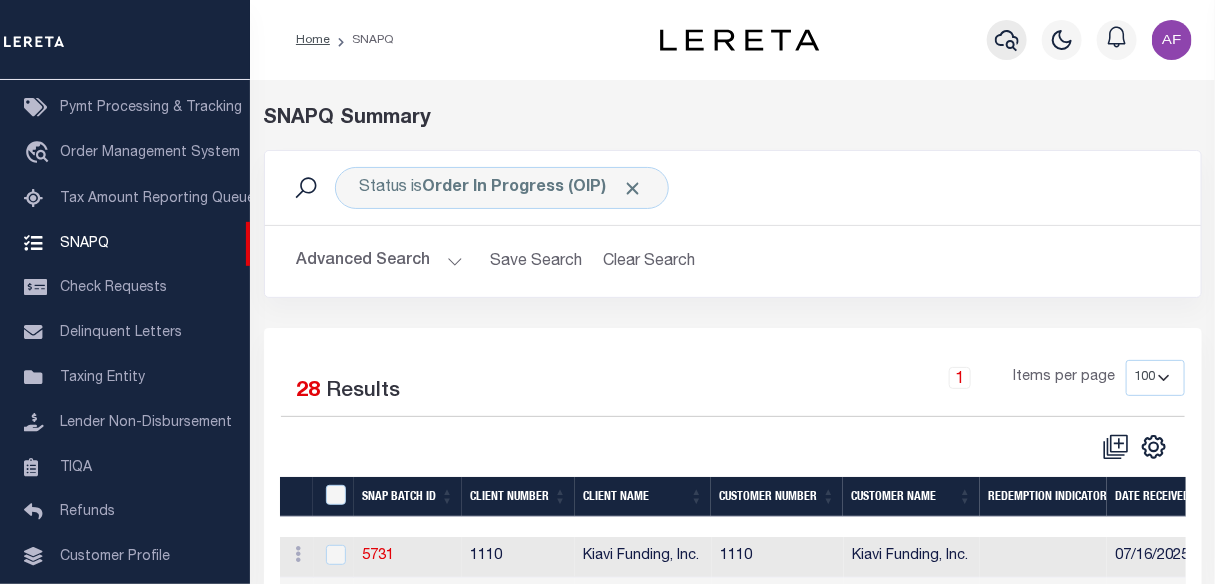 click 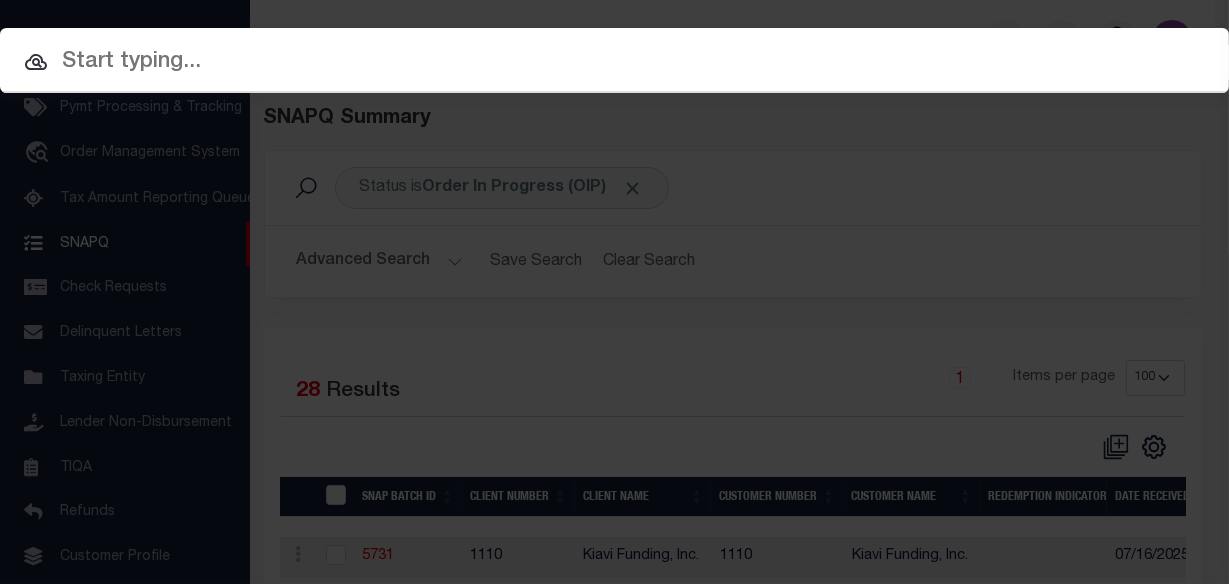 click at bounding box center (614, 62) 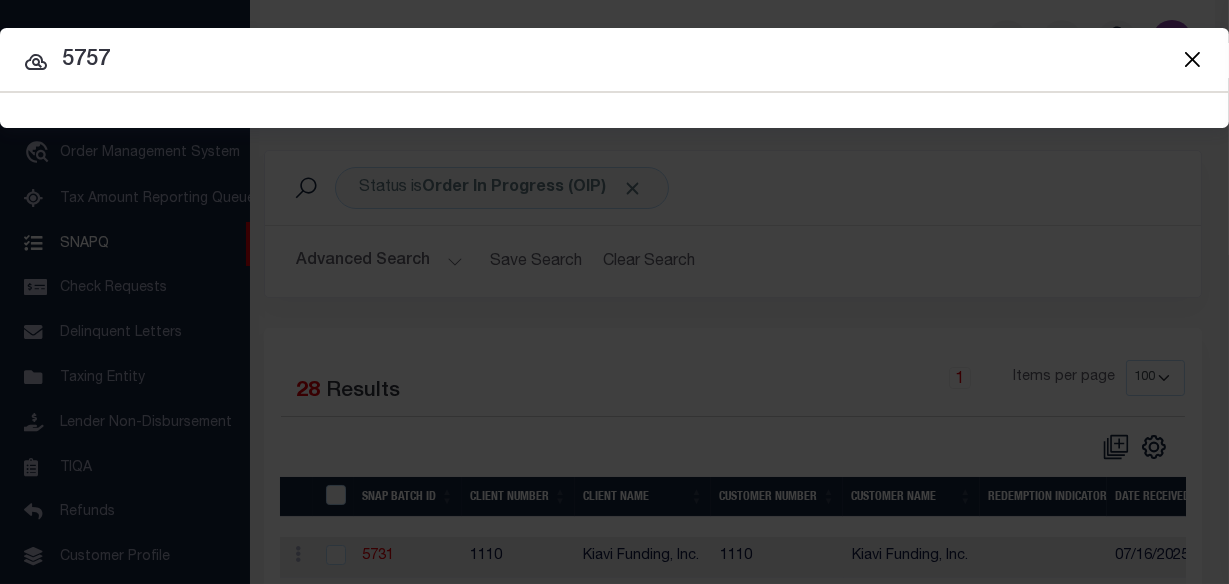 type on "5757" 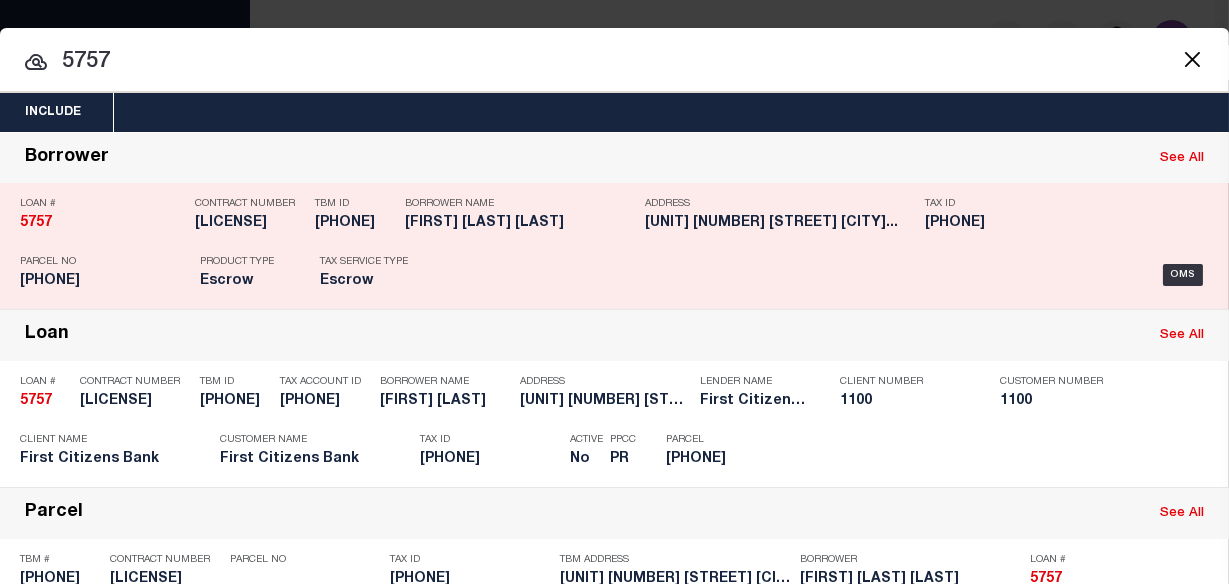 click on "OMS" at bounding box center (829, 275) 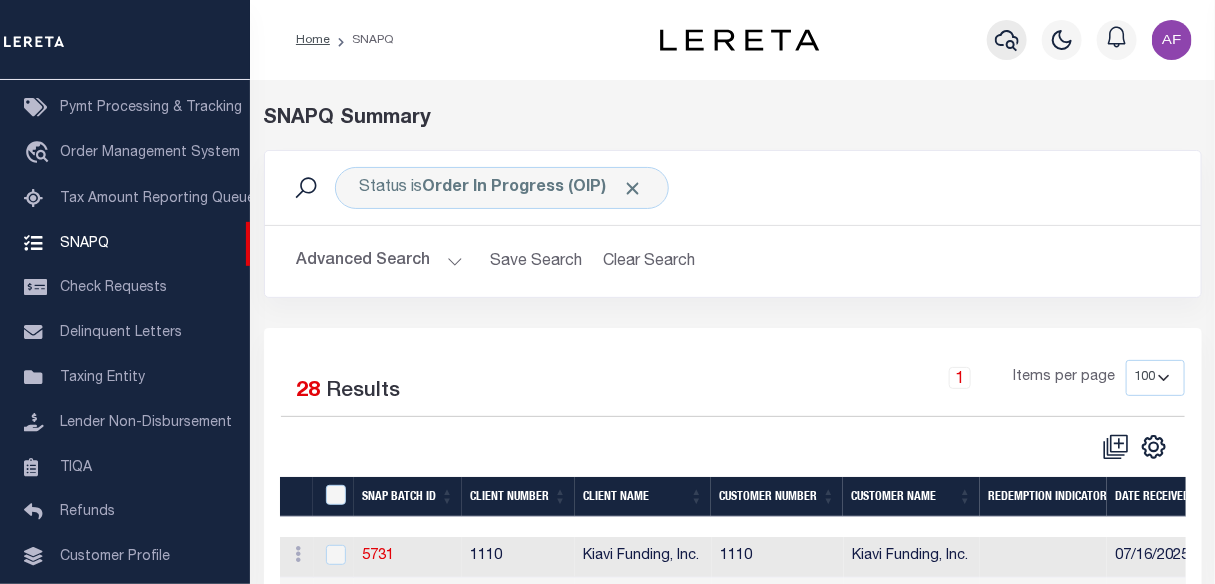 click 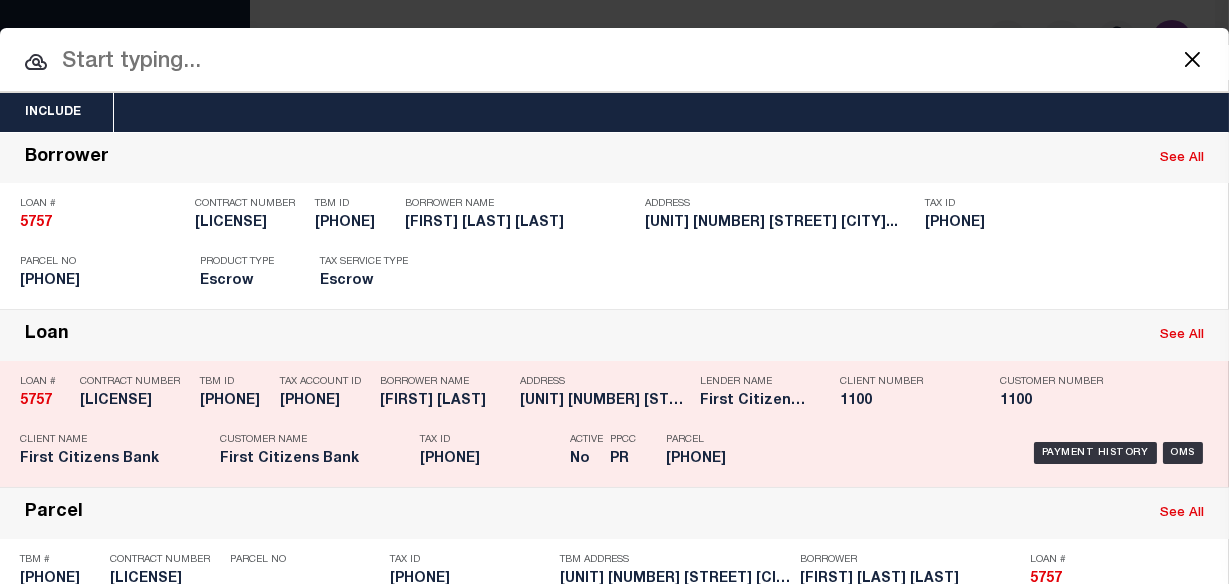 click on "Borrower Name
[FIRST] [LAST]" at bounding box center [435, 395] 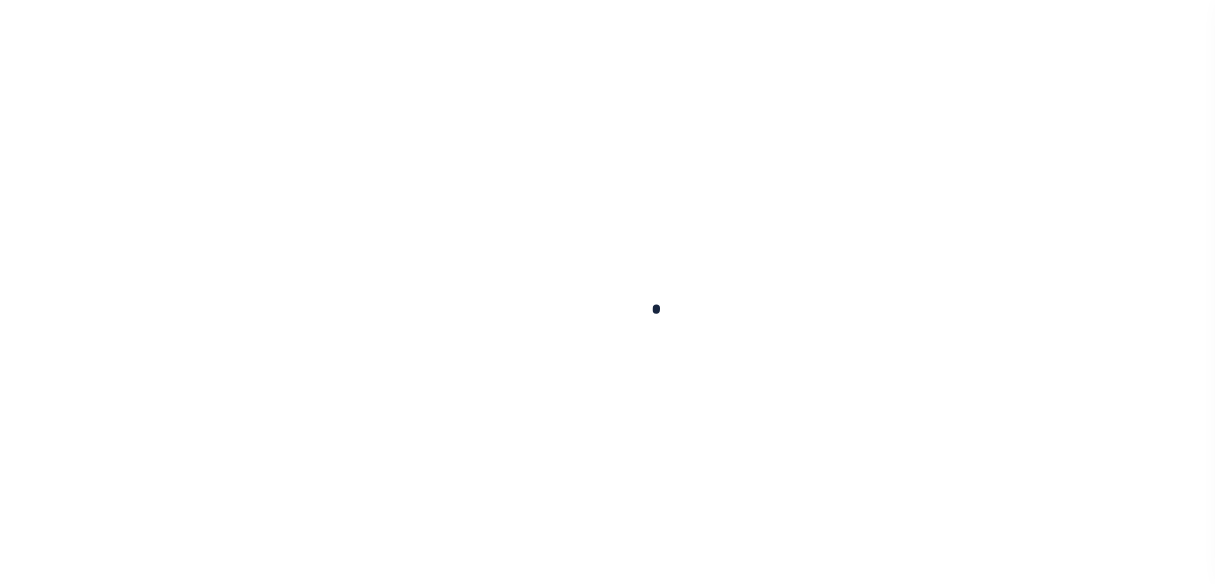 scroll, scrollTop: 0, scrollLeft: 0, axis: both 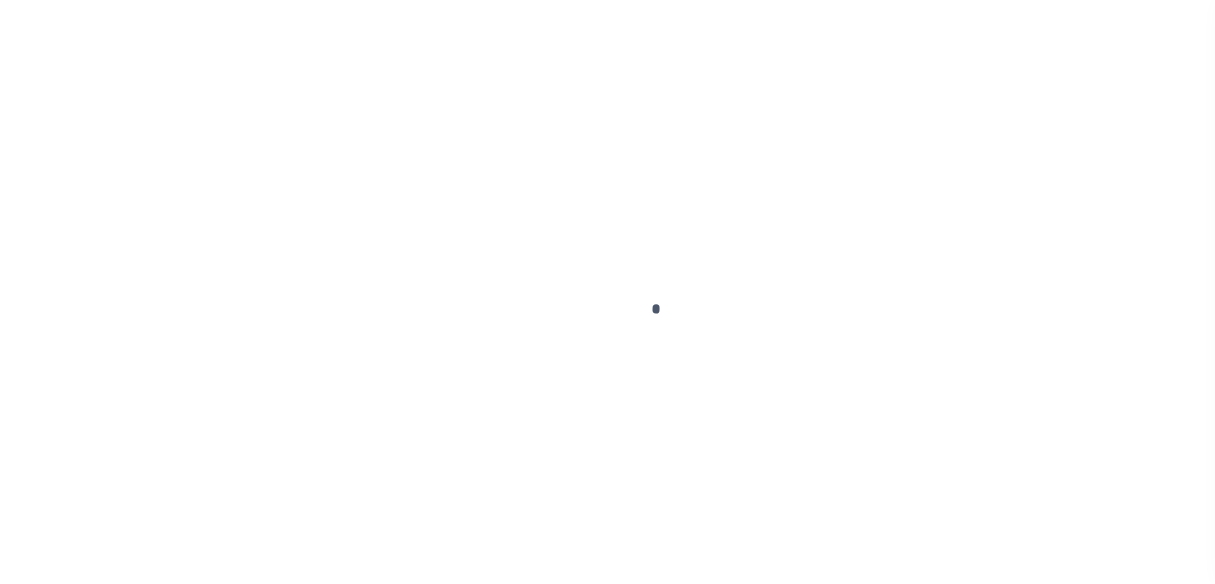 type on "5757" 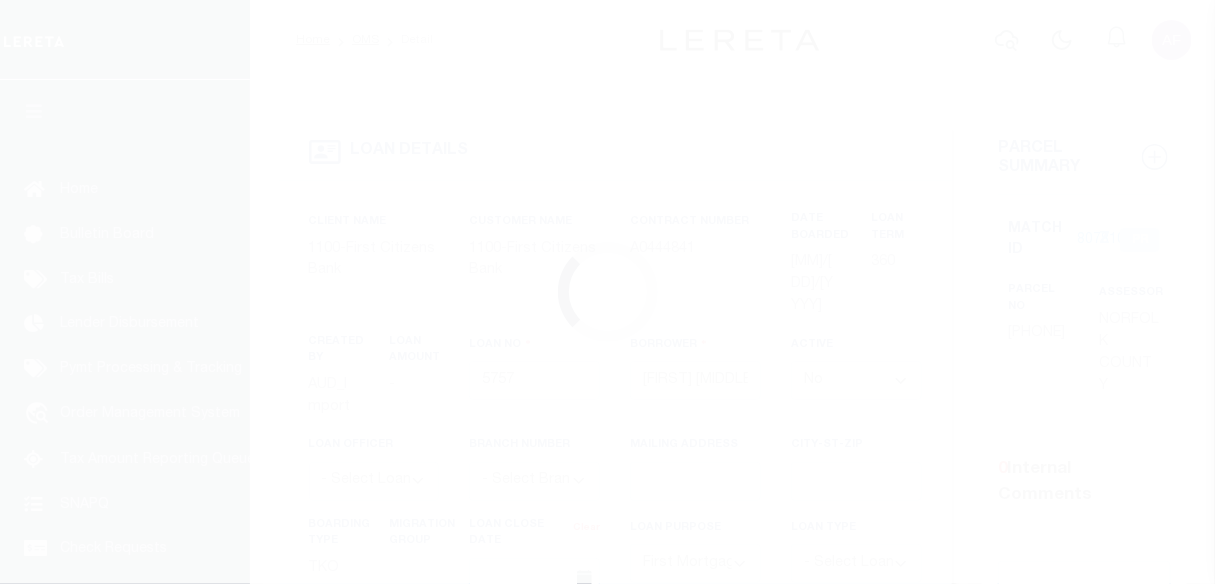select on "3281" 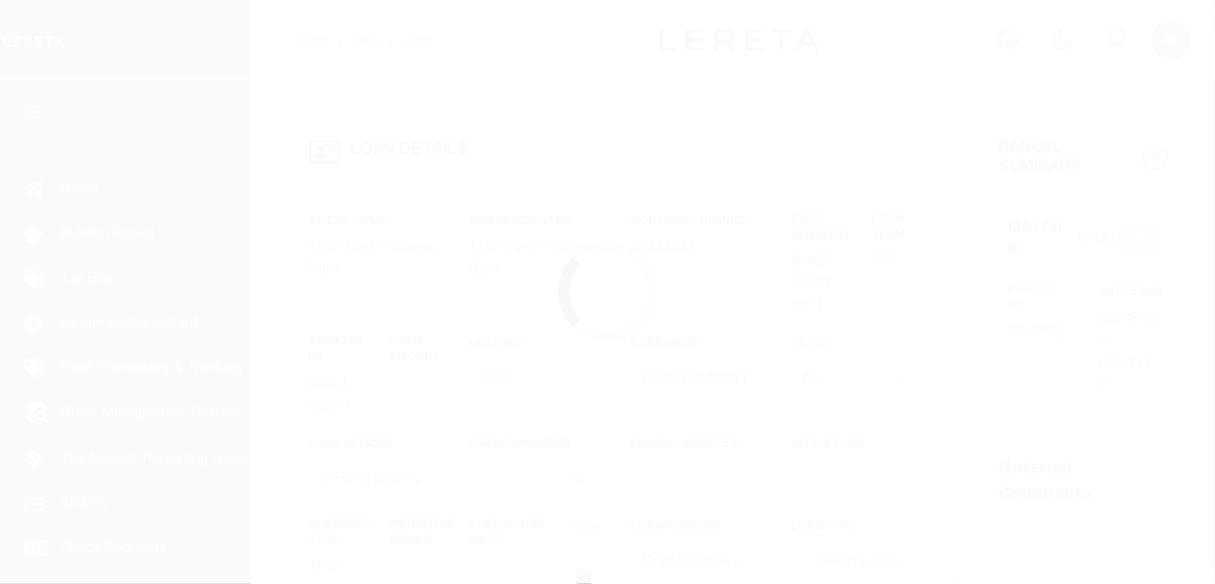 select 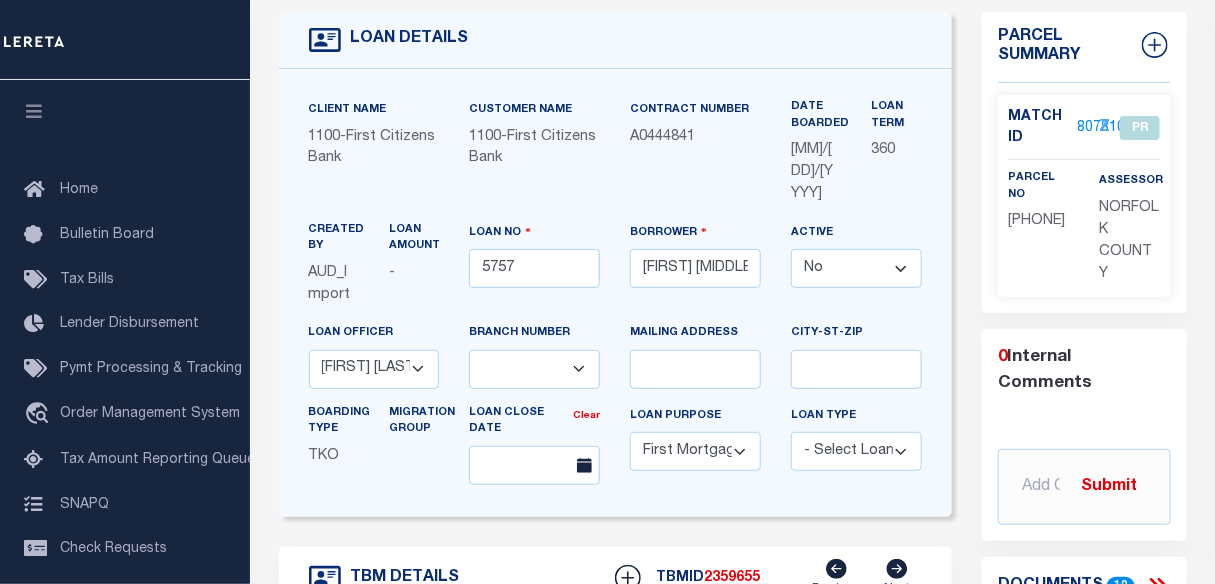 scroll, scrollTop: 0, scrollLeft: 0, axis: both 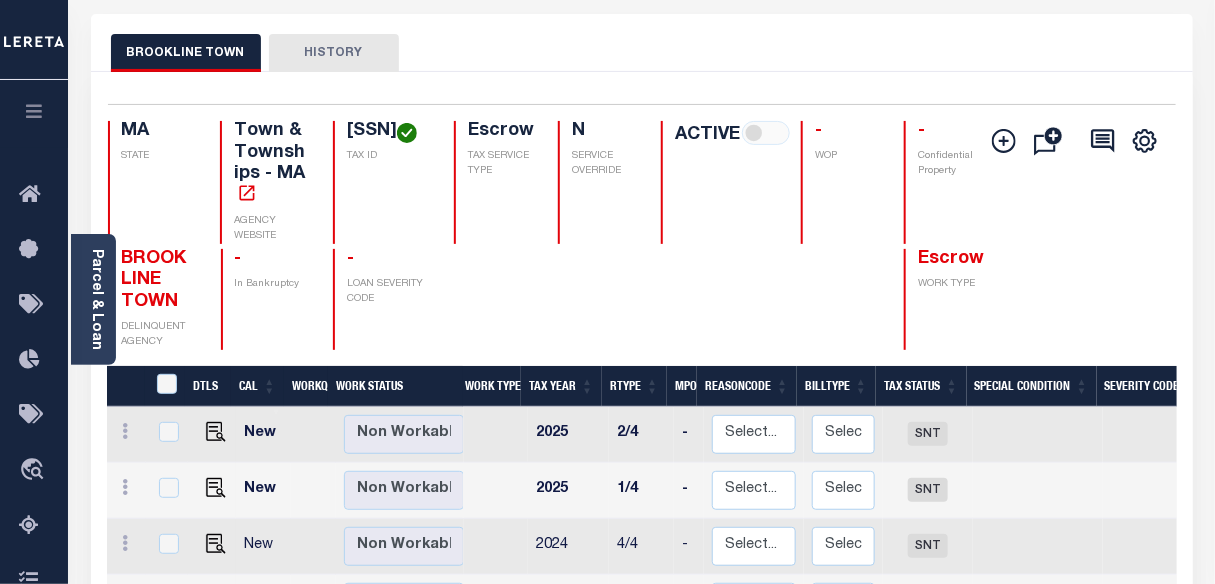 click on "HISTORY" at bounding box center [334, 53] 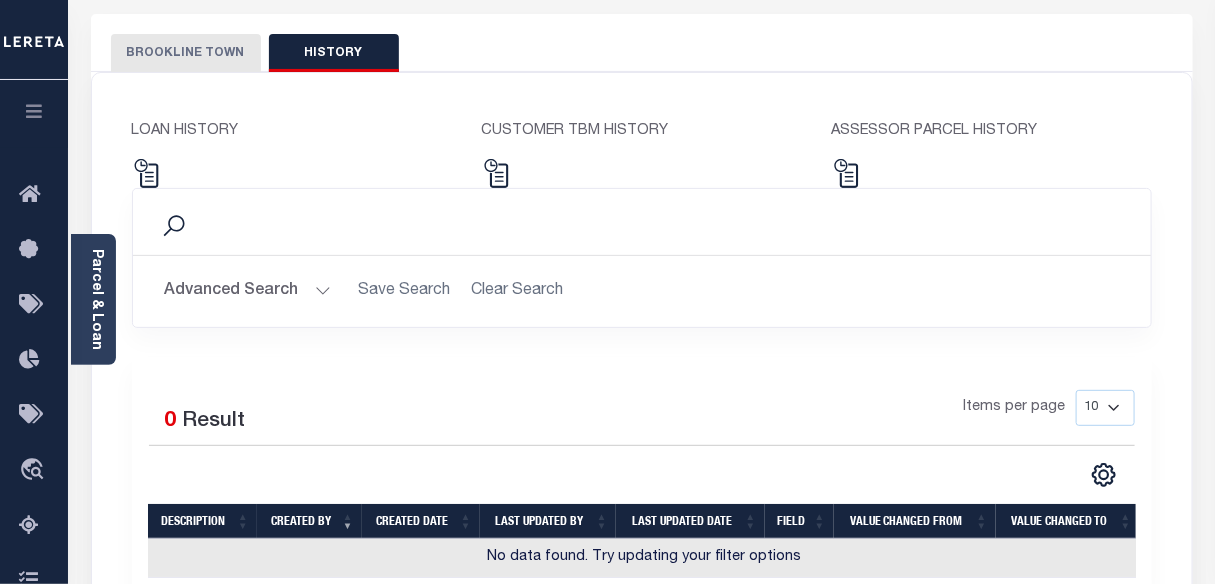 click on "BROOKLINE TOWN" at bounding box center [186, 53] 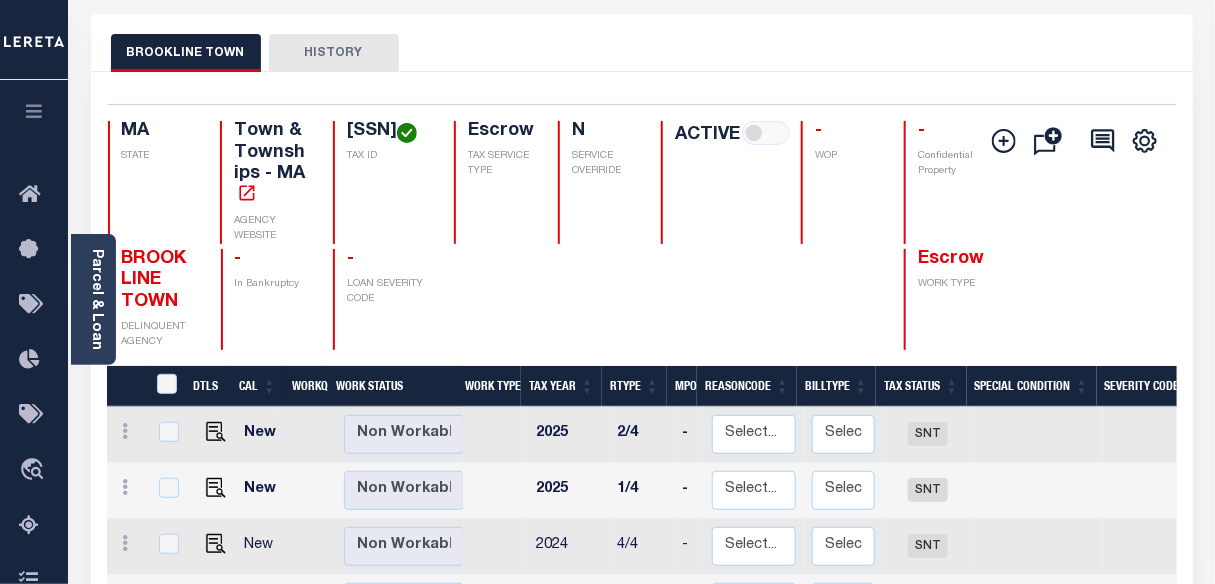 scroll, scrollTop: 0, scrollLeft: 0, axis: both 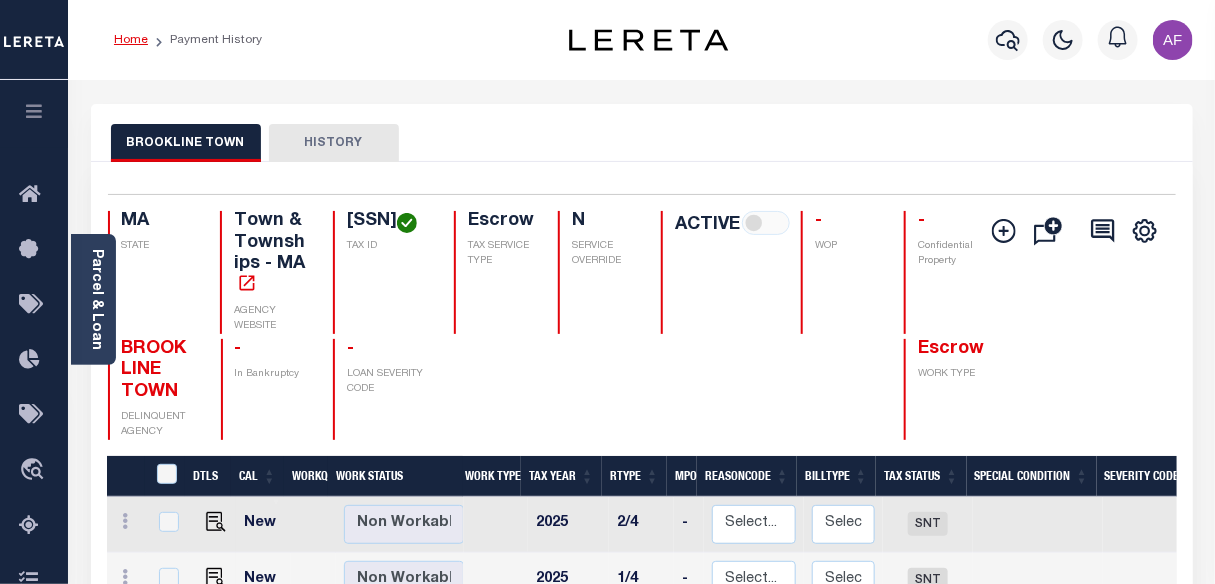 click on "Home" at bounding box center [131, 40] 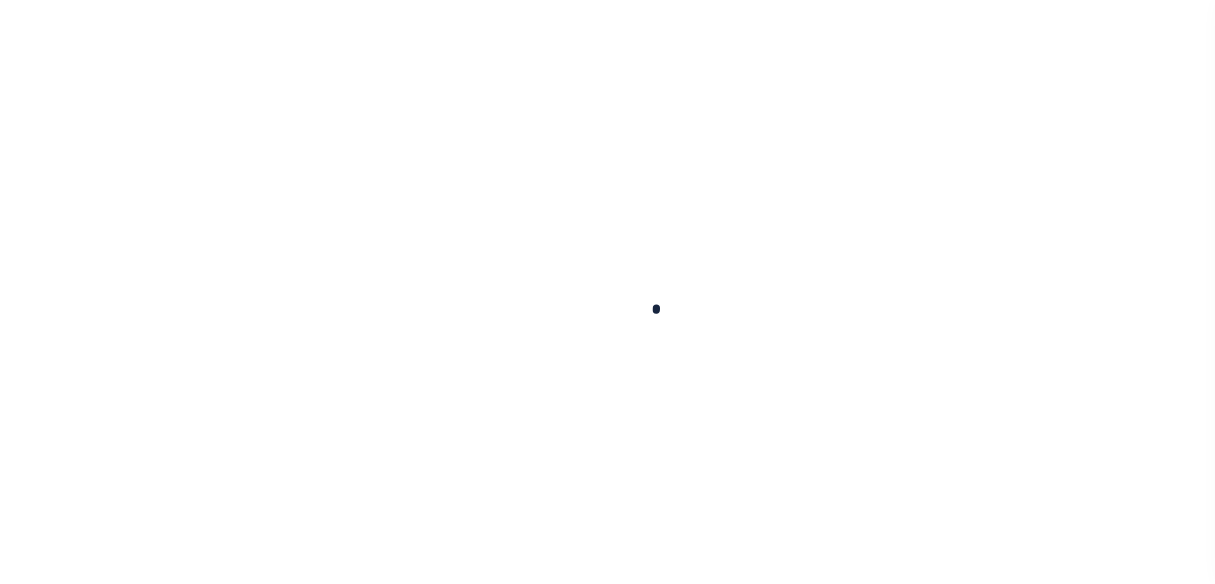 scroll, scrollTop: 0, scrollLeft: 0, axis: both 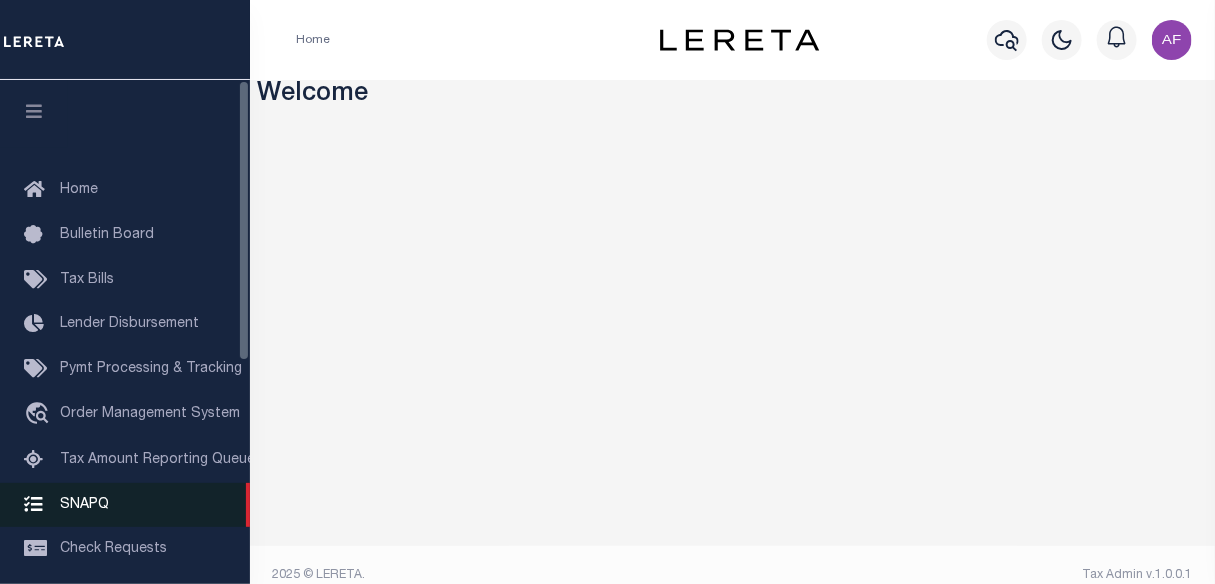 click on "SNAPQ" at bounding box center [125, 505] 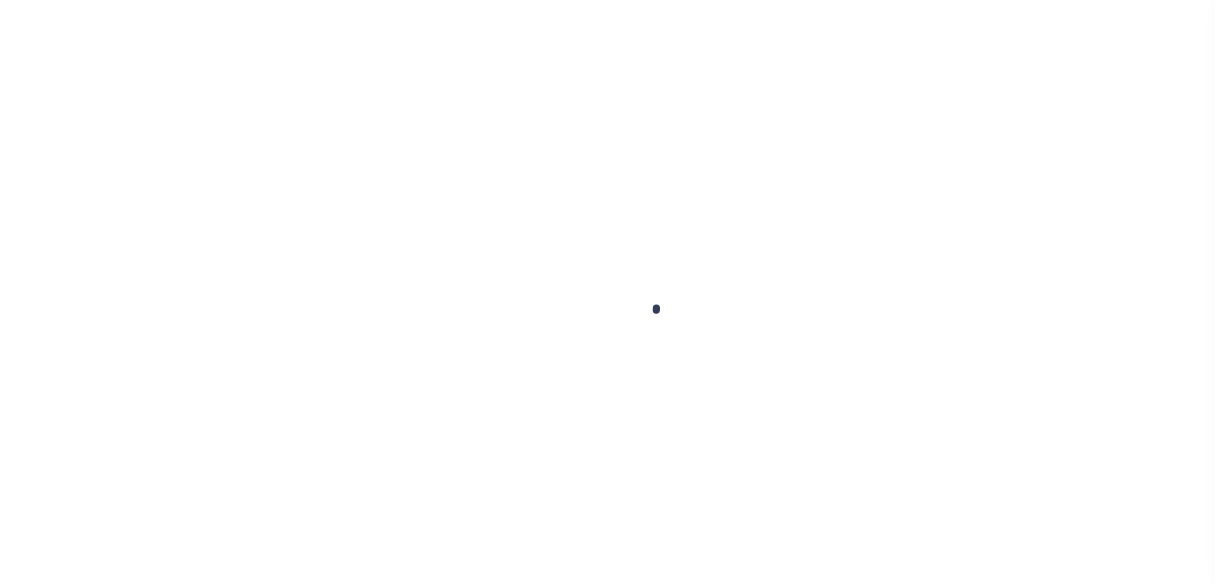 scroll, scrollTop: 0, scrollLeft: 0, axis: both 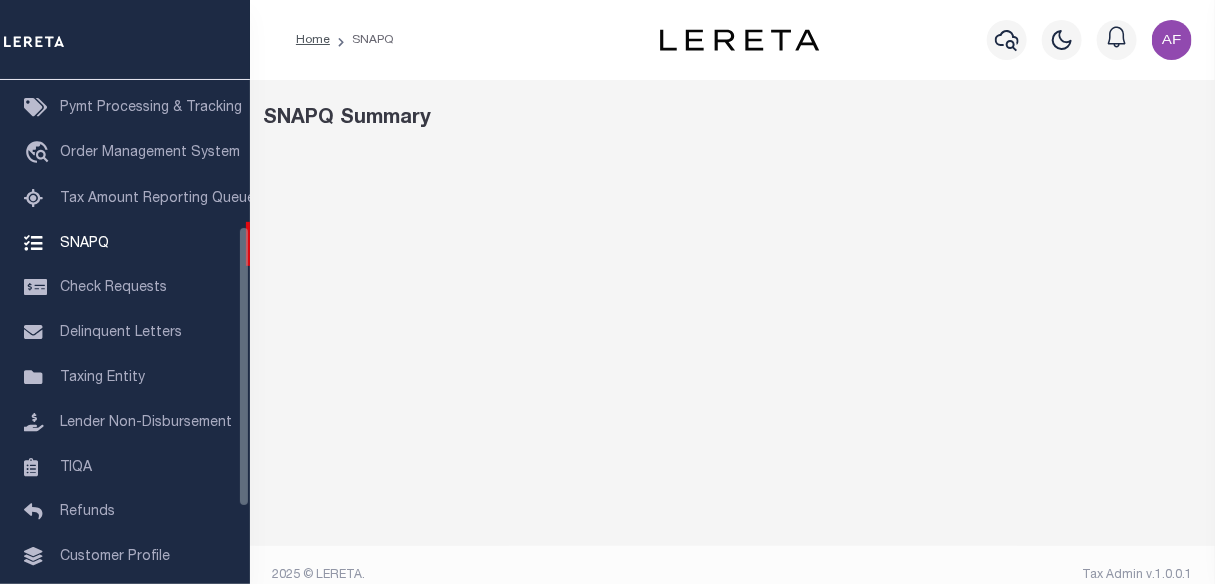 select on "100" 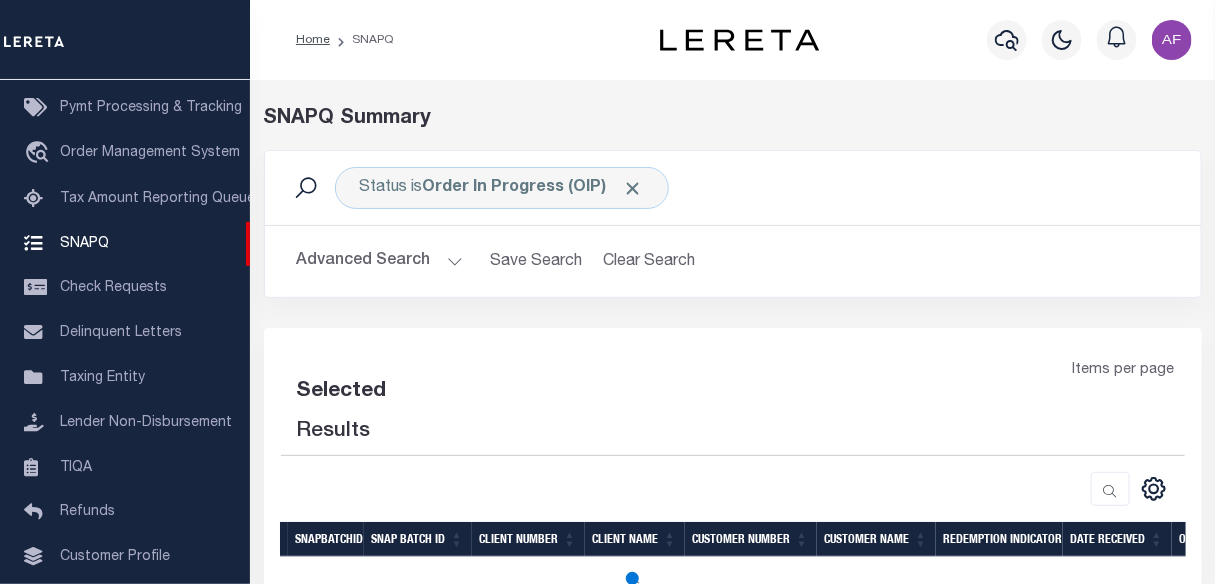 select on "100" 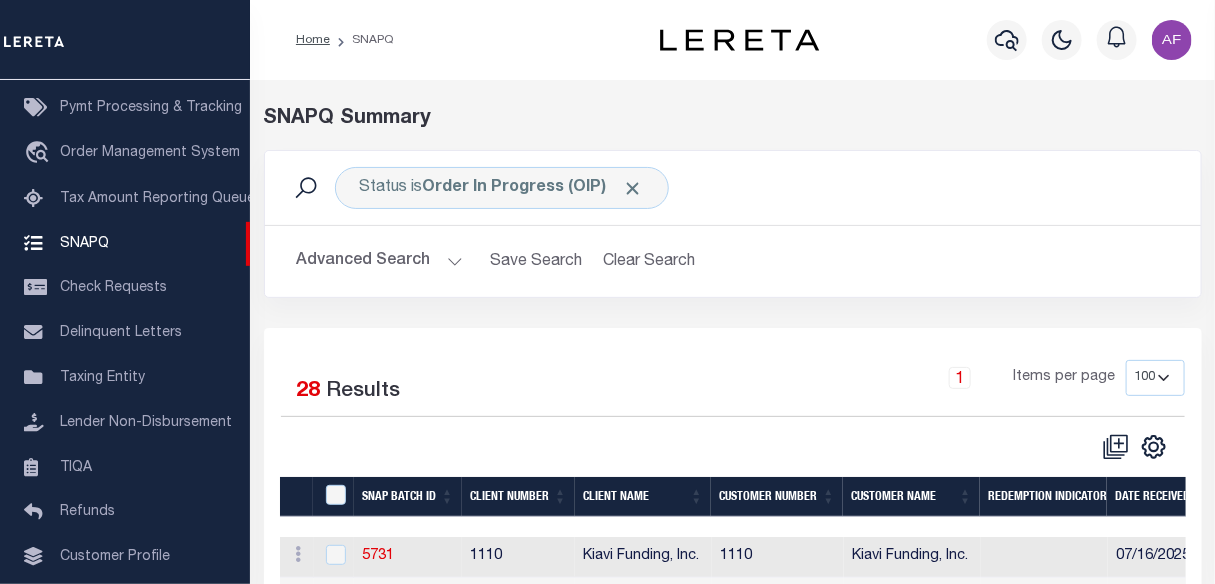 click on "Profile
Sign out" at bounding box center [1008, 40] 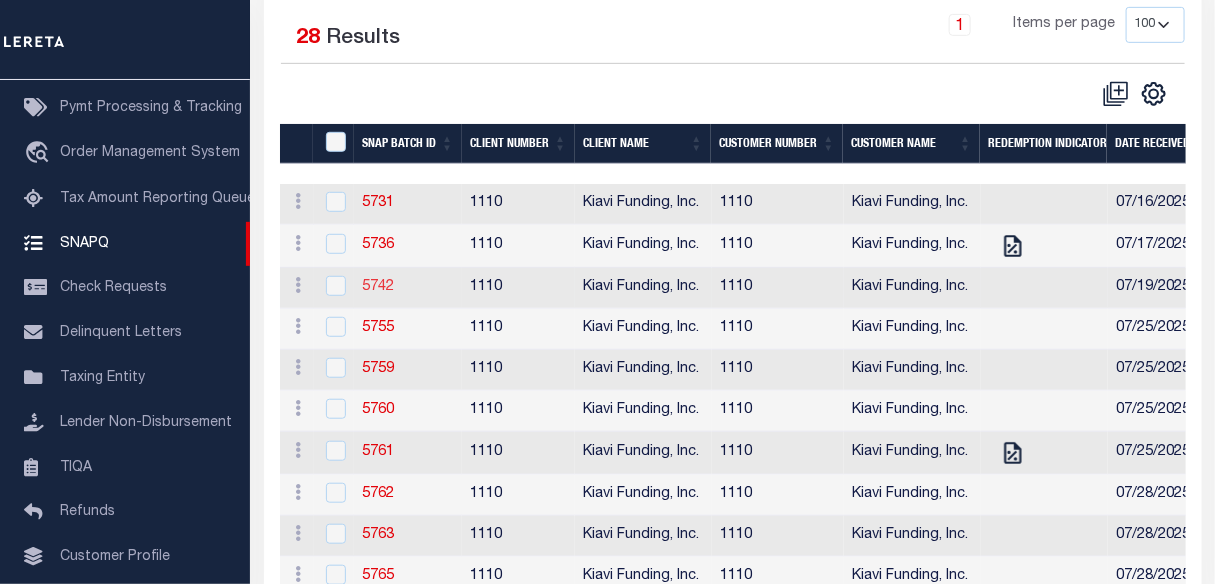 click on "5742" at bounding box center [378, 287] 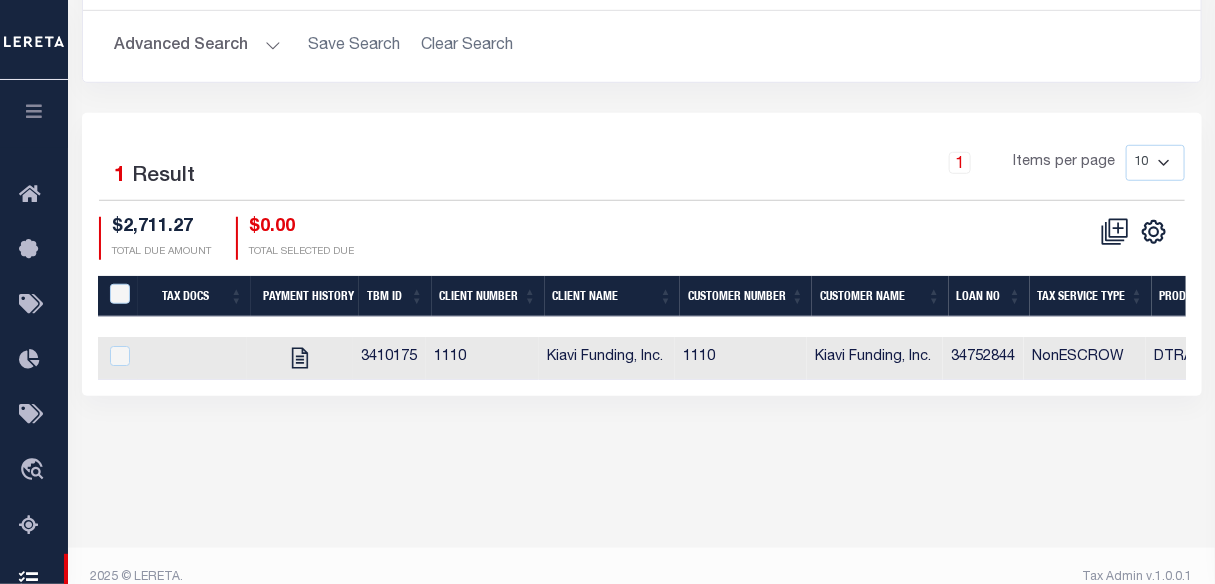 scroll, scrollTop: 454, scrollLeft: 0, axis: vertical 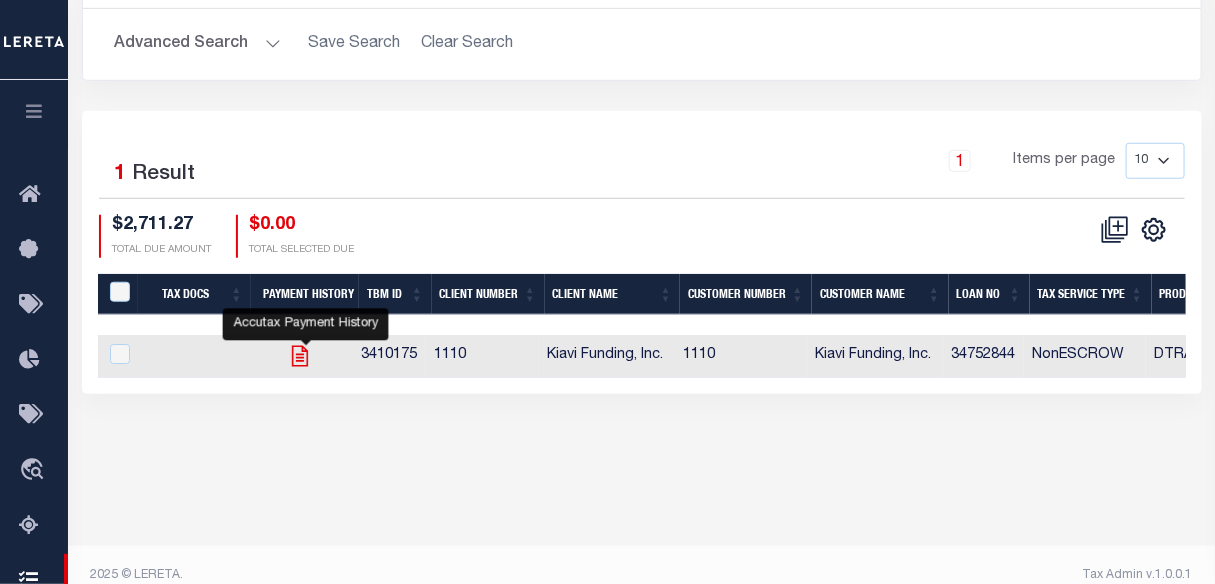 click 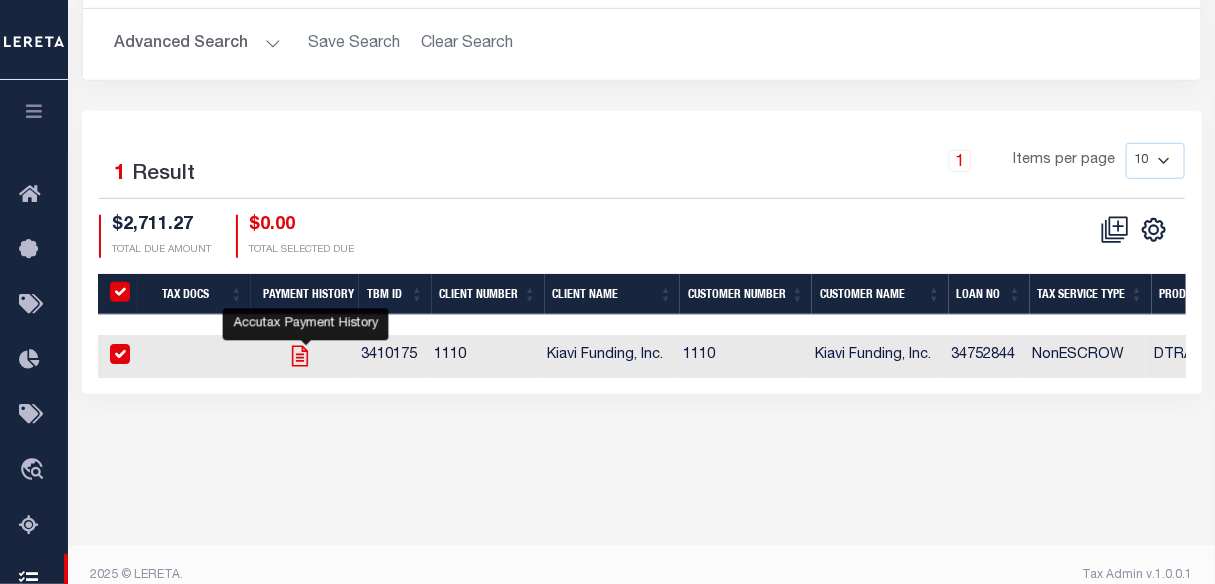 checkbox on "true" 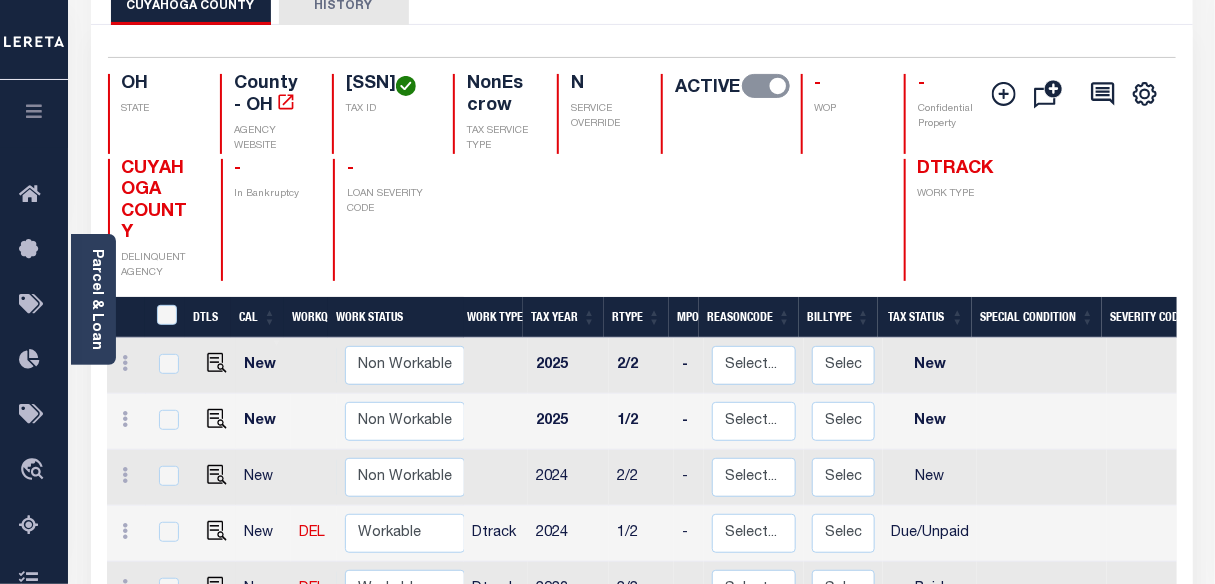 scroll, scrollTop: 181, scrollLeft: 0, axis: vertical 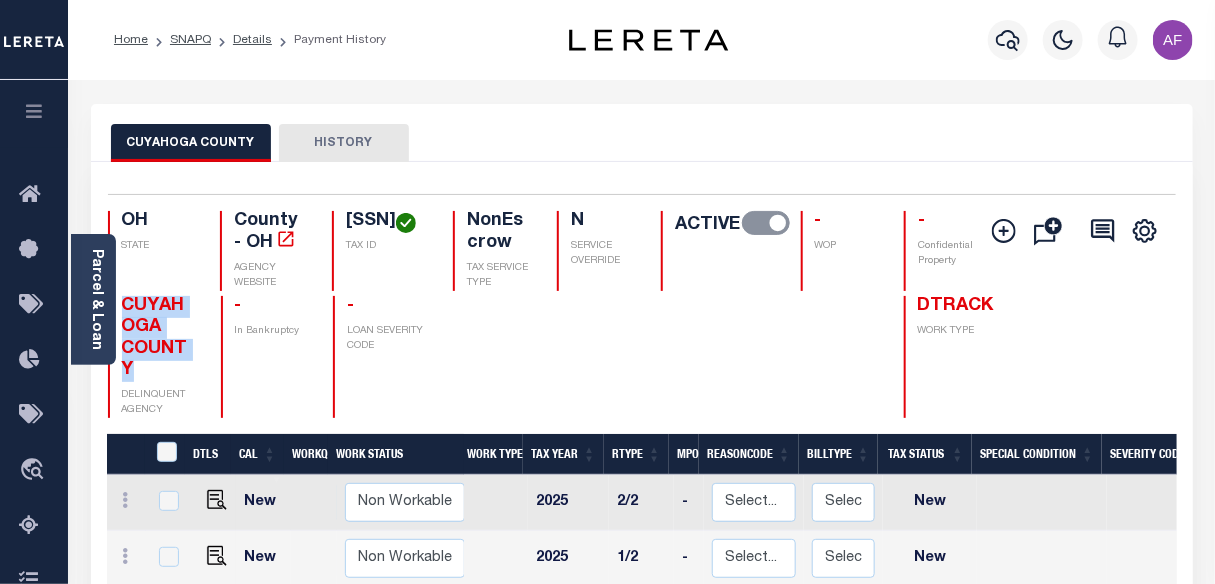 drag, startPoint x: 124, startPoint y: 305, endPoint x: 160, endPoint y: 364, distance: 69.115845 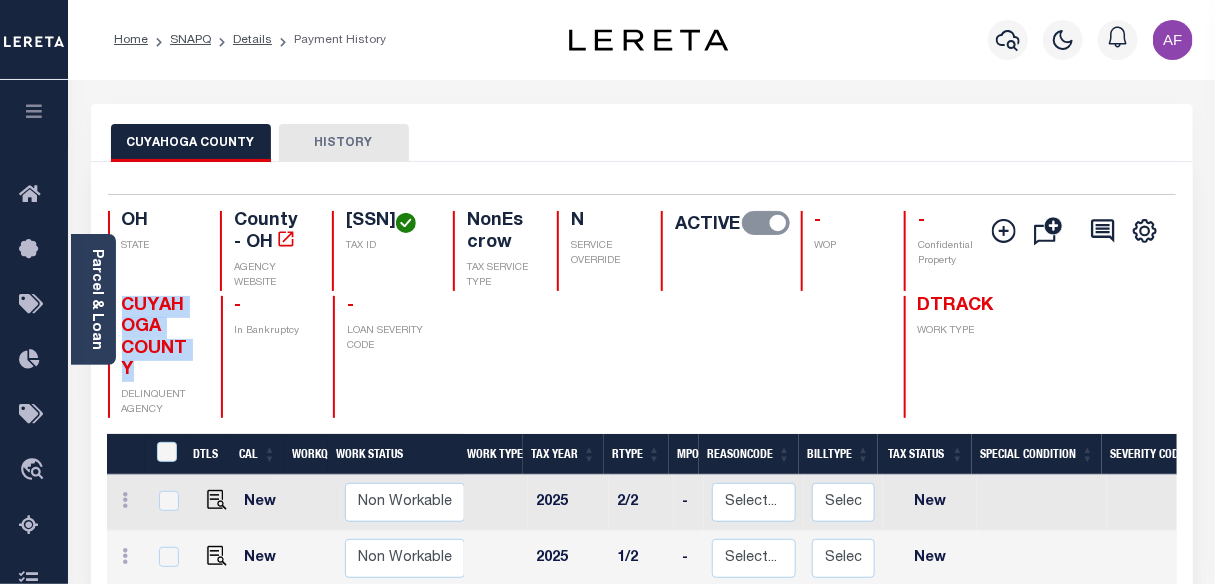 click on "CUYAHOGA COUNTY" at bounding box center [159, 339] 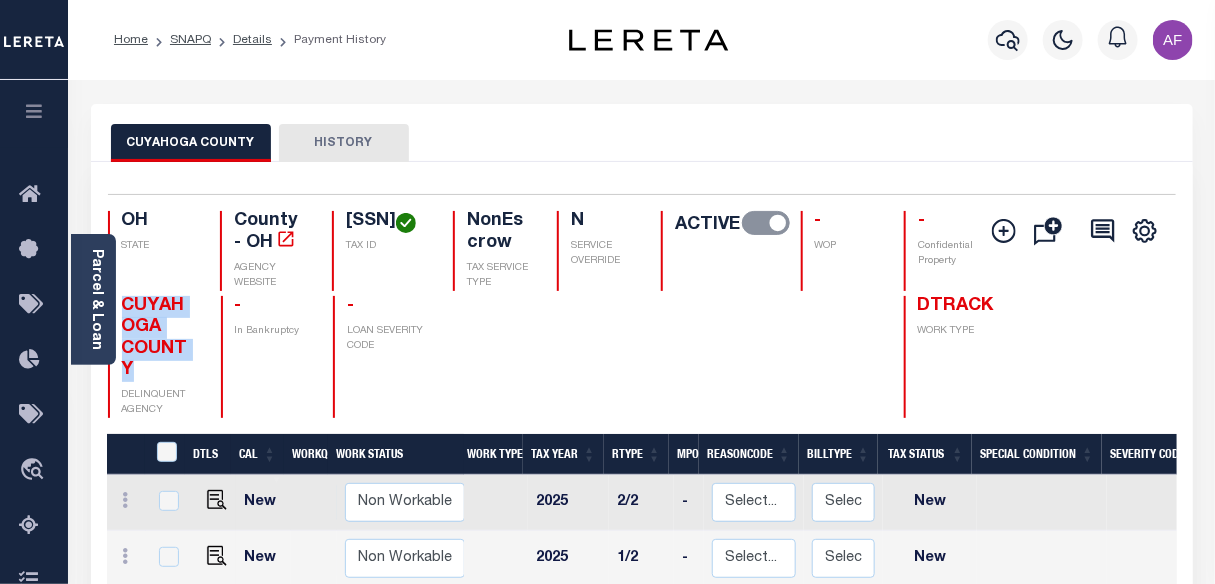 drag, startPoint x: 346, startPoint y: 221, endPoint x: 424, endPoint y: 217, distance: 78.10249 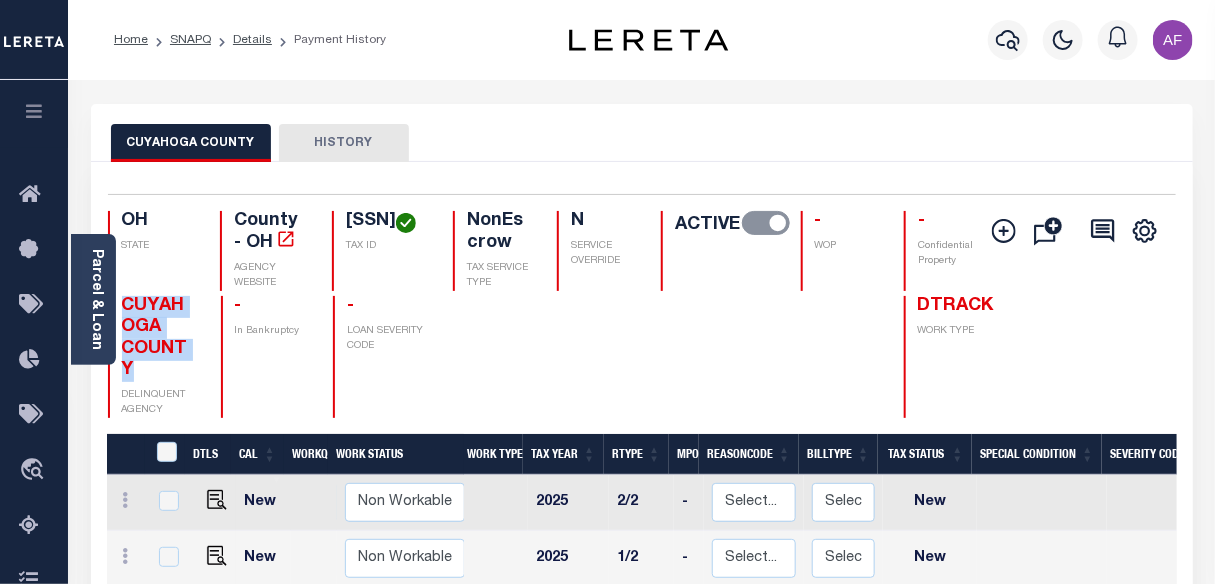 click on "[SSN]" at bounding box center [387, 222] 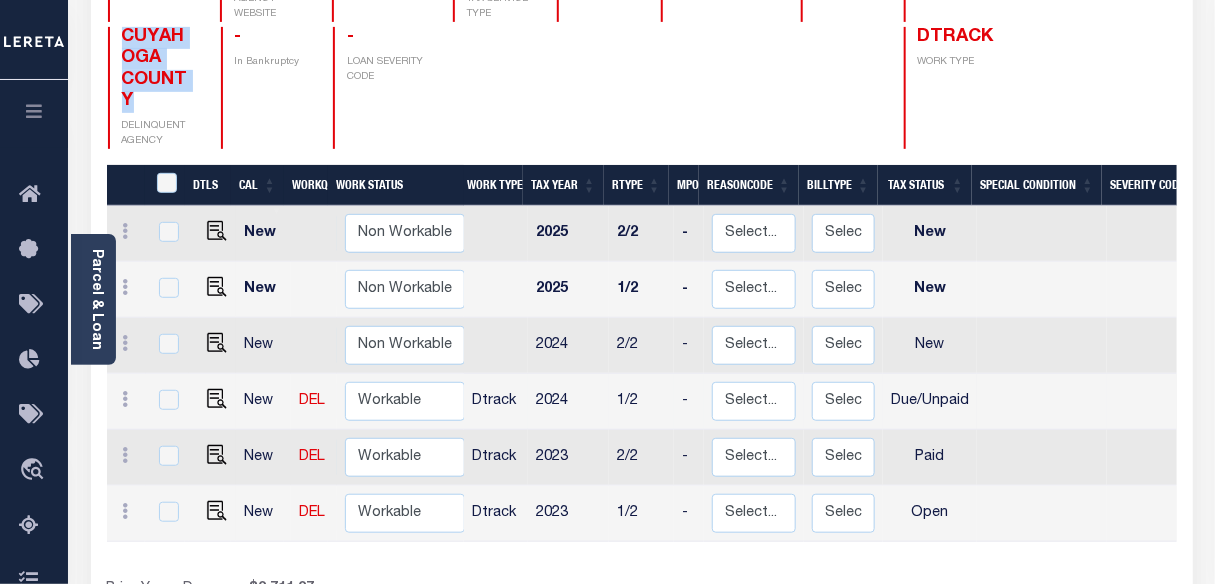 scroll, scrollTop: 272, scrollLeft: 0, axis: vertical 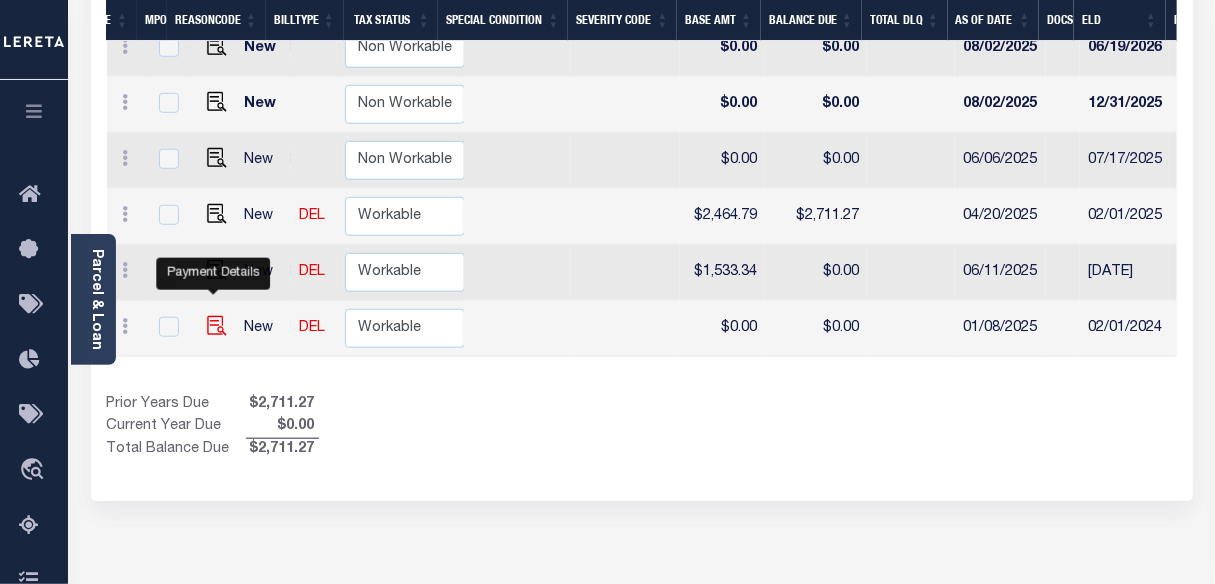 click at bounding box center (217, 326) 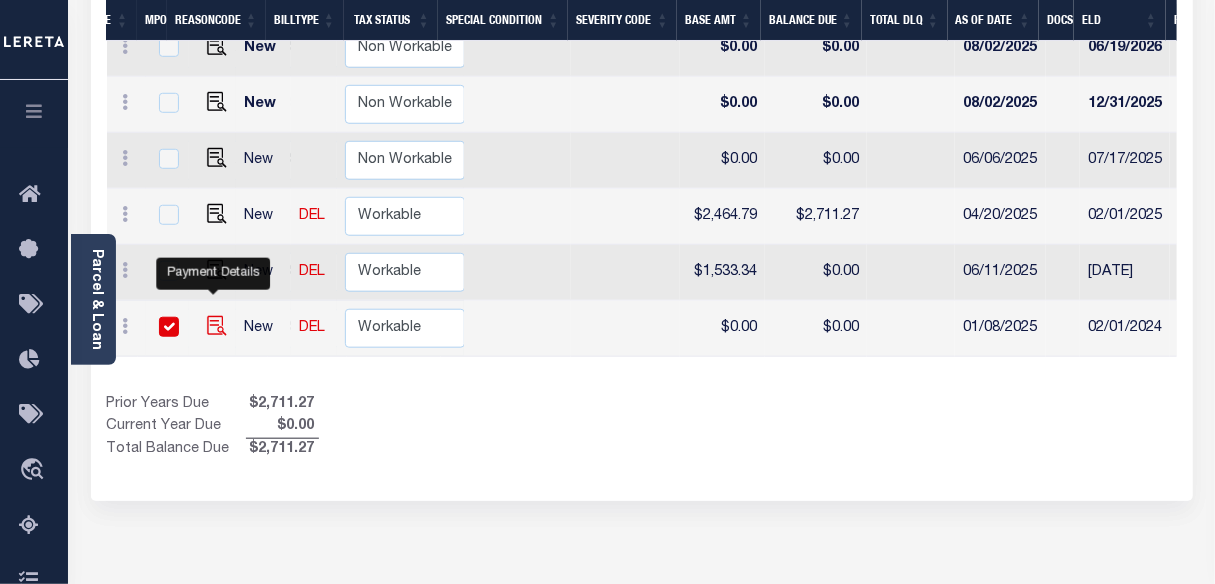 checkbox on "true" 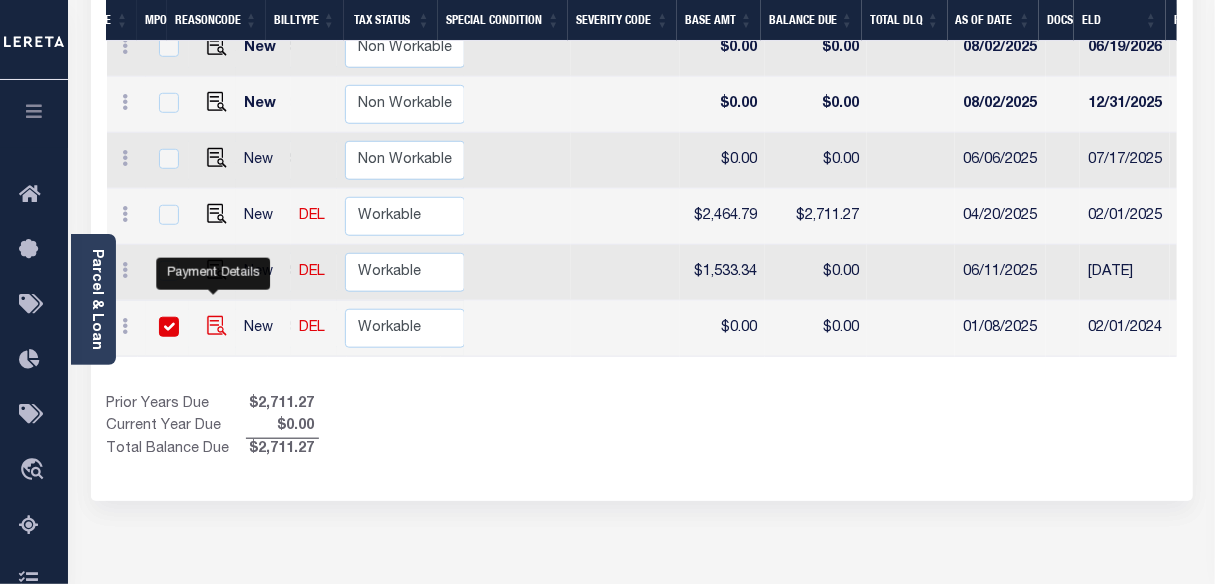 checkbox on "true" 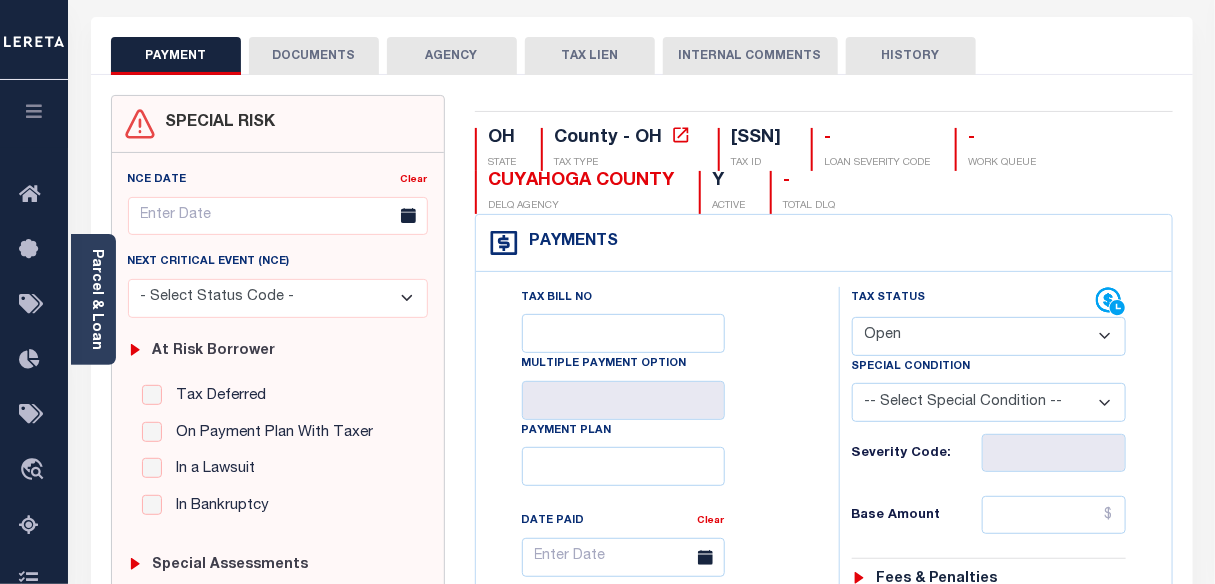 scroll, scrollTop: 181, scrollLeft: 0, axis: vertical 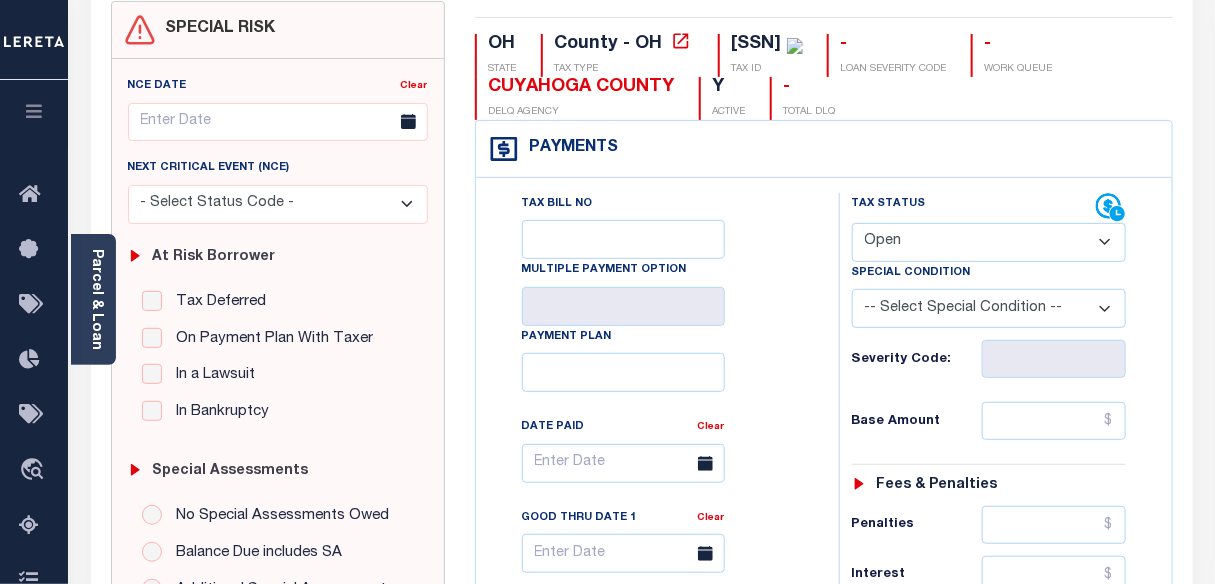 click on "- Select Status Code -
Open
Due/Unpaid
Paid
Incomplete
No Tax Due
Internal Refund Processed
New" at bounding box center (989, 242) 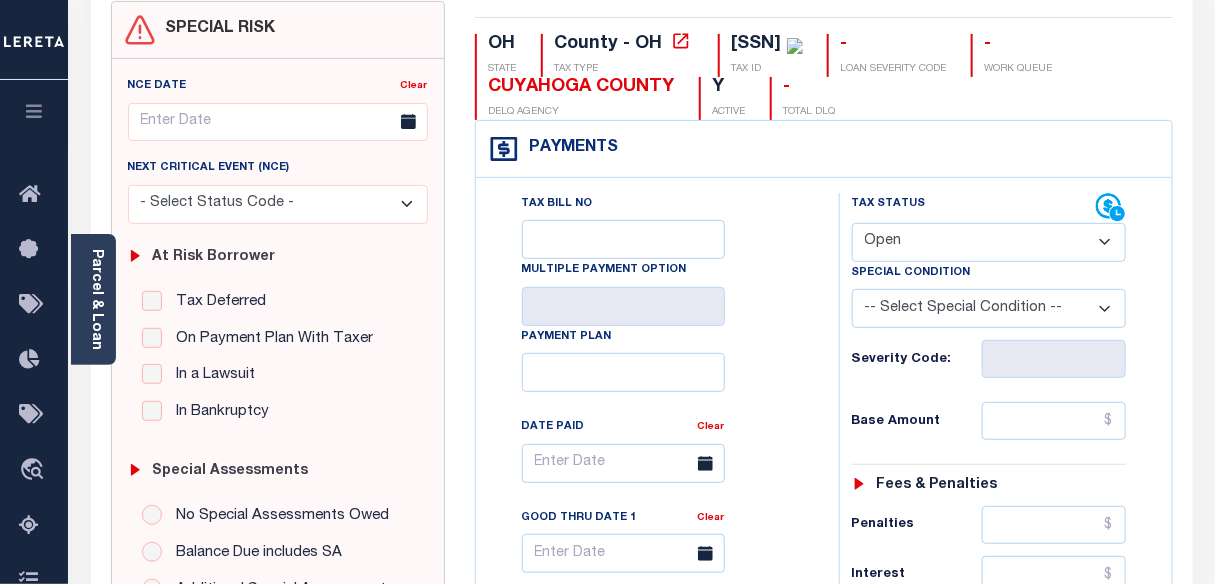select on "PYD" 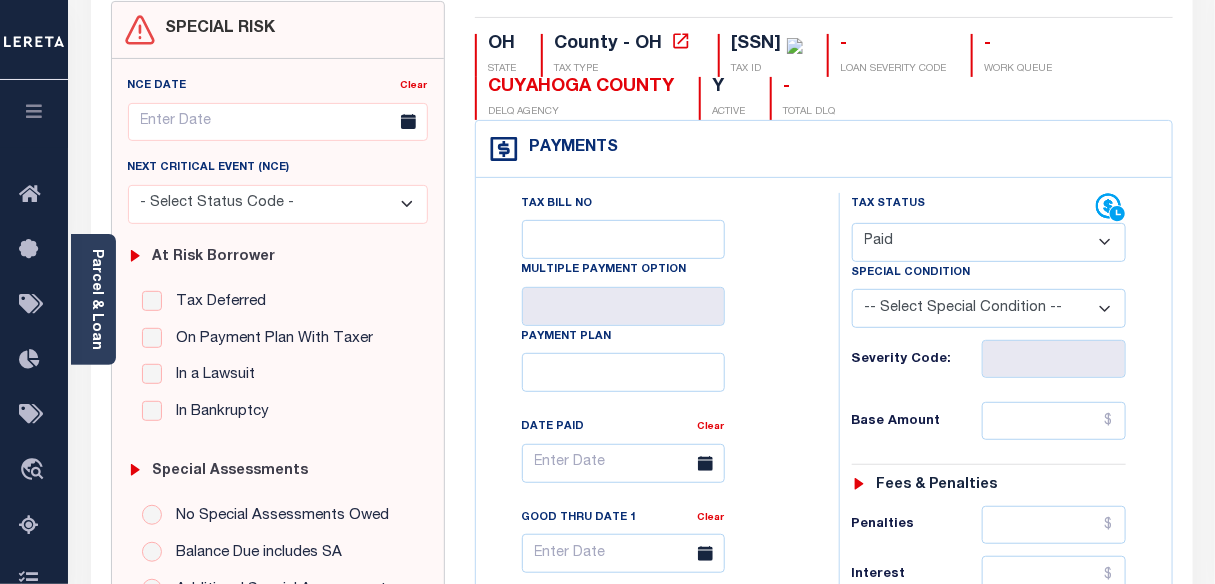 click on "- Select Status Code -
Open
Due/Unpaid
Paid
Incomplete
No Tax Due
Internal Refund Processed
New" at bounding box center [989, 242] 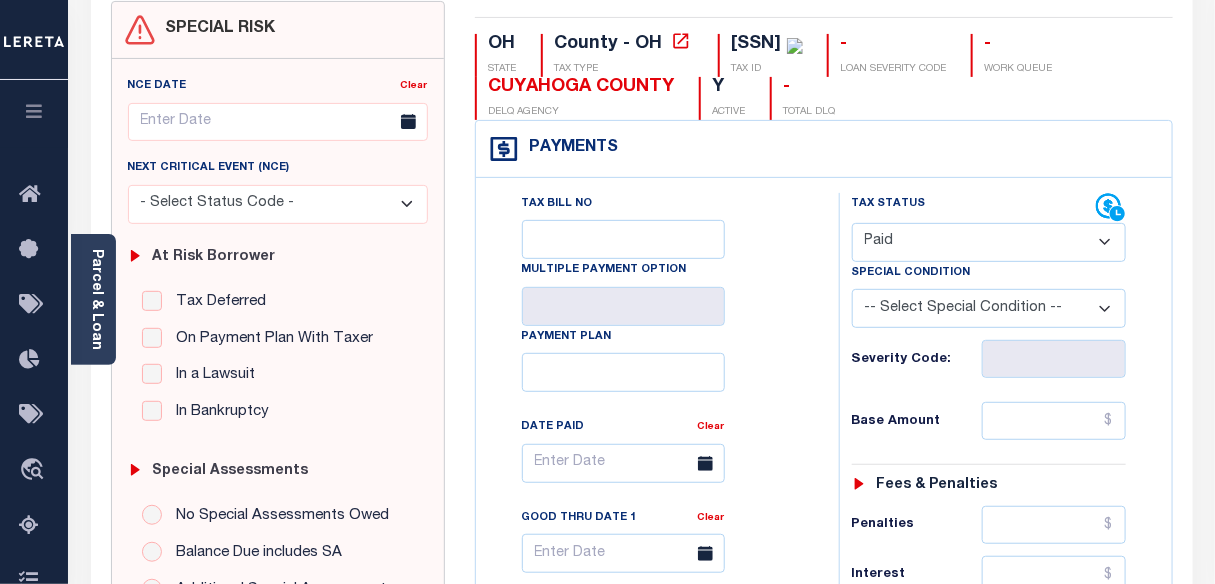 type on "08/05/2025" 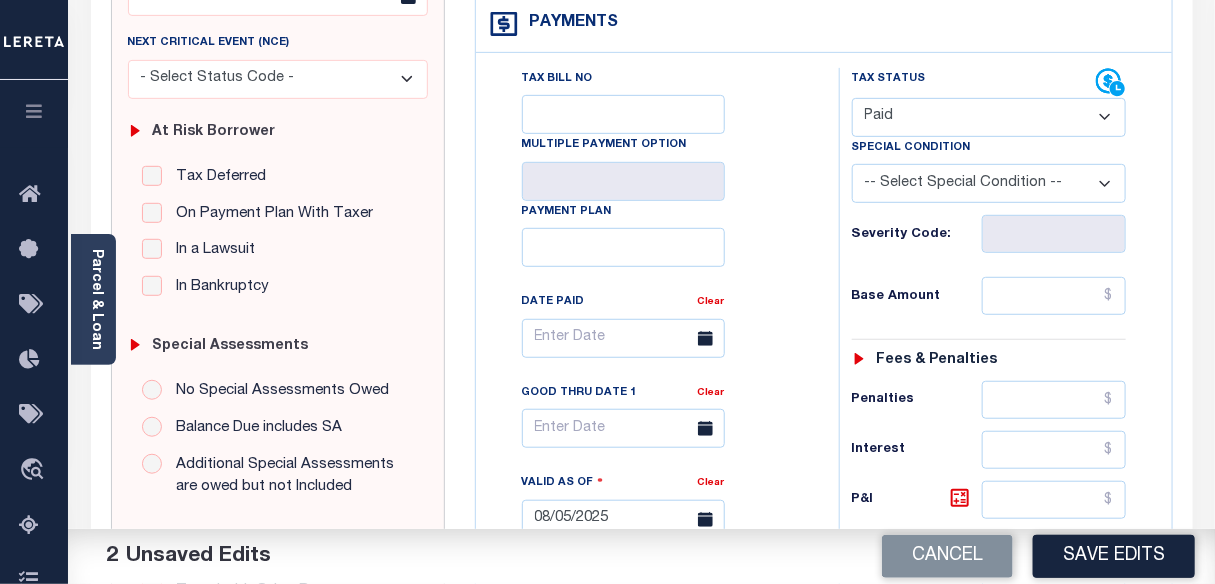 scroll, scrollTop: 454, scrollLeft: 0, axis: vertical 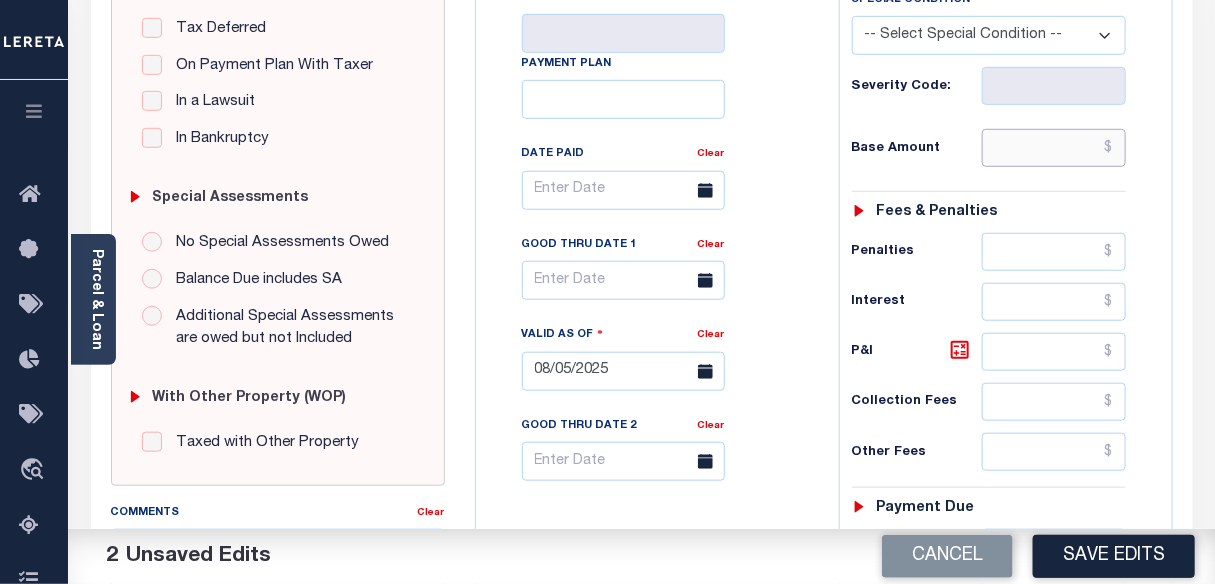 click at bounding box center [1054, 148] 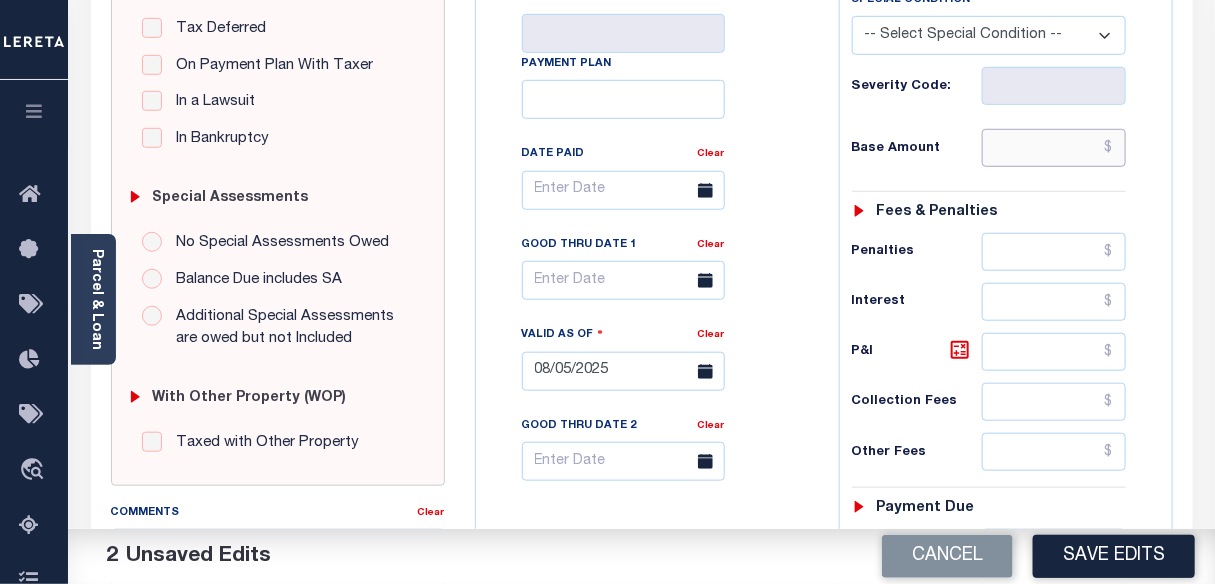 click at bounding box center [1054, 148] 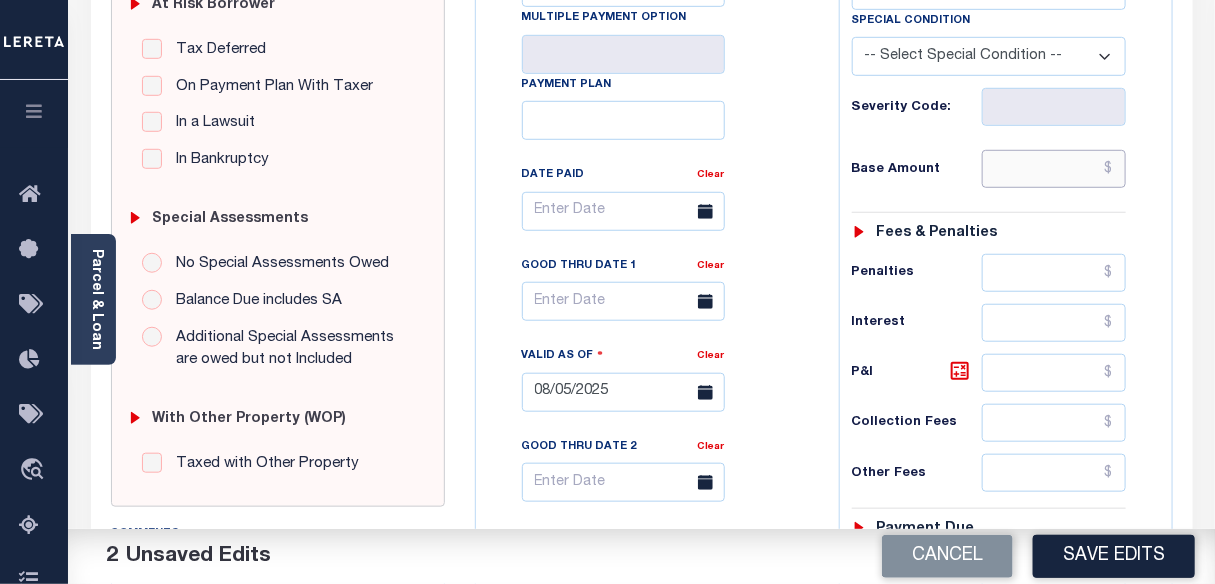 scroll, scrollTop: 454, scrollLeft: 0, axis: vertical 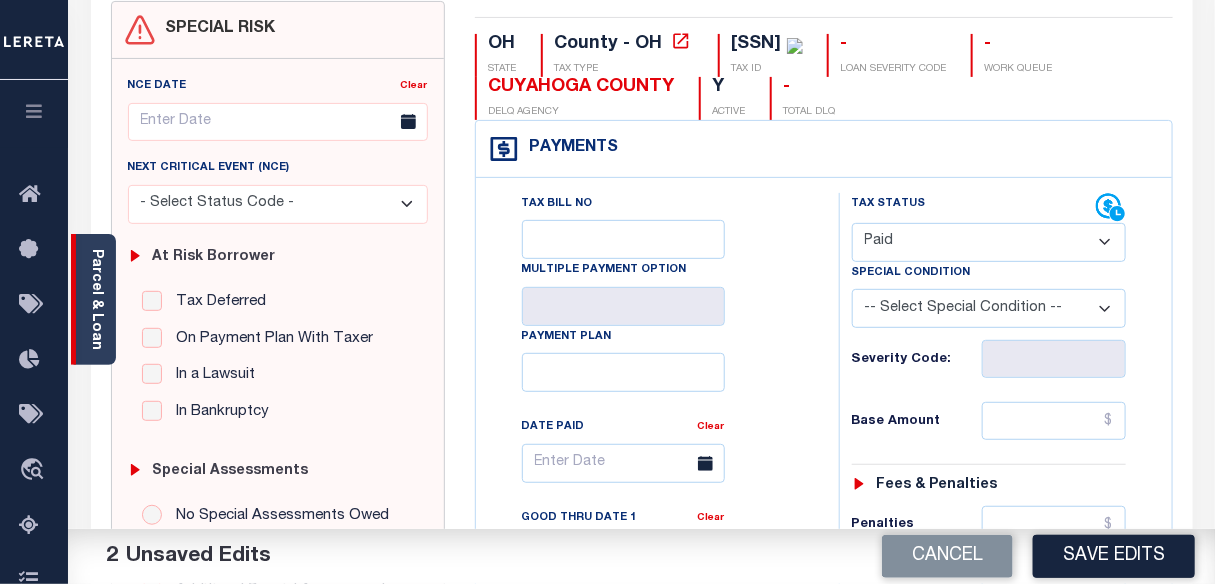 click on "Parcel & Loan" at bounding box center (93, 299) 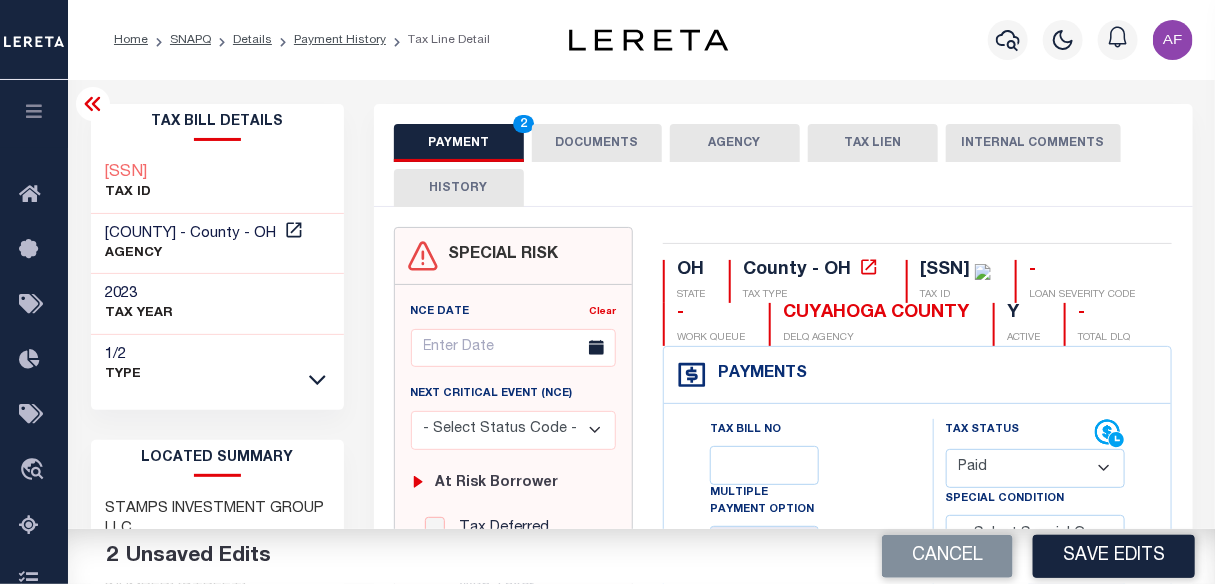 scroll, scrollTop: 0, scrollLeft: 0, axis: both 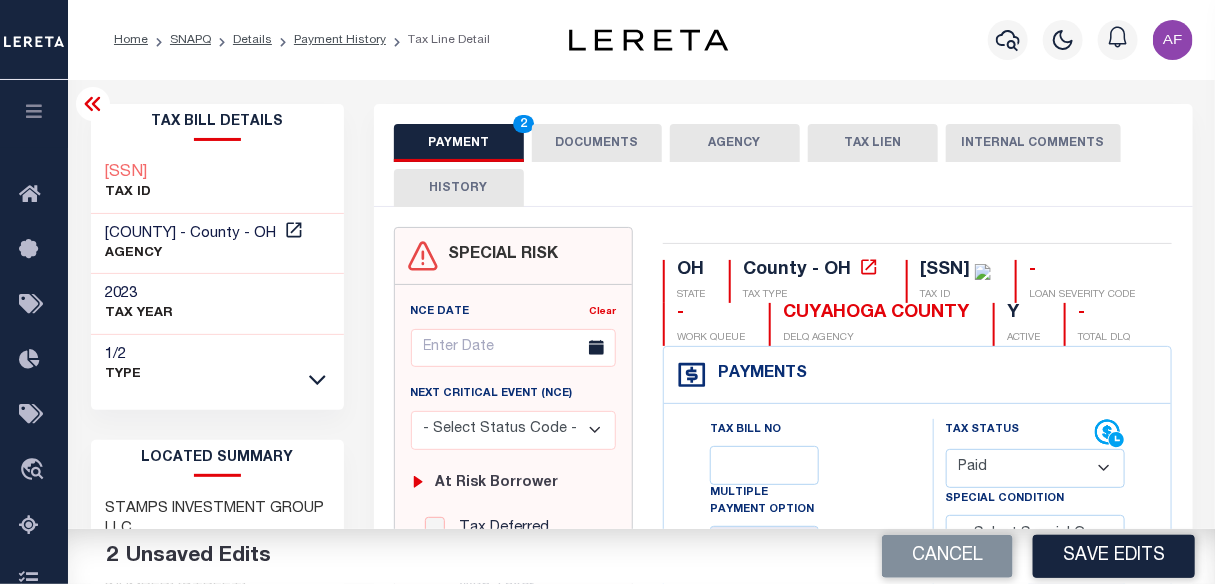 click 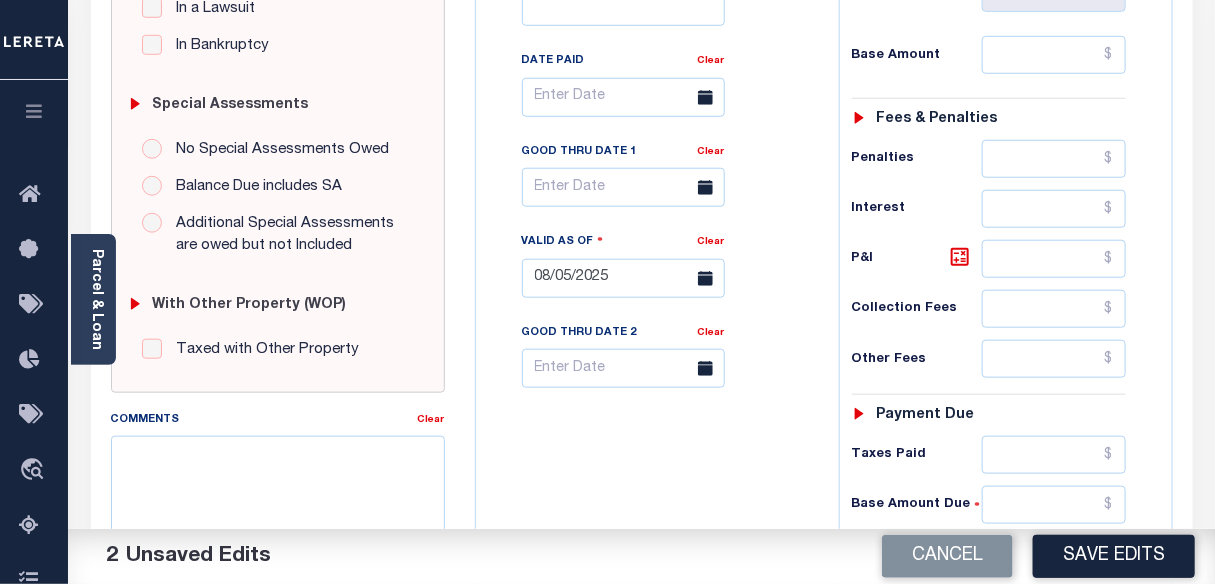 scroll, scrollTop: 454, scrollLeft: 0, axis: vertical 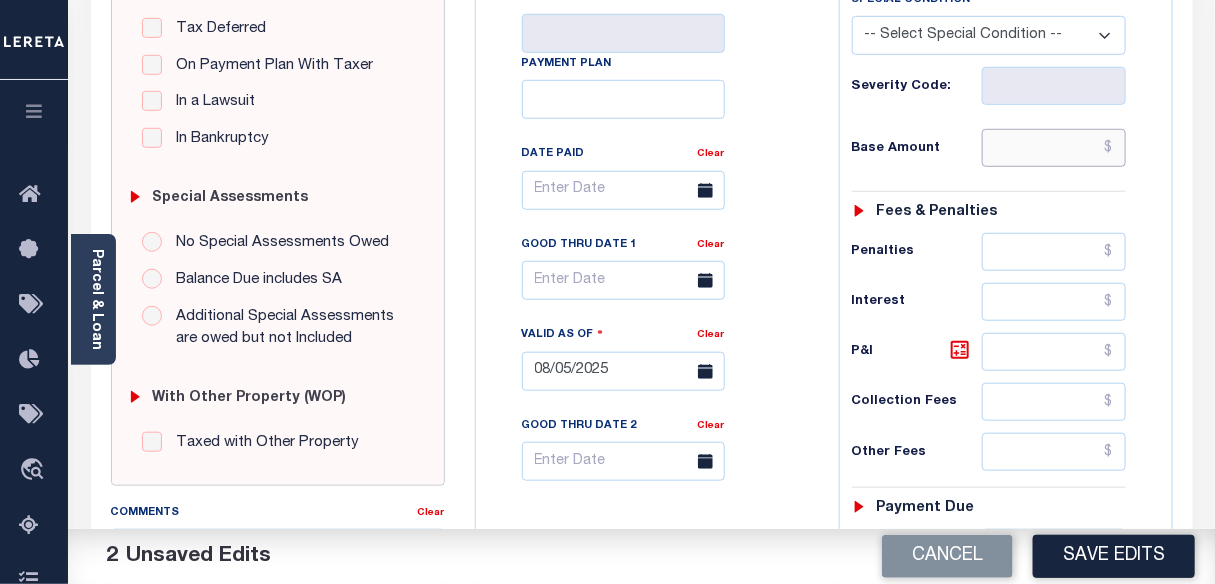 click at bounding box center [1054, 148] 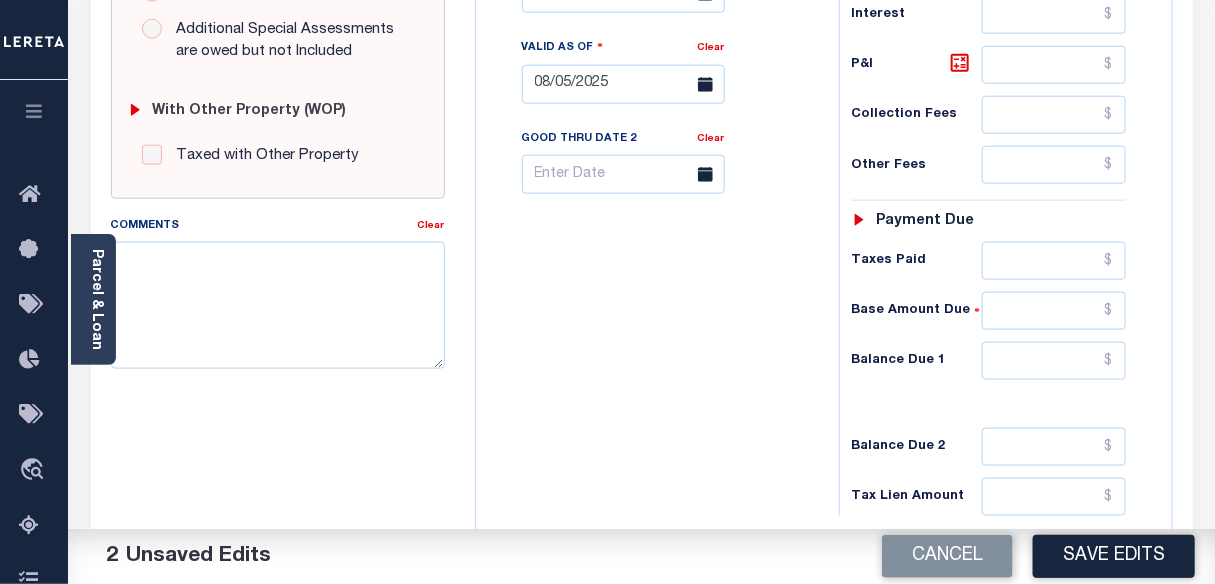 scroll, scrollTop: 818, scrollLeft: 0, axis: vertical 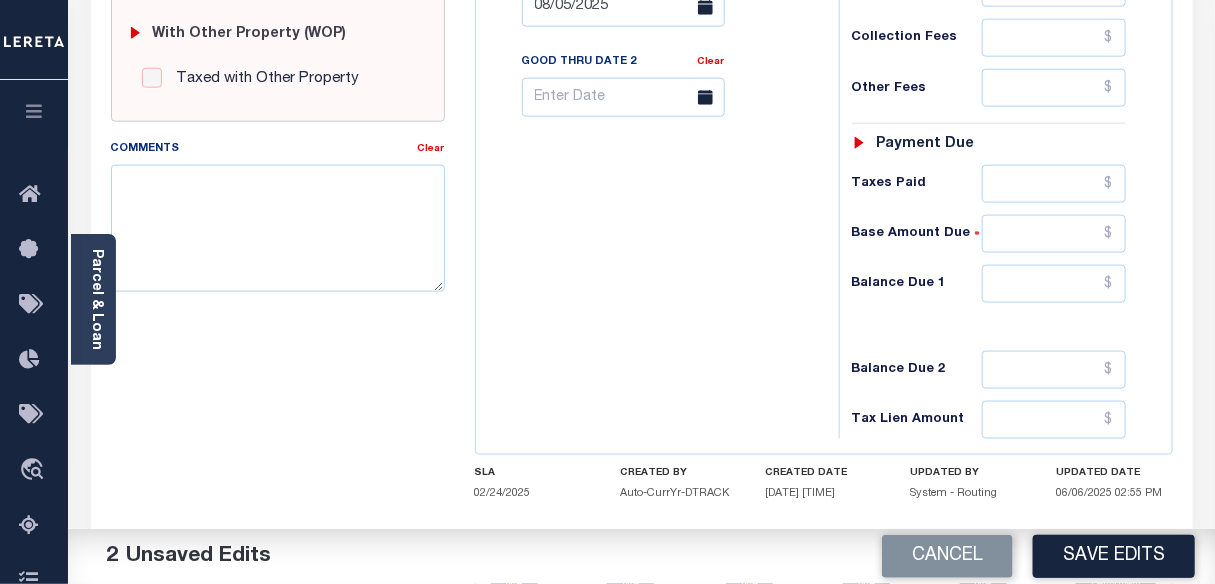 type on "$1,533.34" 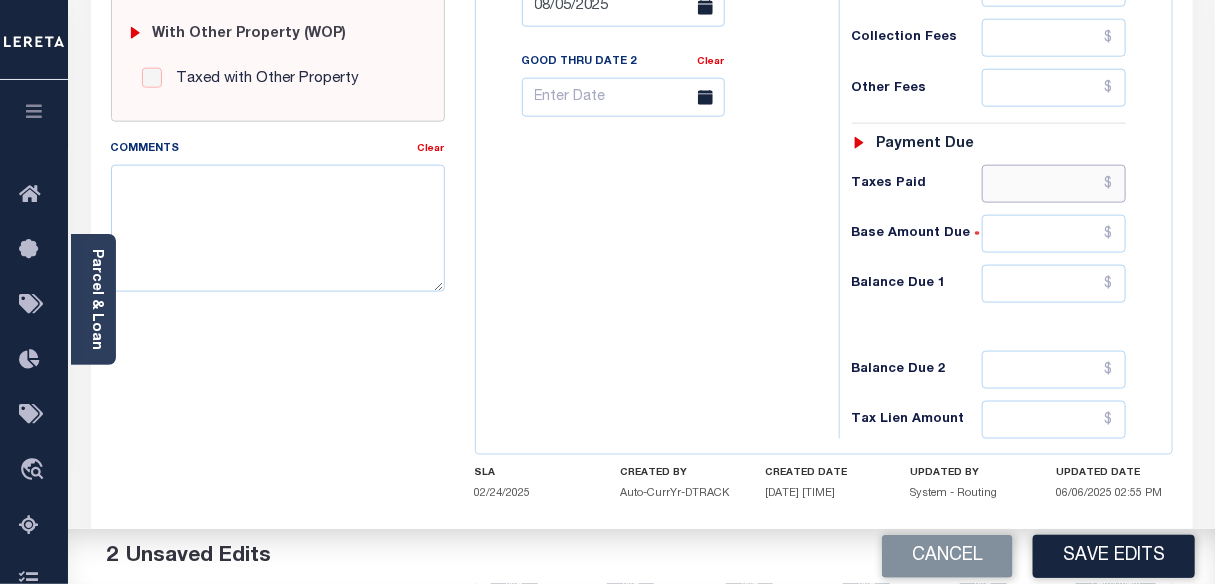 click at bounding box center [1054, 184] 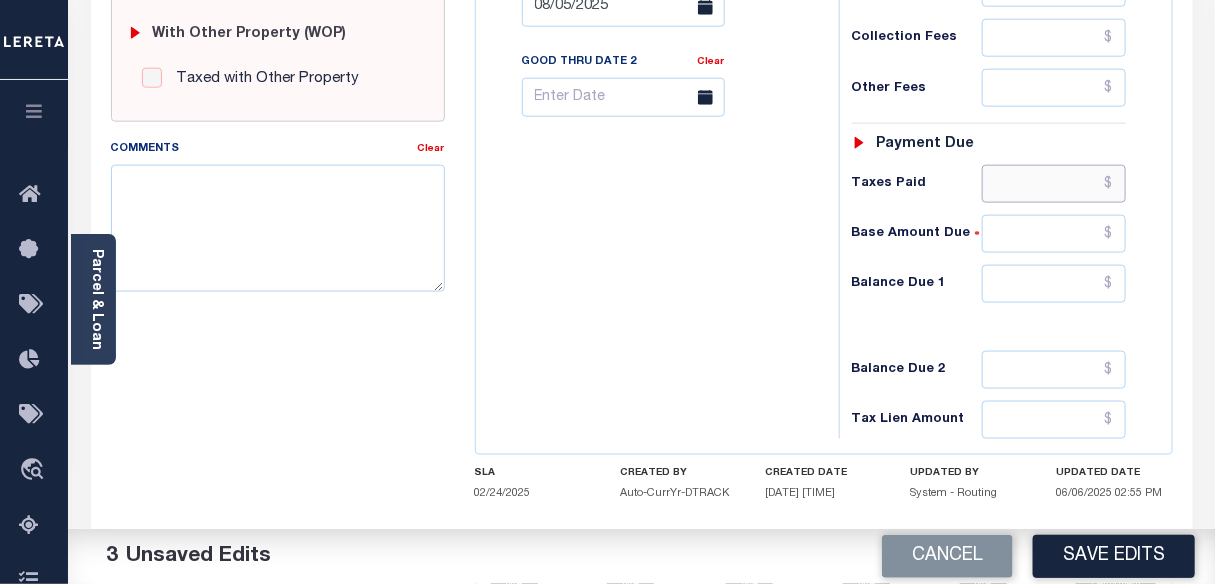 paste on "1,533.34" 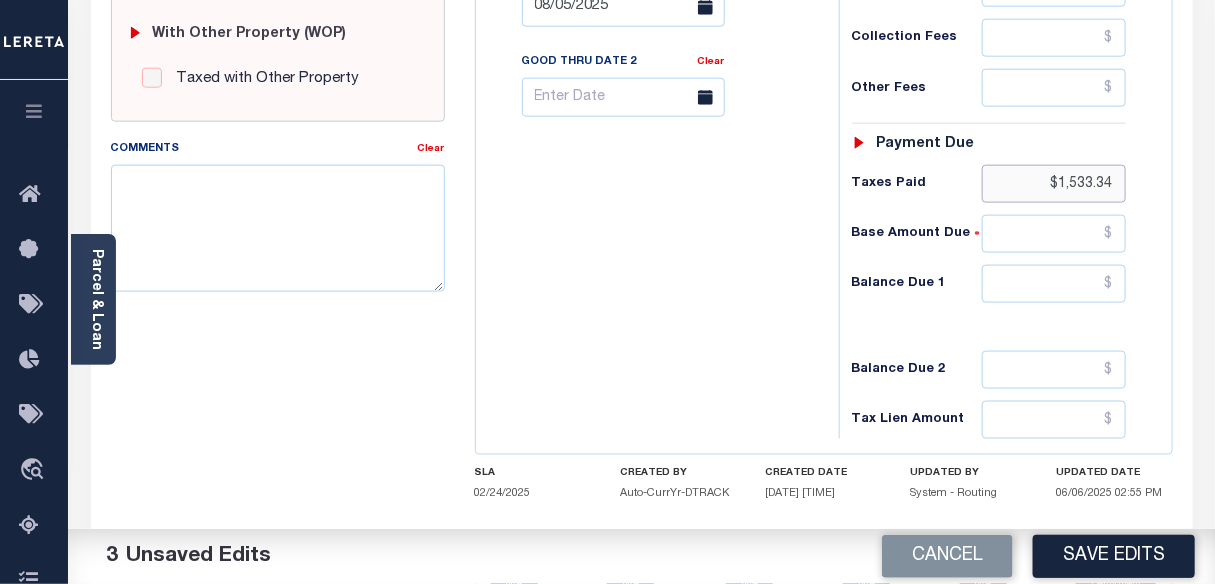 type on "$1,533.34" 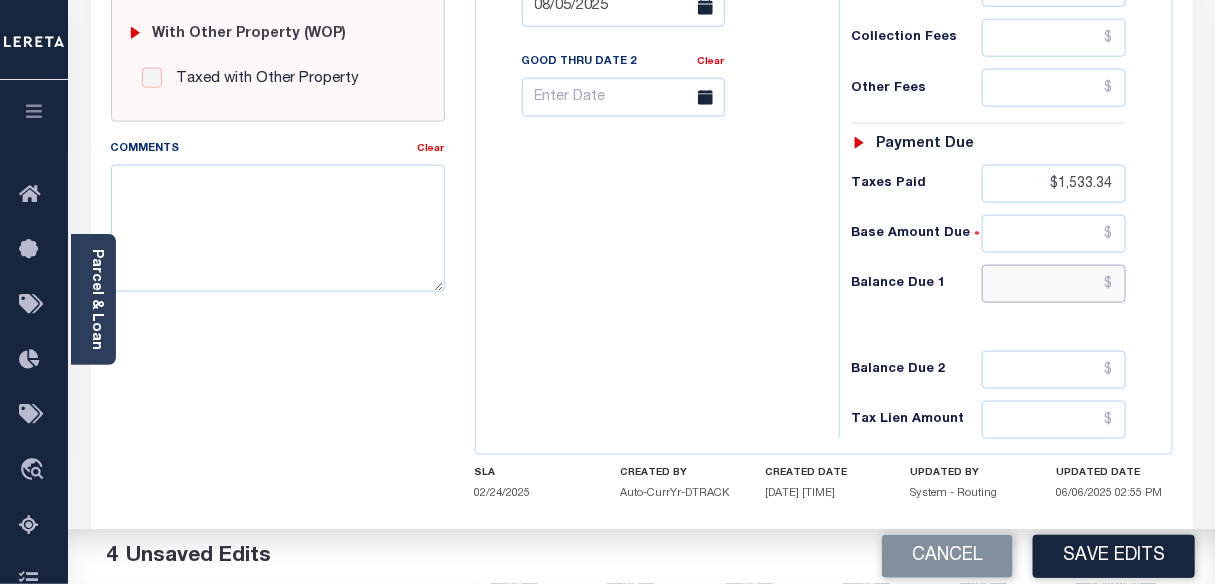 click at bounding box center (1054, 284) 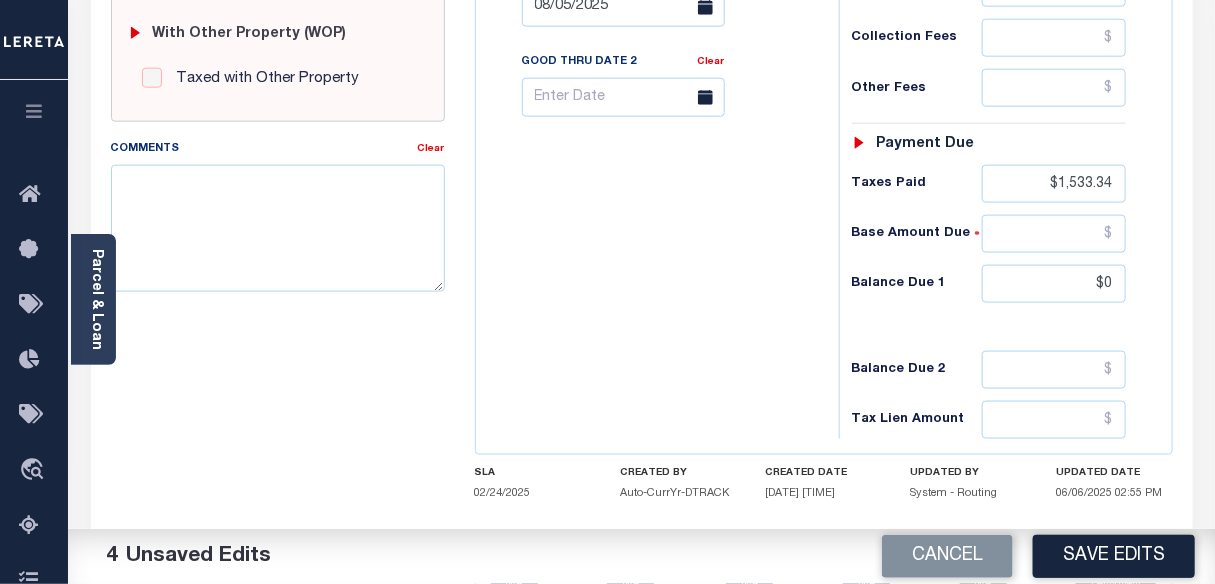 type on "$0.00" 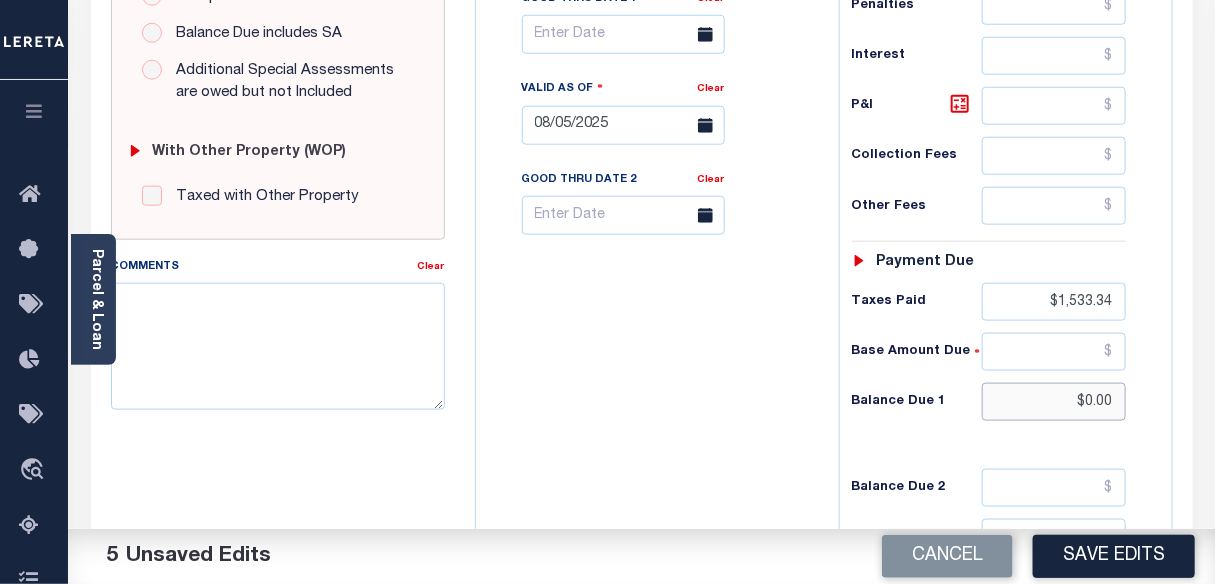scroll, scrollTop: 636, scrollLeft: 0, axis: vertical 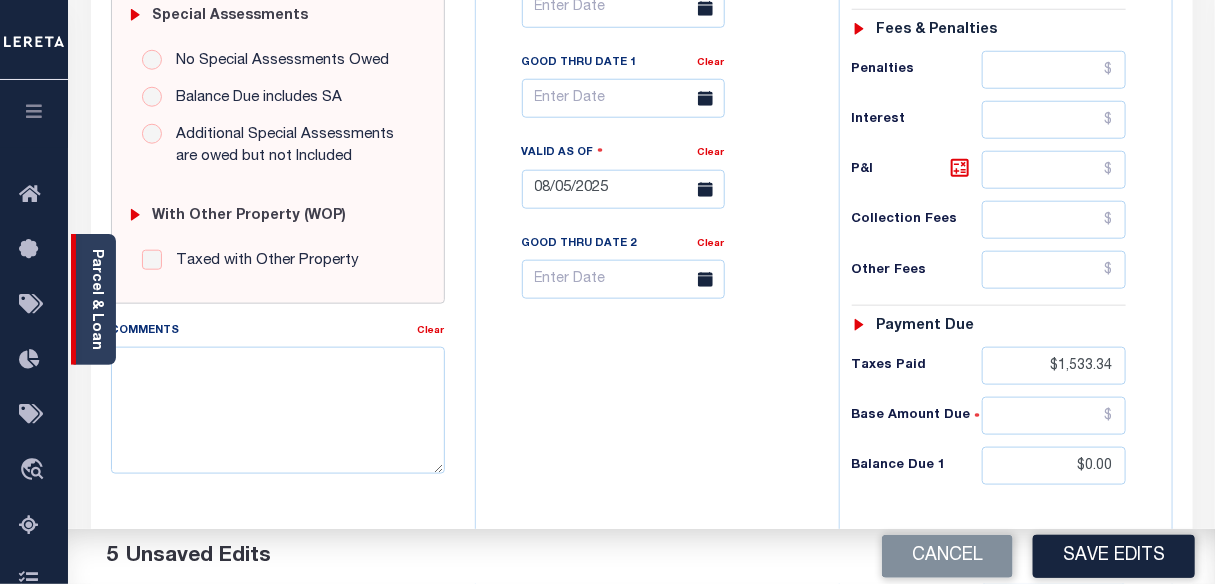 click on "Parcel & Loan" at bounding box center (93, 299) 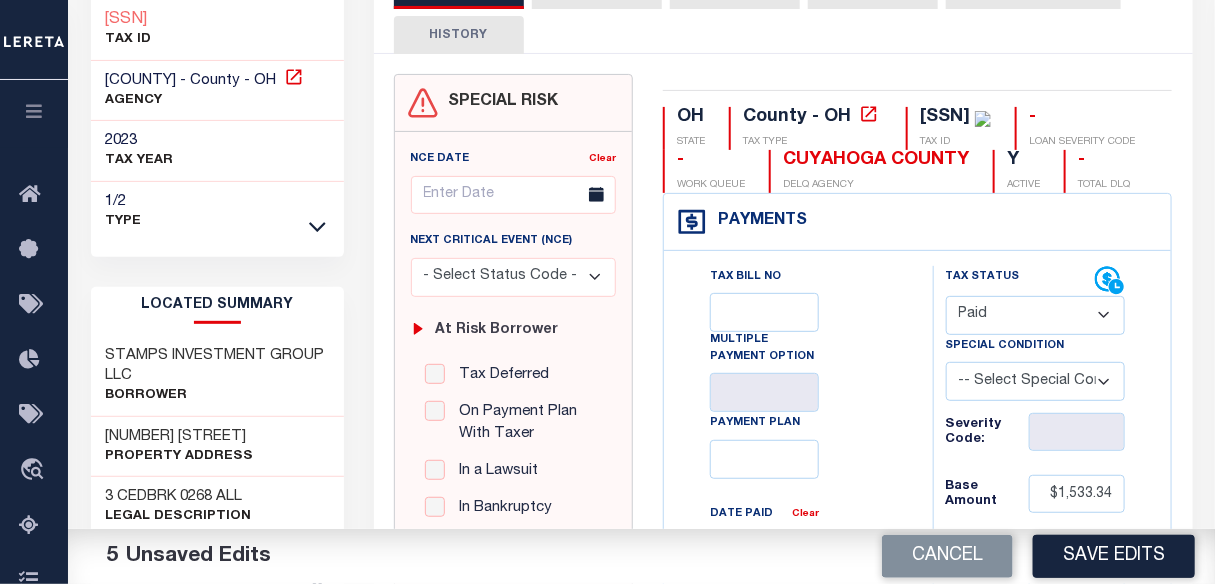 scroll, scrollTop: 90, scrollLeft: 0, axis: vertical 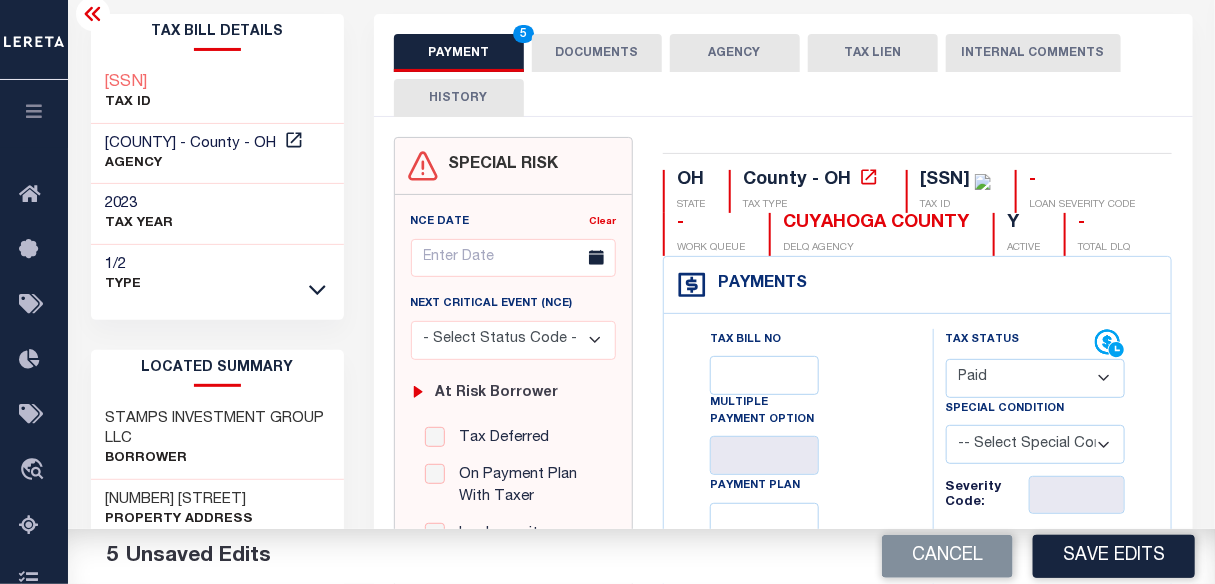 click 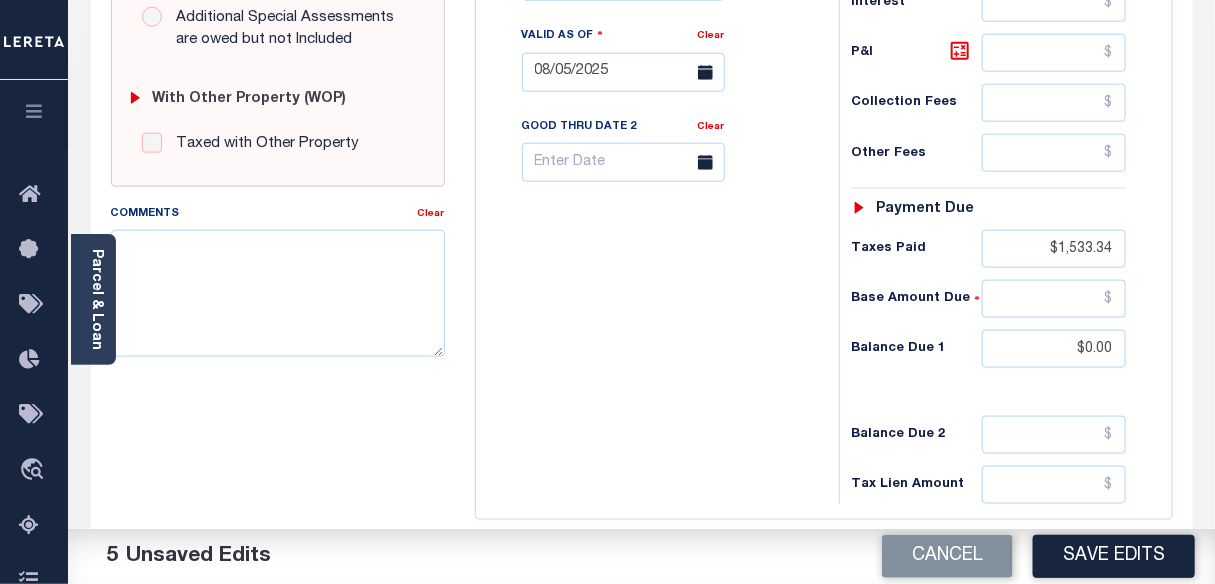 scroll, scrollTop: 818, scrollLeft: 0, axis: vertical 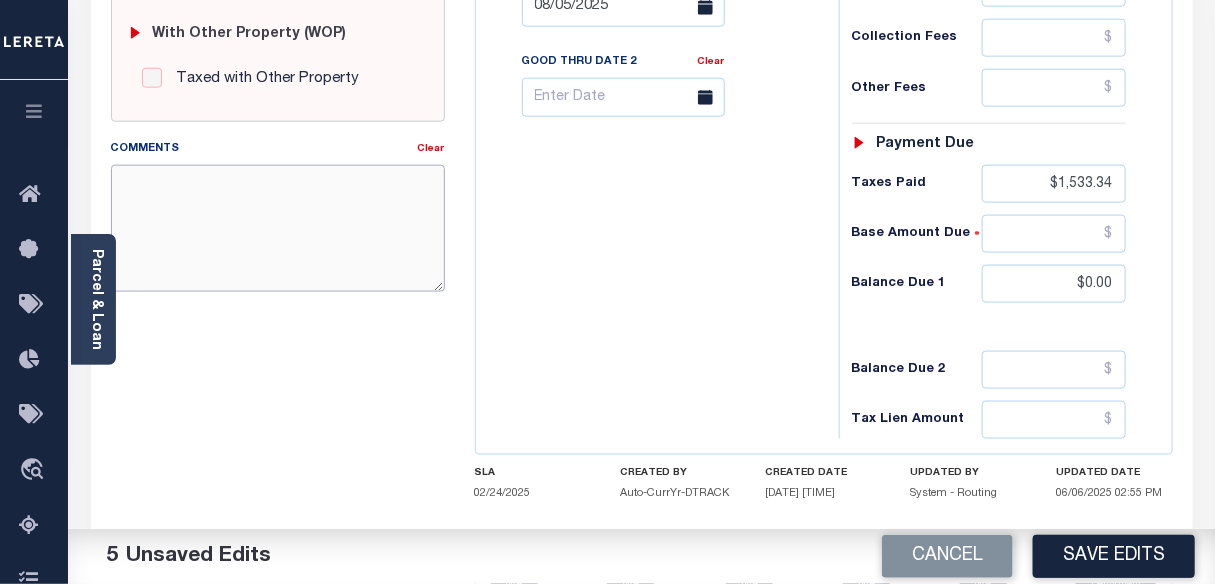 click on "Comments" at bounding box center [278, 228] 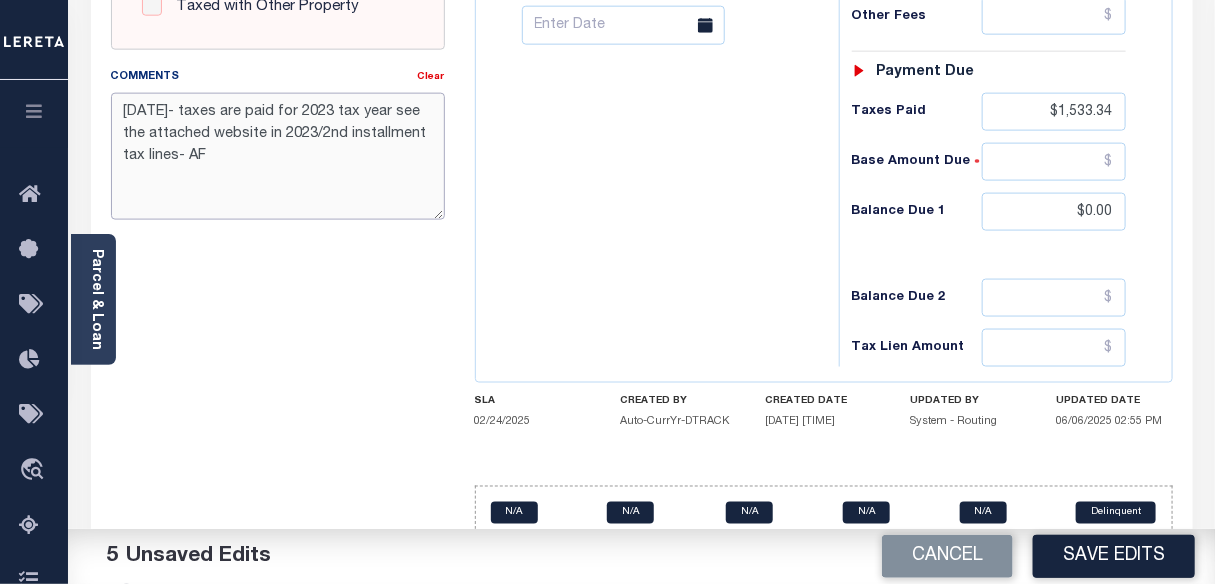 scroll, scrollTop: 928, scrollLeft: 0, axis: vertical 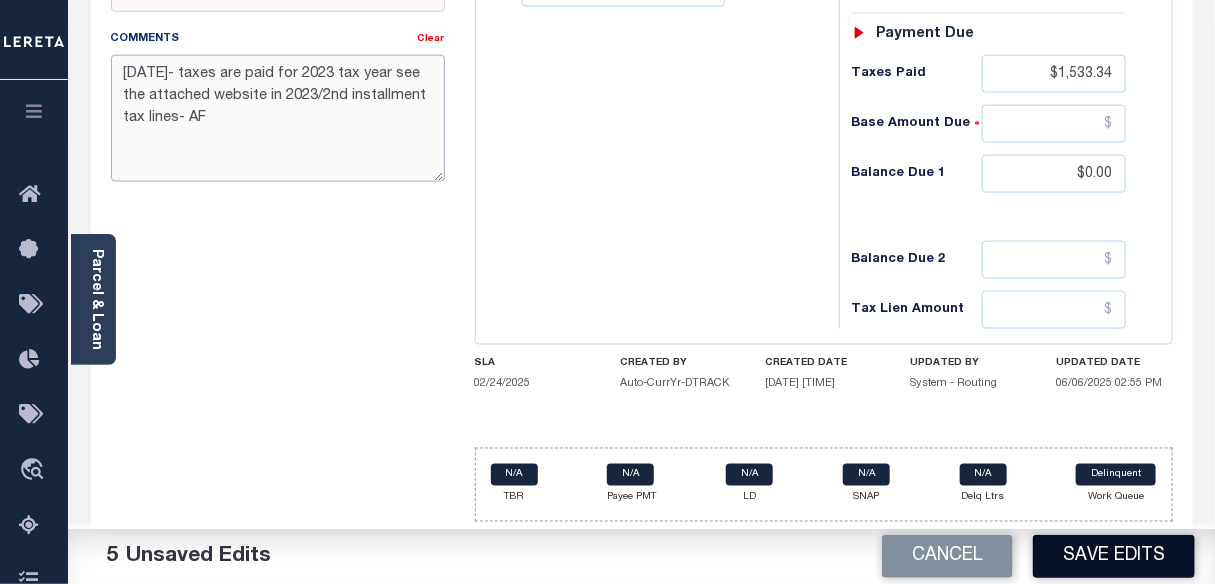 type on "8/5/2025- taxes are paid for 2023 tax year see the attached website in 2023/2nd installment tax lines- AF" 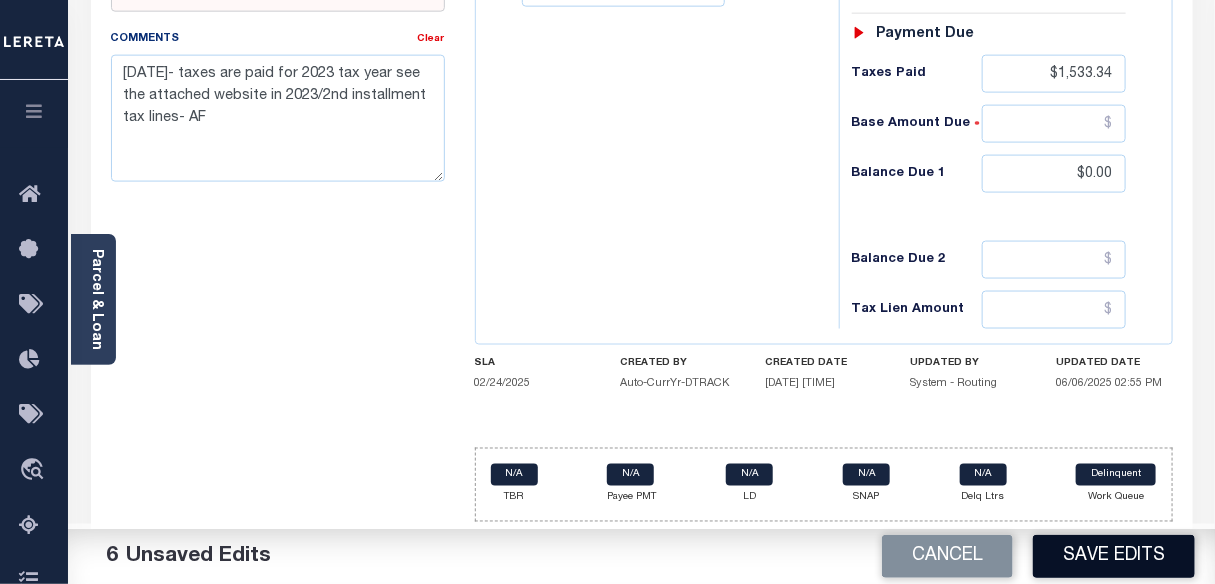 click on "Save Edits" at bounding box center (1114, 556) 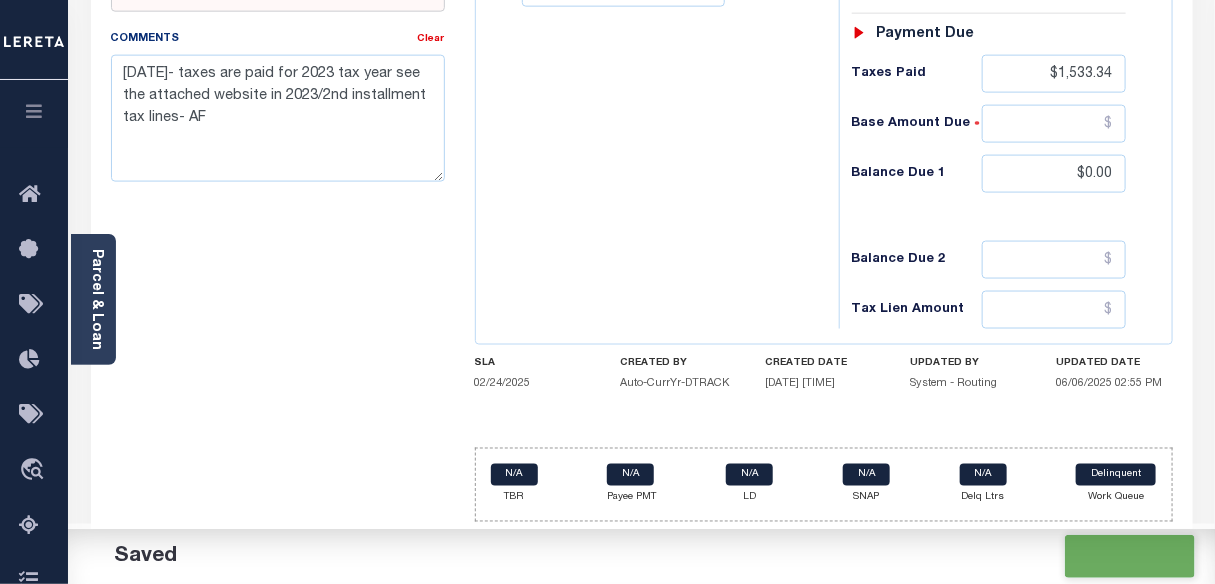 checkbox on "false" 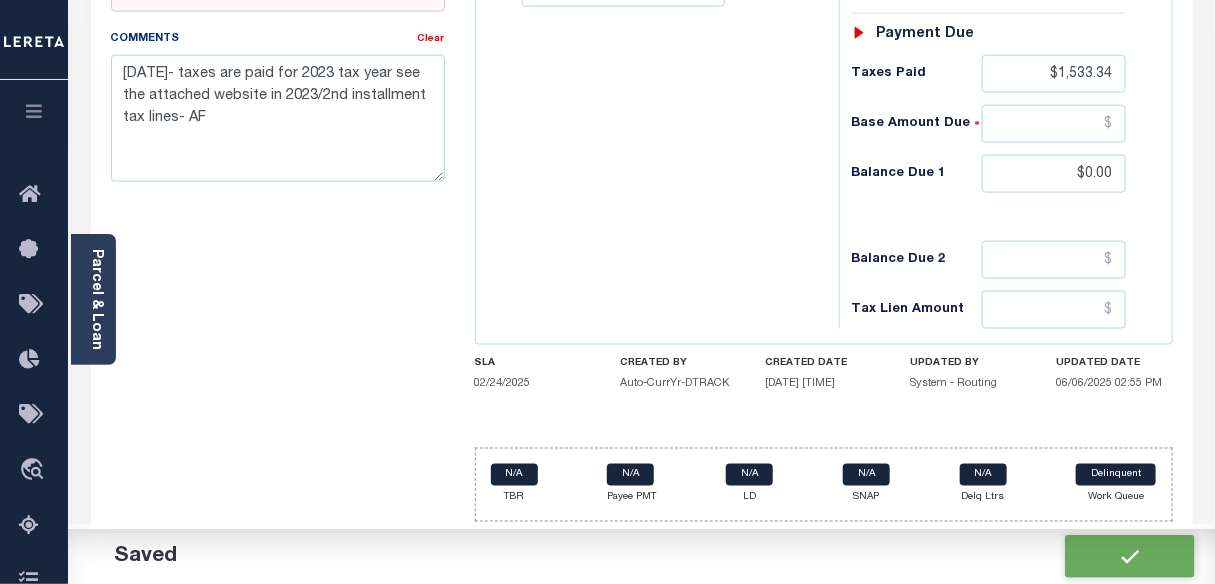 checkbox on "false" 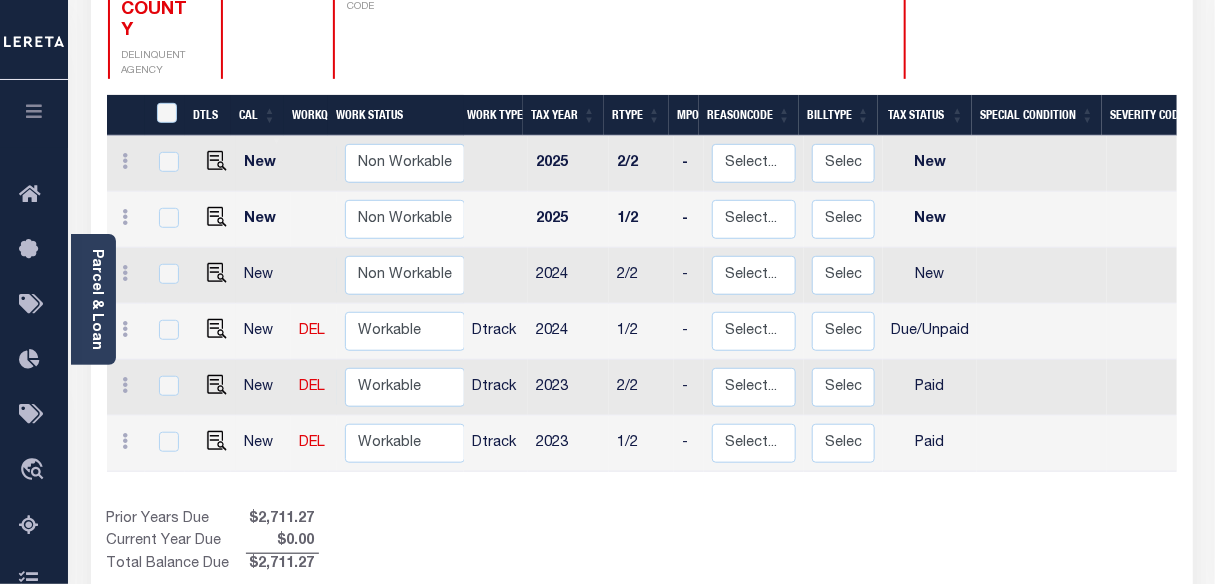 scroll, scrollTop: 454, scrollLeft: 0, axis: vertical 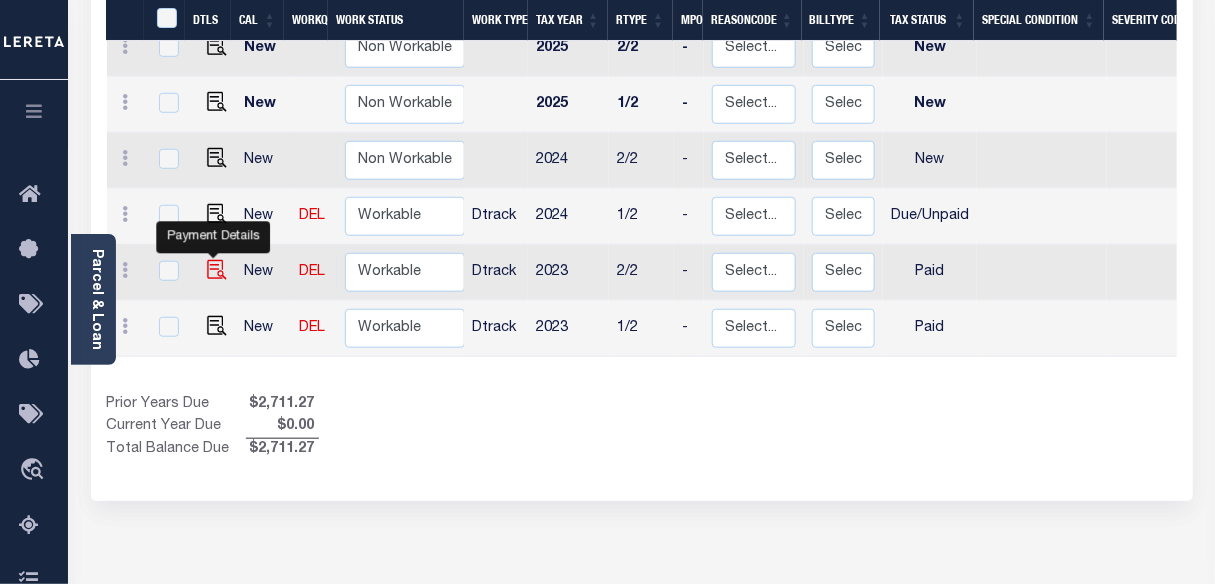 click at bounding box center [217, 270] 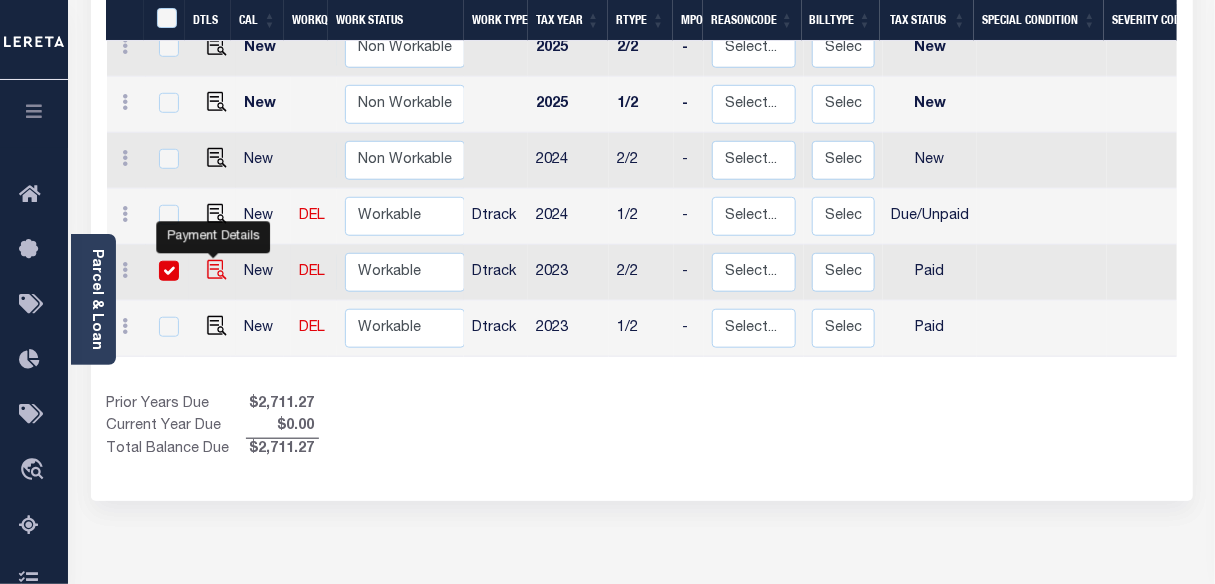 checkbox on "true" 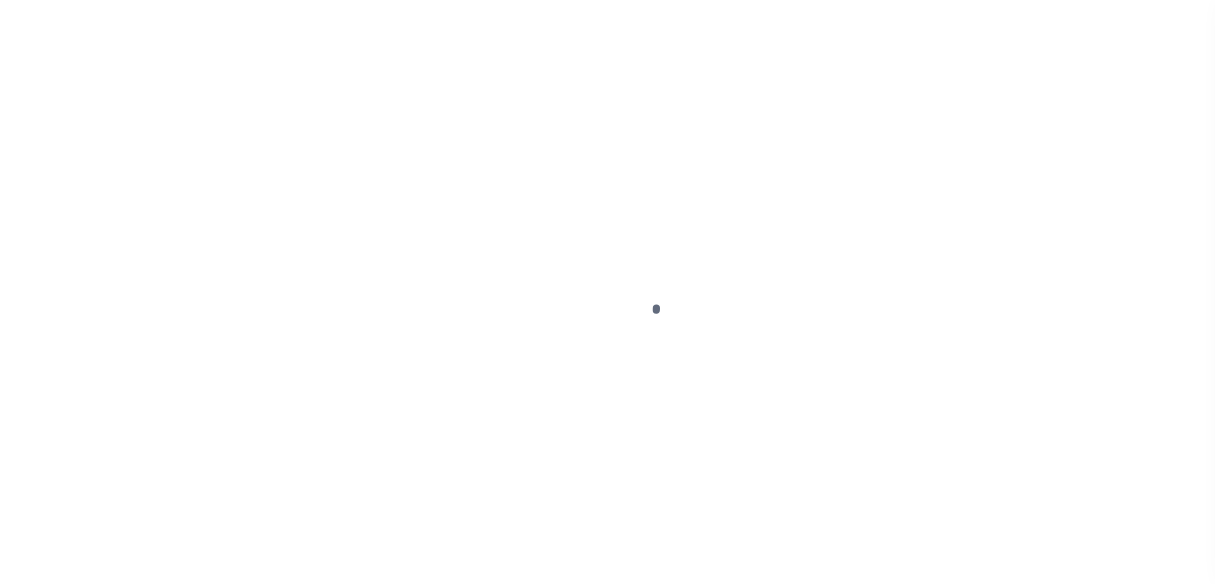 checkbox on "false" 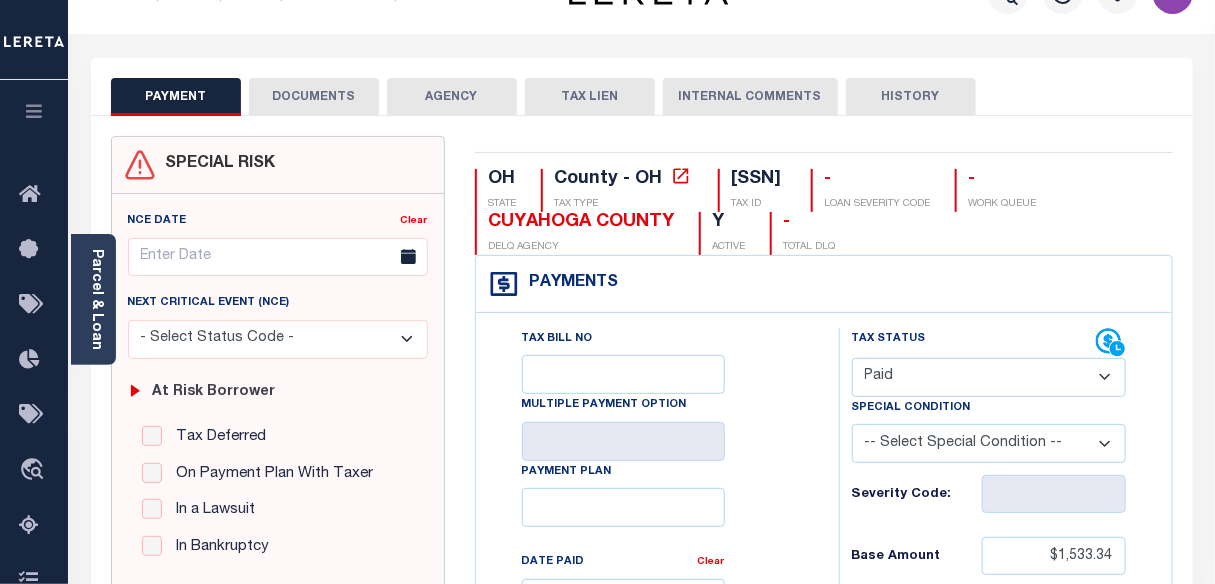 scroll, scrollTop: 0, scrollLeft: 0, axis: both 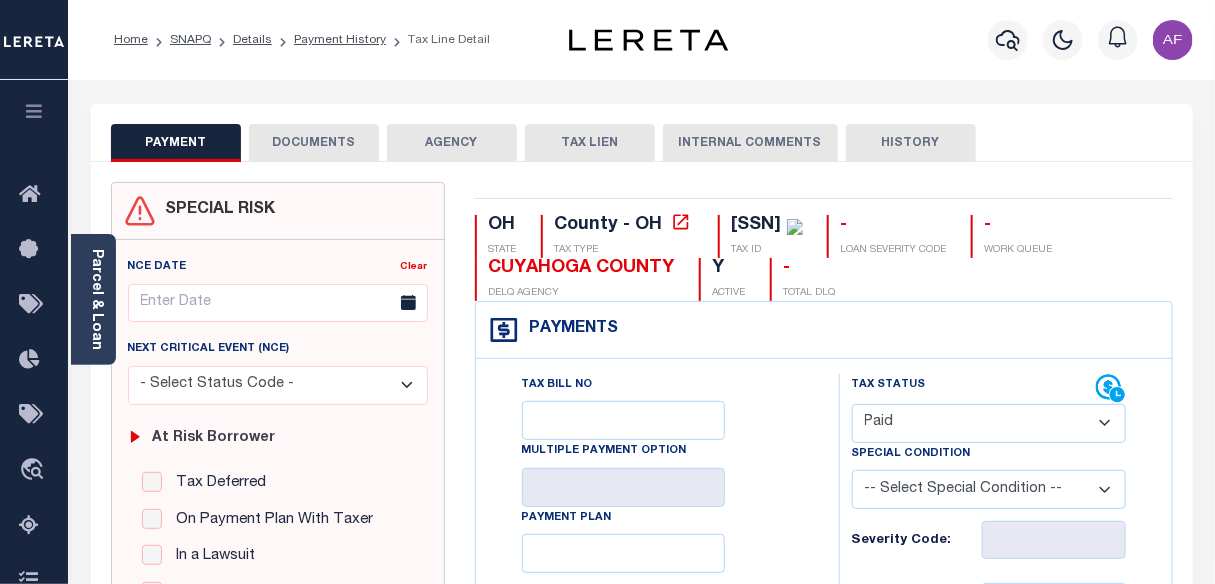 click on "DOCUMENTS" at bounding box center [314, 143] 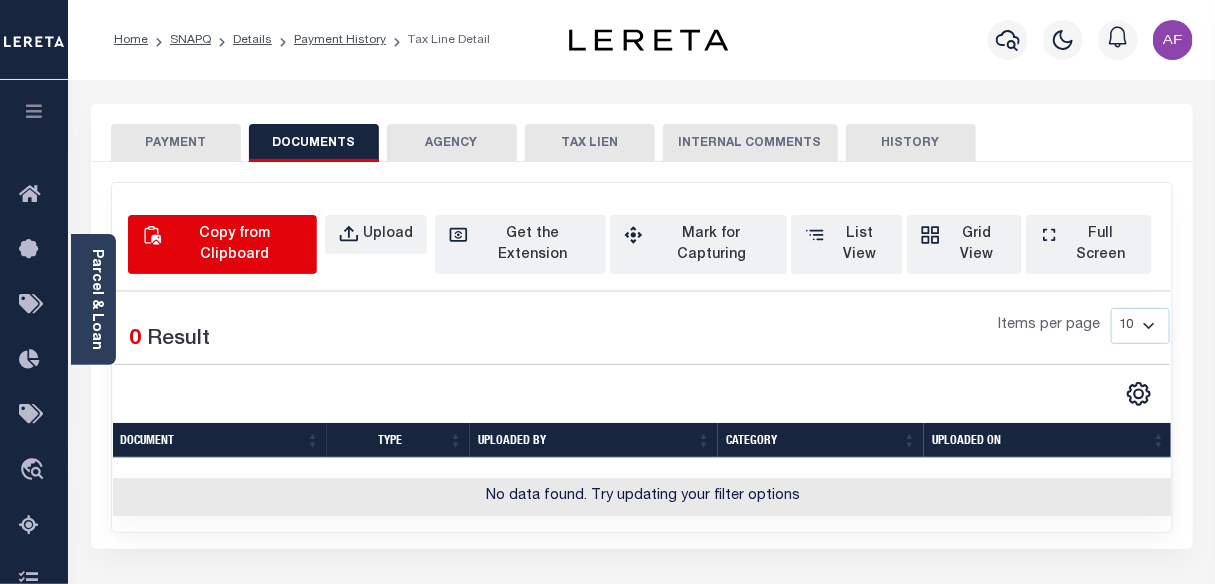 click on "Copy from Clipboard" at bounding box center [235, 245] 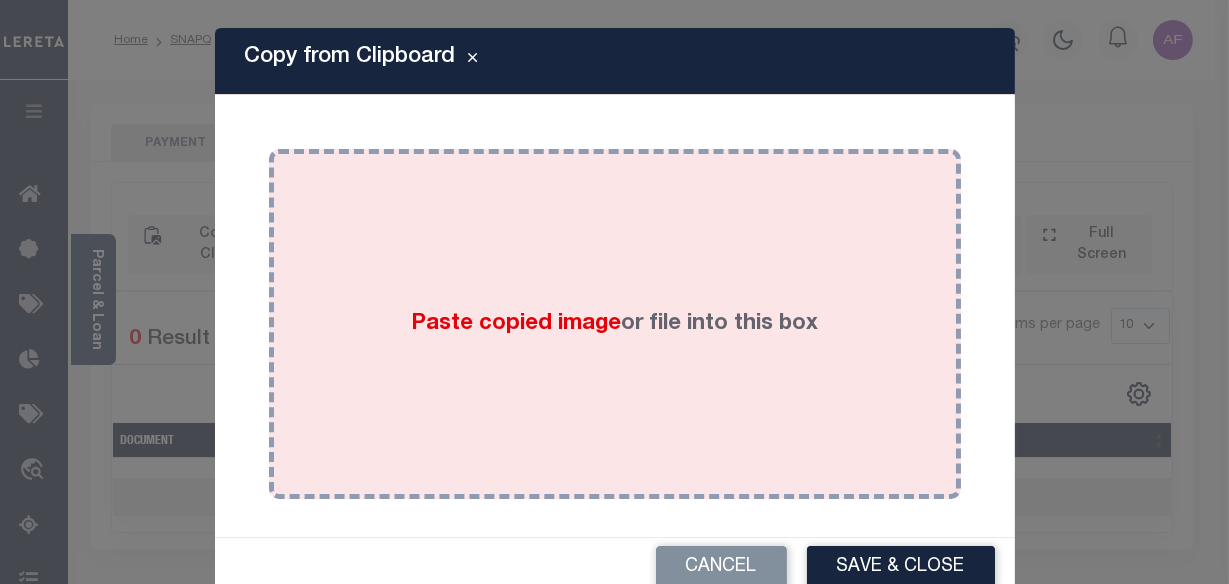 click on "Paste copied image  or file into this box" at bounding box center (615, 324) 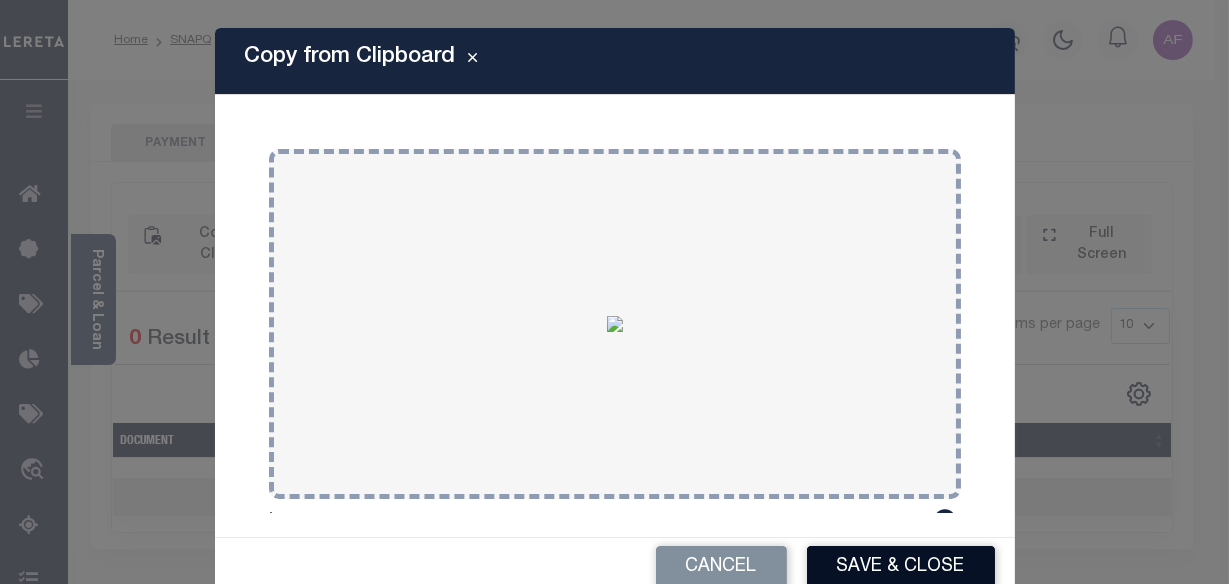 click on "Save & Close" at bounding box center [901, 567] 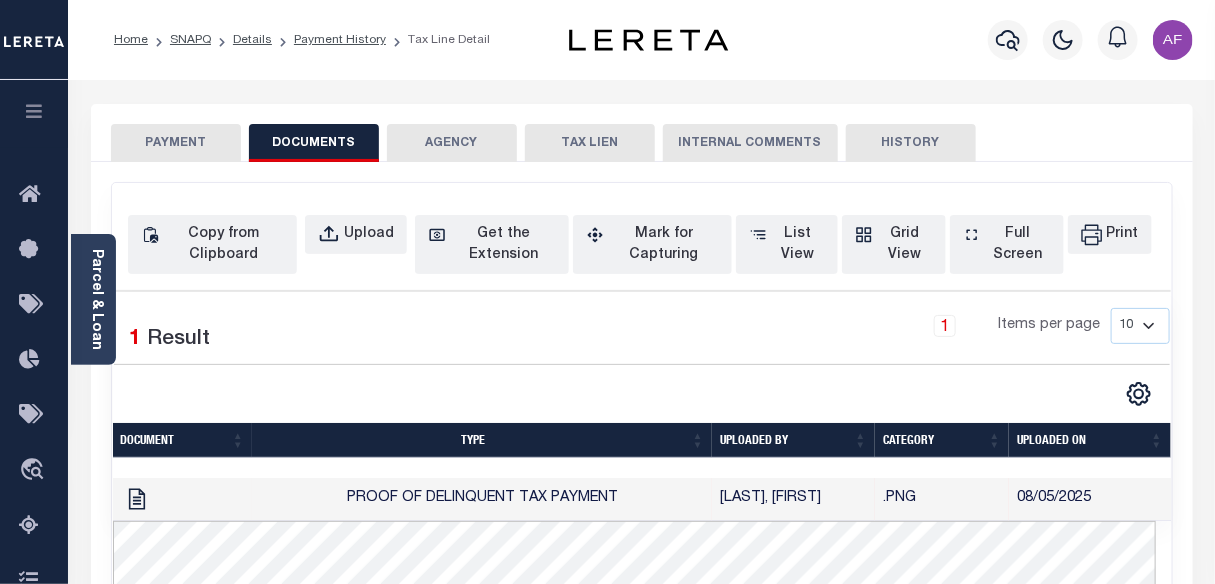 click on "PAYMENT" at bounding box center (176, 143) 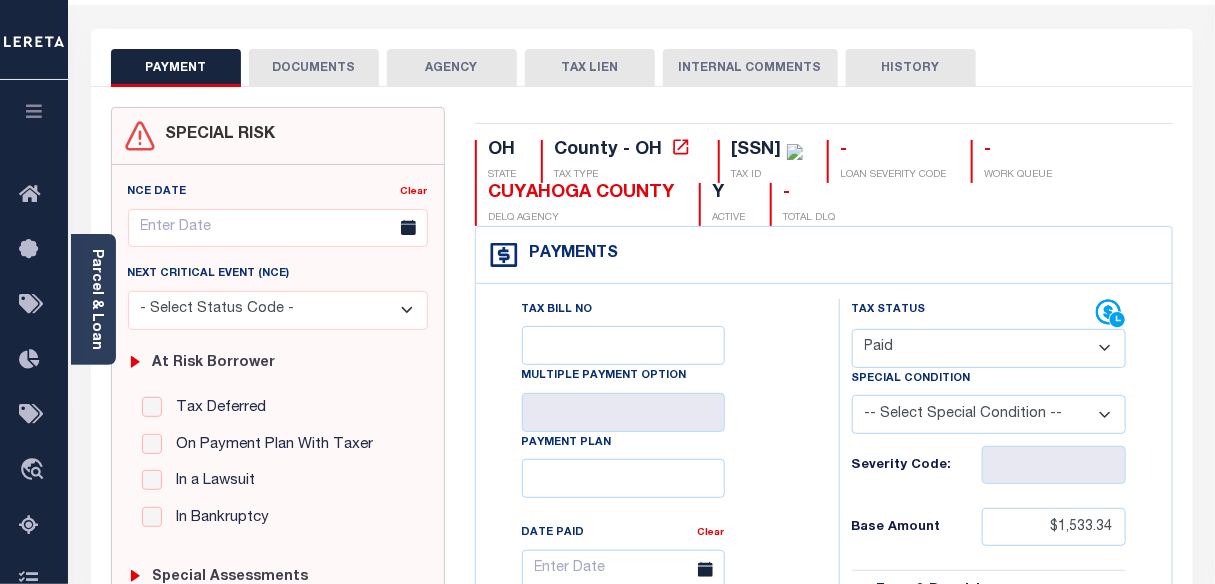 scroll, scrollTop: 0, scrollLeft: 0, axis: both 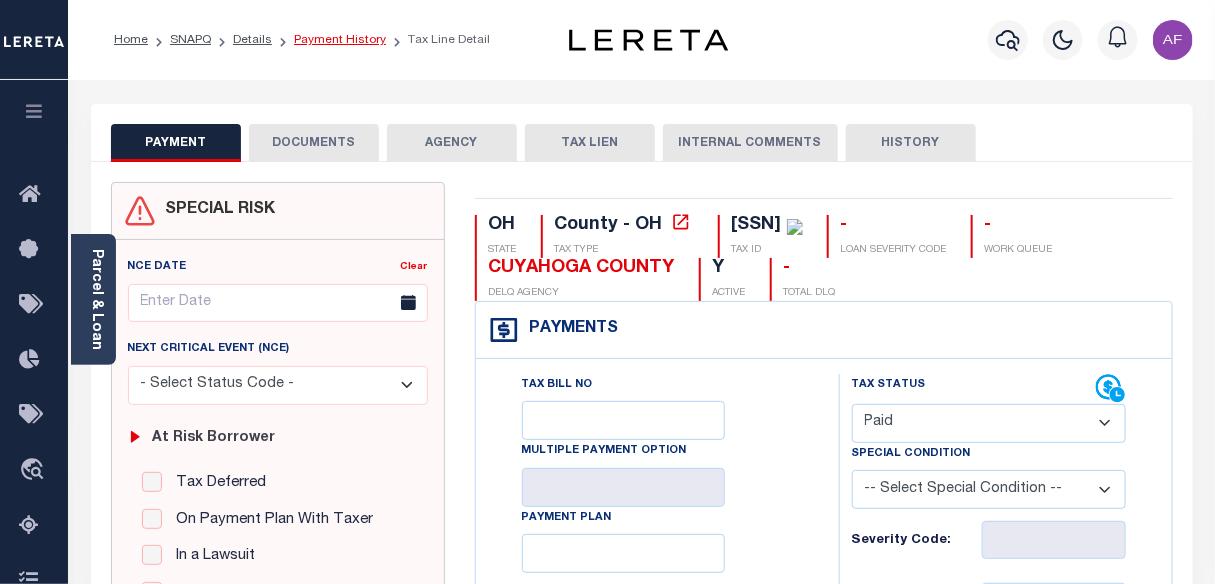 click on "Payment History" at bounding box center [340, 40] 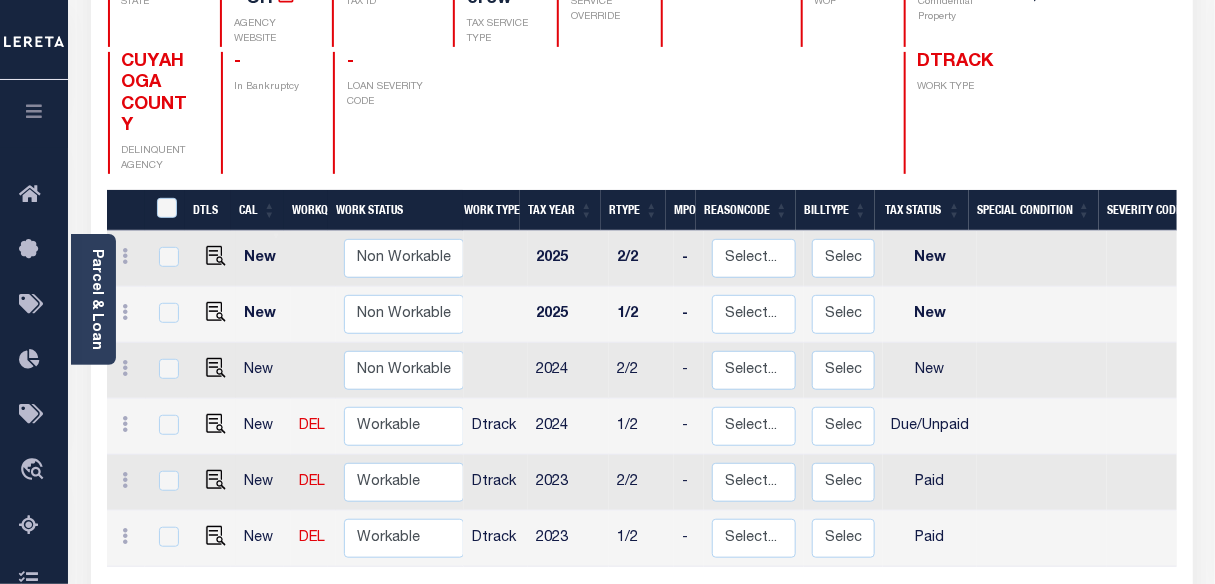 scroll, scrollTop: 272, scrollLeft: 0, axis: vertical 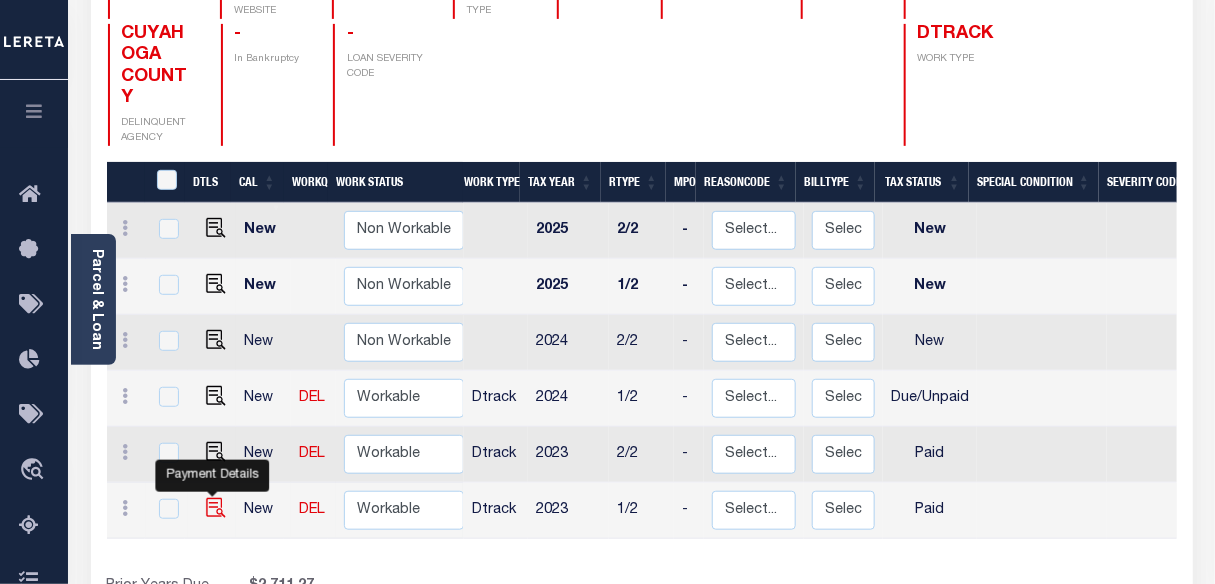 click at bounding box center [216, 508] 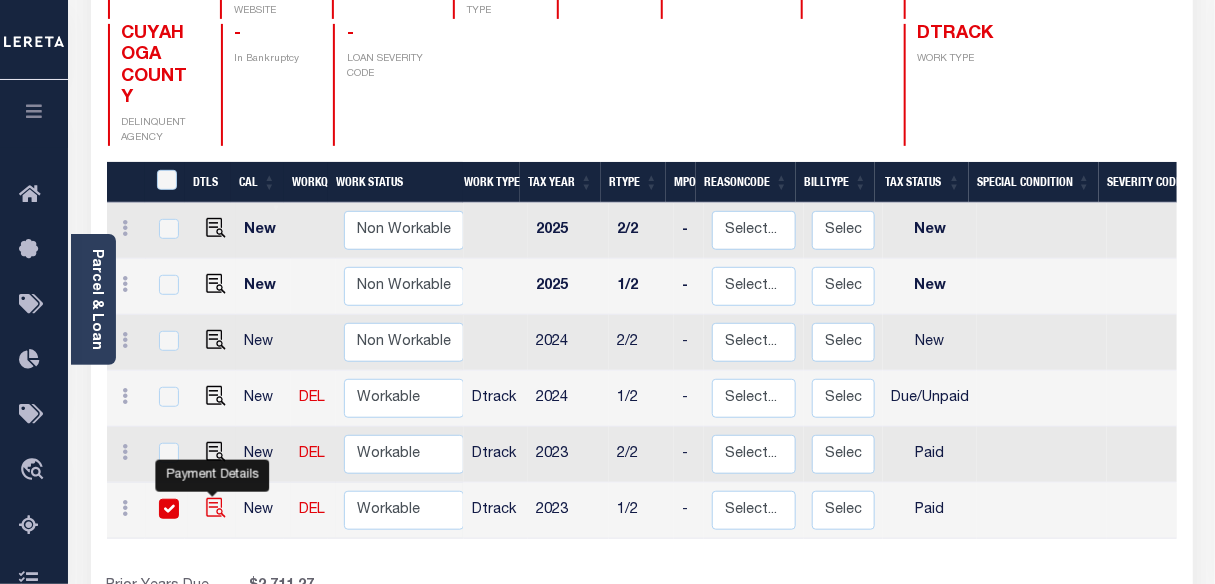 checkbox on "true" 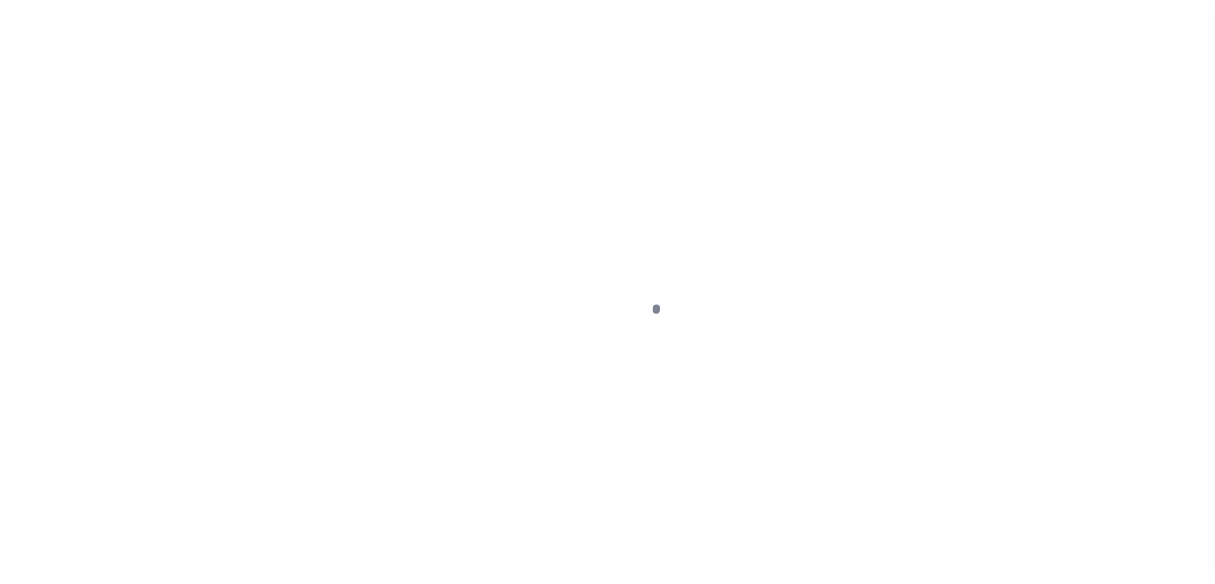 select on "PYD" 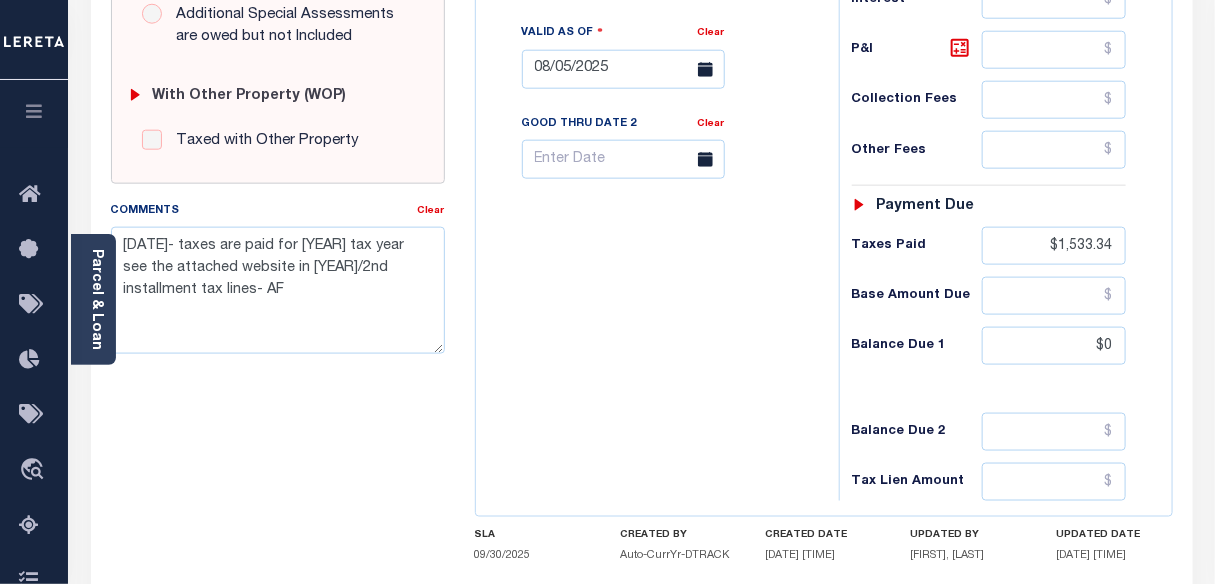 scroll, scrollTop: 818, scrollLeft: 0, axis: vertical 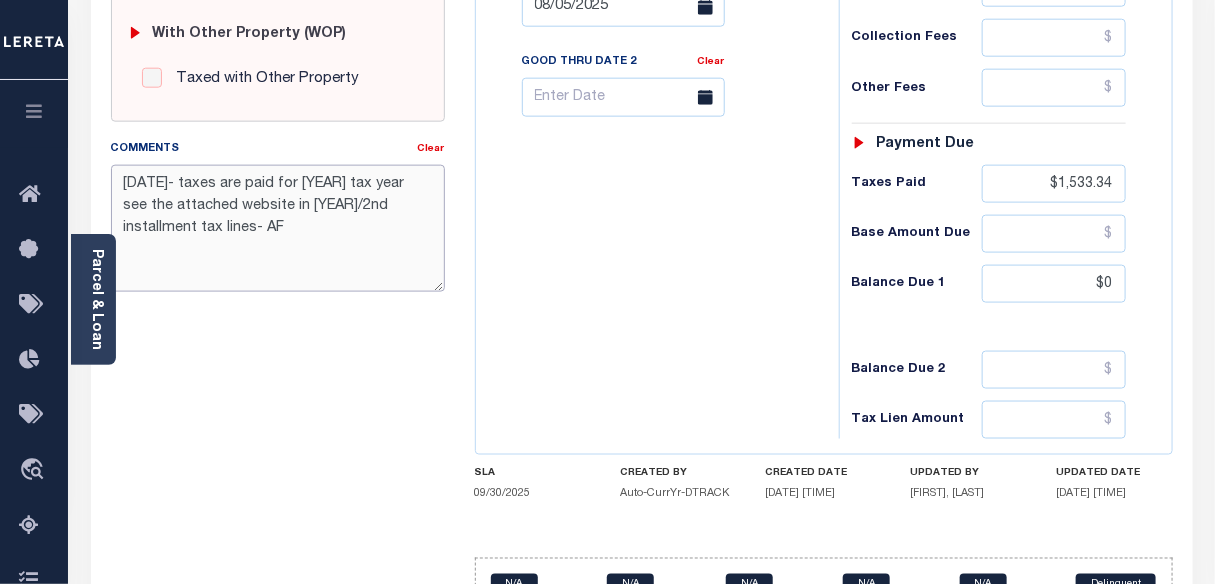 drag, startPoint x: 152, startPoint y: 194, endPoint x: 397, endPoint y: 186, distance: 245.13058 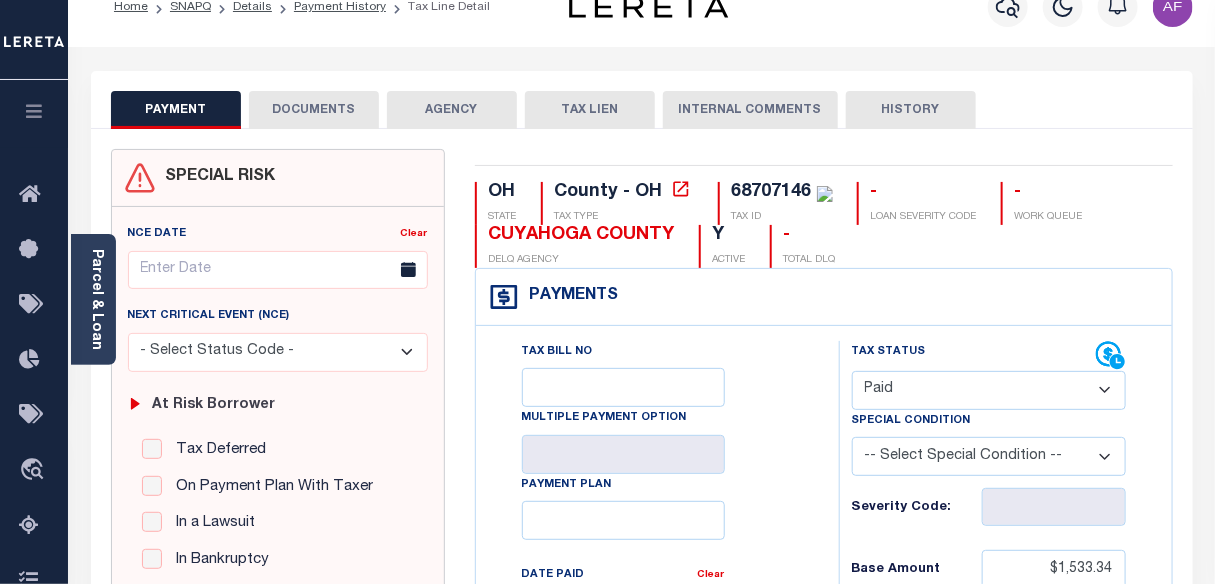 scroll, scrollTop: 0, scrollLeft: 0, axis: both 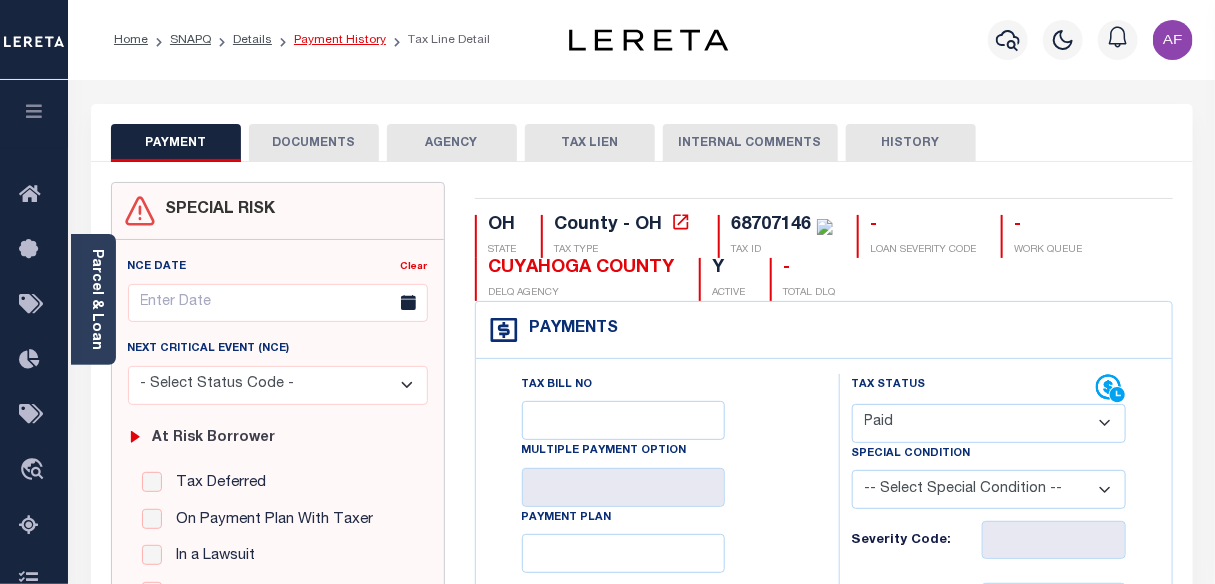 click on "Payment History" at bounding box center (340, 40) 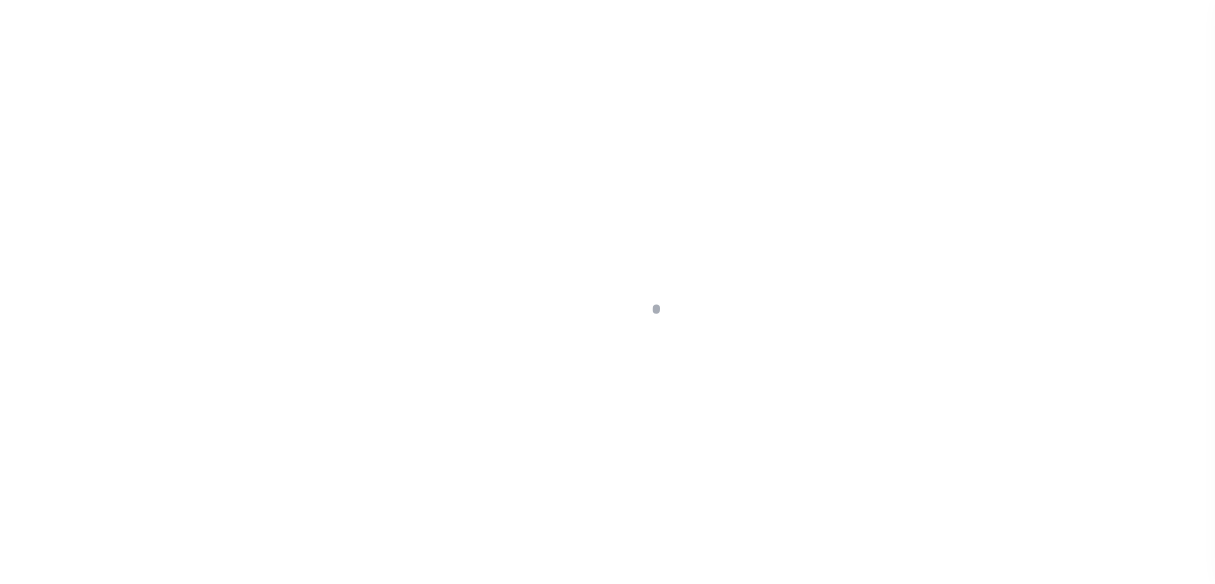 scroll, scrollTop: 0, scrollLeft: 0, axis: both 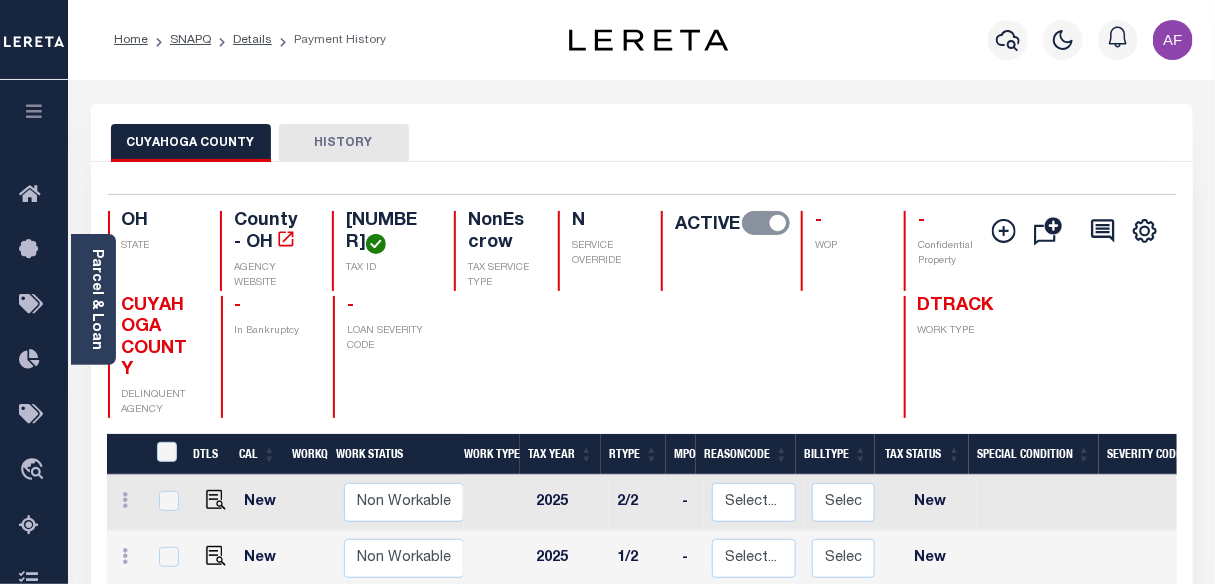 click on "Details" at bounding box center [252, 40] 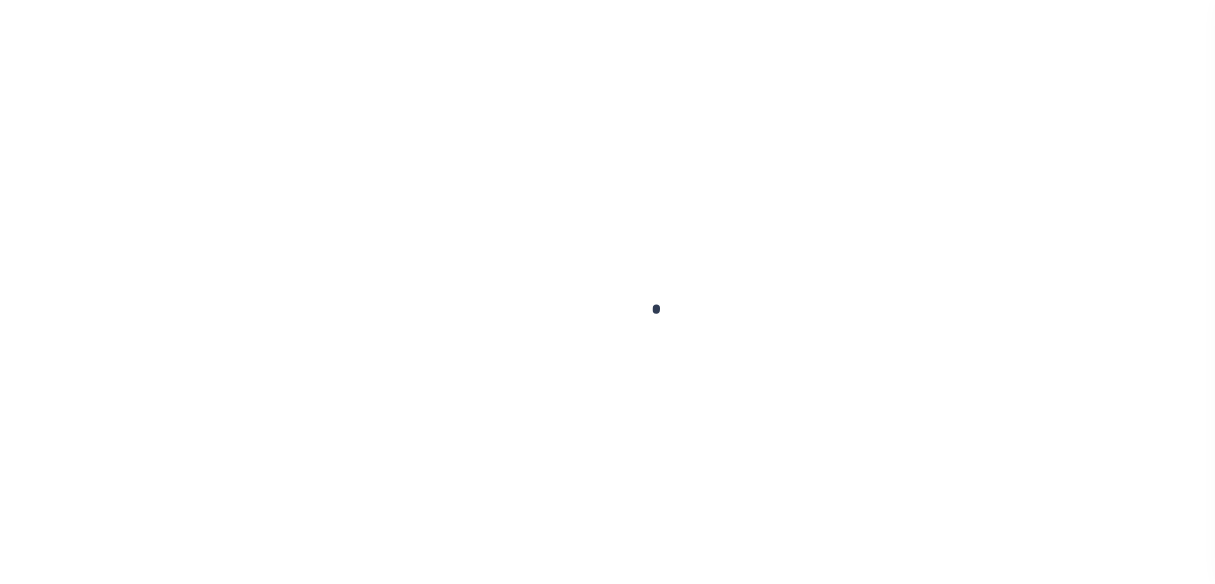 scroll, scrollTop: 0, scrollLeft: 0, axis: both 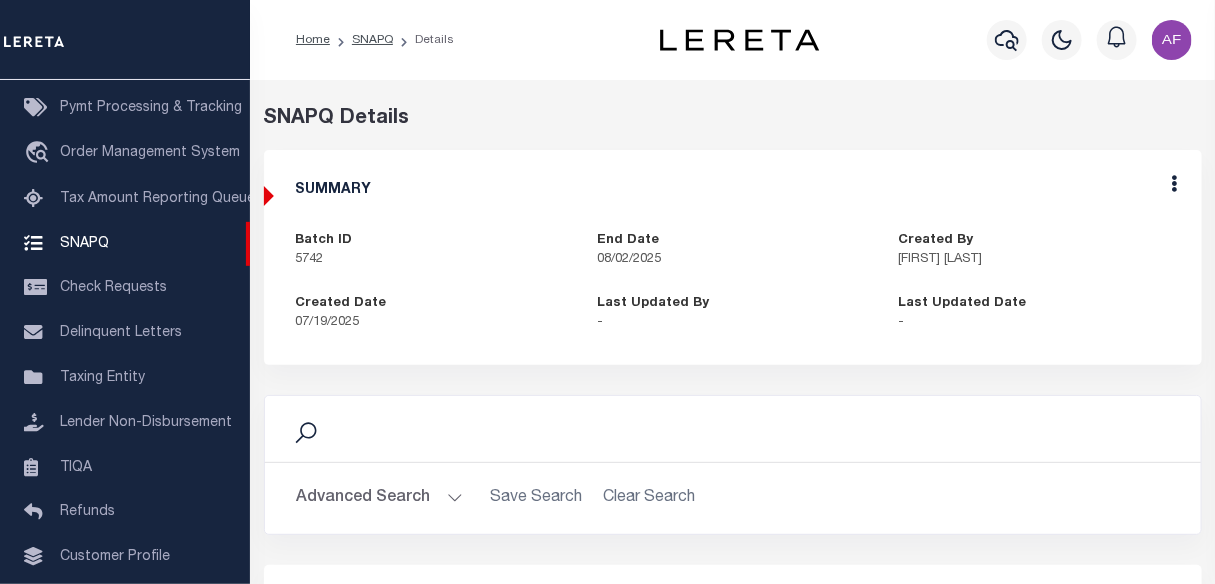 click on "Home SNAPQ Details
Profile Sign out" at bounding box center [732, 40] 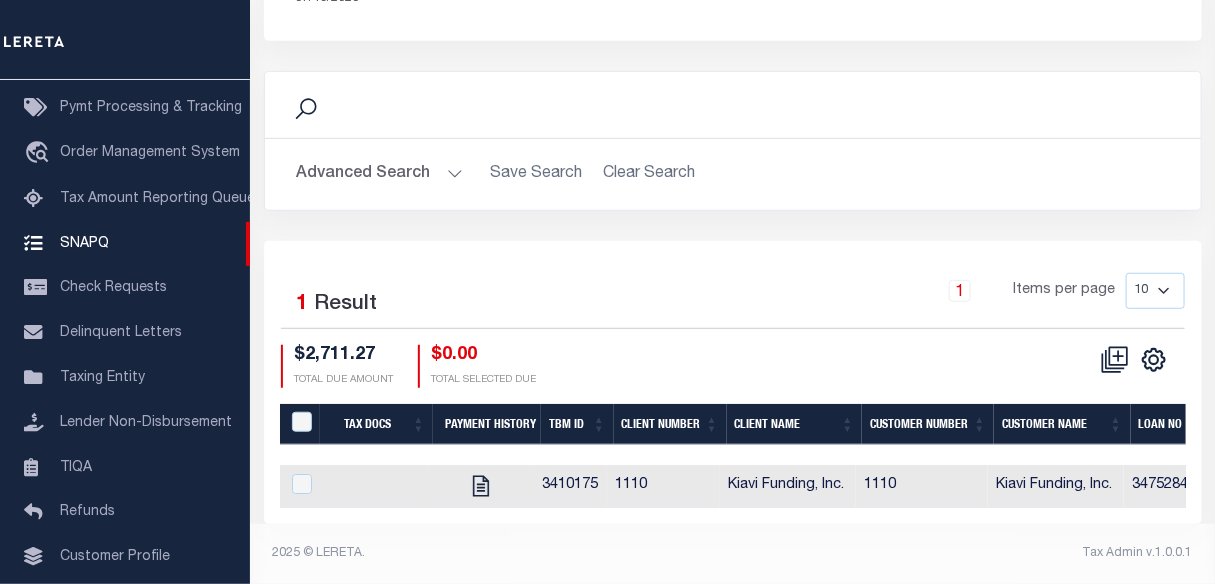scroll, scrollTop: 0, scrollLeft: 66, axis: horizontal 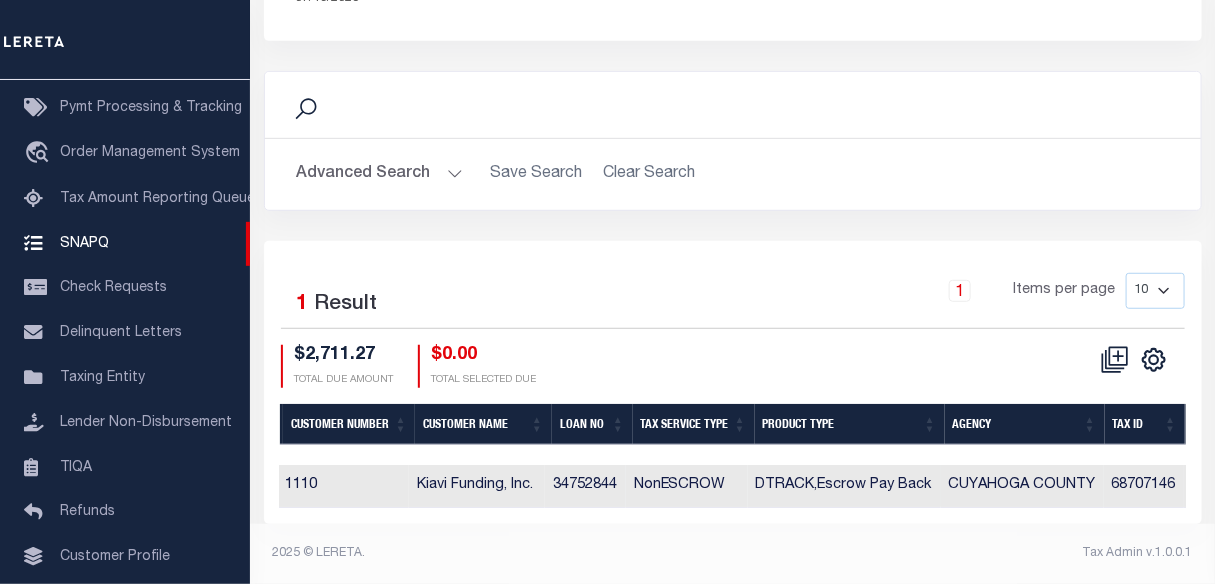 click on "Kiavi Funding, Inc." at bounding box center (477, 486) 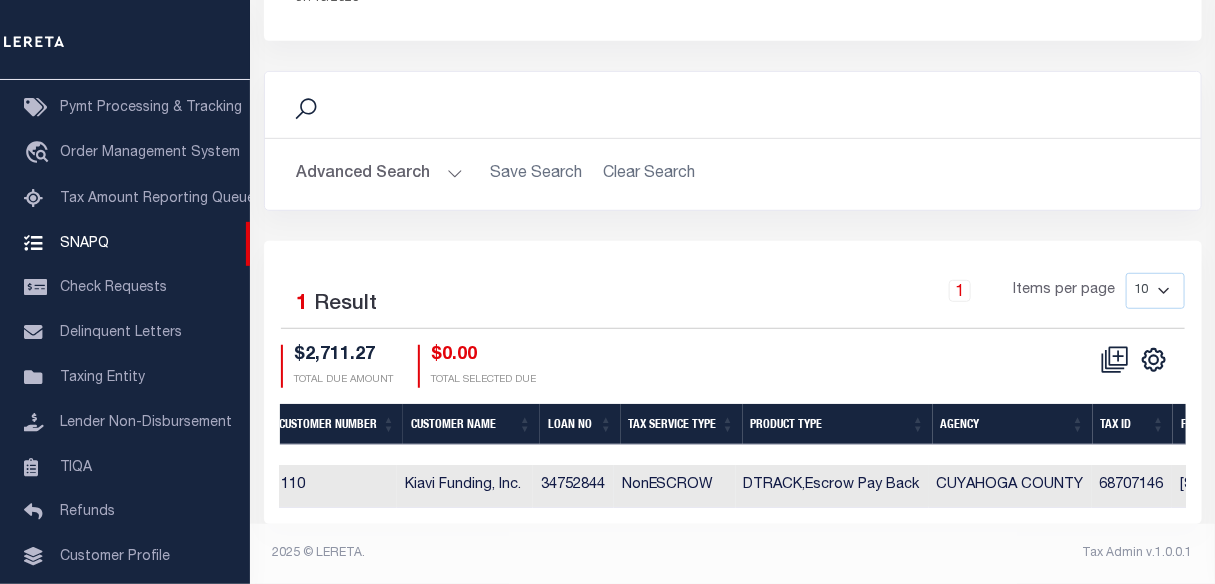 checkbox on "true" 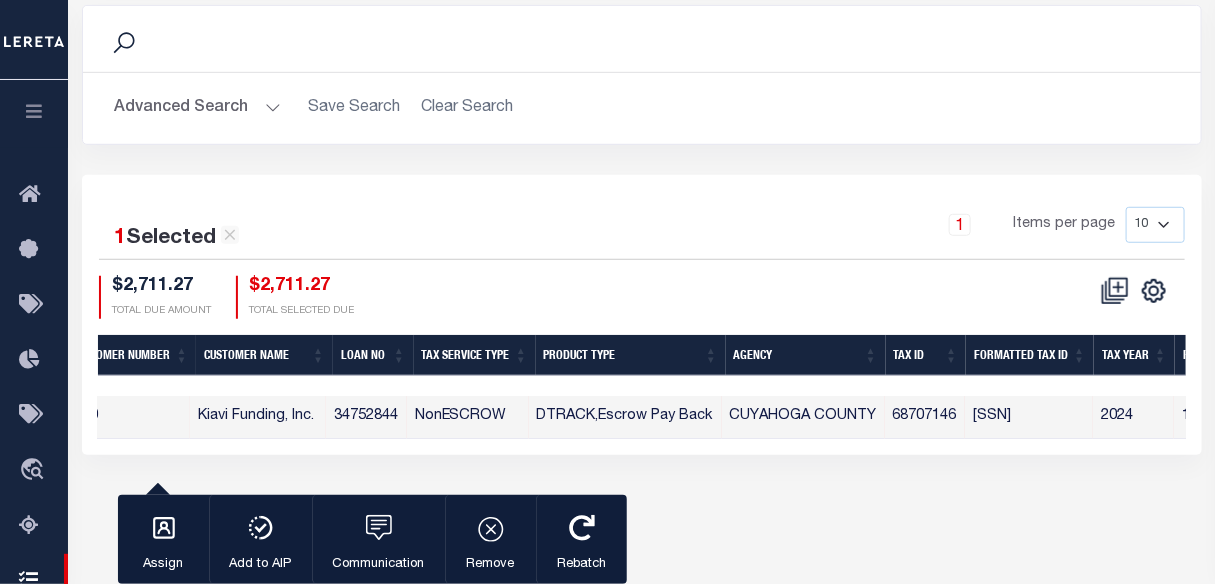 scroll, scrollTop: 476, scrollLeft: 0, axis: vertical 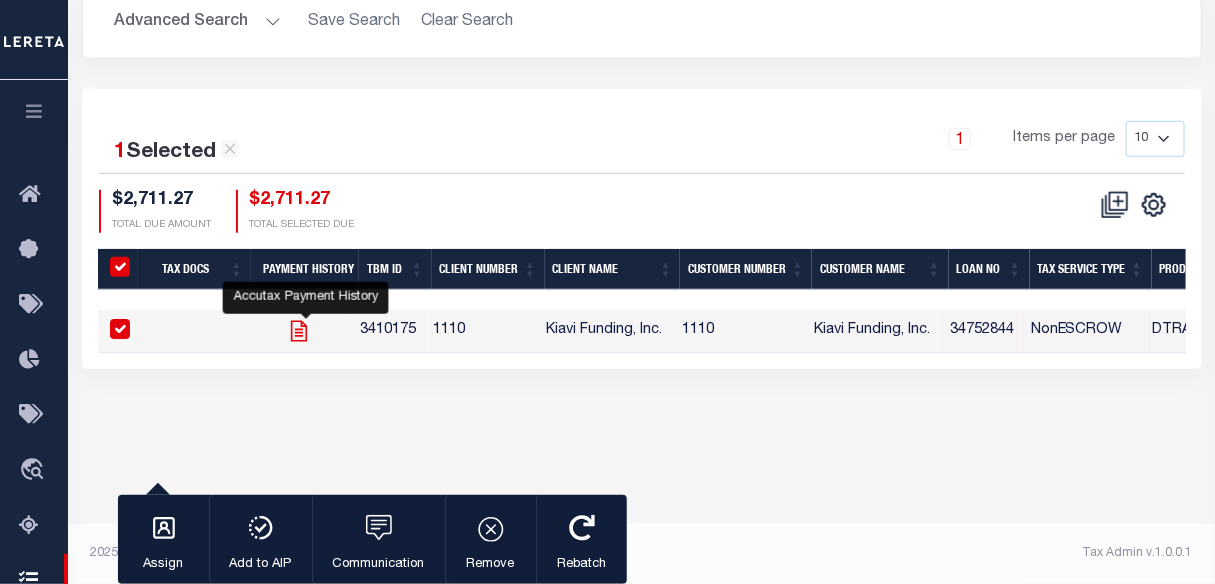 click 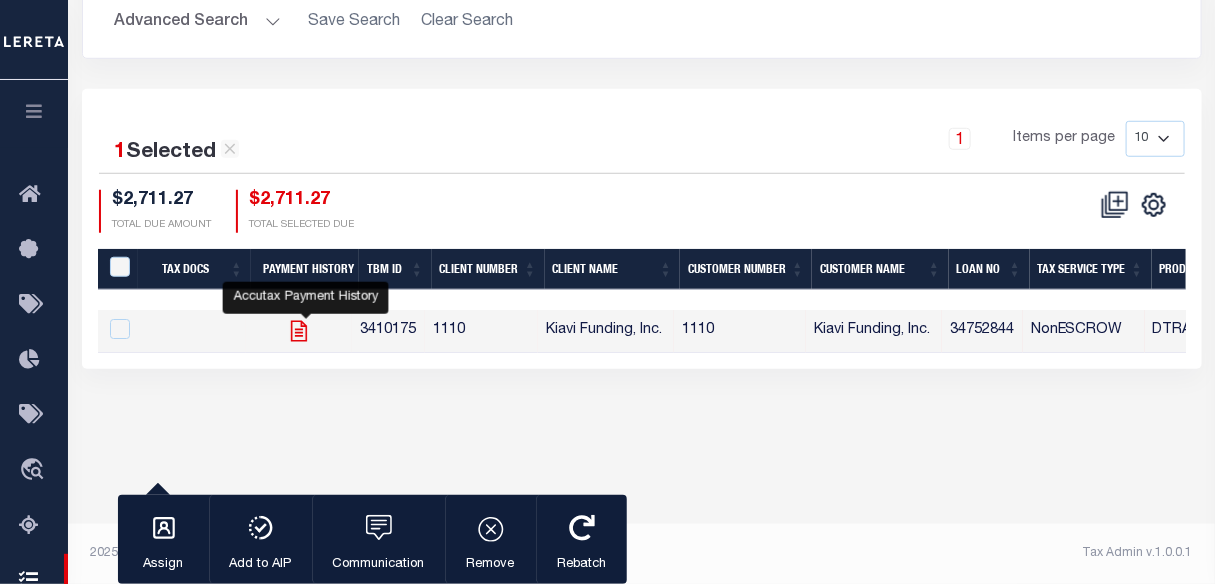 checkbox on "false" 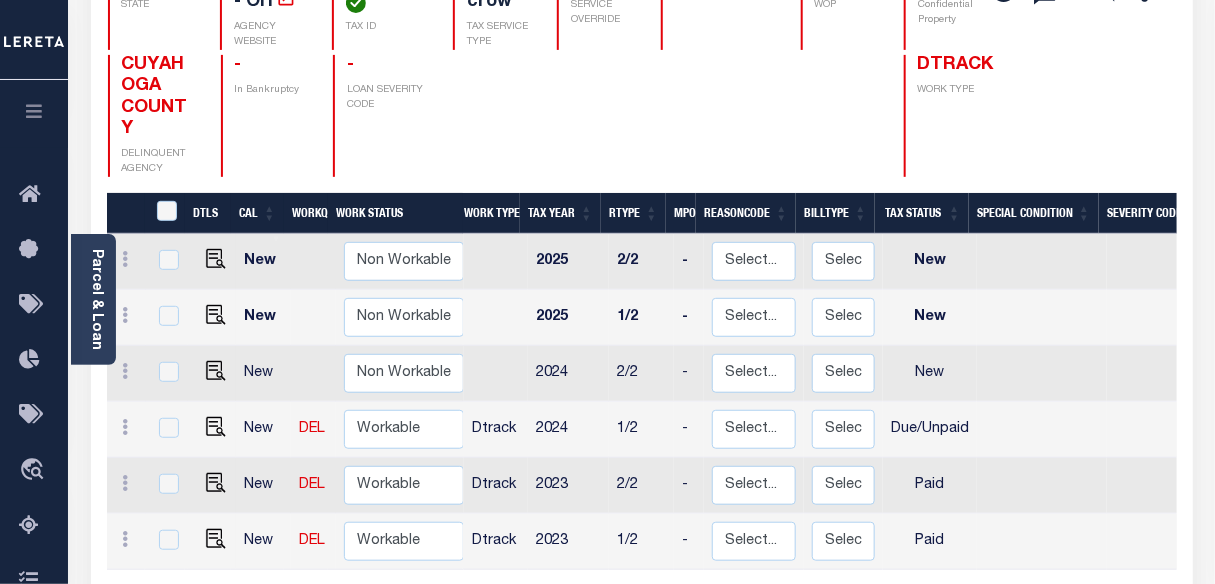 scroll, scrollTop: 272, scrollLeft: 0, axis: vertical 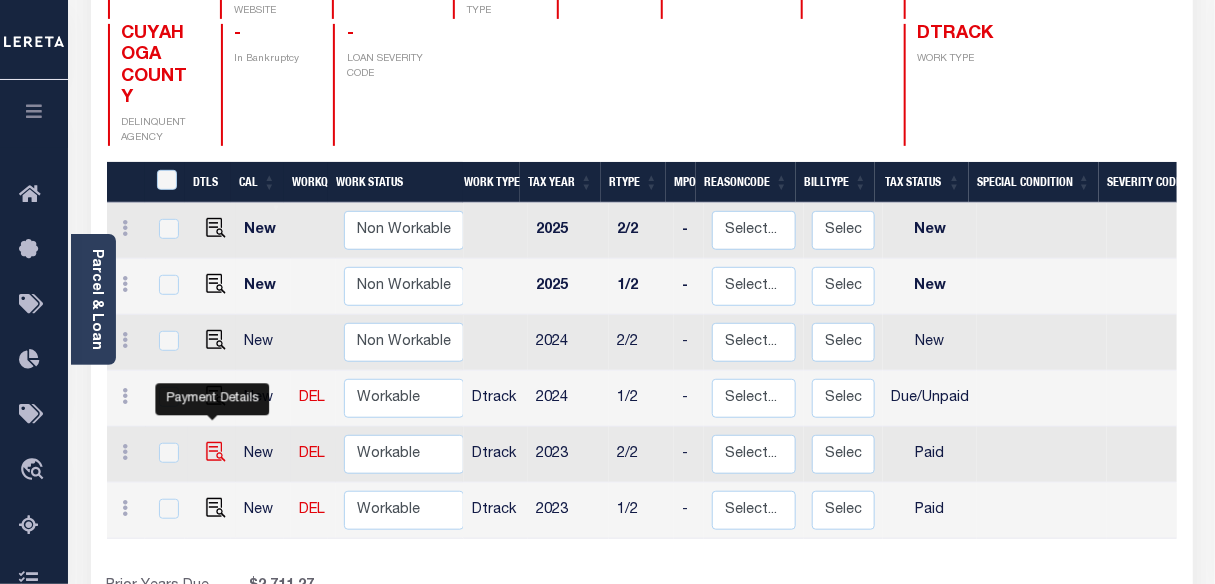click at bounding box center [216, 452] 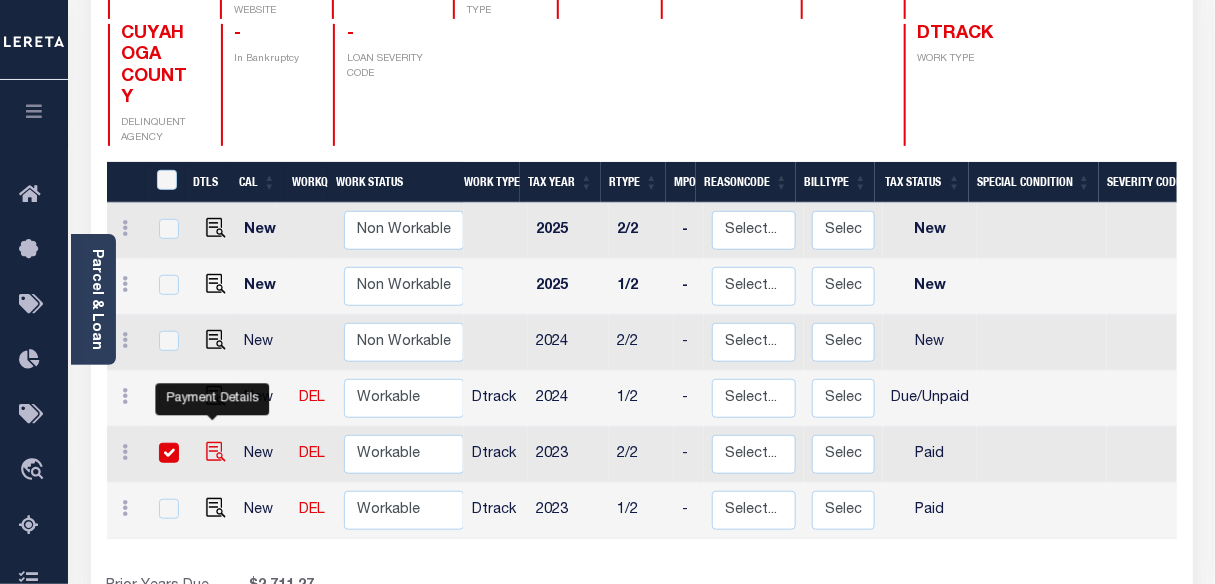 checkbox on "true" 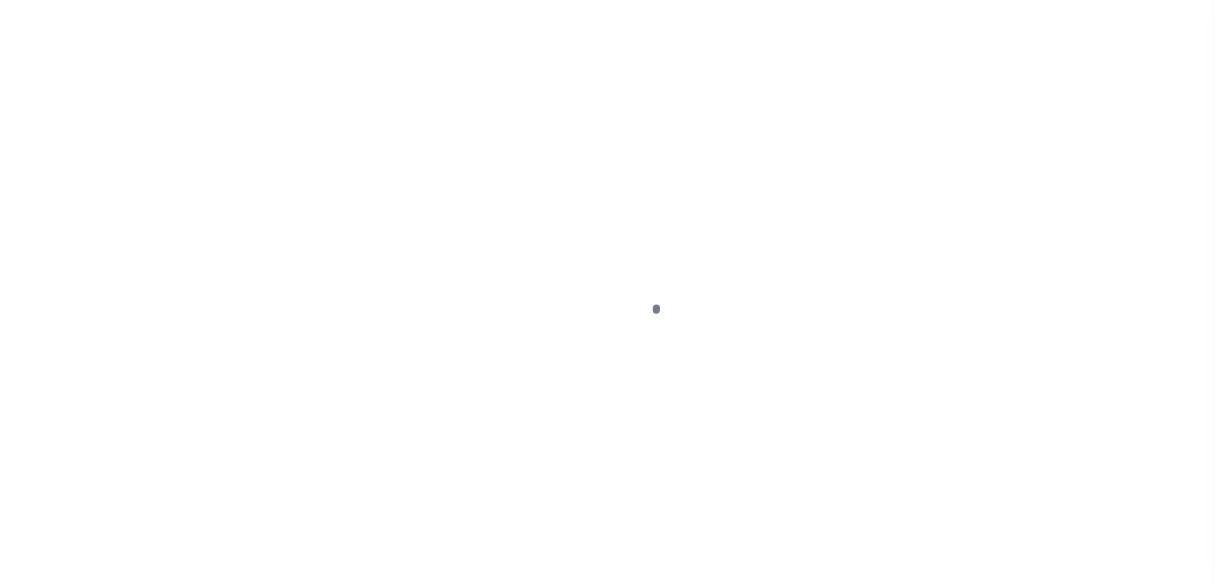 select on "PYD" 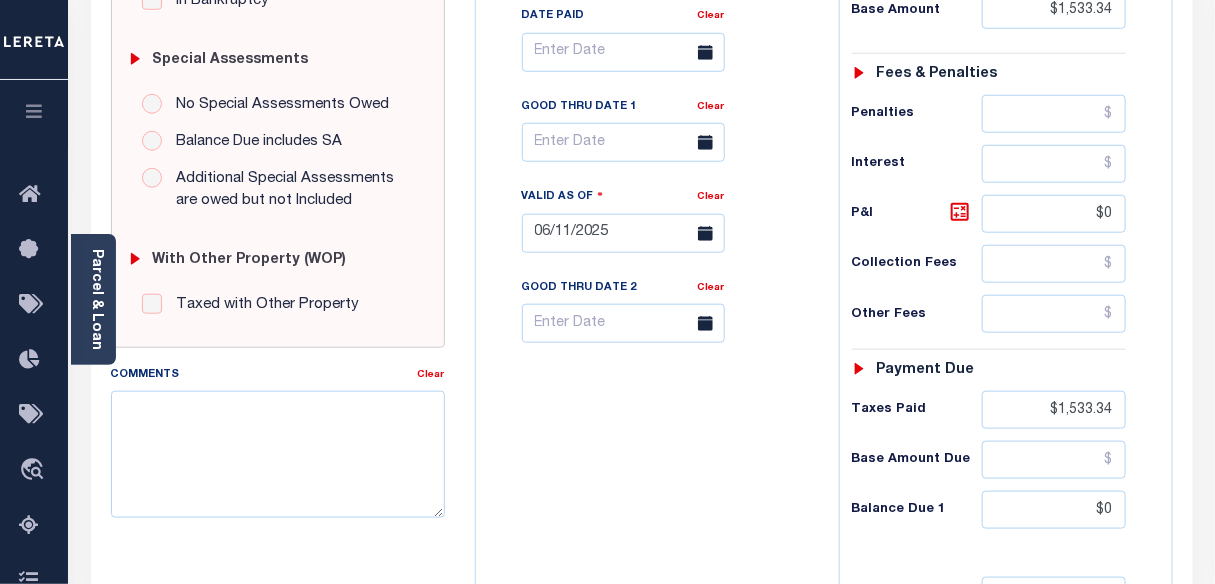 scroll, scrollTop: 818, scrollLeft: 0, axis: vertical 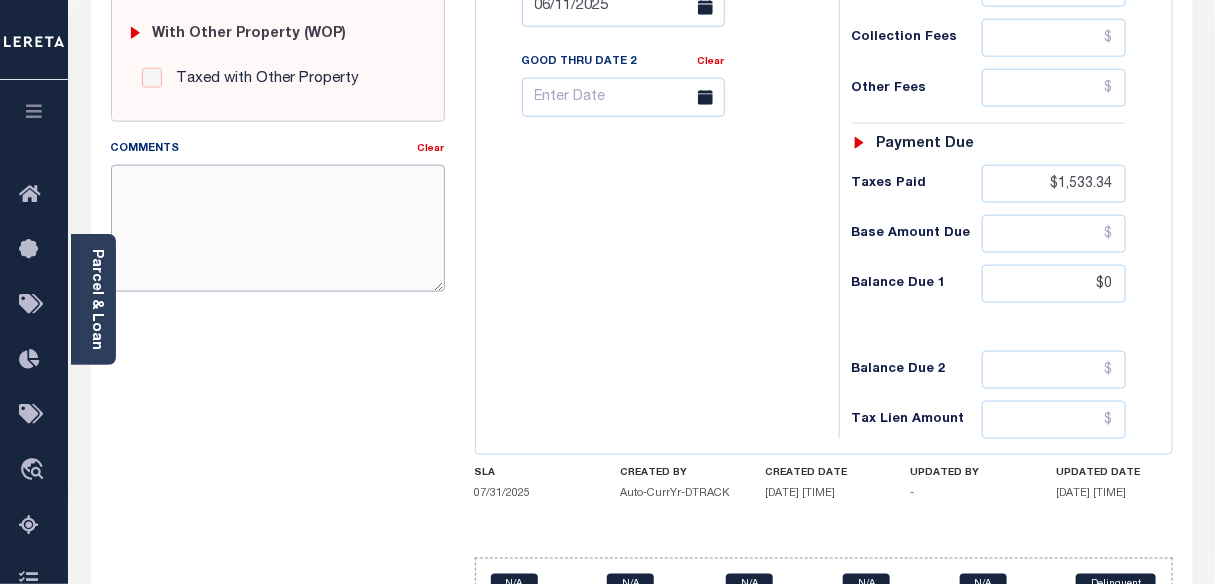click on "Comments" at bounding box center [278, 228] 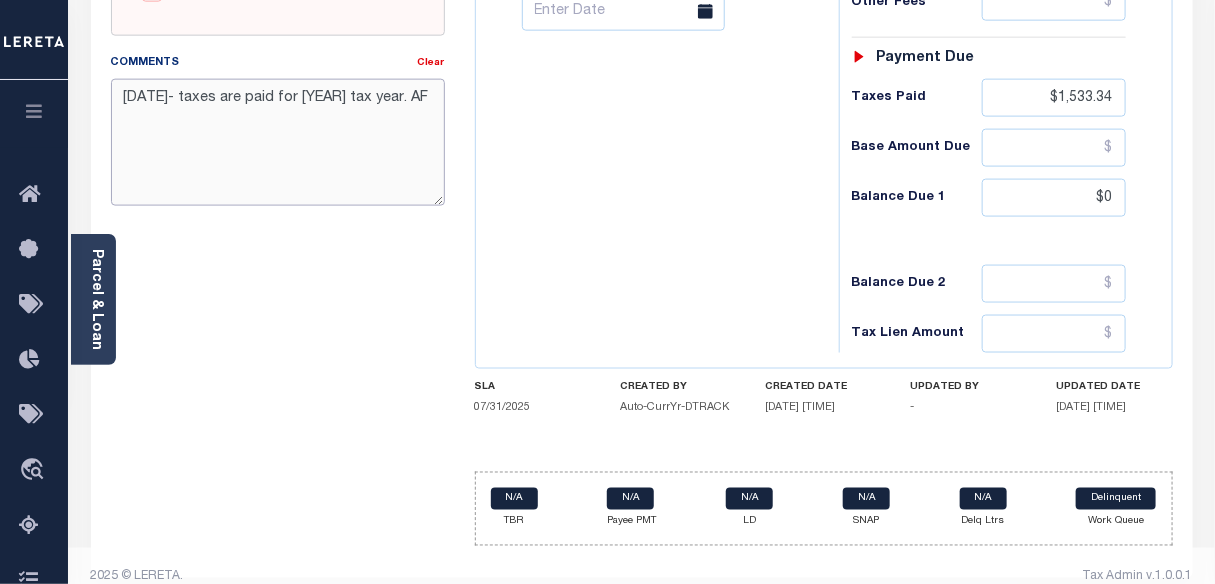 scroll, scrollTop: 909, scrollLeft: 0, axis: vertical 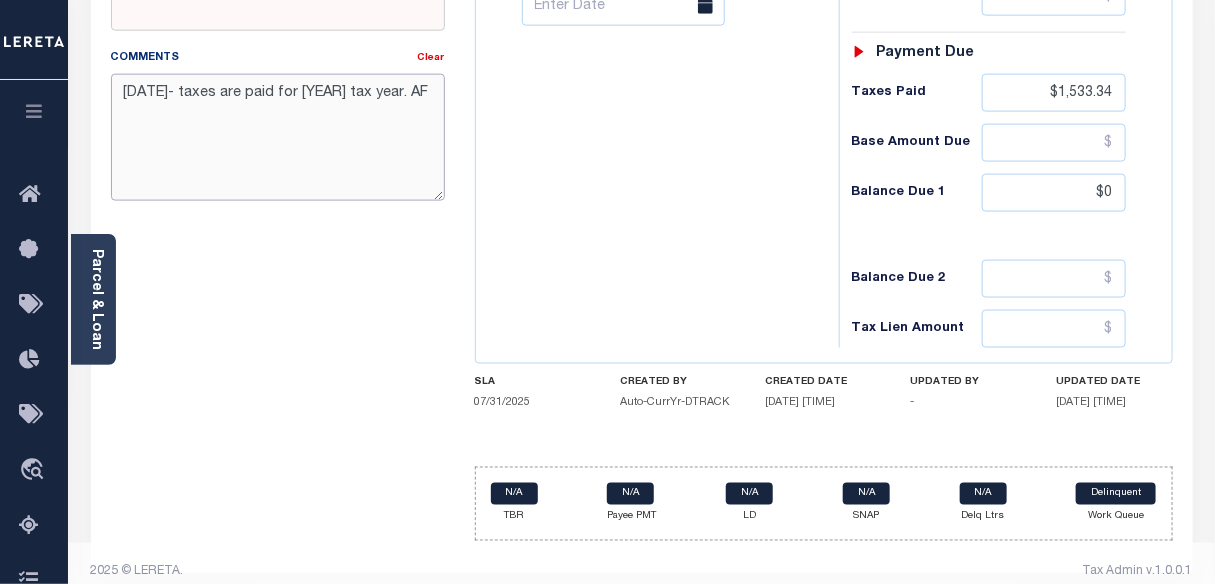 type on "[DATE]- taxes are paid for [YEAR] tax year. AF" 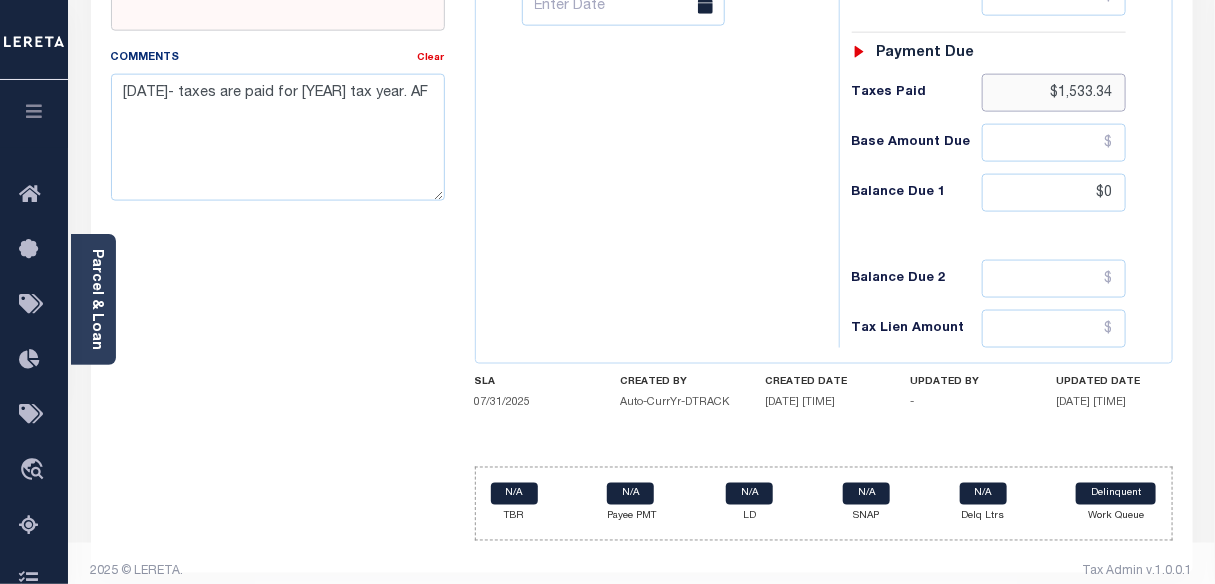 type on "08/05/2025" 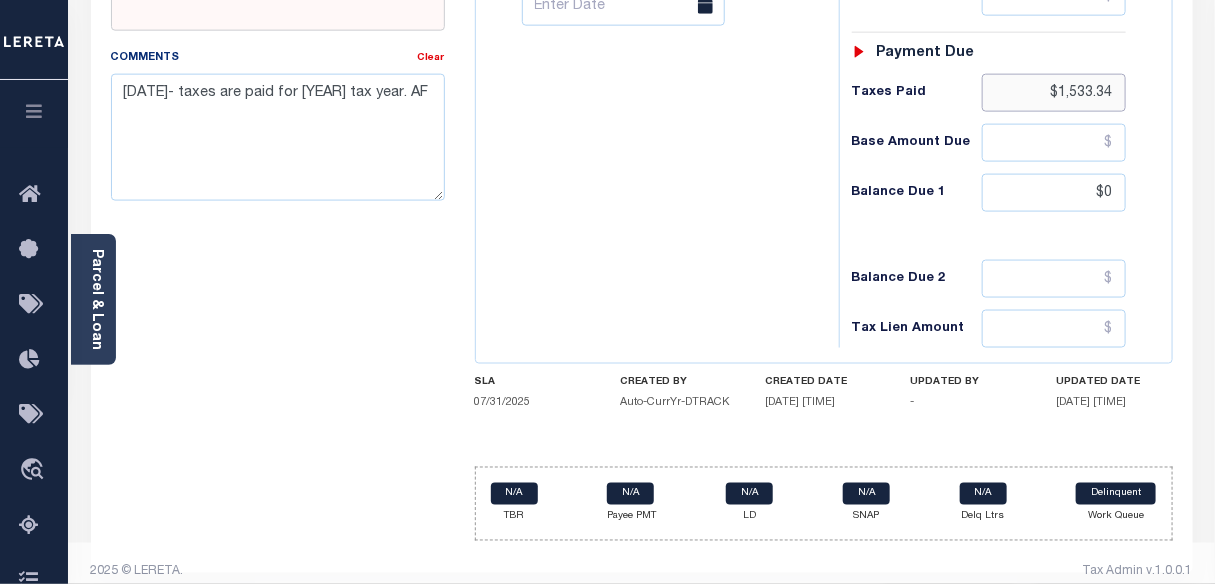 click on "$1,533.34" at bounding box center [1054, 93] 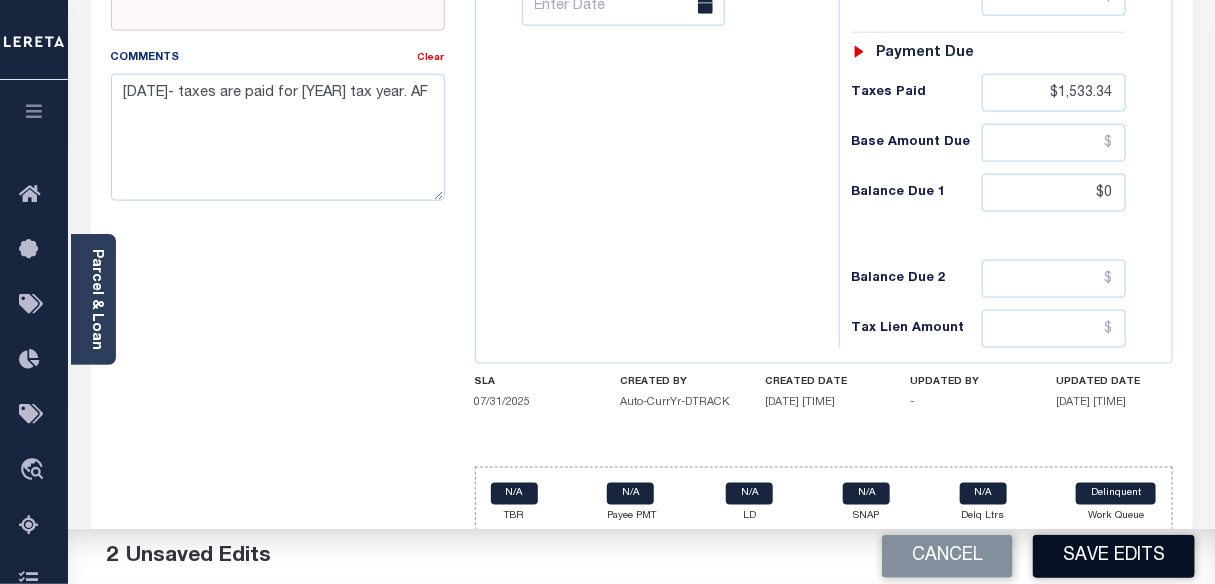 click on "Save Edits" at bounding box center (1114, 556) 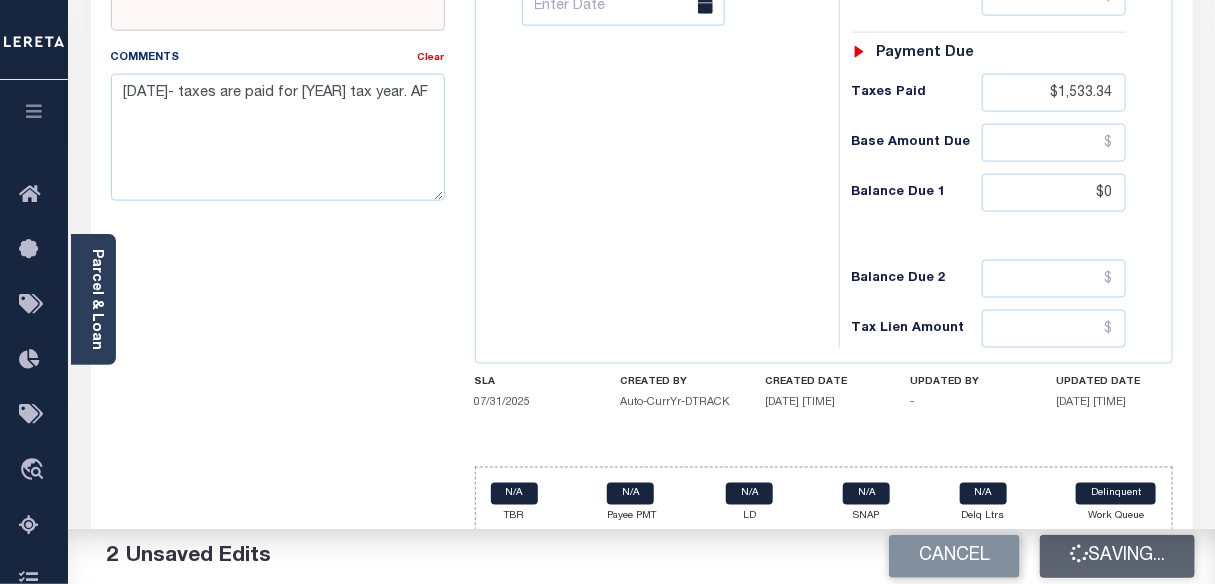 checkbox on "false" 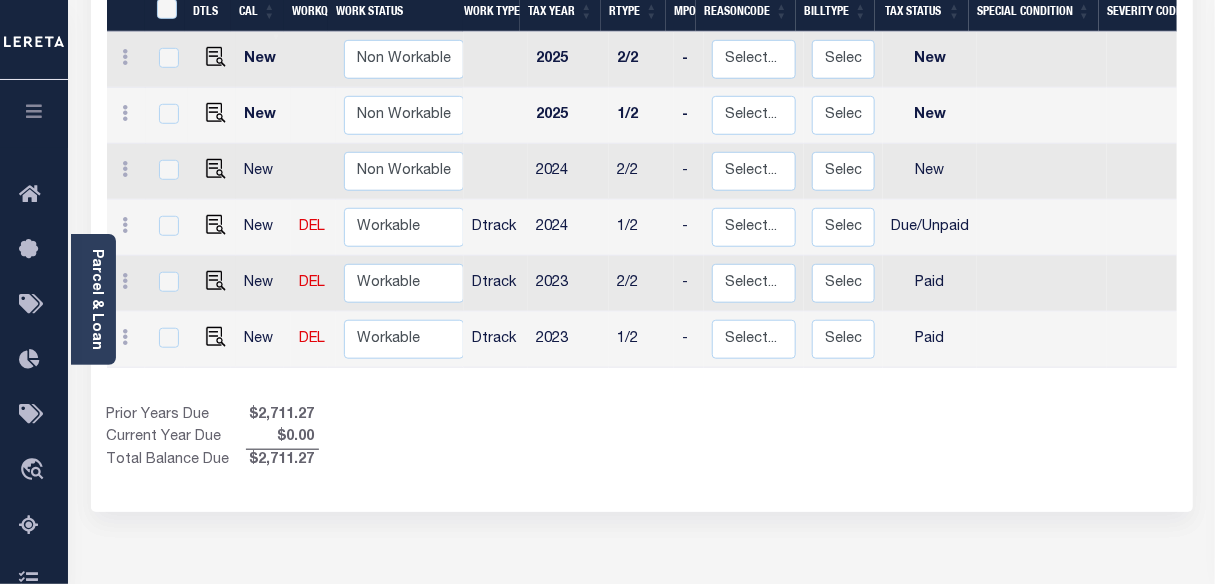 scroll, scrollTop: 454, scrollLeft: 0, axis: vertical 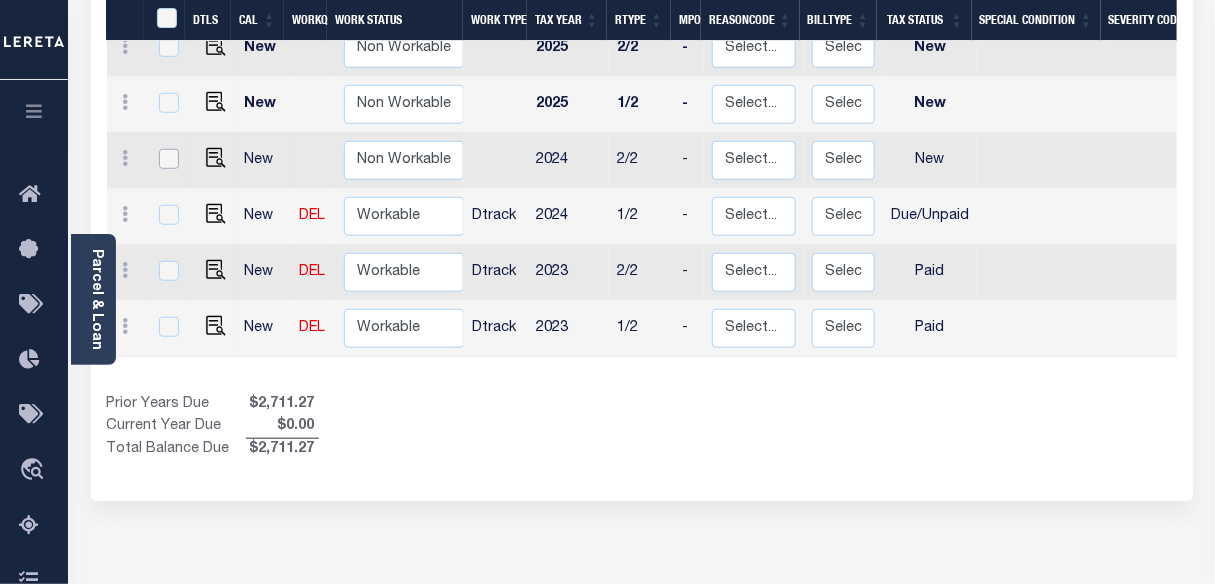 click at bounding box center [169, 159] 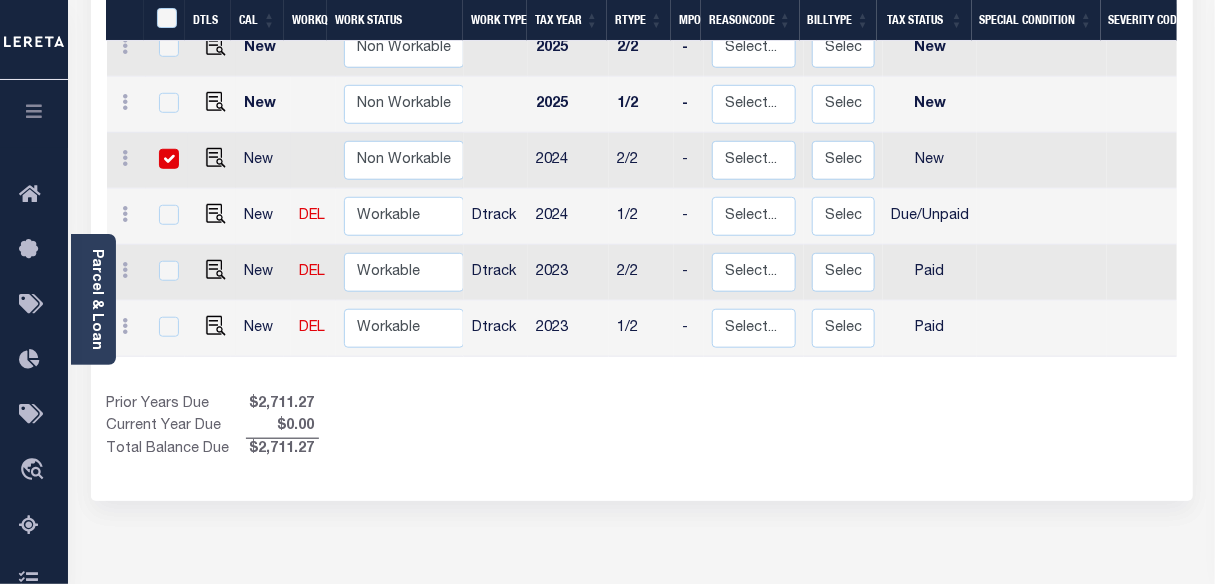 checkbox on "true" 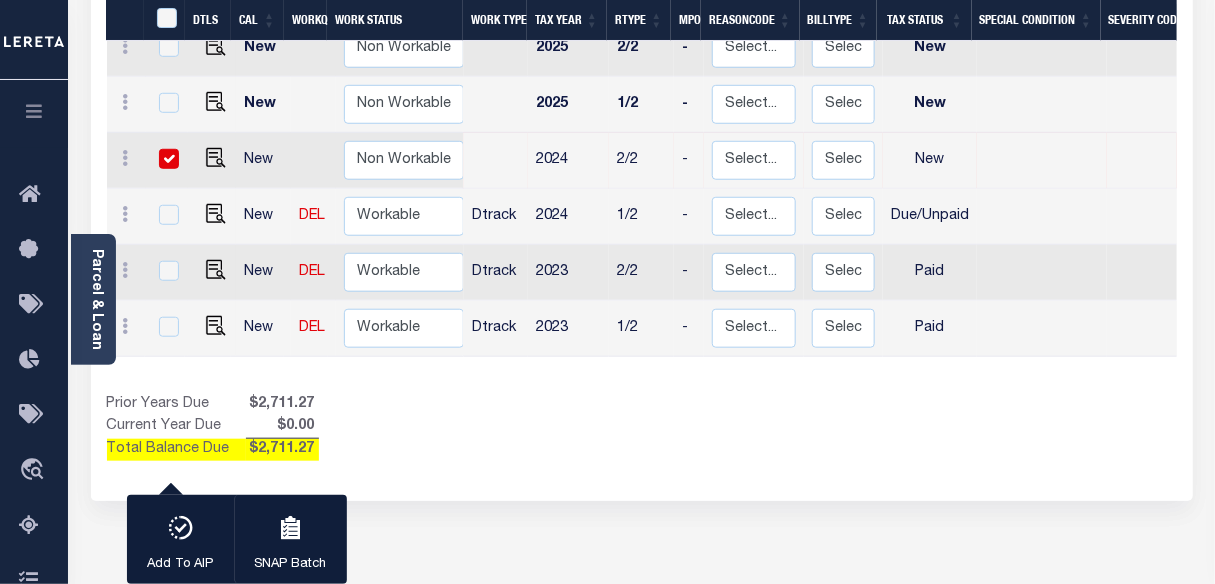 checkbox on "true" 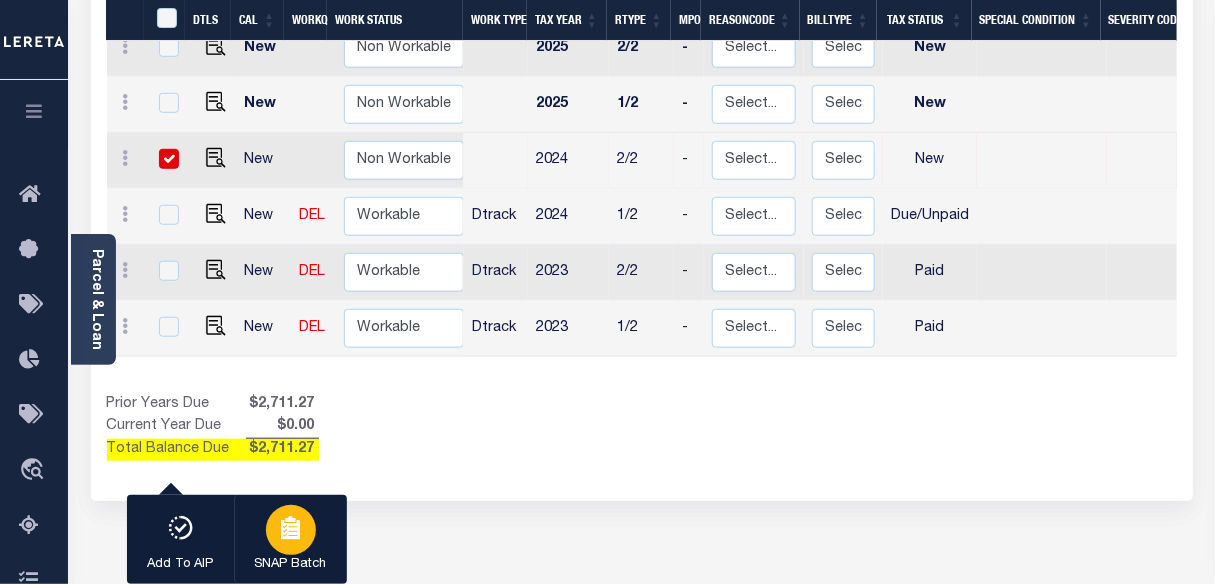 click at bounding box center [291, 530] 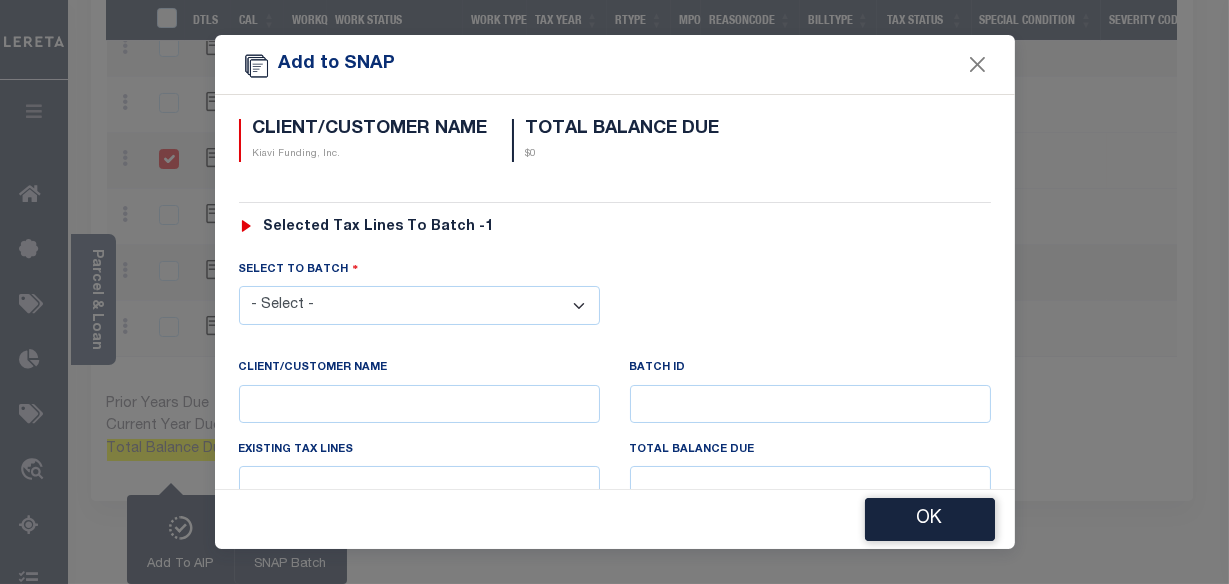 click on "- Select -   5731     5736     5742     5755     5759     5760     5761     5762     5763     5765     5766     5767     5768     5769     5770     5771     5772     5773     5775     5776     5777     5778     5779     5780     5781     5782     5783     5784" at bounding box center [419, 305] 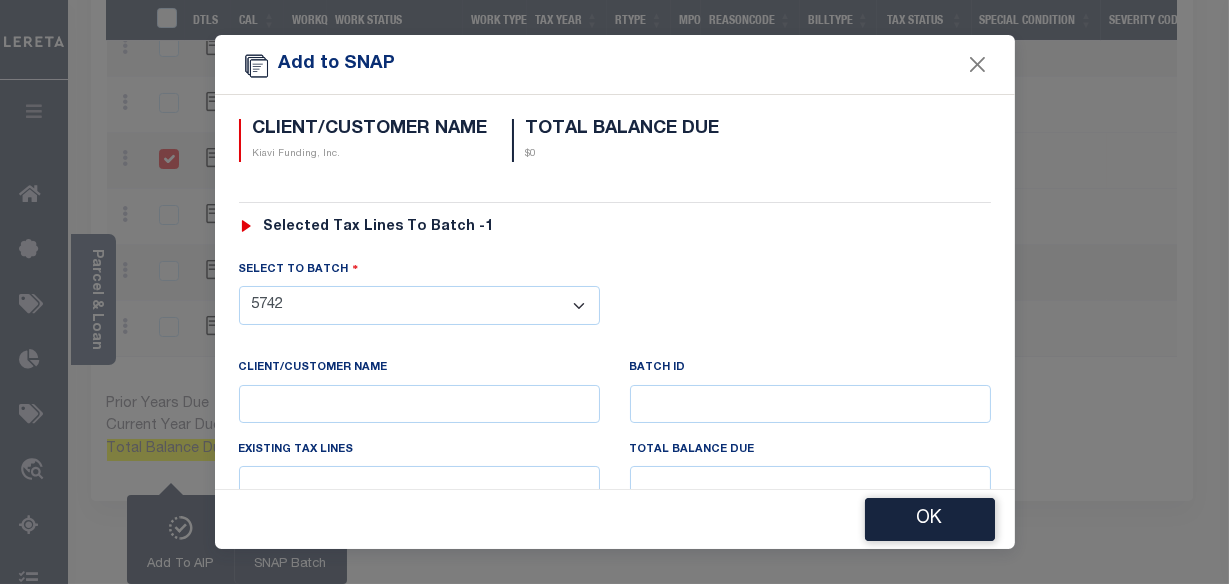 click on "- Select -   5731     5736     5742     5755     5759     5760     5761     5762     5763     5765     5766     5767     5768     5769     5770     5771     5772     5773     5775     5776     5777     5778     5779     5780     5781     5782     5783     5784" at bounding box center [419, 305] 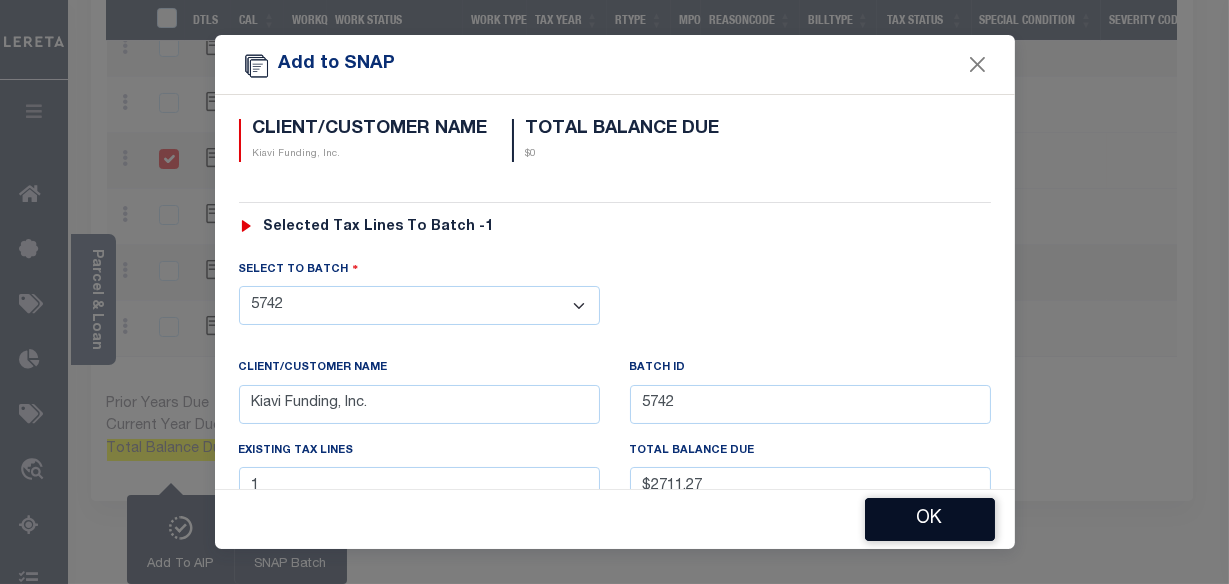 click on "OK" at bounding box center [930, 519] 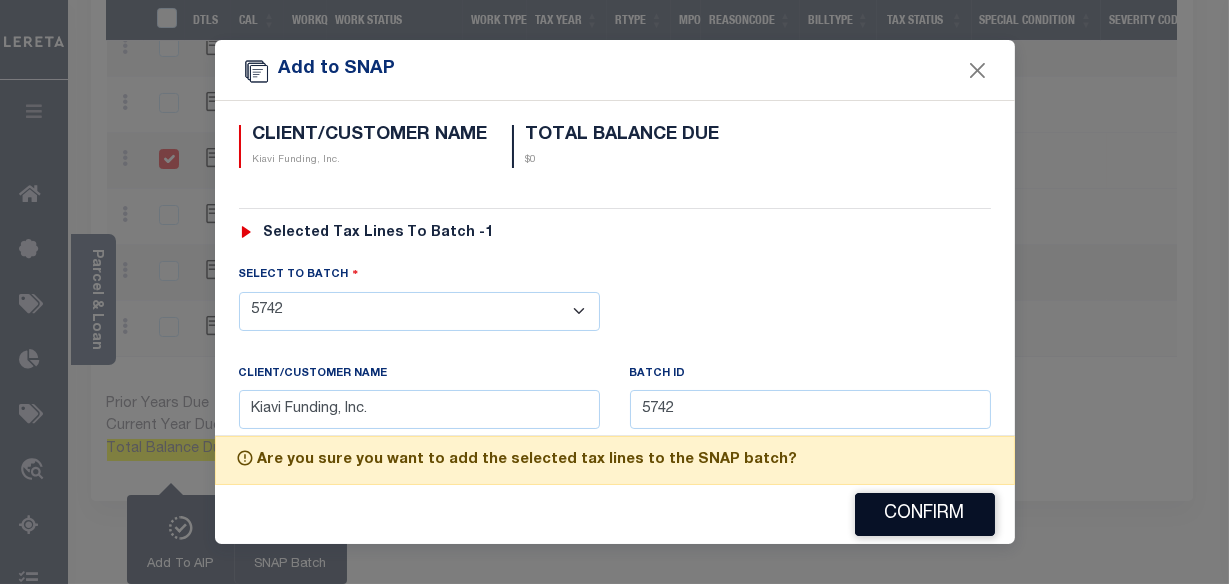 click on "Confirm" at bounding box center [925, 514] 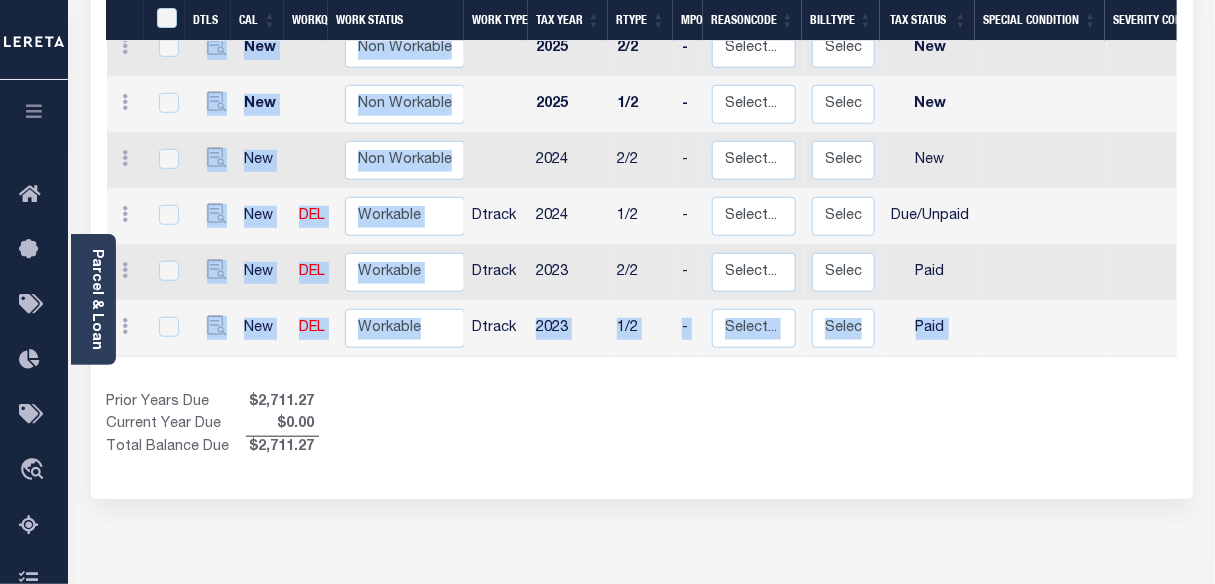 drag, startPoint x: 517, startPoint y: 356, endPoint x: 995, endPoint y: 389, distance: 479.13776 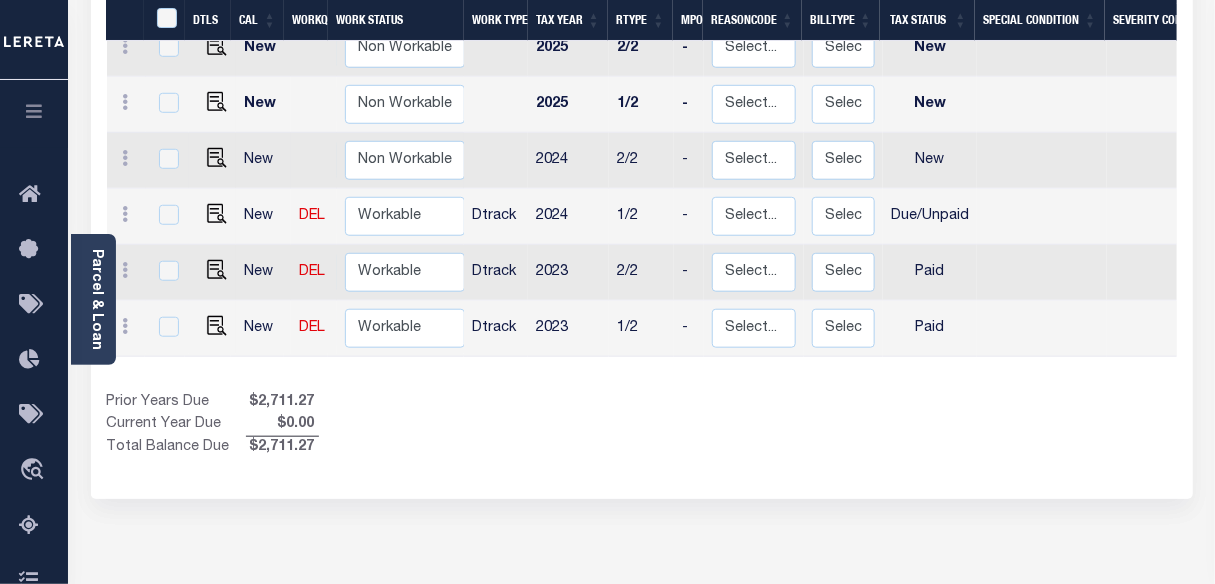 click on "Non Workable
Workable" at bounding box center [407, 161] 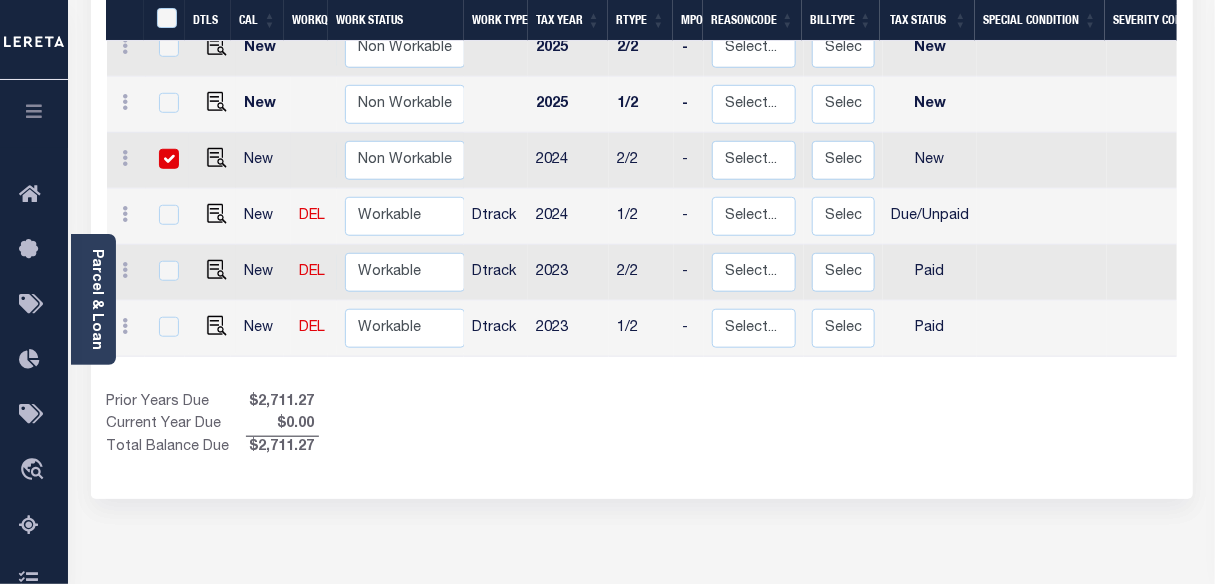 checkbox on "true" 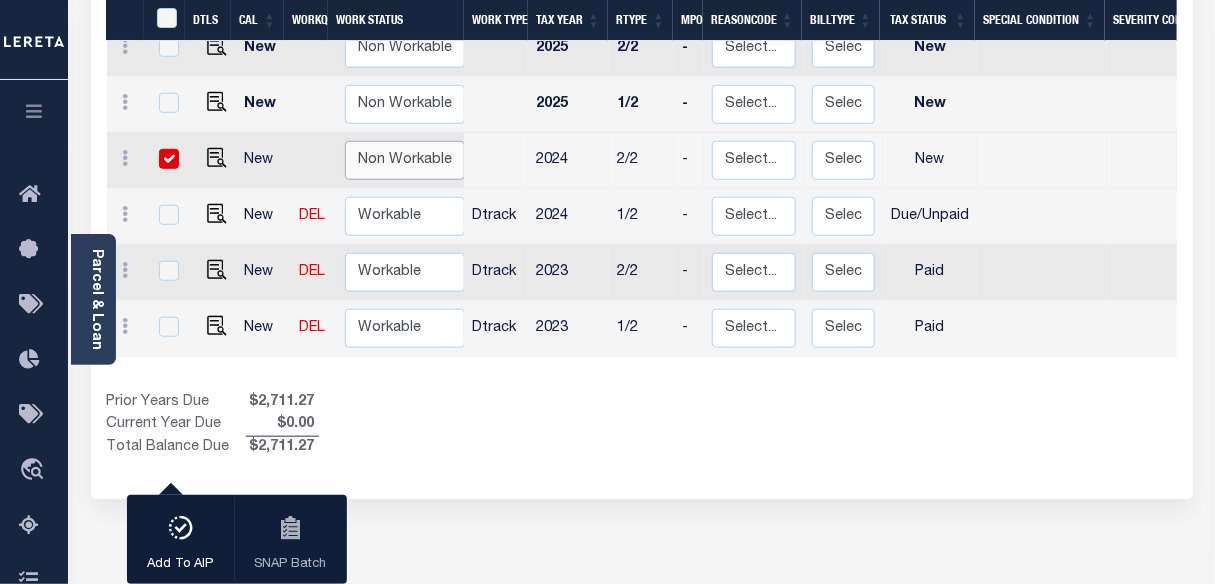 click on "Non Workable
Workable" at bounding box center (405, 160) 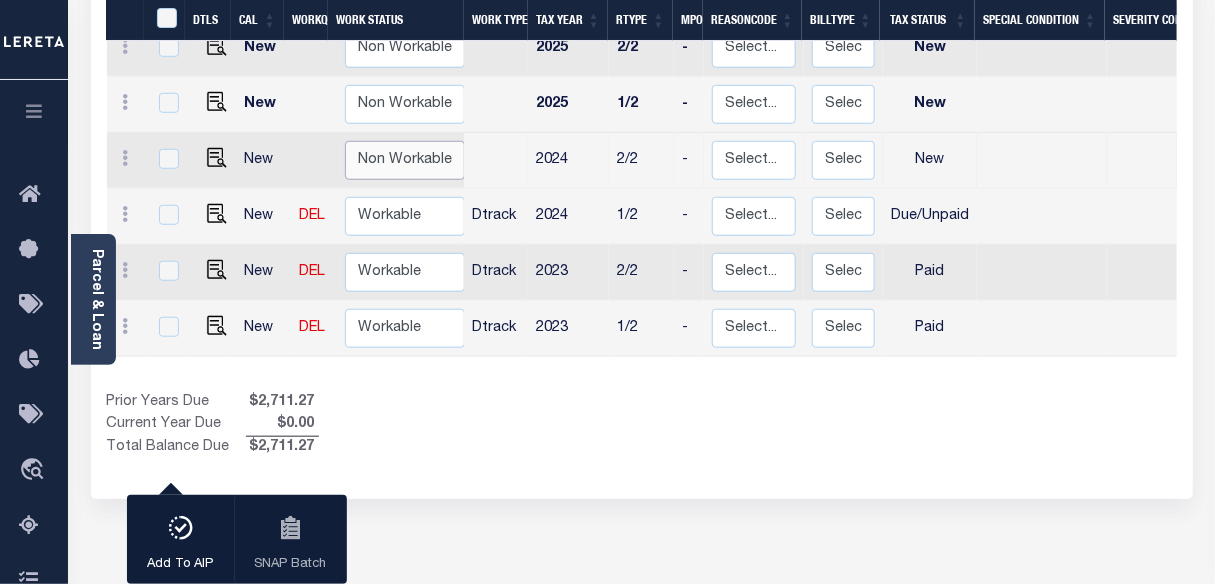 checkbox on "false" 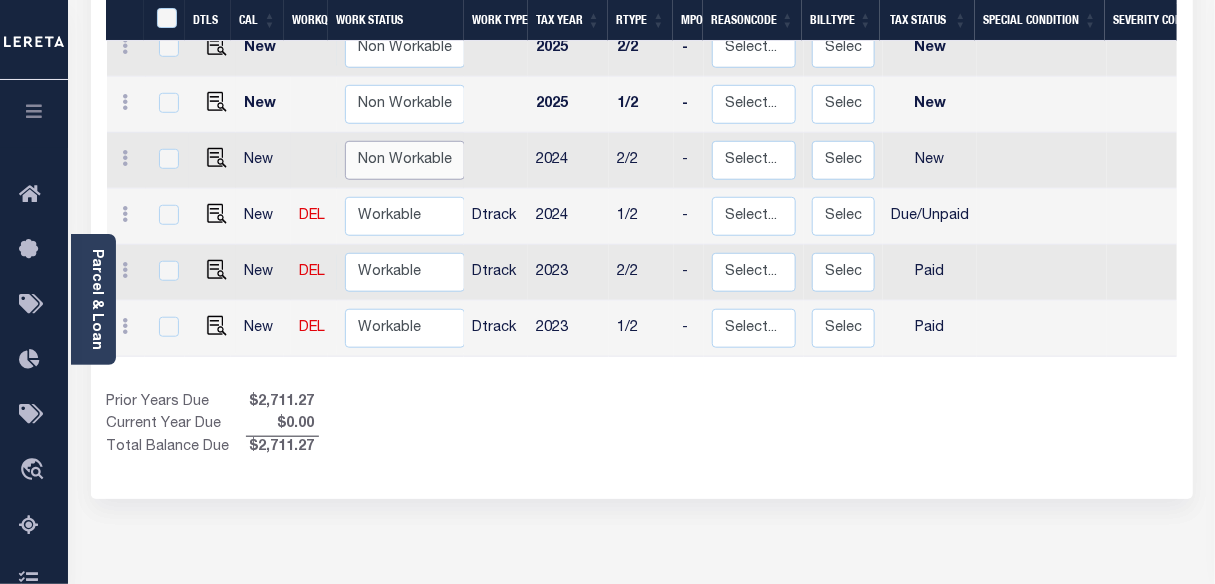 select on "false" 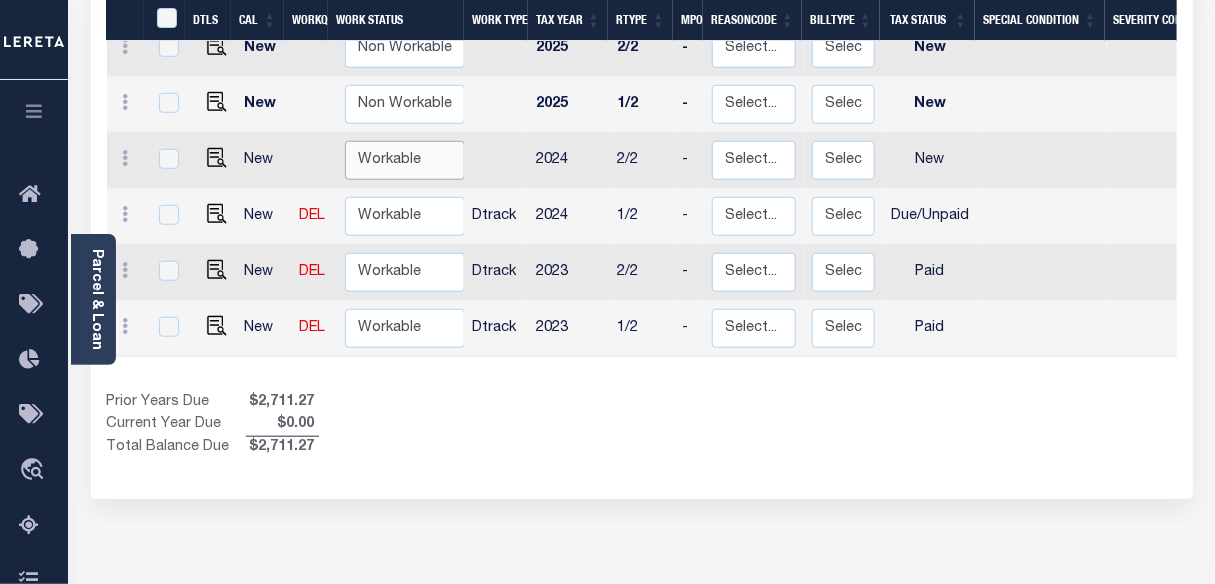 click on "Non Workable
Workable" at bounding box center (405, 160) 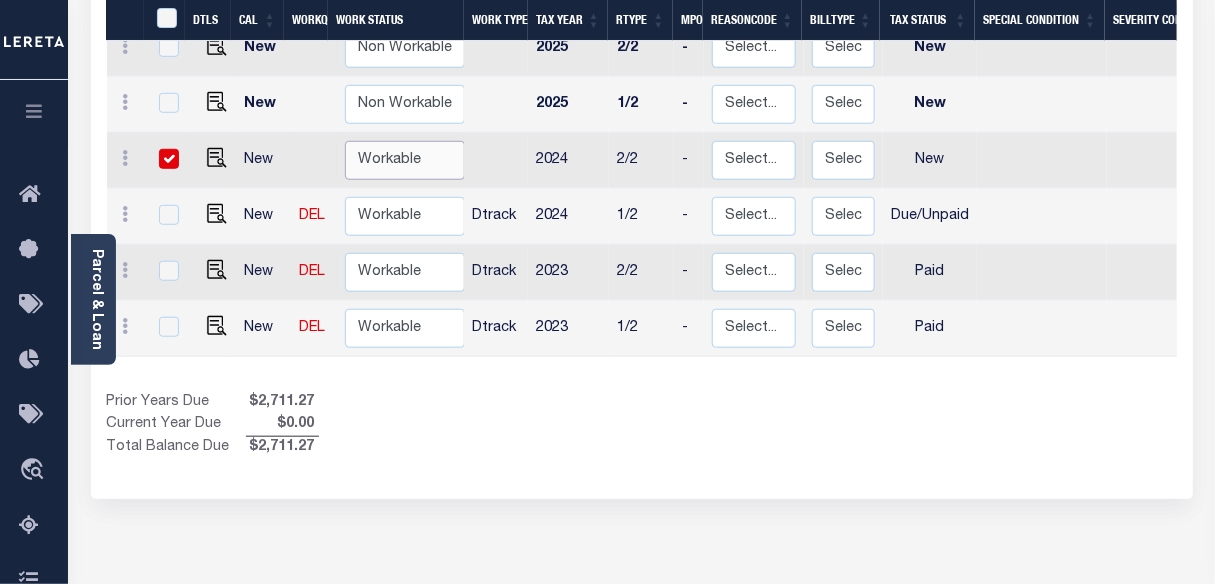 checkbox on "true" 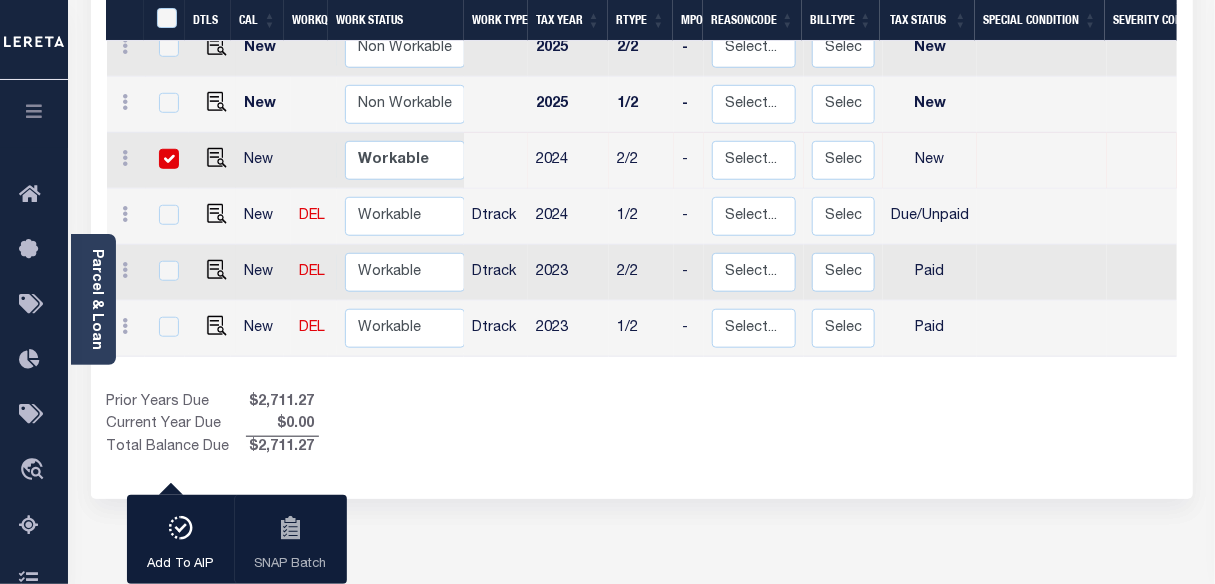 click at bounding box center (169, 159) 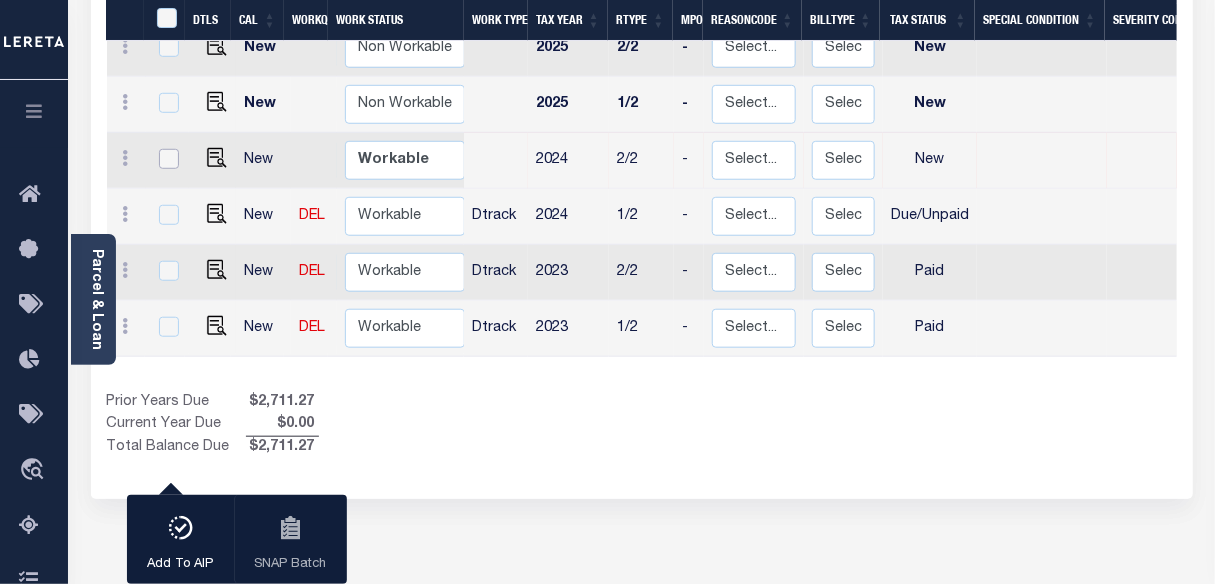 checkbox on "false" 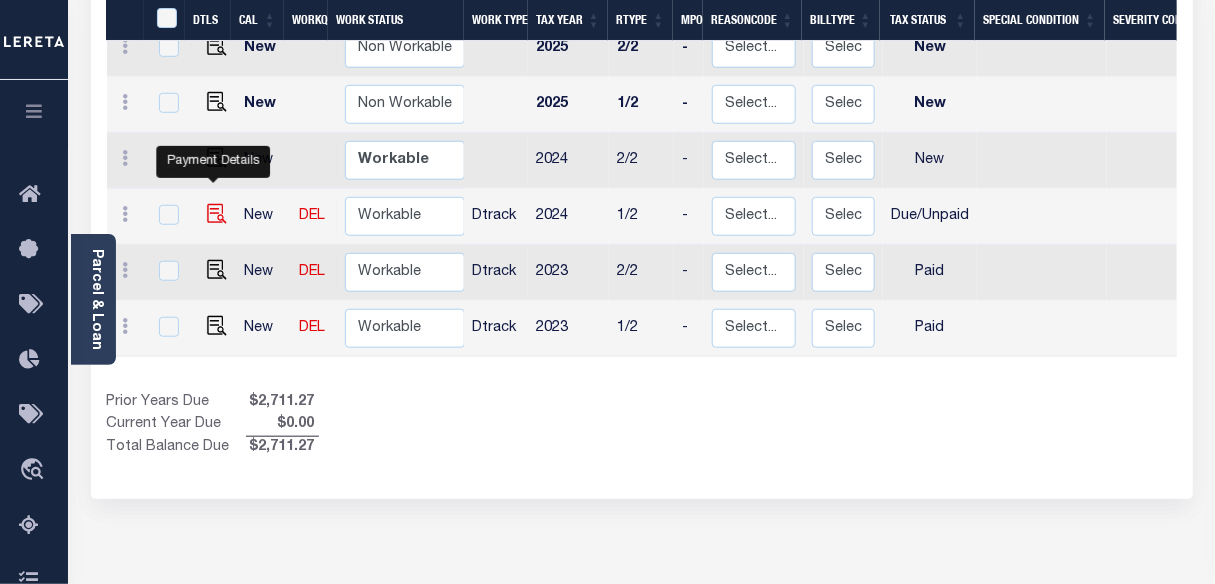 click at bounding box center [217, 214] 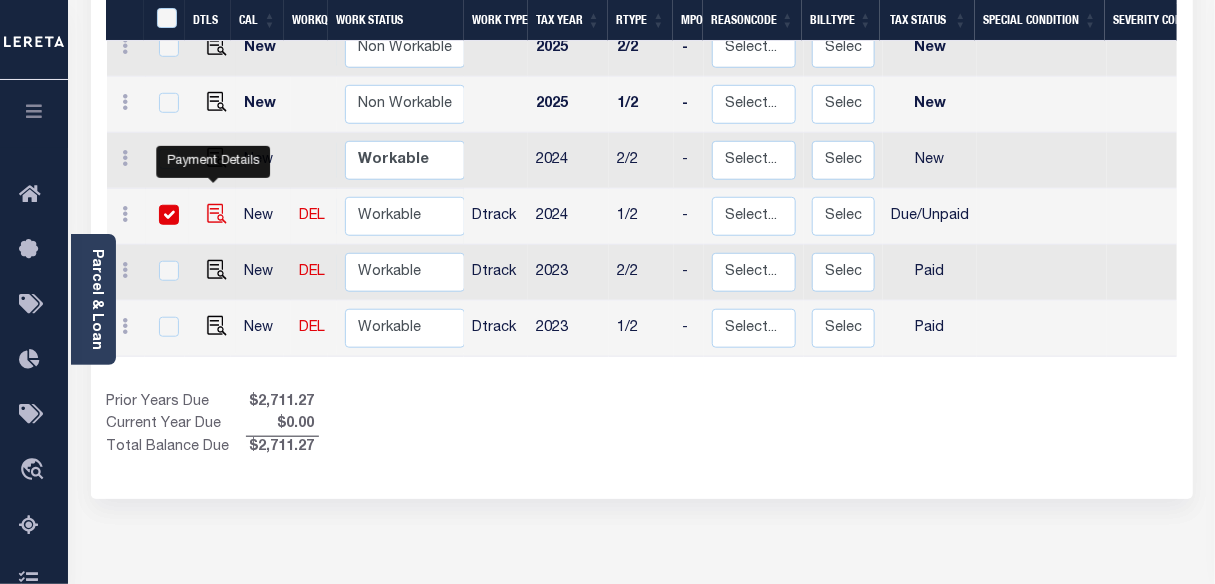 checkbox on "true" 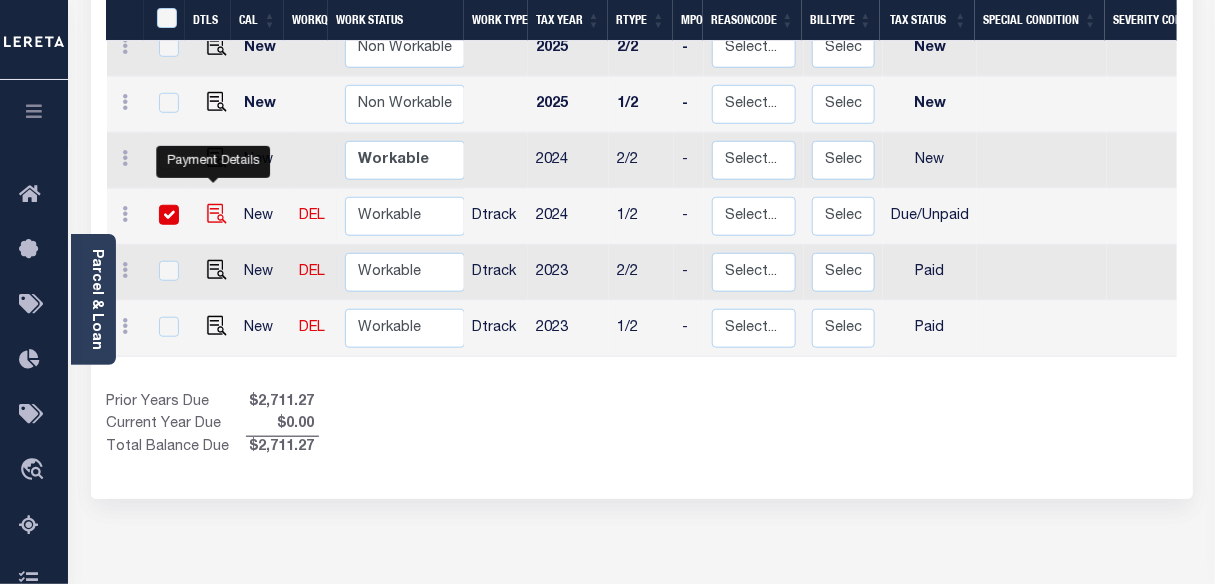 checkbox on "true" 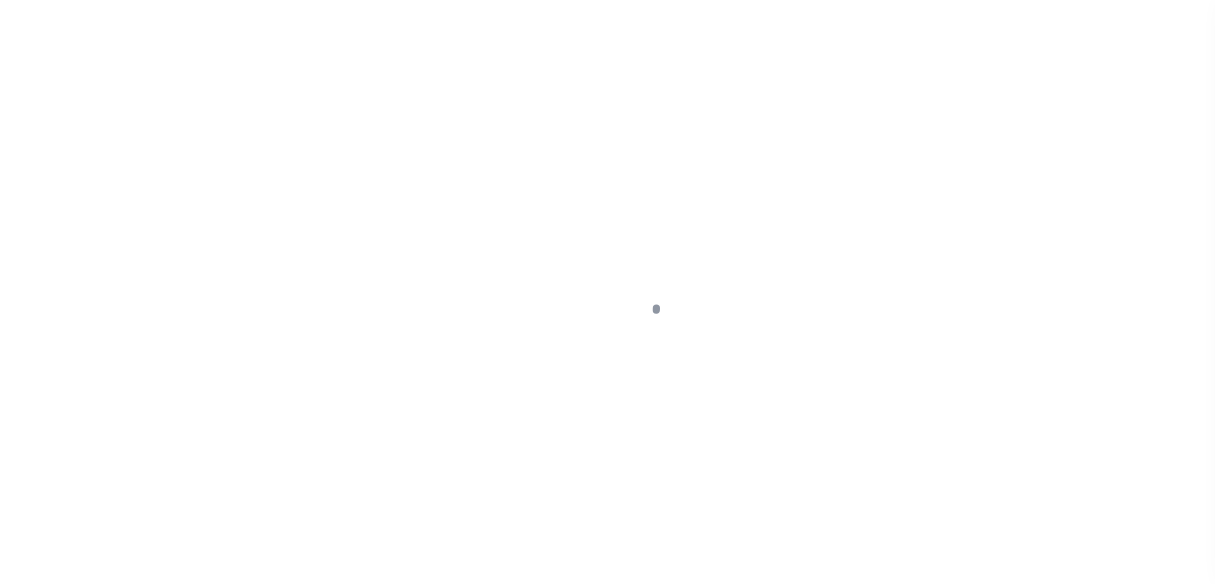 select on "DUE" 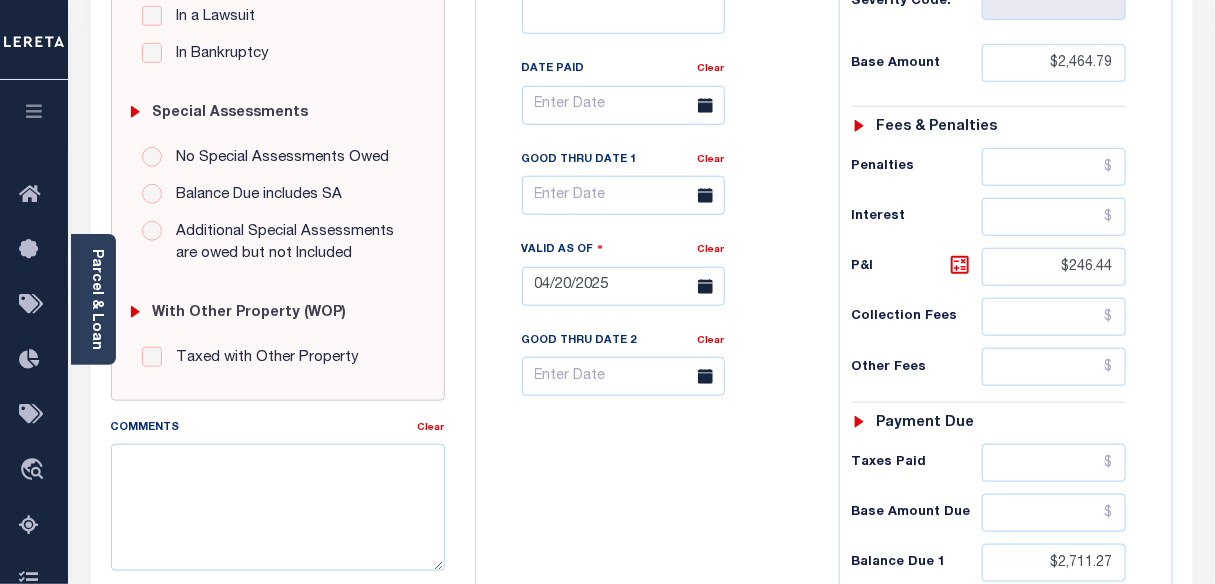 scroll, scrollTop: 545, scrollLeft: 0, axis: vertical 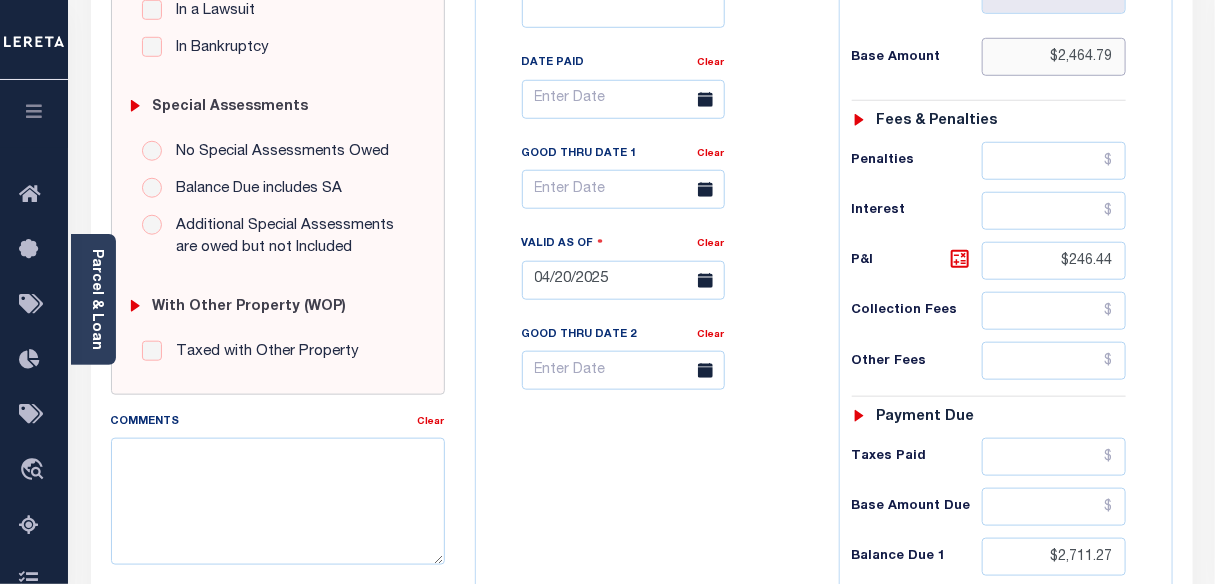 drag, startPoint x: 1059, startPoint y: 59, endPoint x: 1111, endPoint y: 53, distance: 52.34501 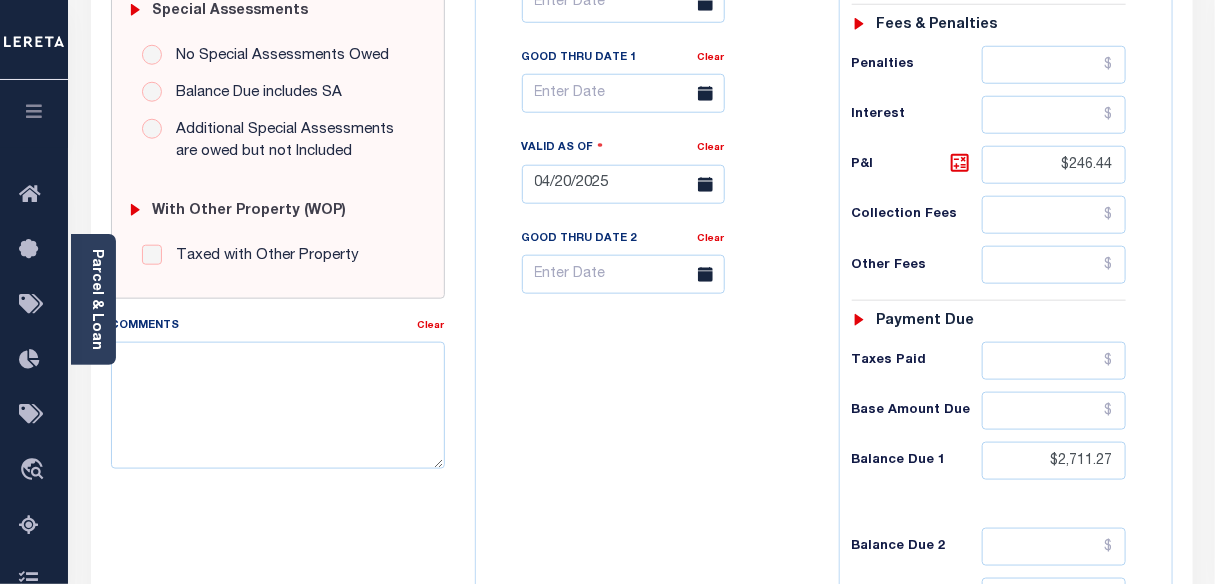 scroll, scrollTop: 727, scrollLeft: 0, axis: vertical 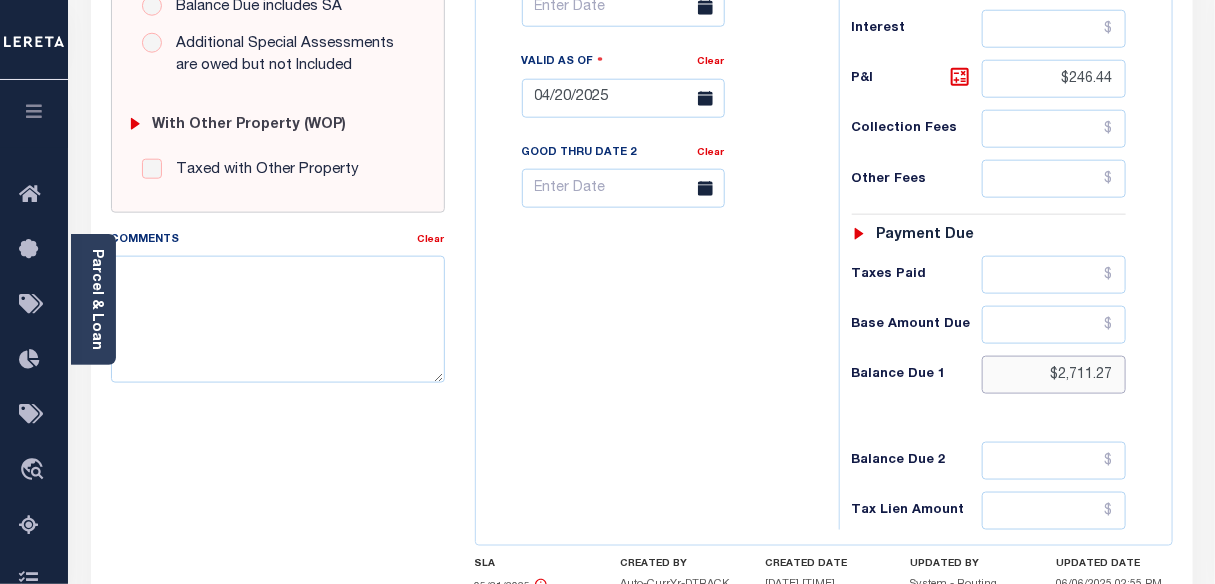 drag, startPoint x: 1060, startPoint y: 375, endPoint x: 1137, endPoint y: 374, distance: 77.00649 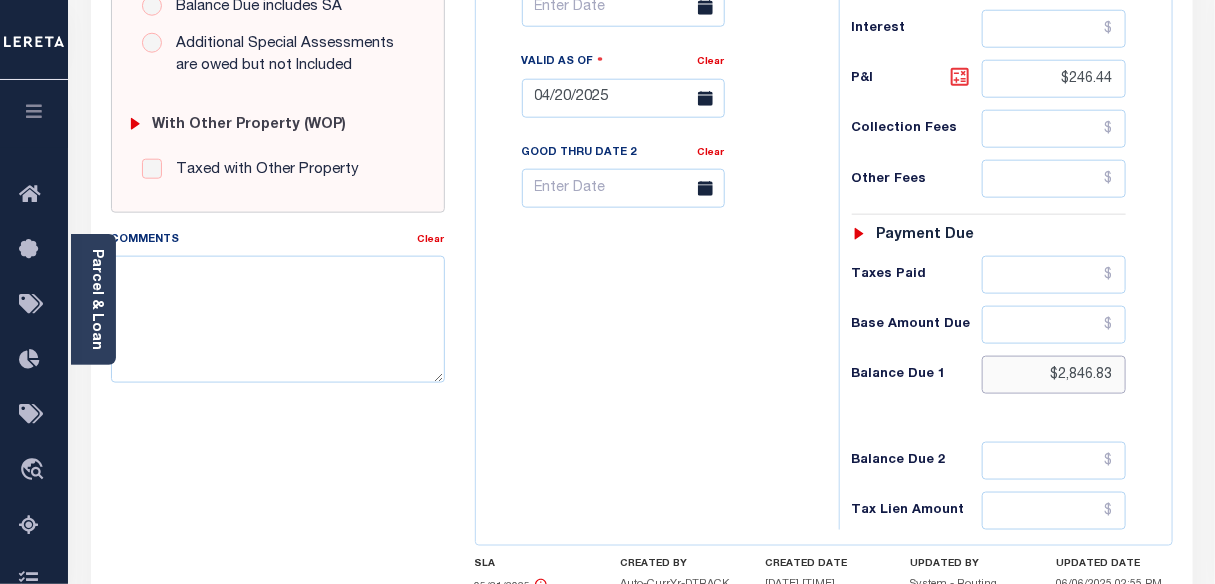 type on "$2,846.83" 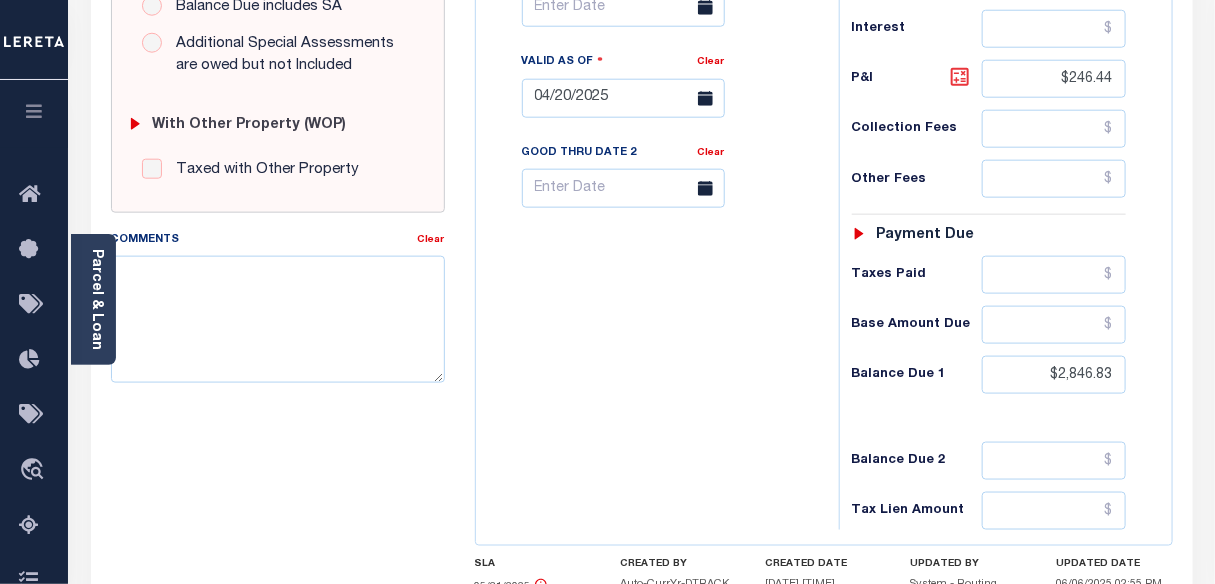 type on "08/05/2025" 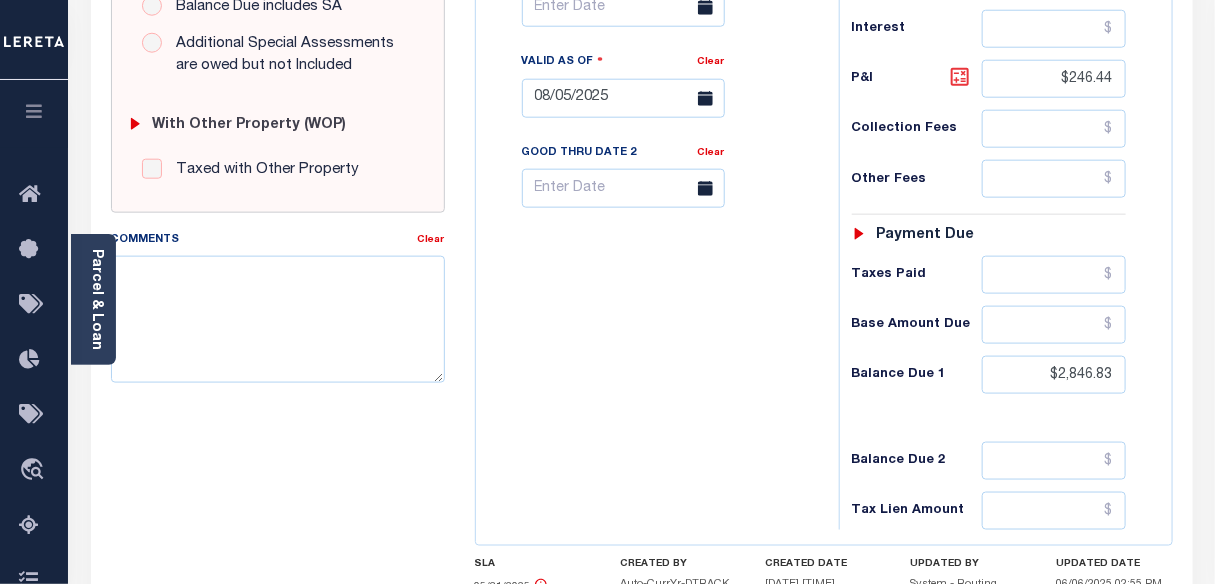 click 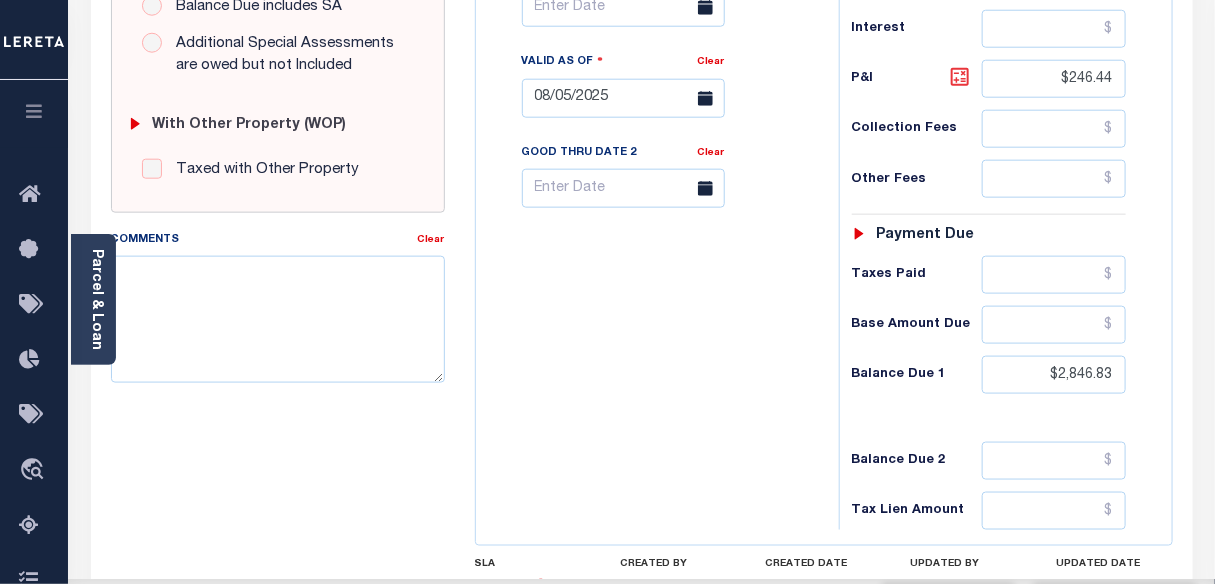 type on "$382.04" 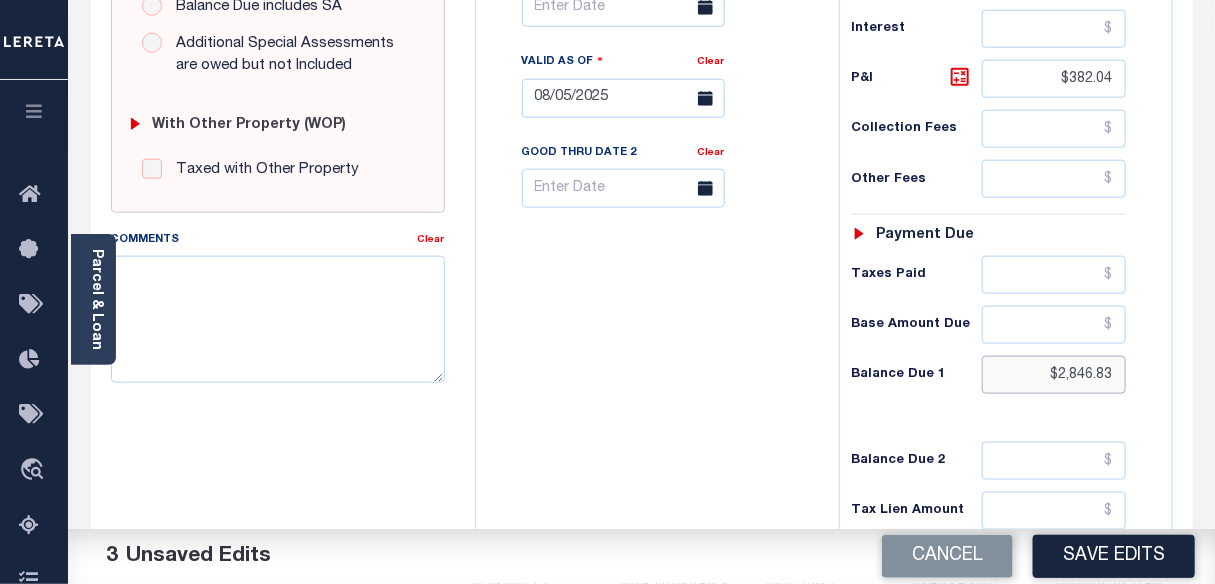 drag, startPoint x: 1060, startPoint y: 374, endPoint x: 1108, endPoint y: 375, distance: 48.010414 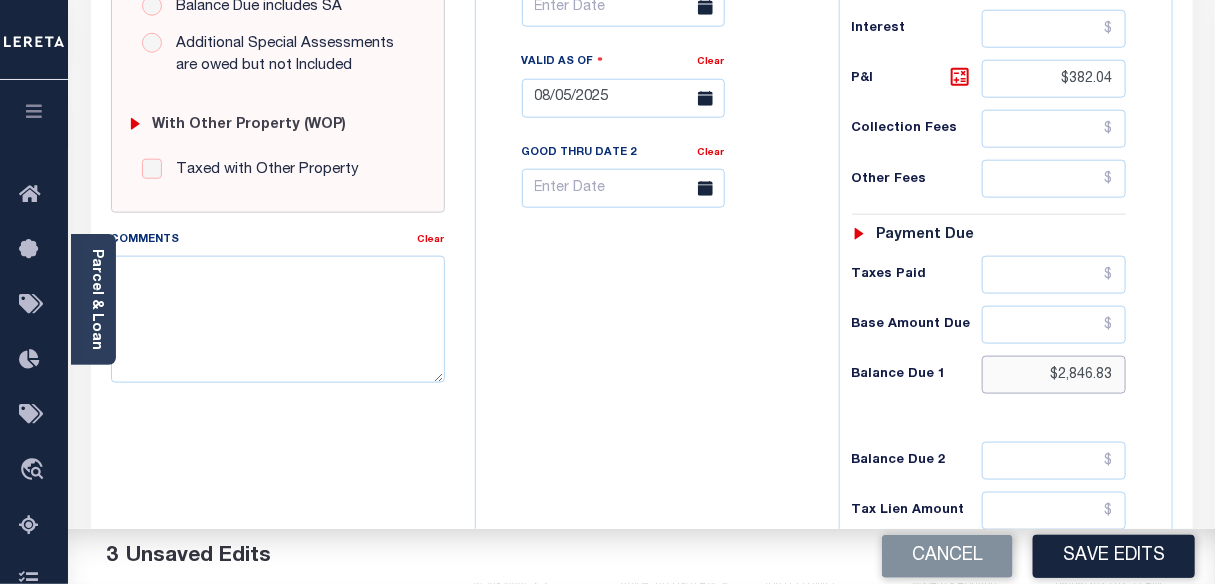 drag, startPoint x: 1059, startPoint y: 373, endPoint x: 1112, endPoint y: 372, distance: 53.009434 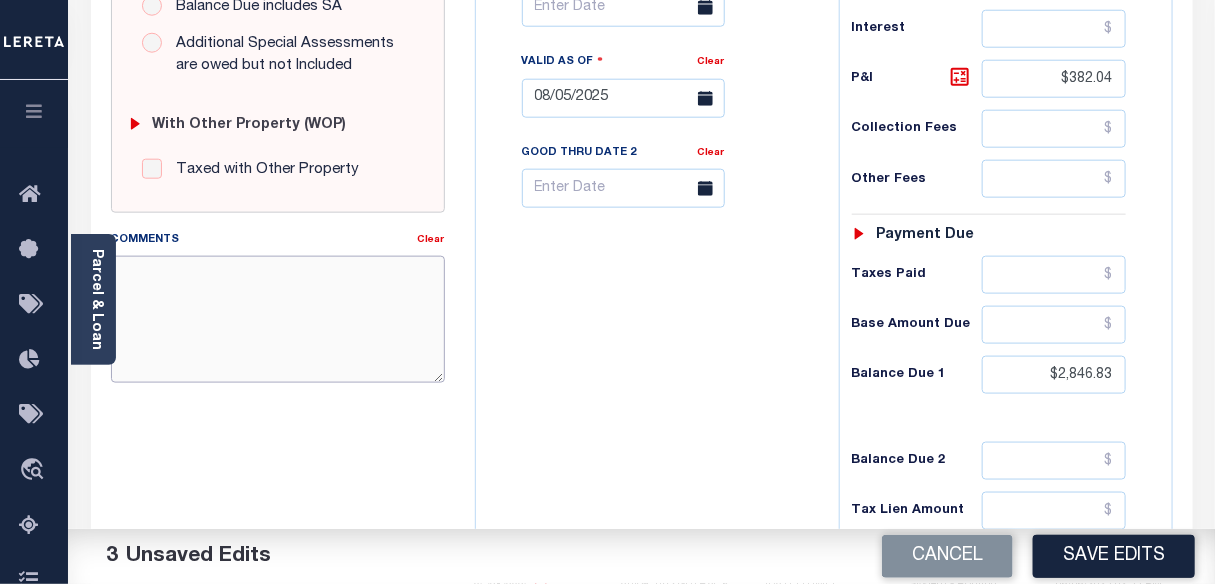 click on "Comments" at bounding box center [278, 319] 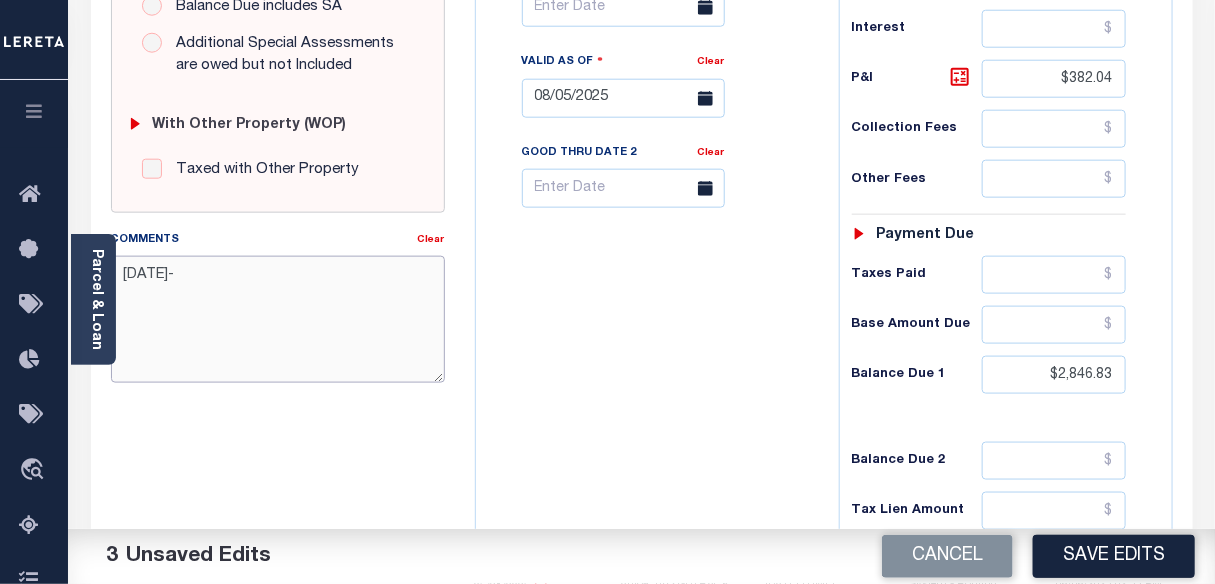 paste on "Per Website taxes are delinqunet for 2024 tax year iao $" 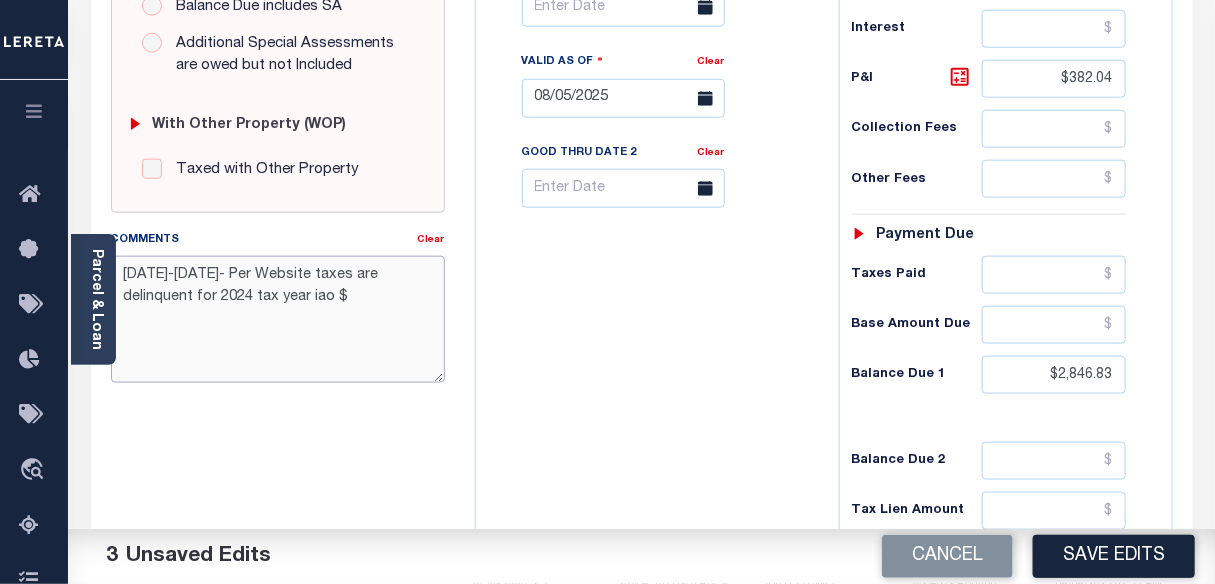 click on "8/5/2025- Per Website taxes are delinquent for 2024 tax year iao $" at bounding box center [278, 319] 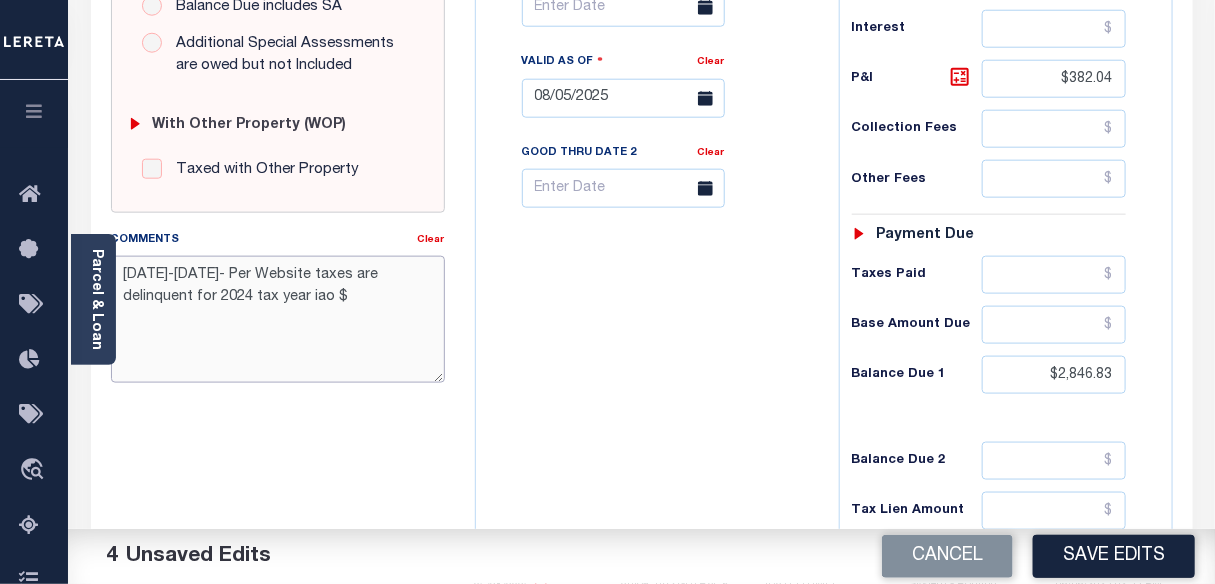 click on "8/5/2025- Per Website taxes are delinquent for 2024 tax year iao $" at bounding box center (278, 319) 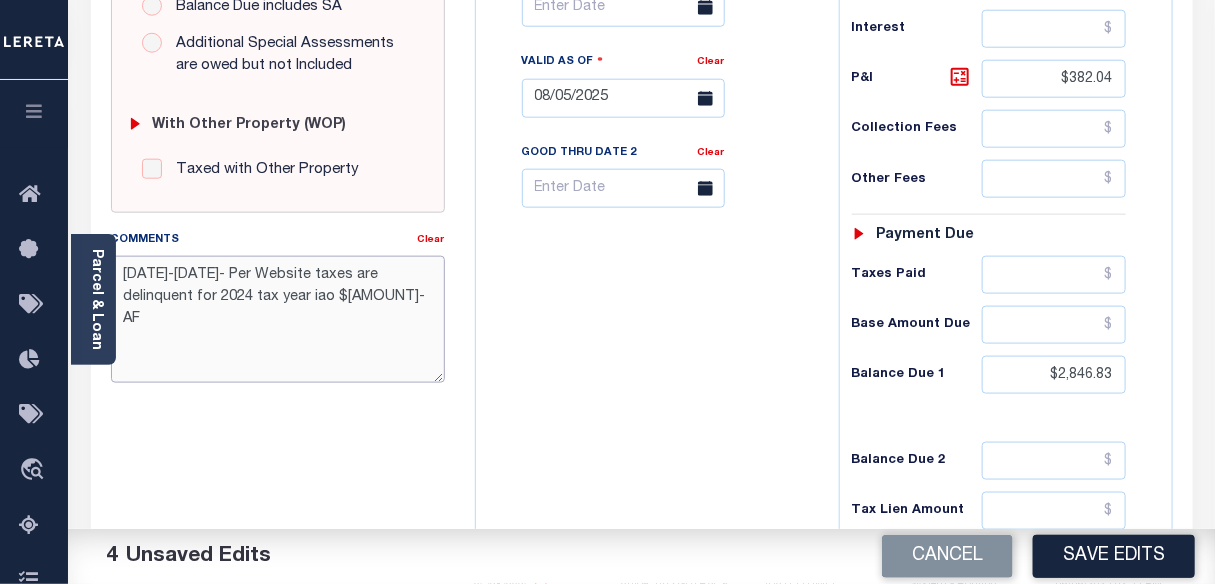 click on "8/5/2025- Per Website taxes are delinquent for 2024 tax year iao $5,693.66- AF" at bounding box center [278, 319] 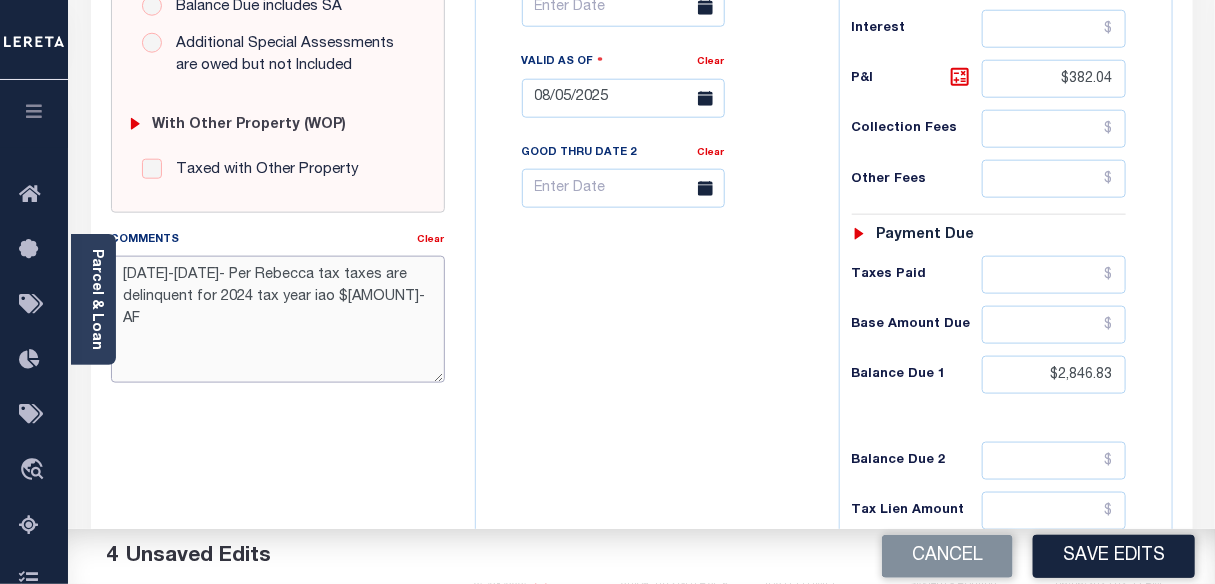 click on "8/5/2025- Per Rebecca tax taxes are delinquent for 2024 tax year iao $5,693.66- AF" at bounding box center [278, 319] 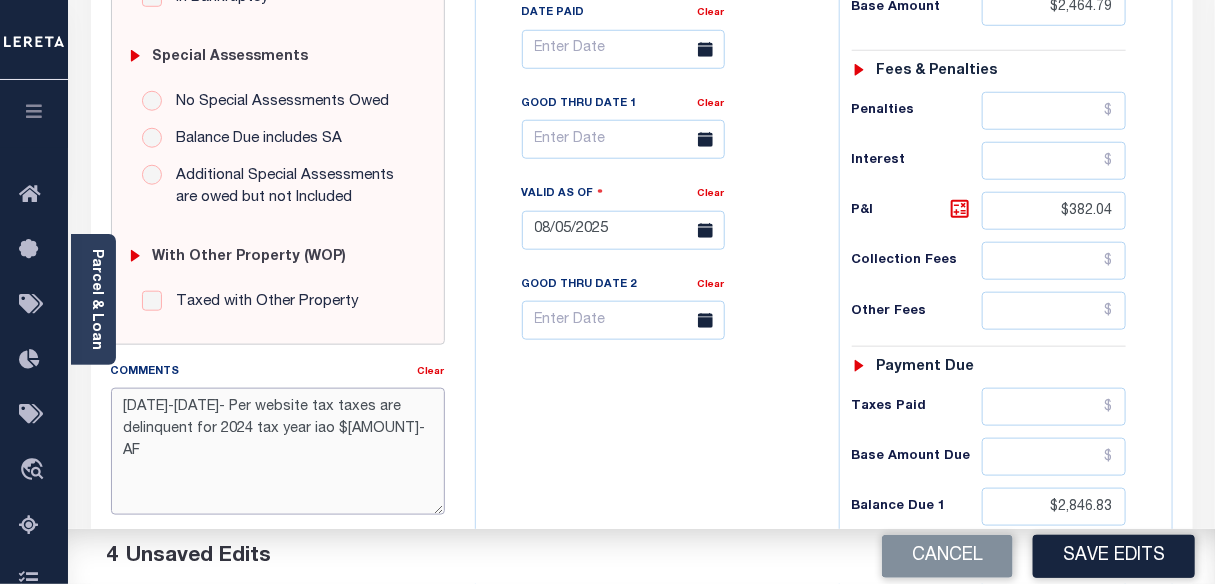 scroll, scrollTop: 545, scrollLeft: 0, axis: vertical 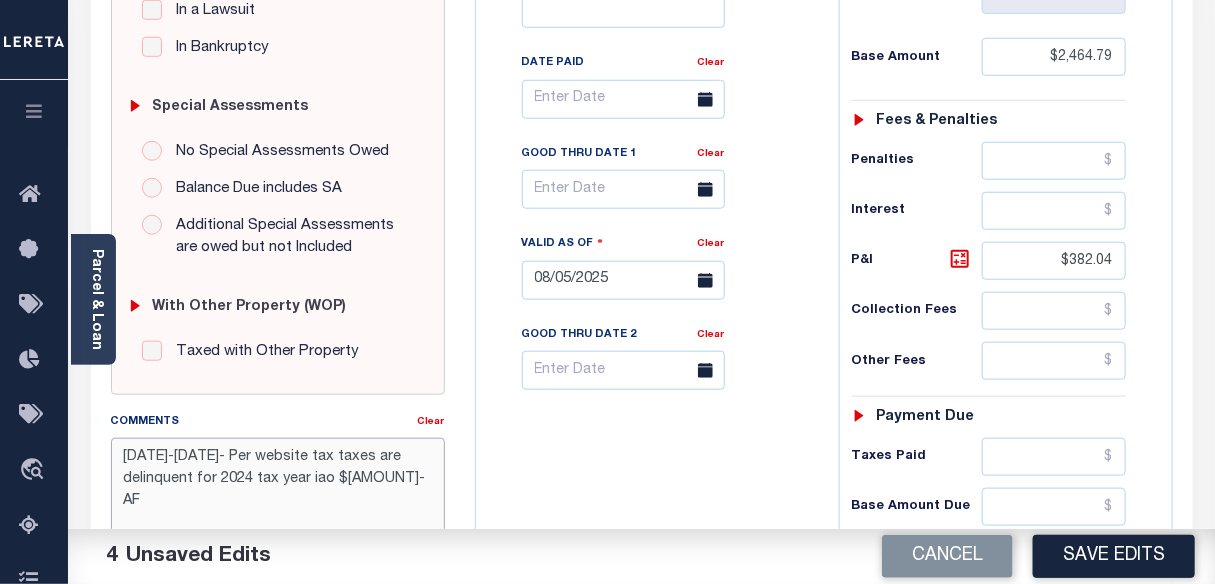 click on "8/5/2025- Per website tax taxes are delinquent for 2024 tax year iao $5,693.66- AF" at bounding box center [278, 501] 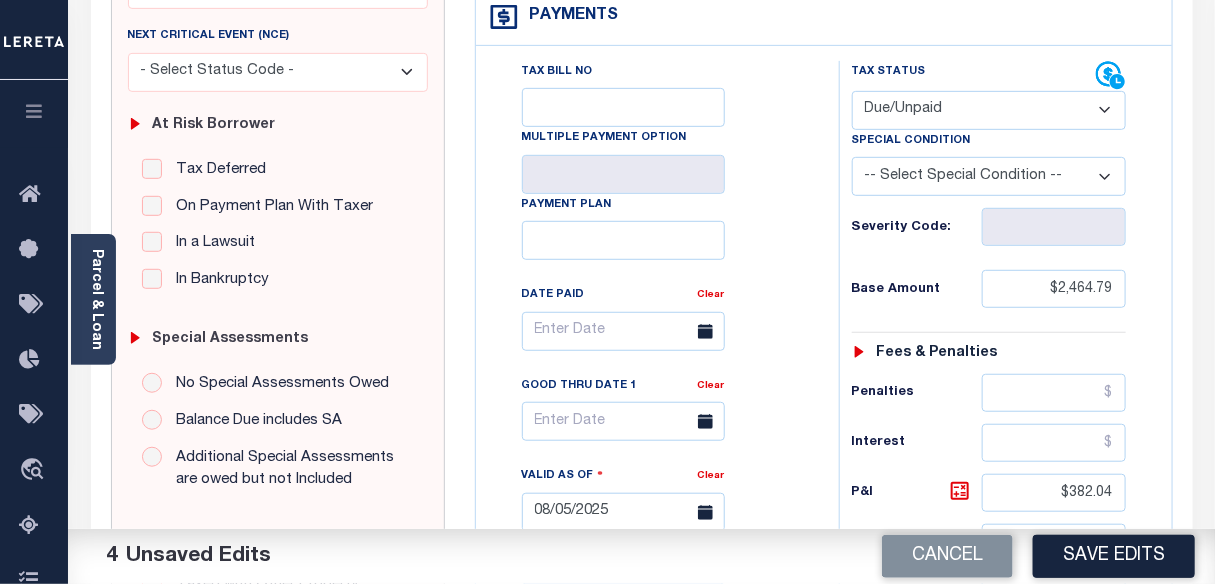 scroll, scrollTop: 272, scrollLeft: 0, axis: vertical 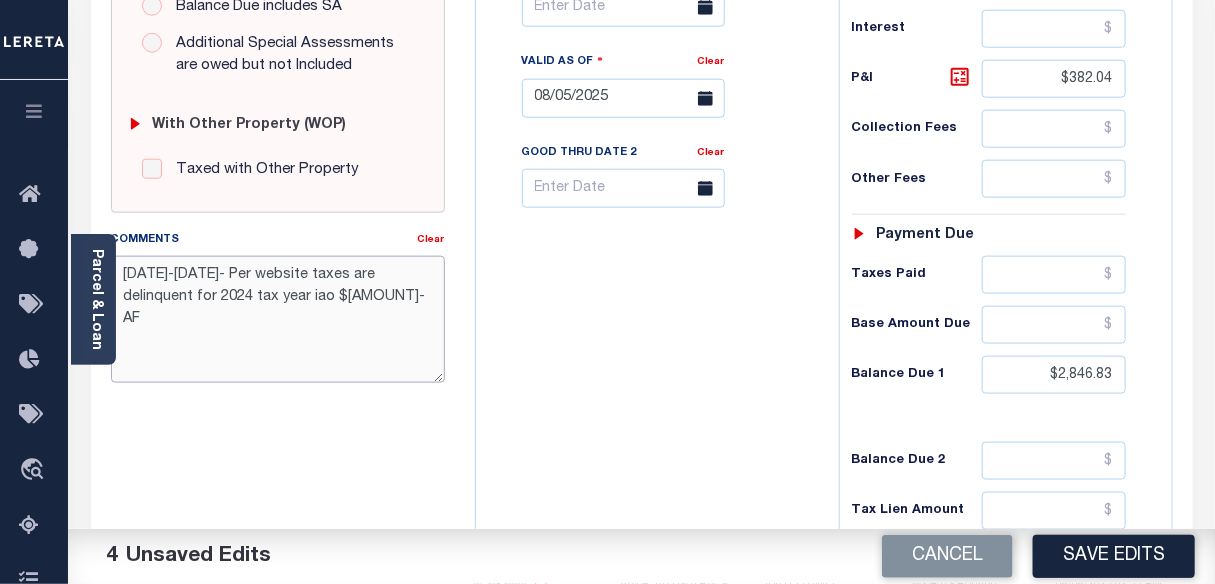 click on "8/5/2025- Per website taxes are delinquent for 2024 tax year iao $5,693.66- AF" at bounding box center [278, 319] 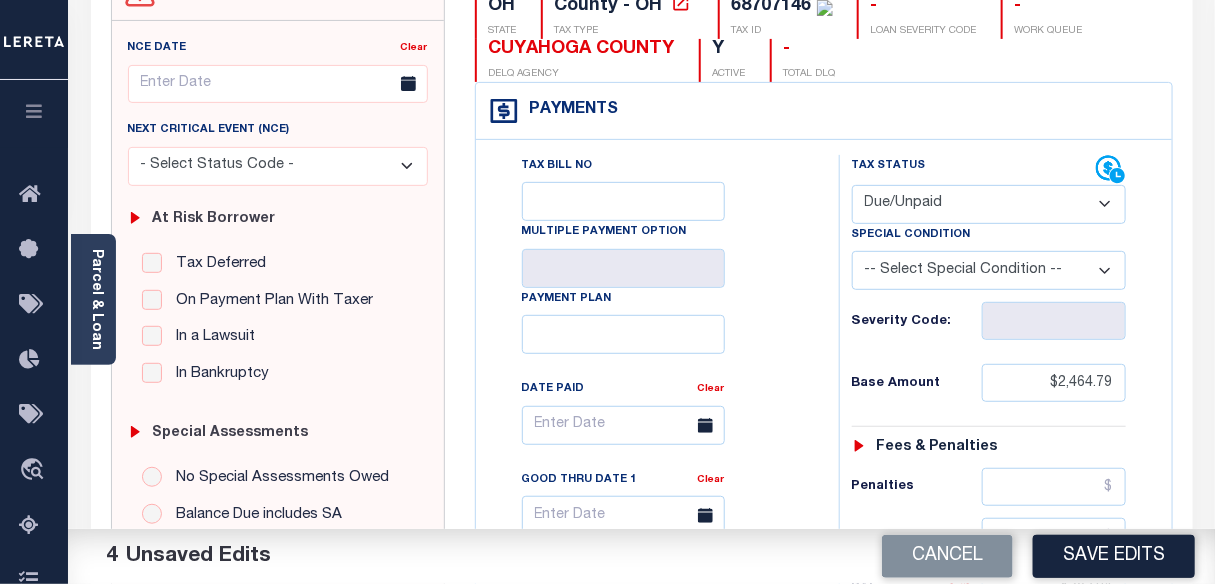 scroll, scrollTop: 181, scrollLeft: 0, axis: vertical 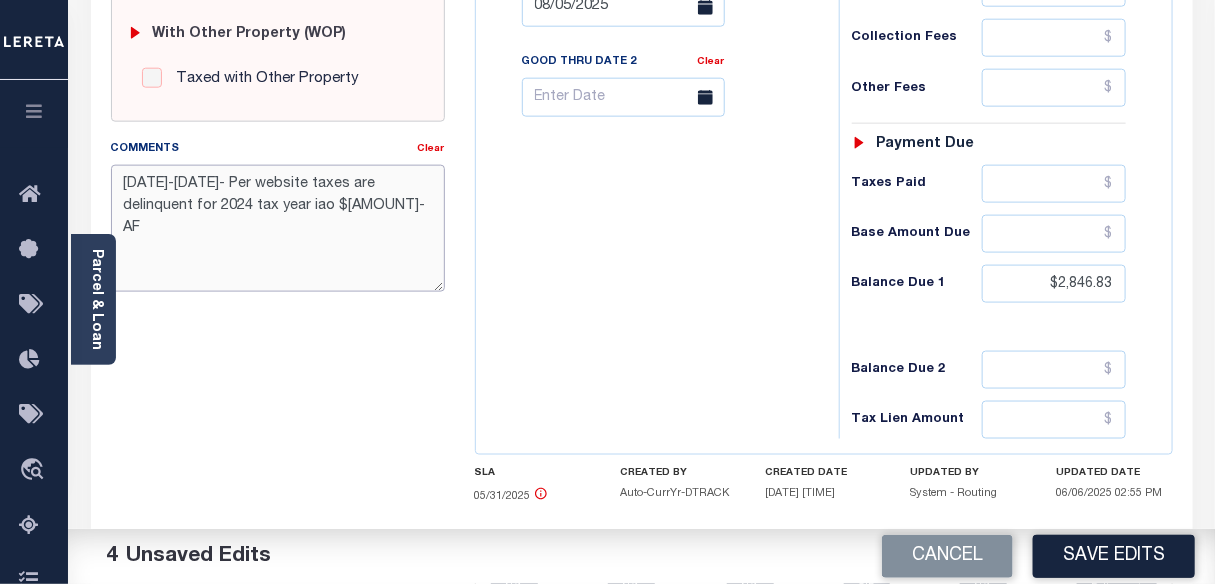 click on "8/5/2025- Per website taxes are delinquent for 2024 tax year iao $5,693.66- AF" at bounding box center (278, 228) 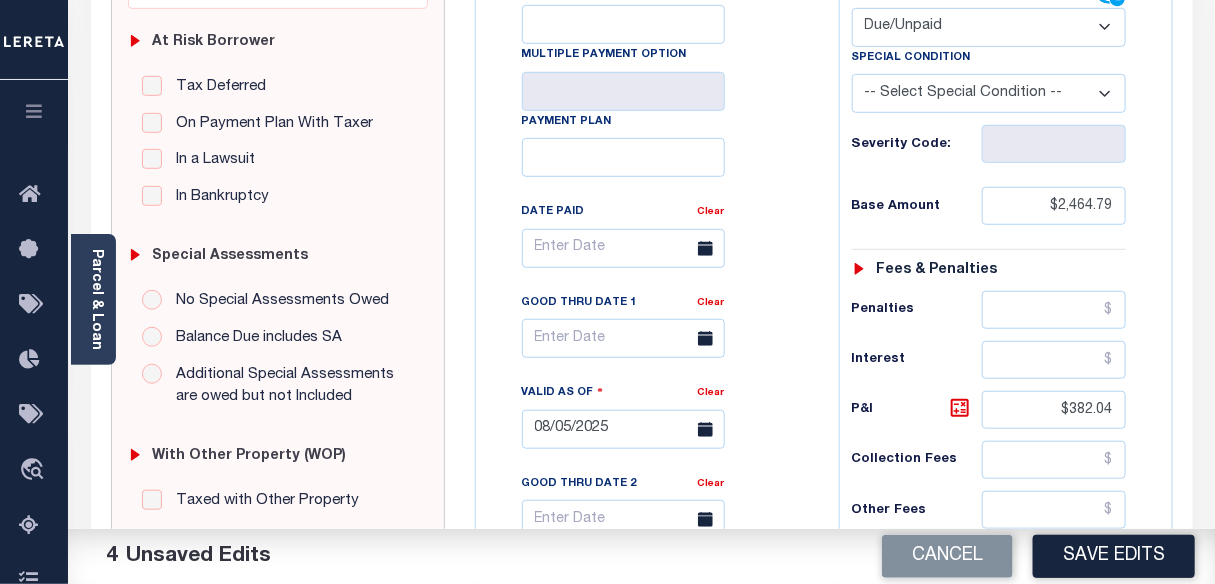 scroll, scrollTop: 363, scrollLeft: 0, axis: vertical 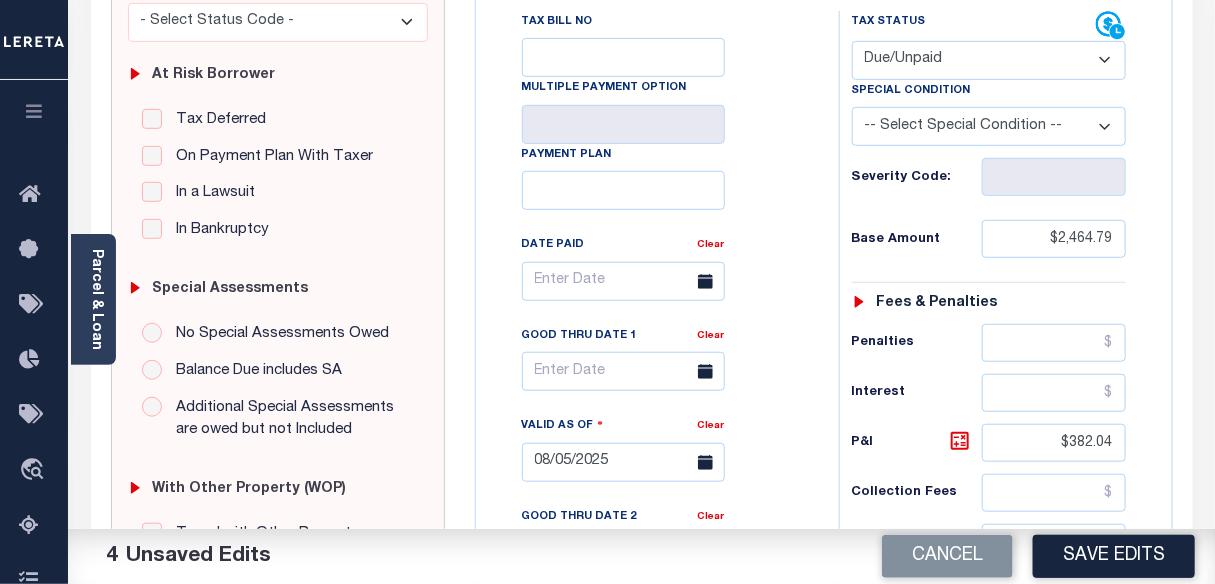 type on "8/5/2025- Per website taxes are delinquent for 2024 tax year total iao $5,693.66- AF" 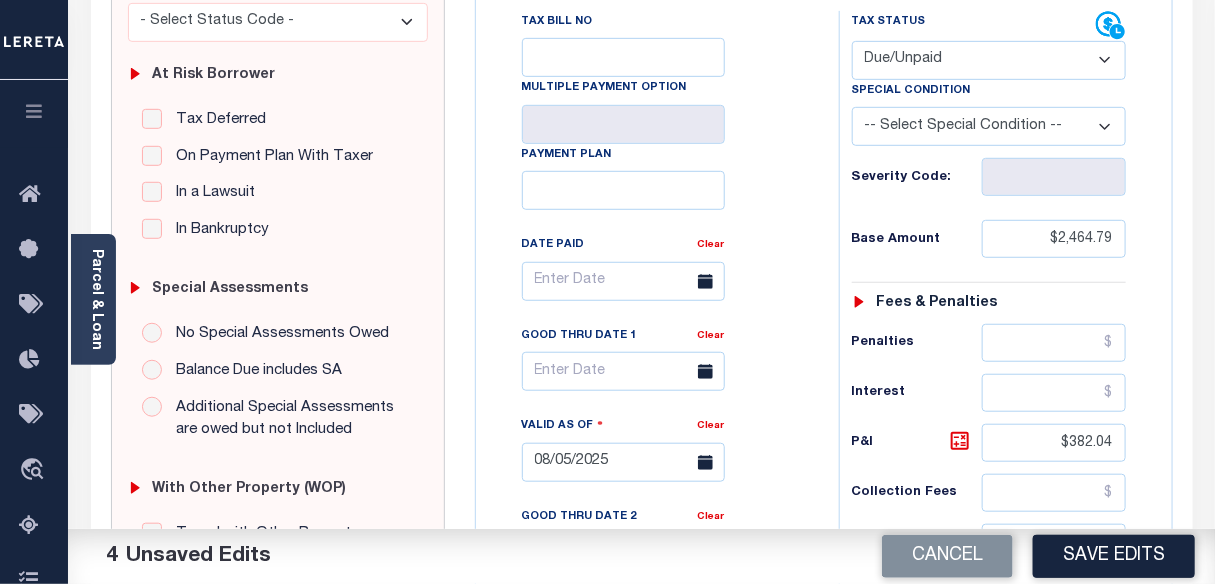 scroll, scrollTop: 0, scrollLeft: 0, axis: both 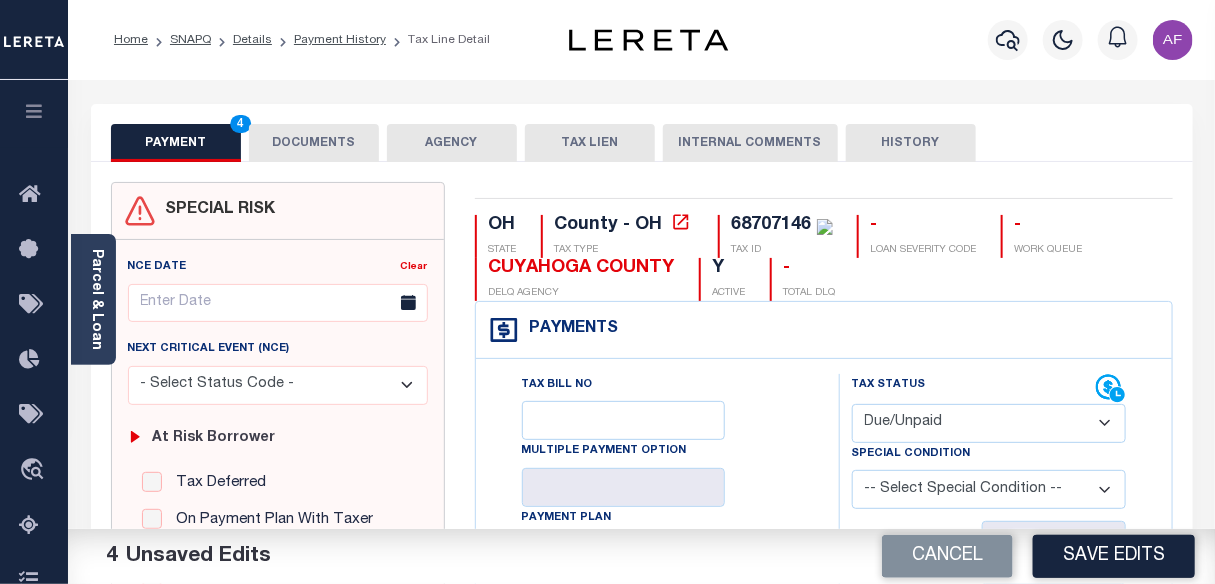 click on "DOCUMENTS" at bounding box center (314, 143) 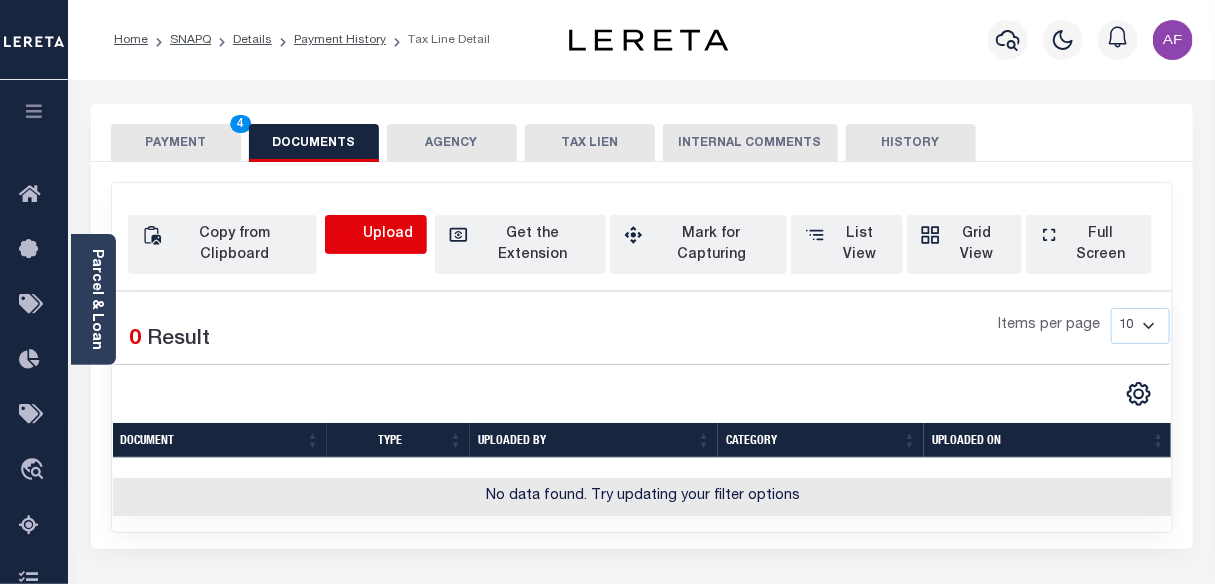 click 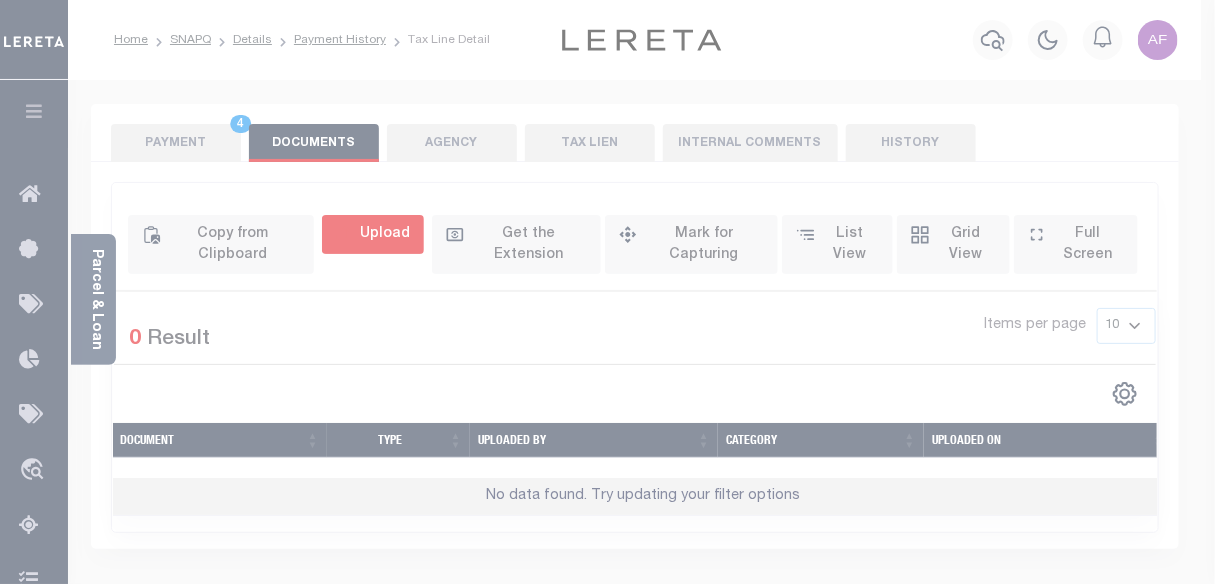 select on "POP" 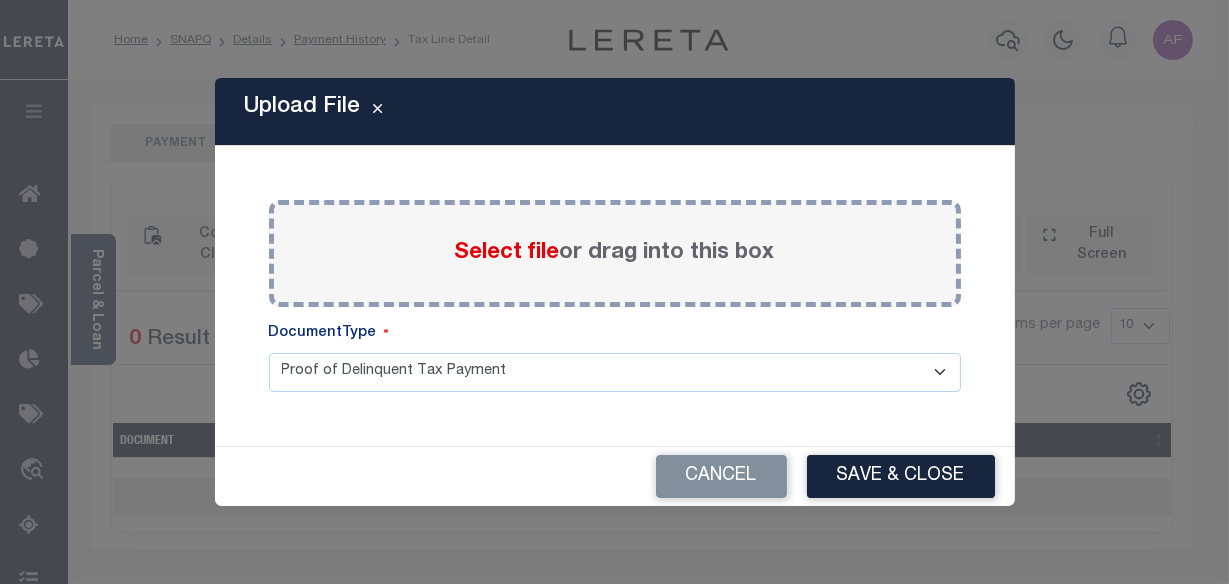 click on "Select file" at bounding box center [507, 253] 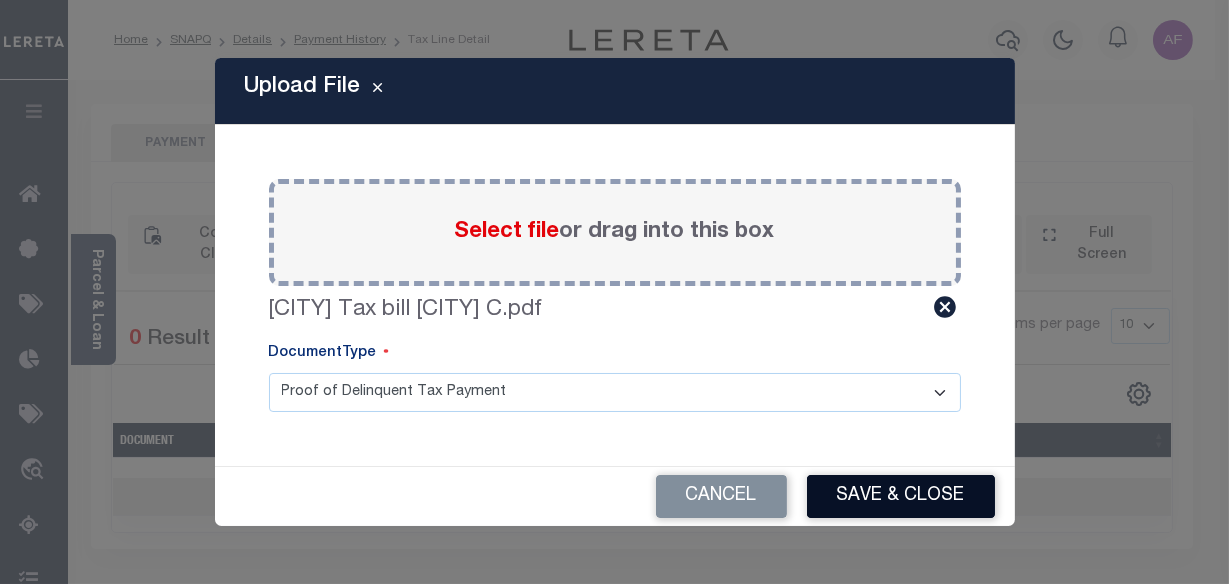 click on "Save & Close" at bounding box center [901, 496] 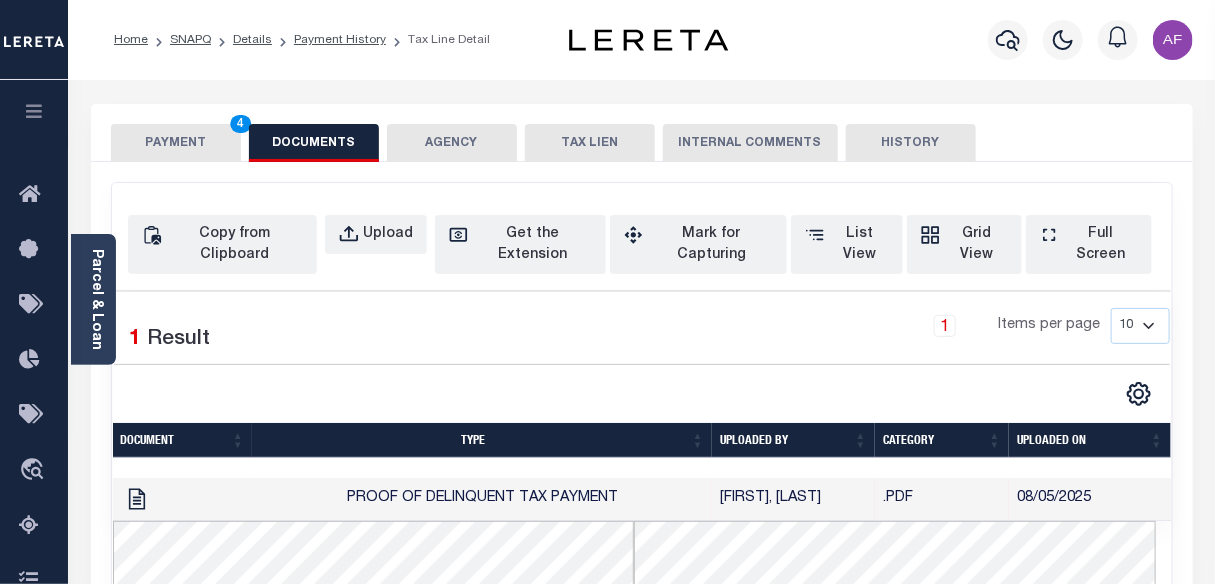 click on "PAYMENT
4" at bounding box center (176, 143) 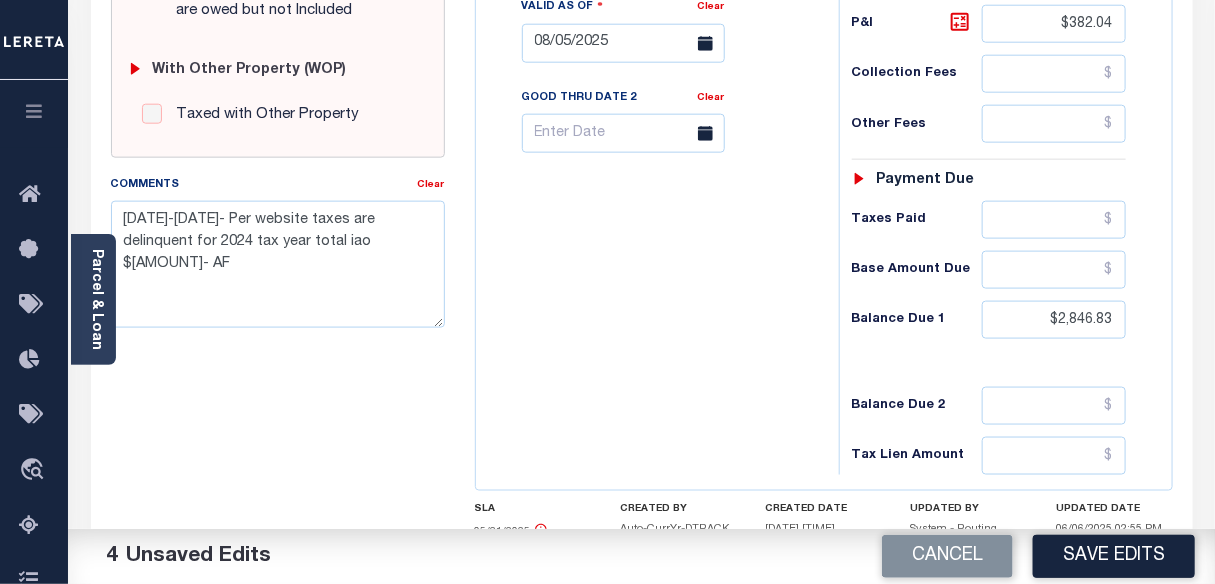 scroll, scrollTop: 818, scrollLeft: 0, axis: vertical 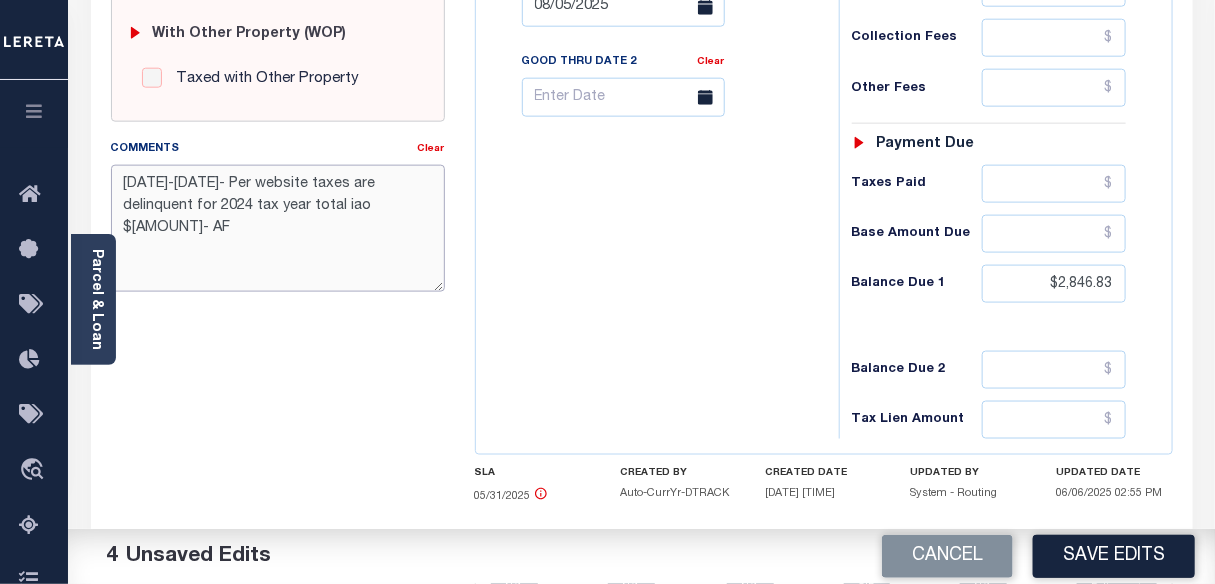 drag, startPoint x: 369, startPoint y: 208, endPoint x: 88, endPoint y: 166, distance: 284.12146 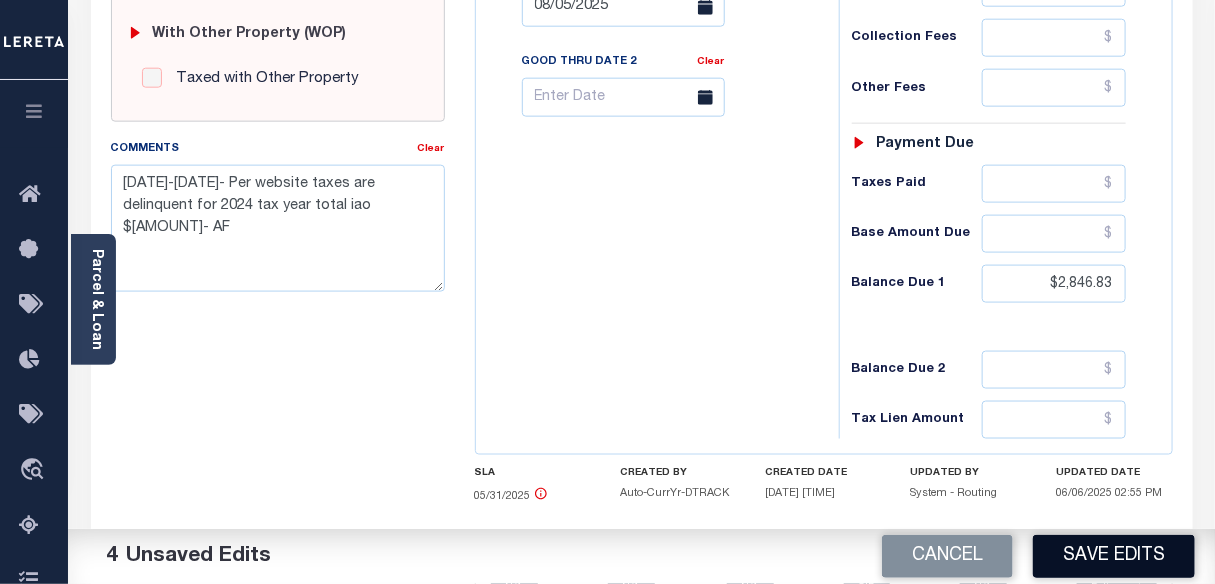 click on "Save Edits" at bounding box center (1114, 556) 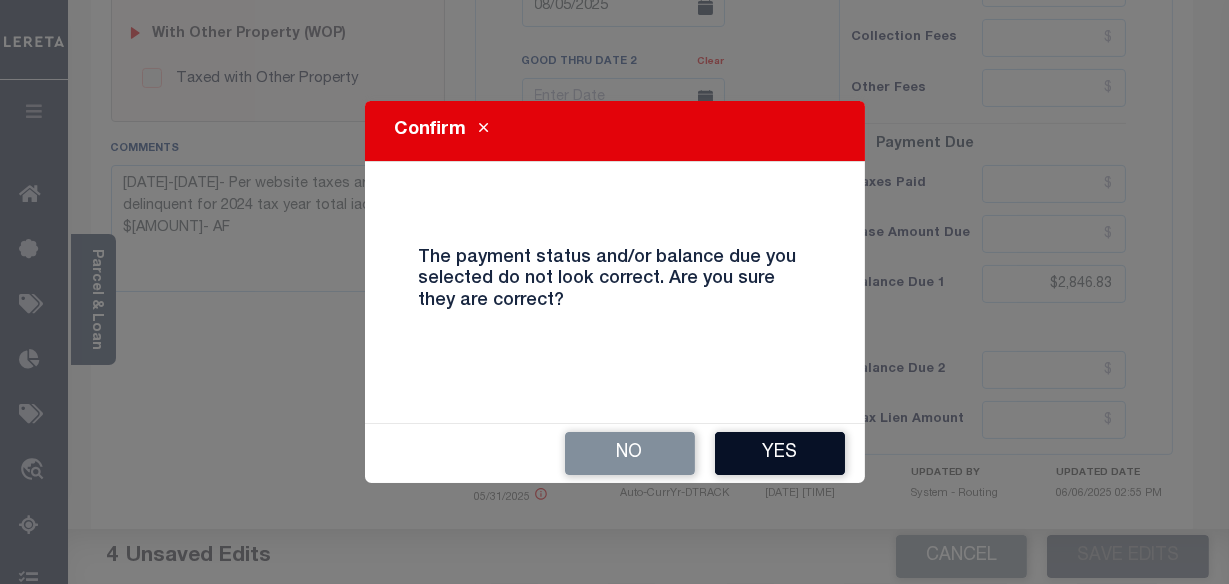 click on "Yes" at bounding box center (780, 453) 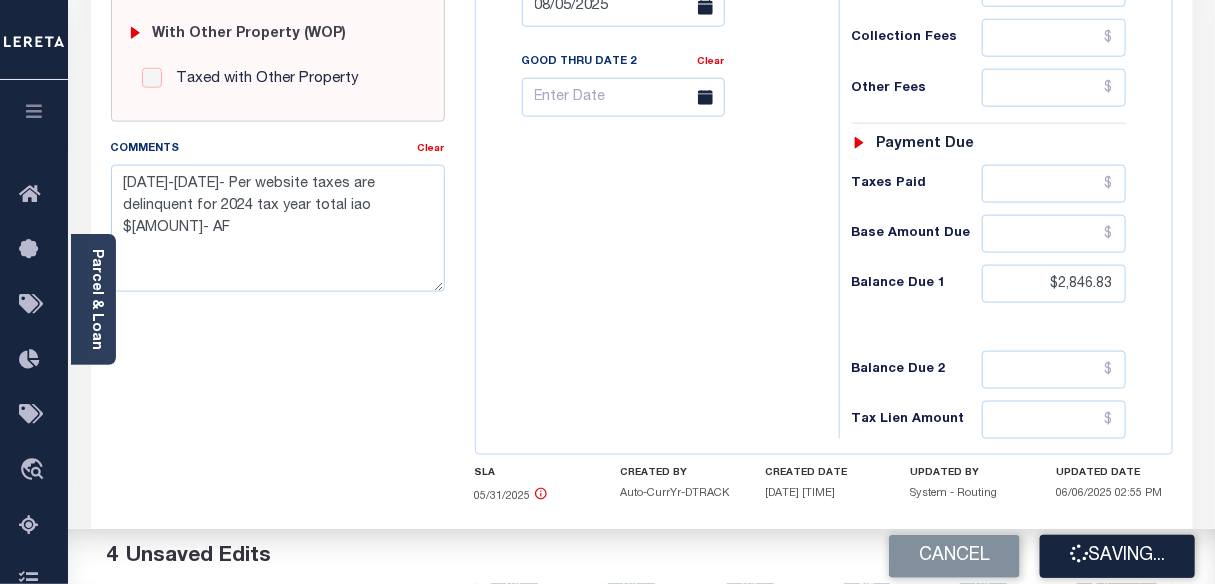 checkbox on "false" 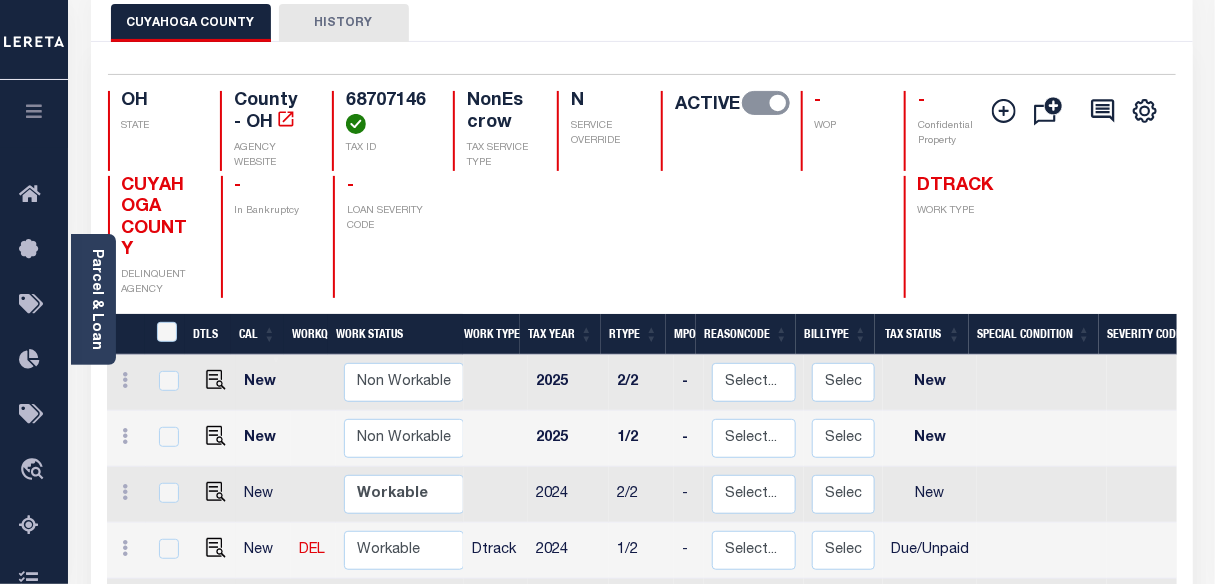 scroll, scrollTop: 272, scrollLeft: 0, axis: vertical 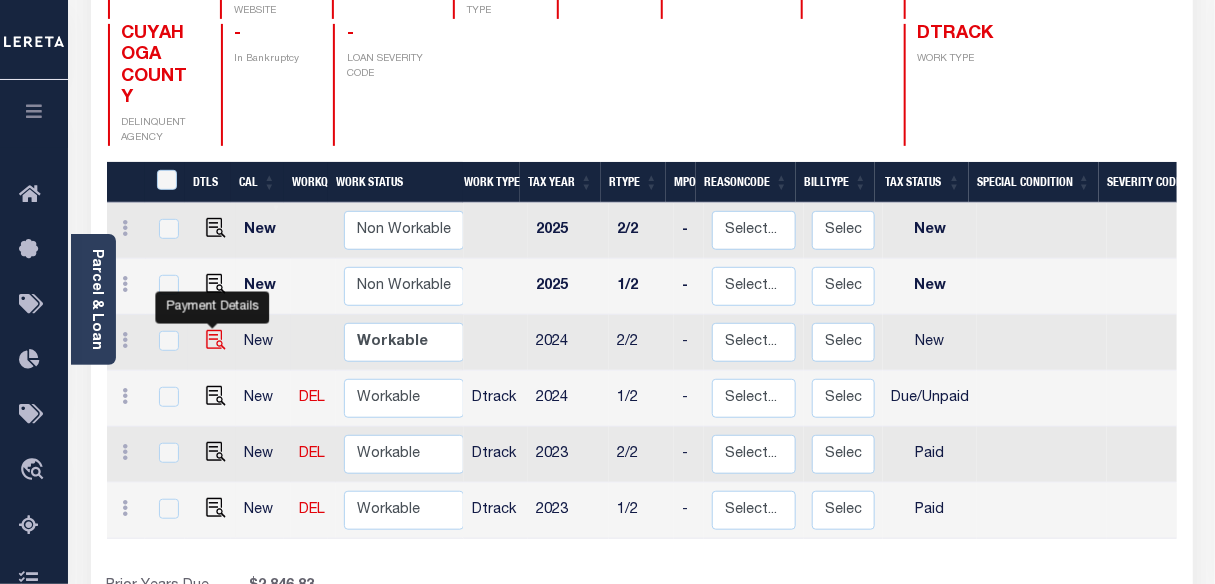 click at bounding box center [216, 340] 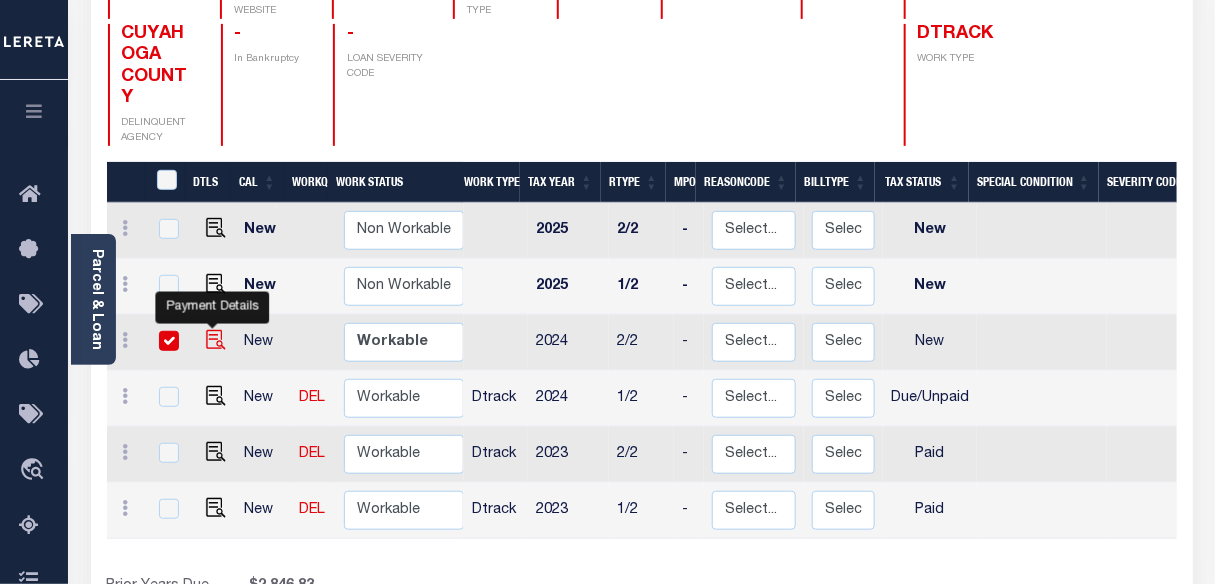 checkbox on "true" 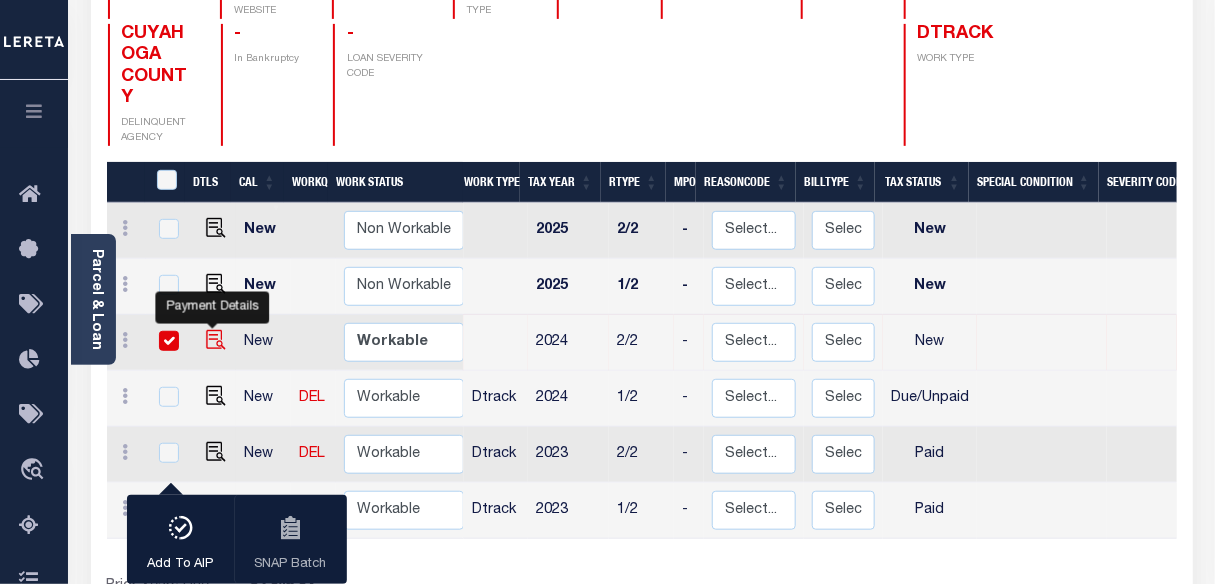 click at bounding box center [216, 340] 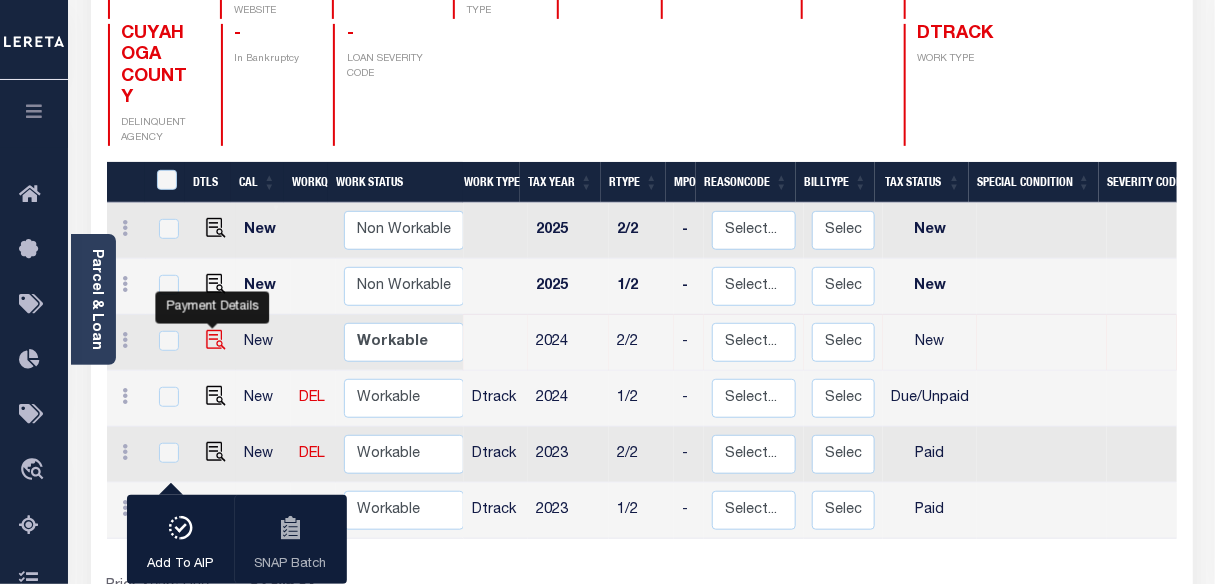 checkbox on "false" 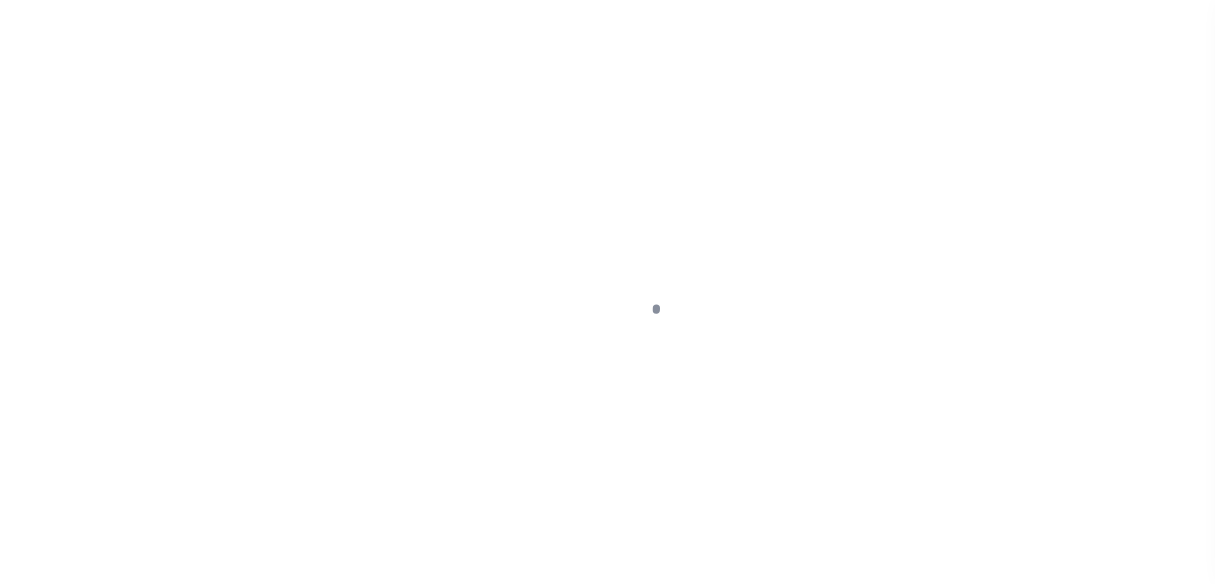 select on "NW2" 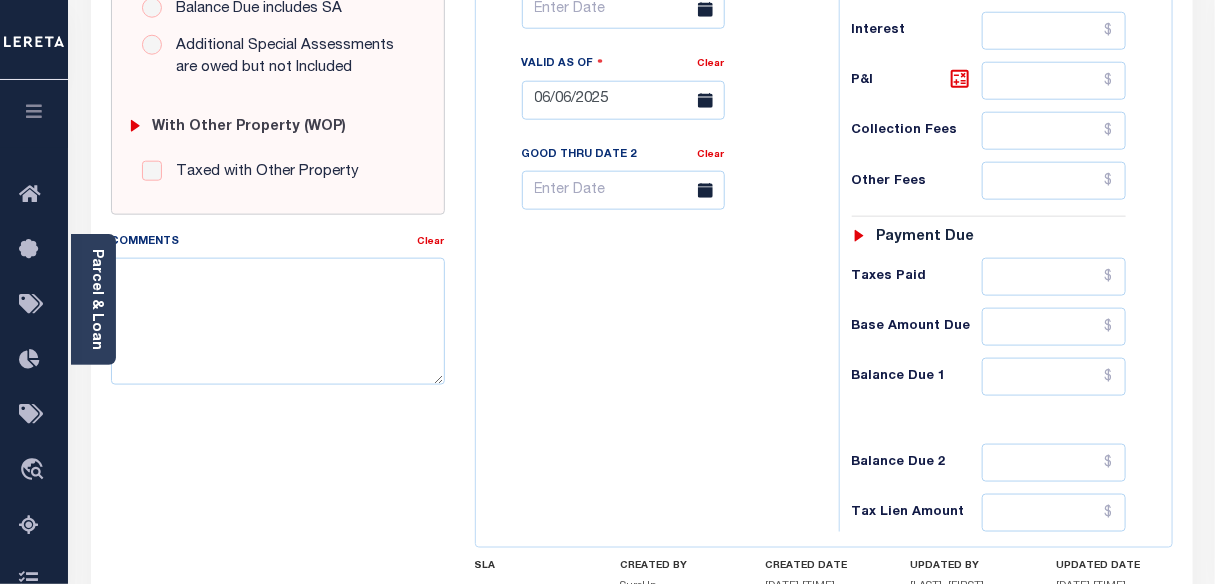 scroll, scrollTop: 727, scrollLeft: 0, axis: vertical 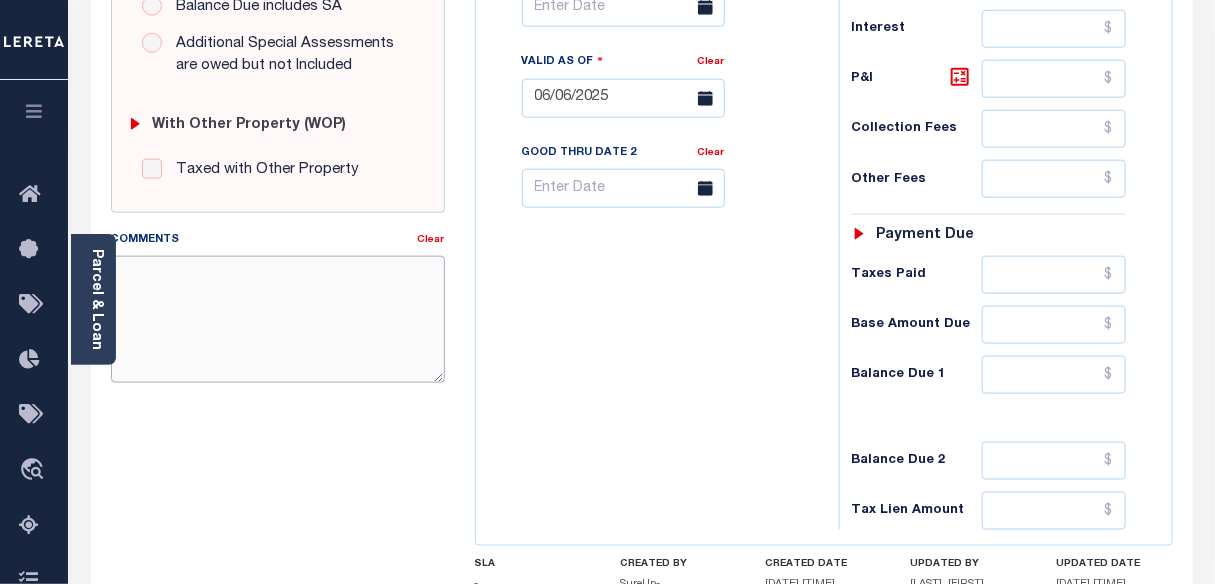 click on "Comments" at bounding box center [278, 319] 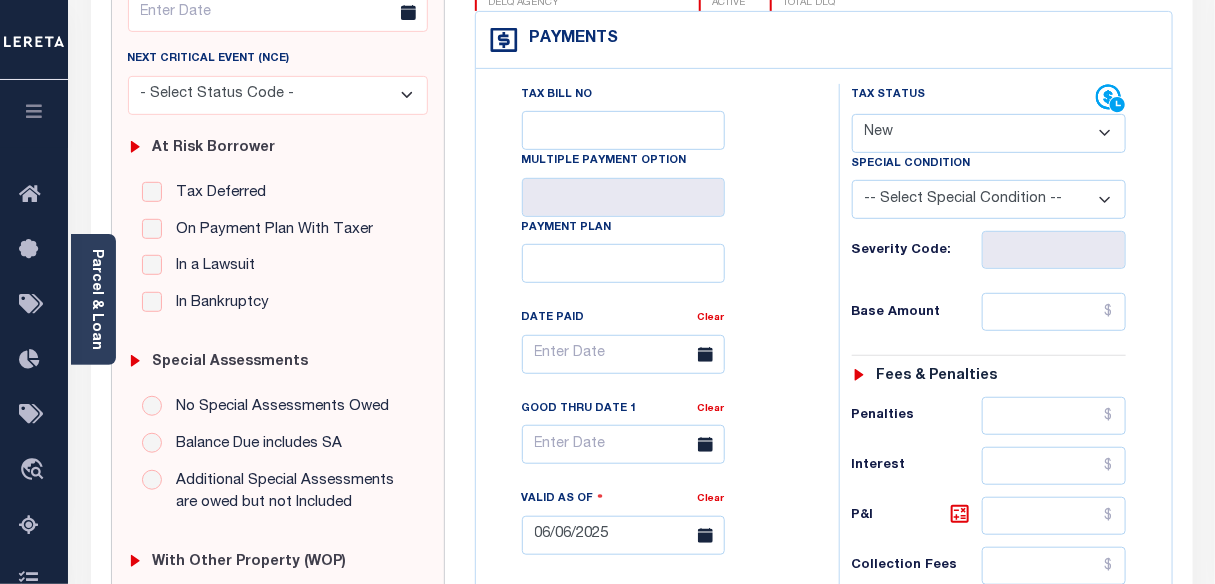 scroll, scrollTop: 181, scrollLeft: 0, axis: vertical 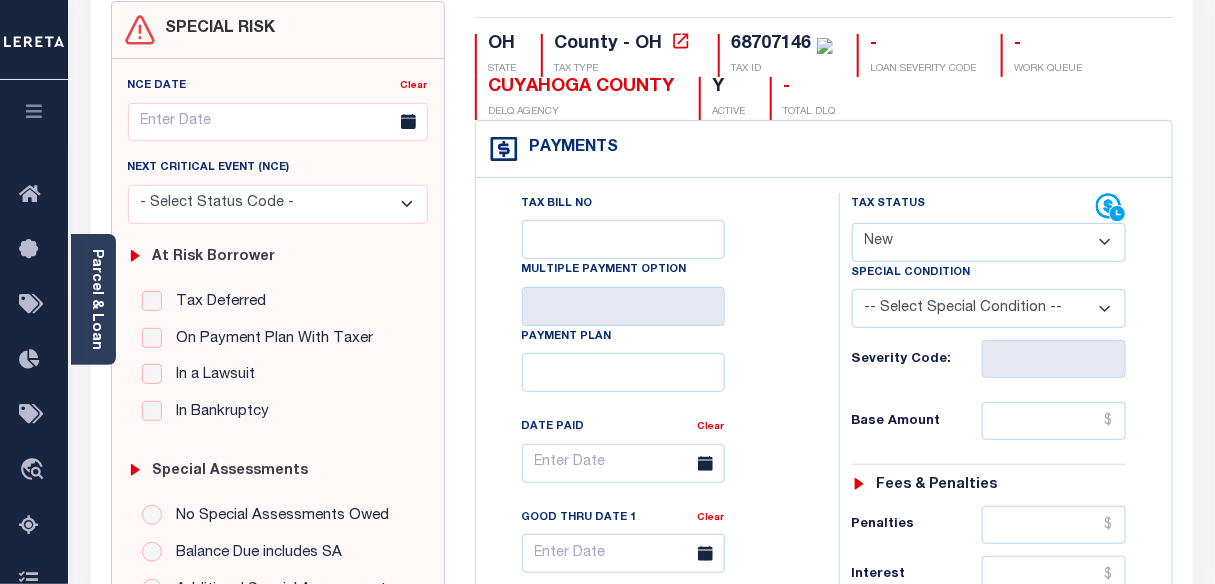 type on "8/5/2025- Per website taxes are delinquent for 2024 tax year total iao $5,693.66- AF" 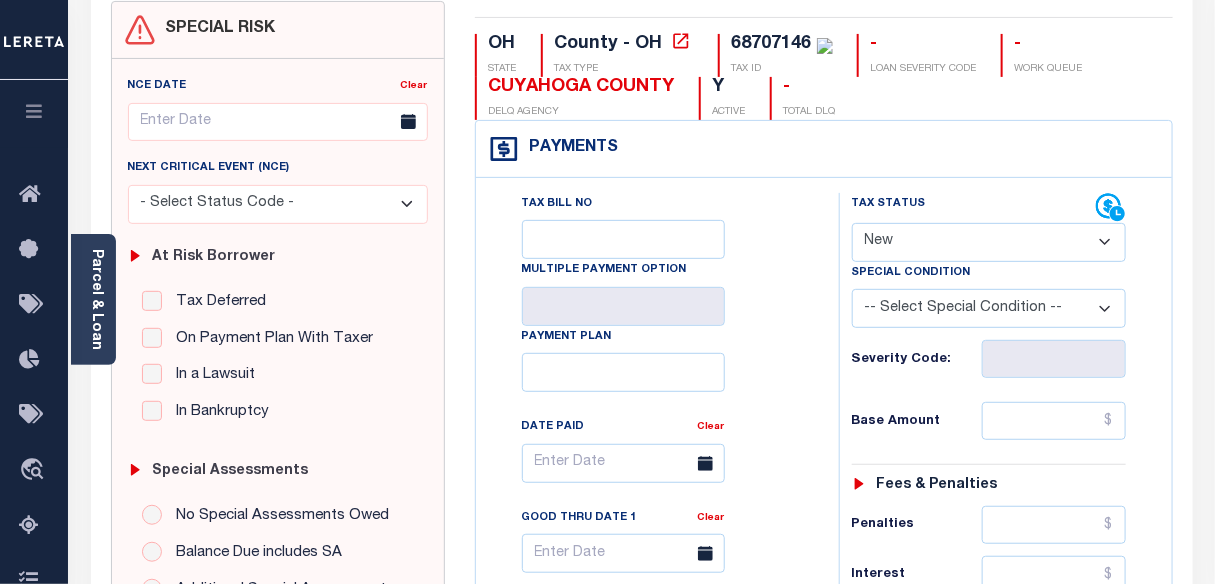 type on "08/05/2025" 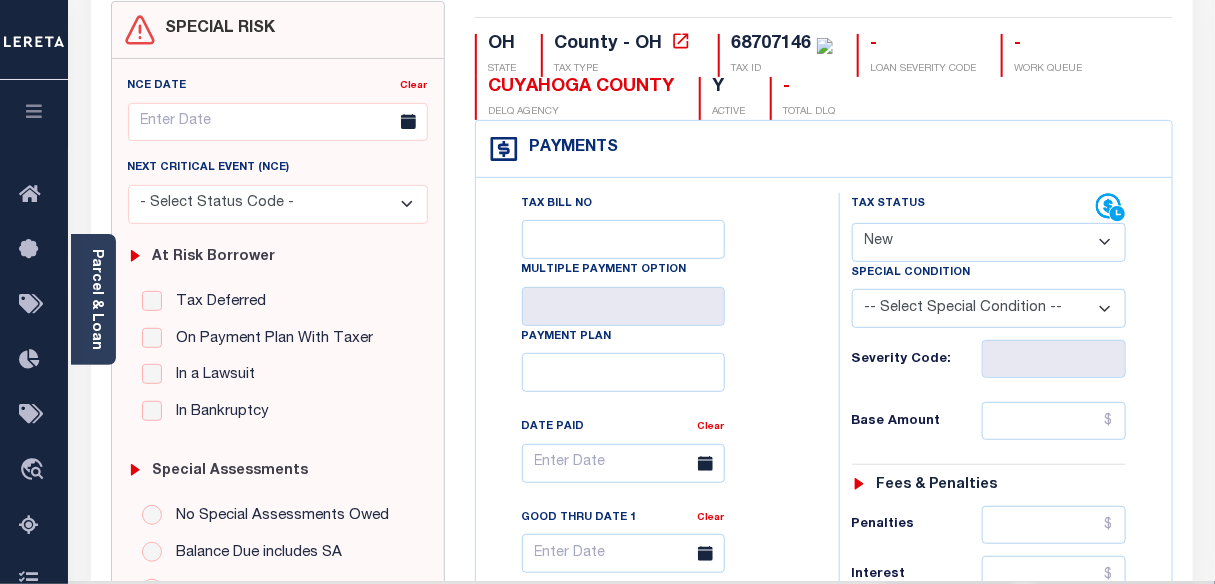 click on "- Select Status Code -
Open
Due/Unpaid
Paid
Incomplete
No Tax Due
Internal Refund Processed
New" at bounding box center (989, 242) 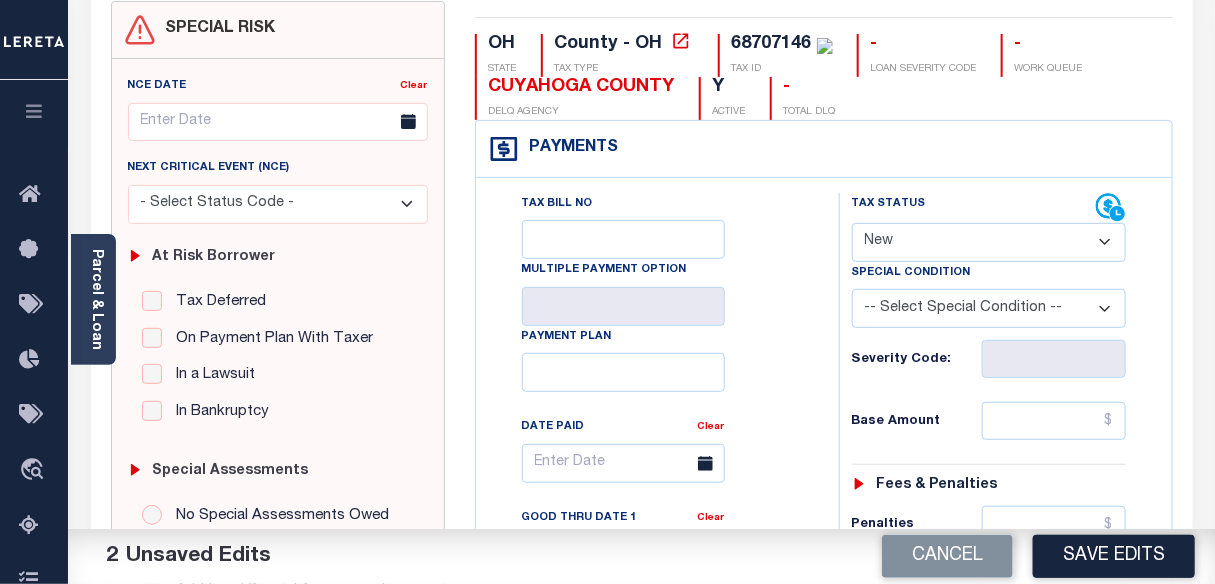 select on "DUE" 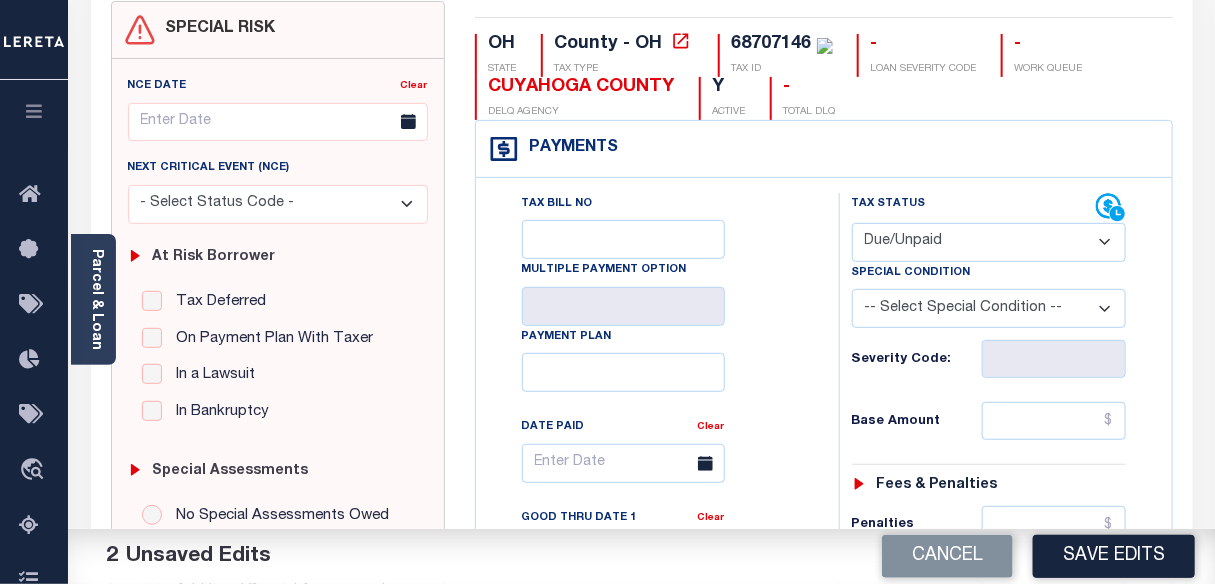 click on "- Select Status Code -
Open
Due/Unpaid
Paid
Incomplete
No Tax Due
Internal Refund Processed
New" at bounding box center (989, 242) 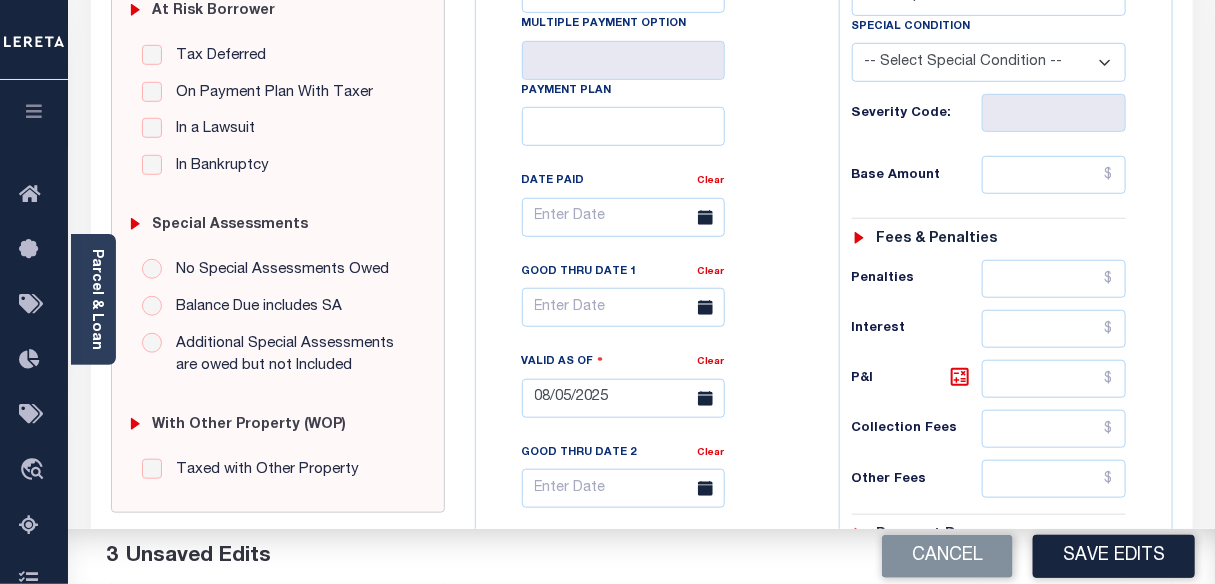 scroll, scrollTop: 545, scrollLeft: 0, axis: vertical 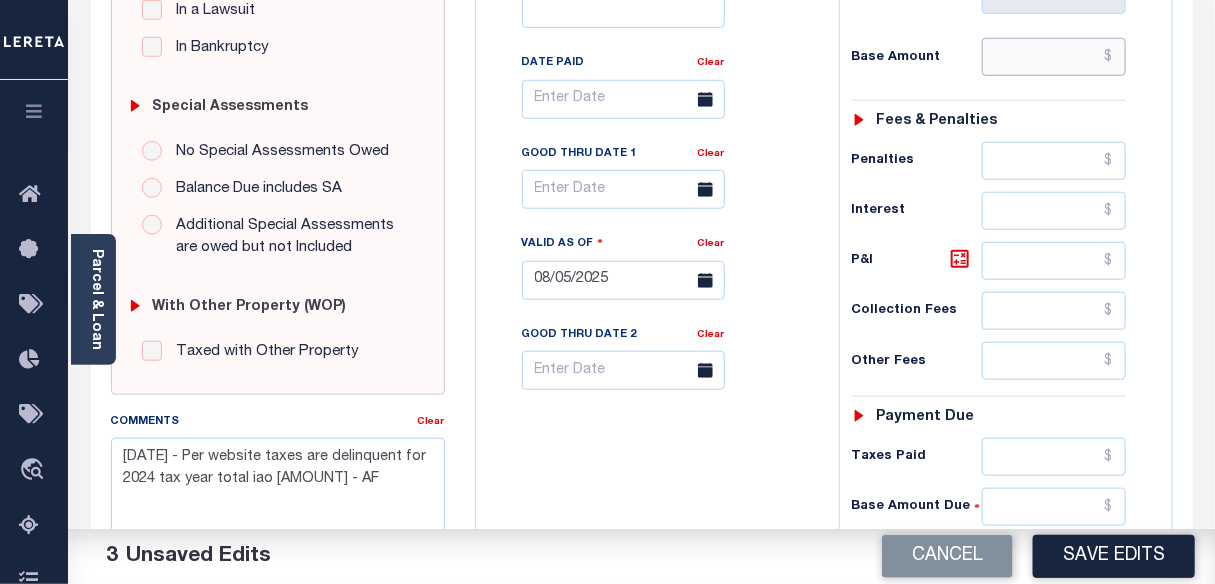 click at bounding box center [1054, 57] 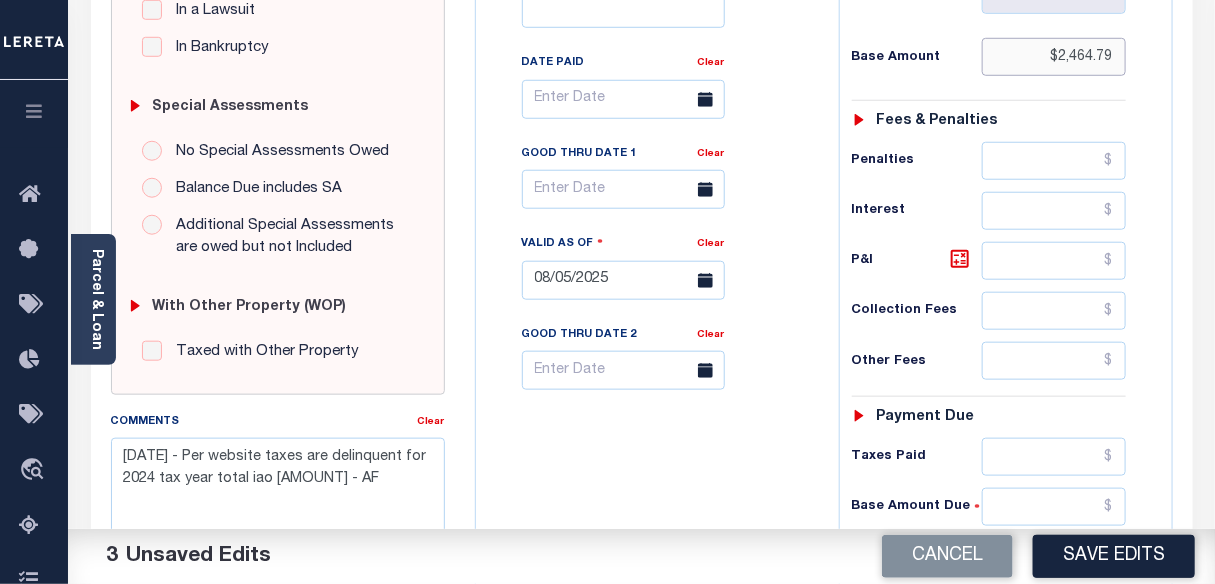 type on "$2,464.79" 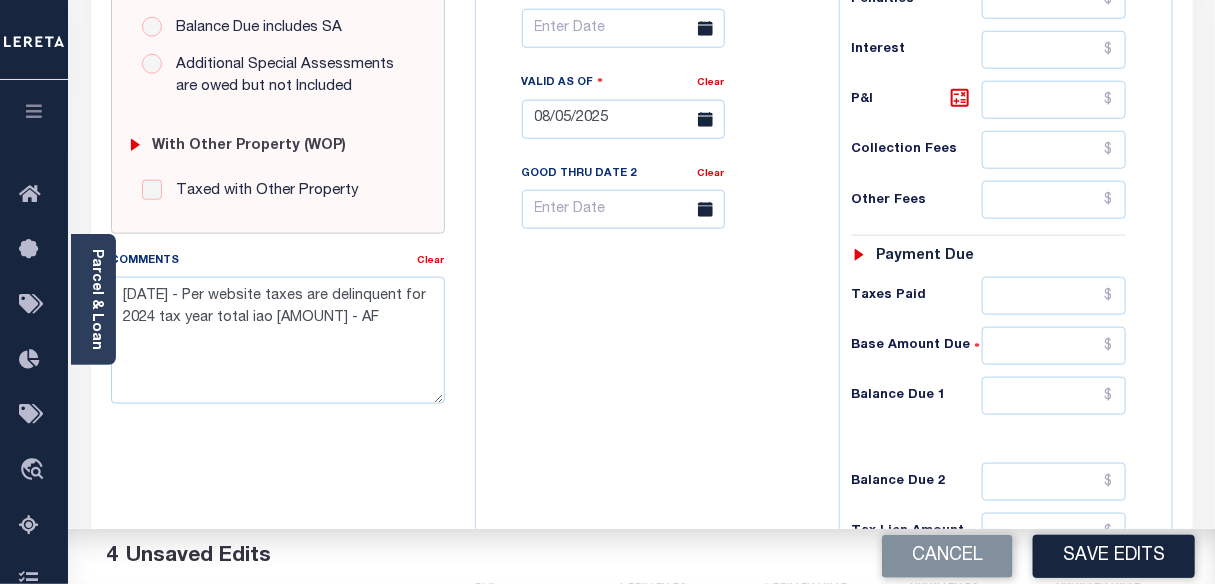 scroll, scrollTop: 909, scrollLeft: 0, axis: vertical 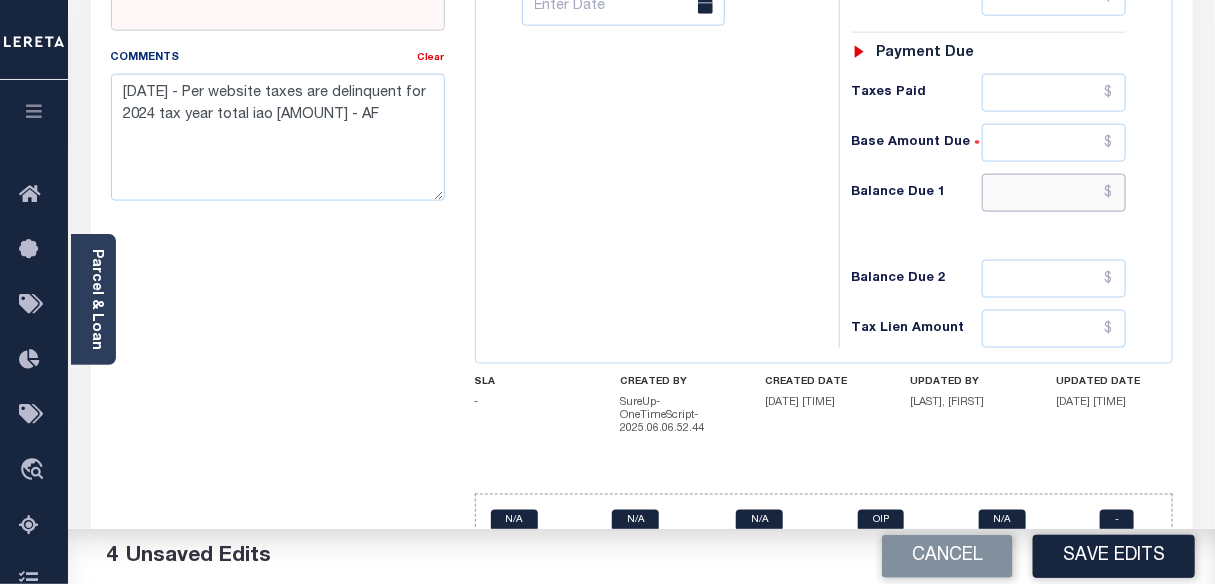 click at bounding box center (1054, 193) 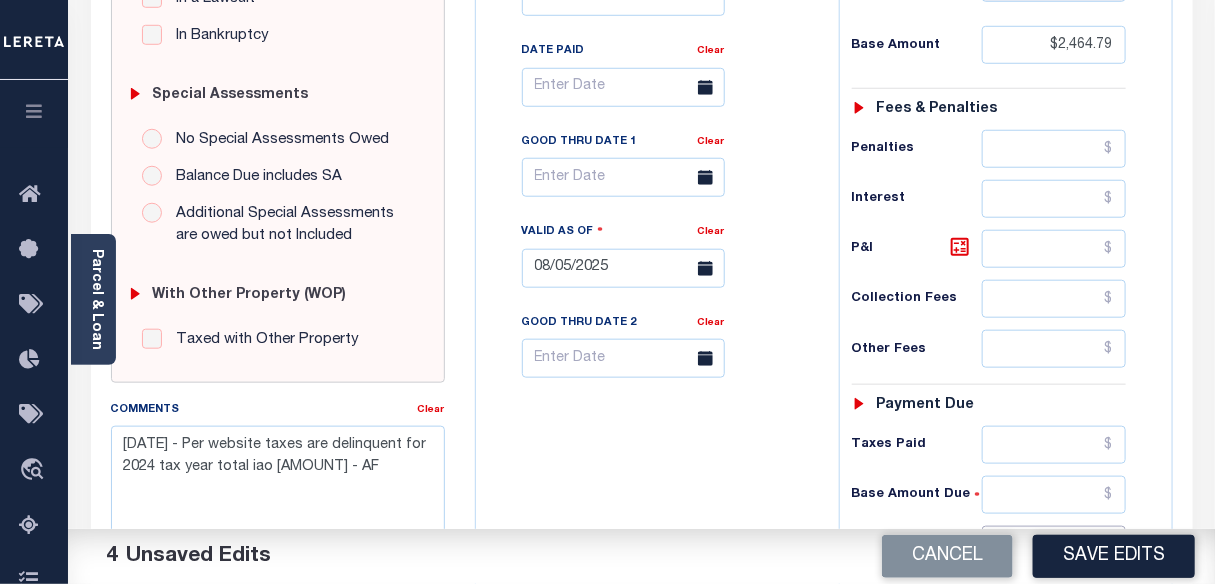 scroll, scrollTop: 545, scrollLeft: 0, axis: vertical 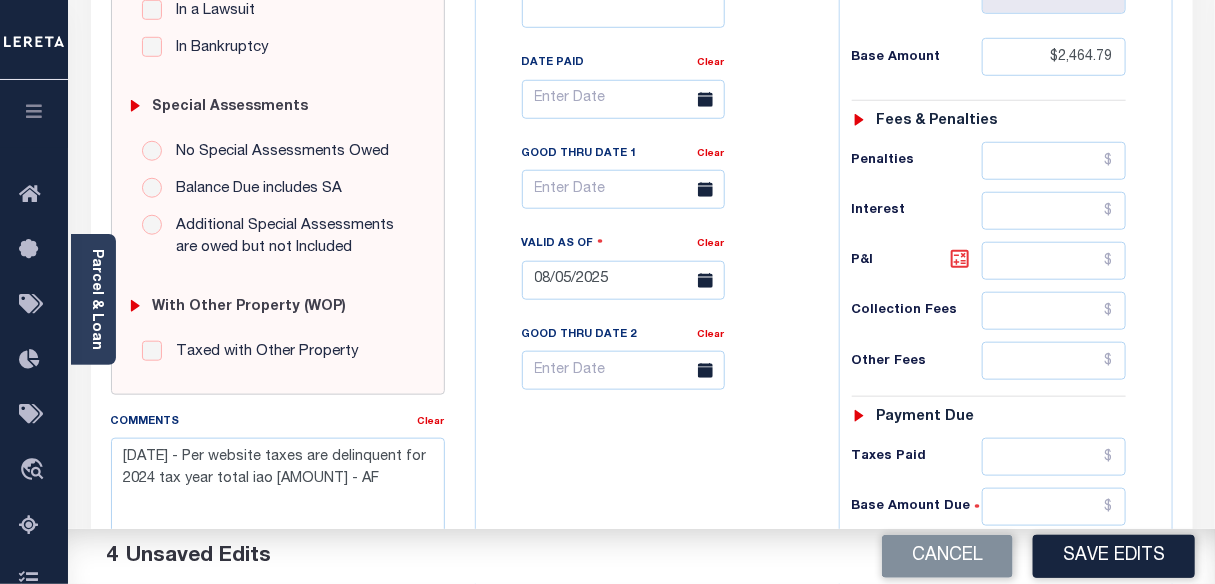 type on "$2,846.83" 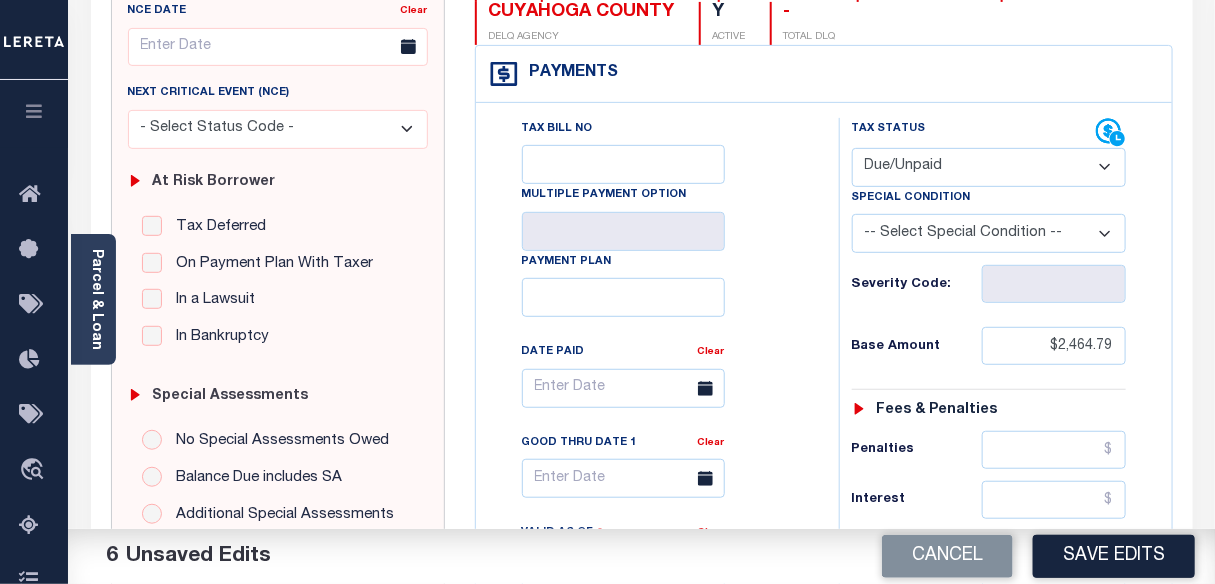 scroll, scrollTop: 90, scrollLeft: 0, axis: vertical 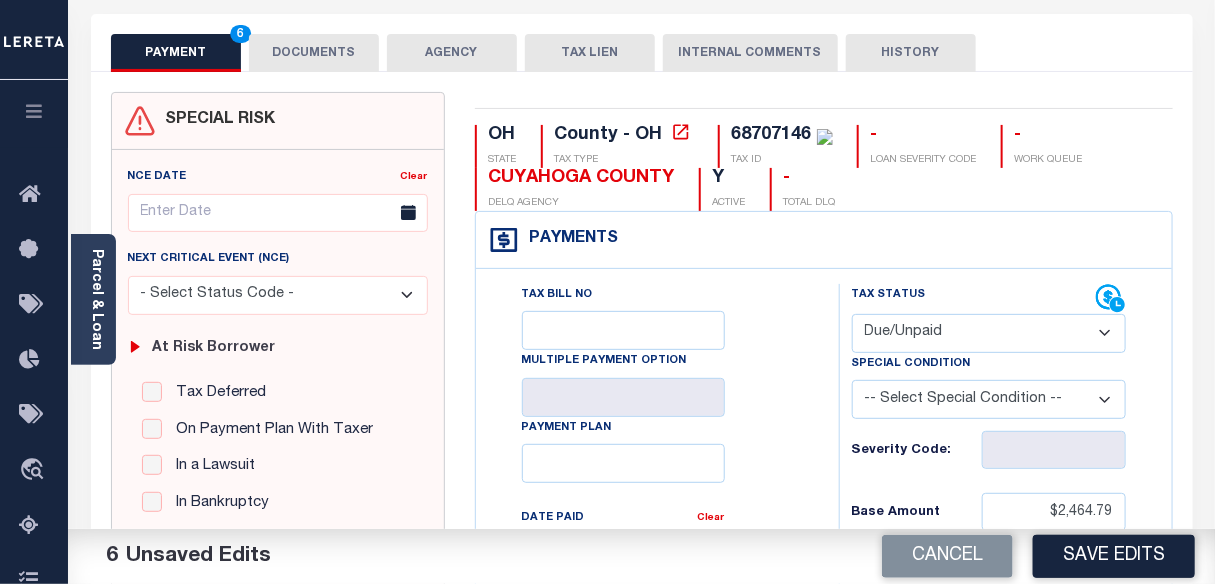 click on "DOCUMENTS" at bounding box center (314, 53) 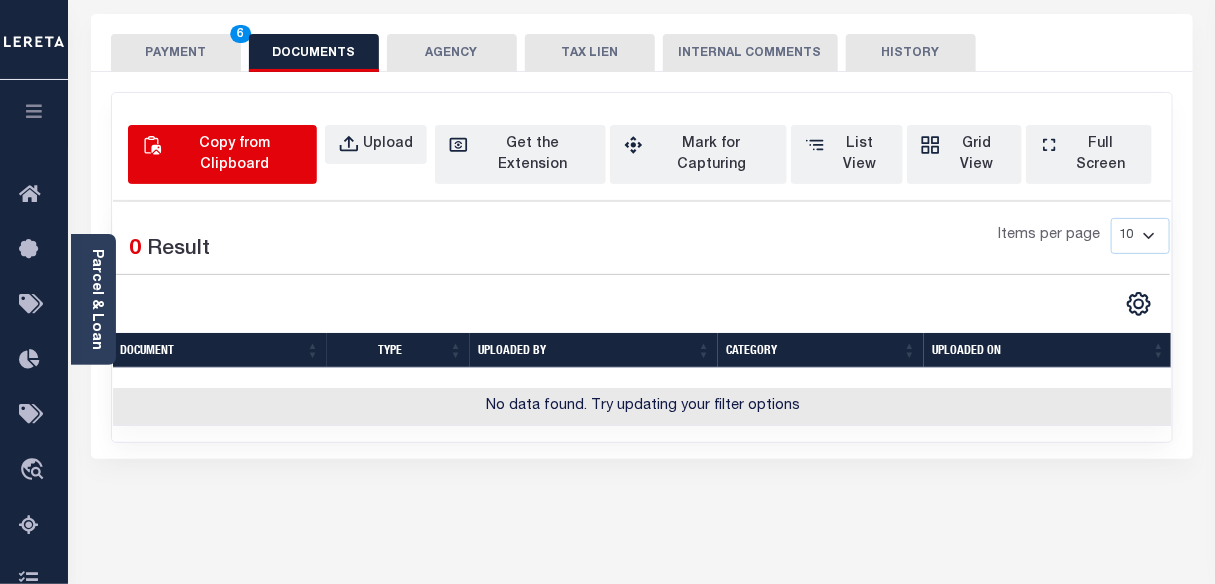 click on "Copy from Clipboard" at bounding box center (235, 155) 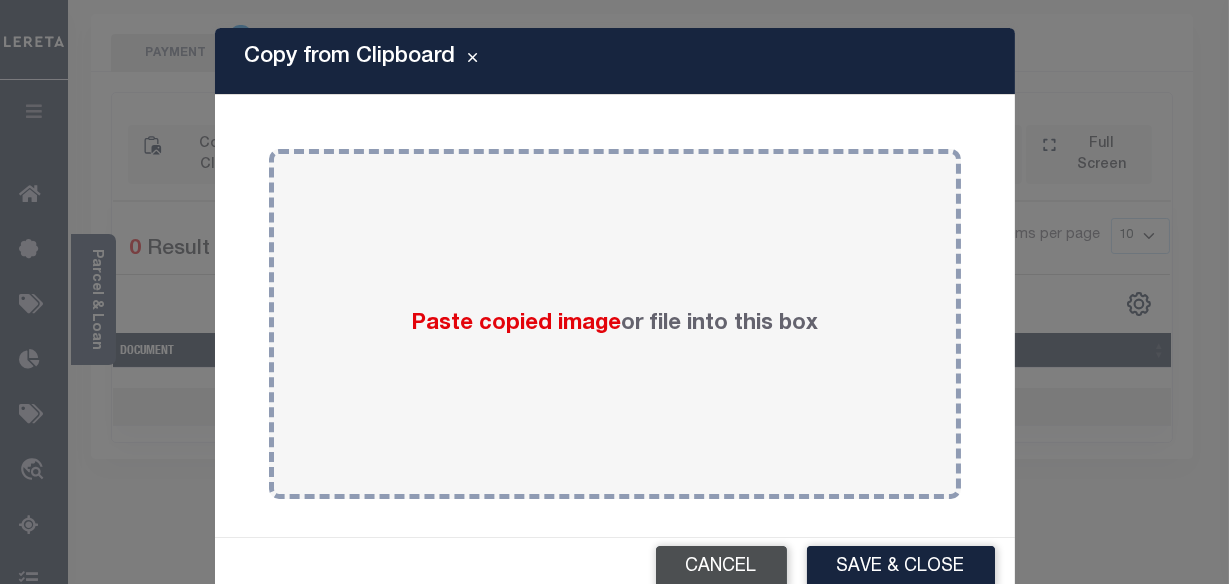 click on "Cancel" at bounding box center [721, 567] 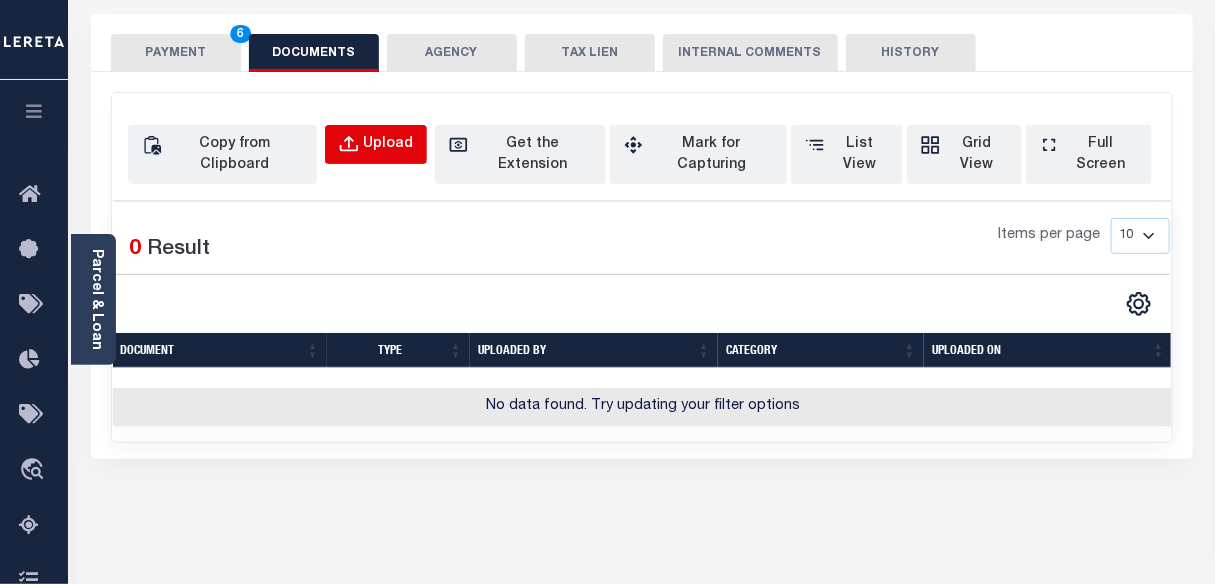 click on "Upload" at bounding box center [389, 145] 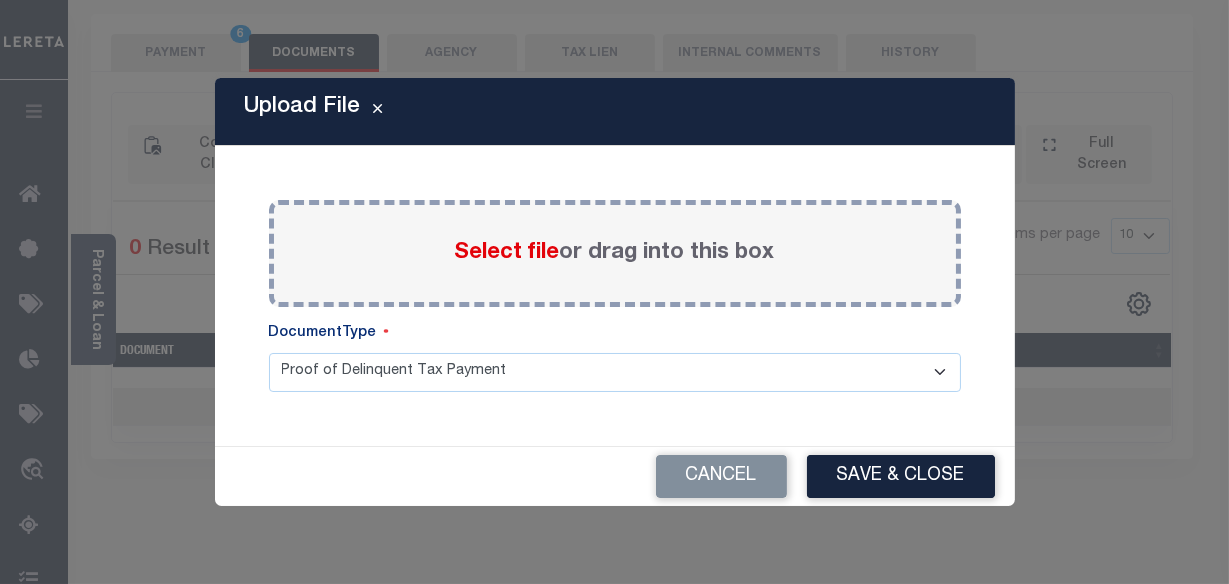 click on "Select file" at bounding box center [507, 253] 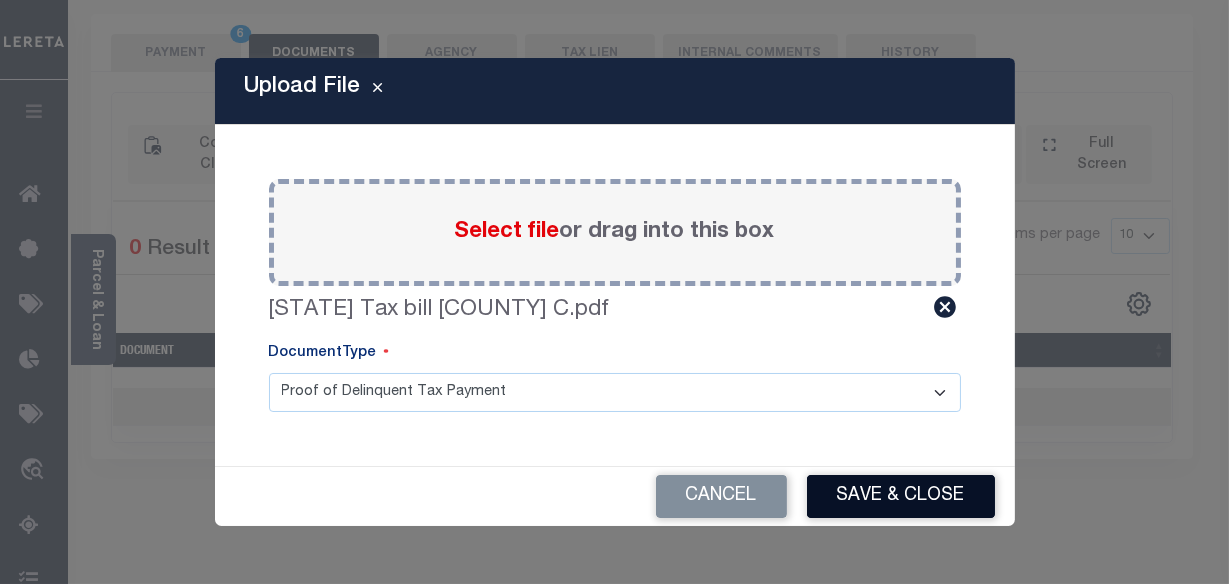 click on "Save & Close" at bounding box center (901, 496) 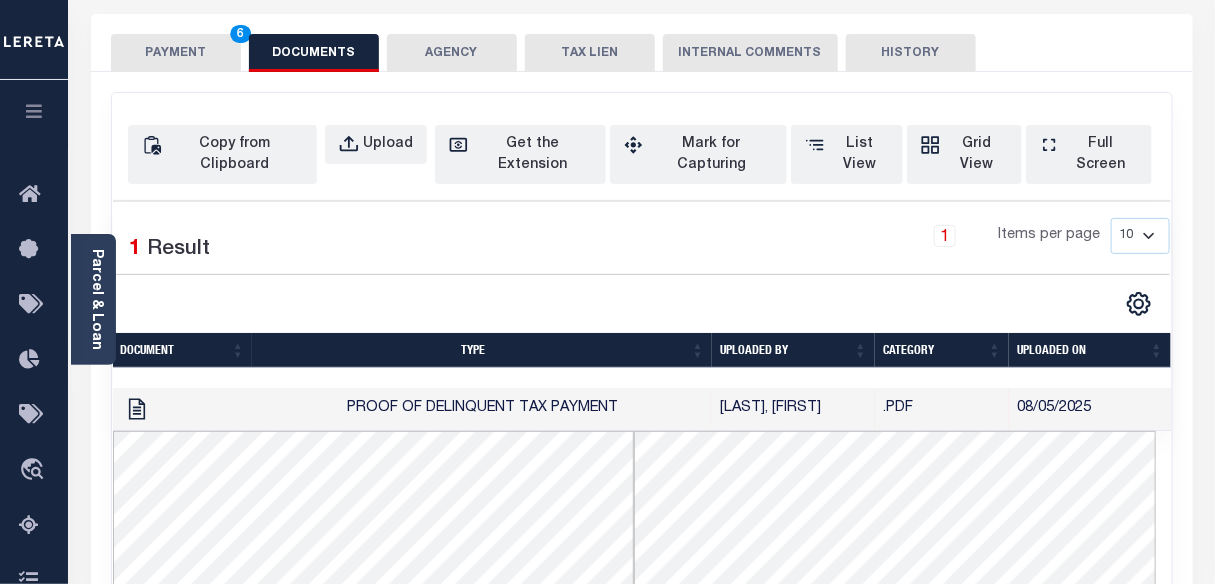 click on "PAYMENT
6" at bounding box center [176, 53] 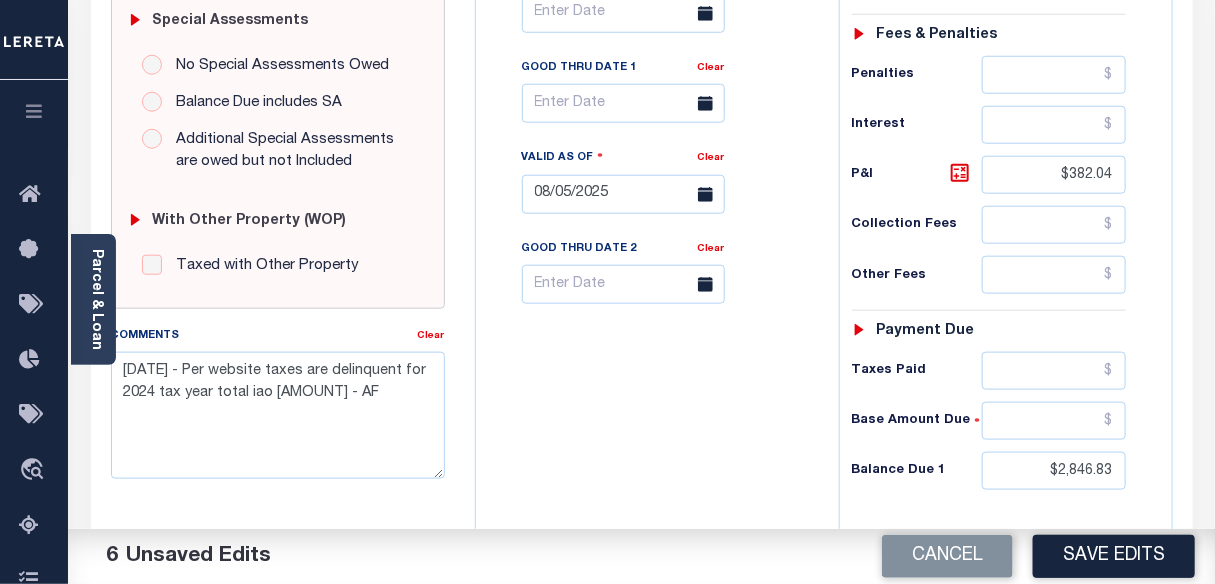 scroll, scrollTop: 636, scrollLeft: 0, axis: vertical 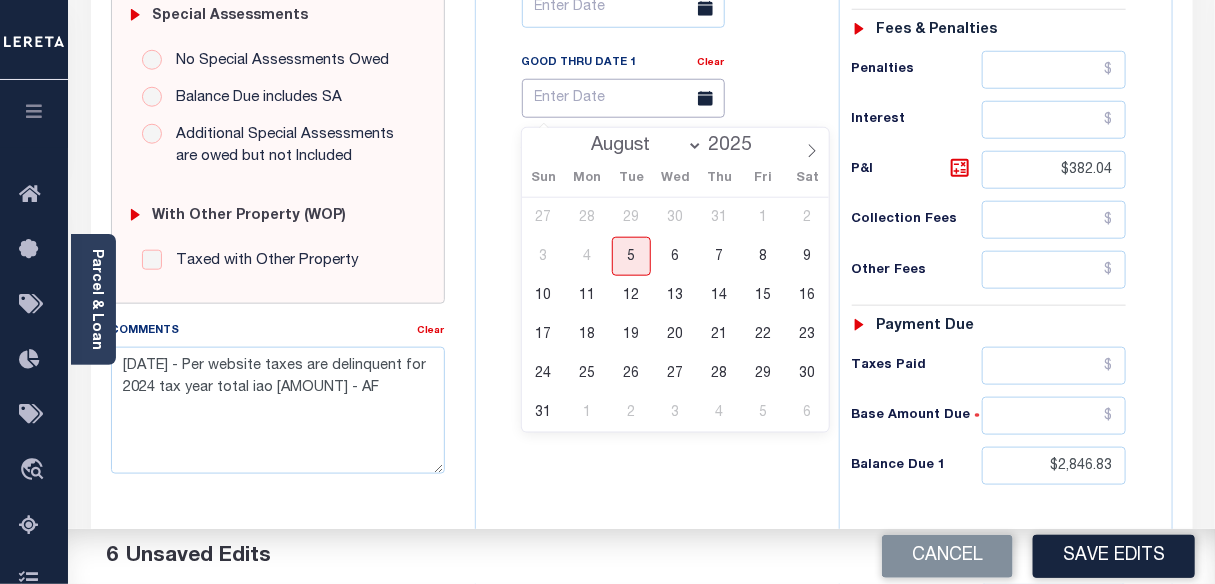 click at bounding box center [623, 98] 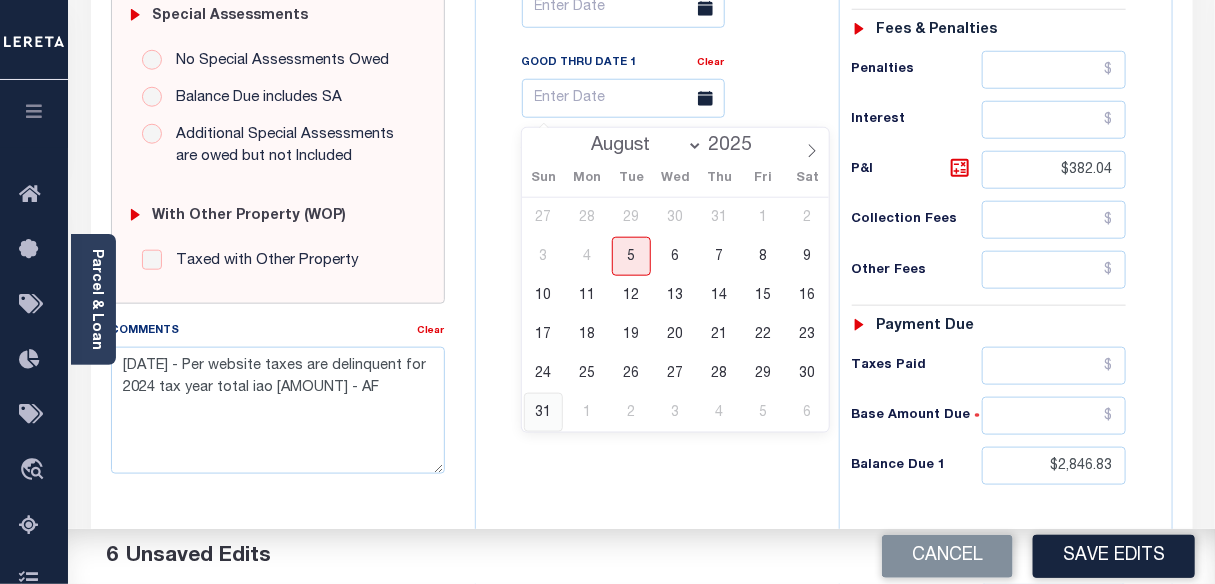 click on "31" at bounding box center [543, 412] 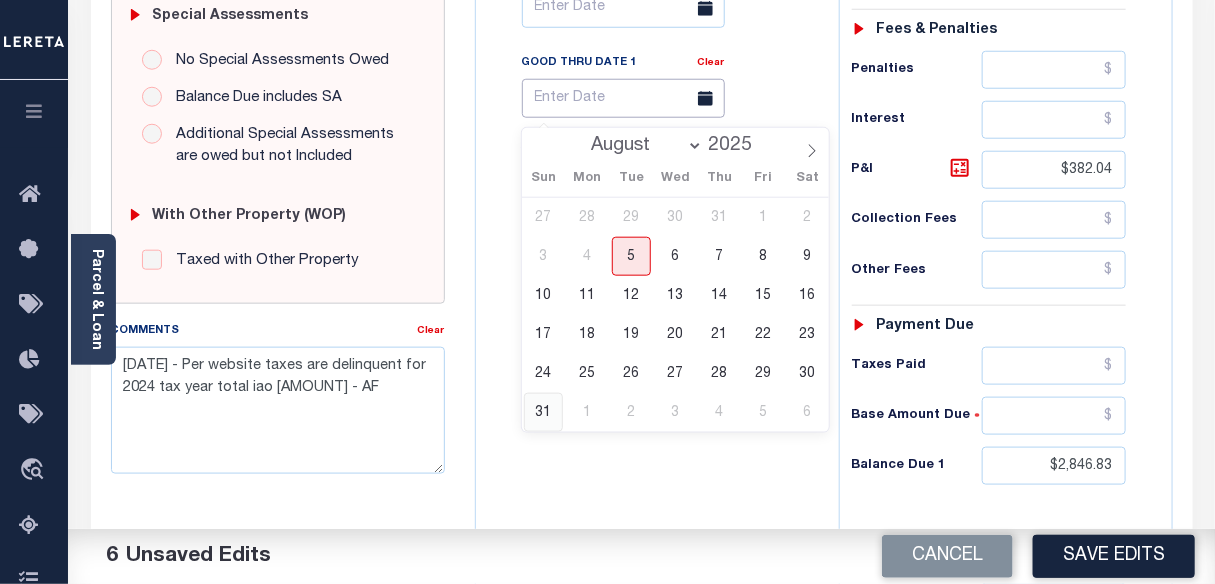 type on "08/31/2025" 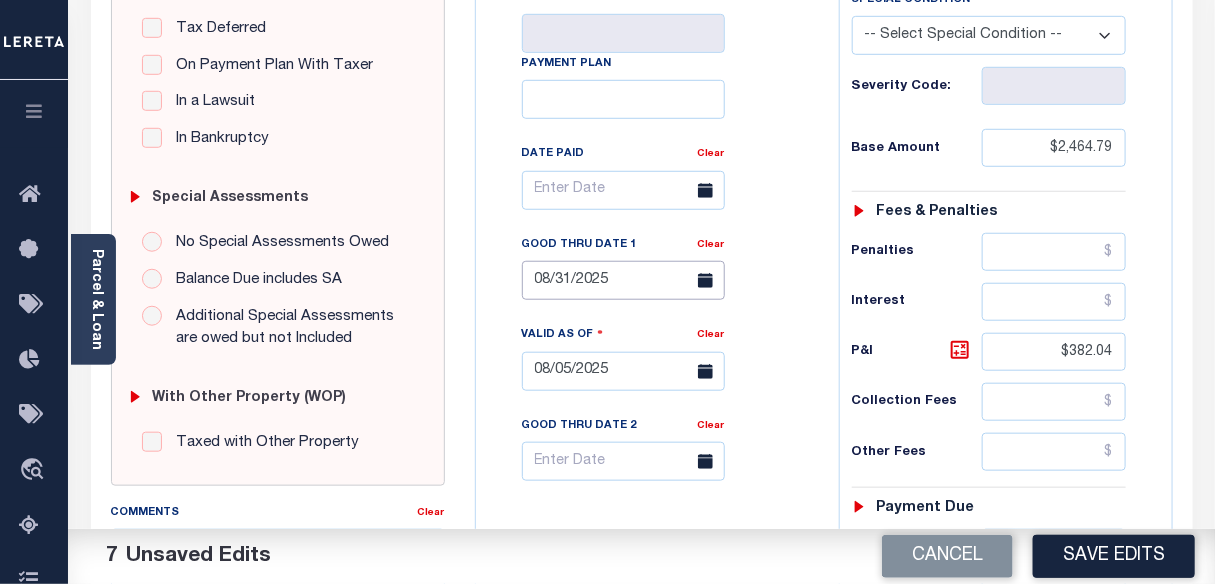 scroll, scrollTop: 363, scrollLeft: 0, axis: vertical 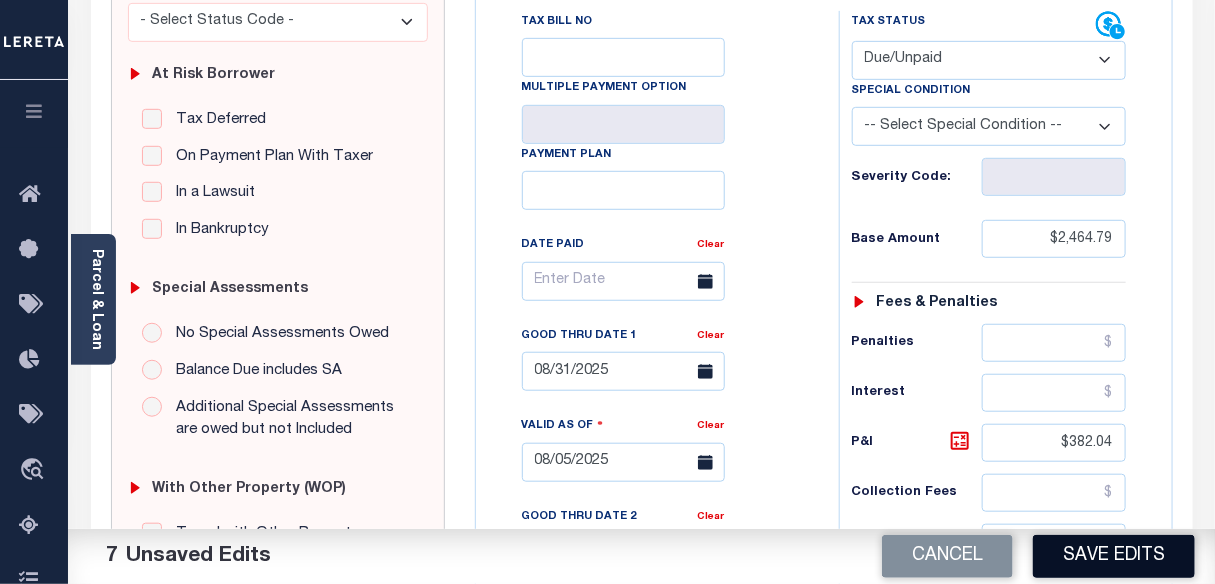 click on "Save Edits" at bounding box center (1114, 556) 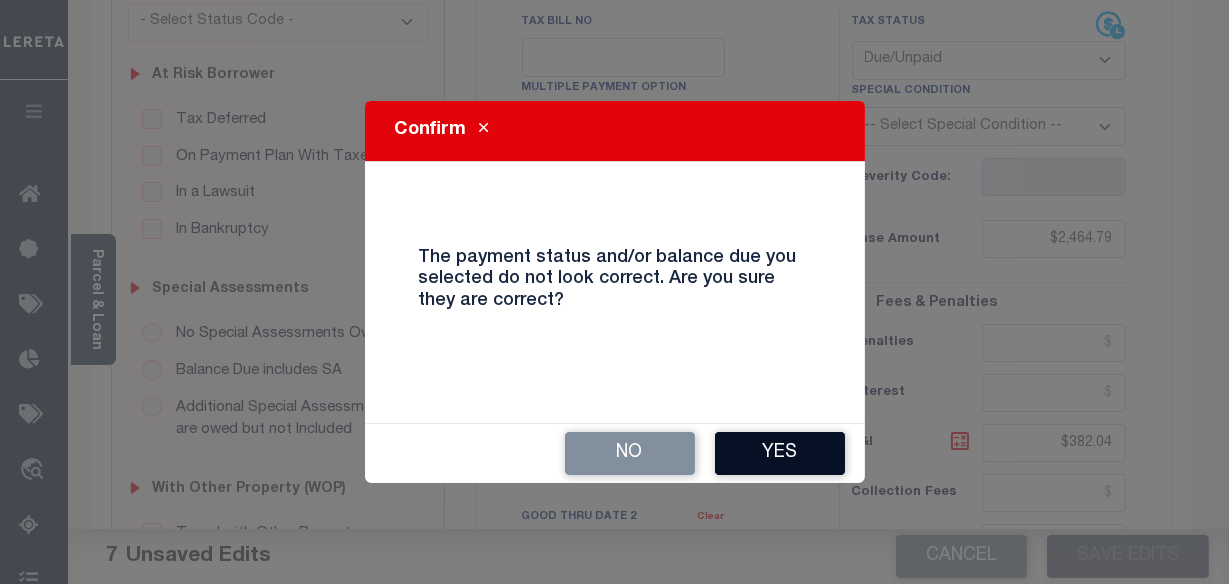click on "Yes" at bounding box center [780, 453] 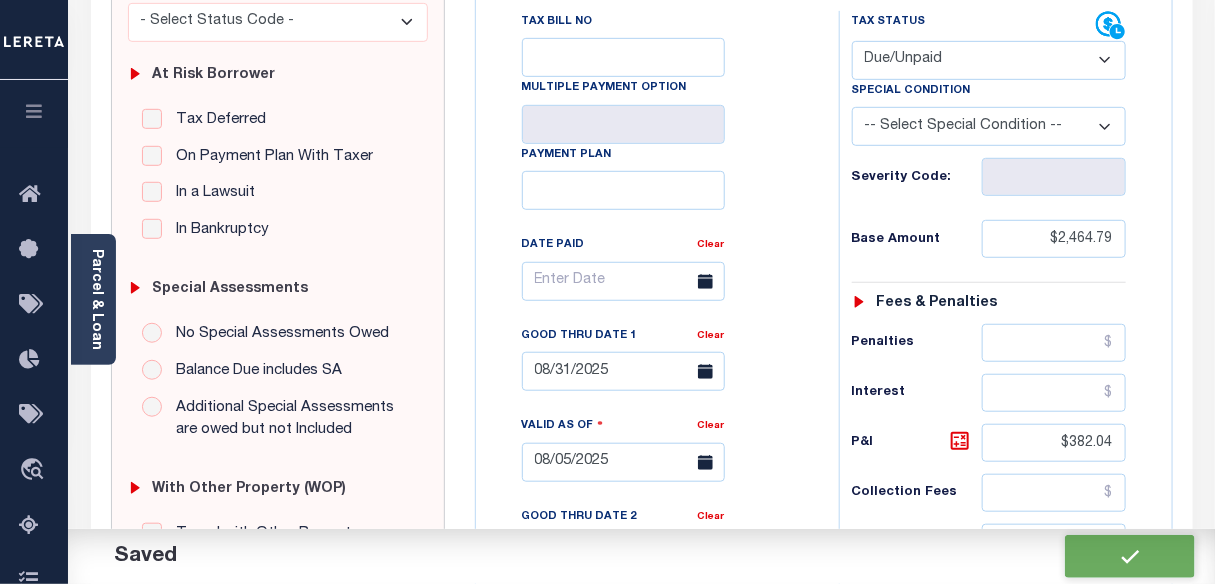 checkbox on "false" 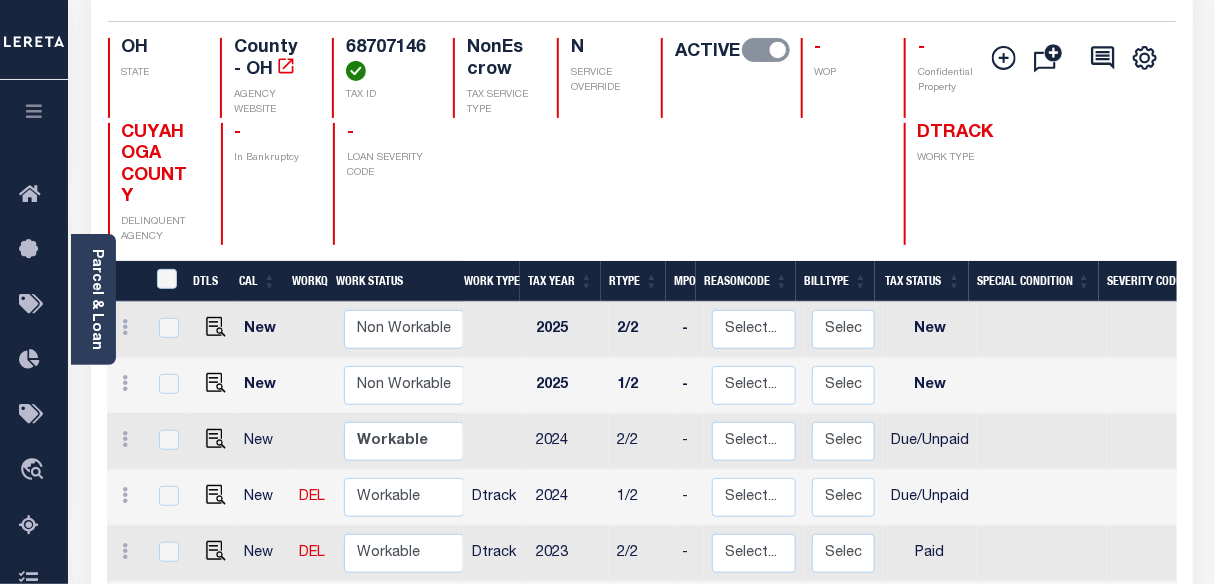 scroll, scrollTop: 272, scrollLeft: 0, axis: vertical 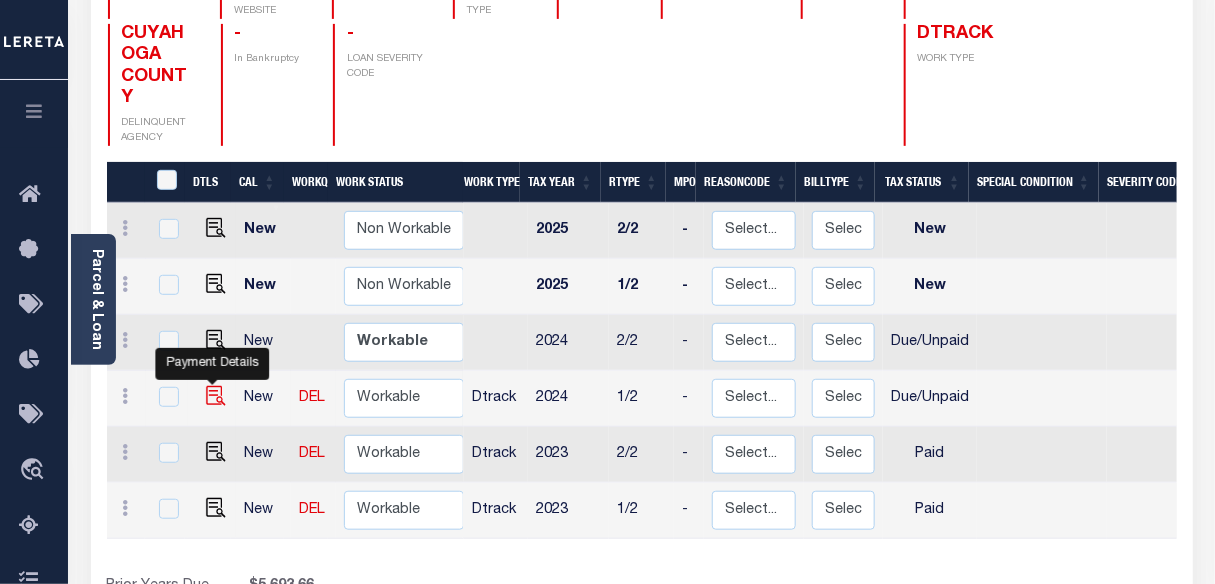 click at bounding box center [216, 396] 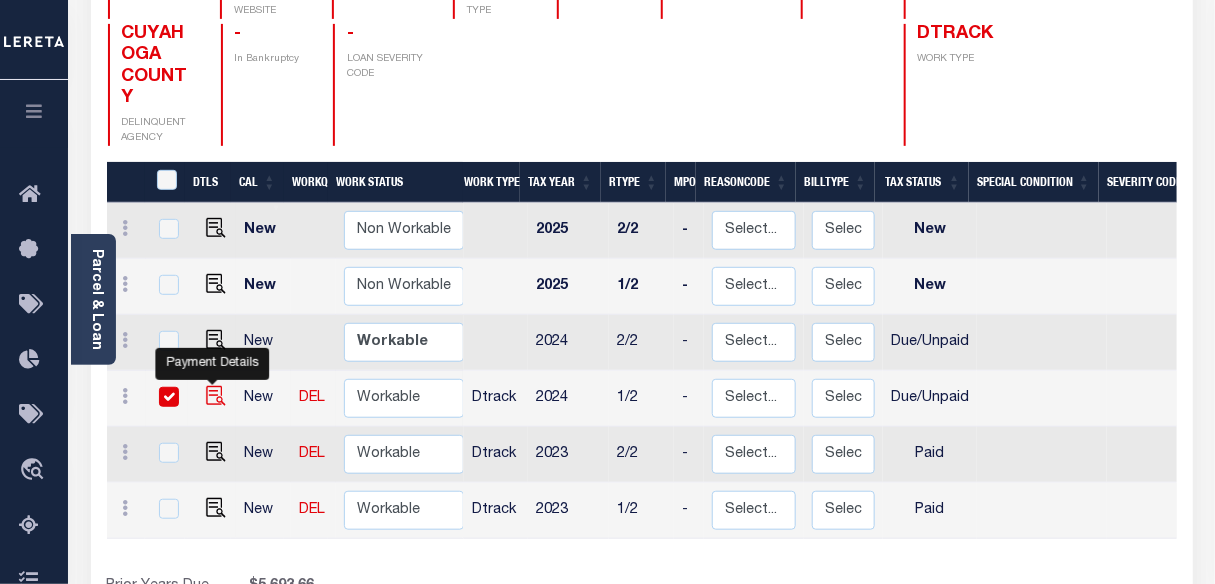 checkbox on "true" 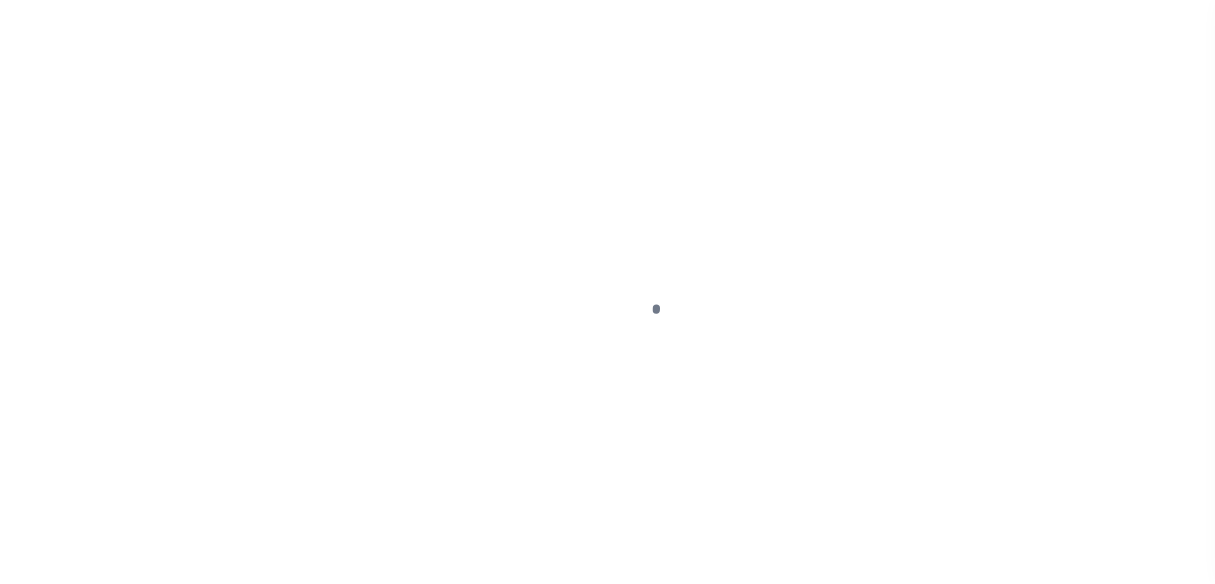 select on "DUE" 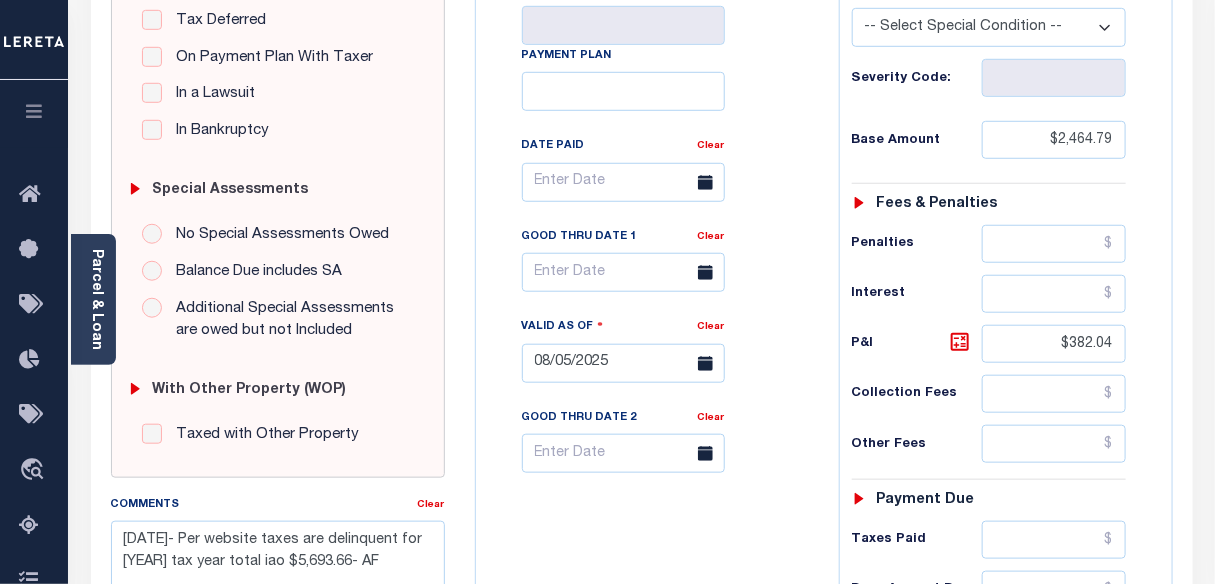 scroll, scrollTop: 545, scrollLeft: 0, axis: vertical 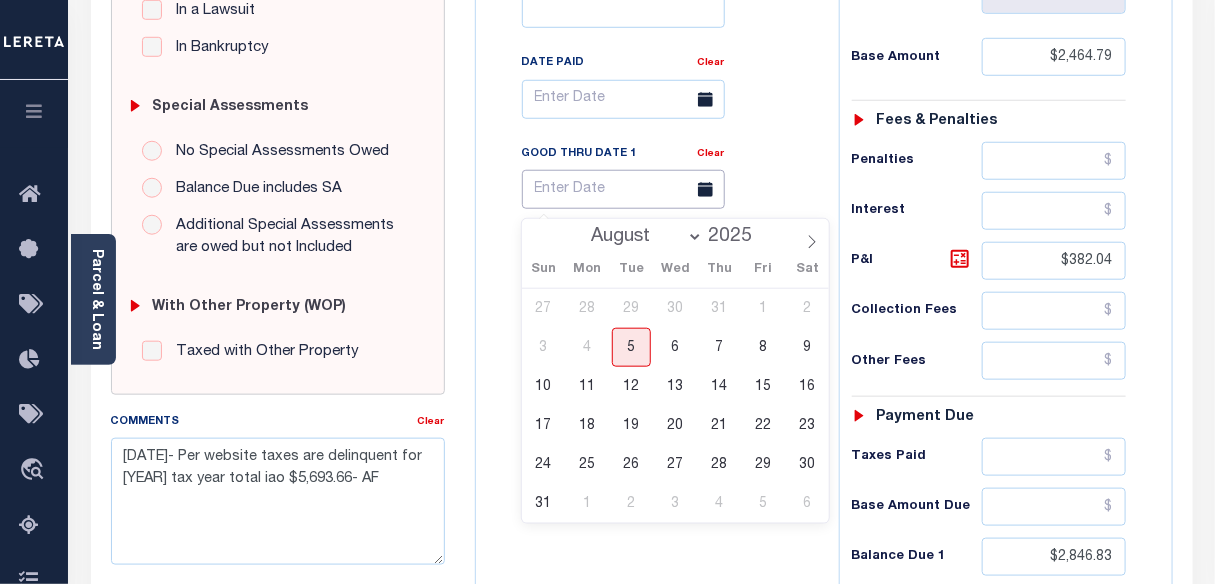 click at bounding box center (623, 189) 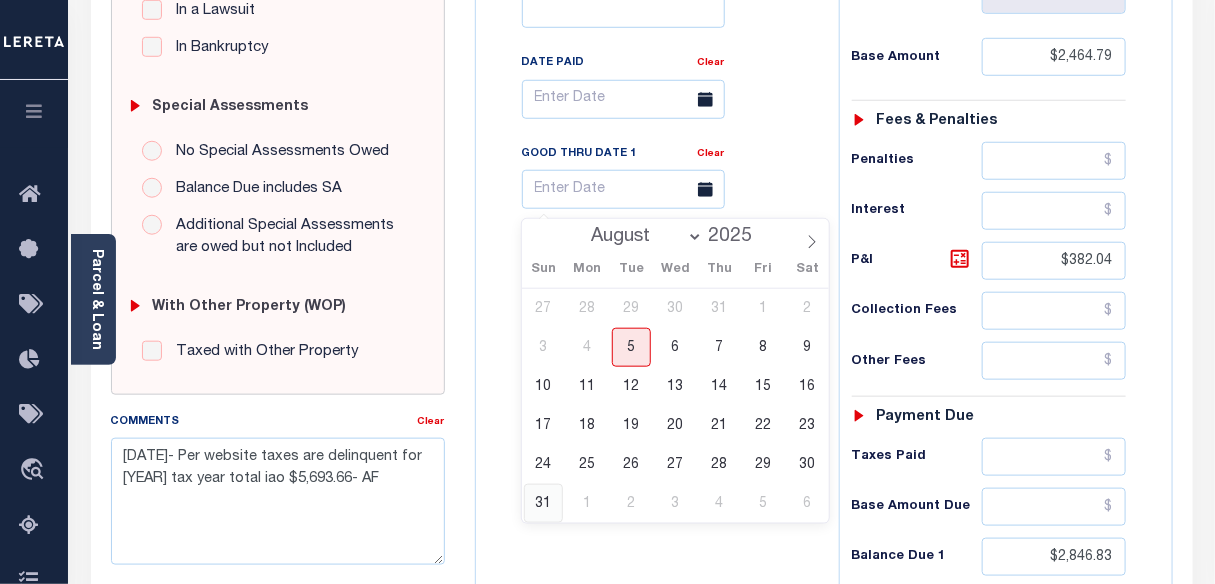 click on "31" at bounding box center [543, 503] 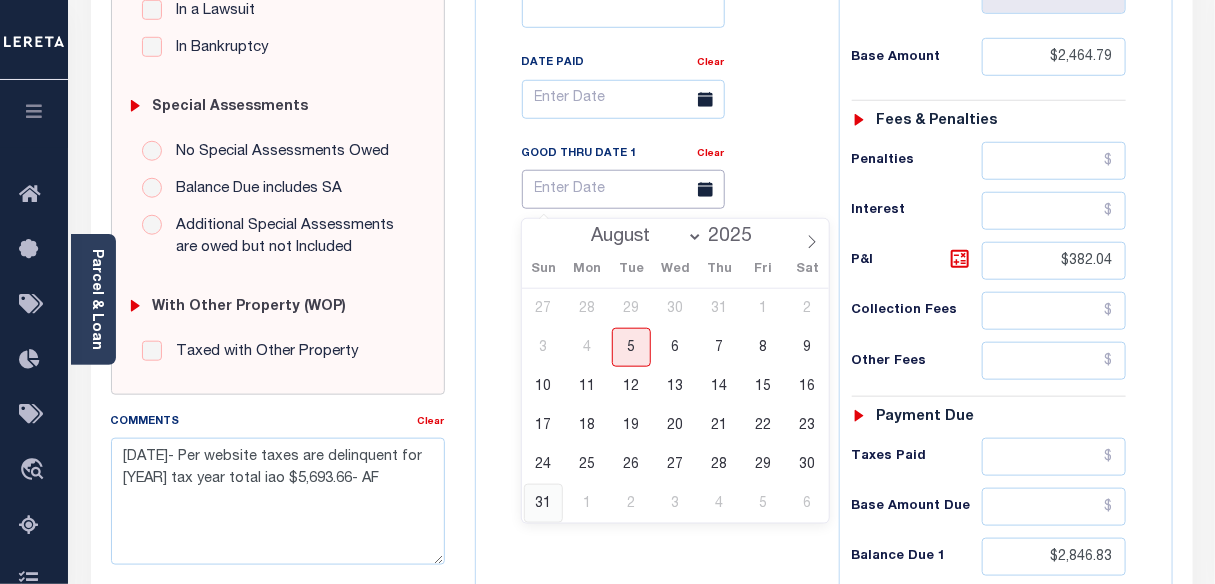 type on "08/31/2025" 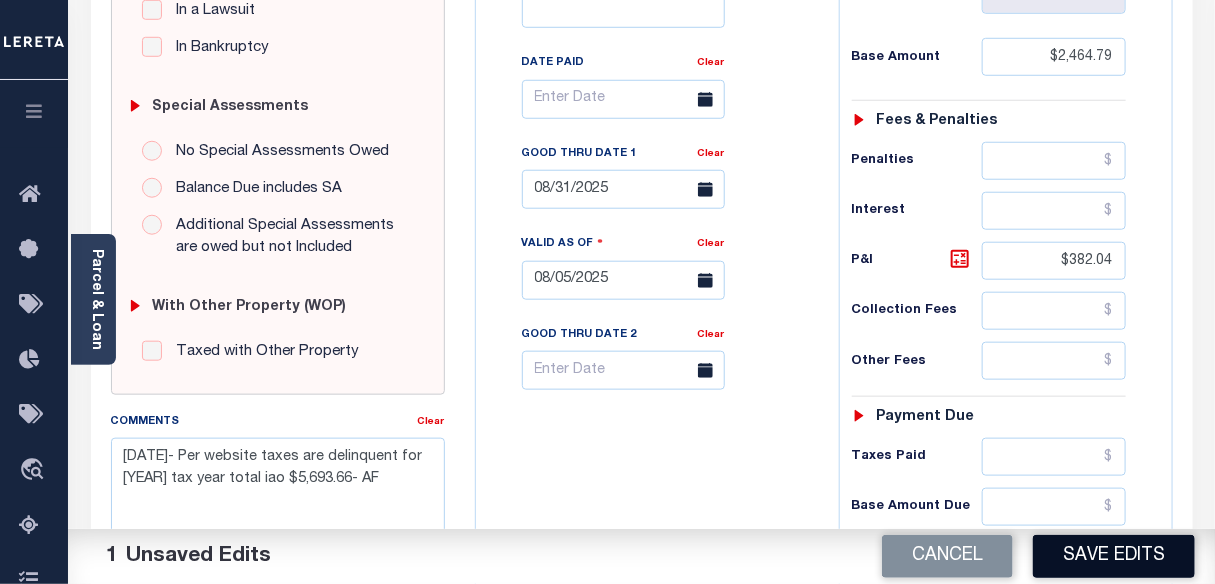 click on "Save Edits" at bounding box center [1114, 556] 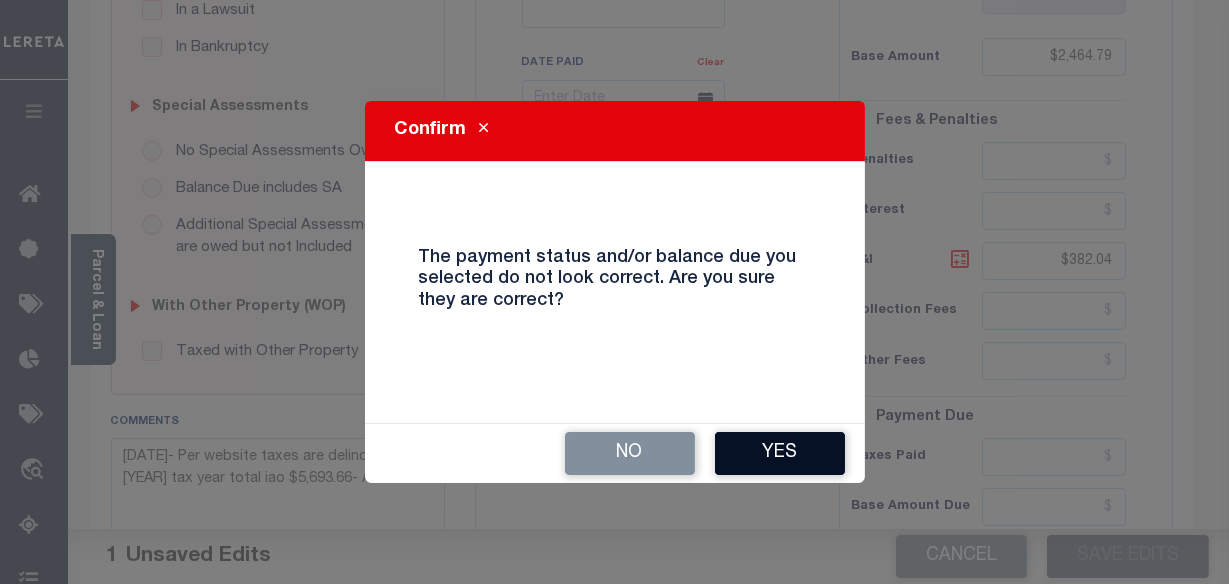 click on "Yes" at bounding box center (780, 453) 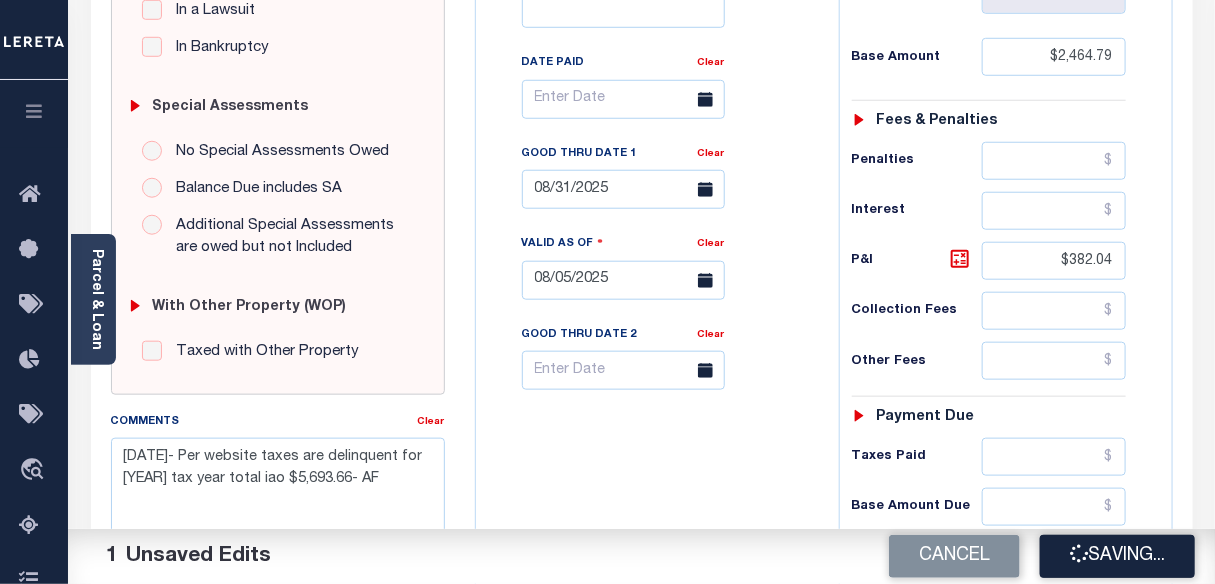 checkbox on "false" 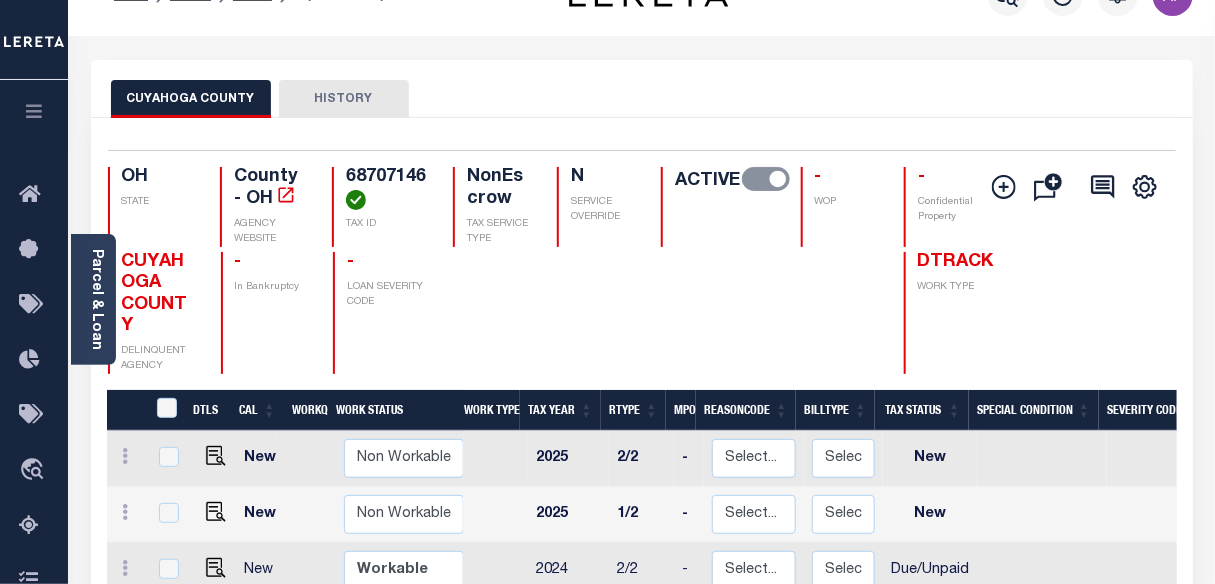 scroll, scrollTop: 0, scrollLeft: 0, axis: both 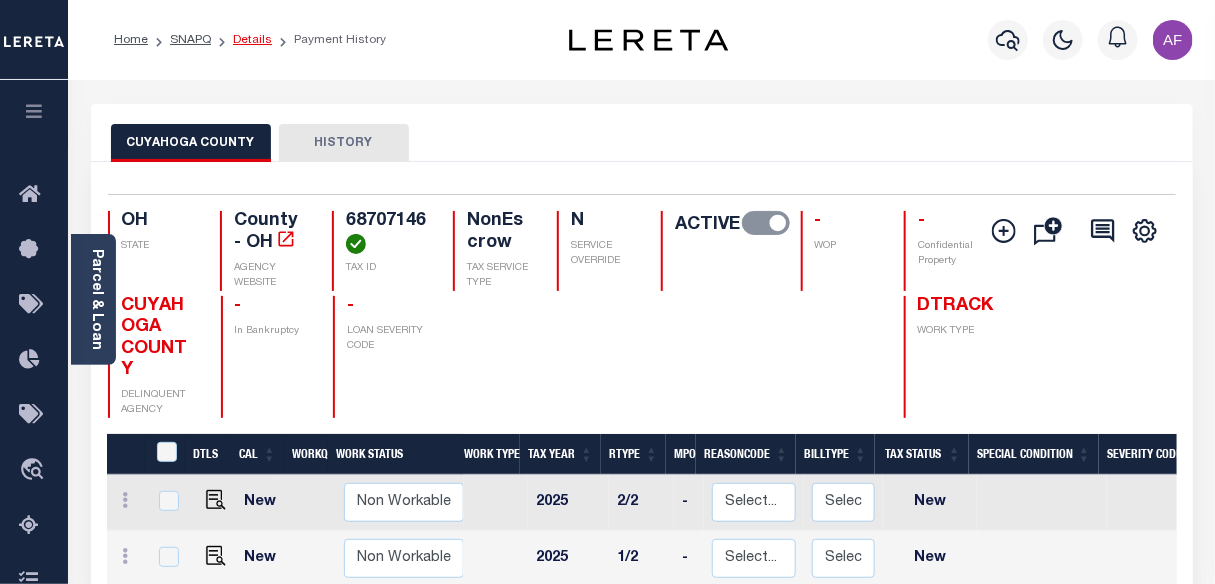 click on "Details" at bounding box center [252, 40] 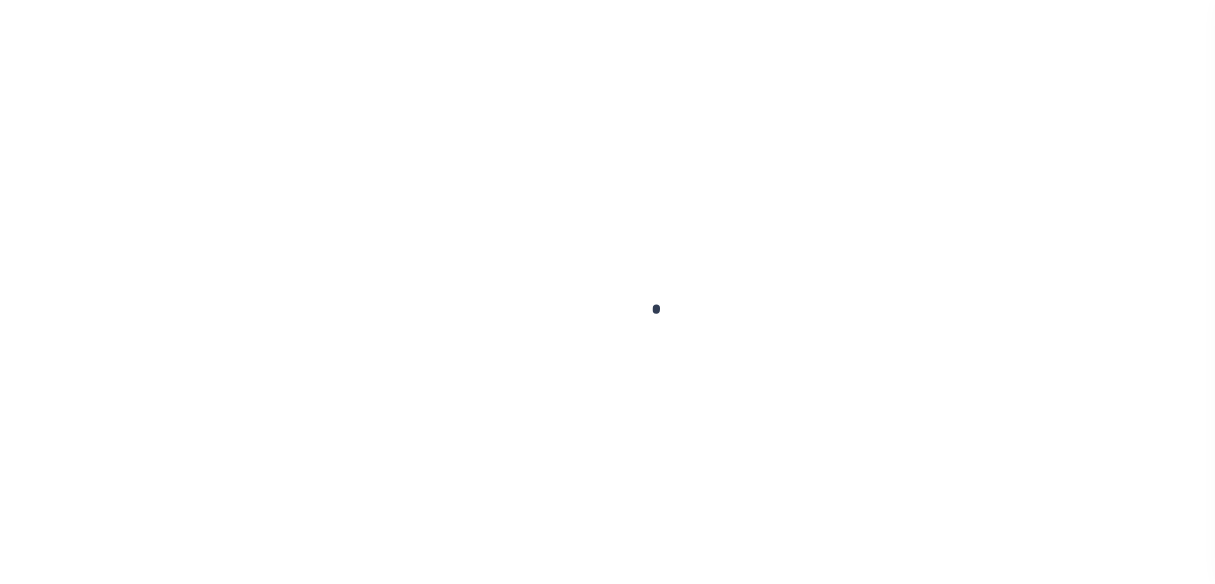 scroll, scrollTop: 0, scrollLeft: 0, axis: both 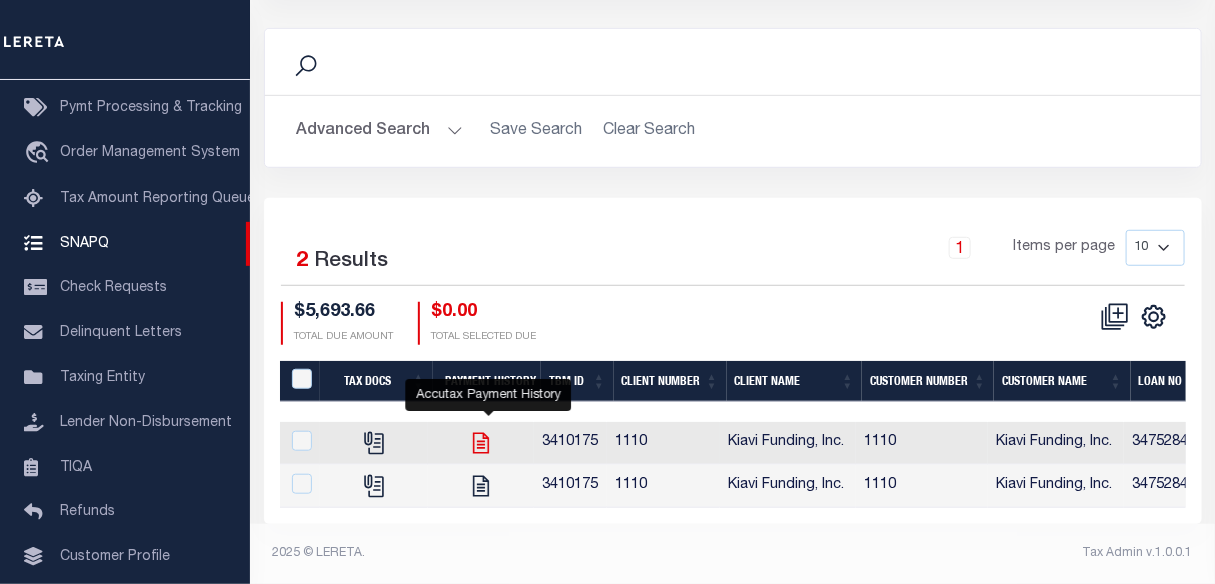 click 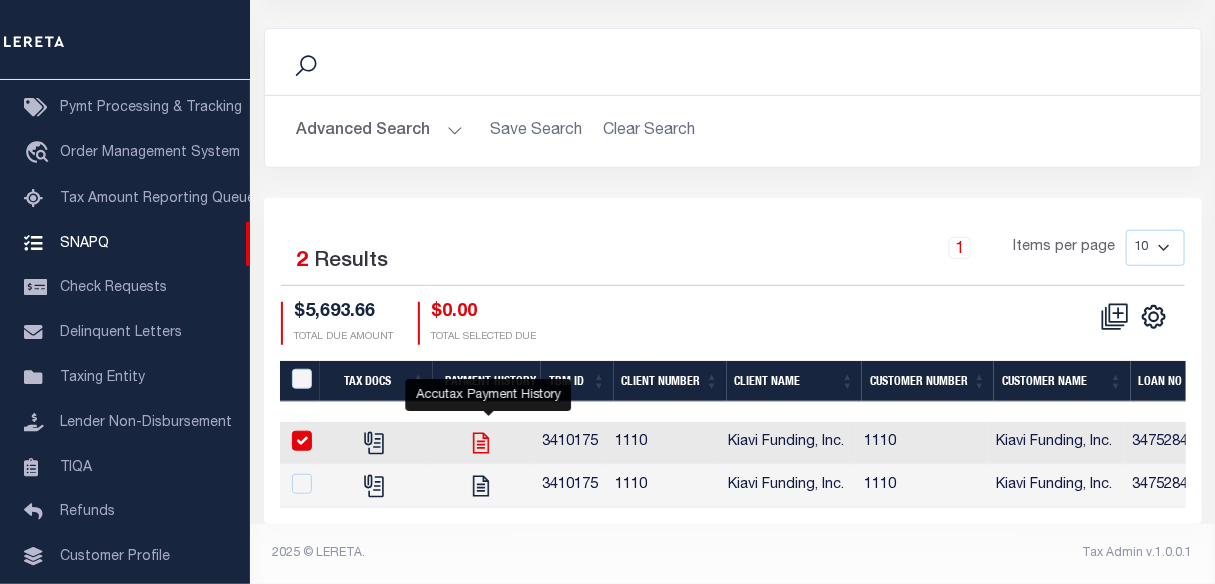 checkbox on "true" 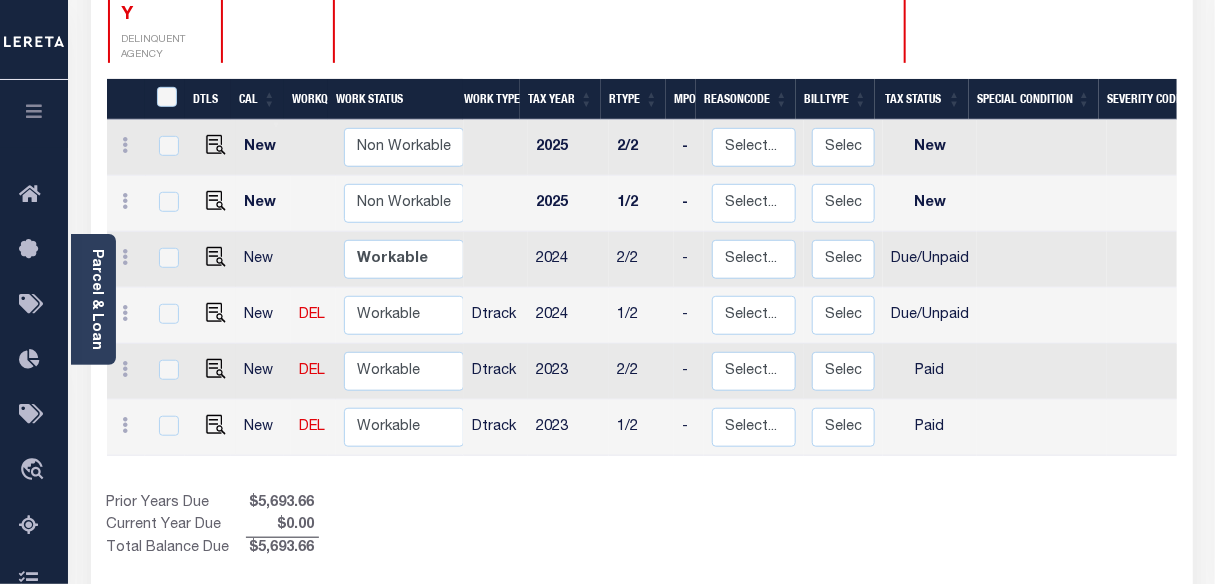 scroll, scrollTop: 363, scrollLeft: 0, axis: vertical 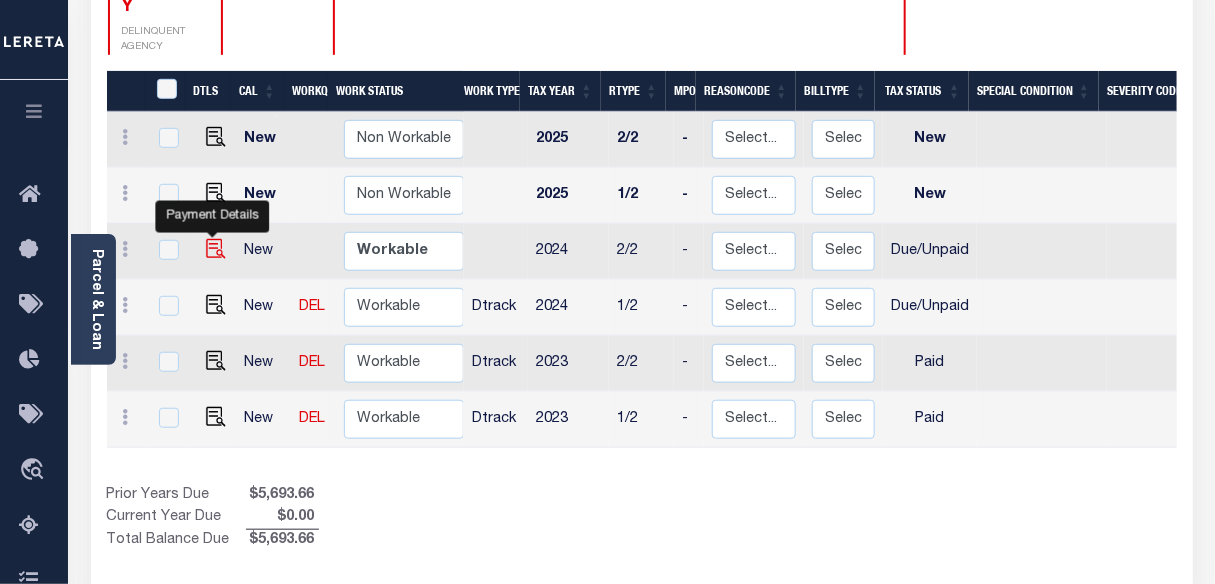click at bounding box center [216, 249] 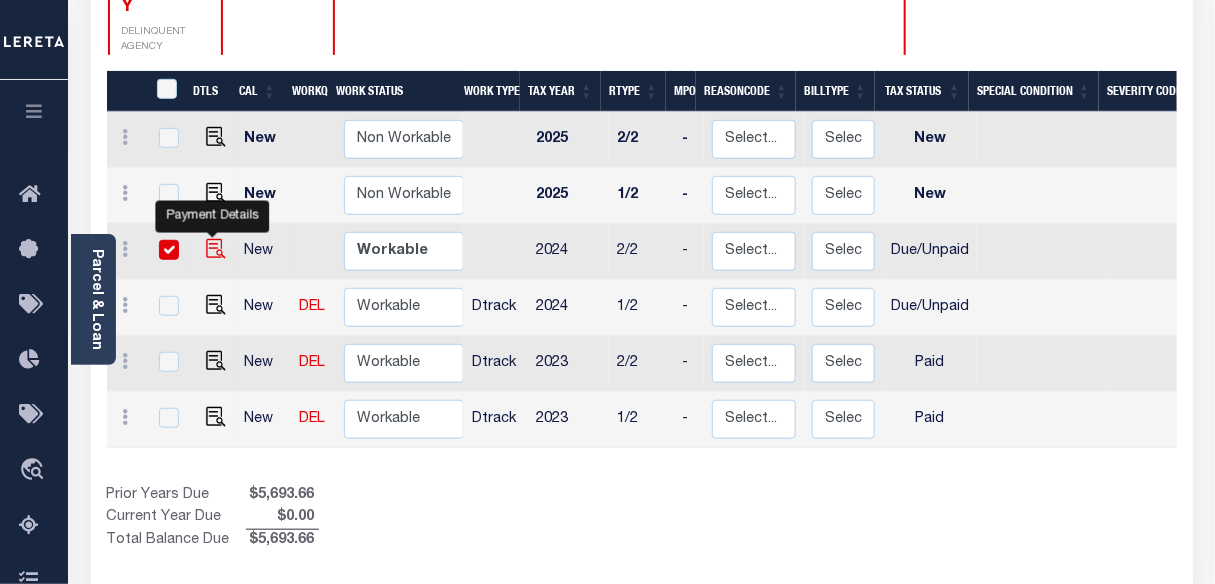 checkbox on "true" 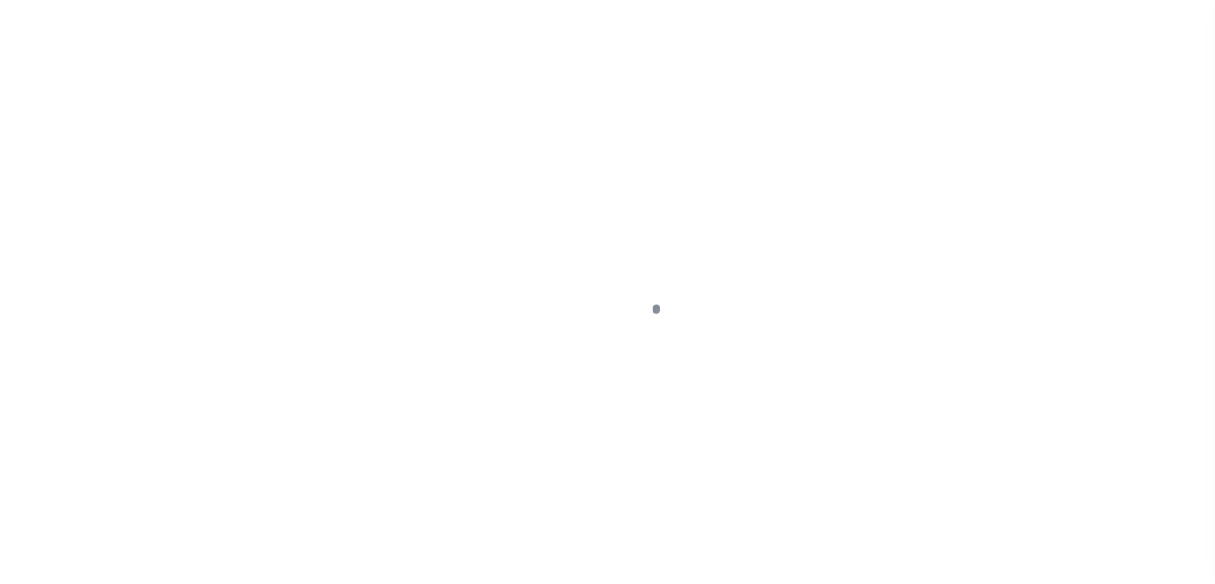 select on "DUE" 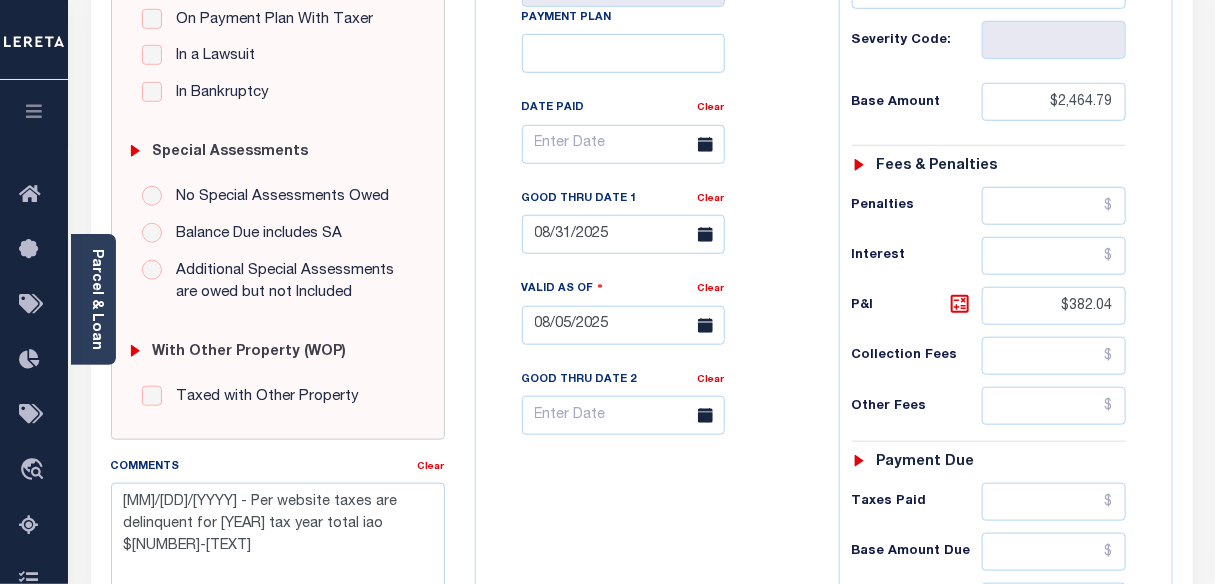 scroll, scrollTop: 545, scrollLeft: 0, axis: vertical 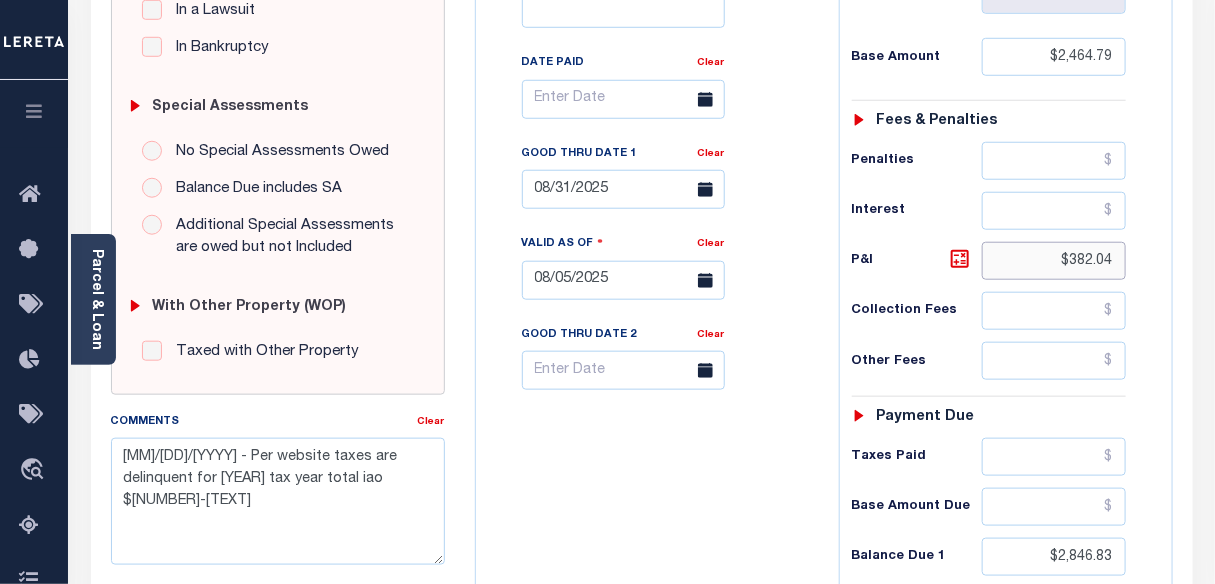 click on "$382.04" at bounding box center (1054, 261) 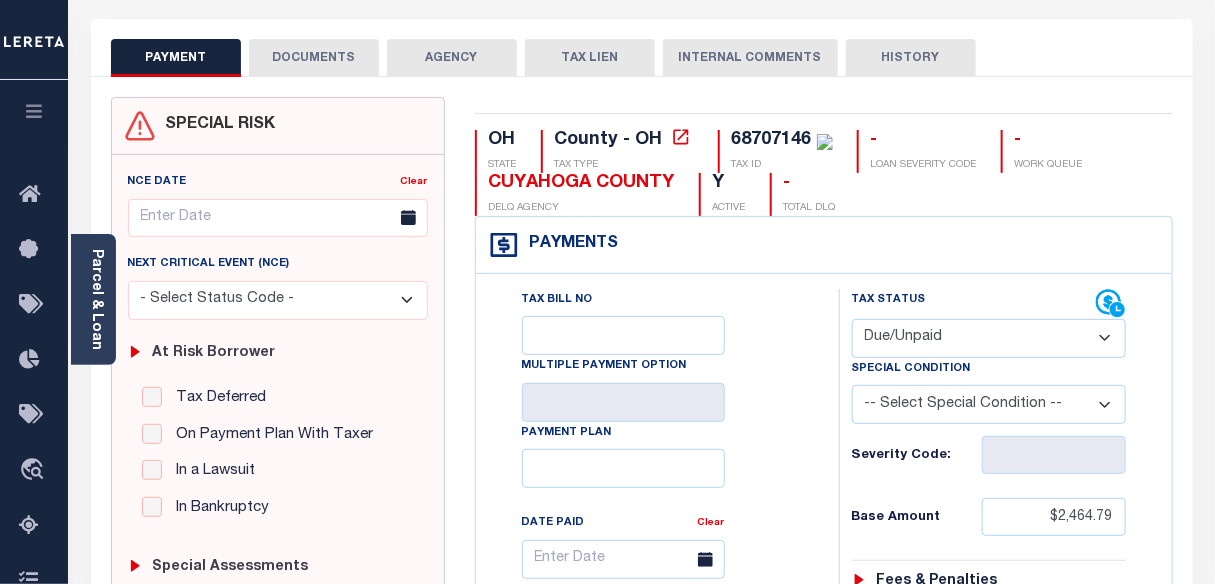 scroll, scrollTop: 0, scrollLeft: 0, axis: both 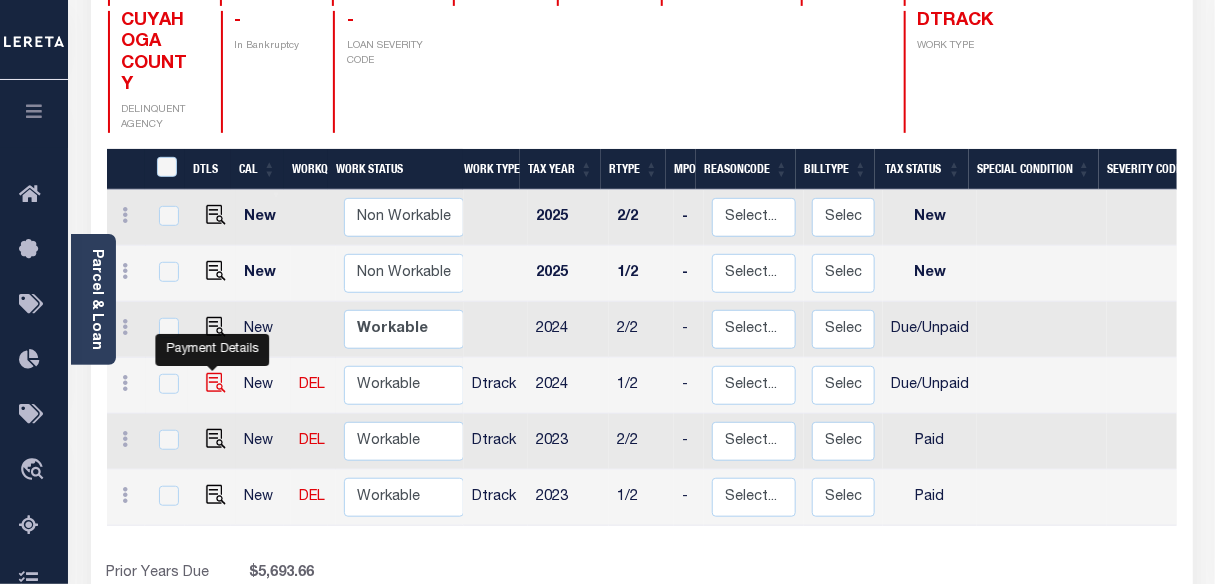 click at bounding box center [216, 383] 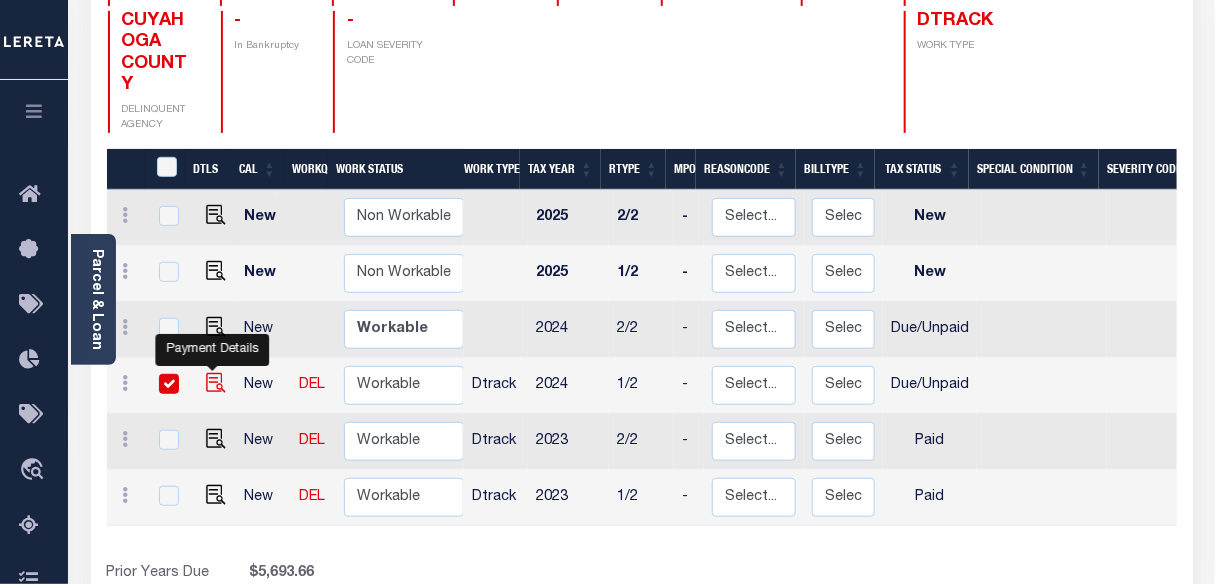 checkbox on "true" 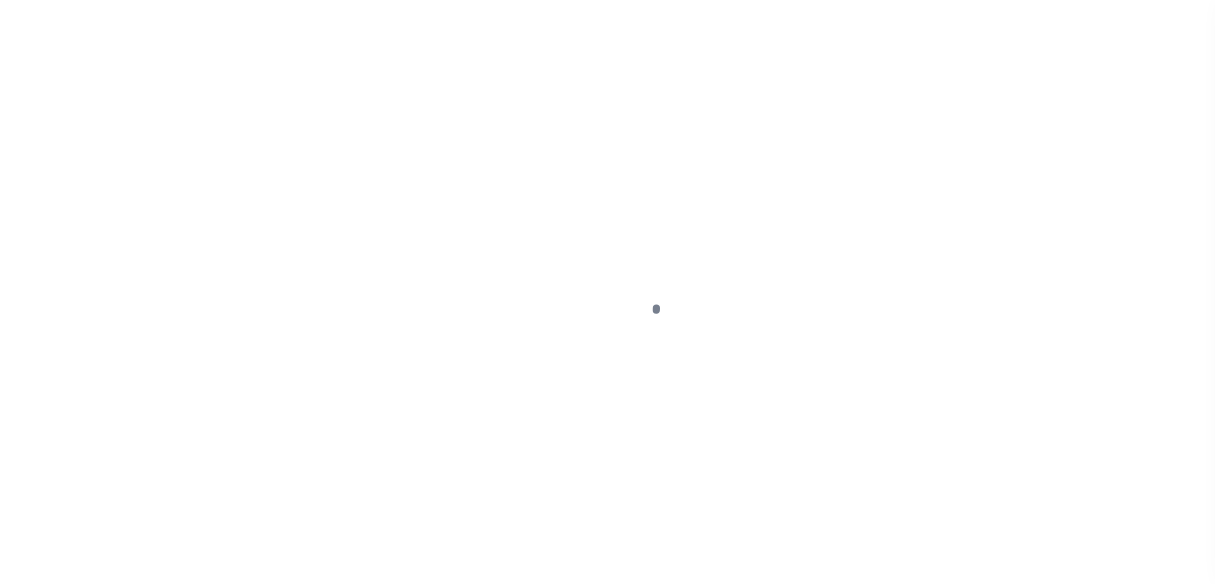 select on "DUE" 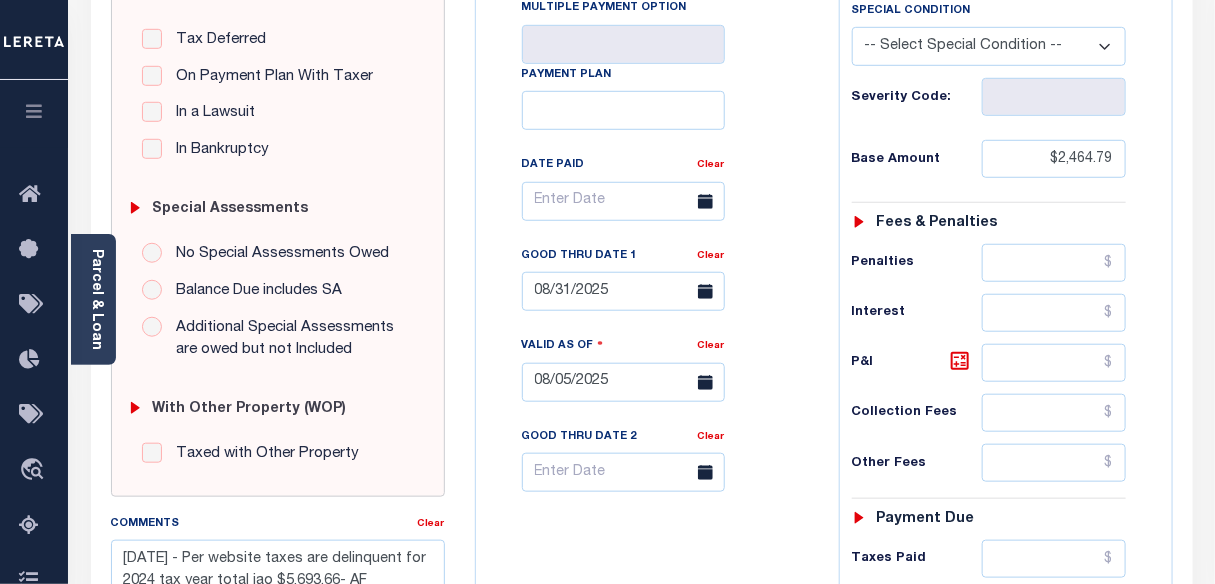 scroll, scrollTop: 454, scrollLeft: 0, axis: vertical 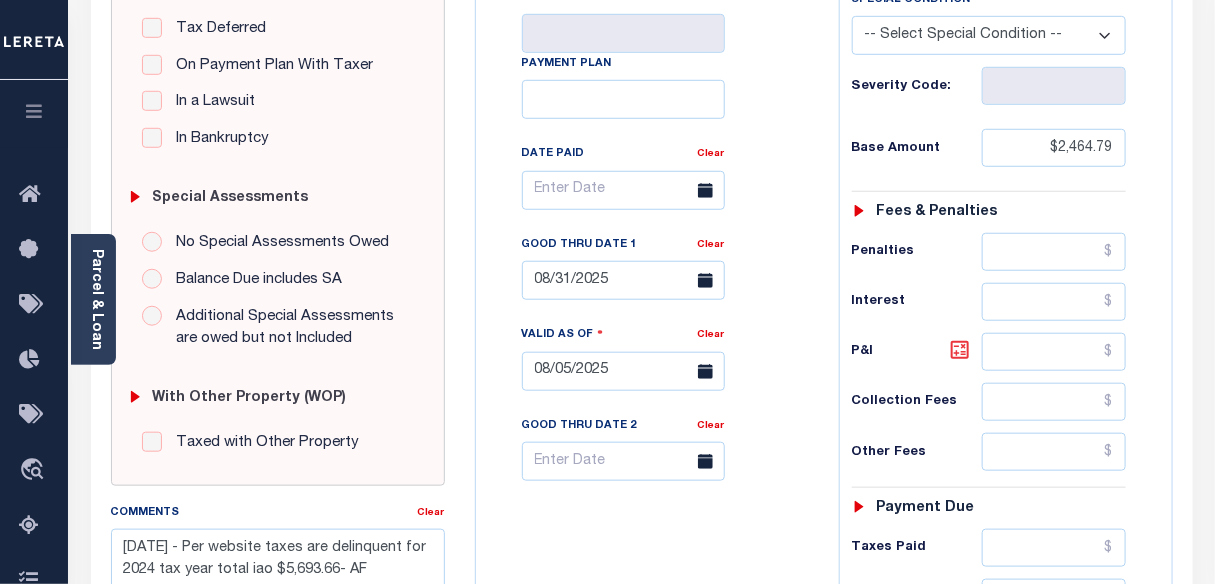 click 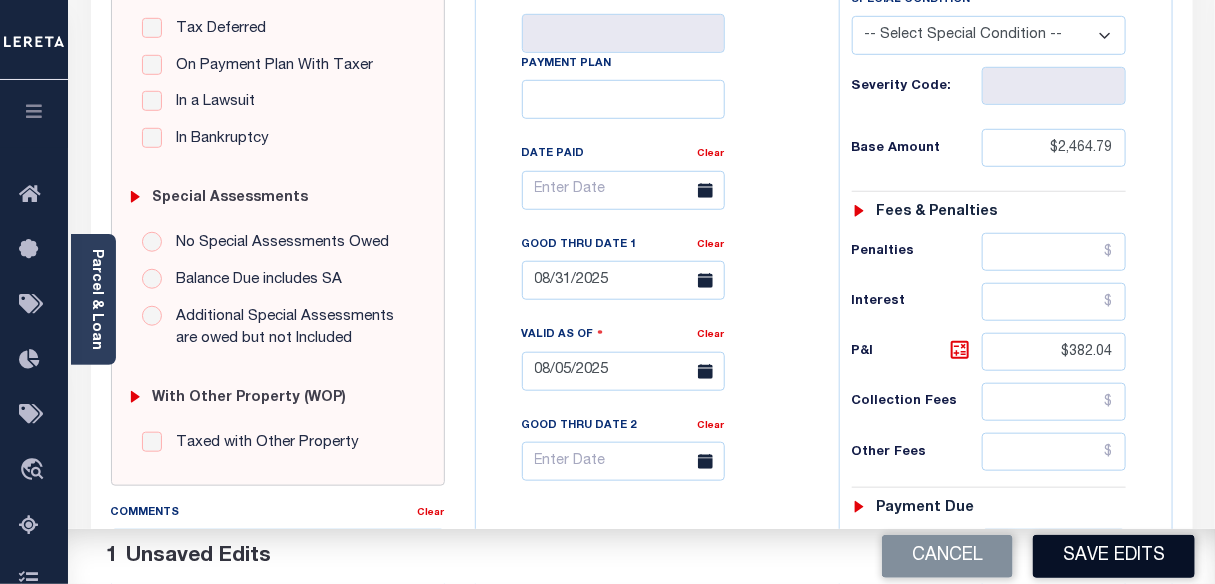 click on "Save Edits" at bounding box center (1114, 556) 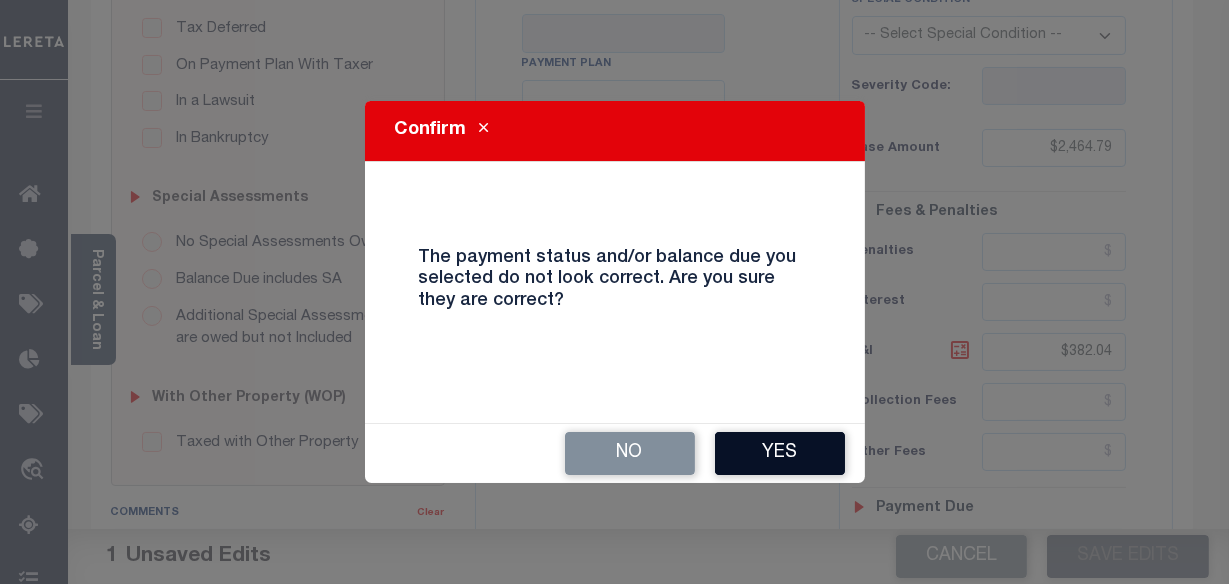 click on "Yes" at bounding box center (780, 453) 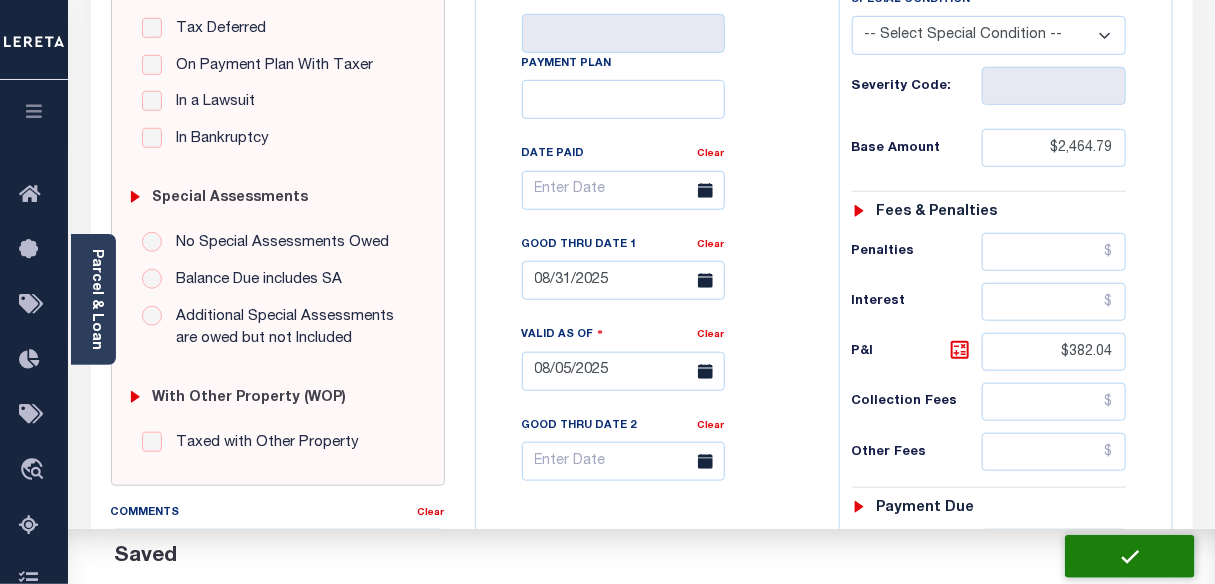 checkbox on "false" 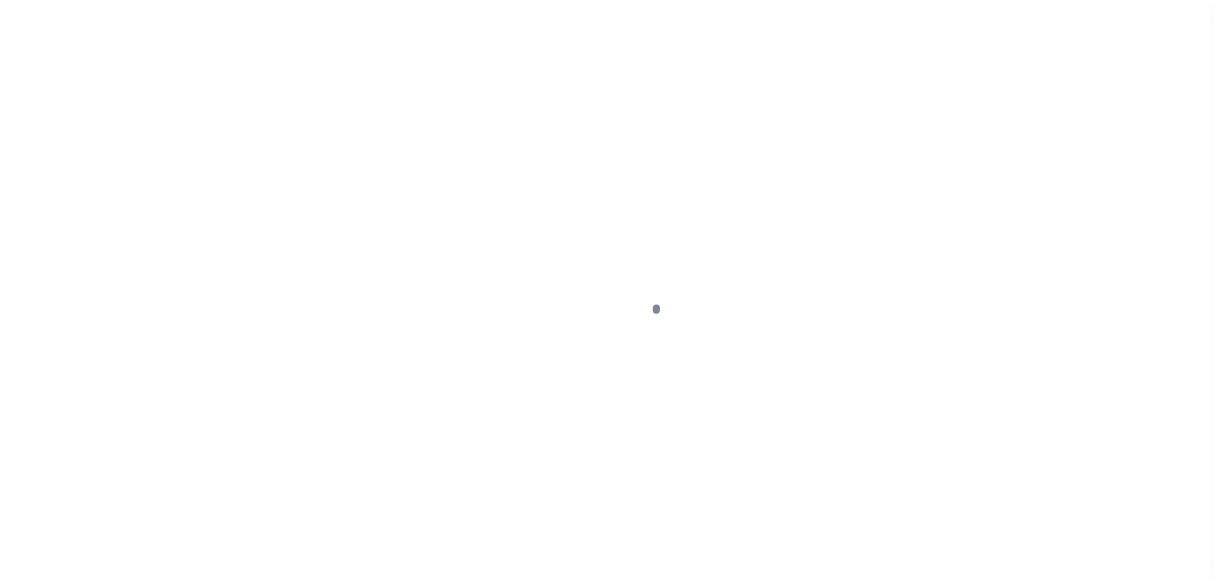 scroll, scrollTop: 0, scrollLeft: 0, axis: both 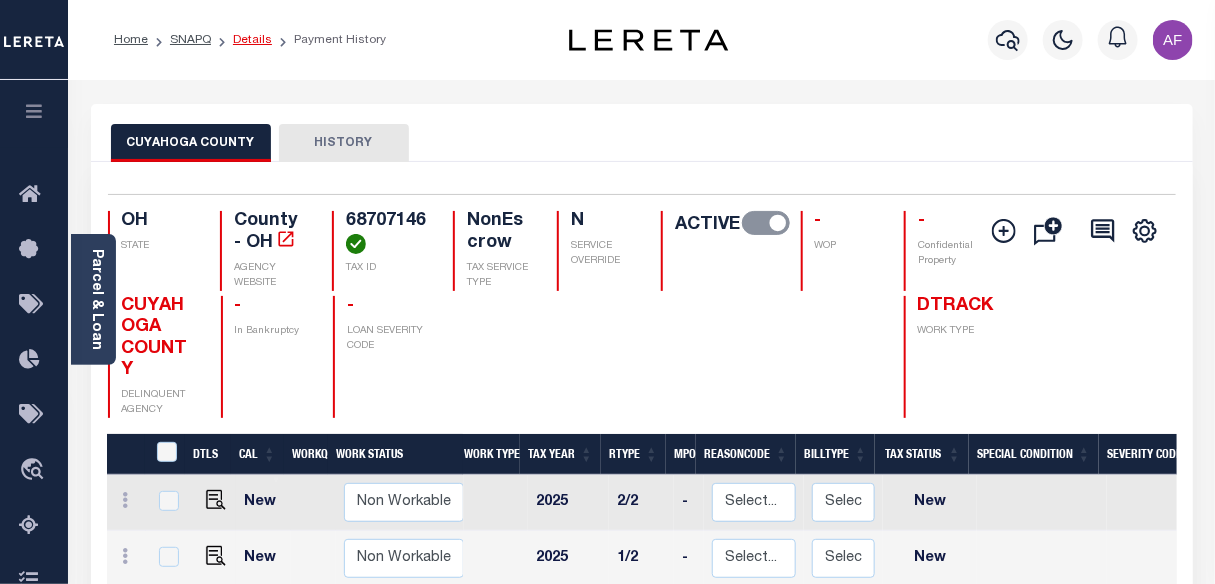 click on "Details" at bounding box center (252, 40) 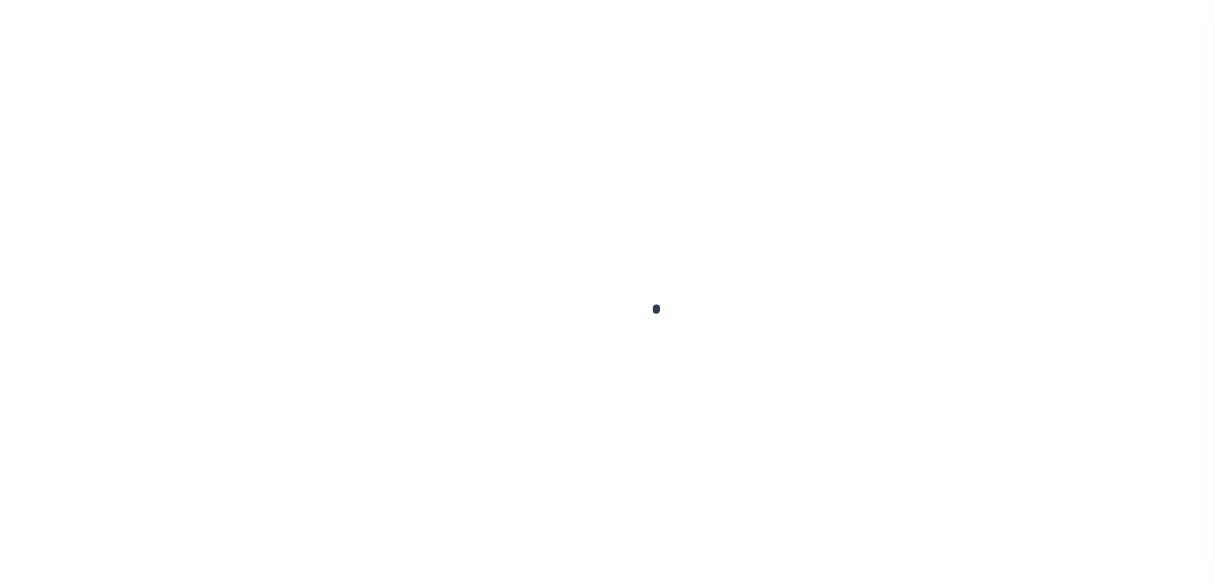 scroll, scrollTop: 0, scrollLeft: 0, axis: both 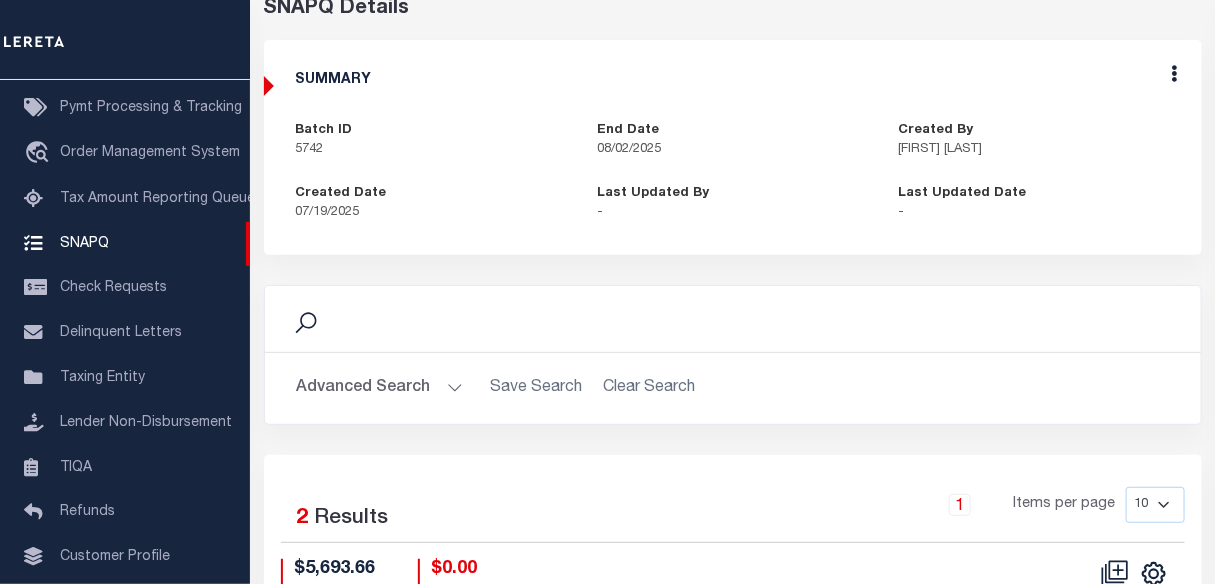 click on "Edit" at bounding box center [1175, 77] 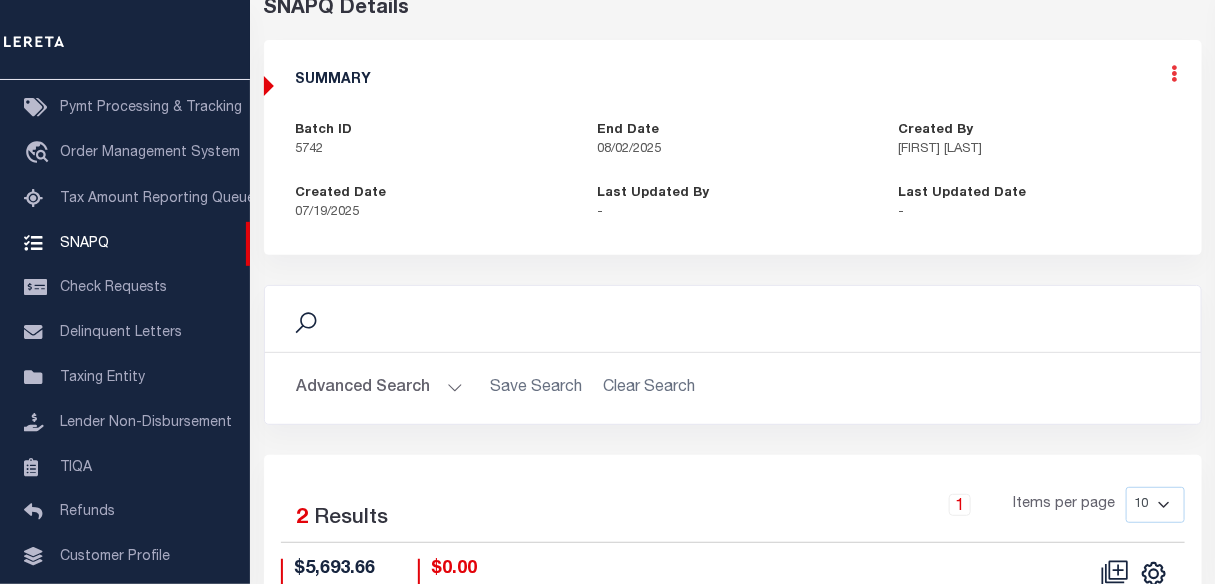 click at bounding box center [1175, 73] 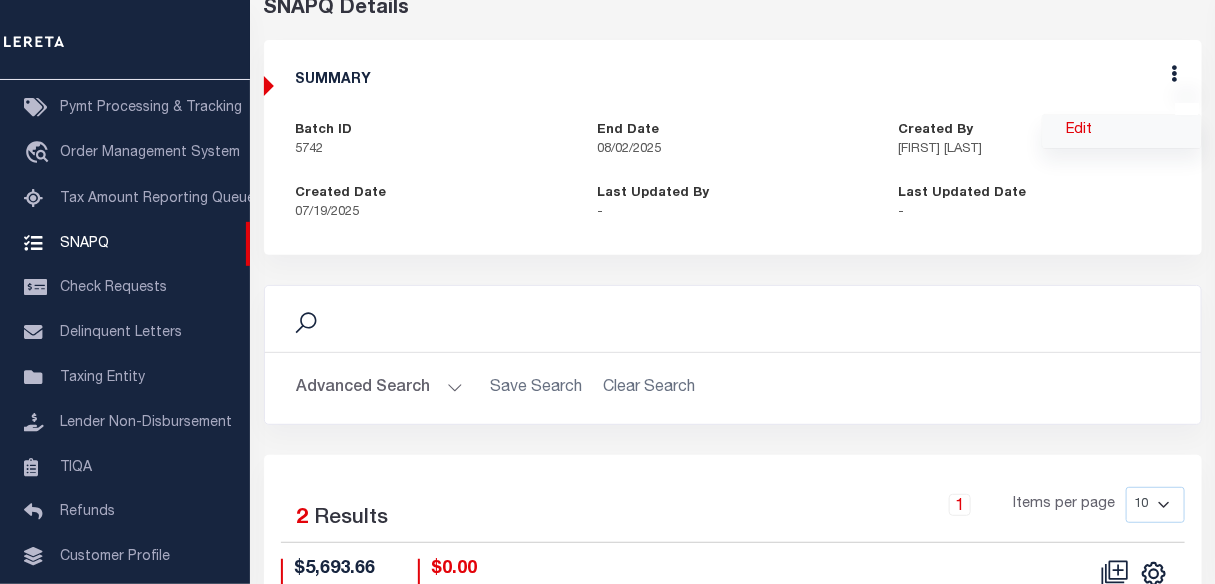click on "Edit" at bounding box center [1122, 131] 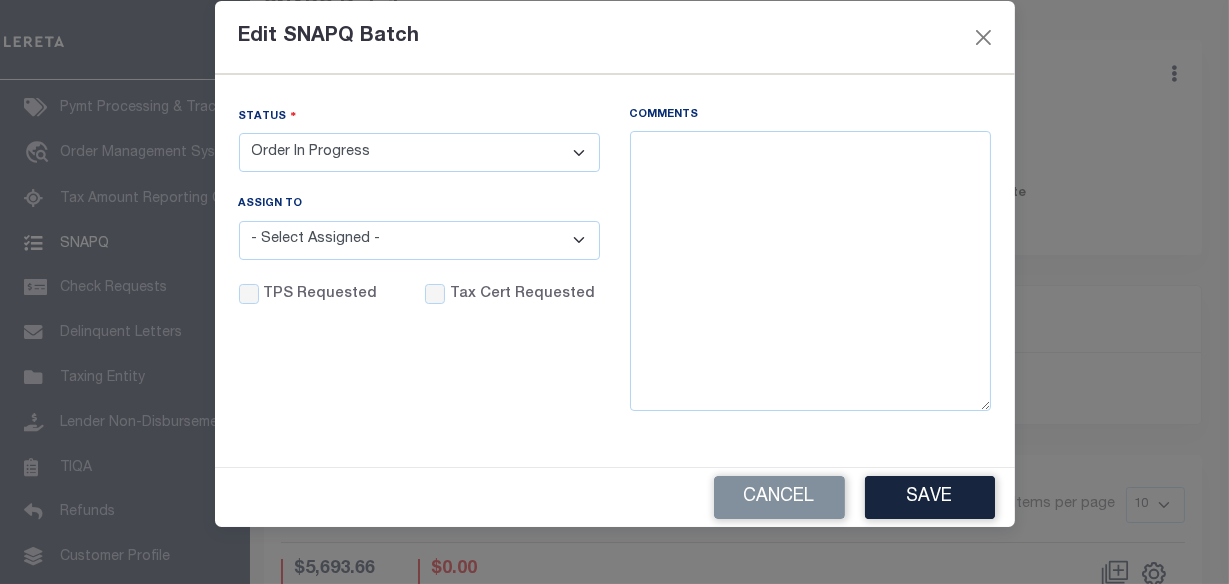 click on "- Select Status -
Order In Progress
Complete" at bounding box center [419, 152] 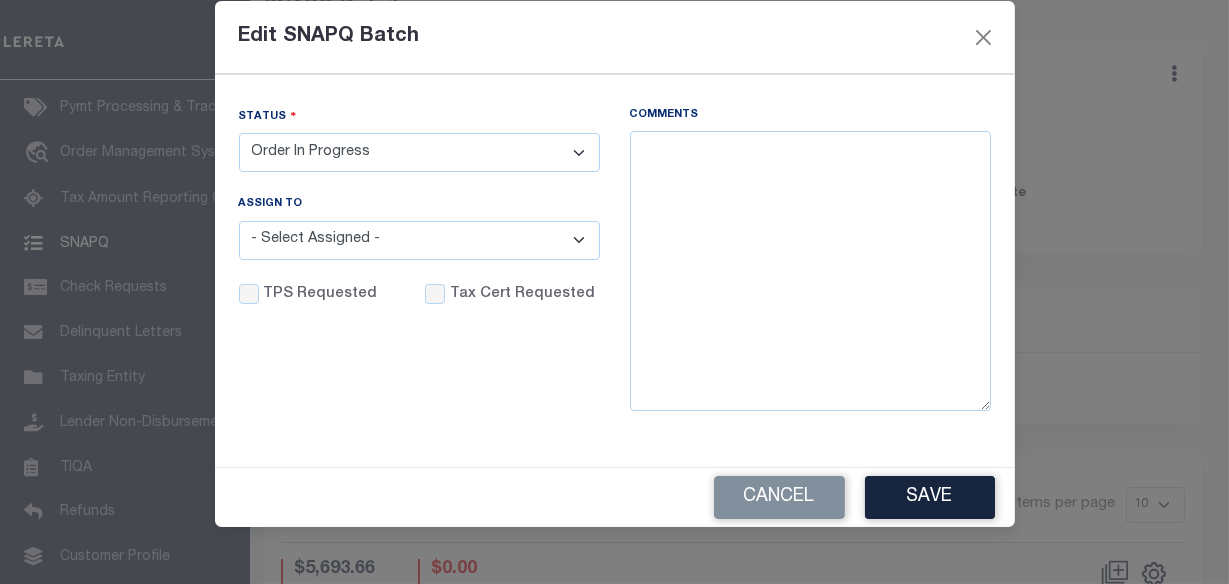 select on "CPT" 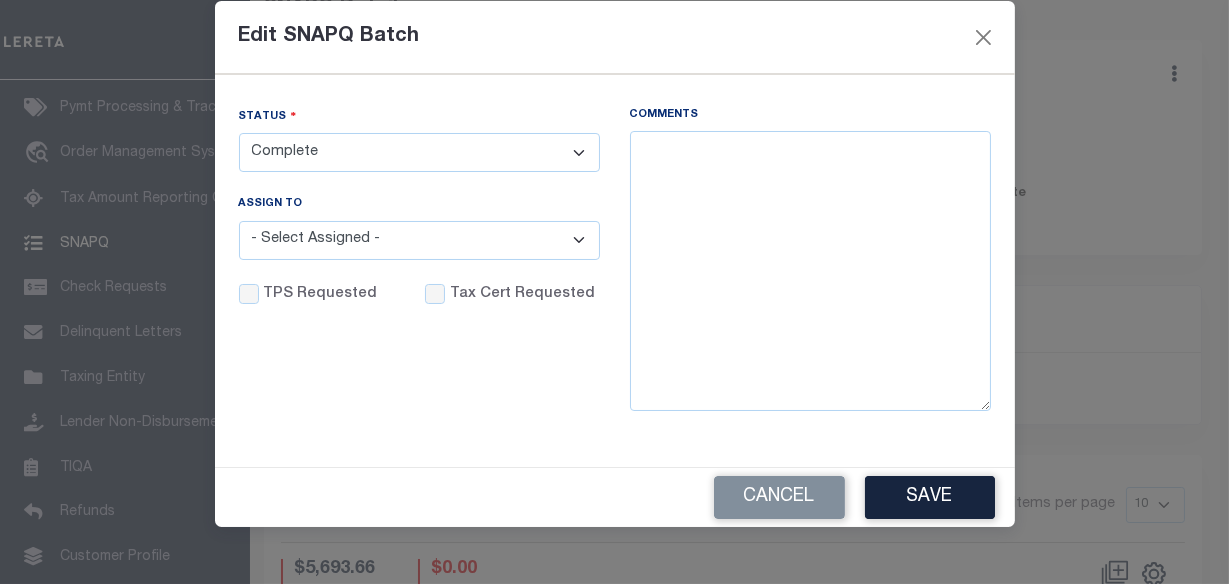 click on "- Select Status -
Order In Progress
Complete" at bounding box center [419, 152] 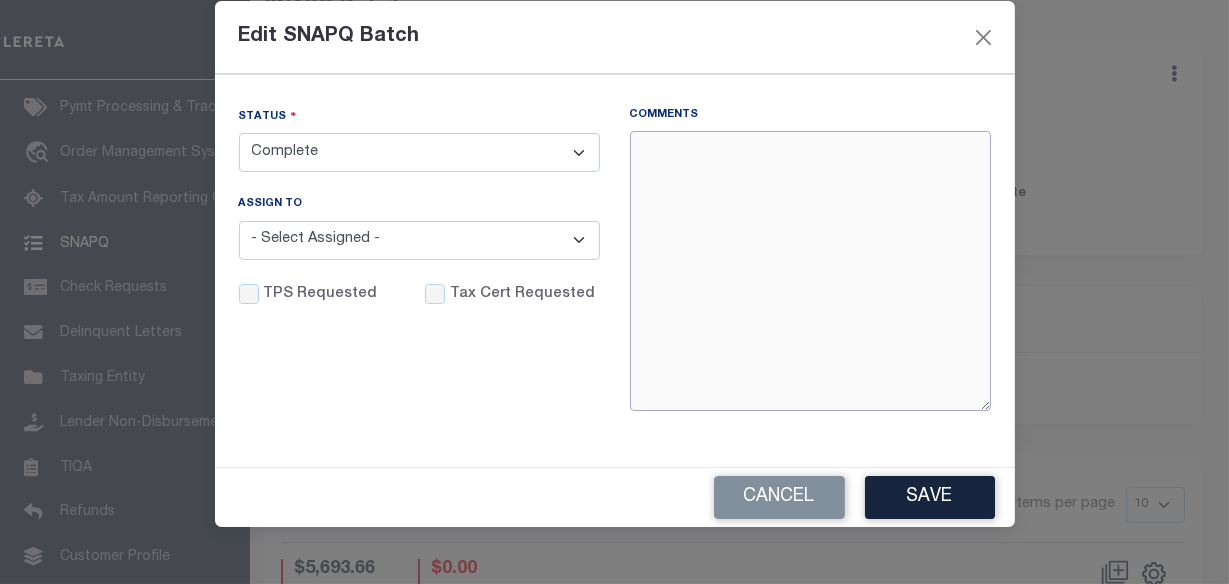 drag, startPoint x: 629, startPoint y: 156, endPoint x: 644, endPoint y: 156, distance: 15 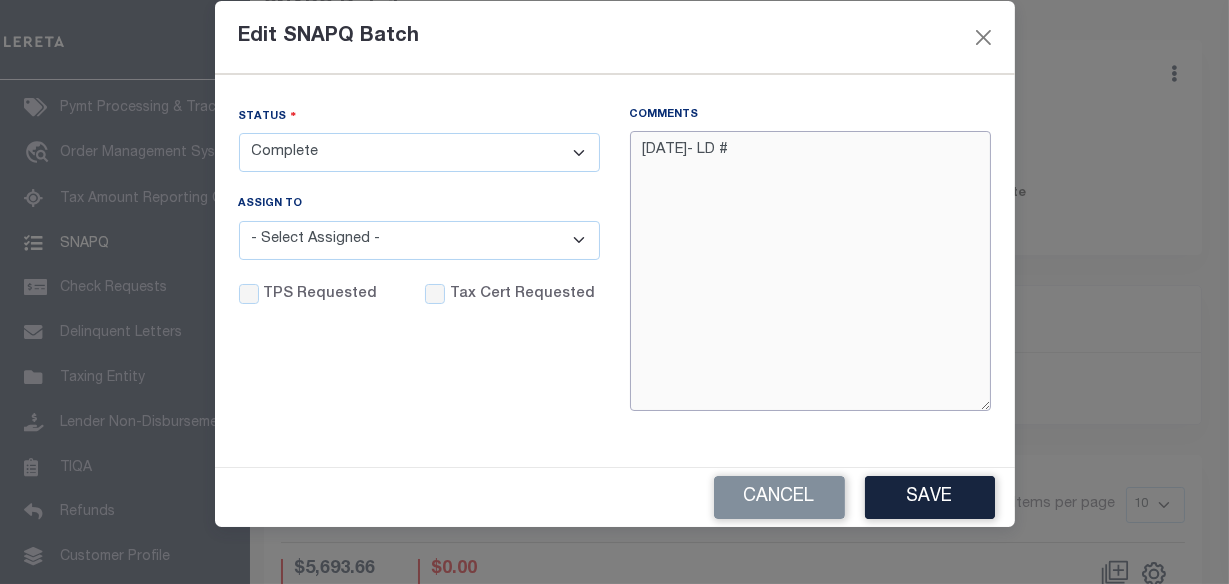 click on "8/5/2025- LD #" at bounding box center [810, 271] 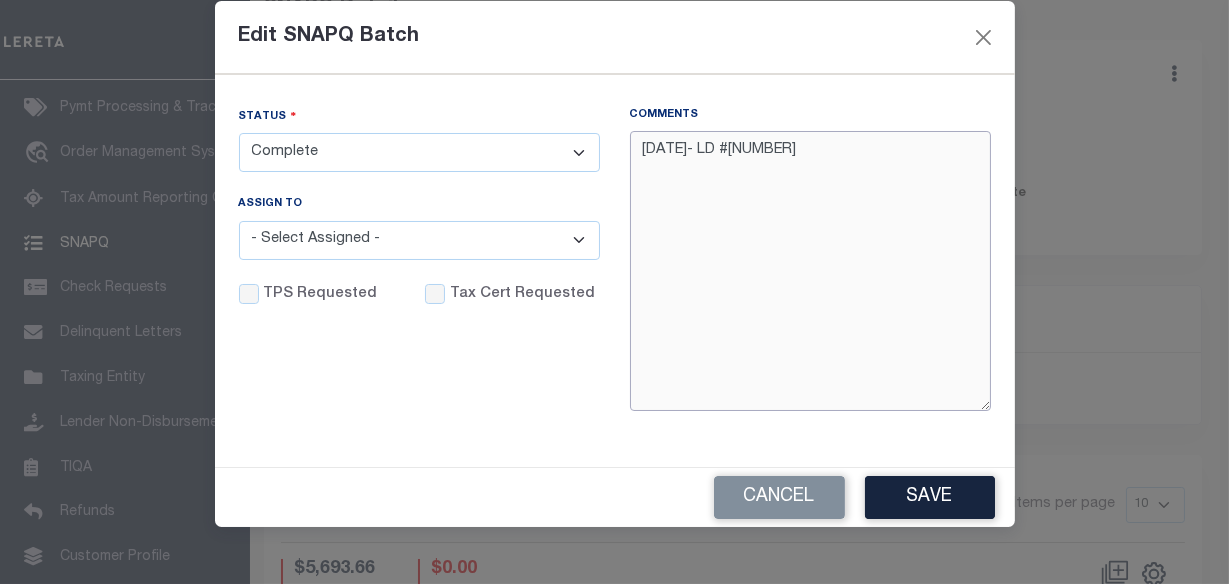 drag, startPoint x: 711, startPoint y: 151, endPoint x: 753, endPoint y: 148, distance: 42.107006 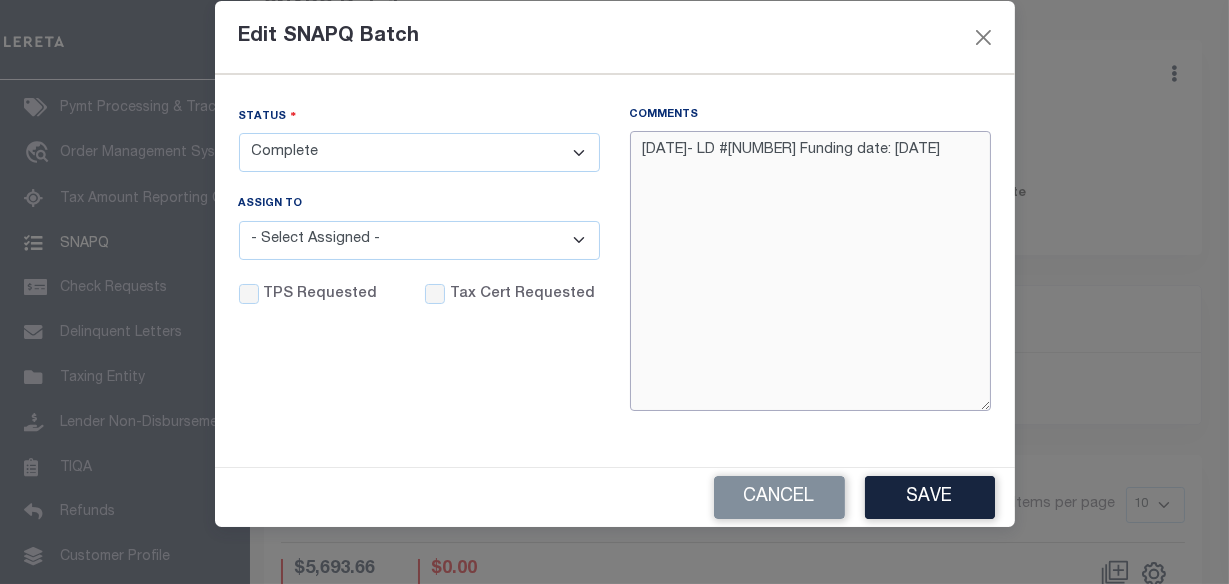 click on "8/5/2025- LD #45532 Funding date: 8/12/2025" at bounding box center [810, 271] 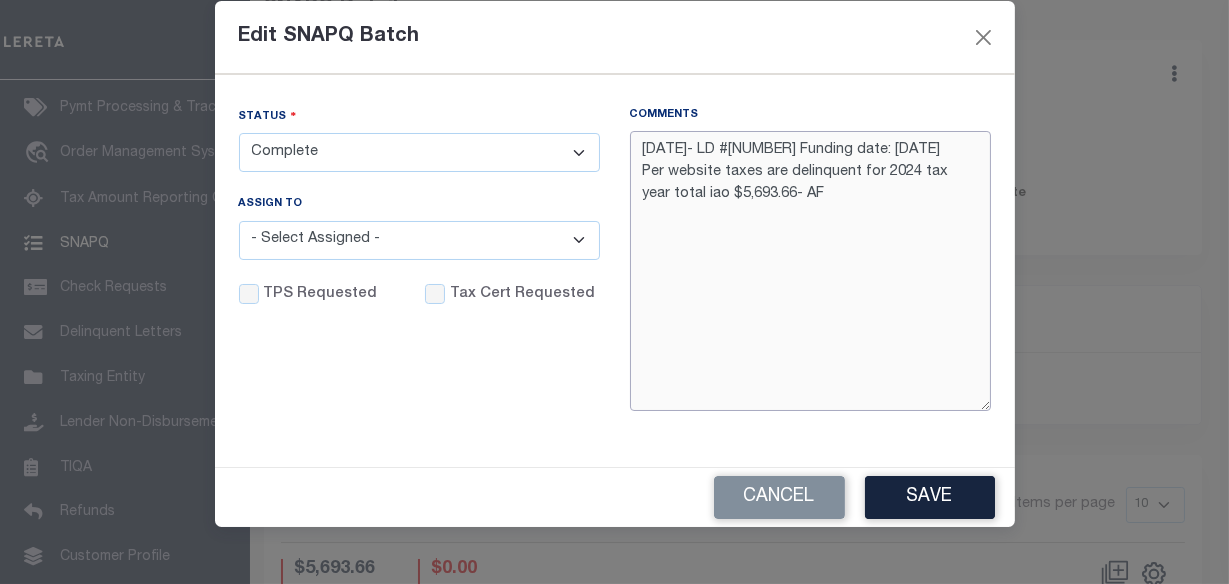 type on "8/5/2025- LD #45532 Funding date: 8/12/2025
Per website taxes are delinquent for 2024 tax year total iao $5,693.66- AF" 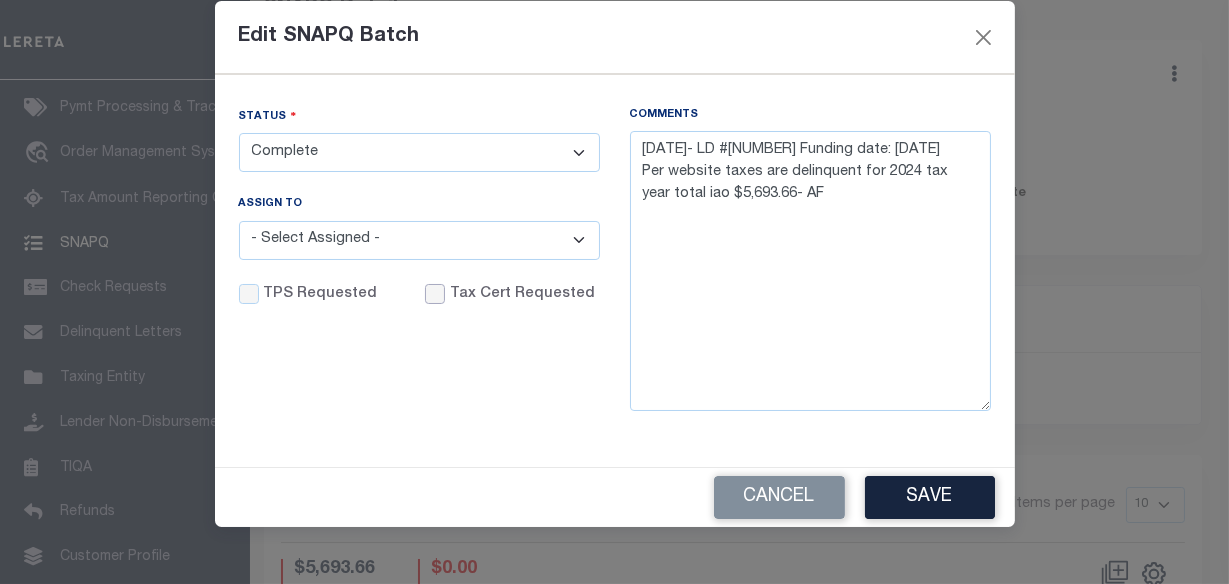 click on "Tax Cert Requested" at bounding box center (435, 294) 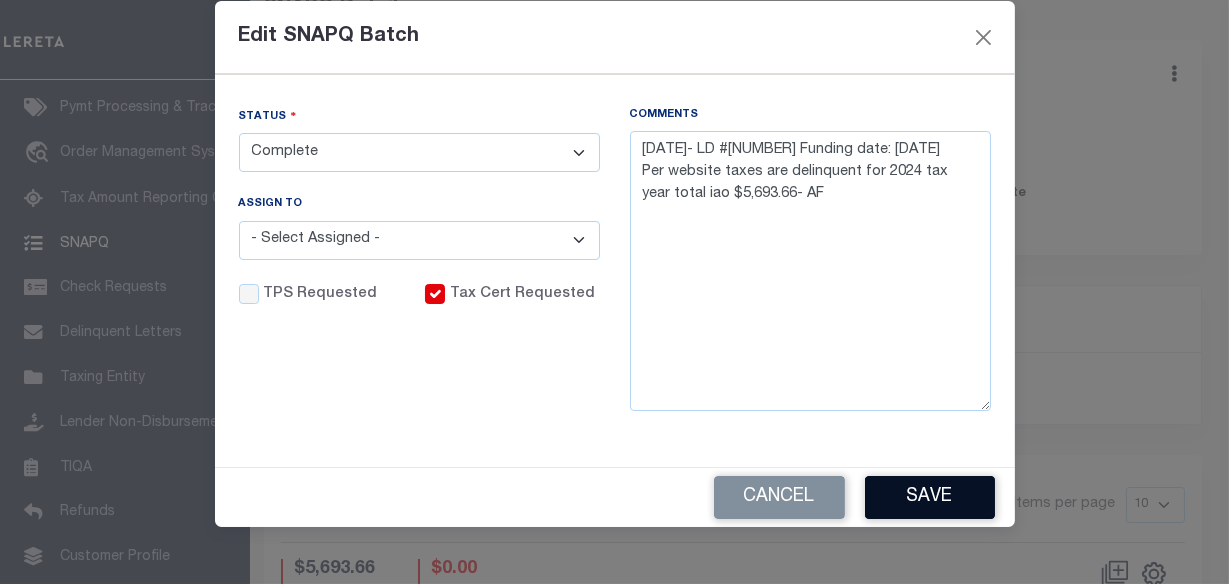 click on "Save" at bounding box center [930, 497] 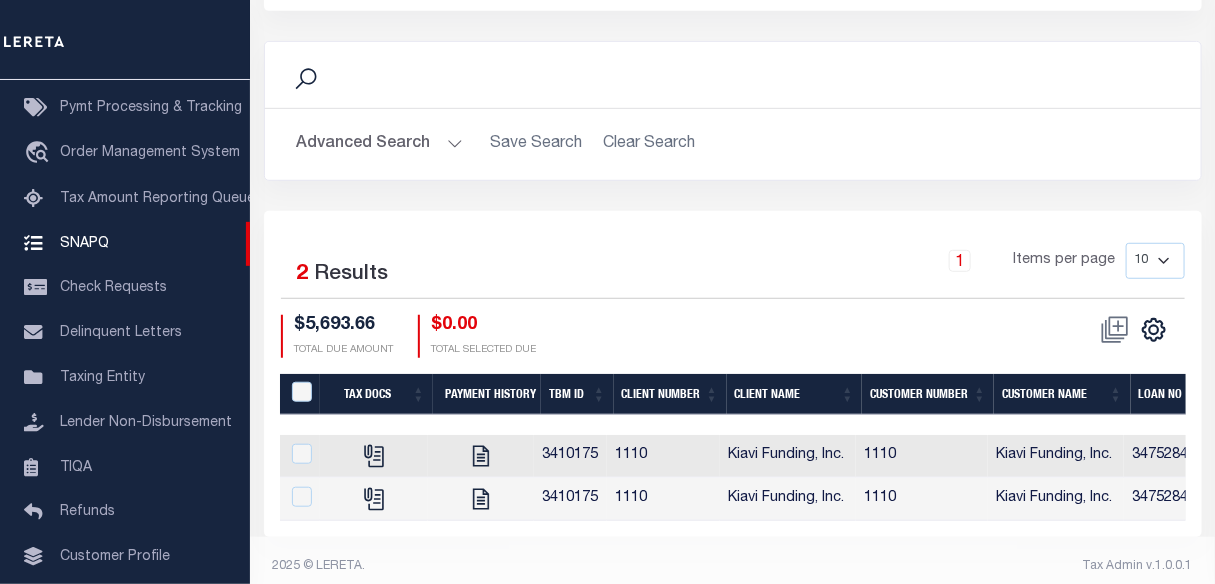 scroll, scrollTop: 383, scrollLeft: 0, axis: vertical 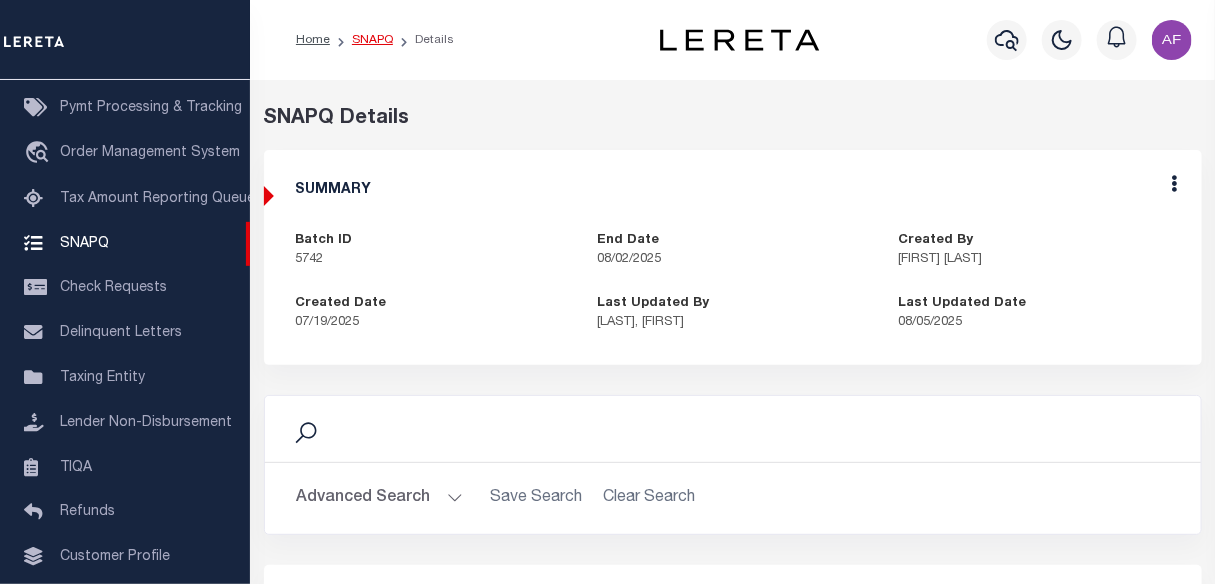 click on "SNAPQ" at bounding box center [372, 40] 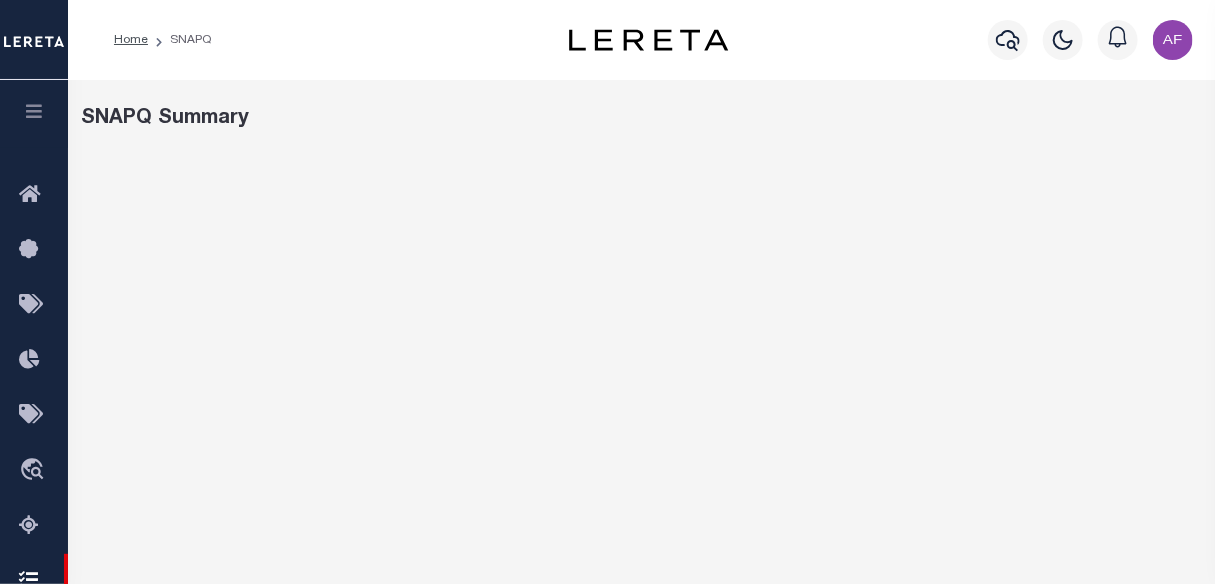 select on "100" 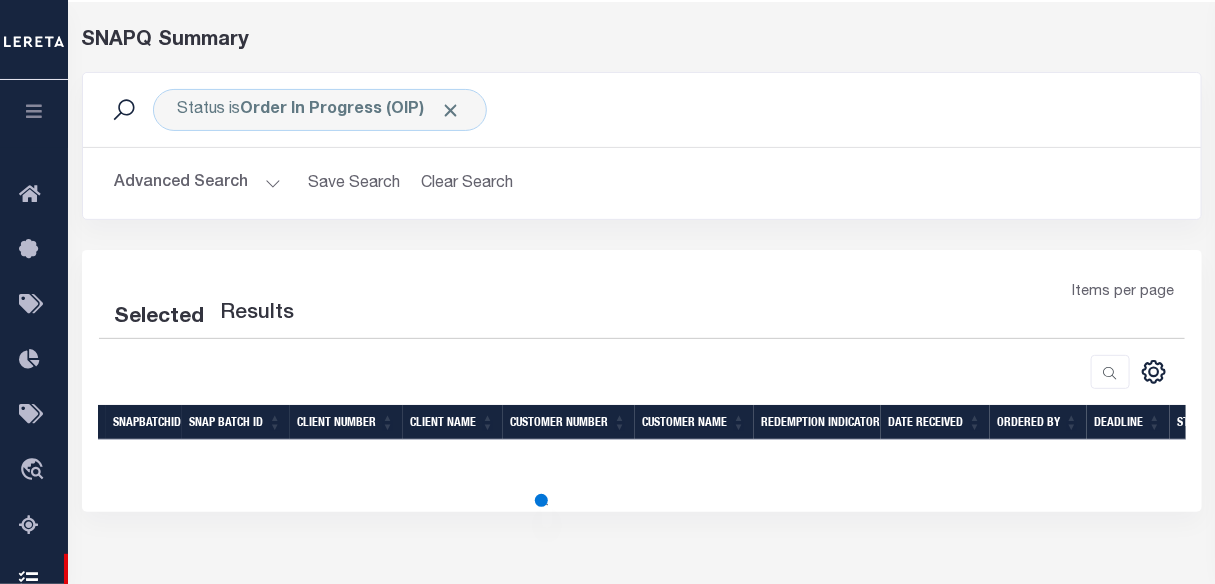 select on "100" 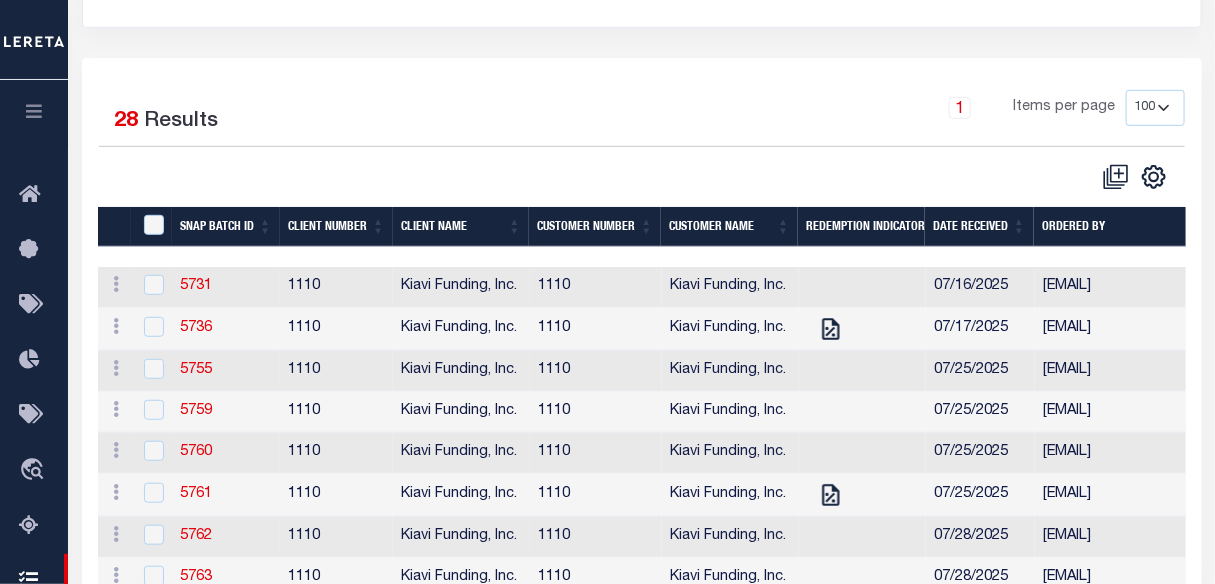 scroll, scrollTop: 90, scrollLeft: 0, axis: vertical 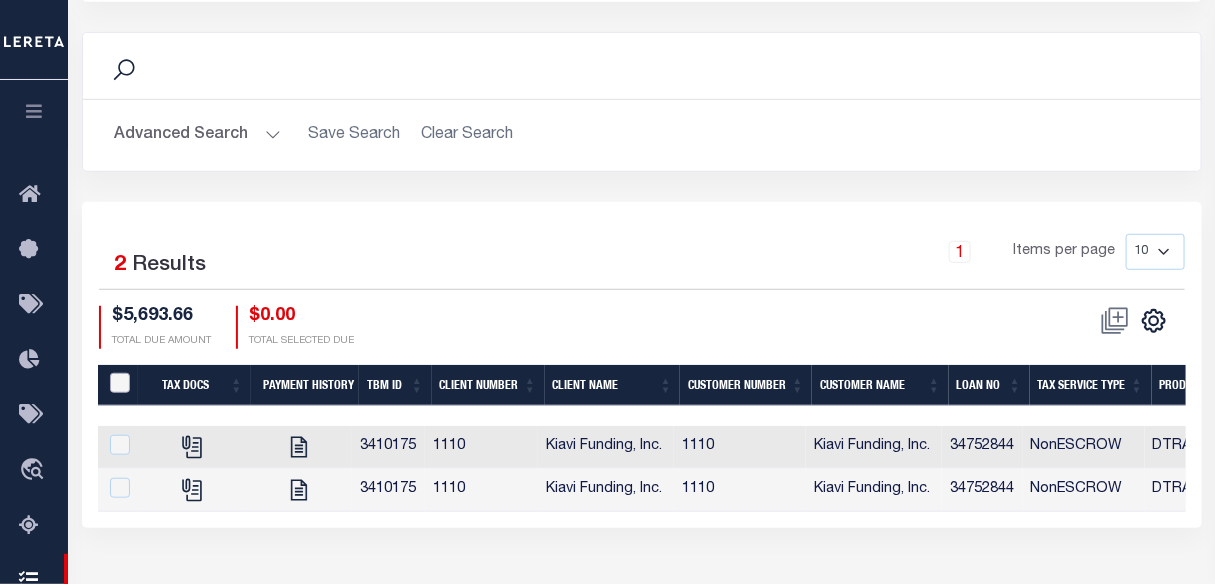 click at bounding box center [120, 383] 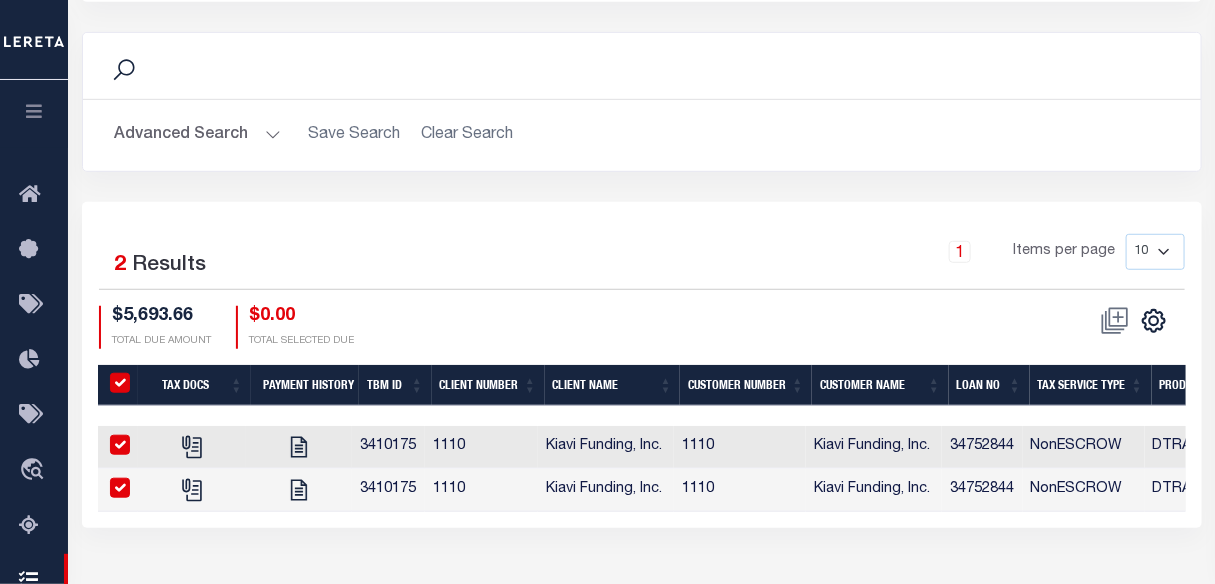 checkbox on "true" 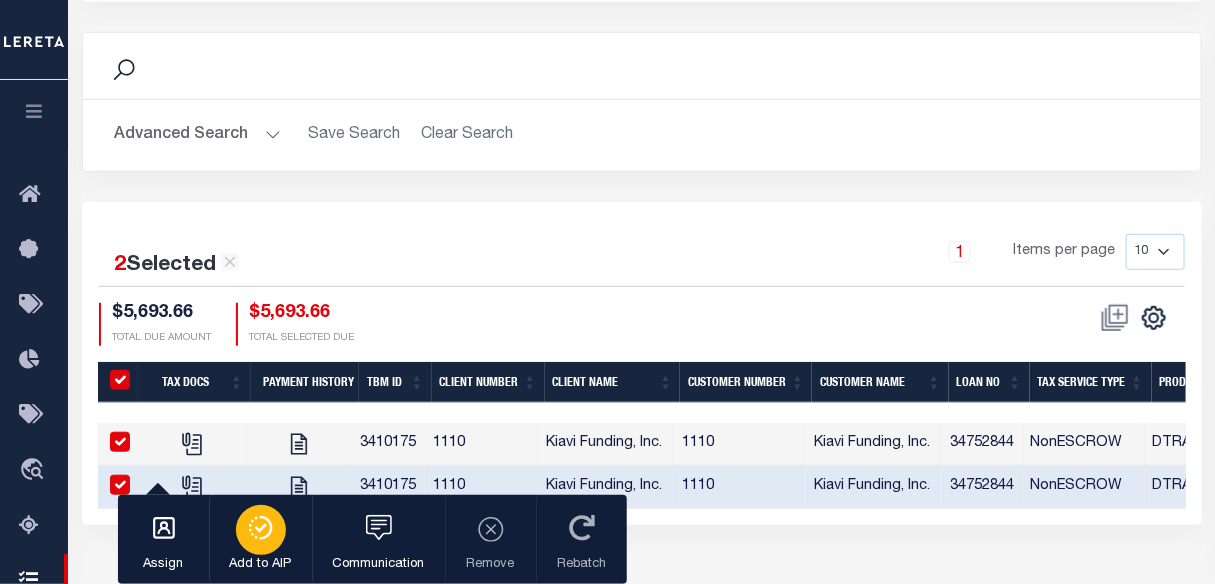 click 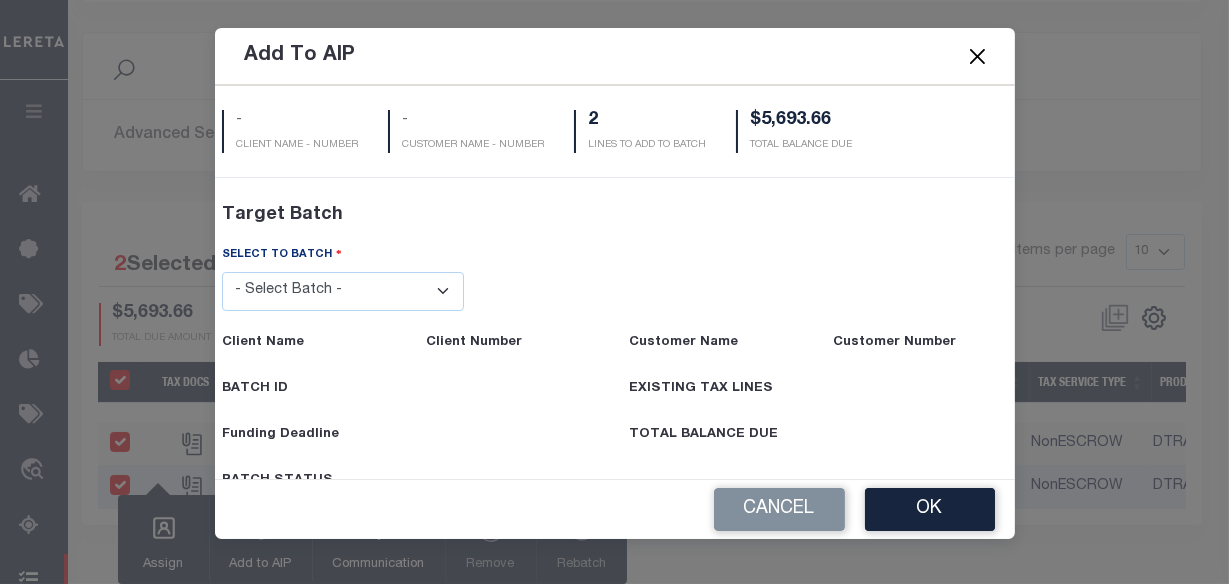 click on "- Select Batch -   40795   41171   41729   41820   42004   42111   42867   43296   45119   45394   45480   45491   45513   45532" at bounding box center (343, 291) 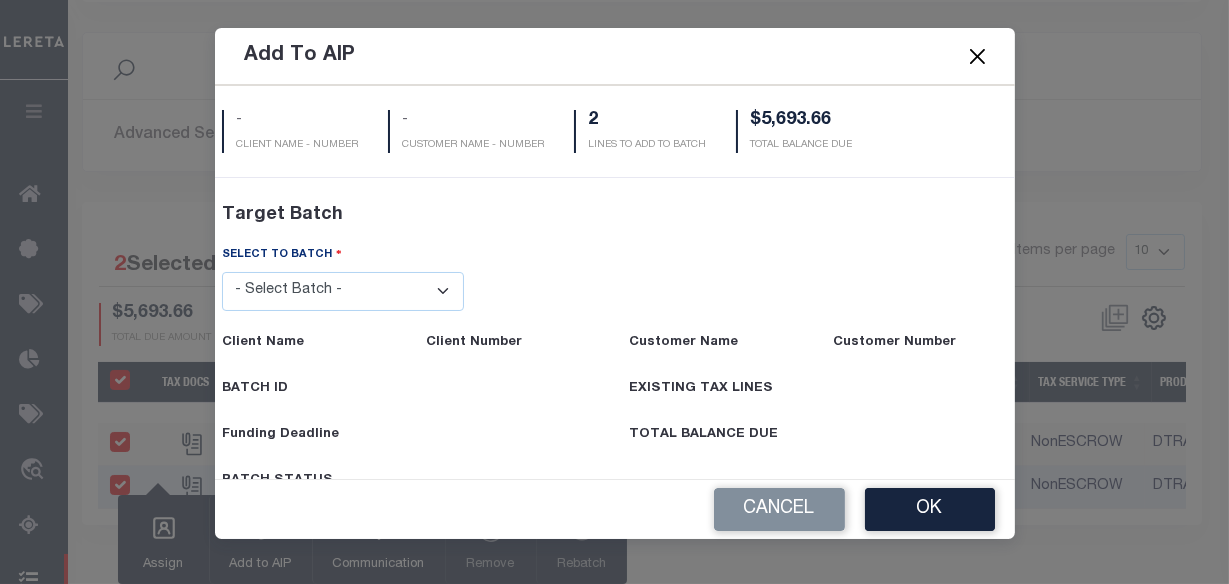 select on "45532" 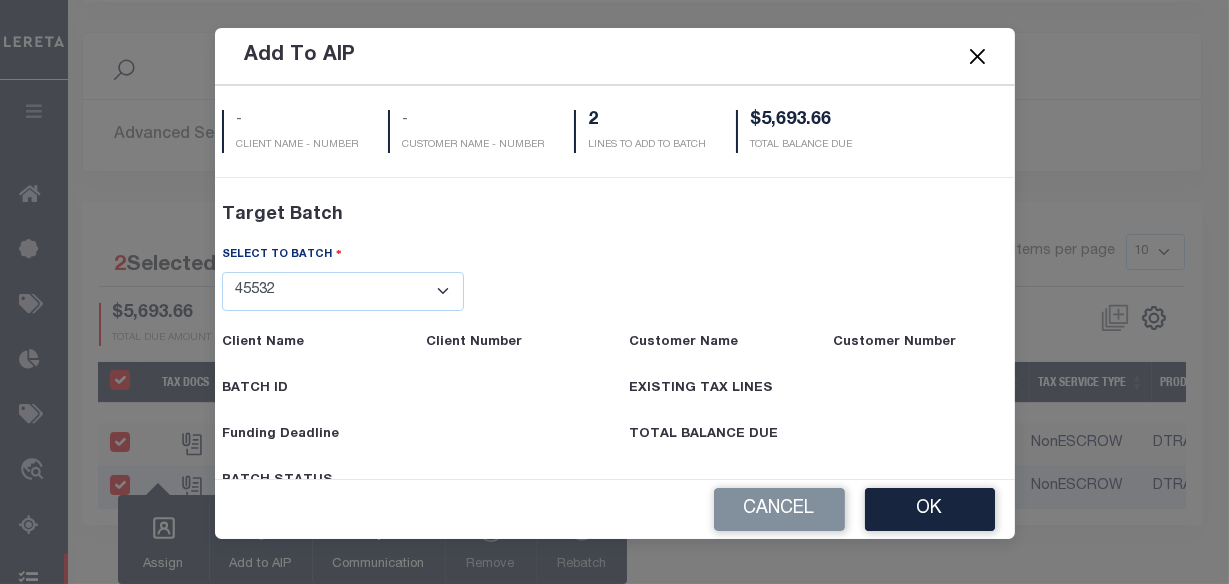 click on "- Select Batch -   40795   41171   41729   41820   42004   42111   42867   43296   45119   45394   45480   45491   45513   45532" at bounding box center (343, 291) 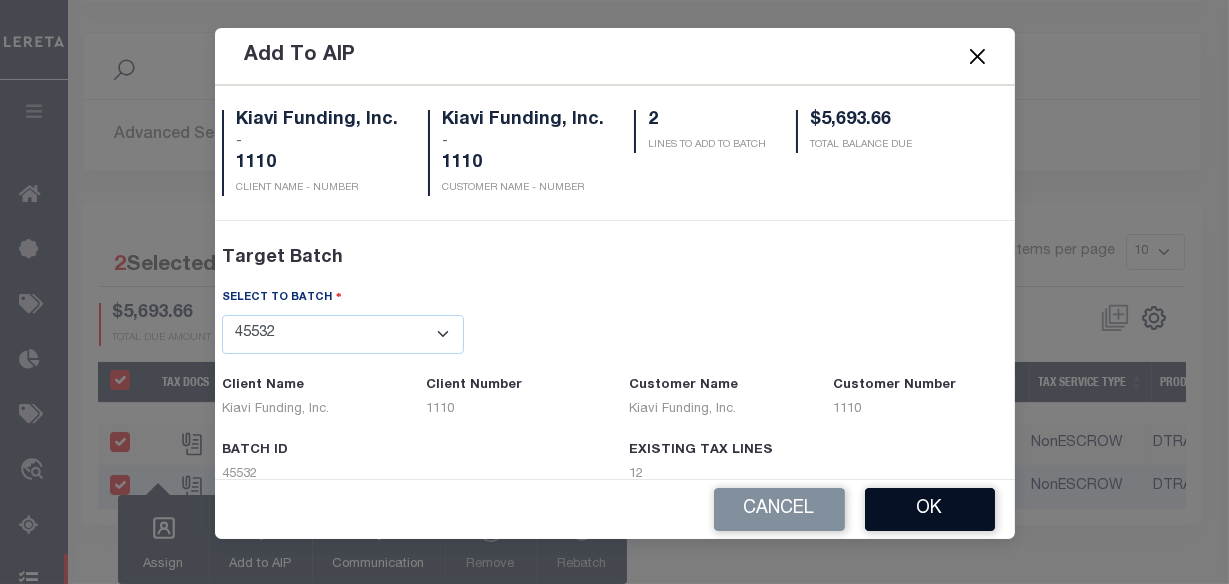 click on "OK" at bounding box center [930, 509] 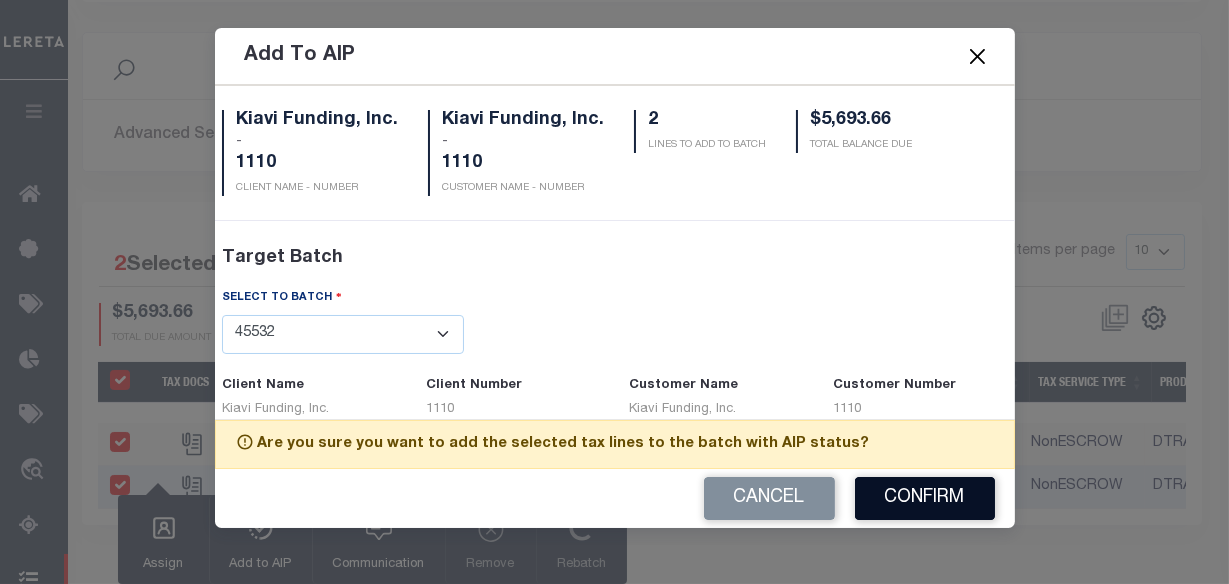 click on "Confirm" at bounding box center (925, 498) 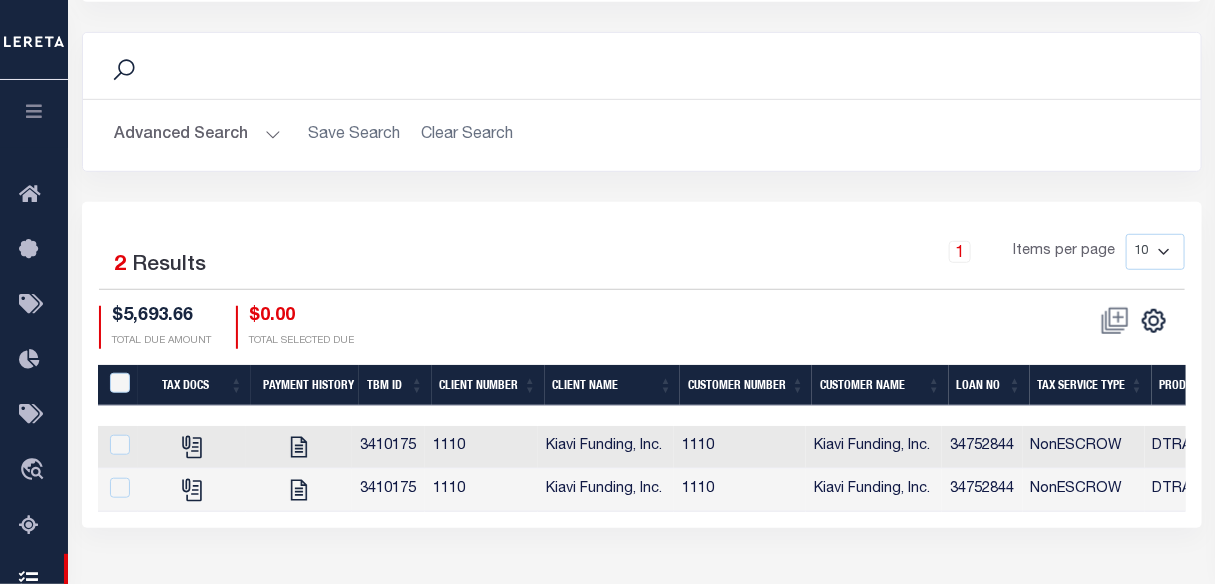 scroll, scrollTop: 0, scrollLeft: 563, axis: horizontal 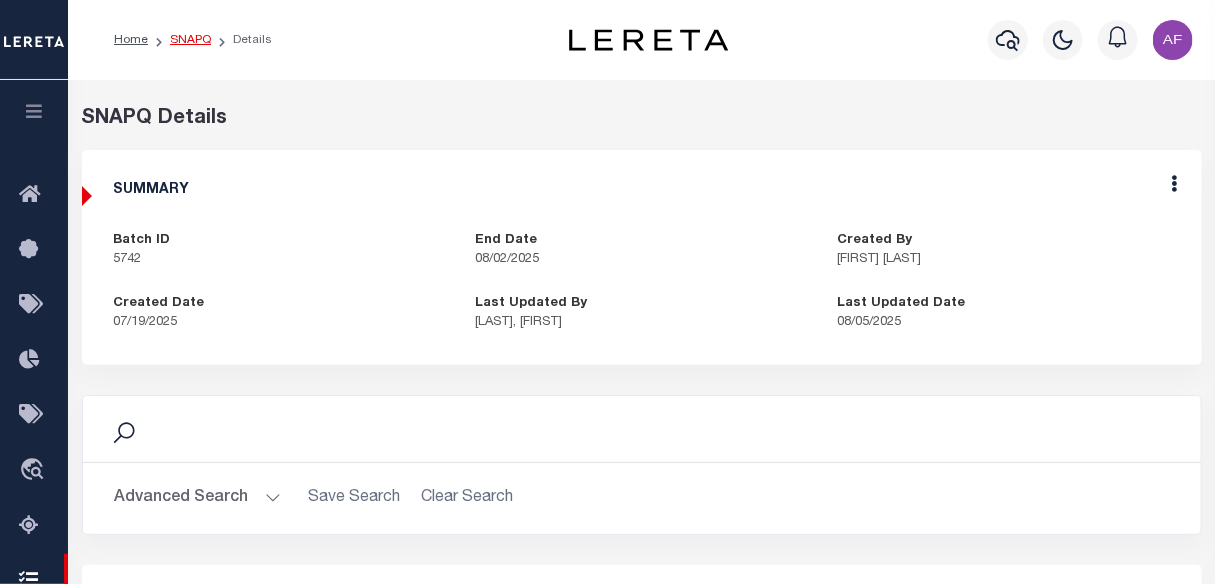 click on "SNAPQ" at bounding box center [190, 40] 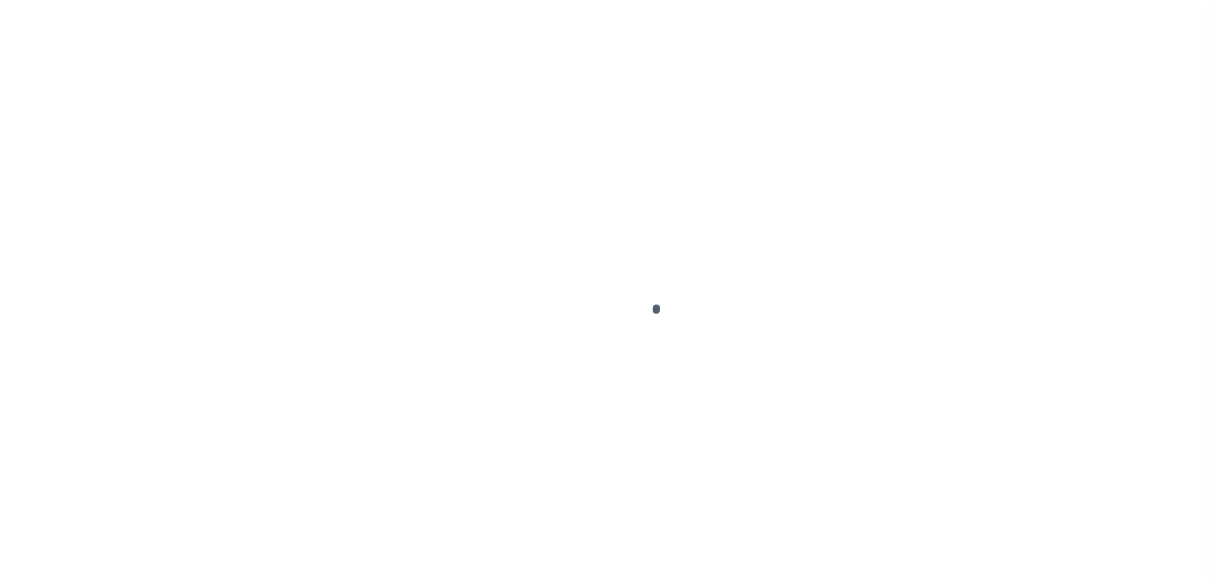 scroll, scrollTop: 0, scrollLeft: 0, axis: both 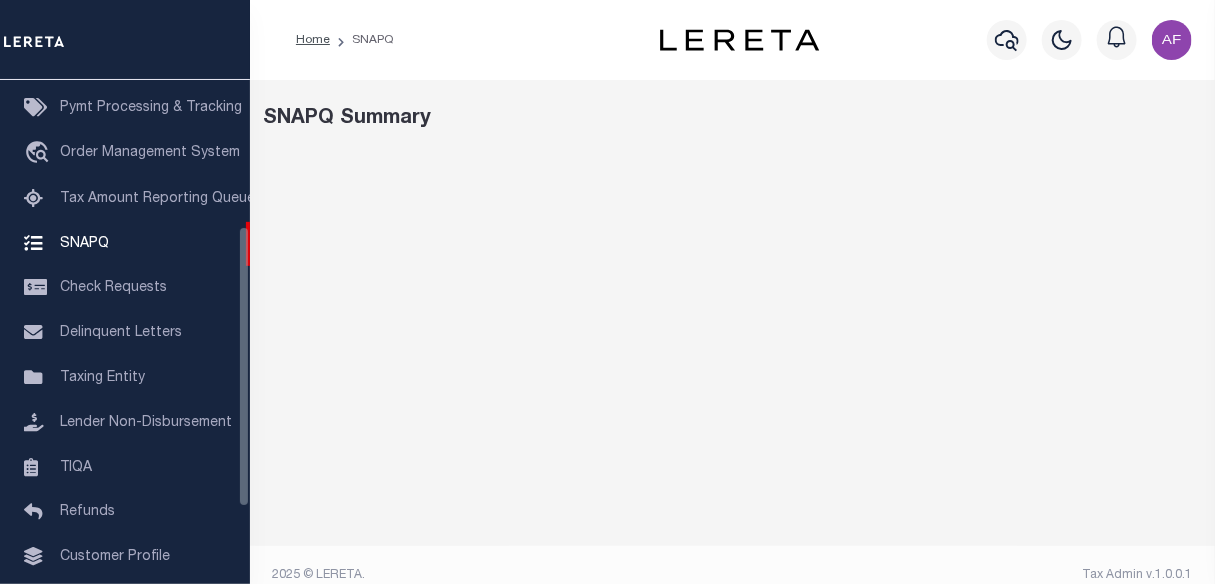 select on "100" 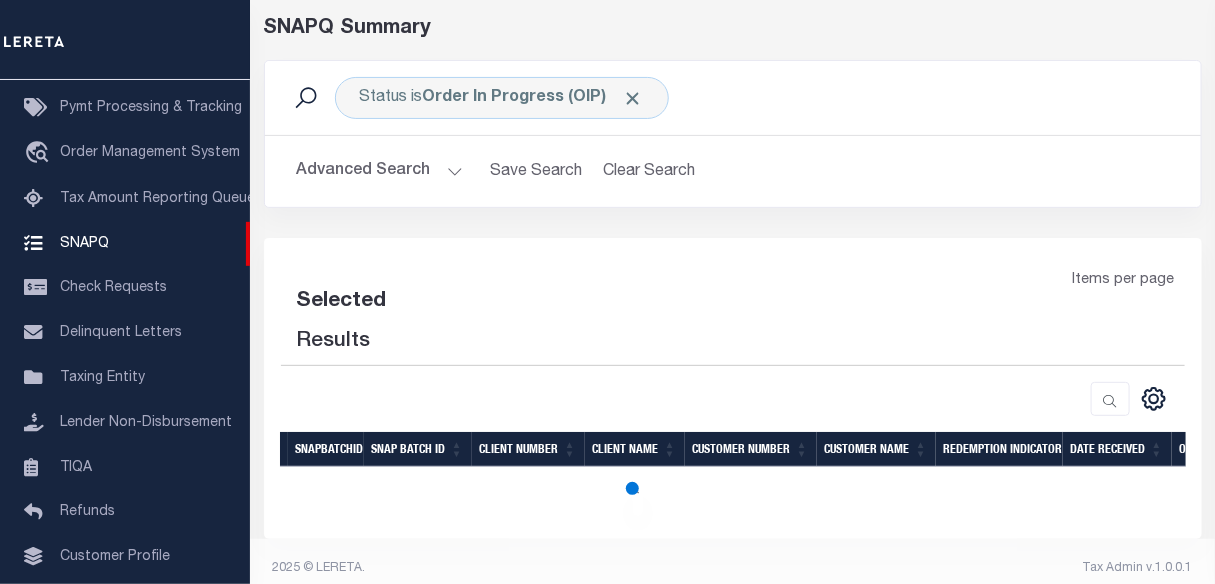 select on "100" 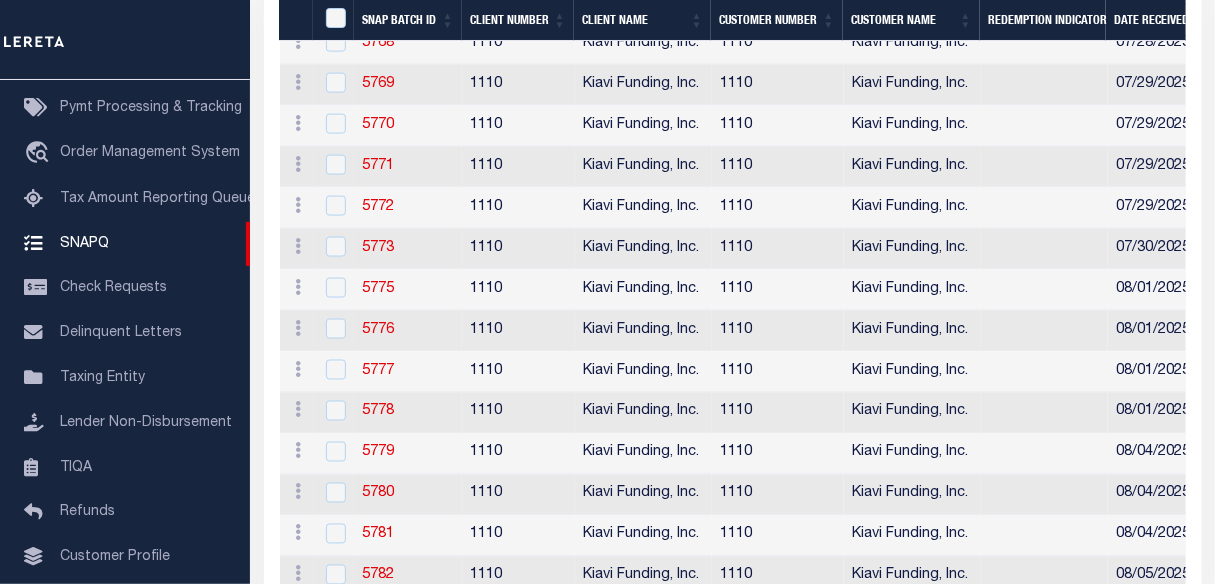 scroll, scrollTop: 1186, scrollLeft: 0, axis: vertical 